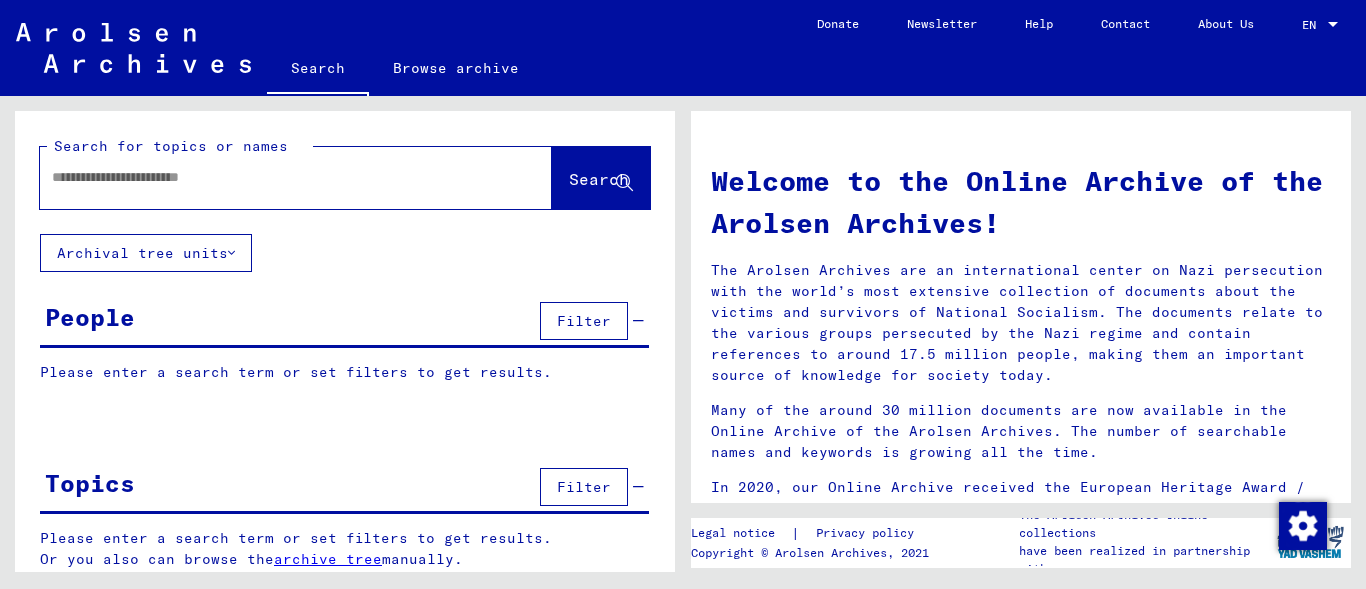 scroll, scrollTop: 0, scrollLeft: 0, axis: both 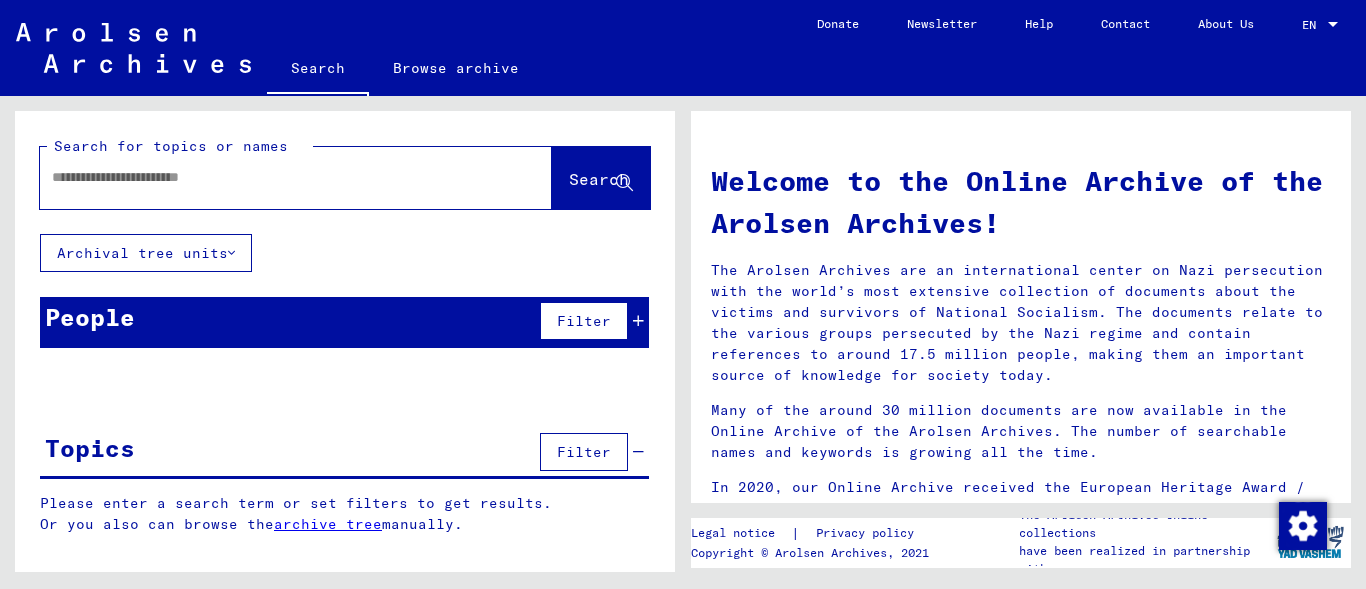 click on "People" at bounding box center [90, 317] 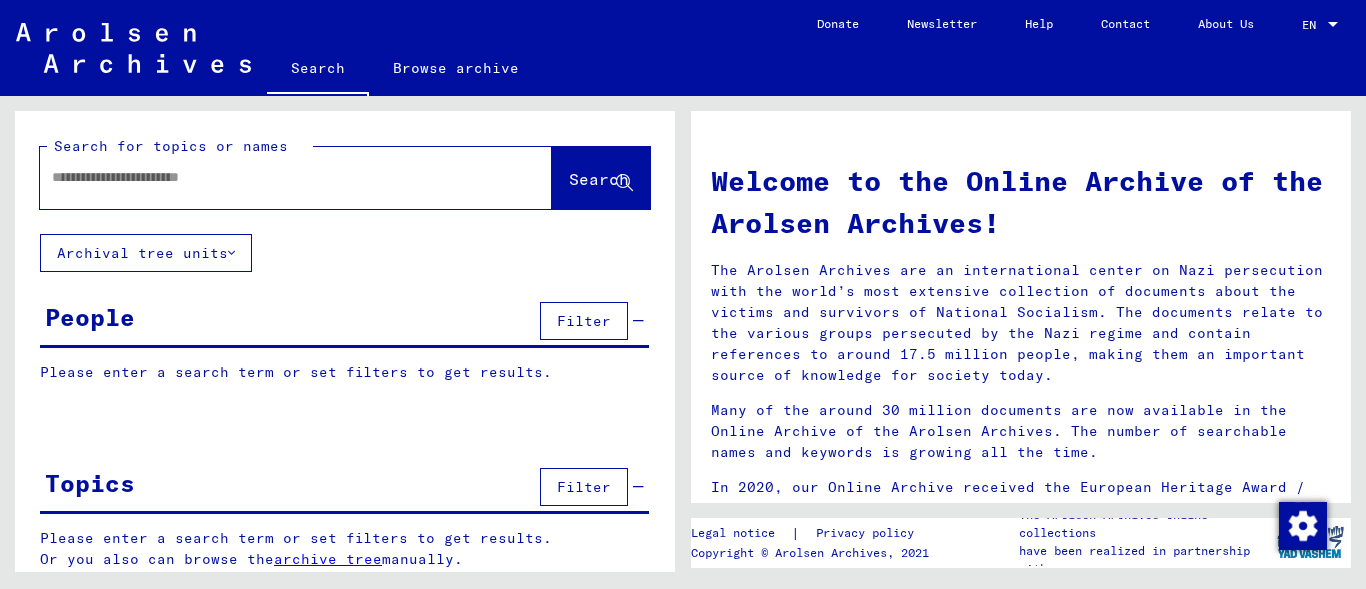 click at bounding box center (272, 177) 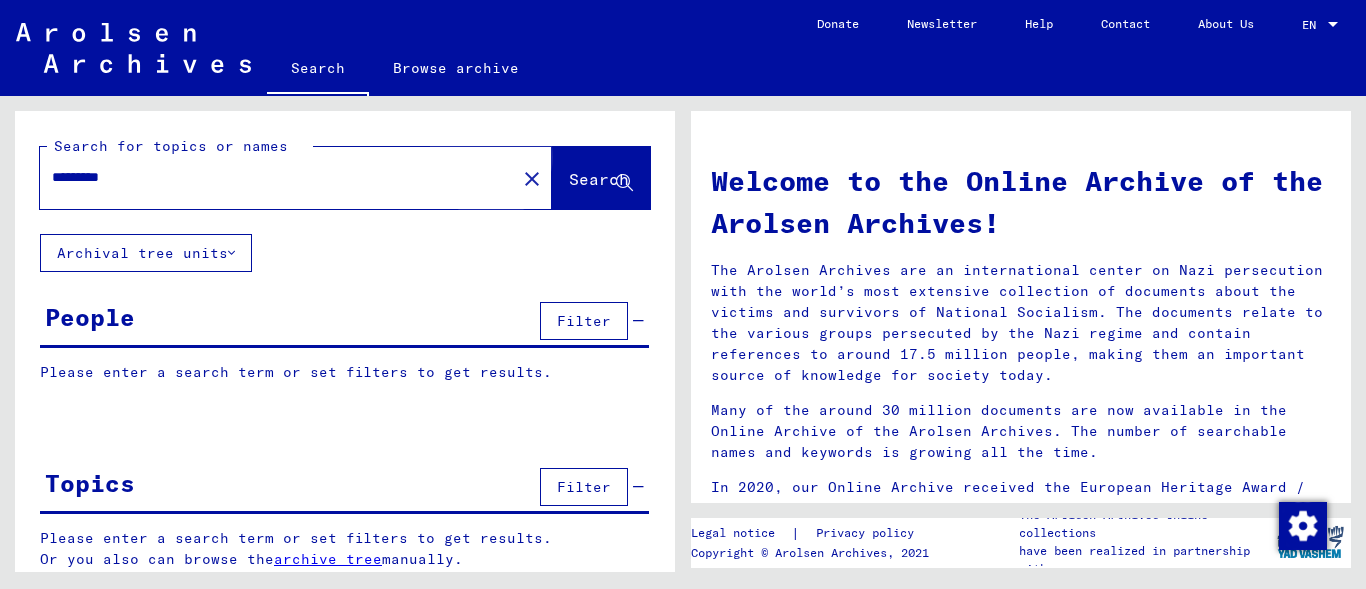 click on "Search" 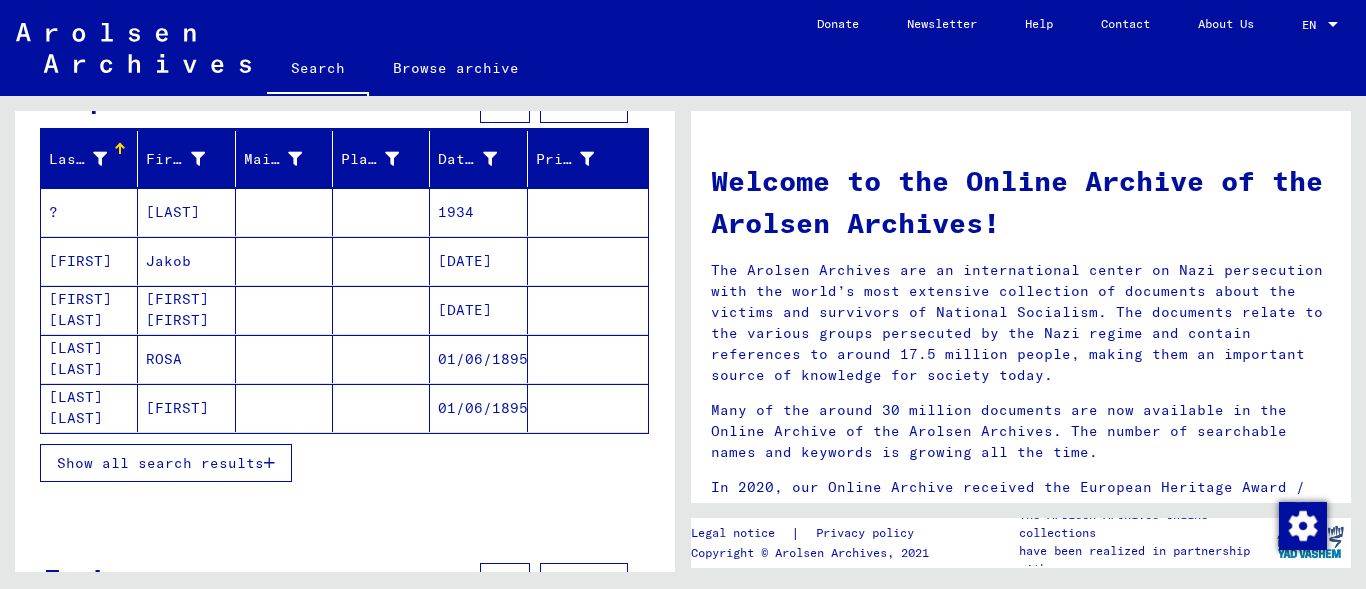 scroll, scrollTop: 223, scrollLeft: 0, axis: vertical 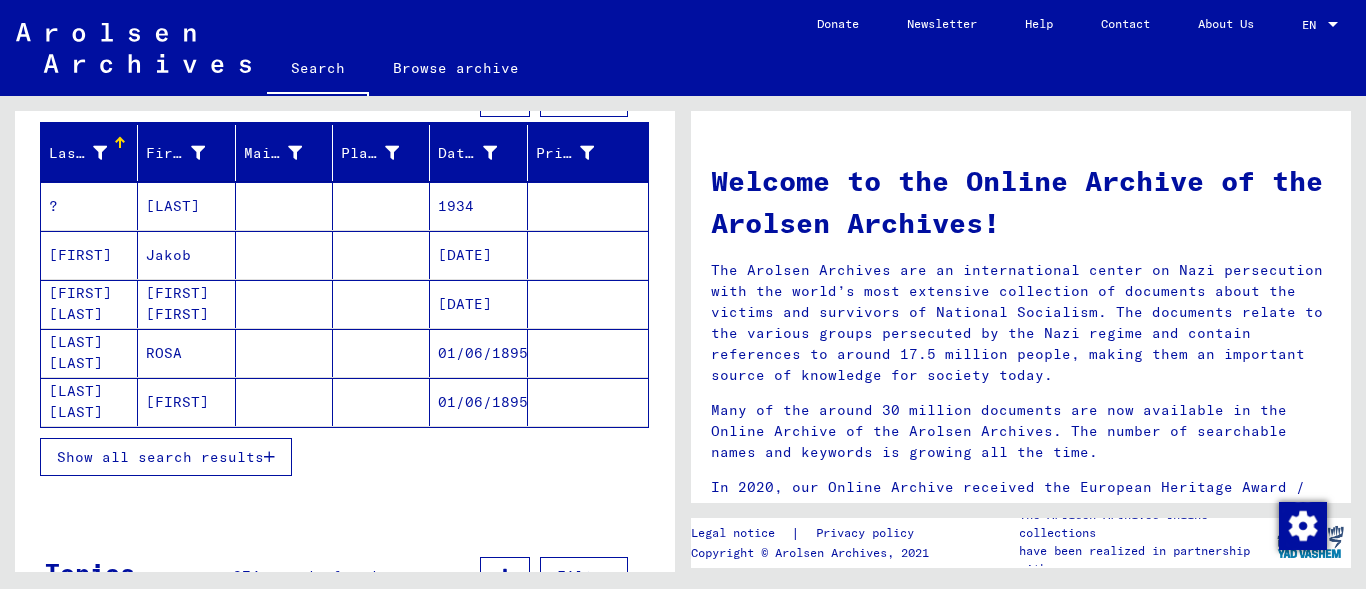 click on "Show all search results" at bounding box center (160, 457) 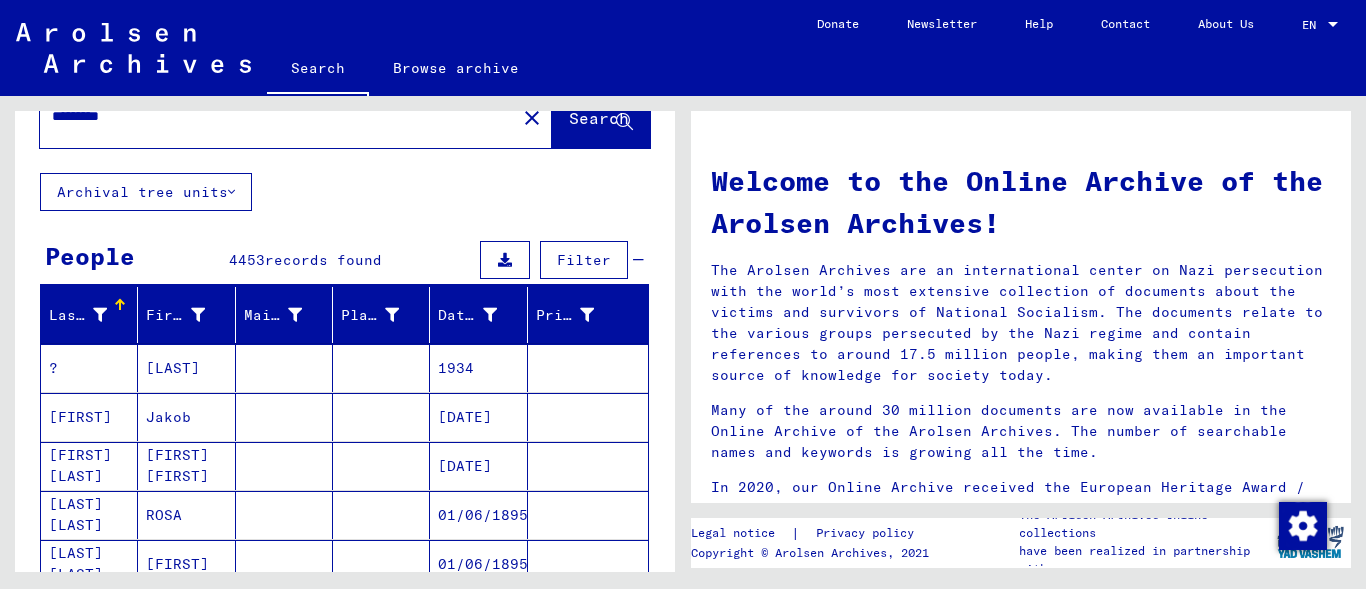 scroll, scrollTop: 51, scrollLeft: 0, axis: vertical 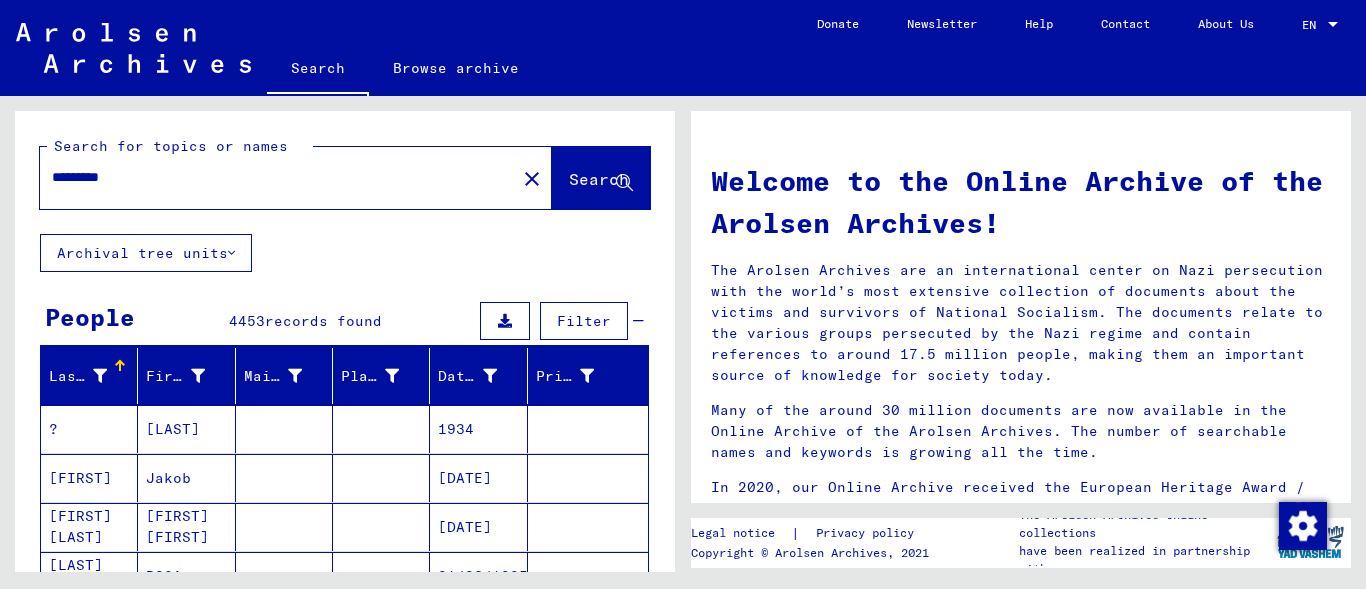 click on "*********" at bounding box center (272, 177) 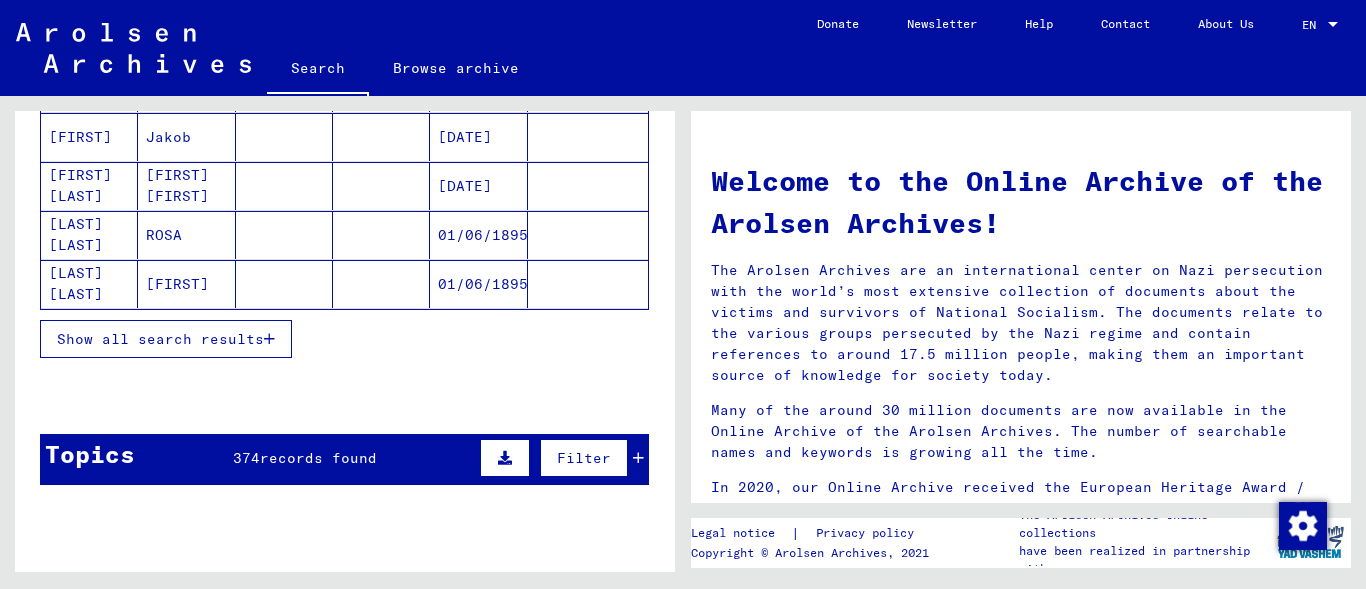 scroll, scrollTop: 346, scrollLeft: 0, axis: vertical 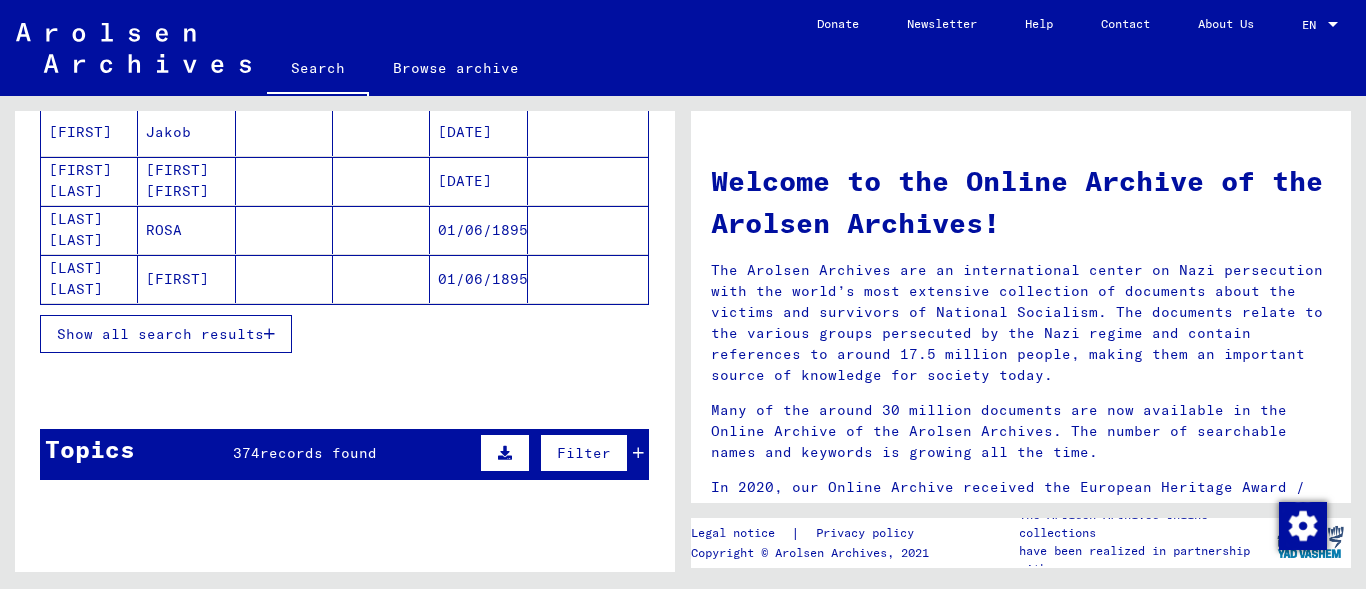 click on "Show all search results" at bounding box center (160, 334) 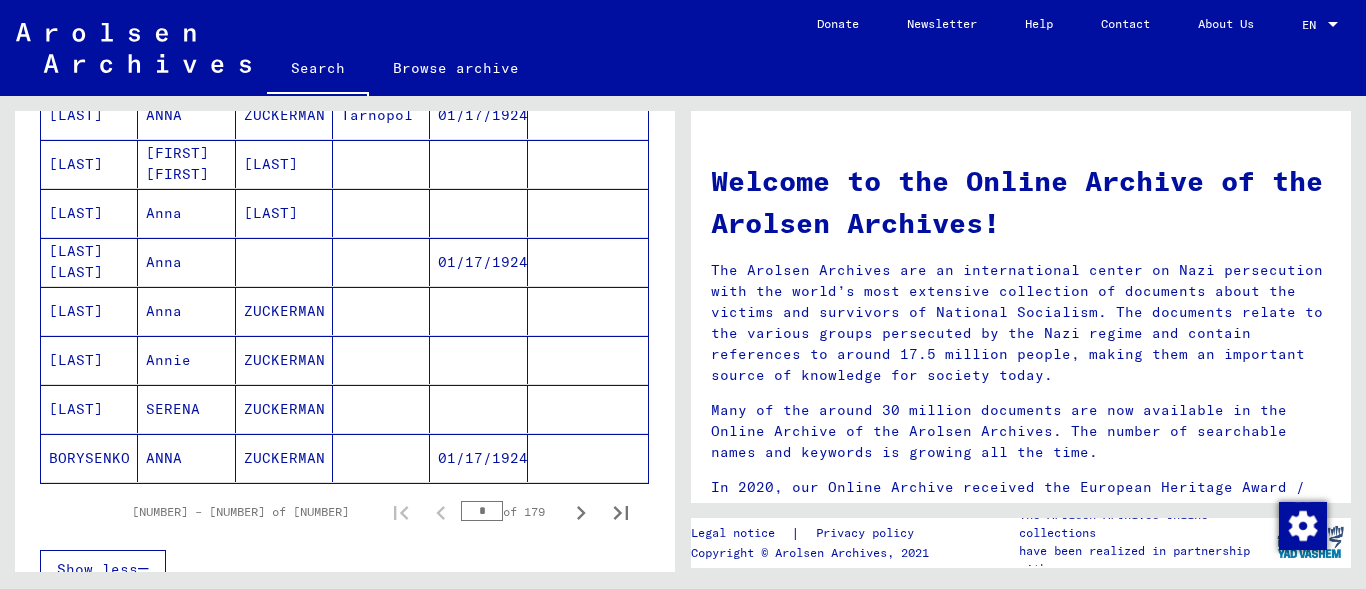 scroll, scrollTop: 1167, scrollLeft: 0, axis: vertical 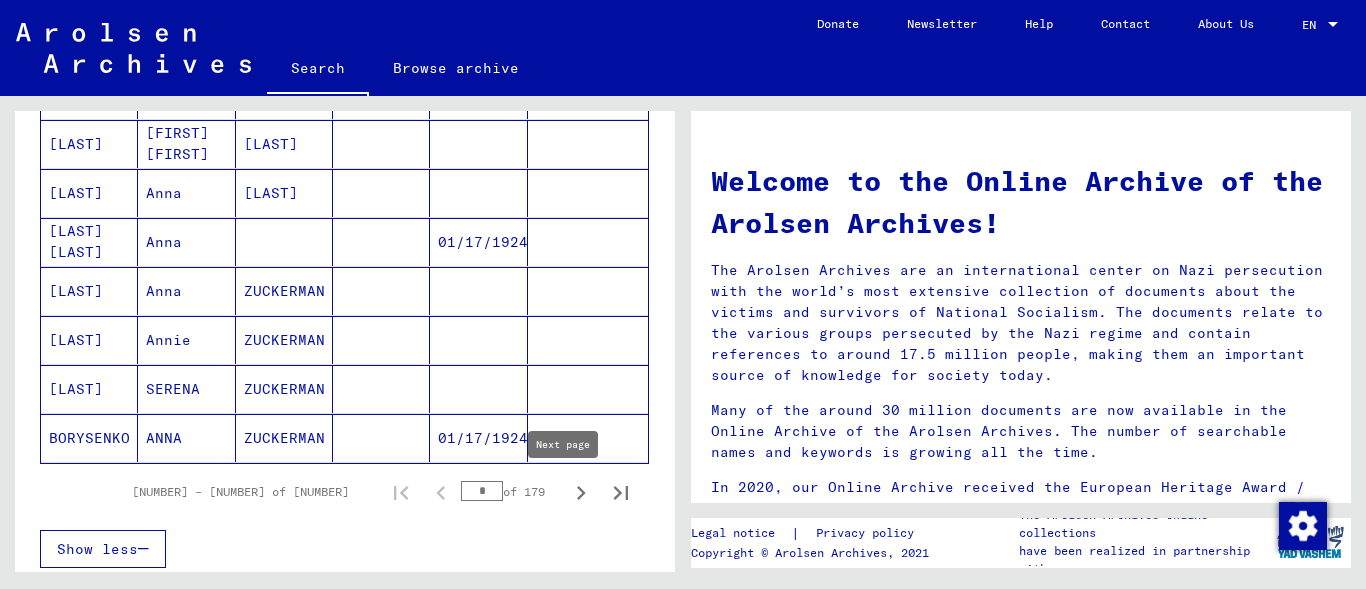 click 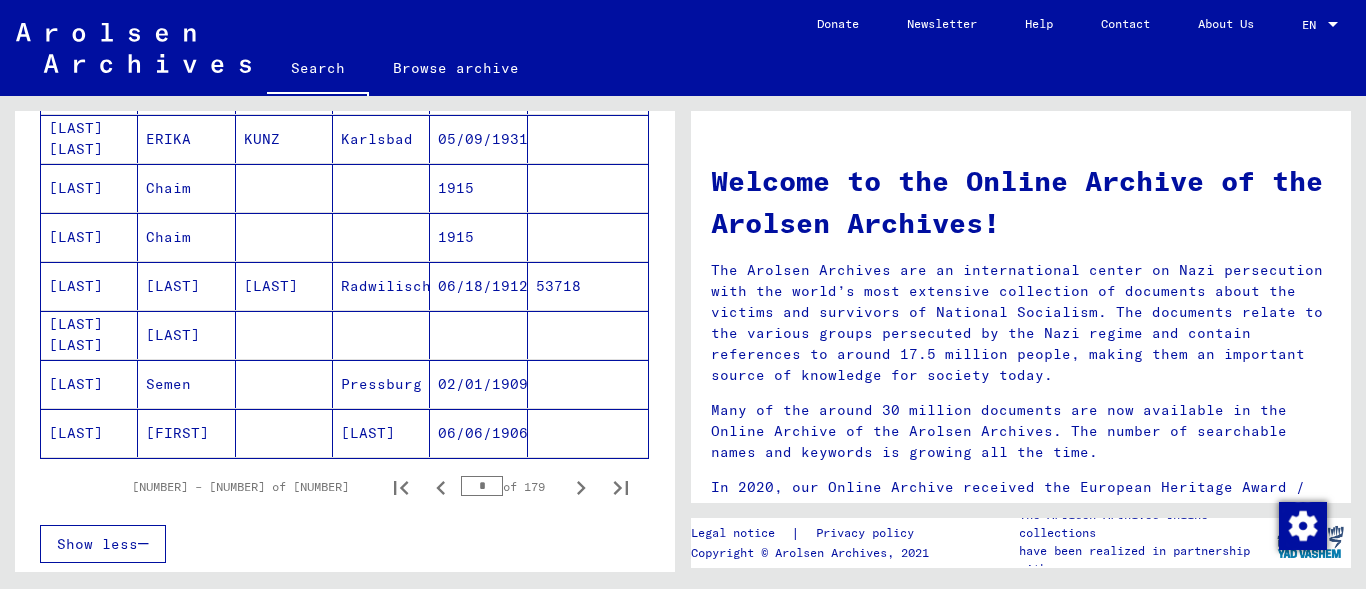 scroll, scrollTop: 1193, scrollLeft: 0, axis: vertical 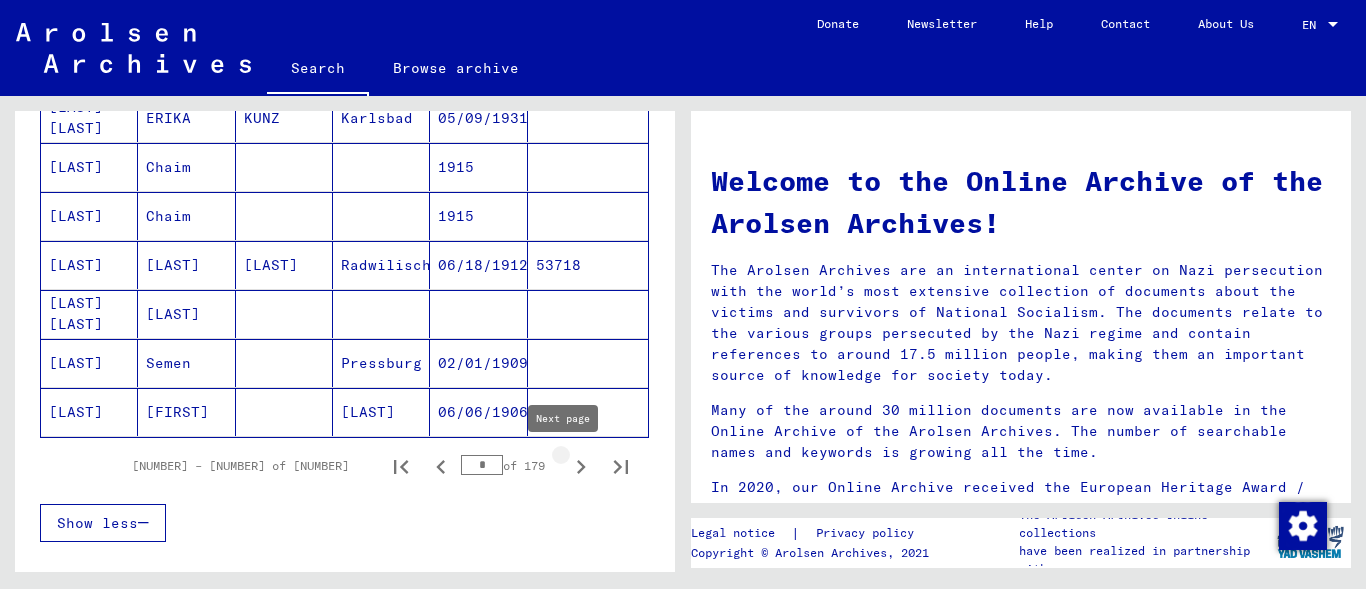click 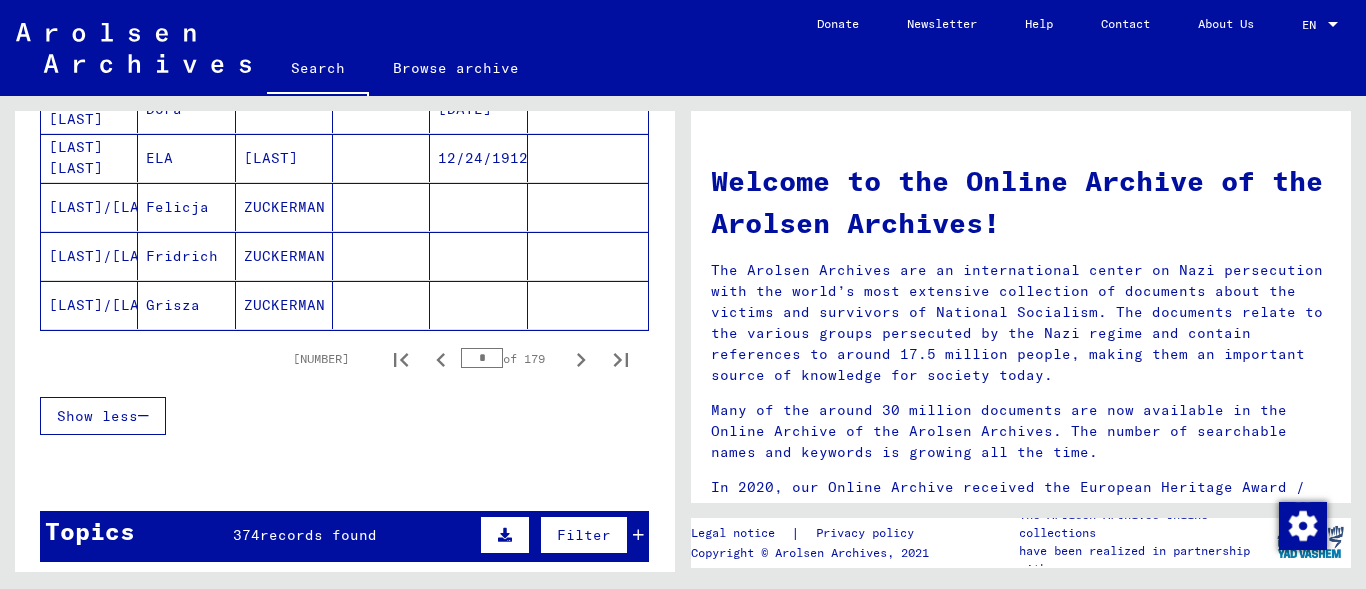 scroll, scrollTop: 1376, scrollLeft: 0, axis: vertical 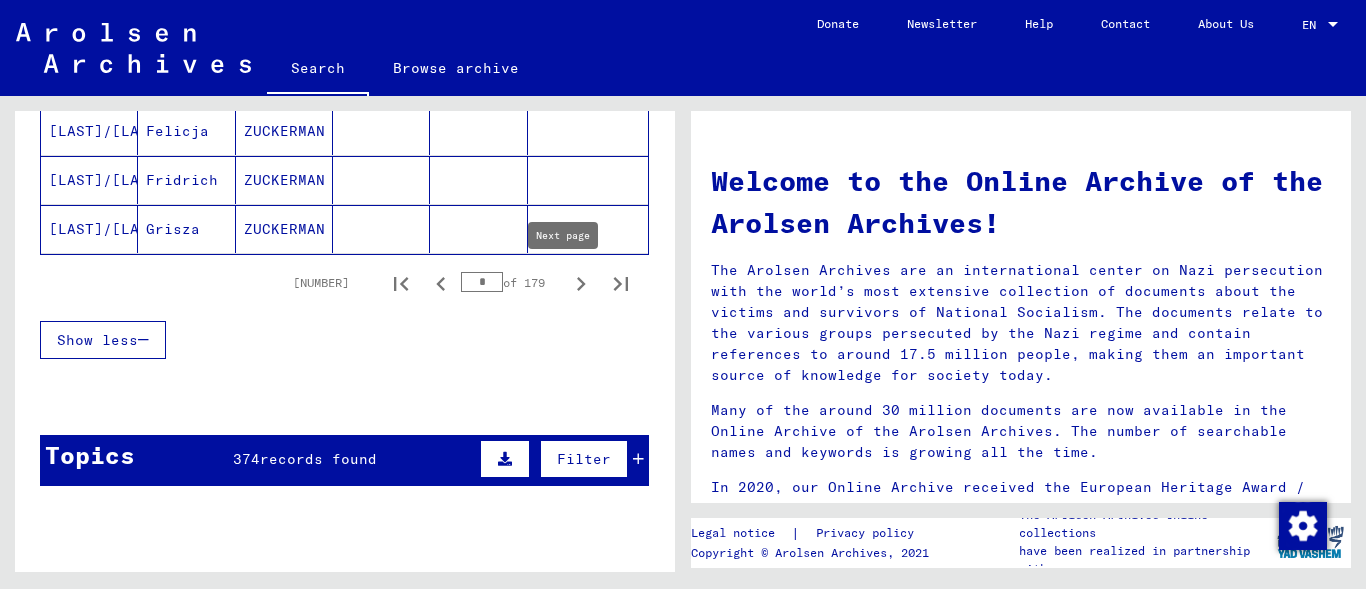 click 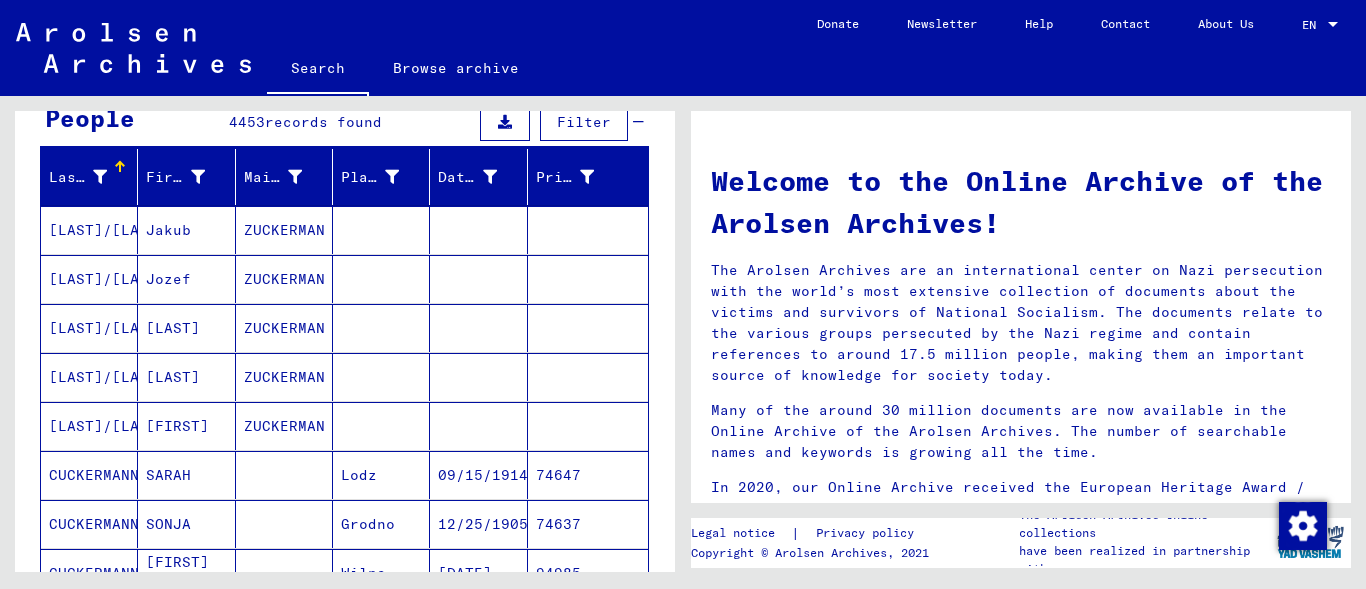 scroll, scrollTop: 127, scrollLeft: 0, axis: vertical 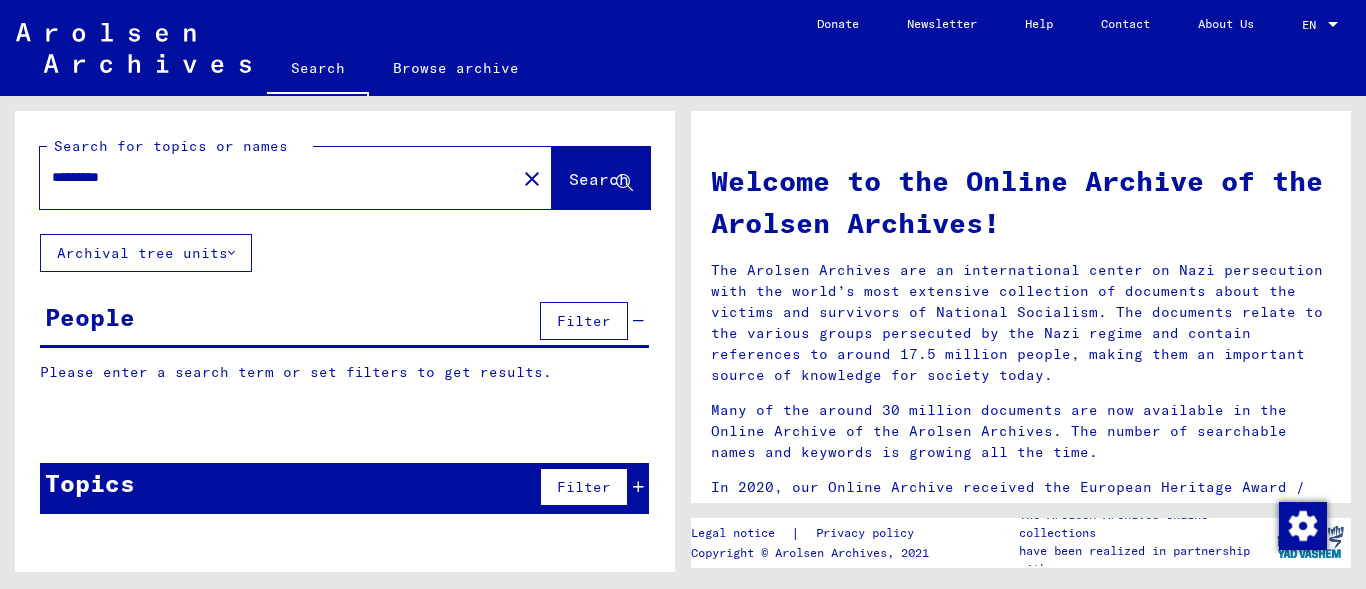 type on "*********" 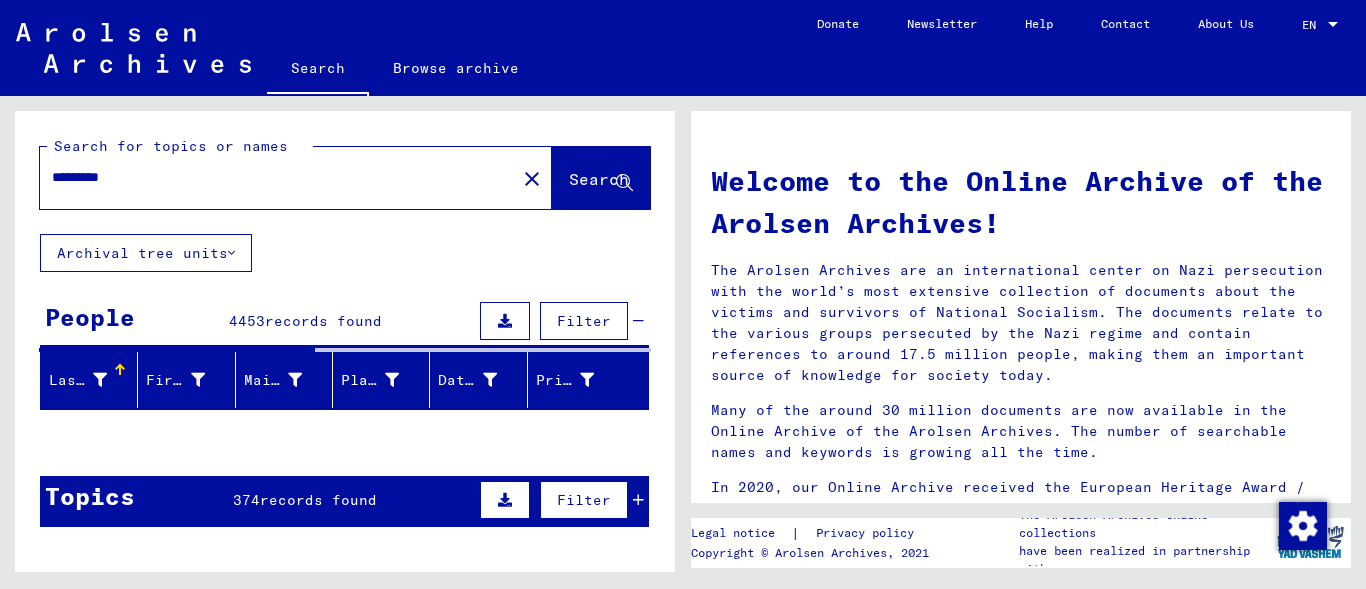 click on "*********" at bounding box center [272, 177] 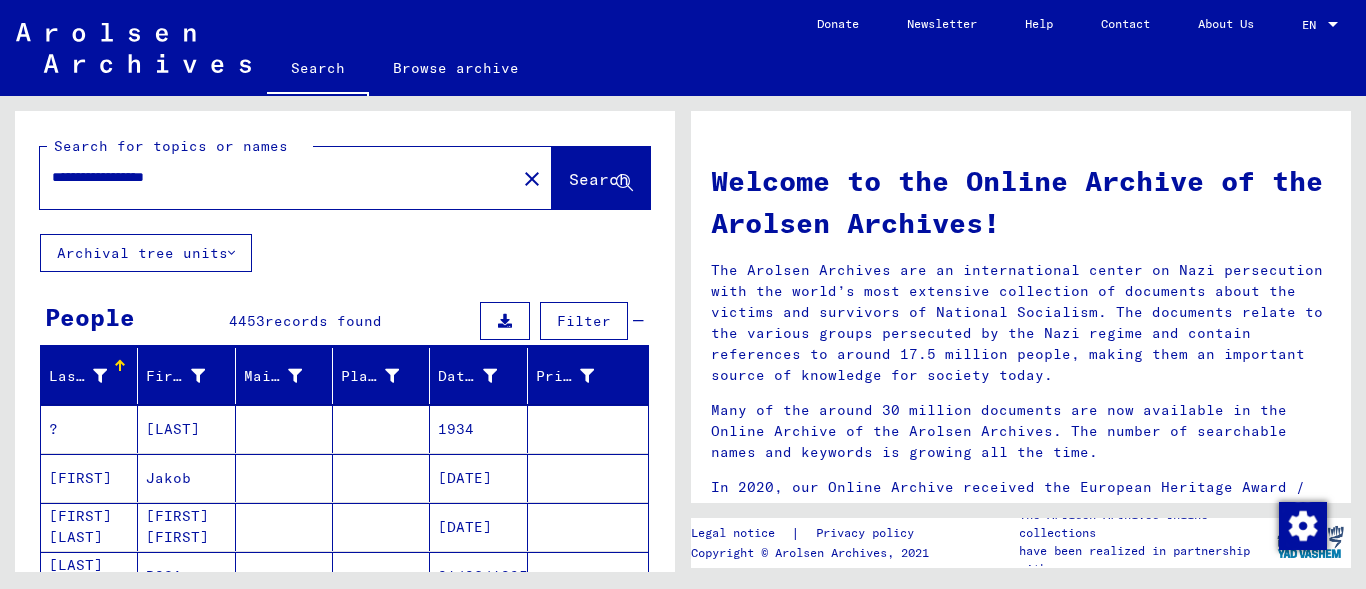 type on "**********" 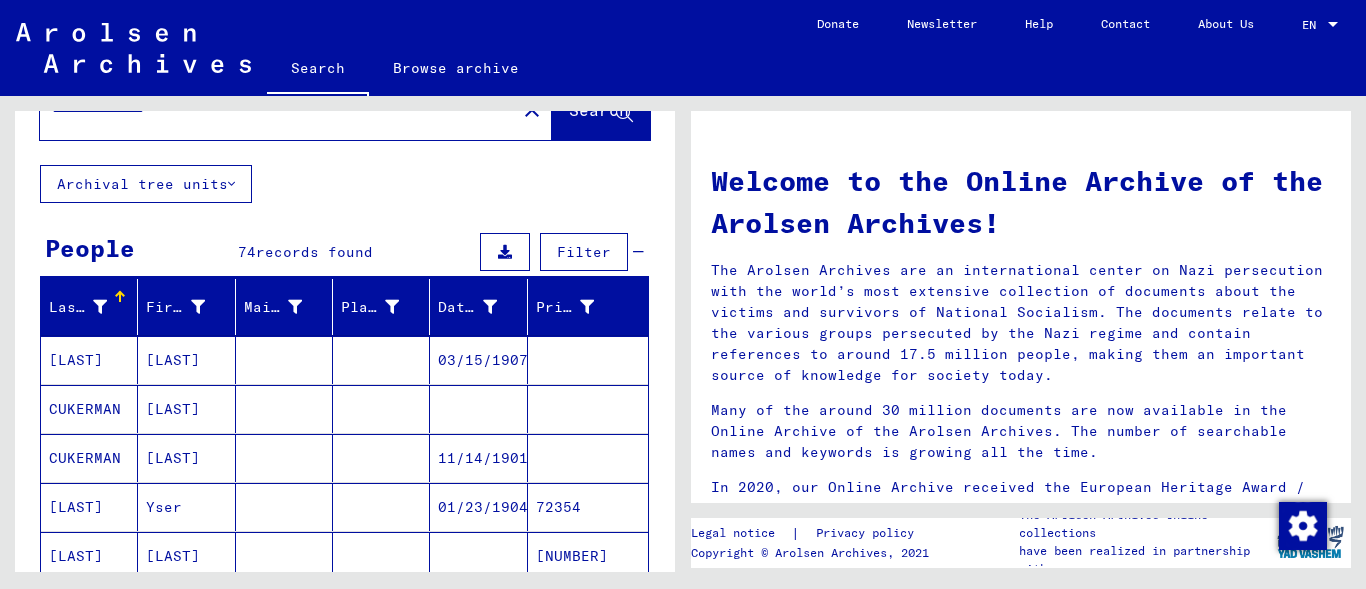 scroll, scrollTop: 71, scrollLeft: 0, axis: vertical 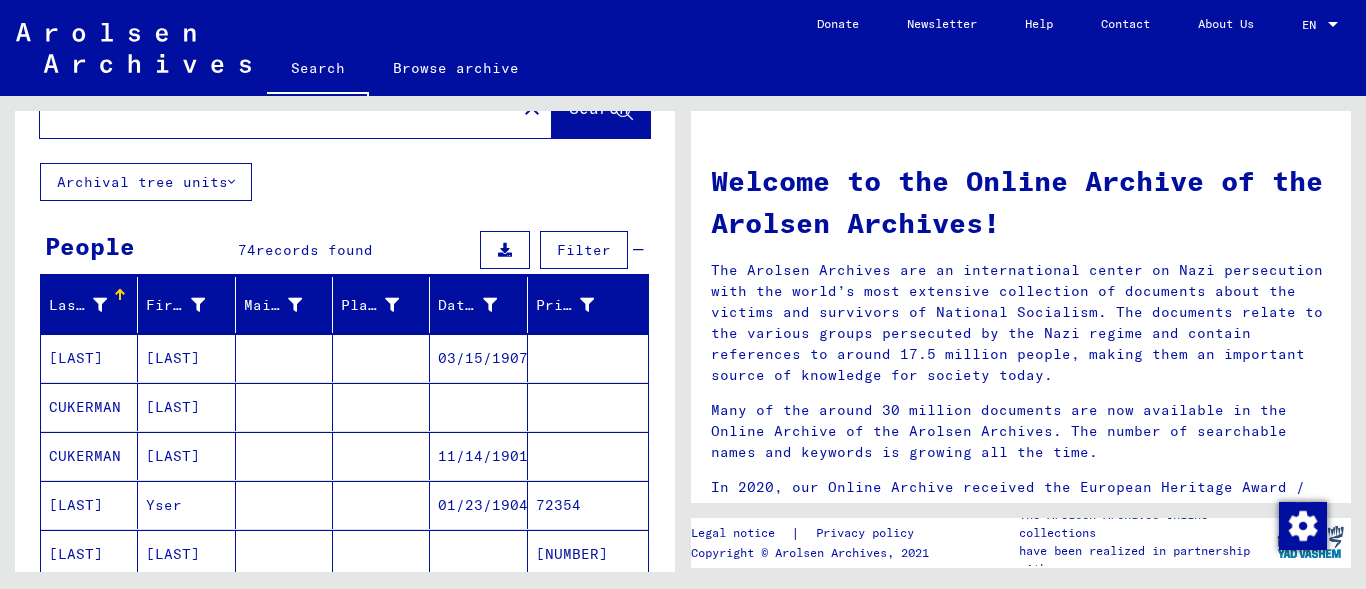 click on "CUKERMAN" at bounding box center [89, 456] 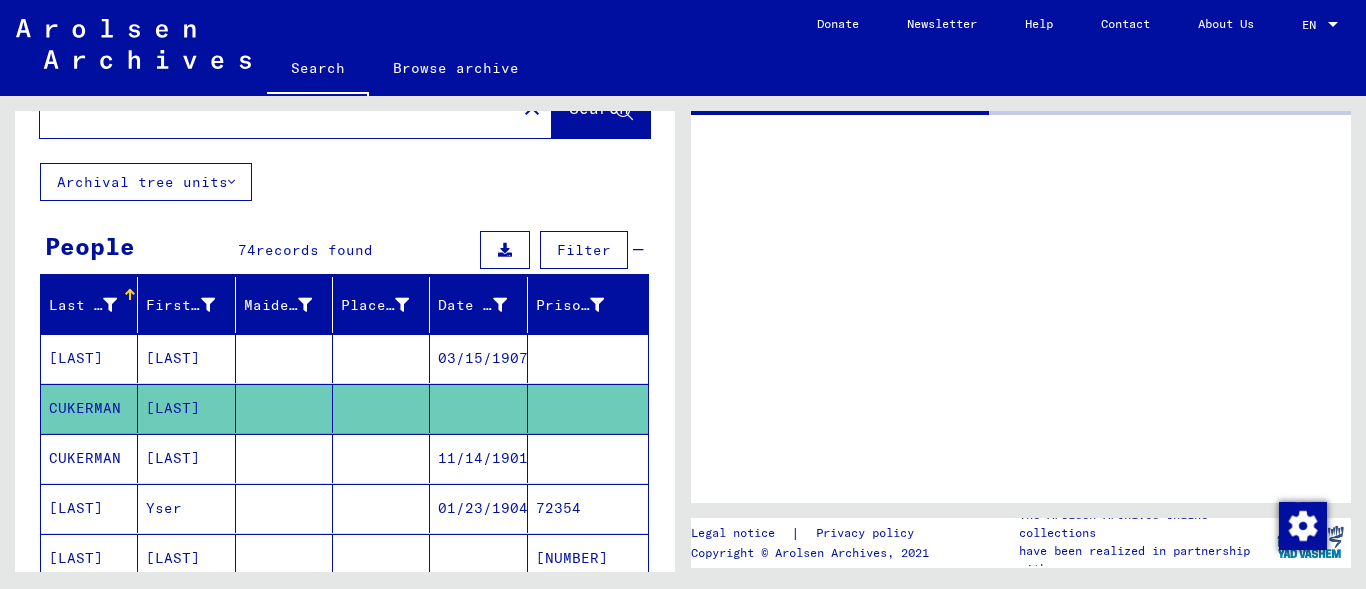 click on "CUKERMAN" 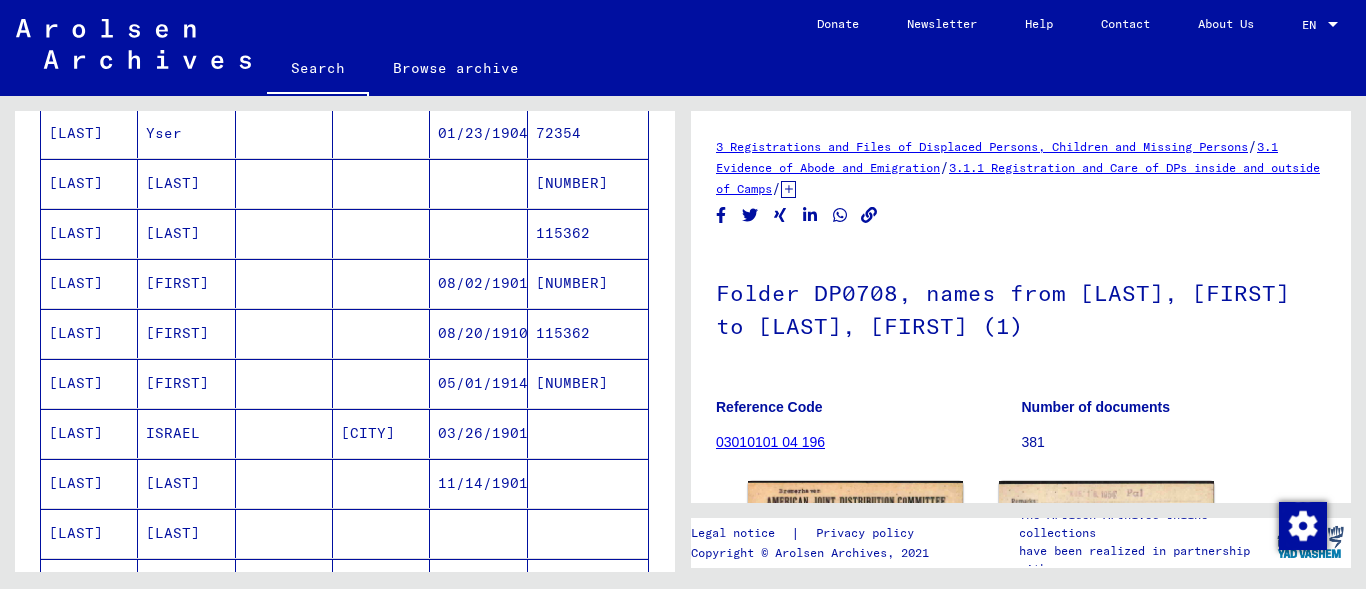 scroll, scrollTop: 450, scrollLeft: 0, axis: vertical 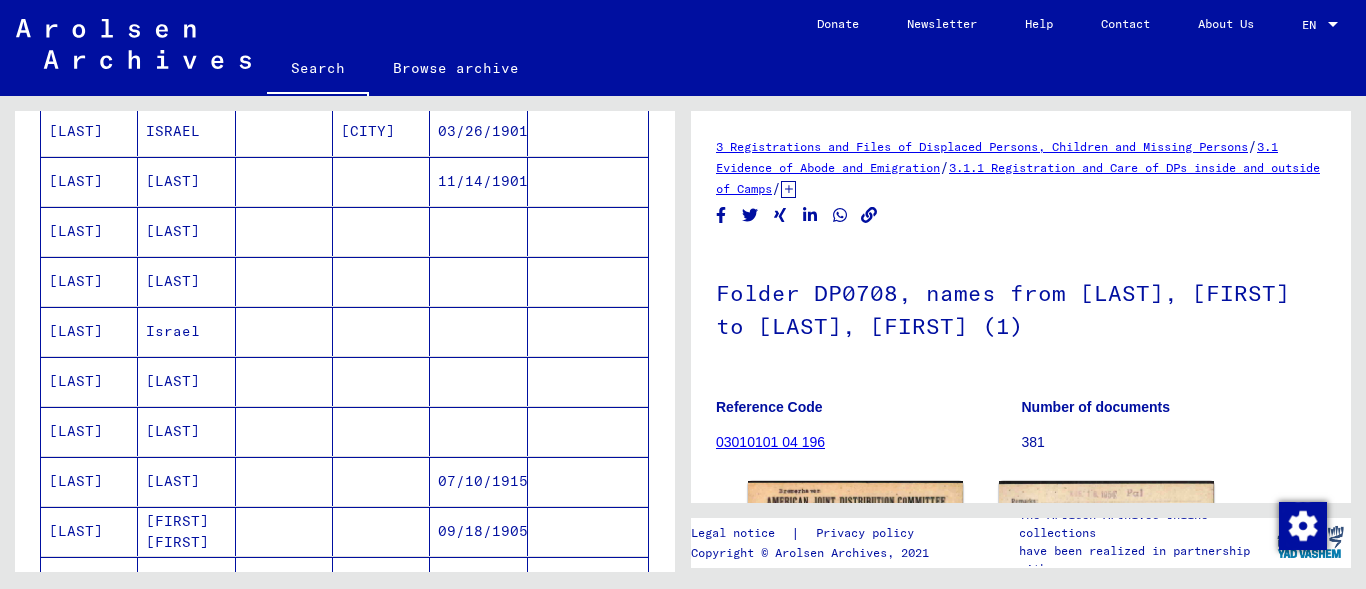 click on "[LAST]" at bounding box center (89, 481) 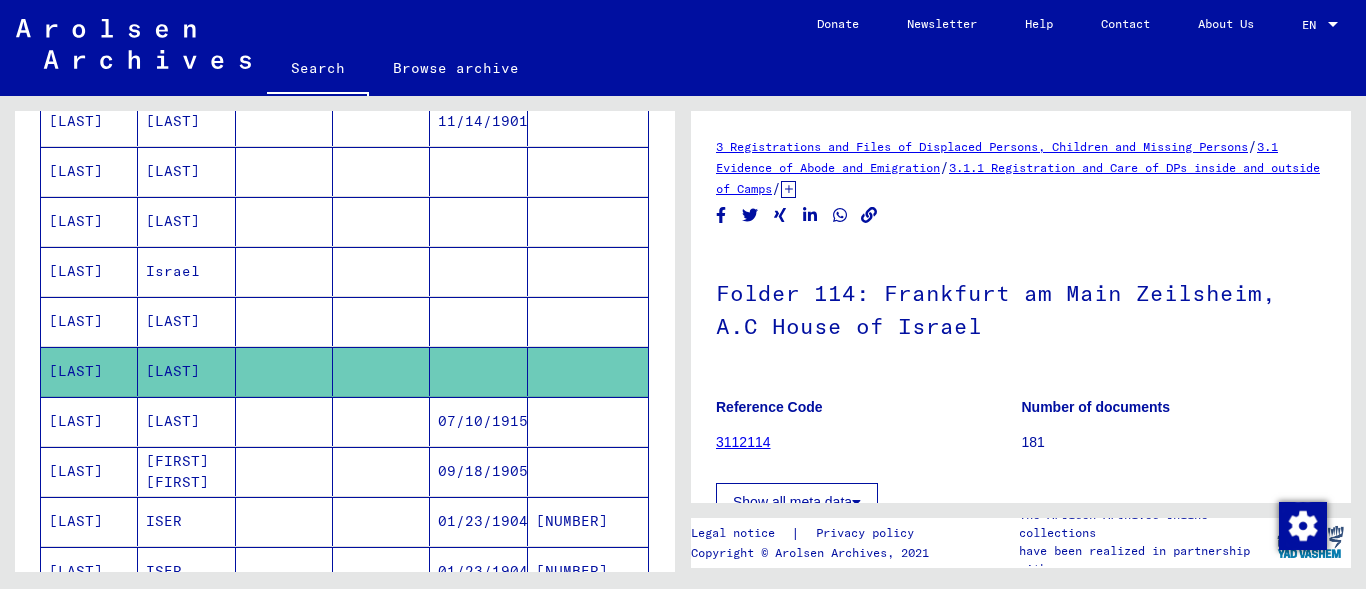 scroll, scrollTop: 816, scrollLeft: 0, axis: vertical 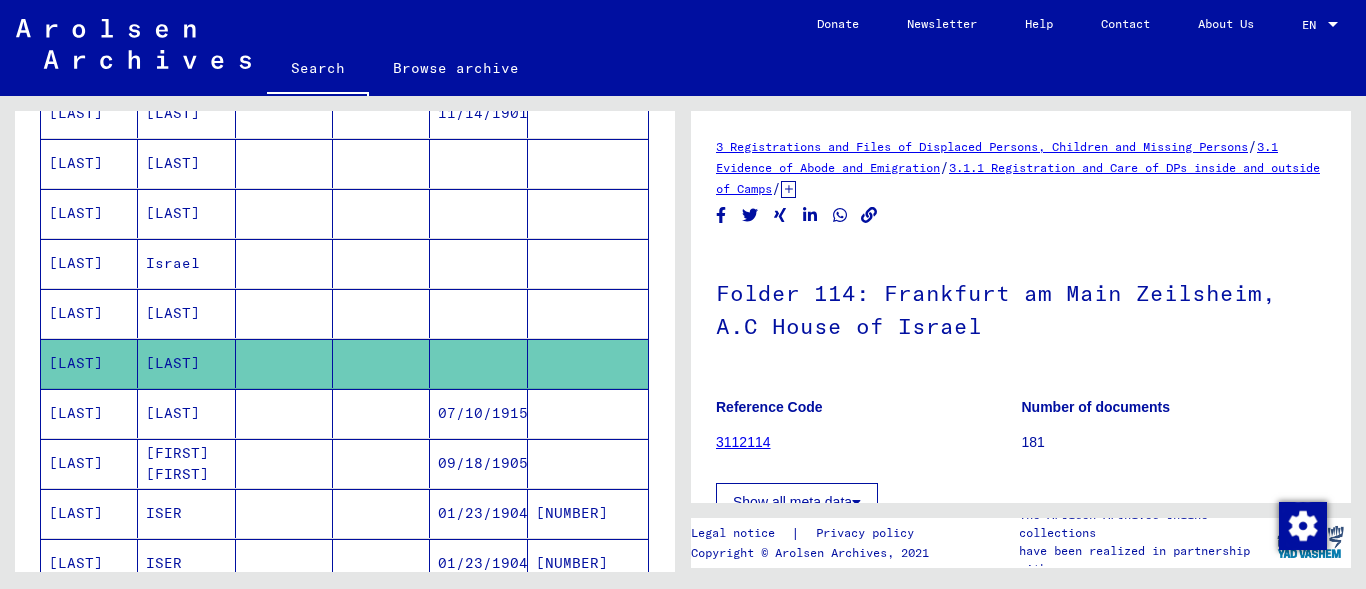 click on "[LAST]" at bounding box center [89, 463] 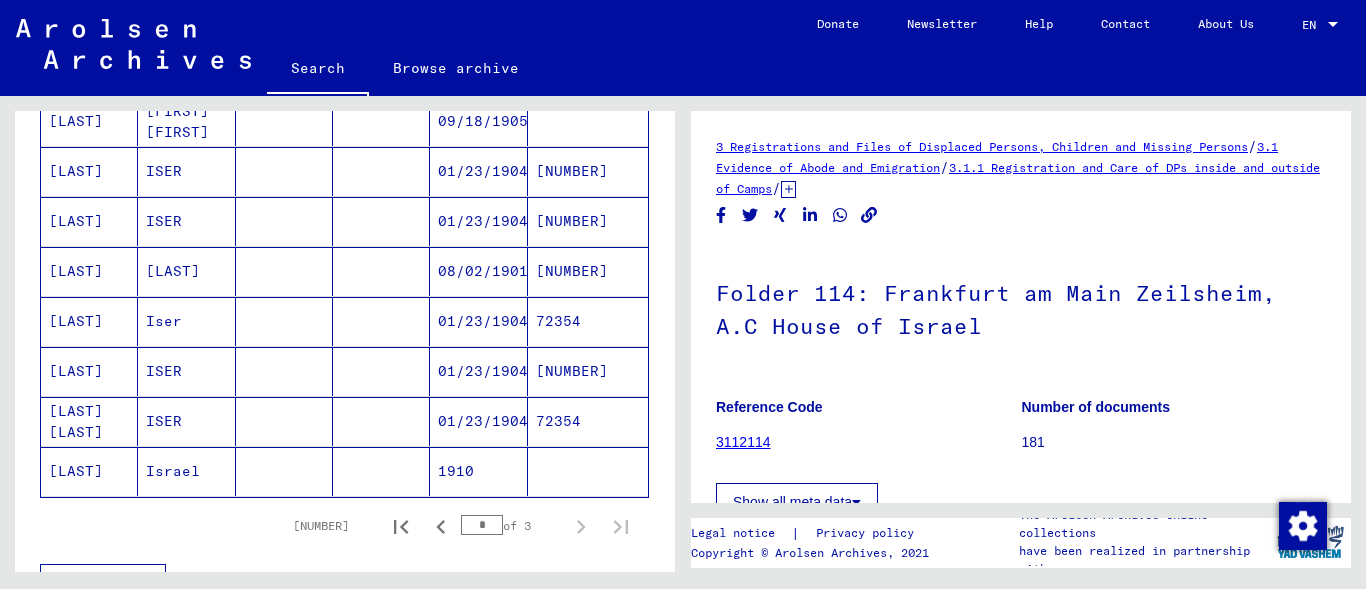 scroll, scrollTop: 1170, scrollLeft: 0, axis: vertical 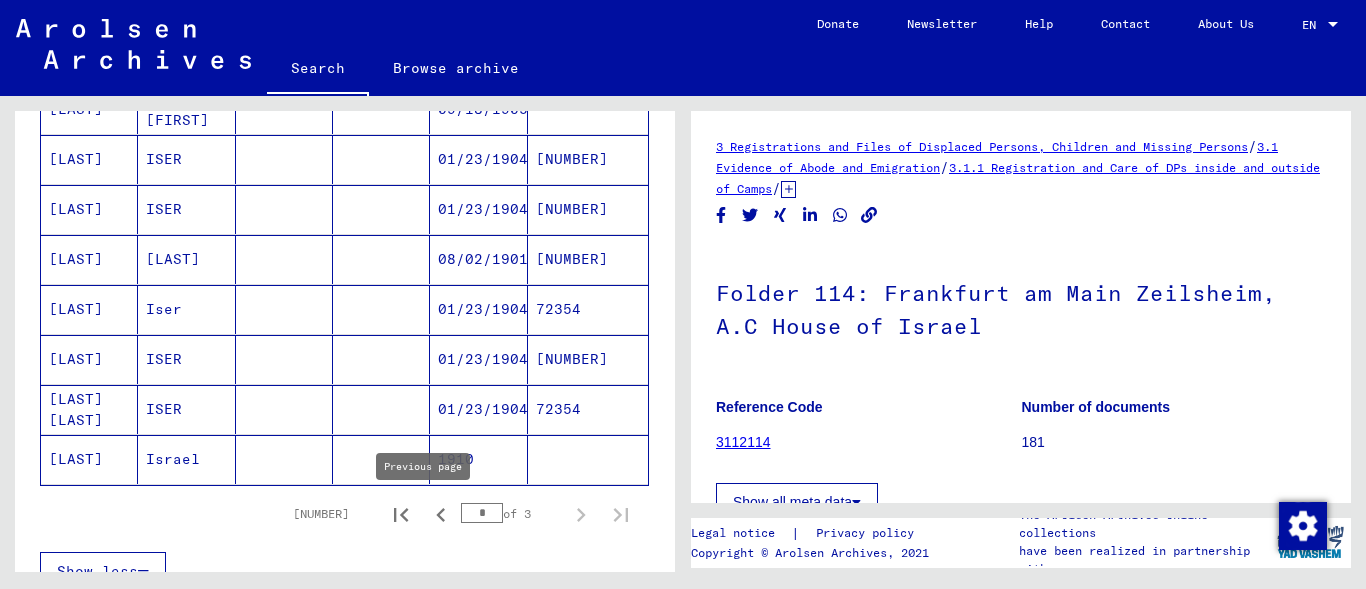 click 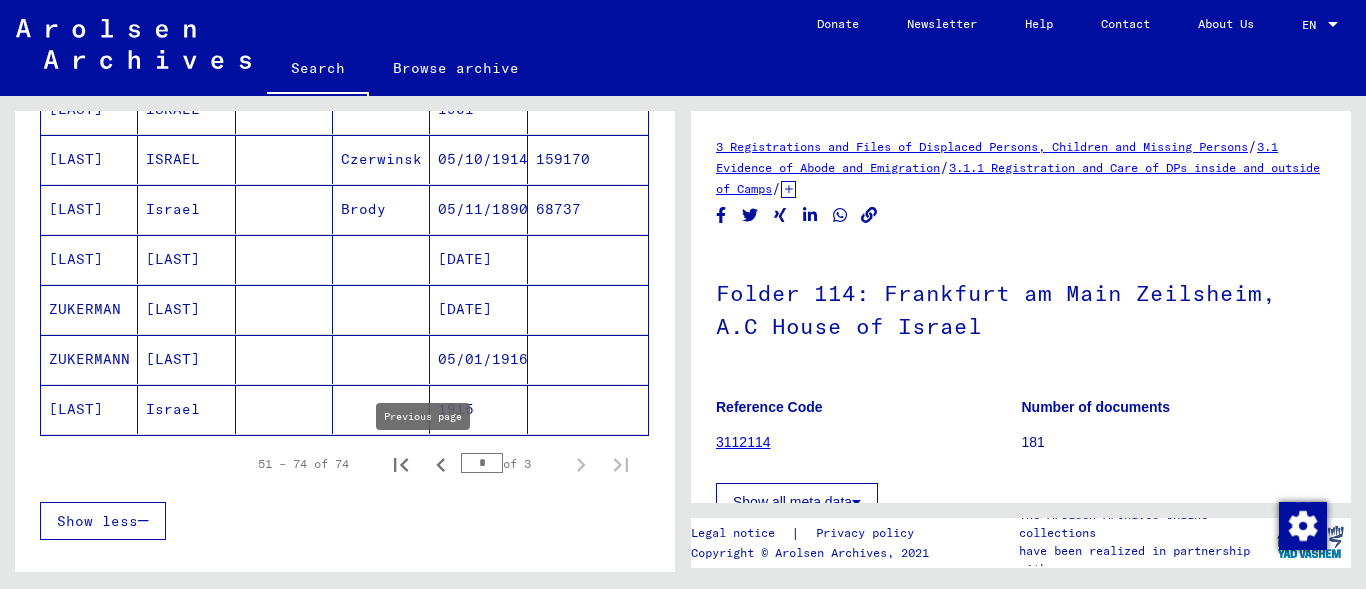 click 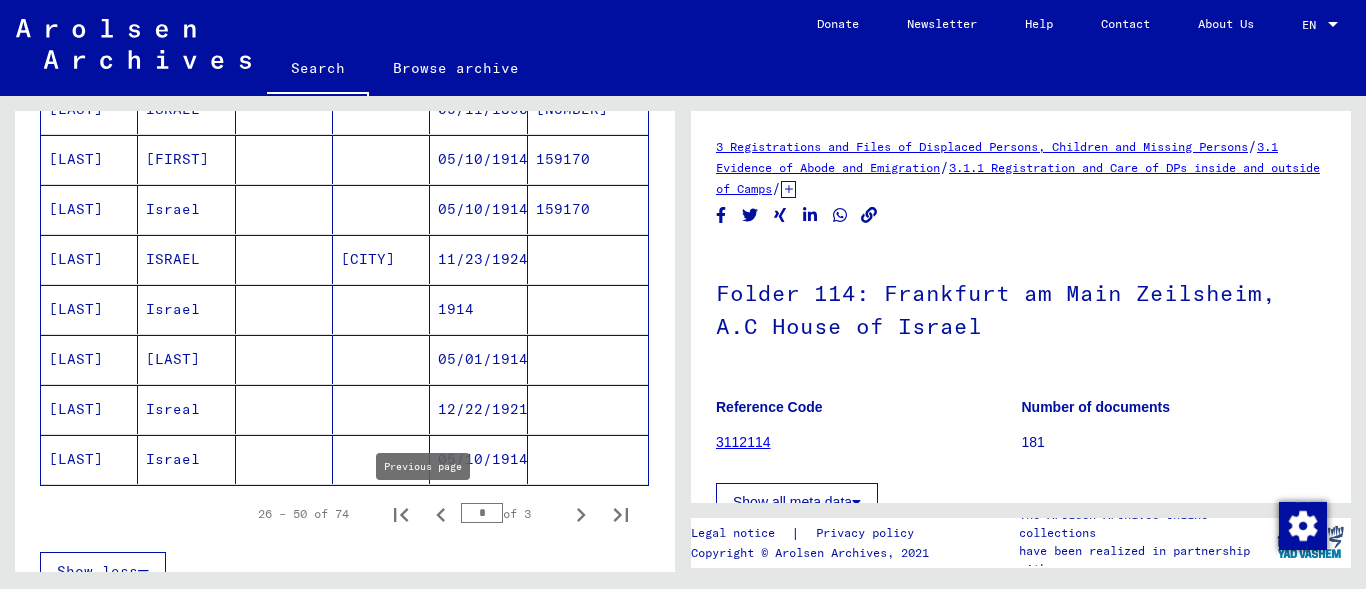 click 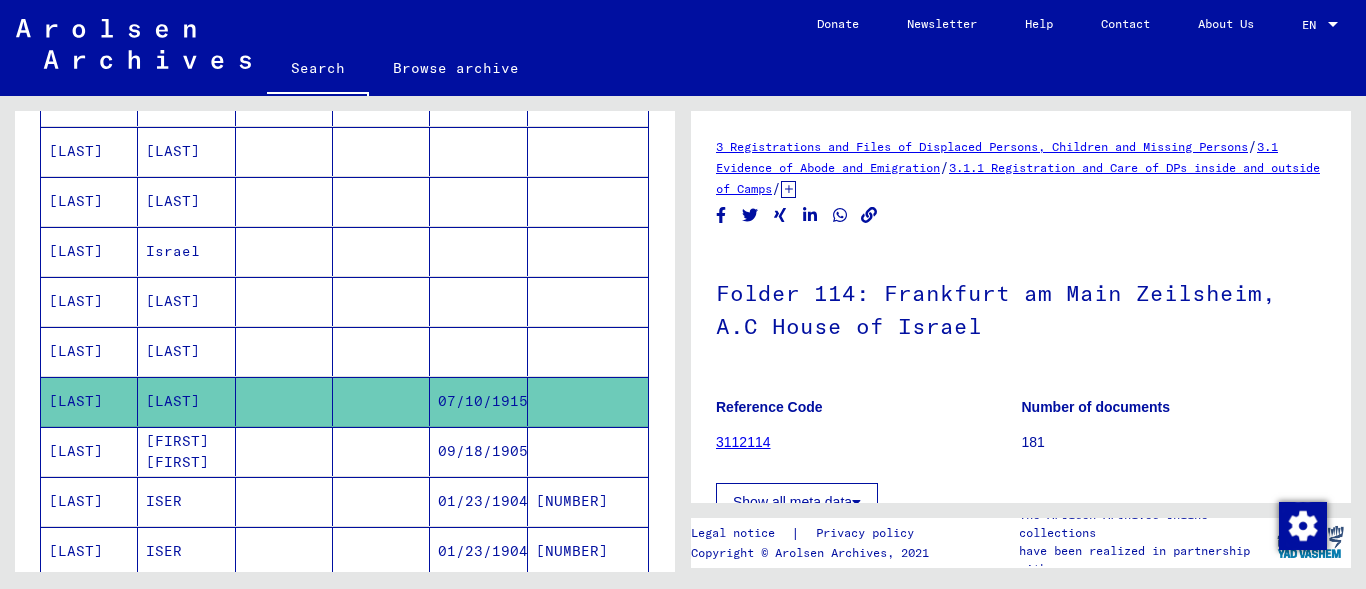 scroll, scrollTop: 816, scrollLeft: 0, axis: vertical 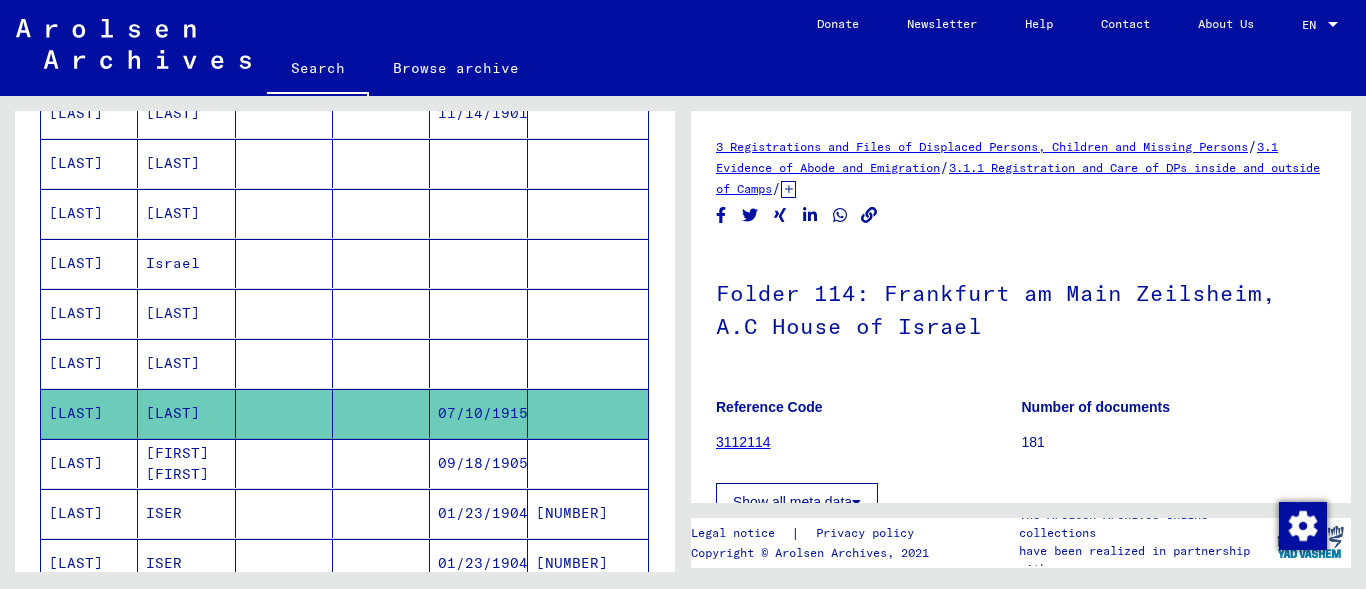 click on "[LAST]" at bounding box center (89, 413) 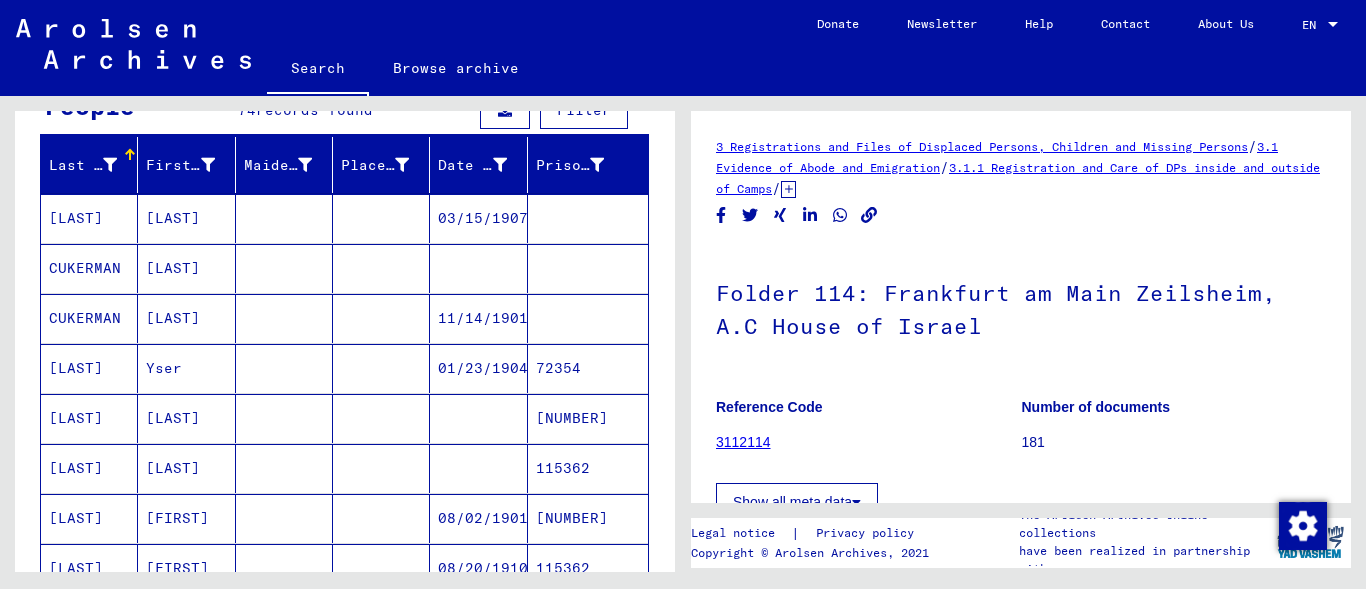 scroll, scrollTop: 203, scrollLeft: 0, axis: vertical 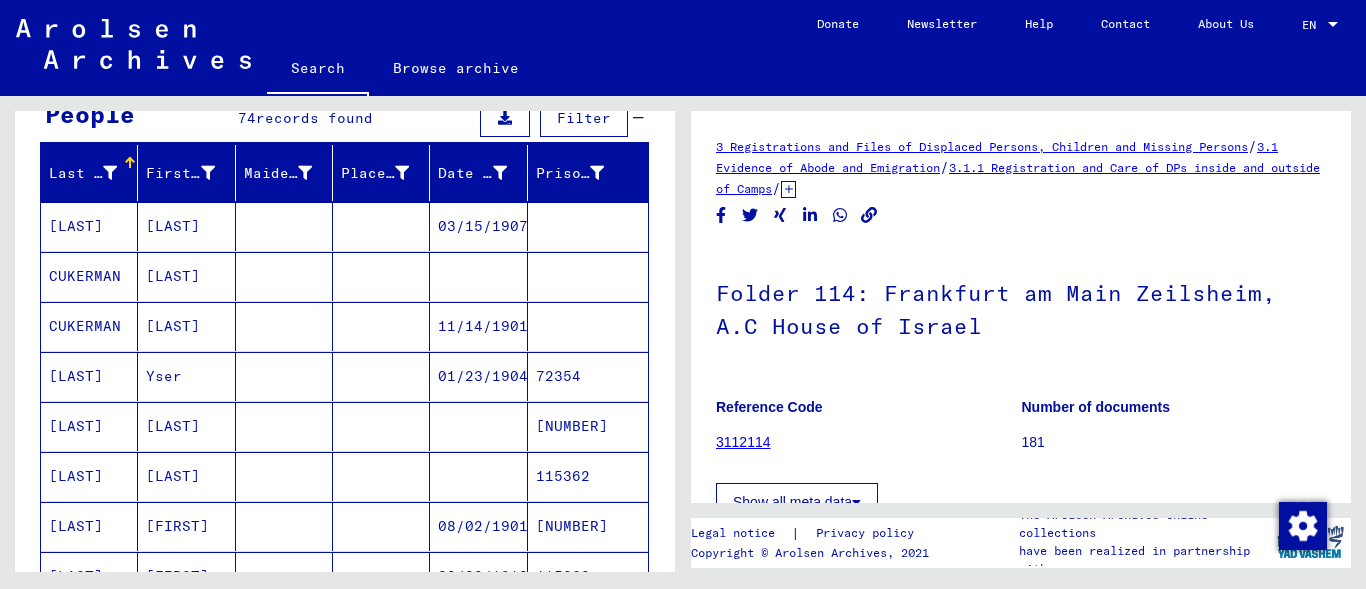 click on "CUKERMAN" at bounding box center (89, 326) 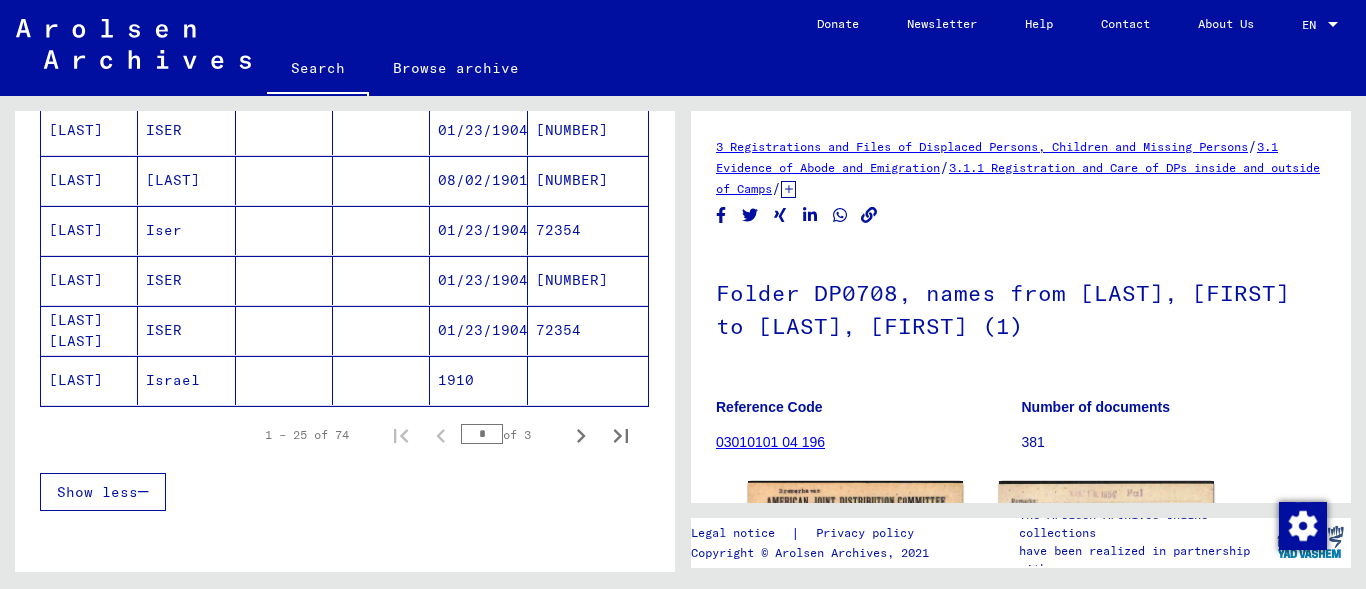 scroll, scrollTop: 1253, scrollLeft: 0, axis: vertical 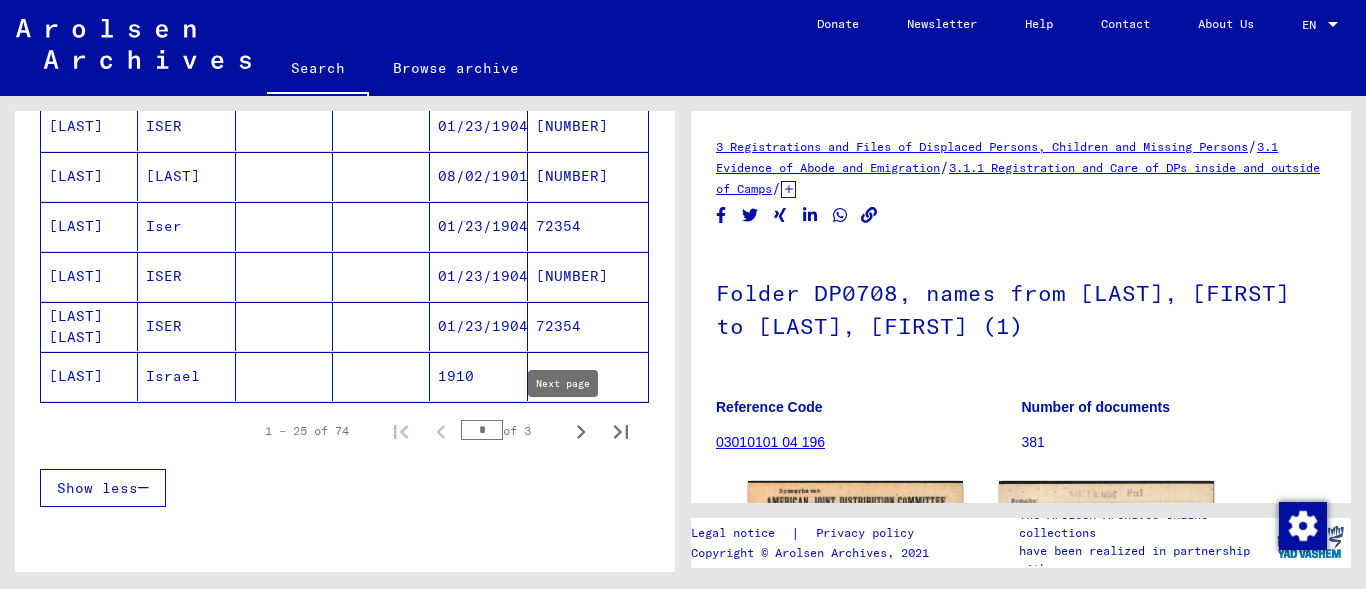 click 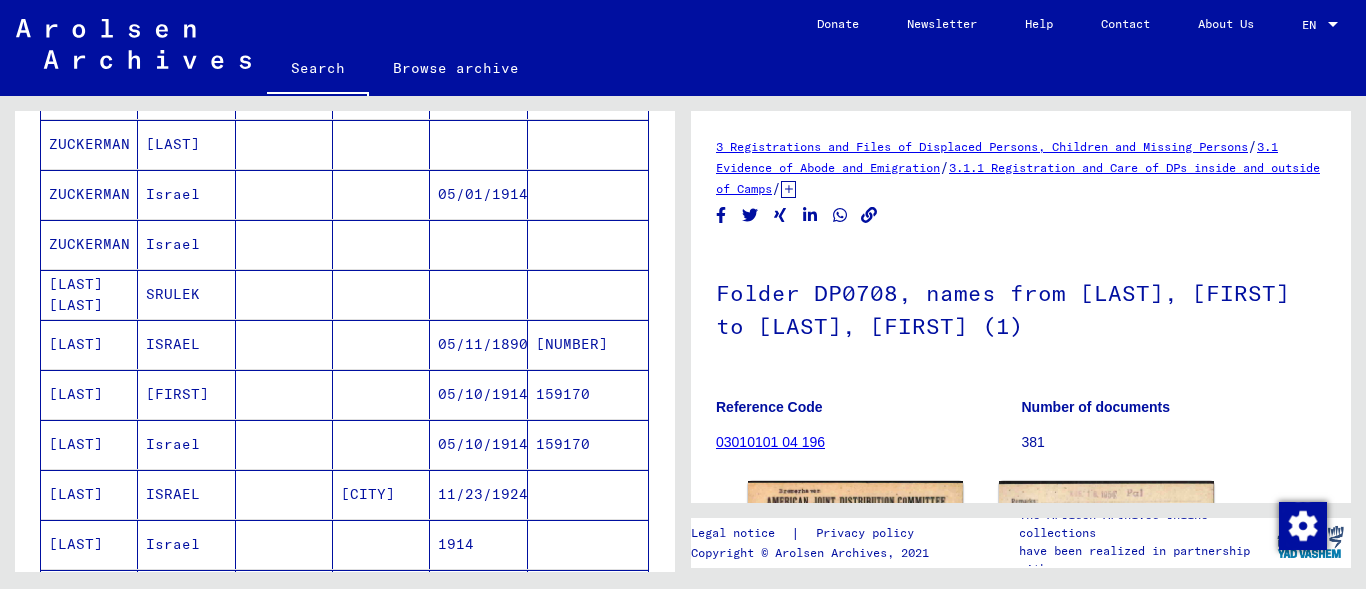 scroll, scrollTop: 915, scrollLeft: 0, axis: vertical 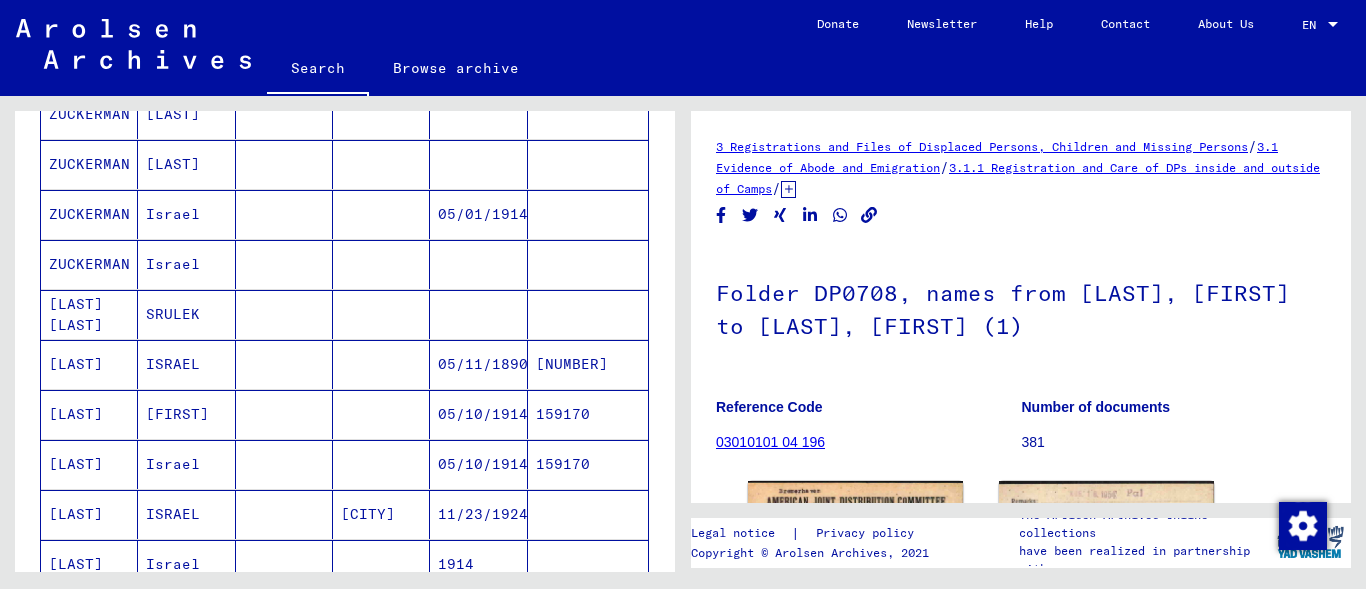click on "SRULEK" at bounding box center [186, 364] 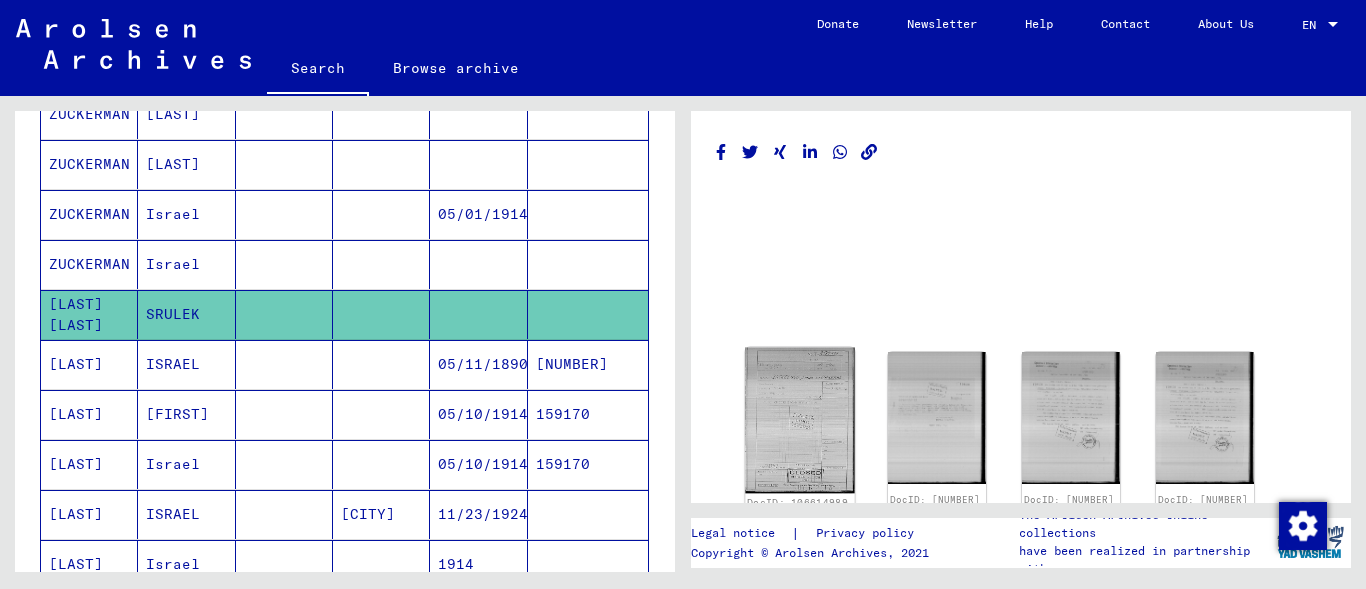 click 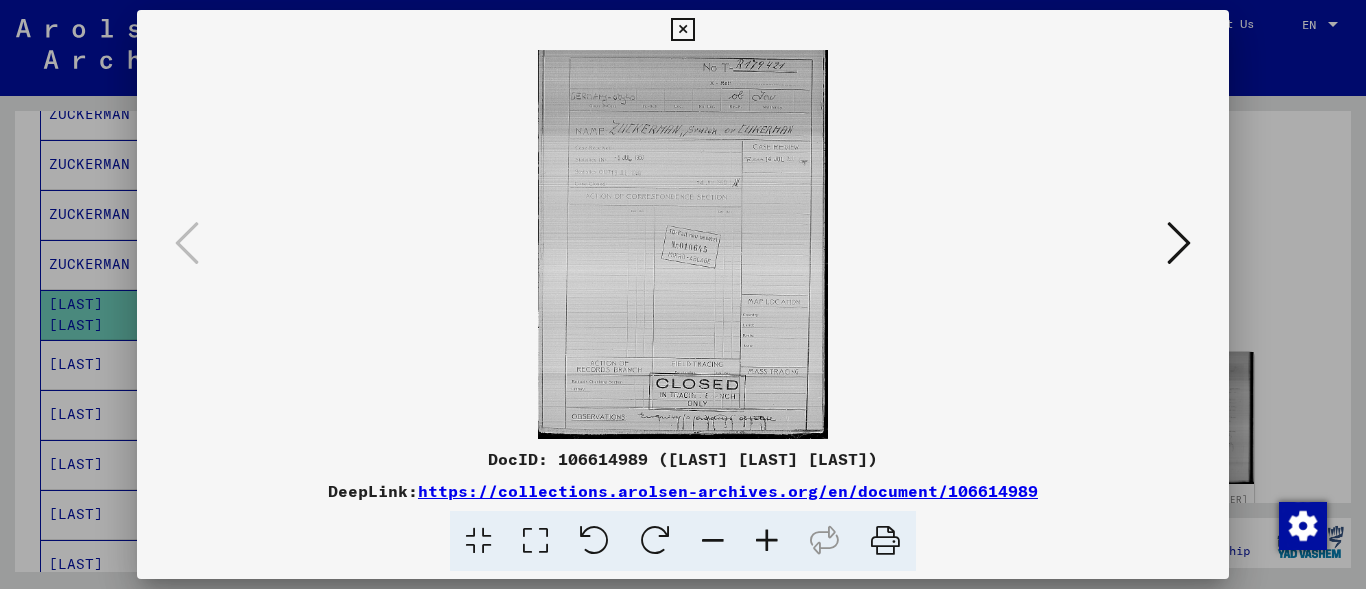 click at bounding box center [767, 541] 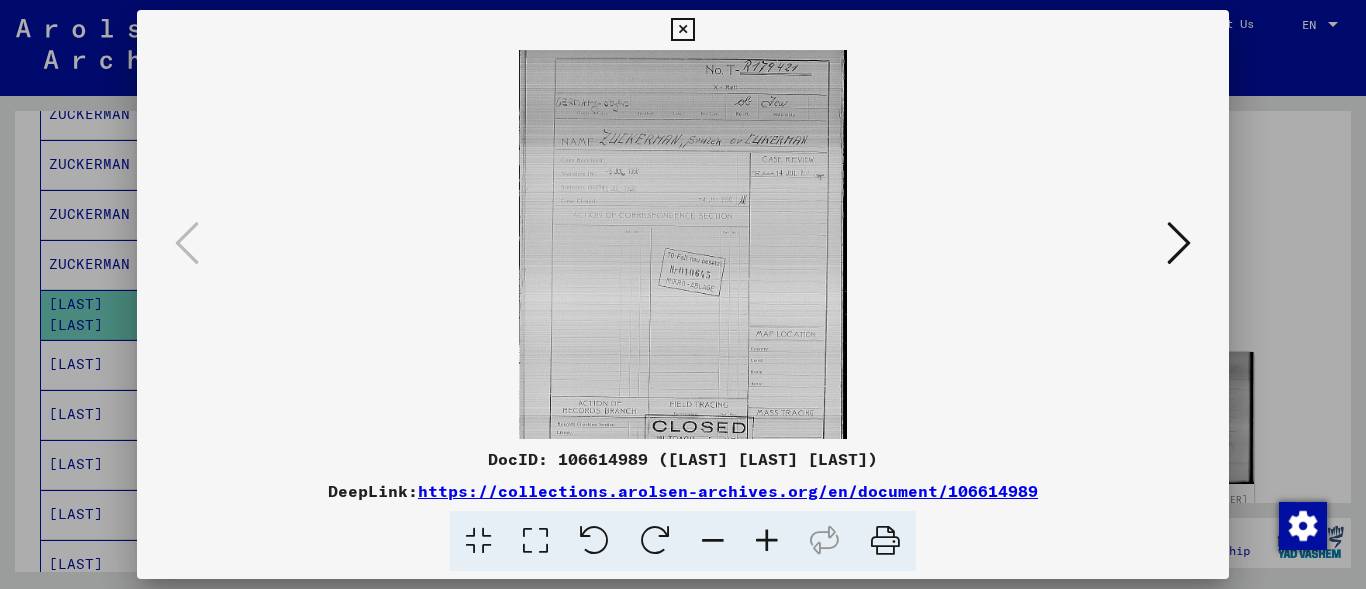 click at bounding box center (767, 541) 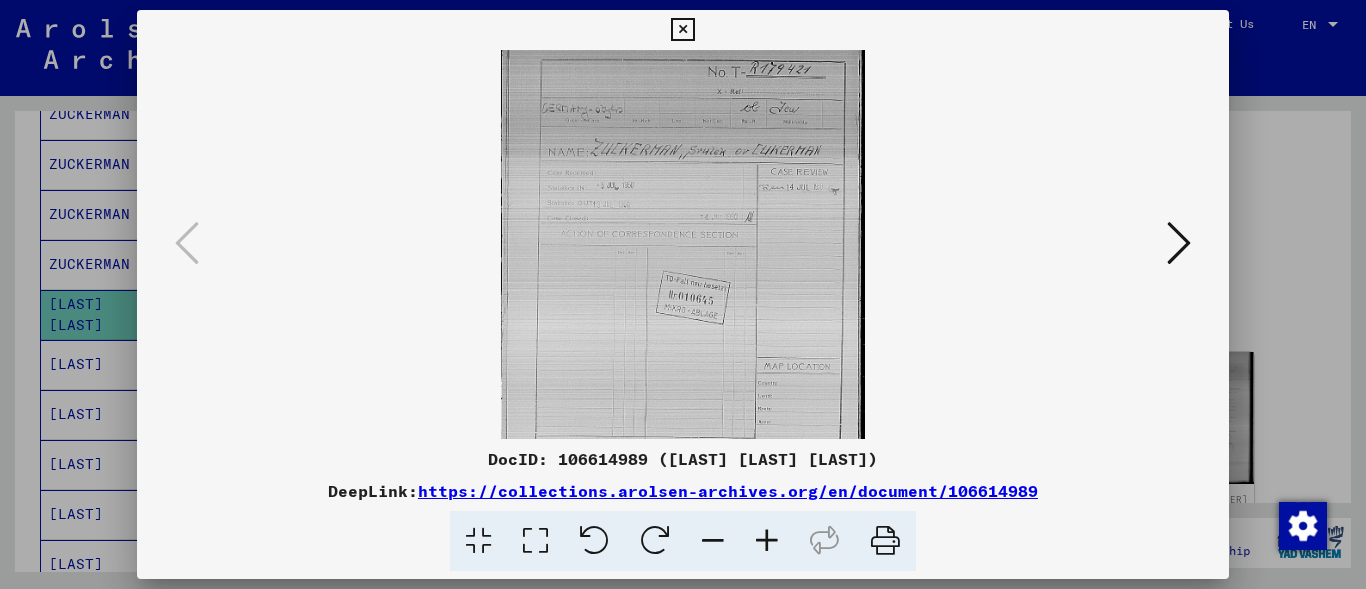 click at bounding box center (767, 541) 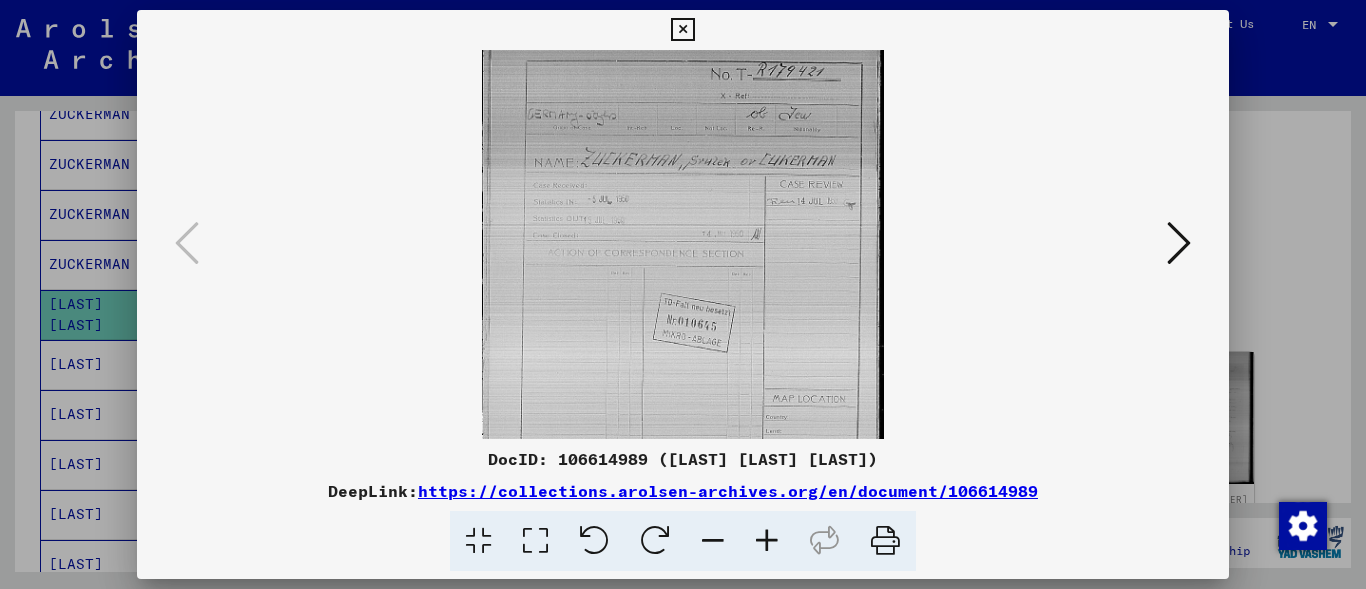 click at bounding box center [767, 541] 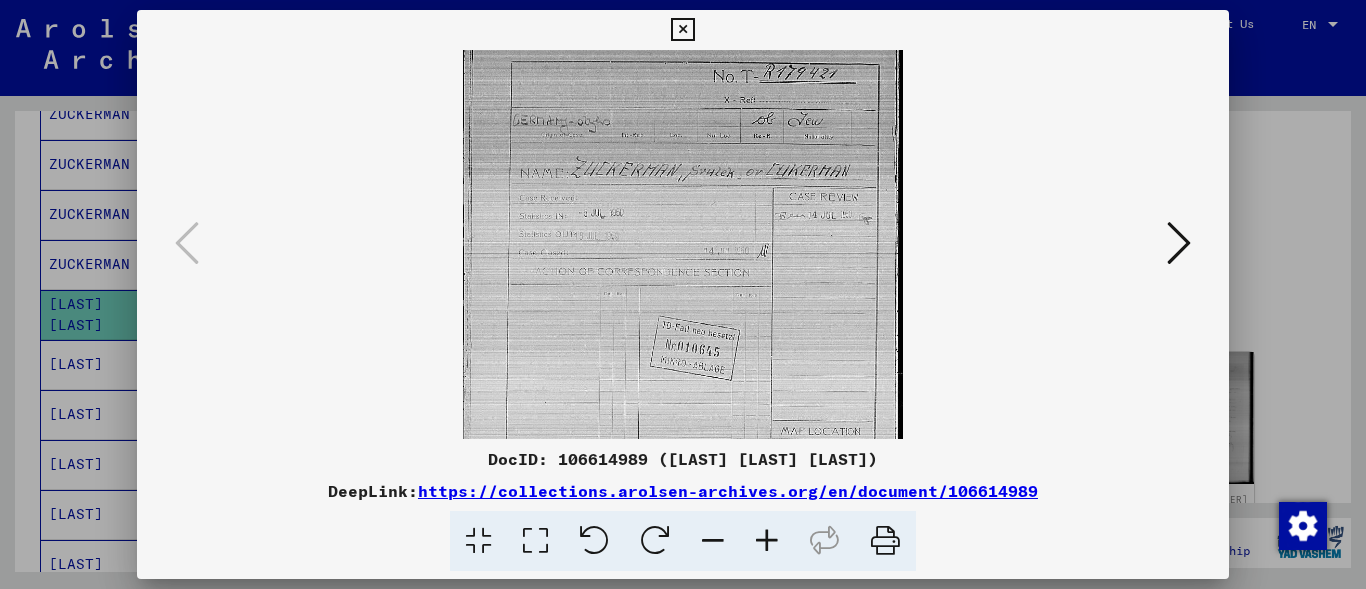 click at bounding box center (767, 541) 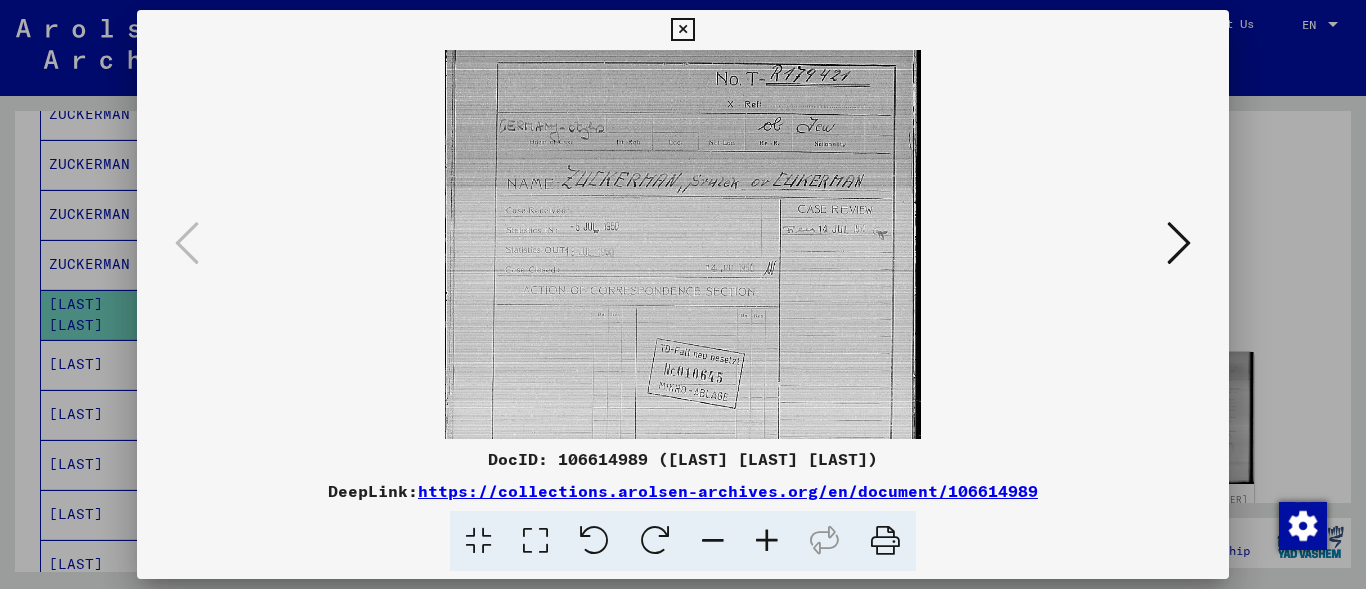 click at bounding box center [767, 541] 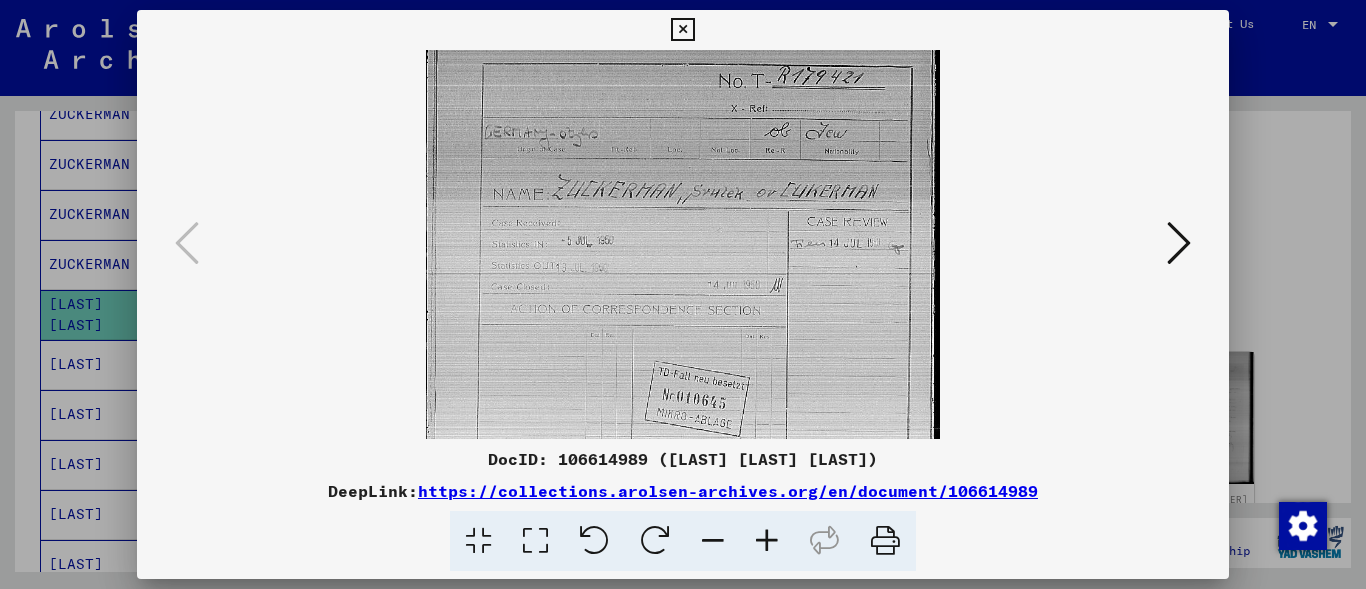 click at bounding box center [682, 30] 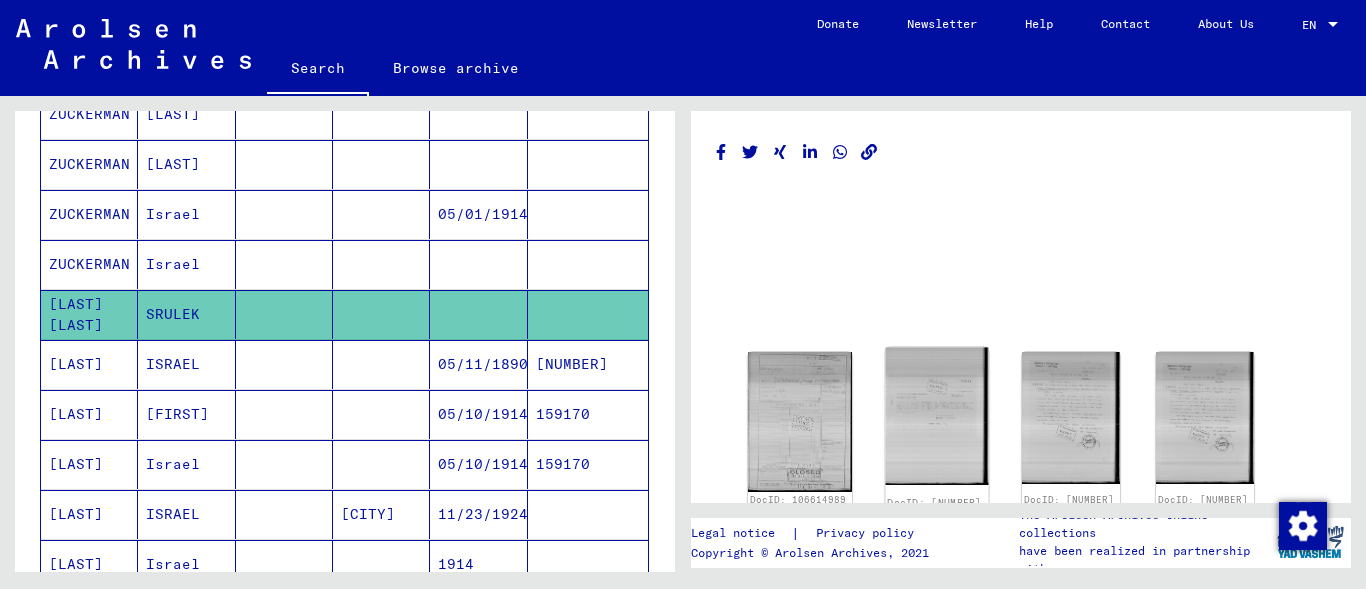 click 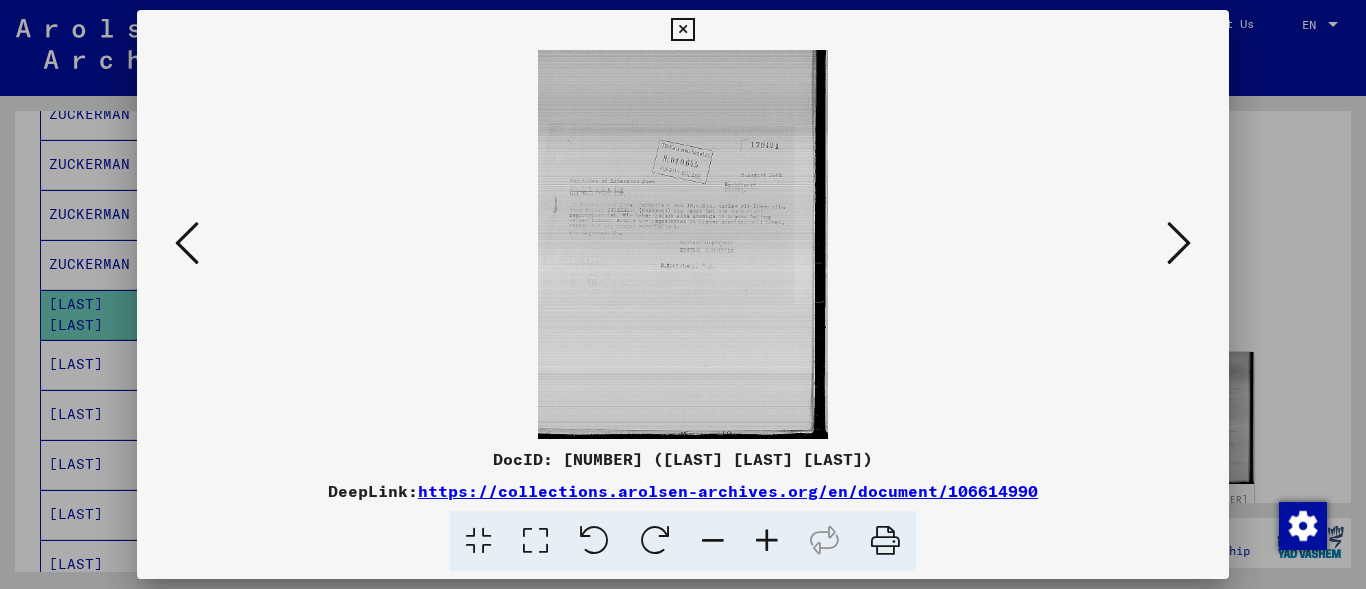 click at bounding box center (767, 541) 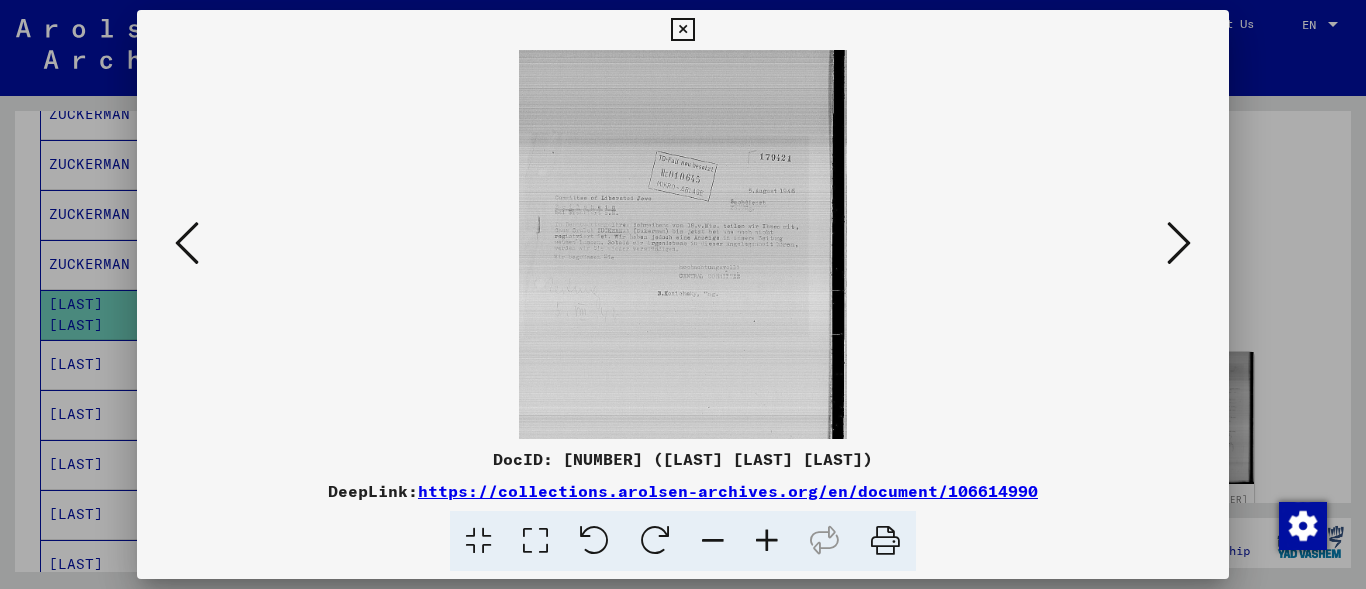 click at bounding box center [767, 541] 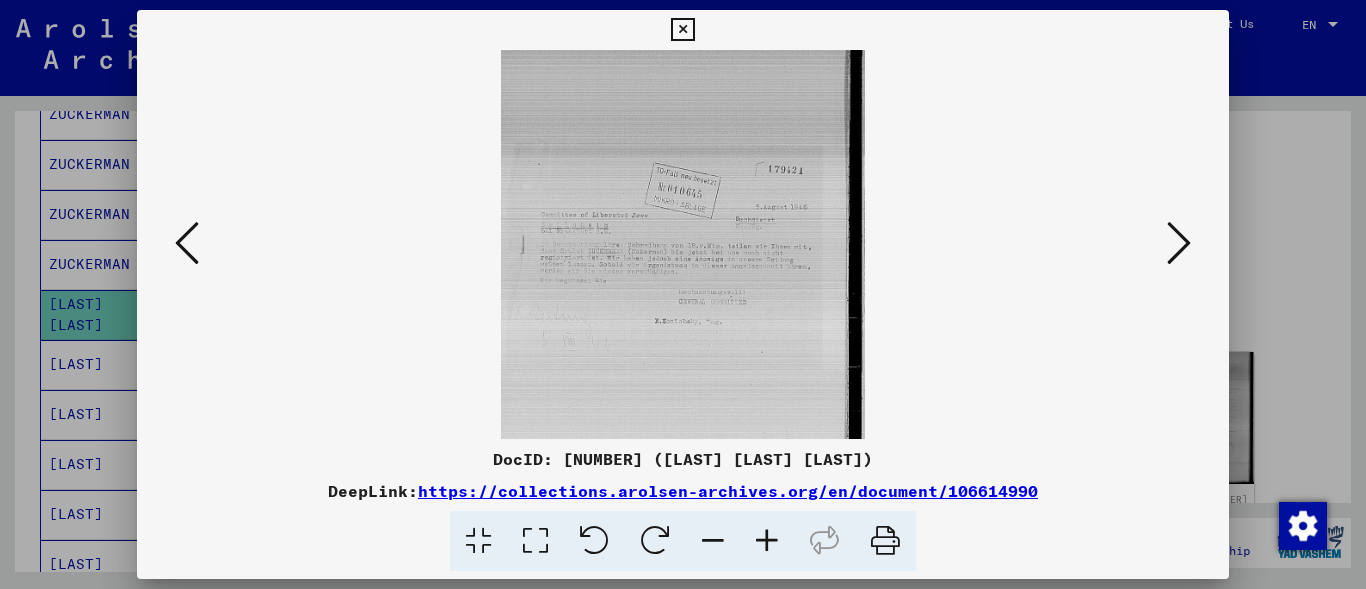 click at bounding box center (767, 541) 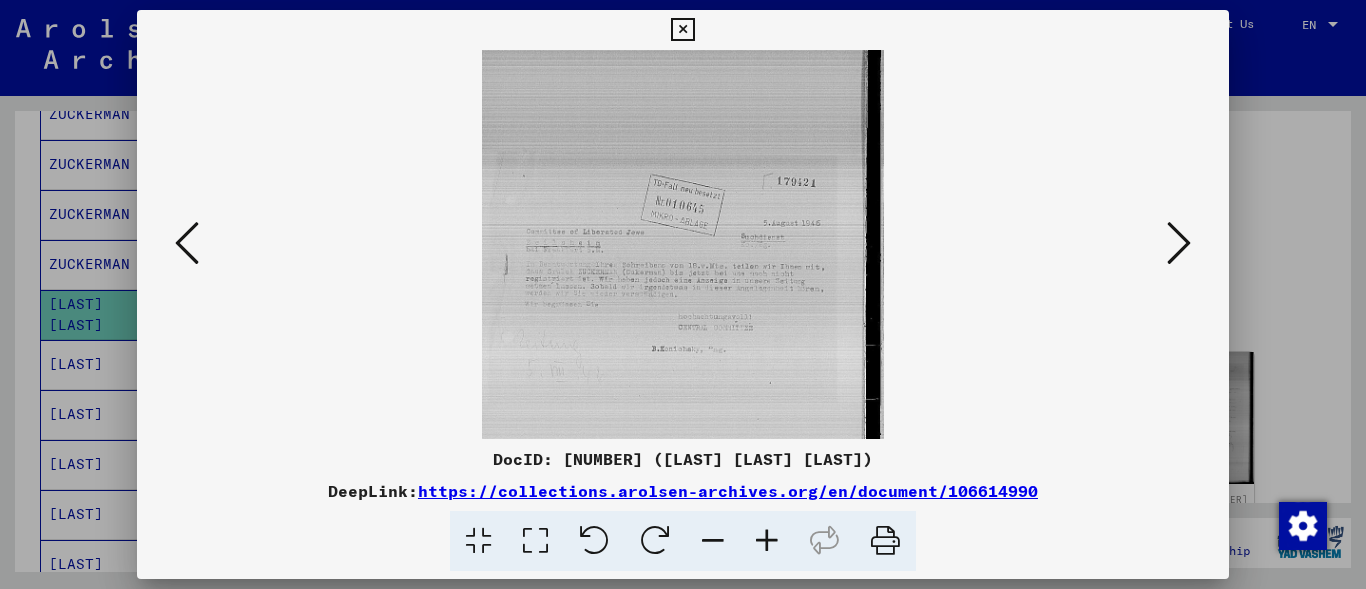 click at bounding box center [767, 541] 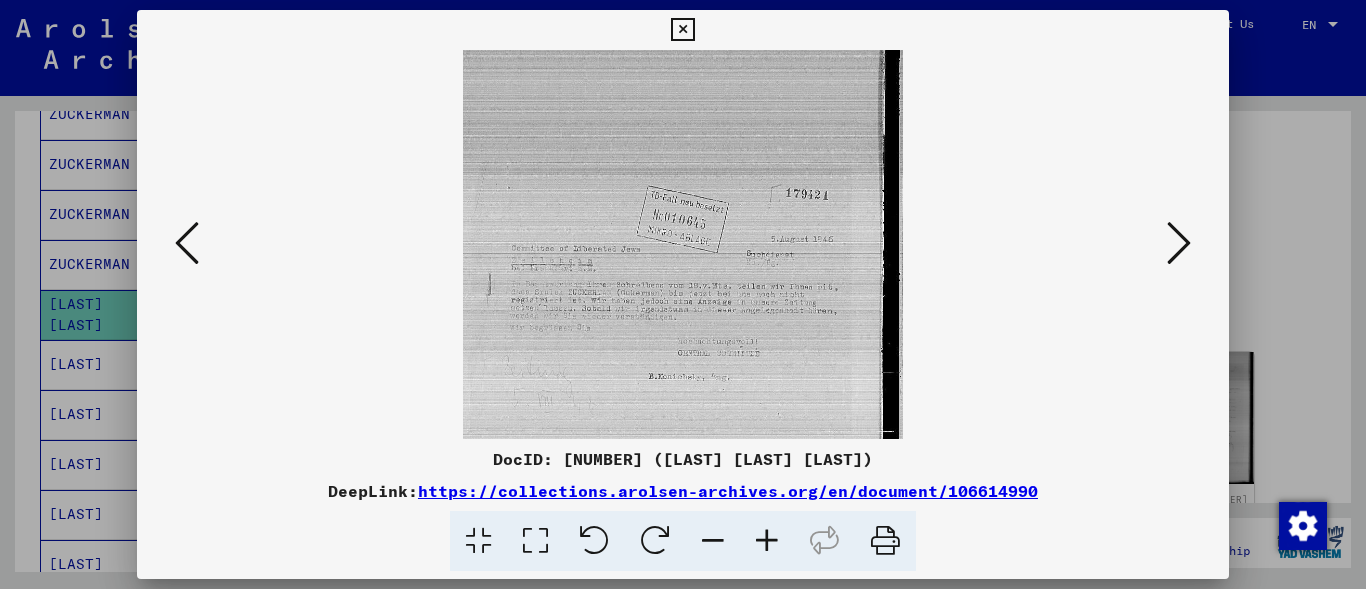 click at bounding box center (767, 541) 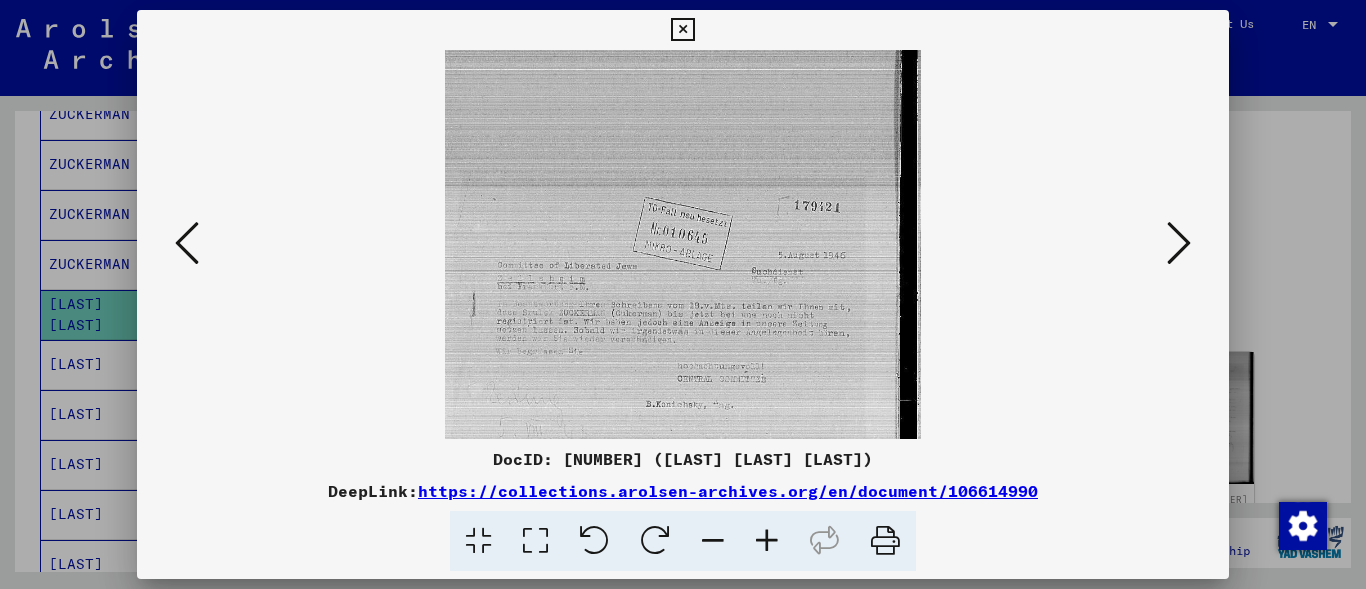 click at bounding box center (767, 541) 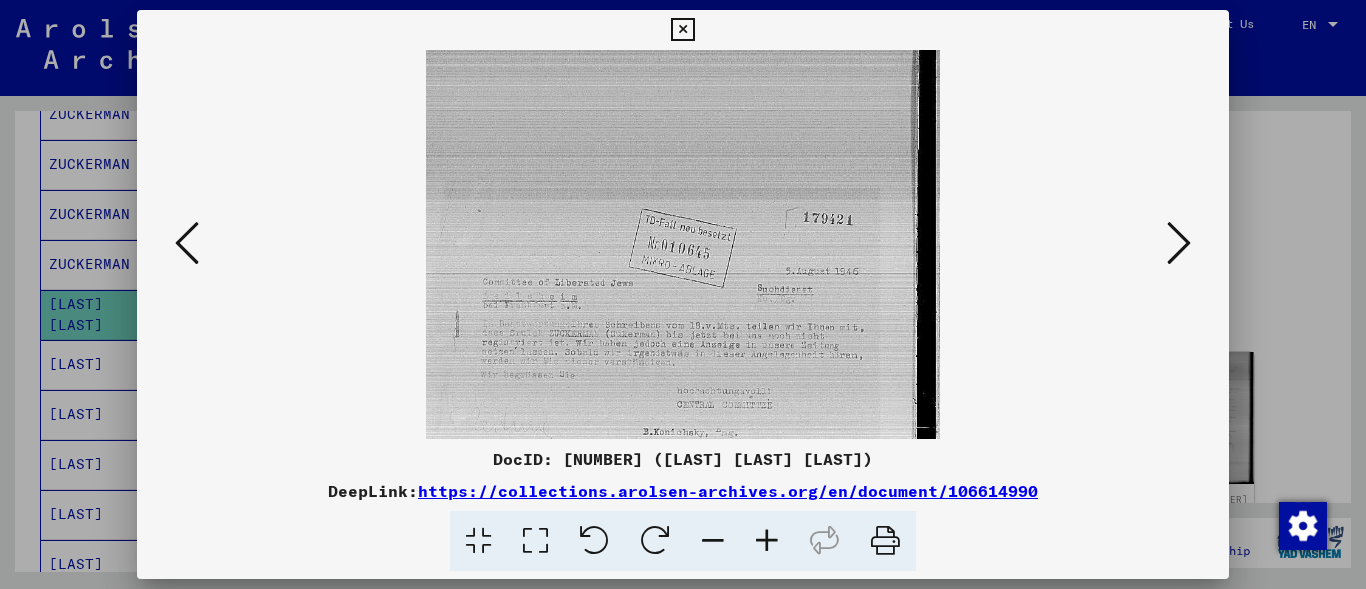 click at bounding box center [682, 30] 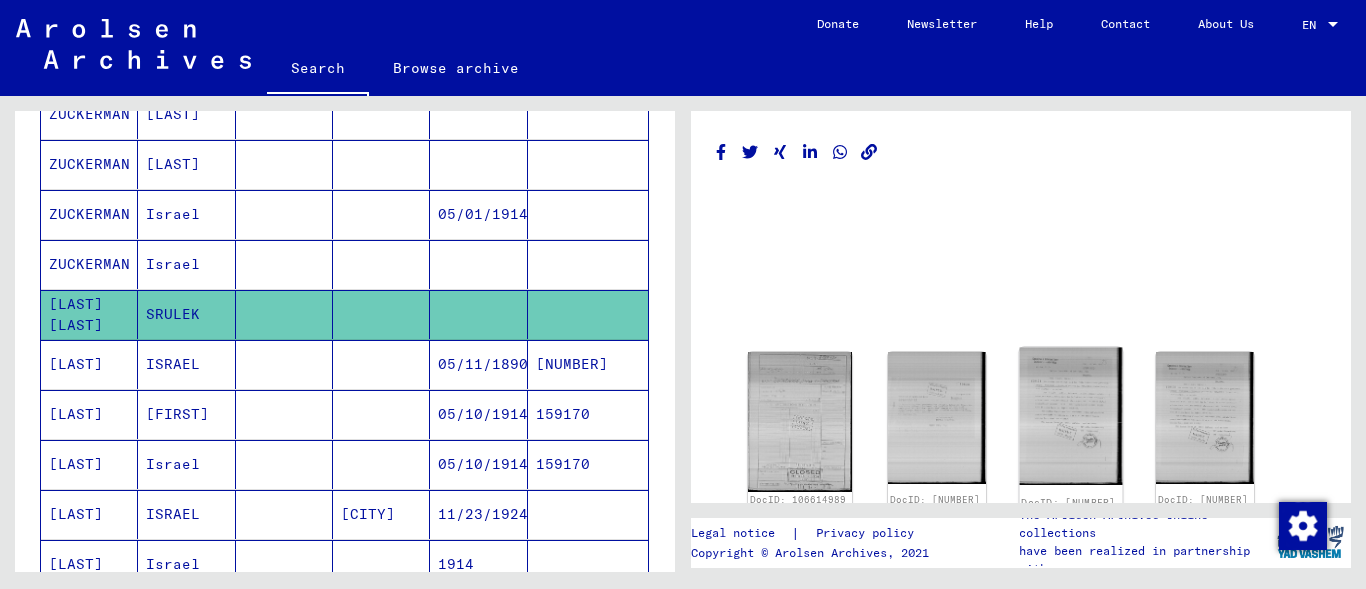 click 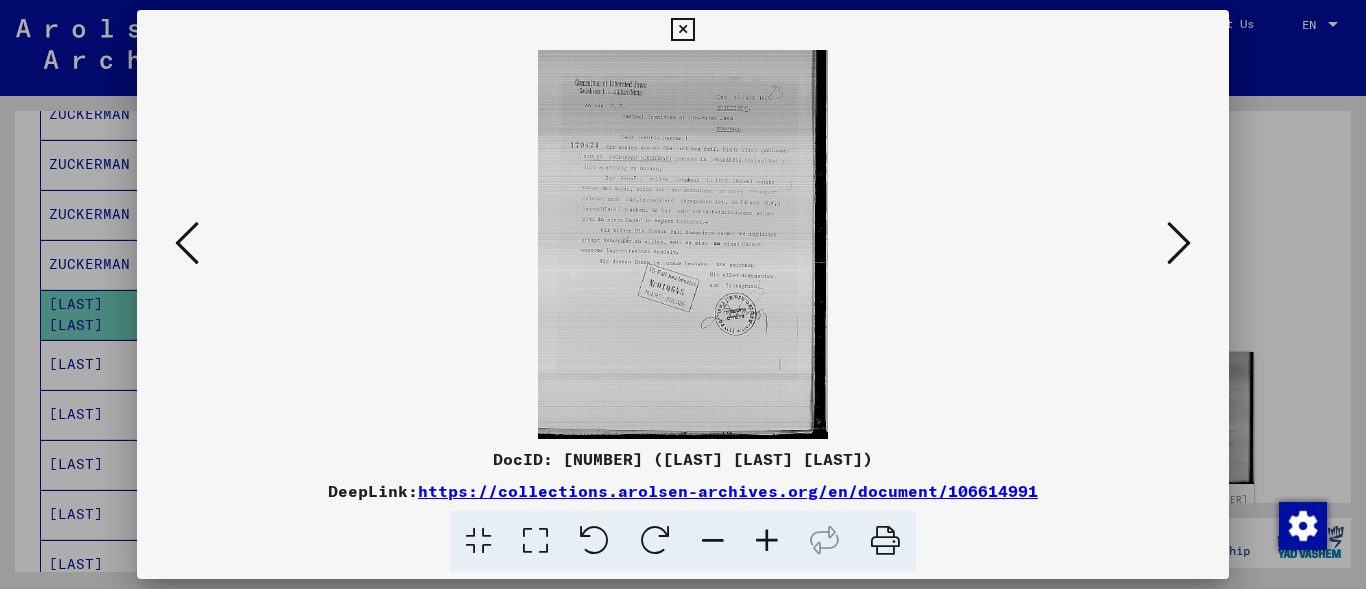 click at bounding box center (767, 541) 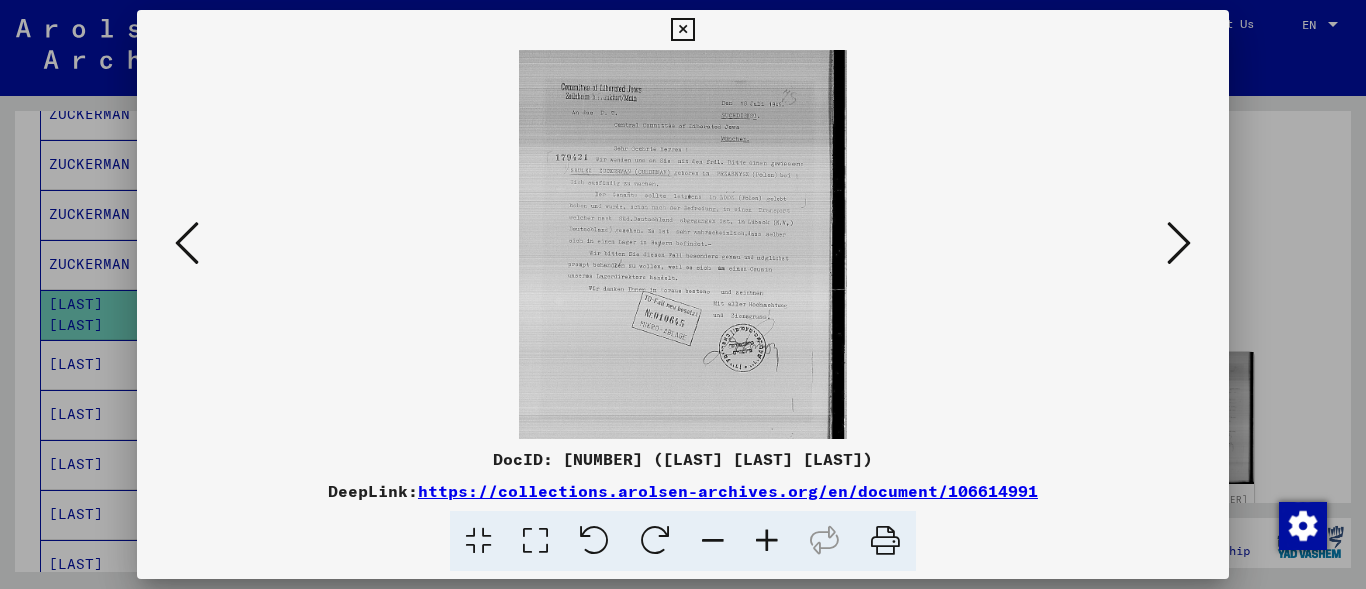 click at bounding box center [767, 541] 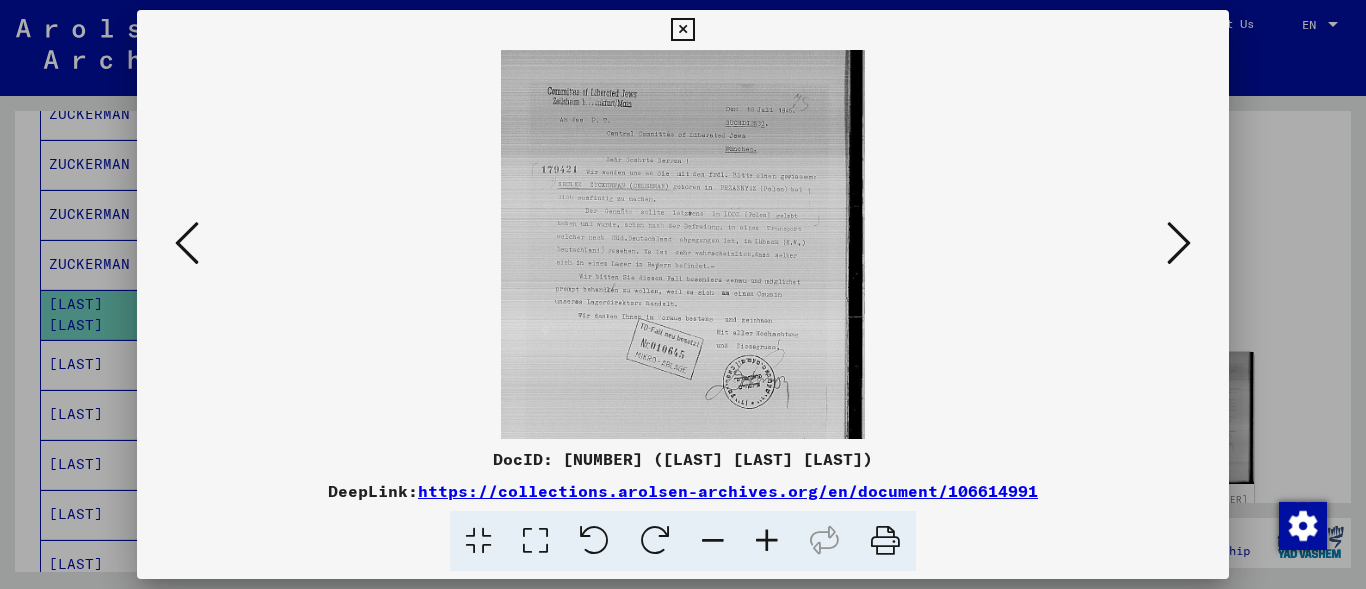 click at bounding box center (767, 541) 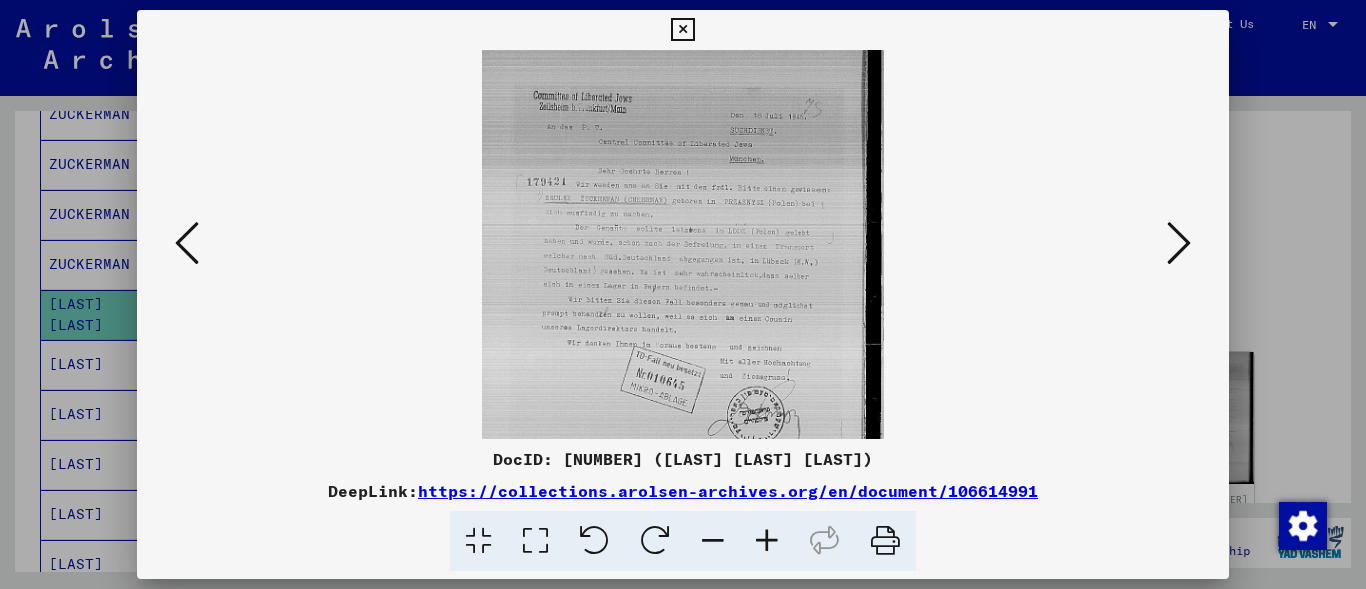 click at bounding box center [767, 541] 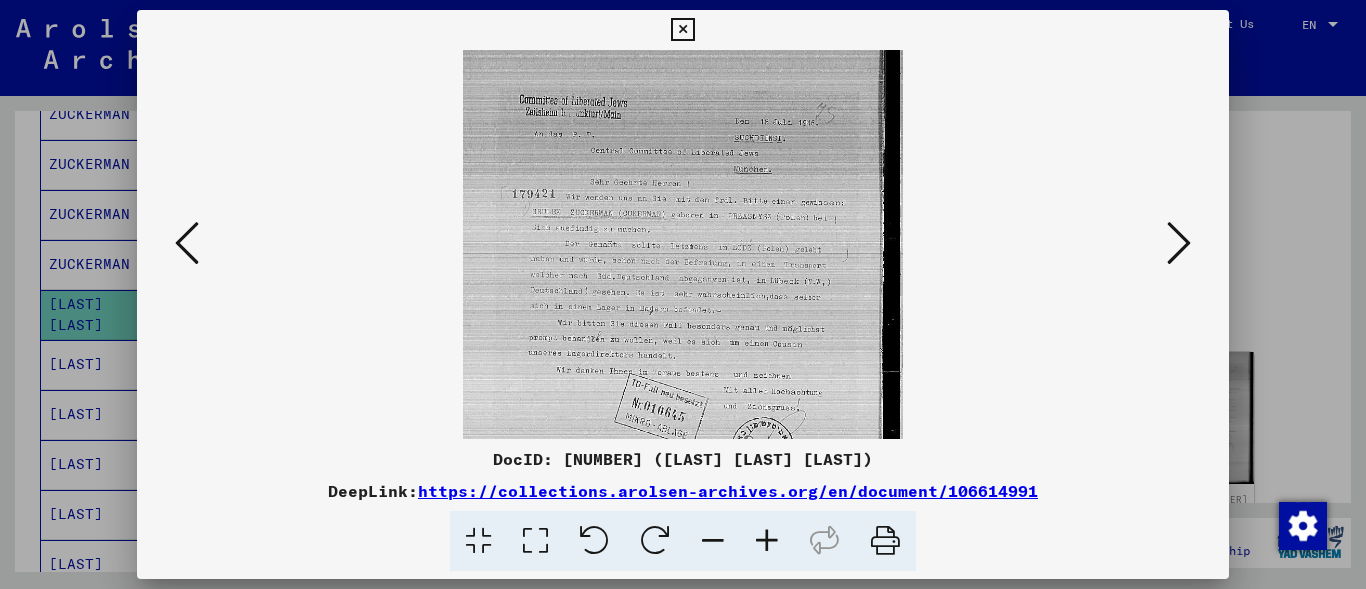 click at bounding box center (682, 30) 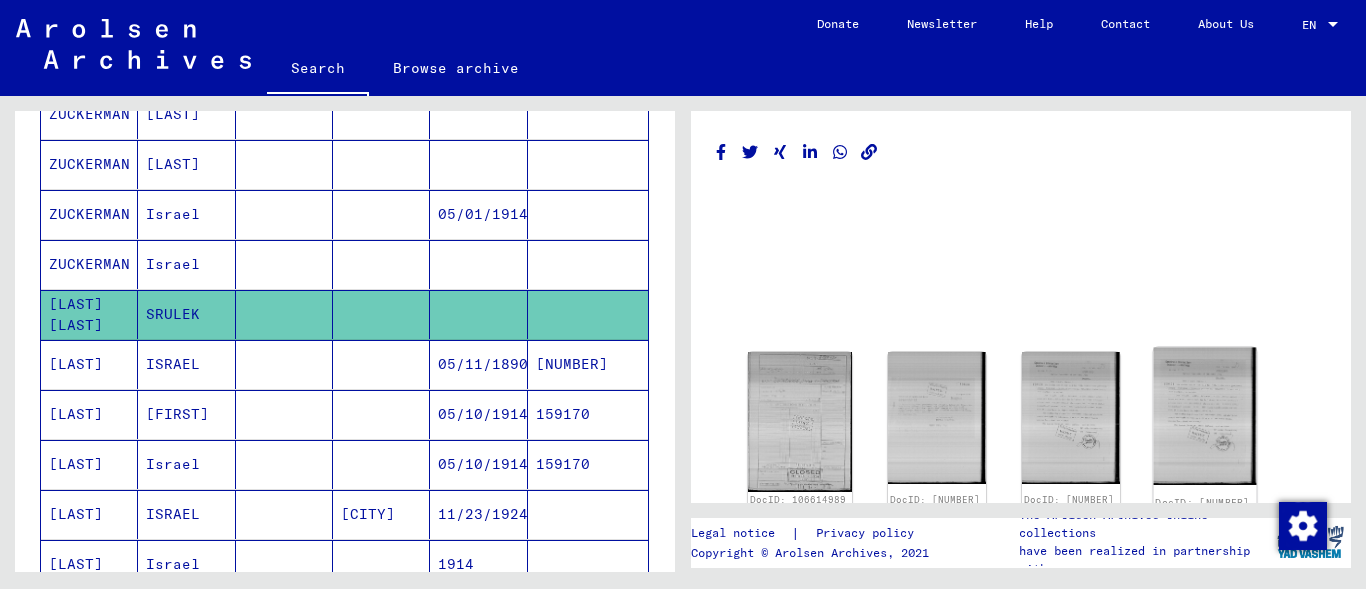click 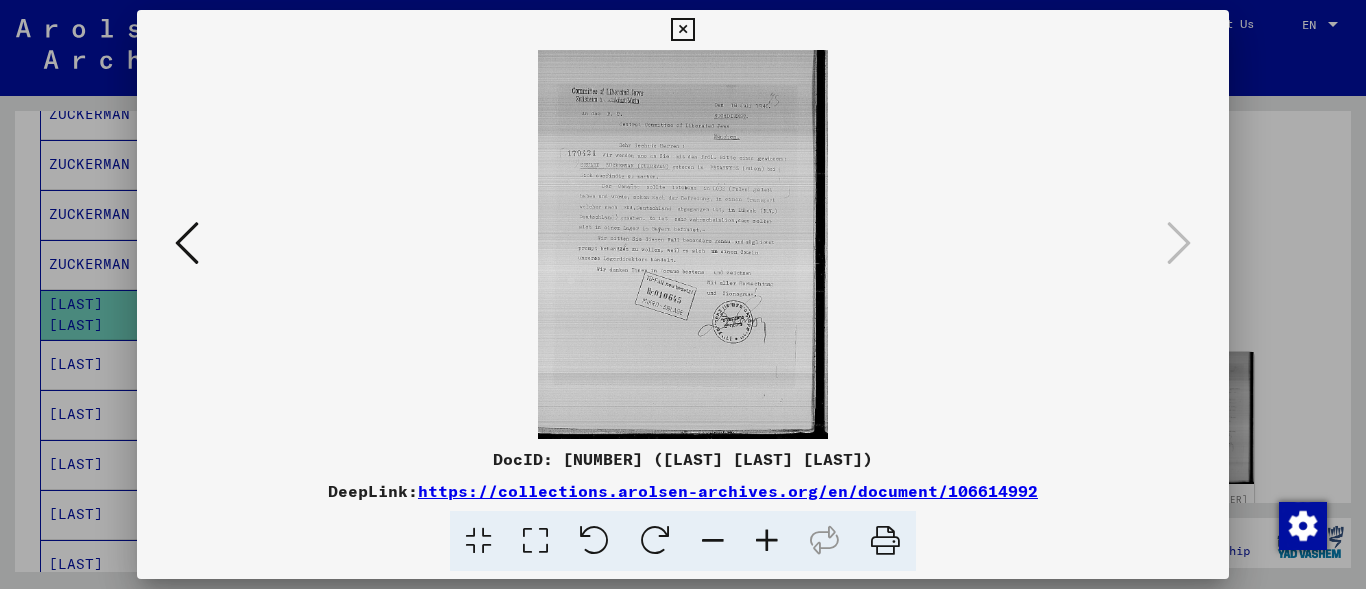 click at bounding box center (767, 541) 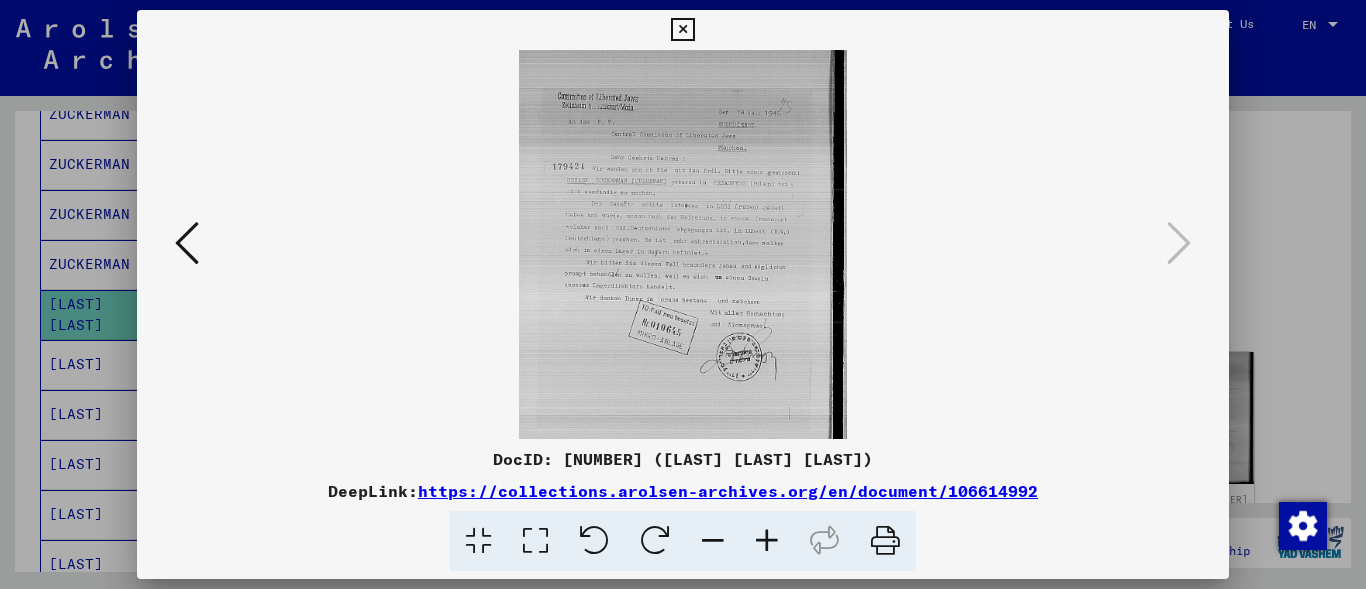 click at bounding box center [767, 541] 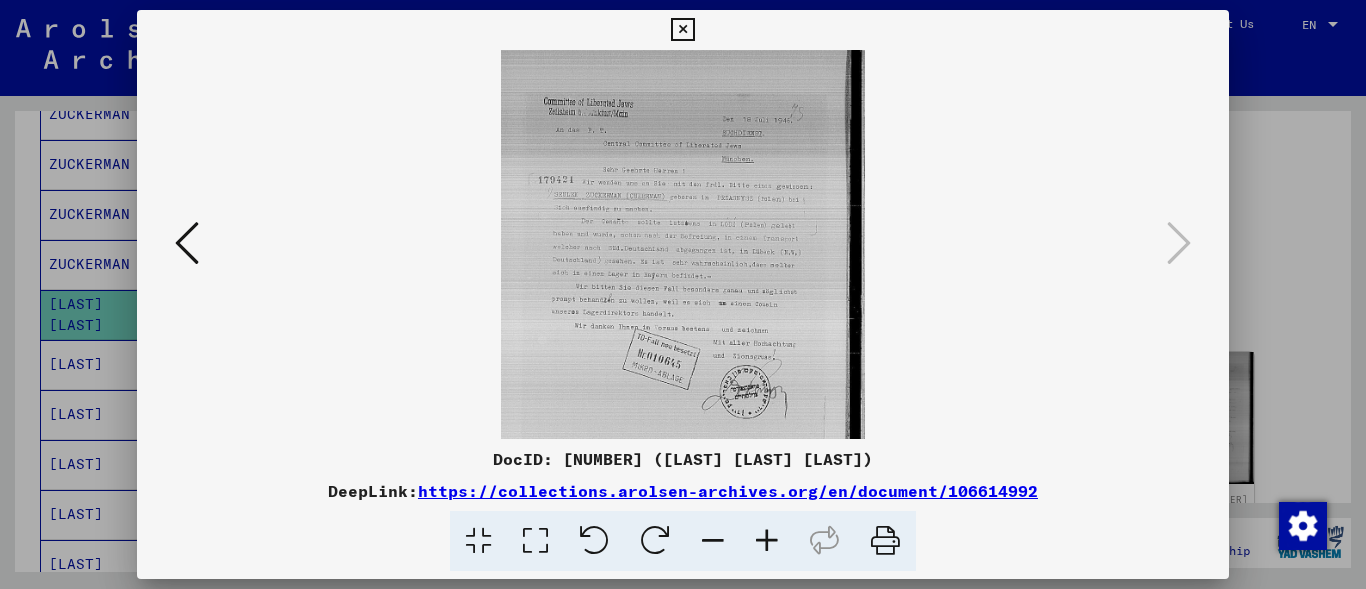 click at bounding box center (767, 541) 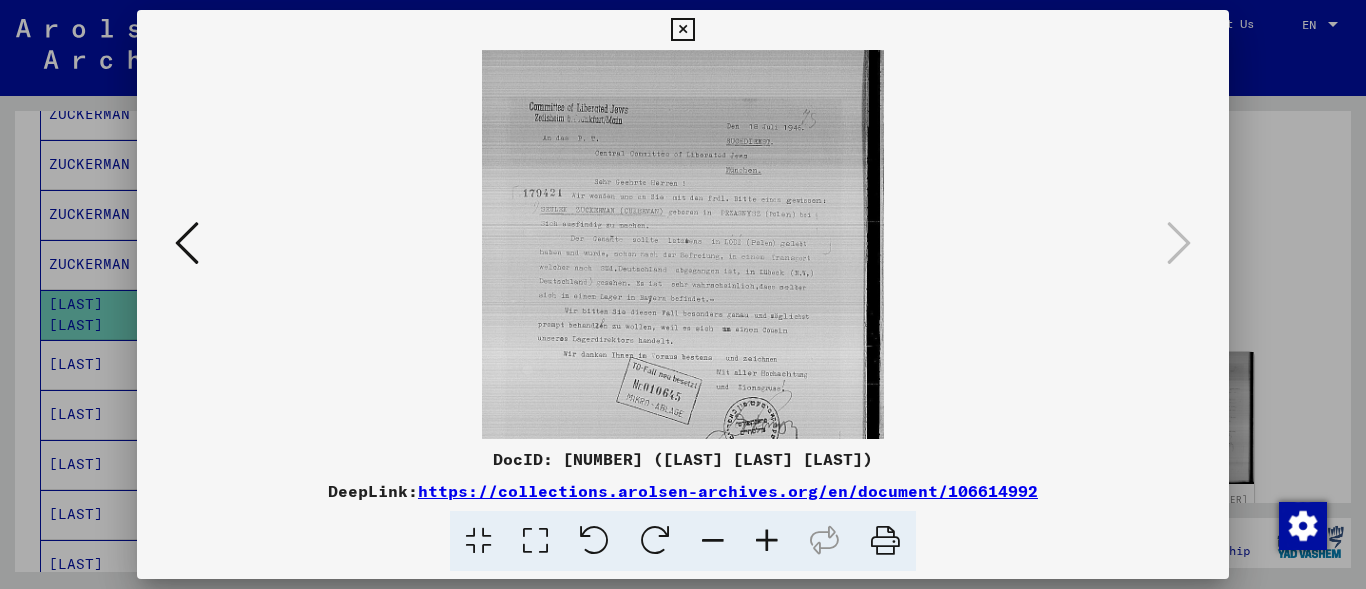 click at bounding box center [682, 30] 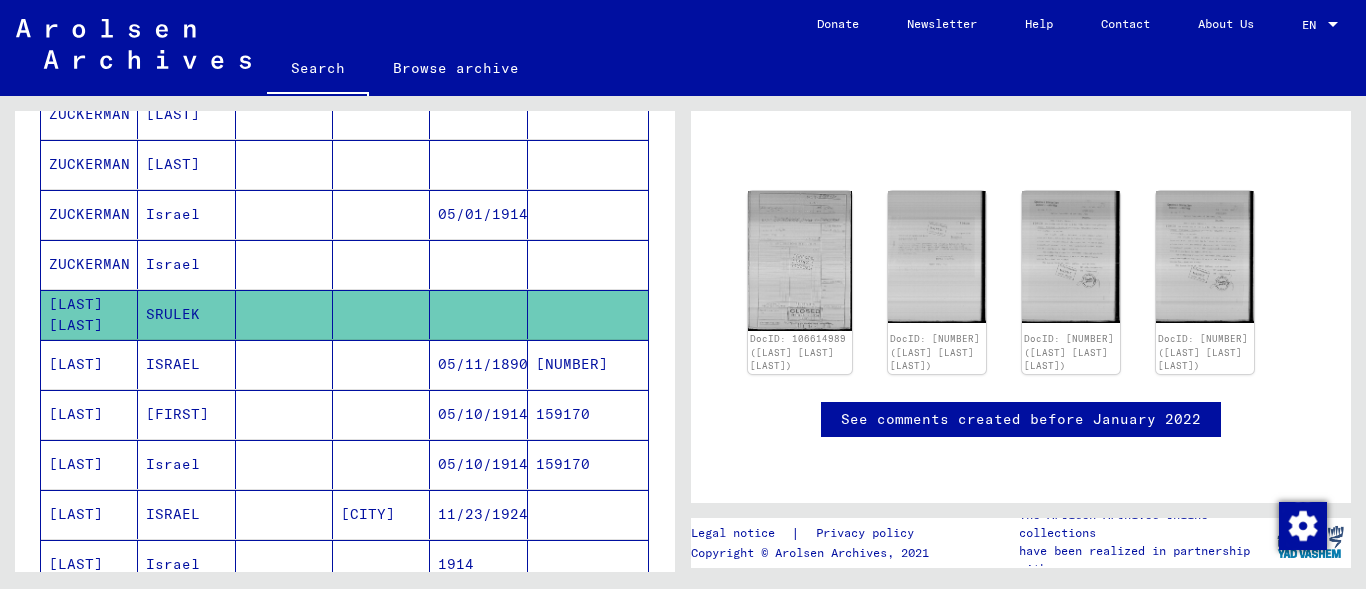 scroll, scrollTop: 799, scrollLeft: 0, axis: vertical 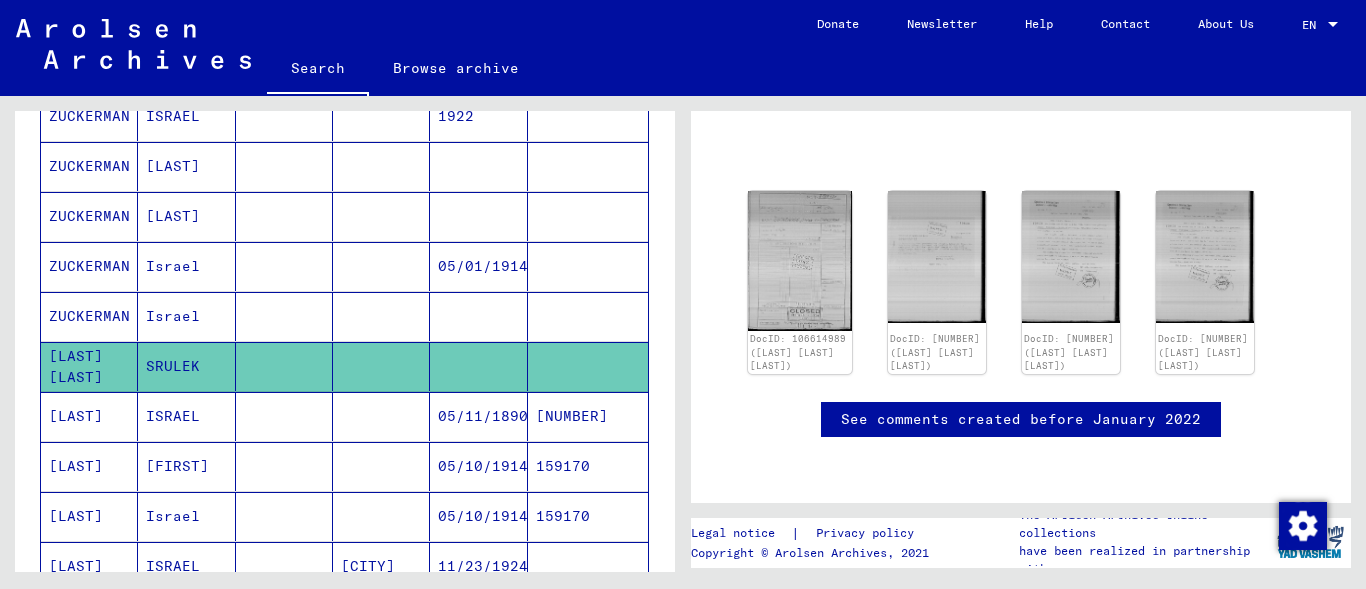 drag, startPoint x: 140, startPoint y: 360, endPoint x: 110, endPoint y: 410, distance: 58.30952 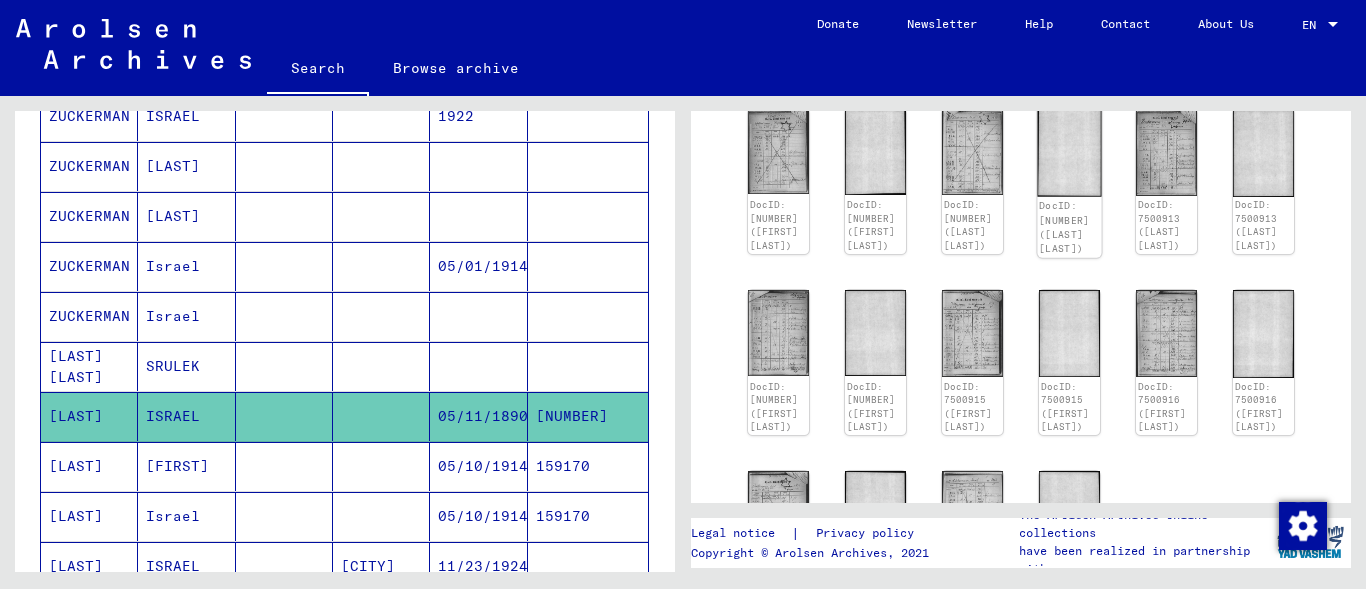 click 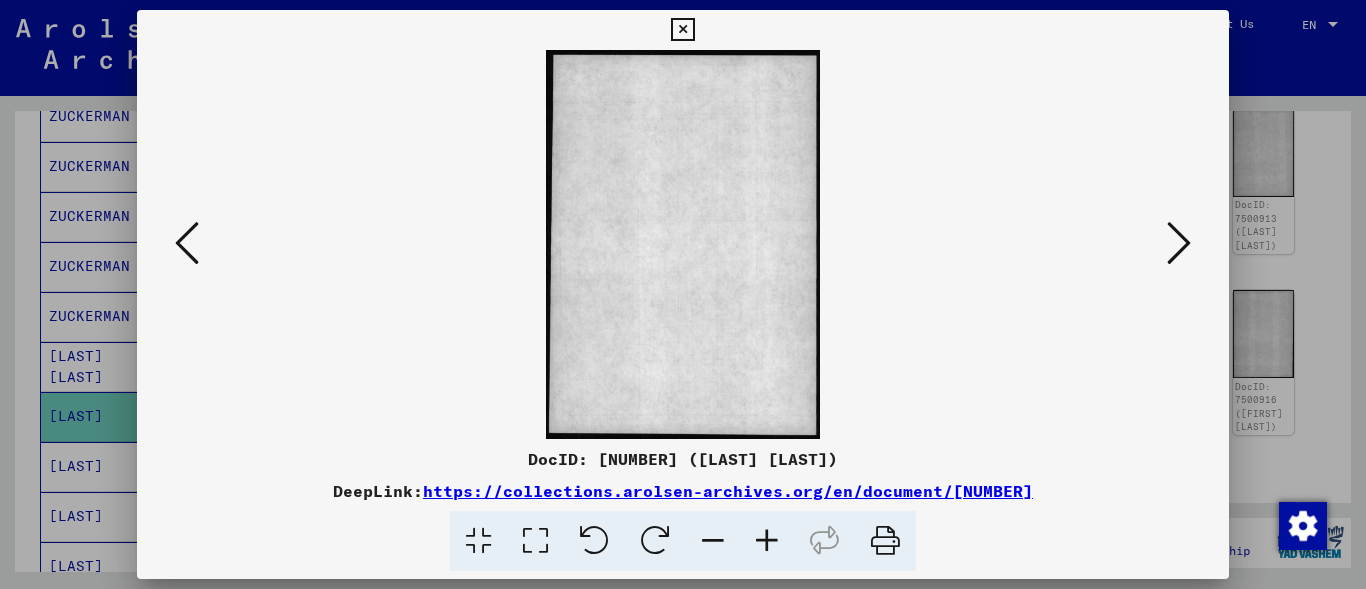 click at bounding box center [682, 30] 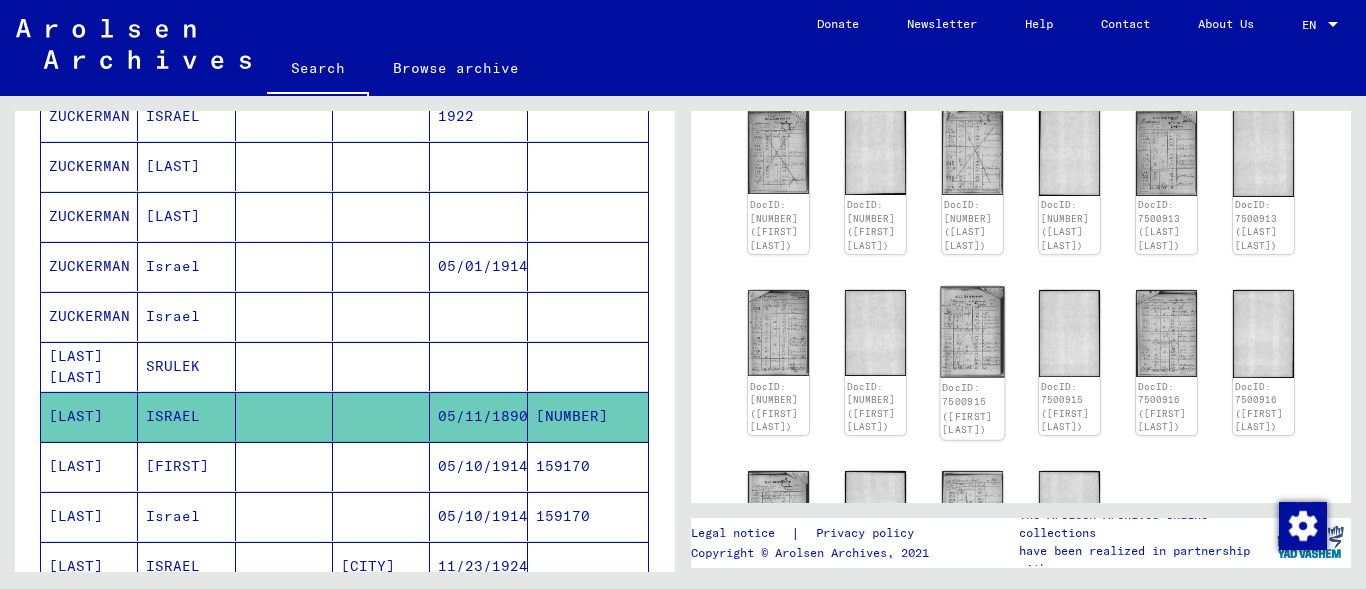 click 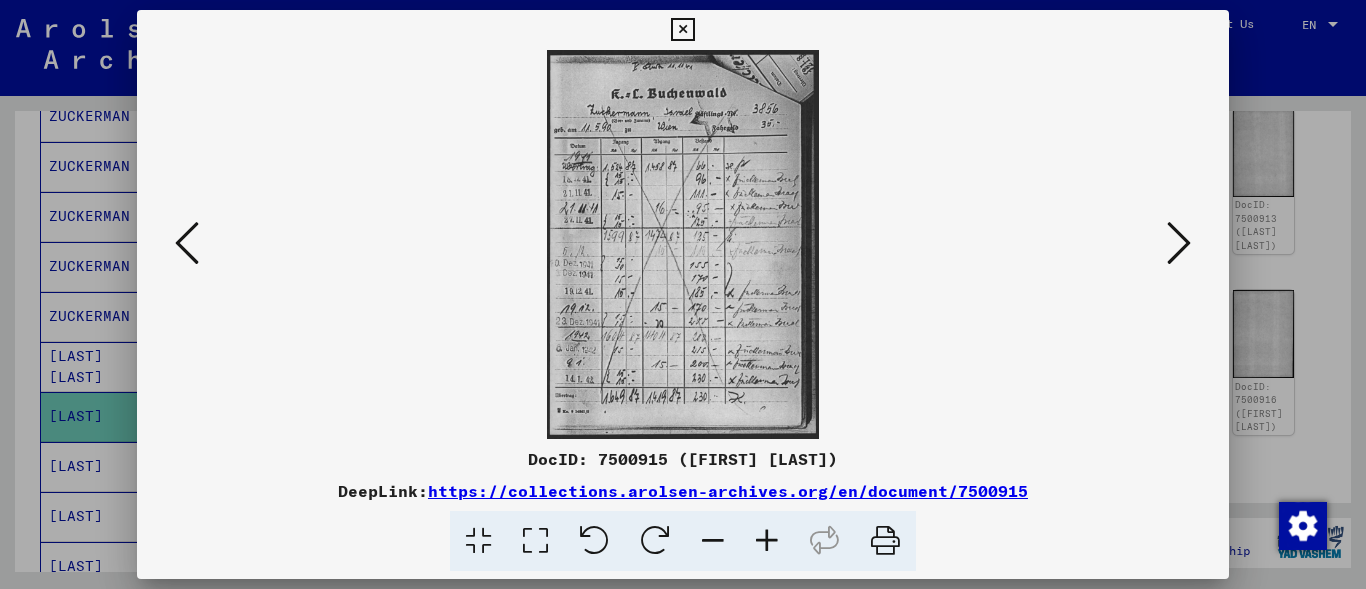 click at bounding box center (682, 30) 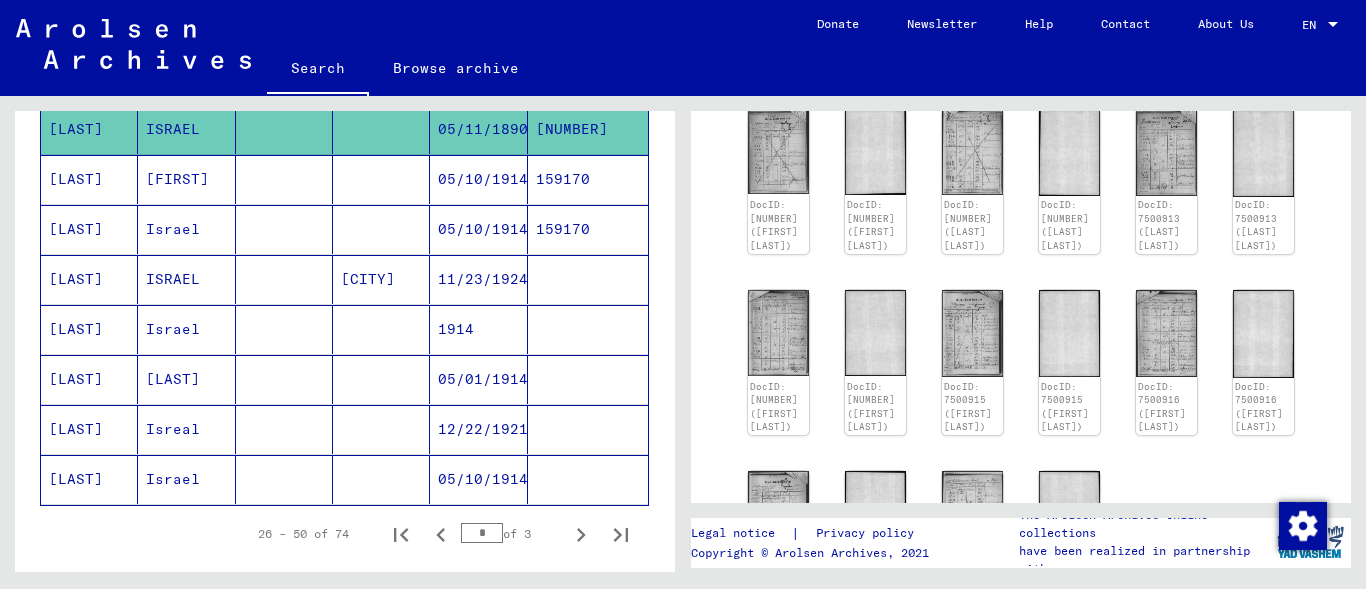 scroll, scrollTop: 1154, scrollLeft: 0, axis: vertical 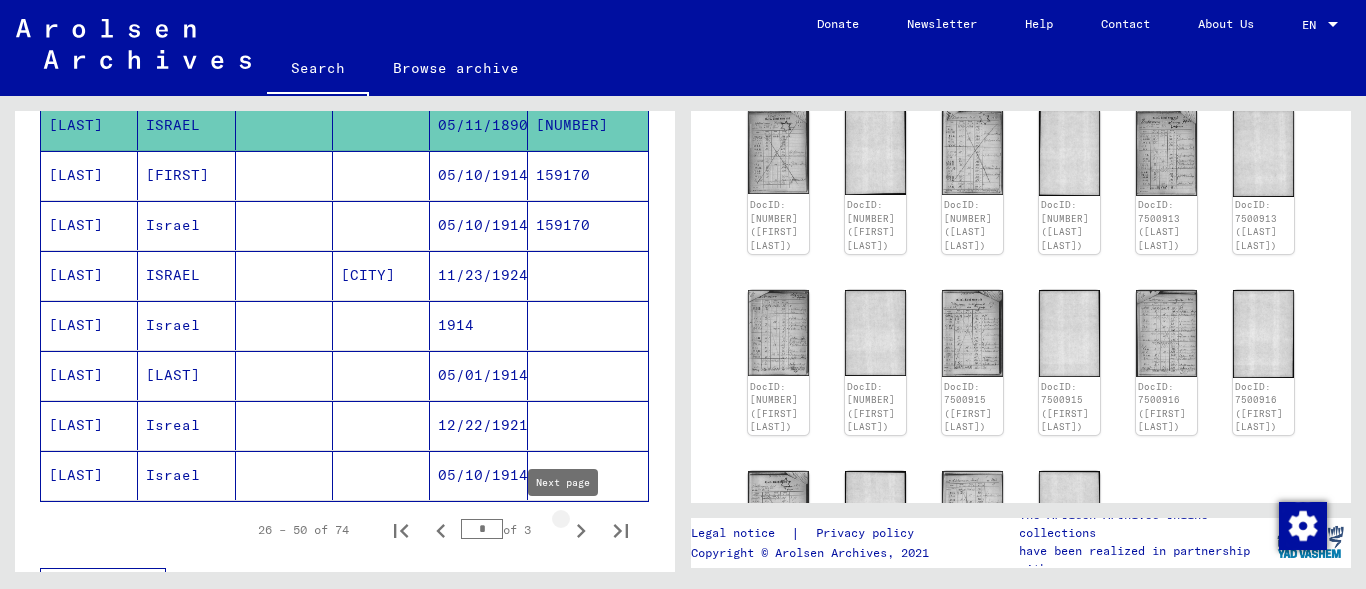 click 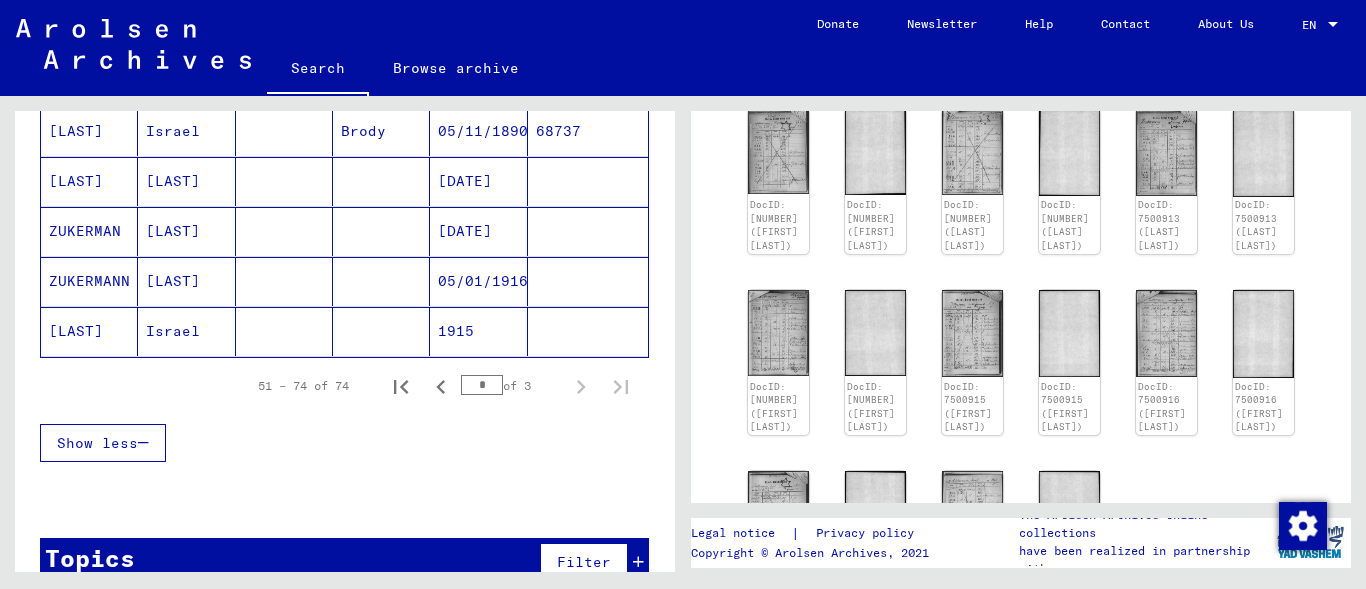scroll, scrollTop: 1287, scrollLeft: 0, axis: vertical 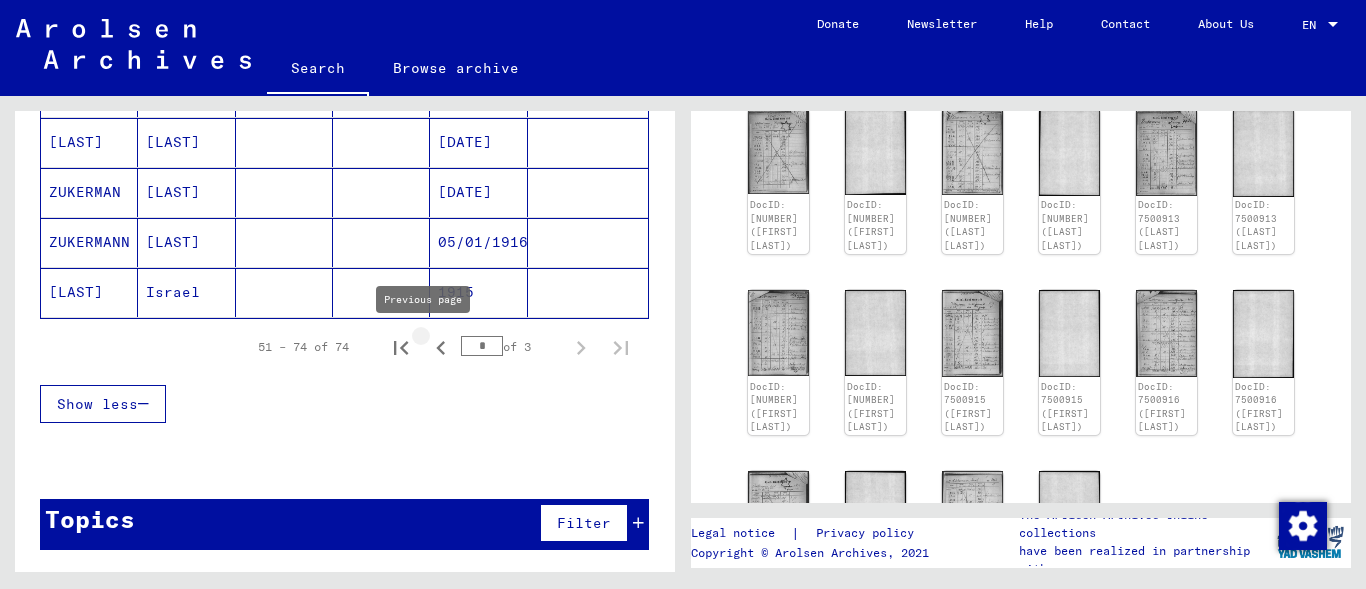 click 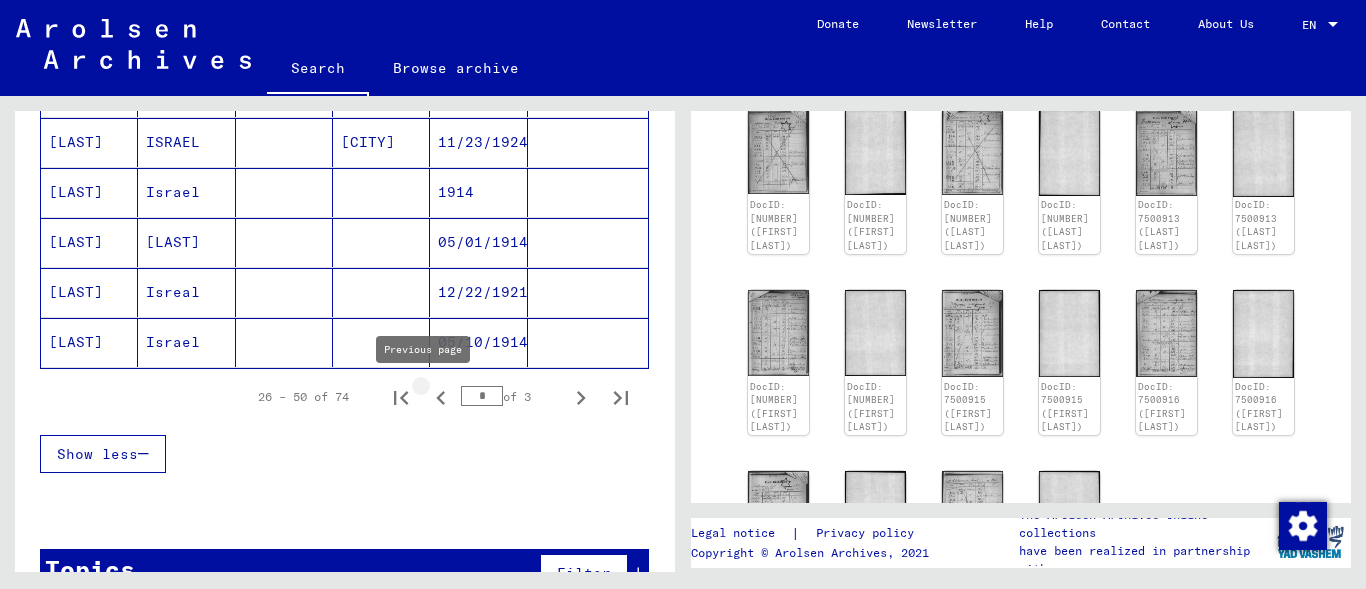 click 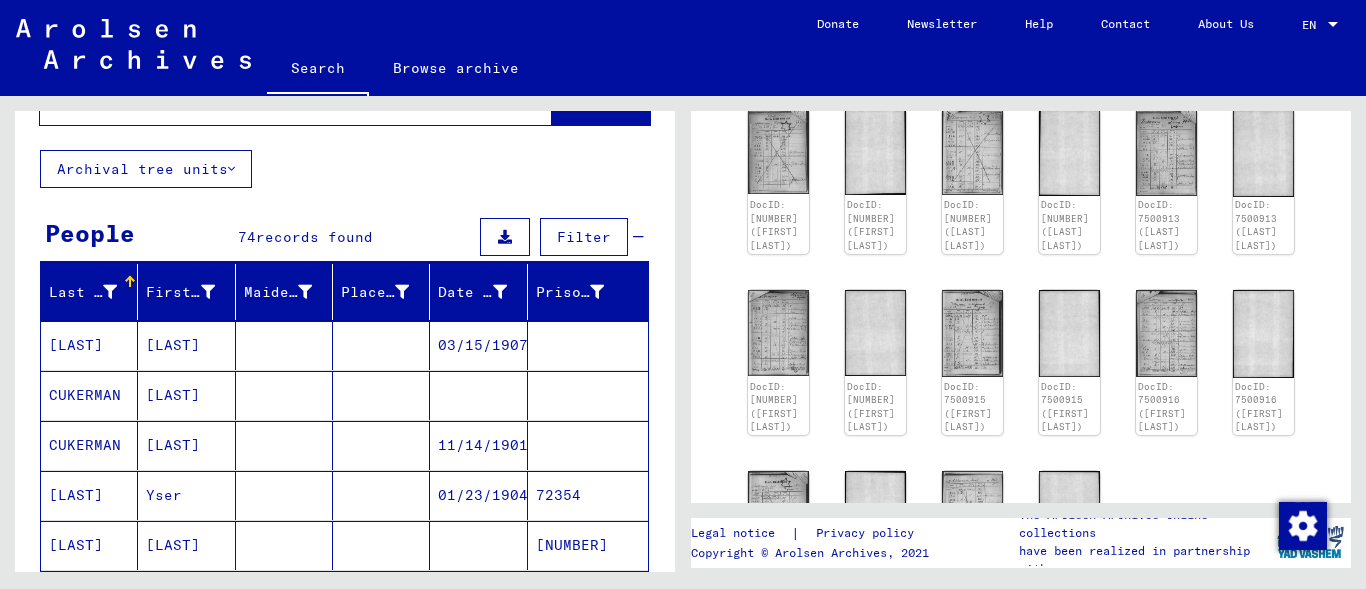 scroll, scrollTop: 72, scrollLeft: 0, axis: vertical 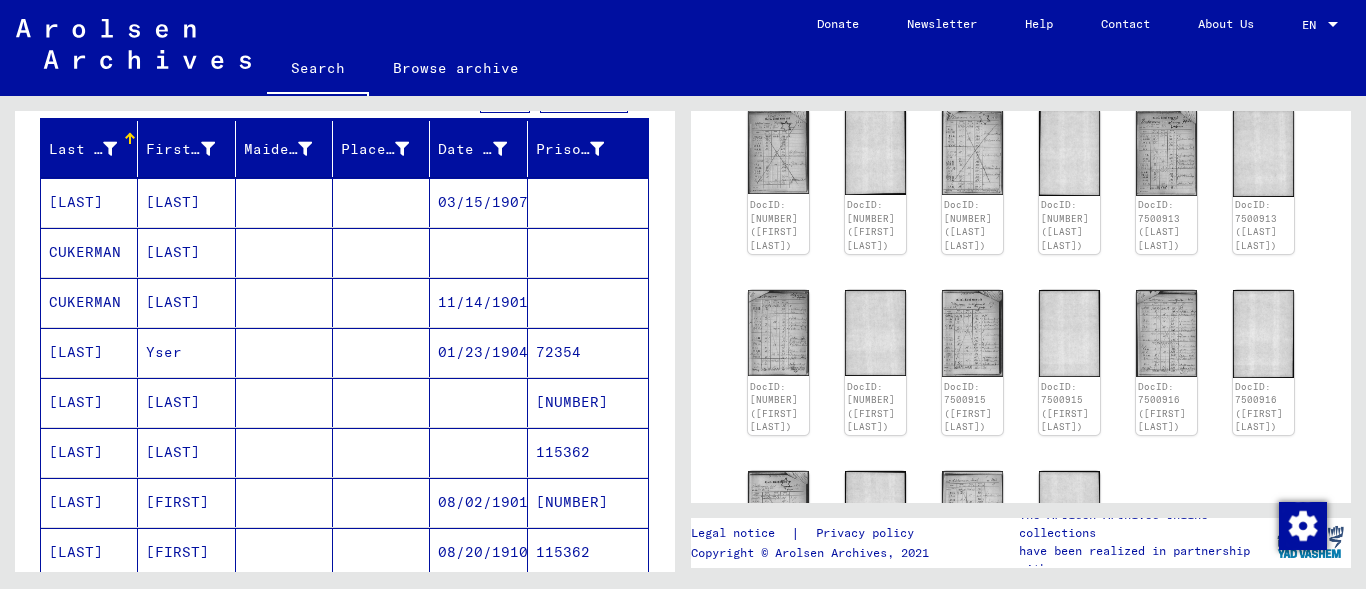 click on "[LAST]" at bounding box center [186, 352] 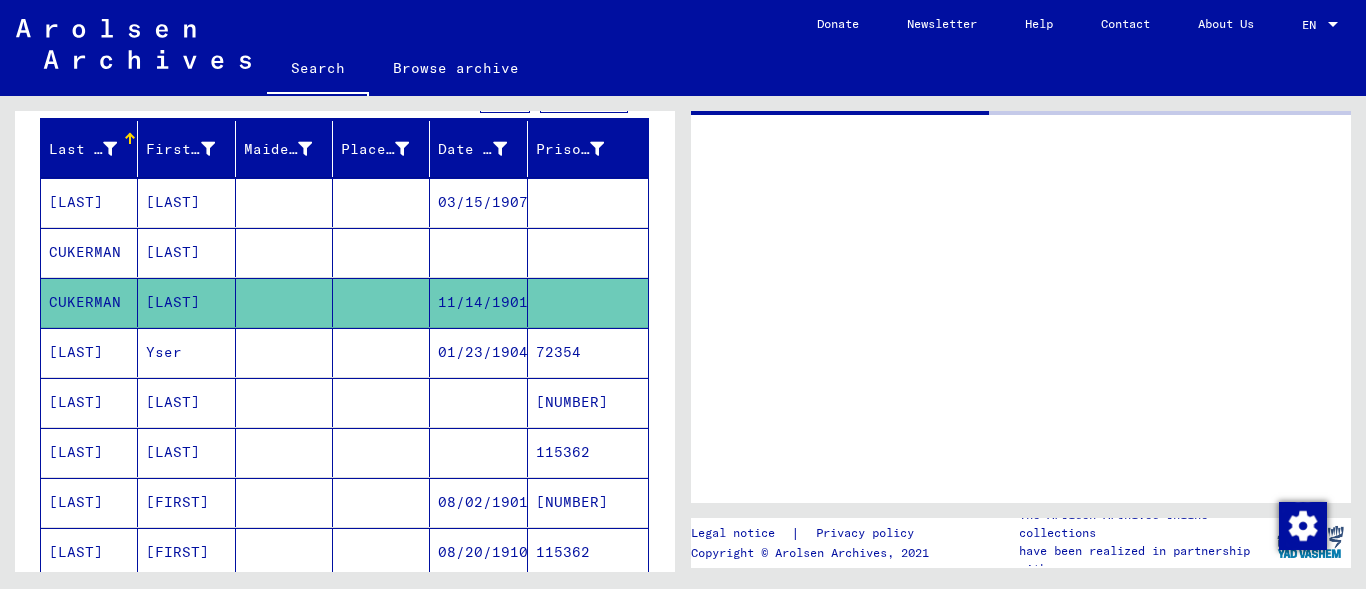 scroll, scrollTop: 0, scrollLeft: 0, axis: both 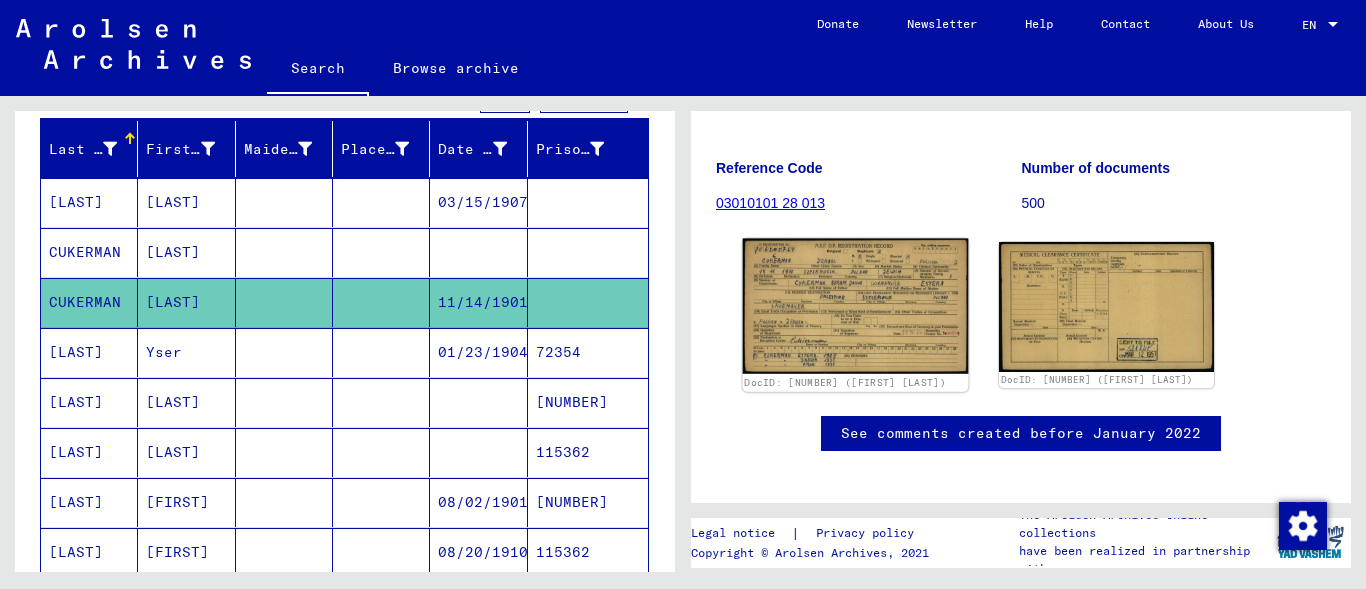 click 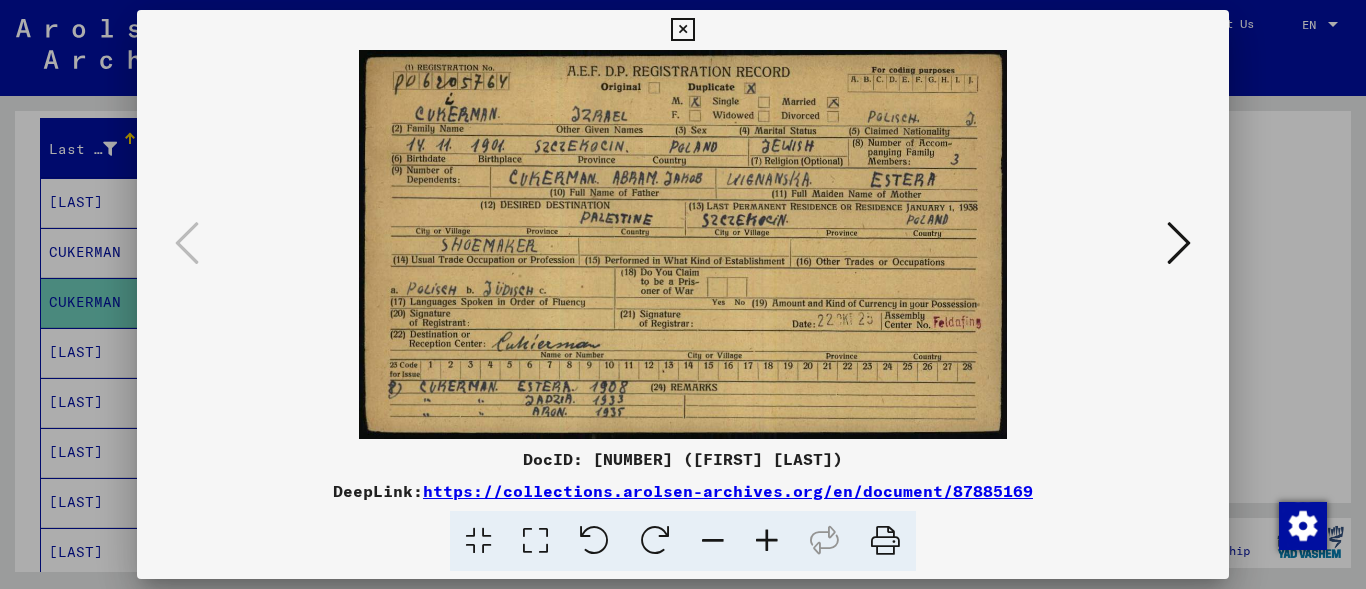 click at bounding box center [682, 30] 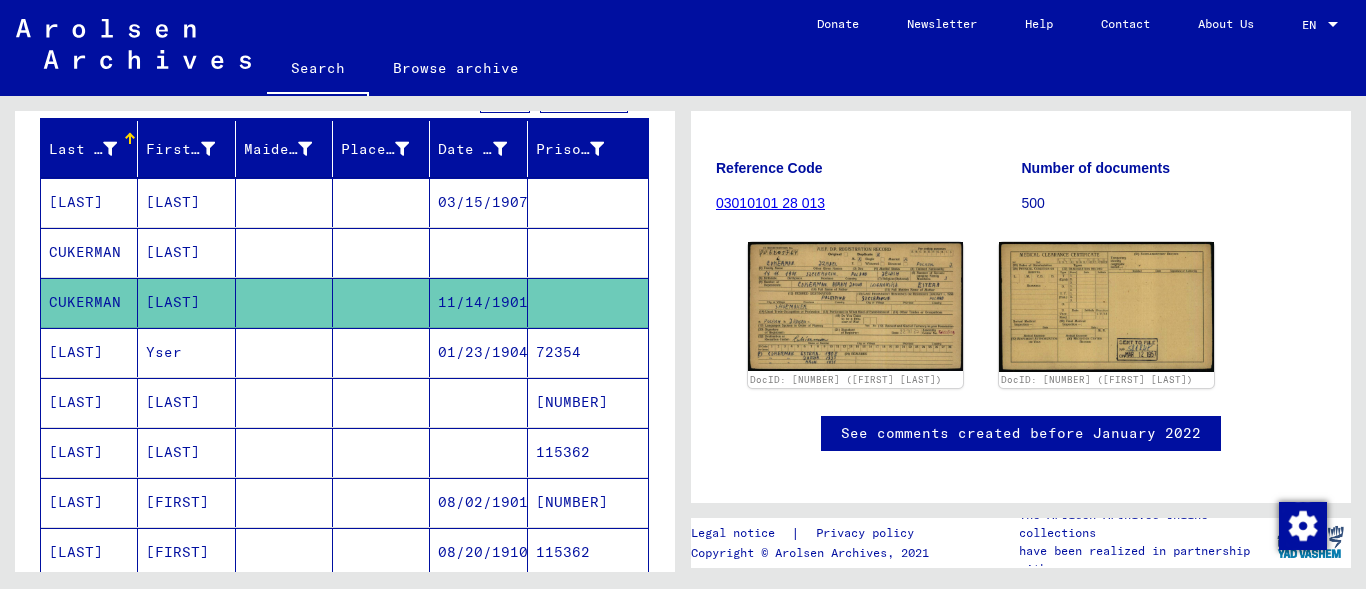 click on "[LAST]" 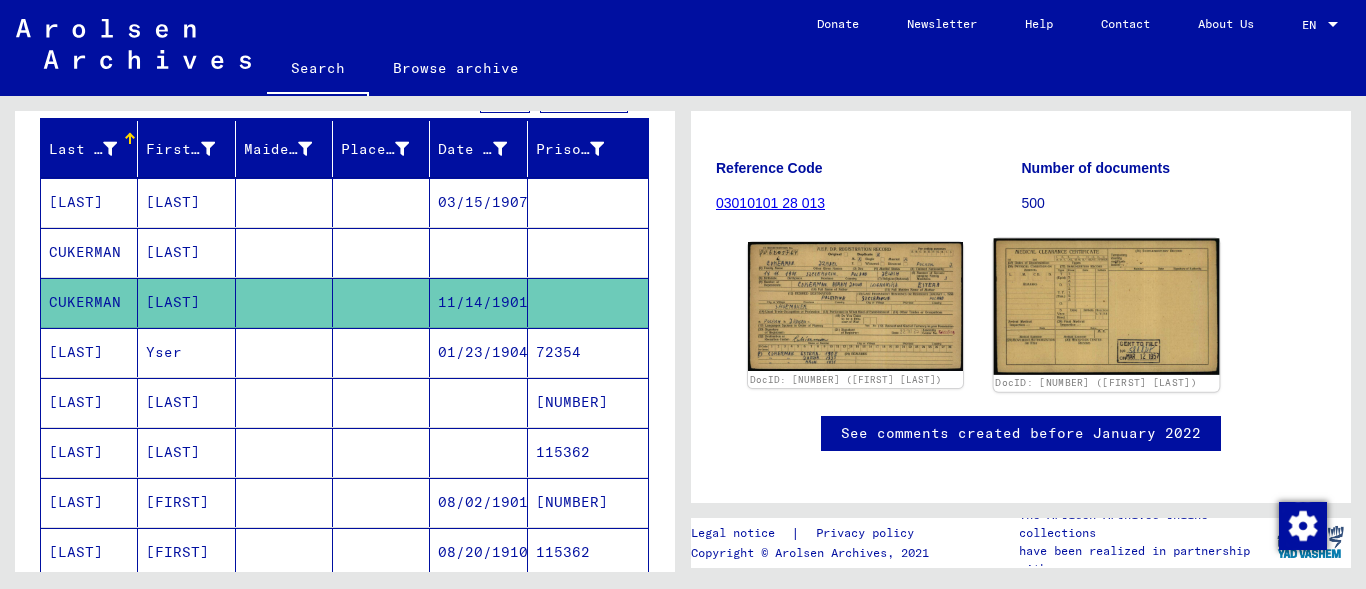 click 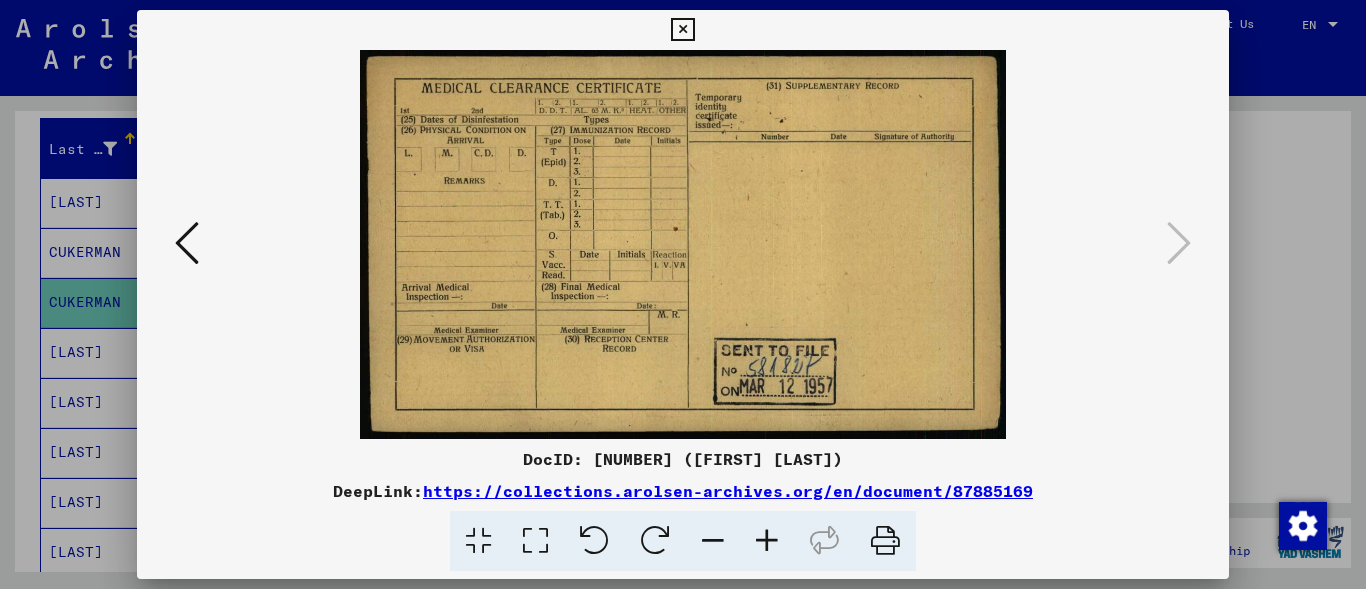 click at bounding box center (682, 30) 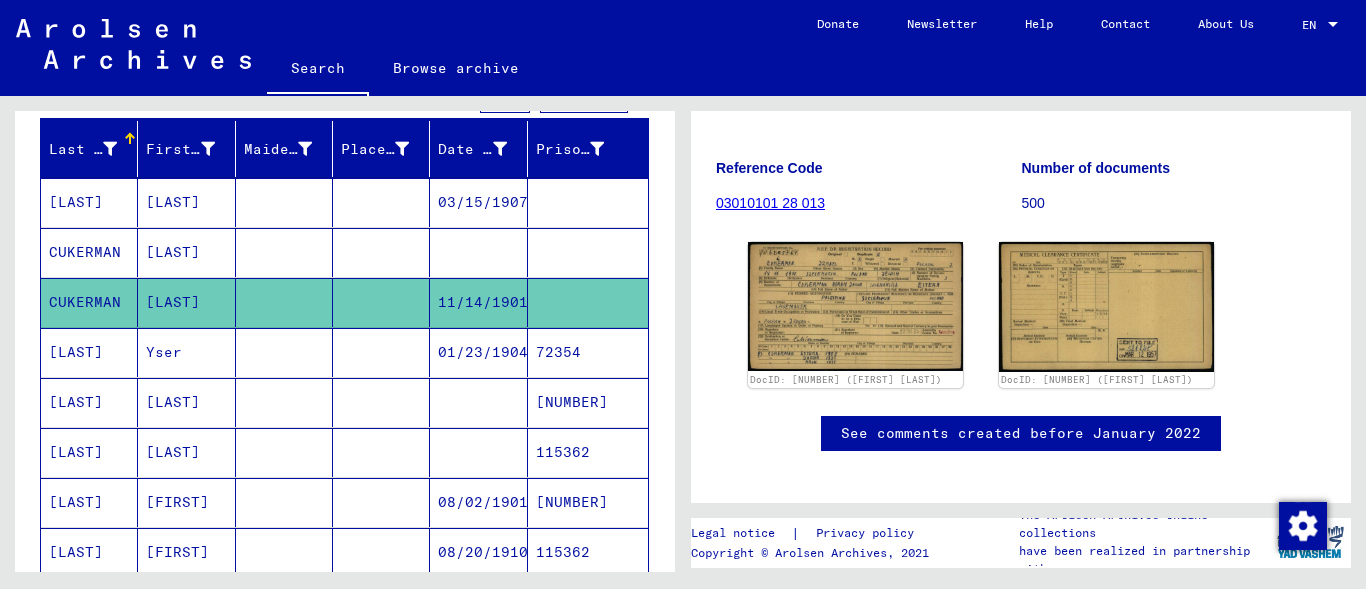 click on "[LAST]" at bounding box center [186, 452] 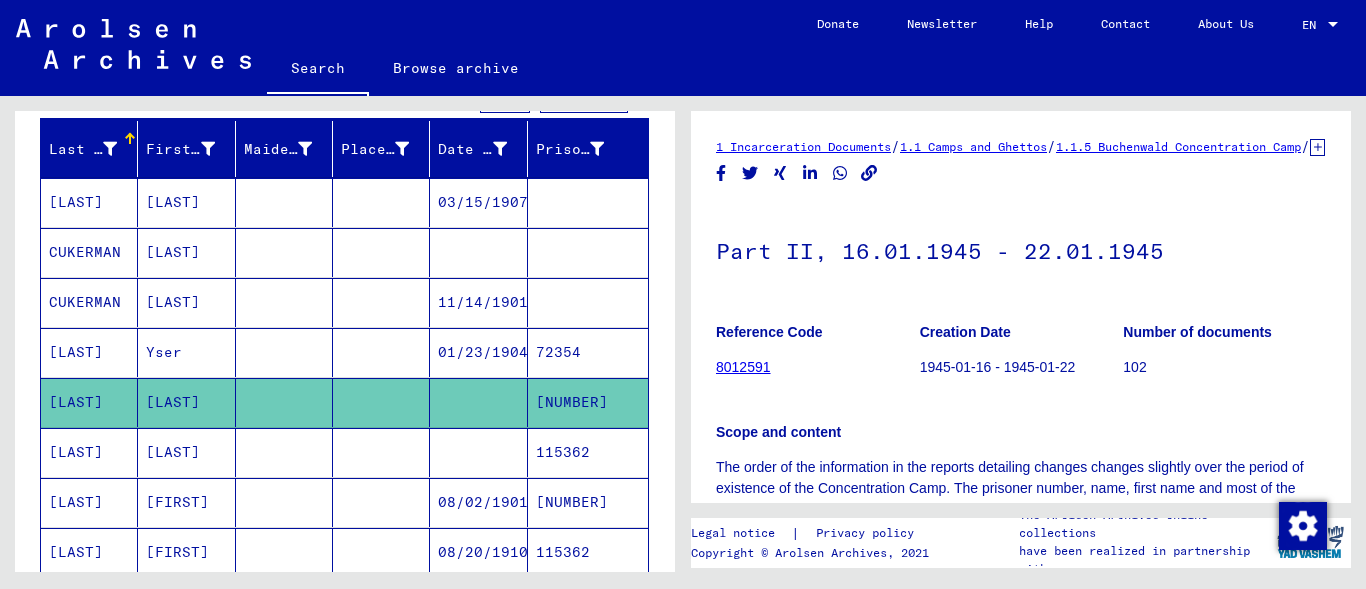 click on "8012591" 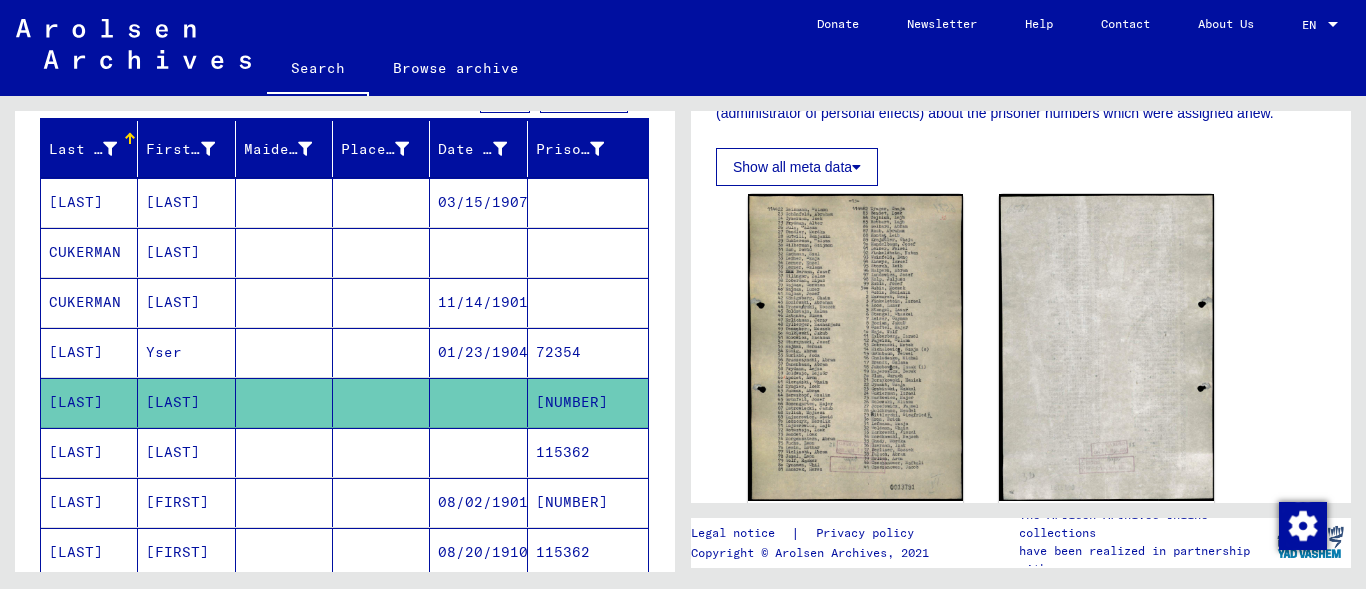 scroll, scrollTop: 461, scrollLeft: 0, axis: vertical 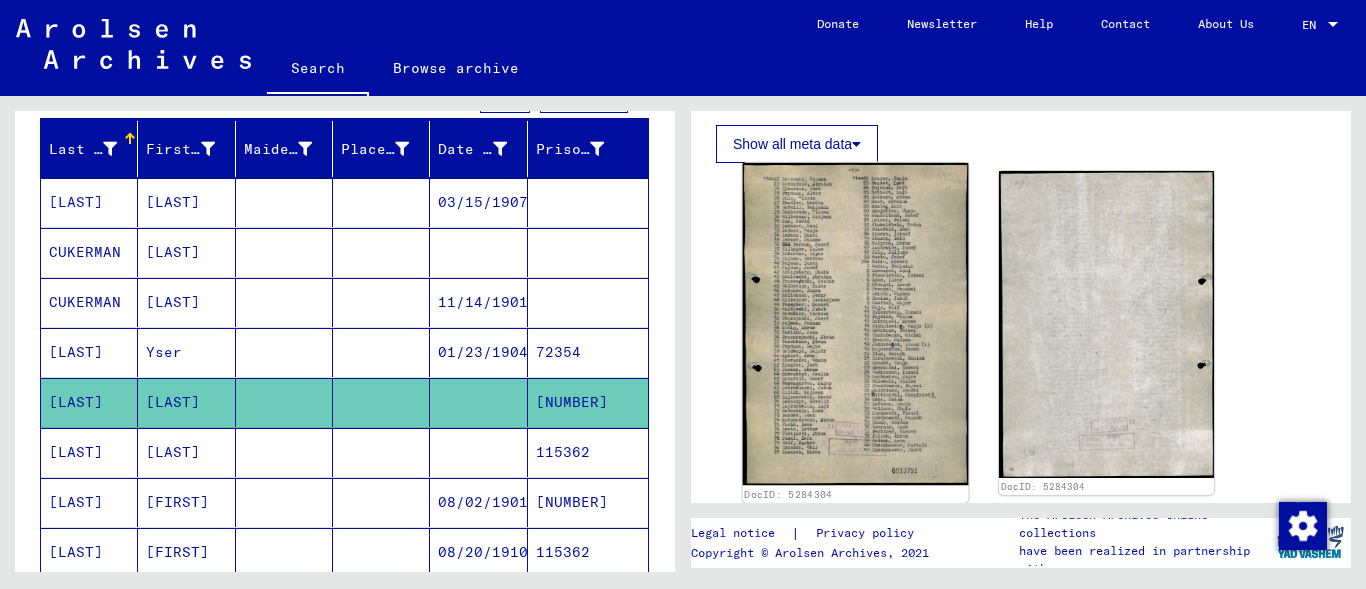 click 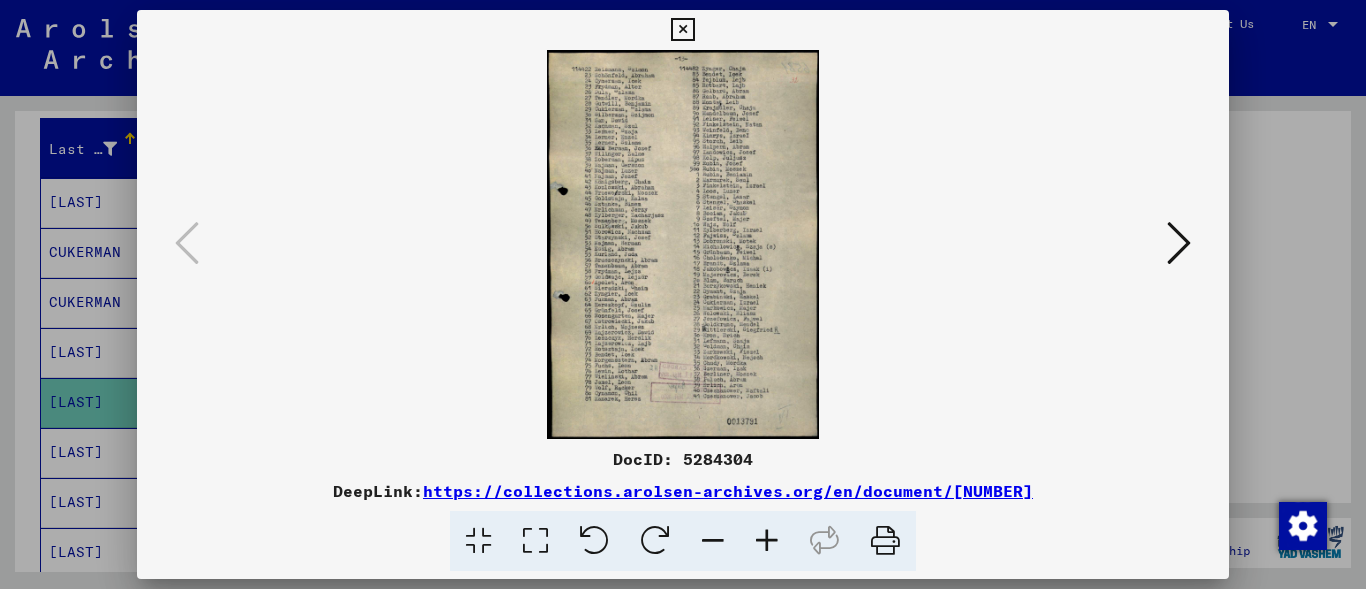 click at bounding box center (767, 541) 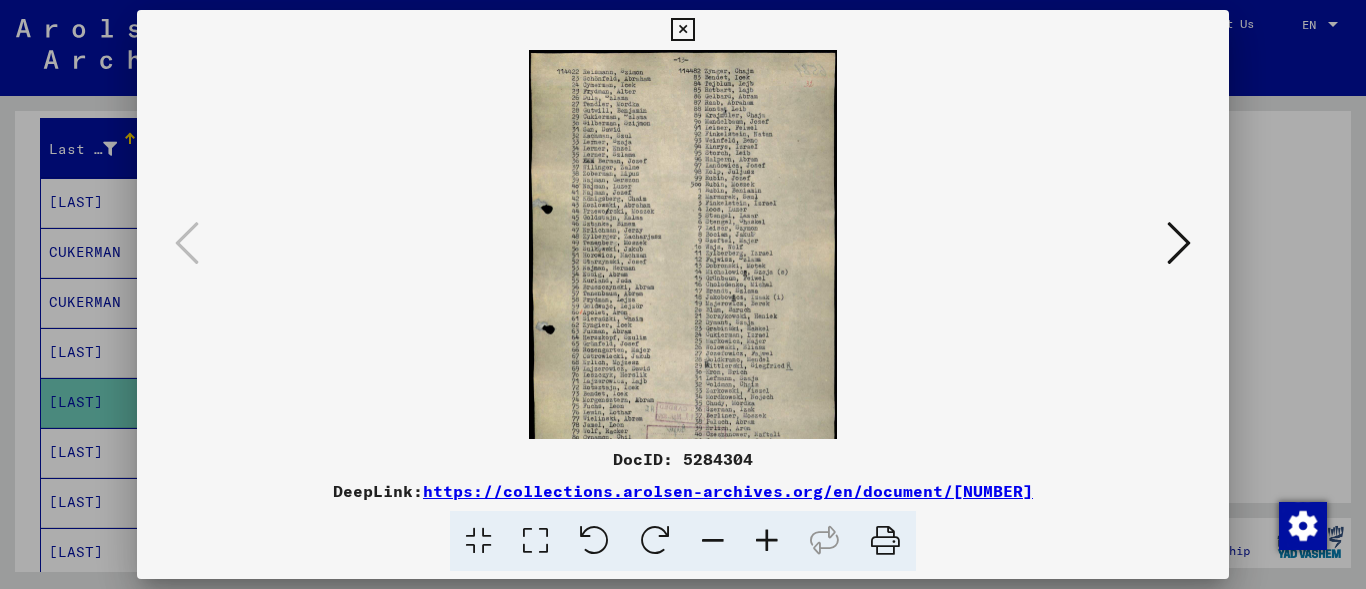 click at bounding box center (767, 541) 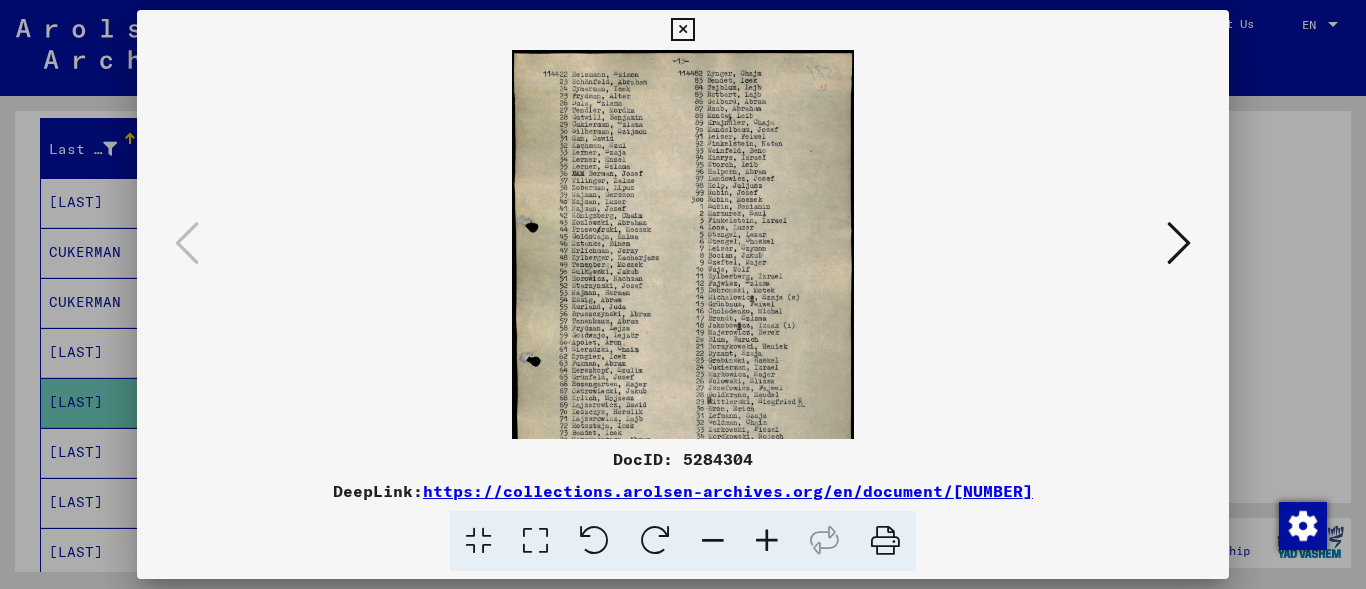 click at bounding box center (767, 541) 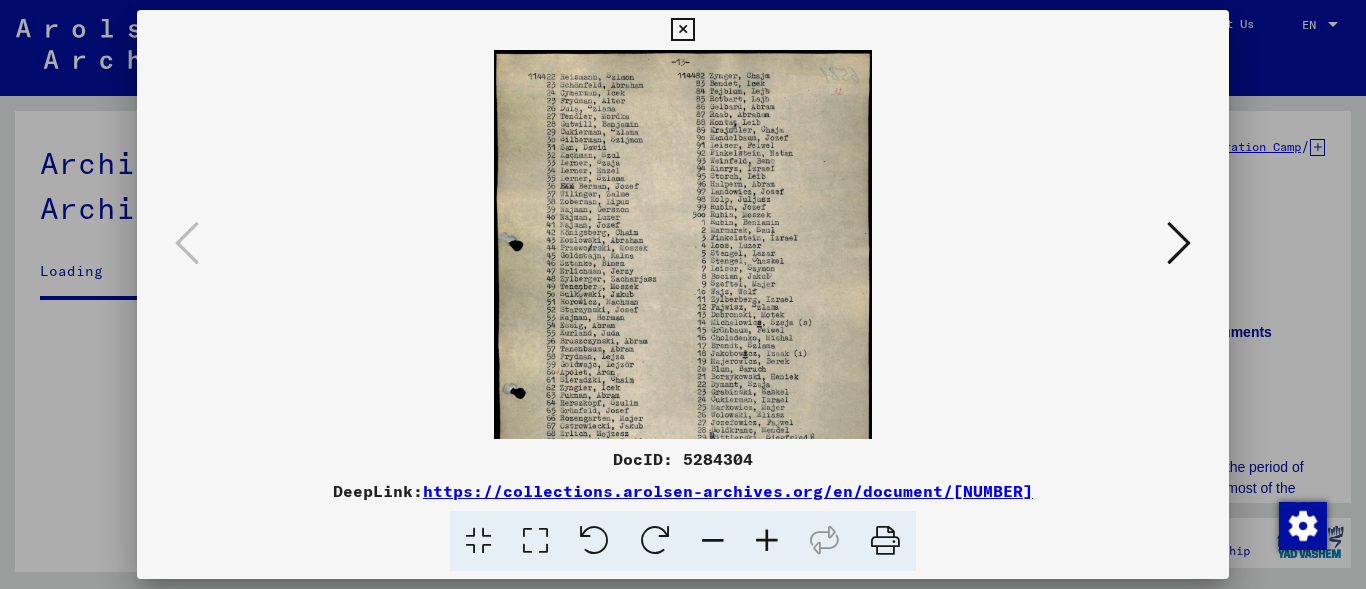 click at bounding box center (767, 541) 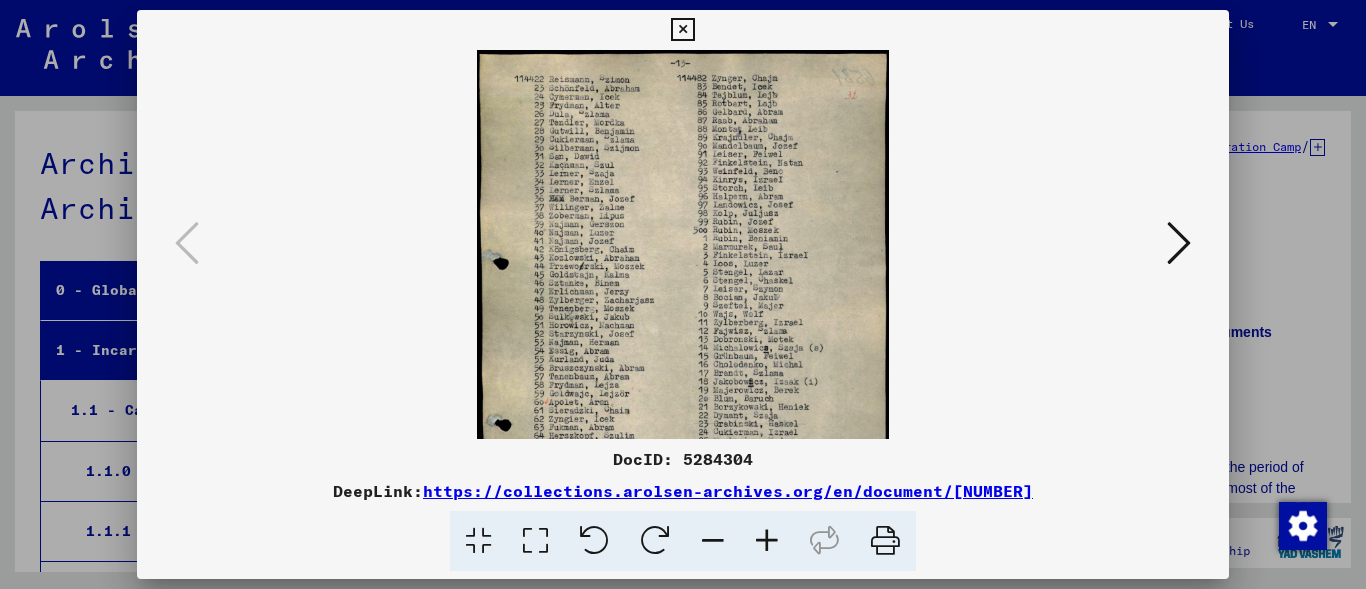 click at bounding box center [682, 30] 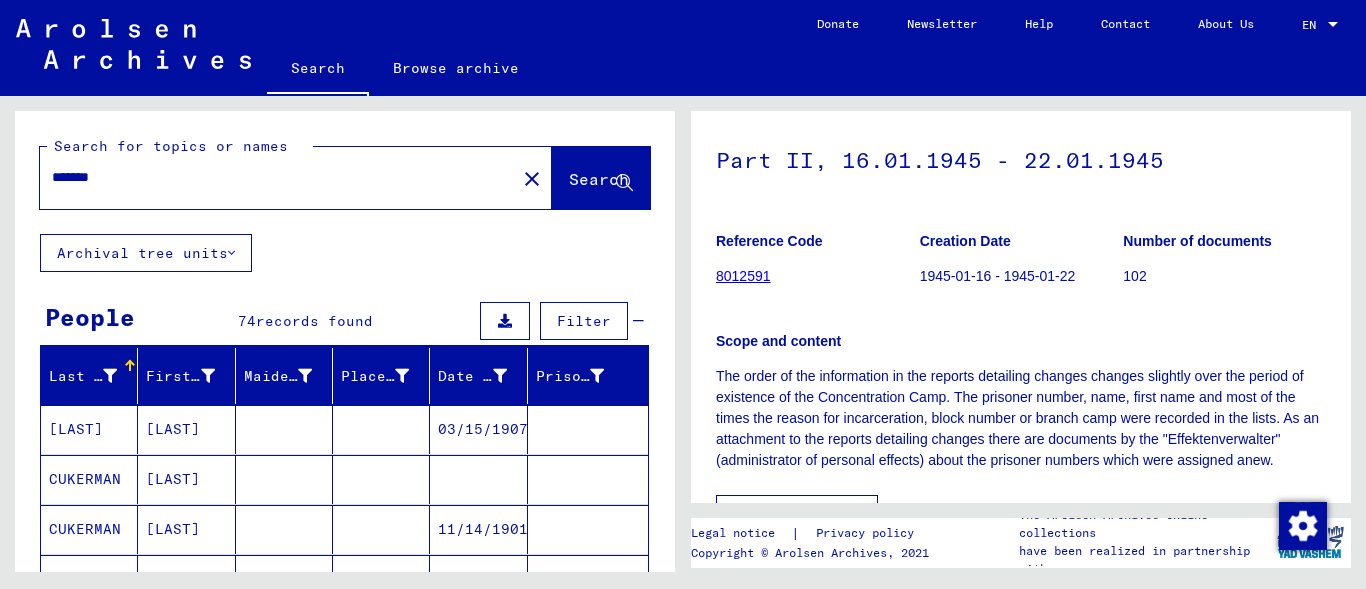 scroll, scrollTop: 95, scrollLeft: 0, axis: vertical 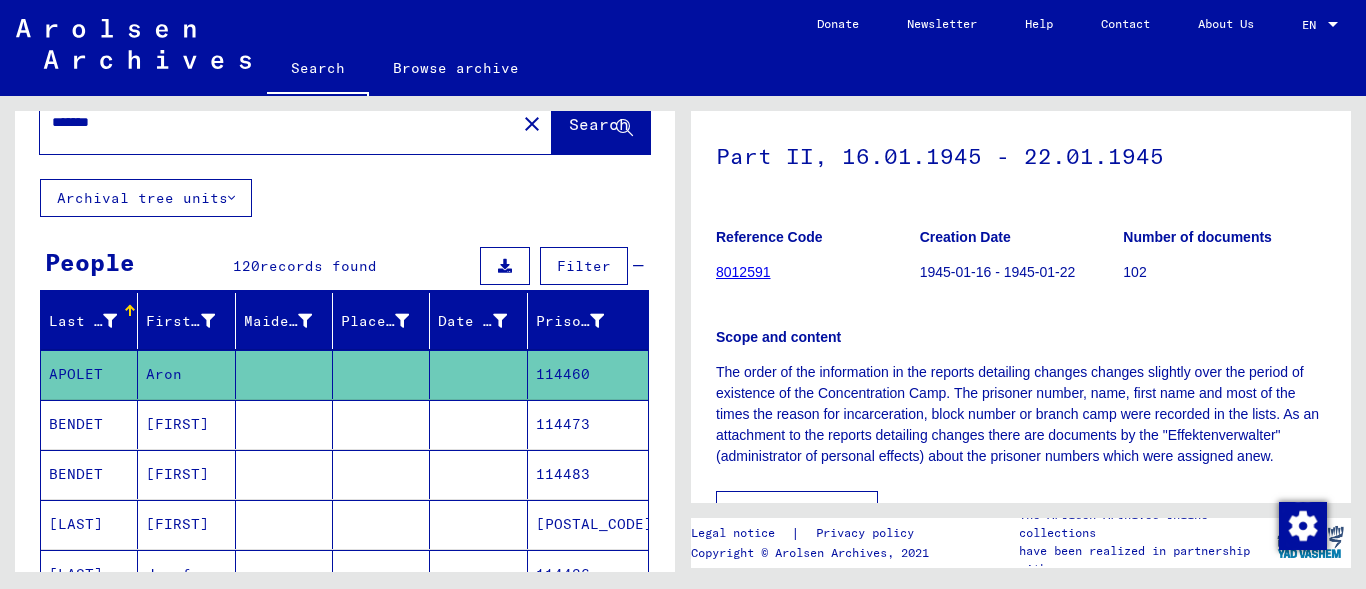 type on "**********" 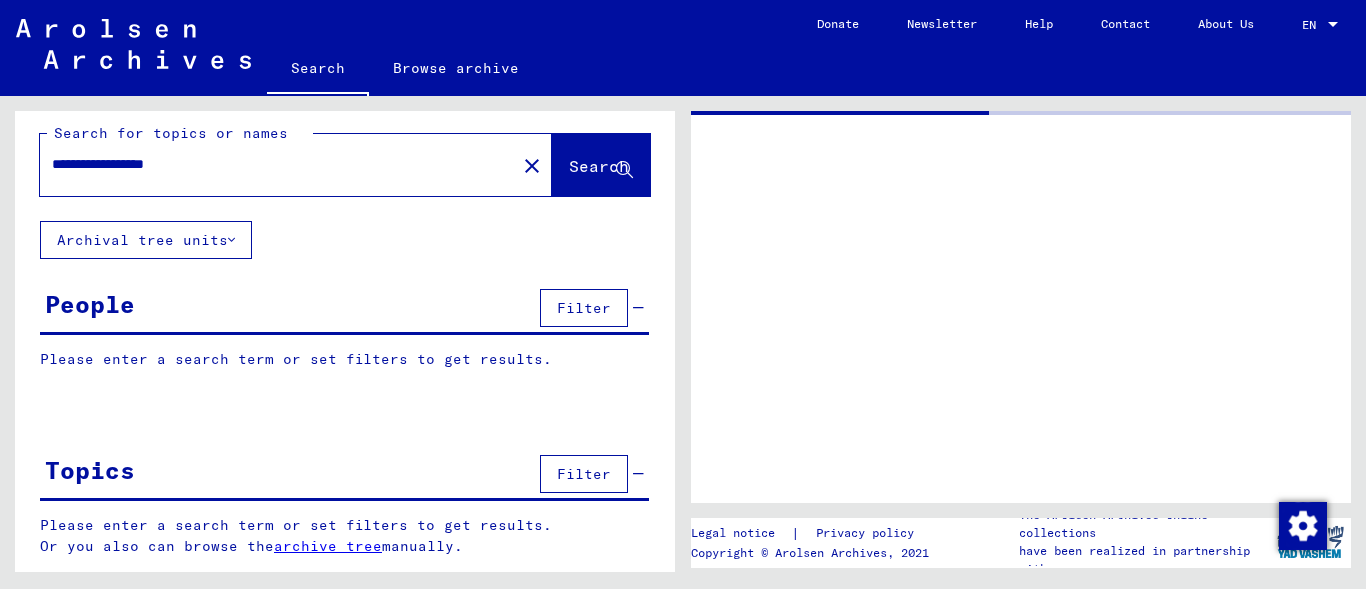 scroll, scrollTop: 0, scrollLeft: 0, axis: both 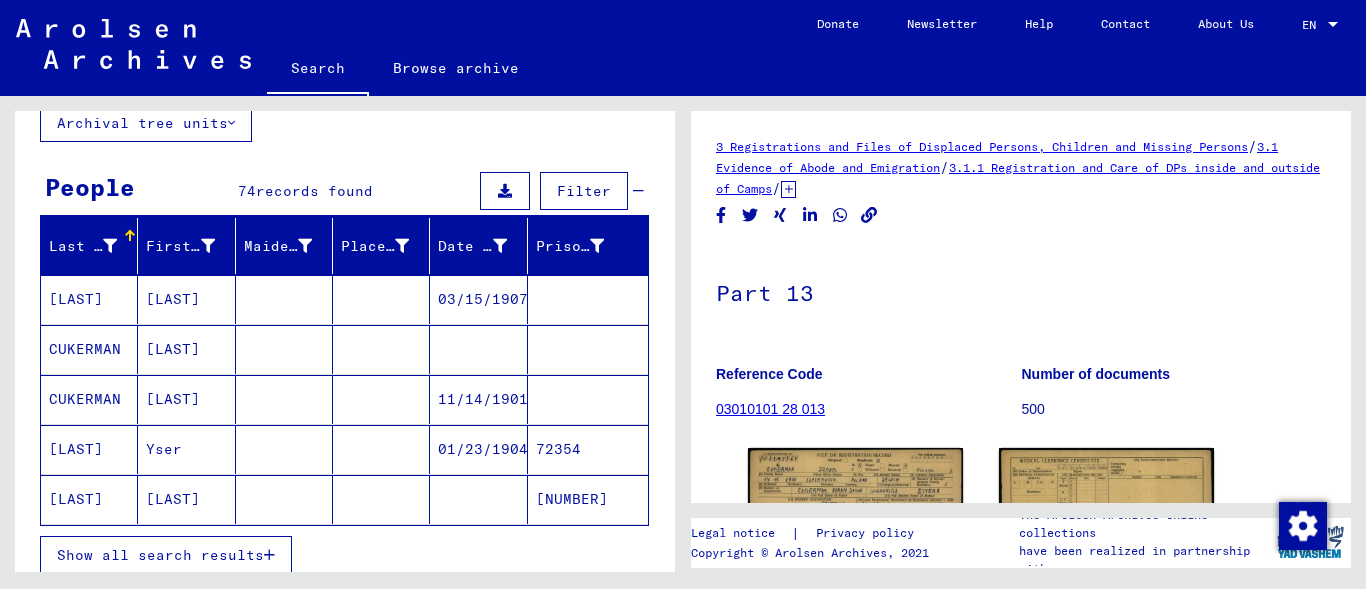 click on "Show all search results" at bounding box center [160, 555] 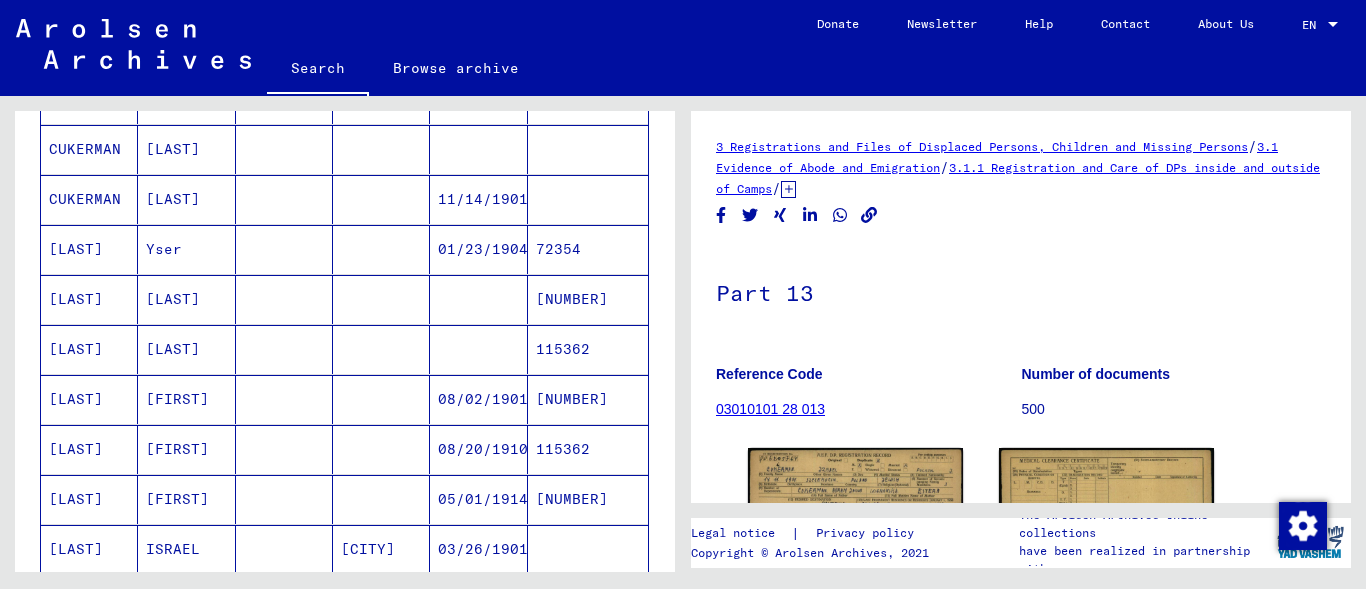 scroll, scrollTop: 334, scrollLeft: 0, axis: vertical 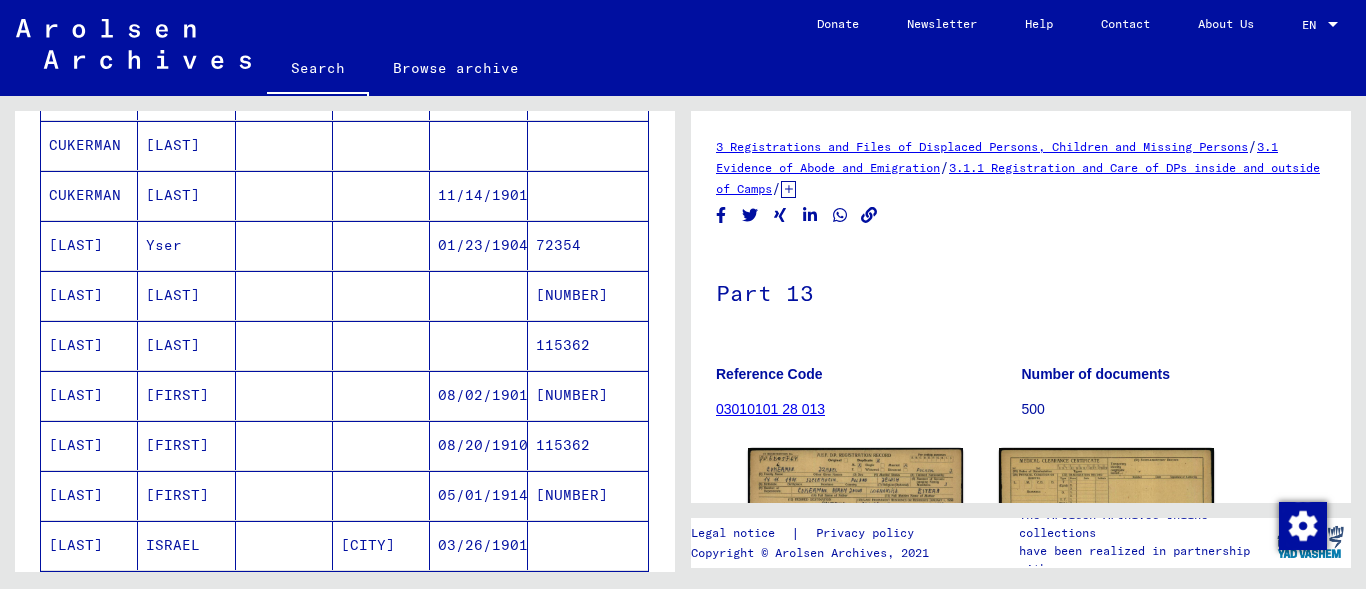 click on "[LAST]" at bounding box center (89, 395) 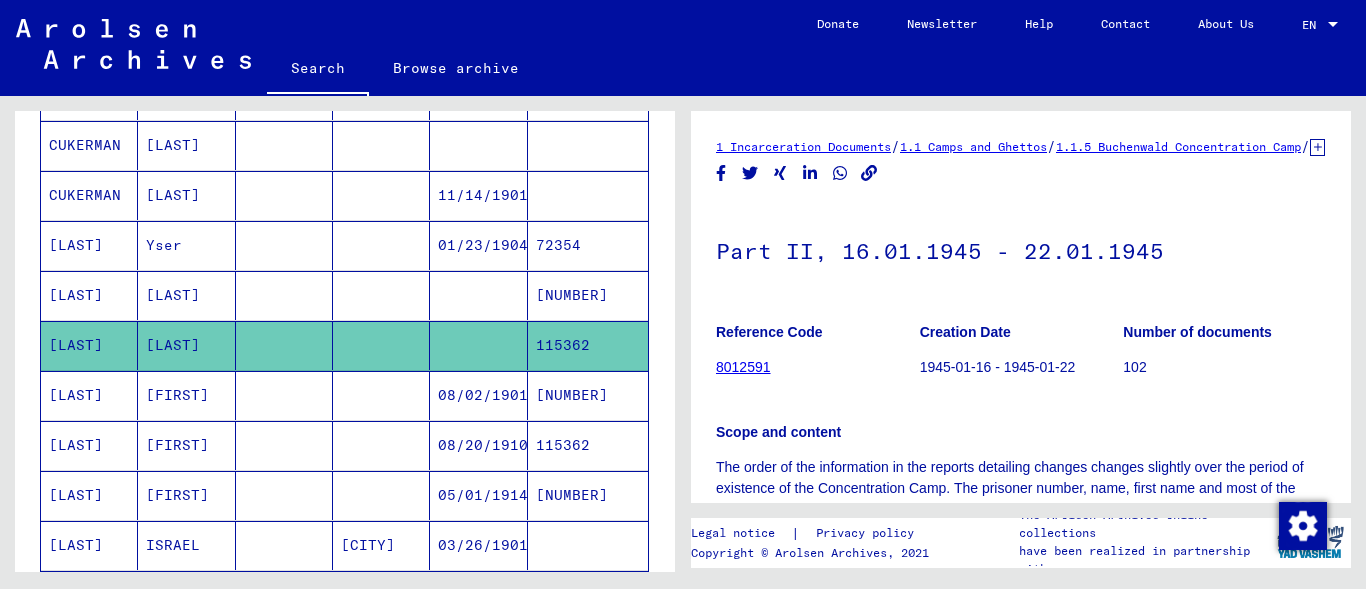 click on "[LAST]" at bounding box center (89, 445) 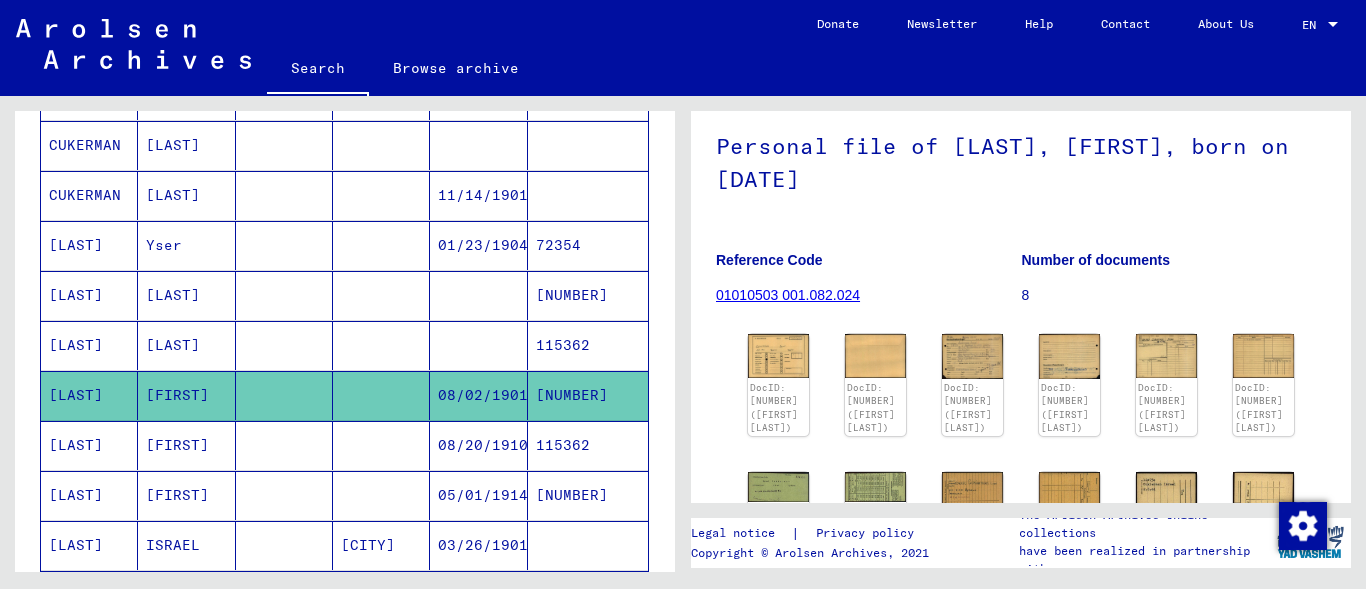 scroll, scrollTop: 143, scrollLeft: 0, axis: vertical 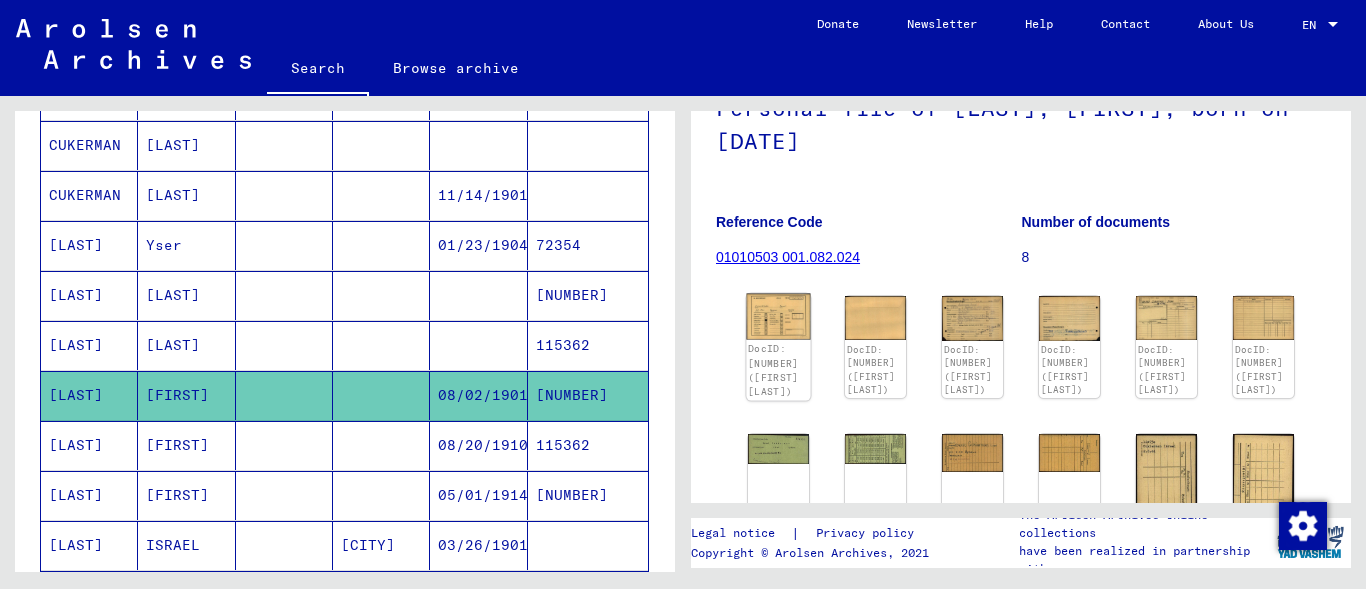 click 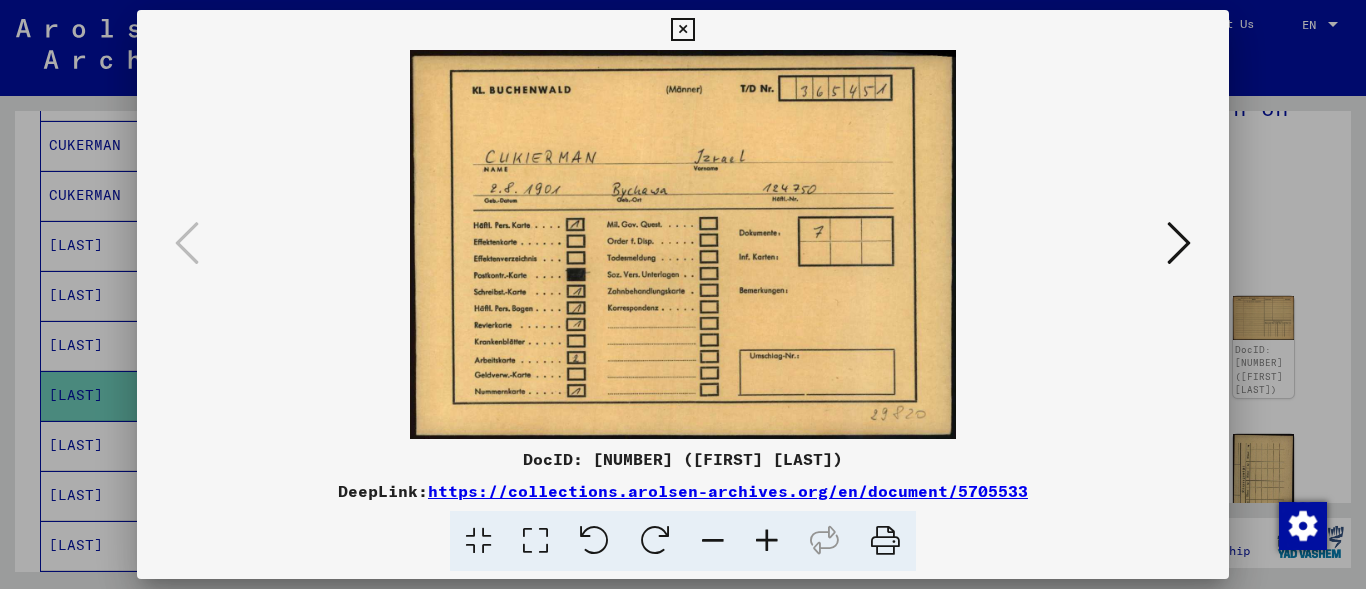 click at bounding box center [682, 30] 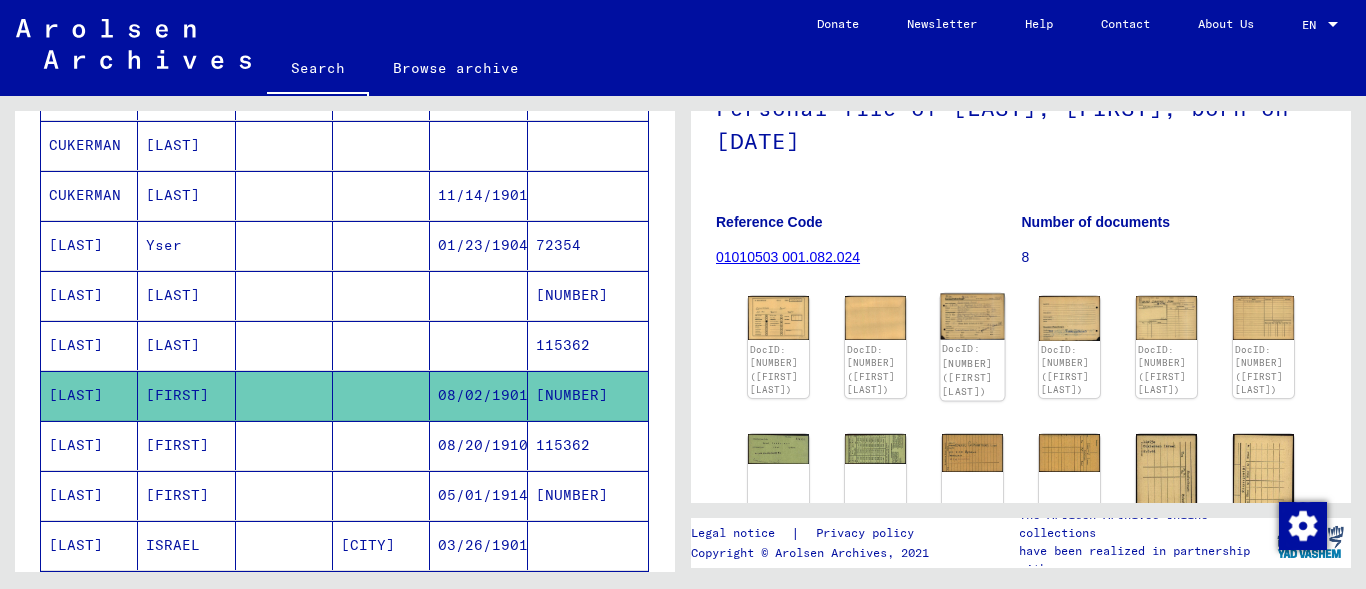 click 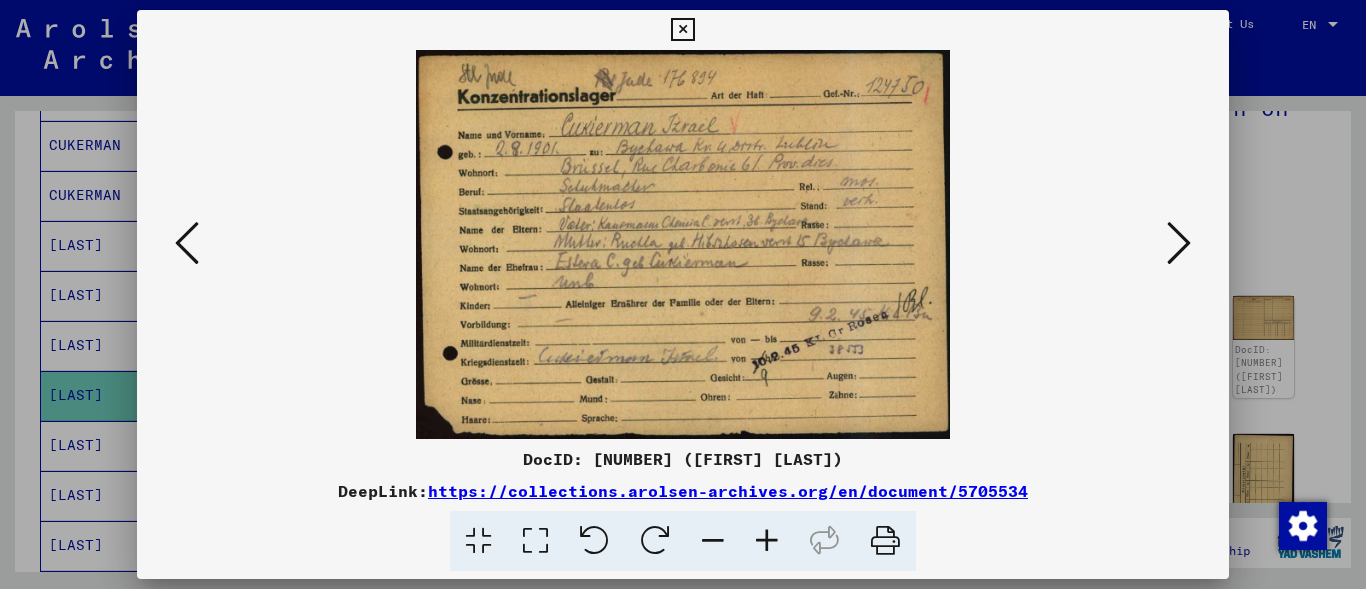click at bounding box center [682, 30] 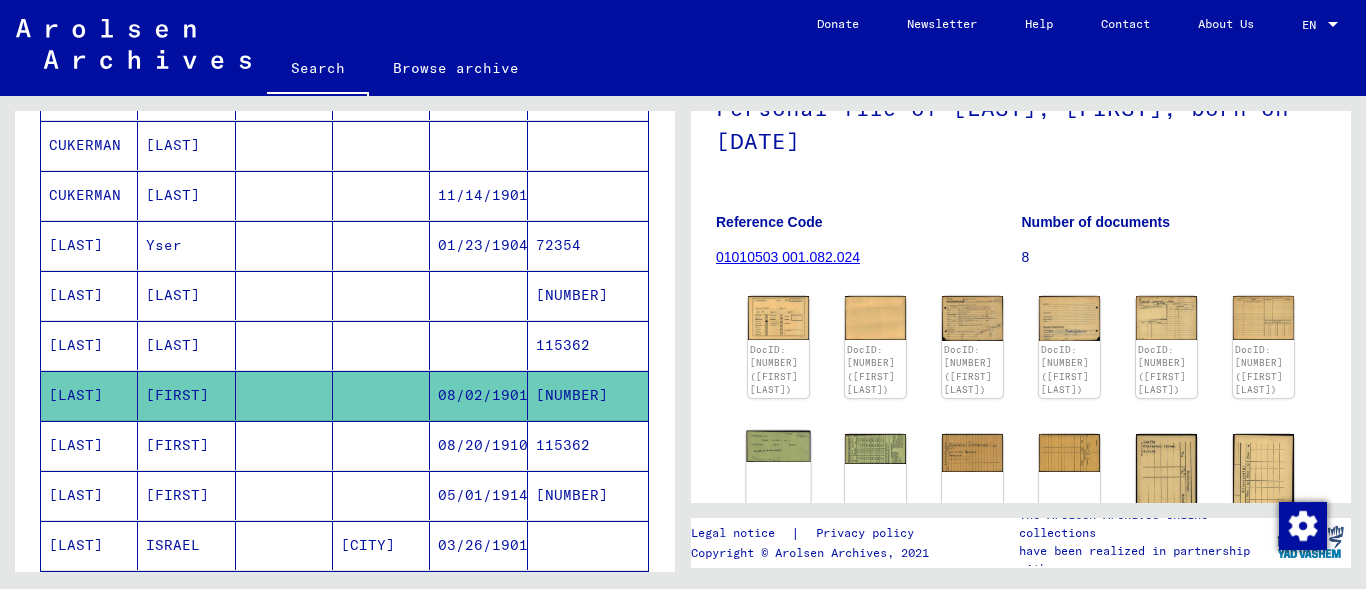 click 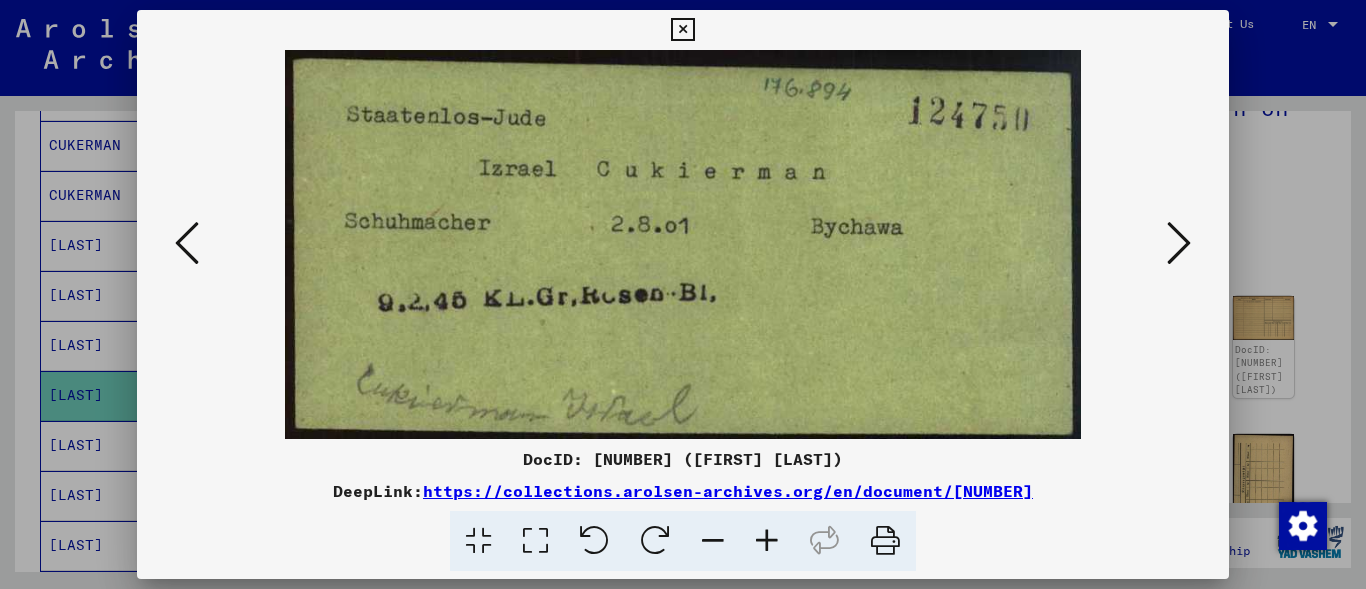 click at bounding box center [682, 30] 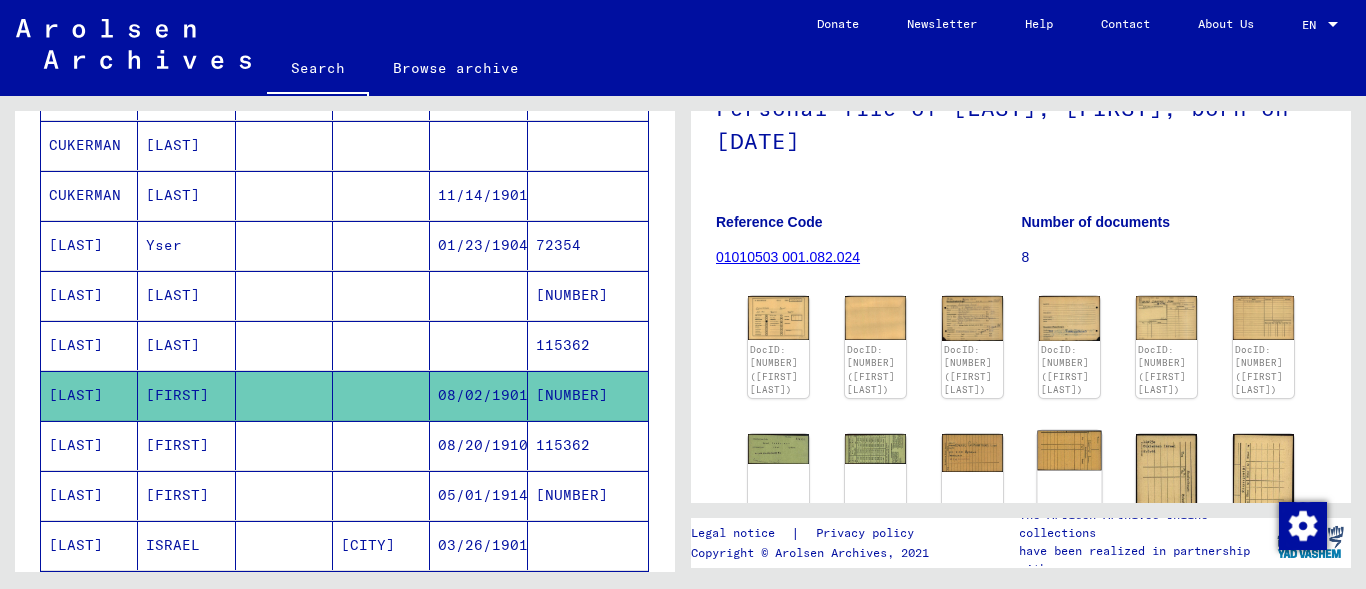 click 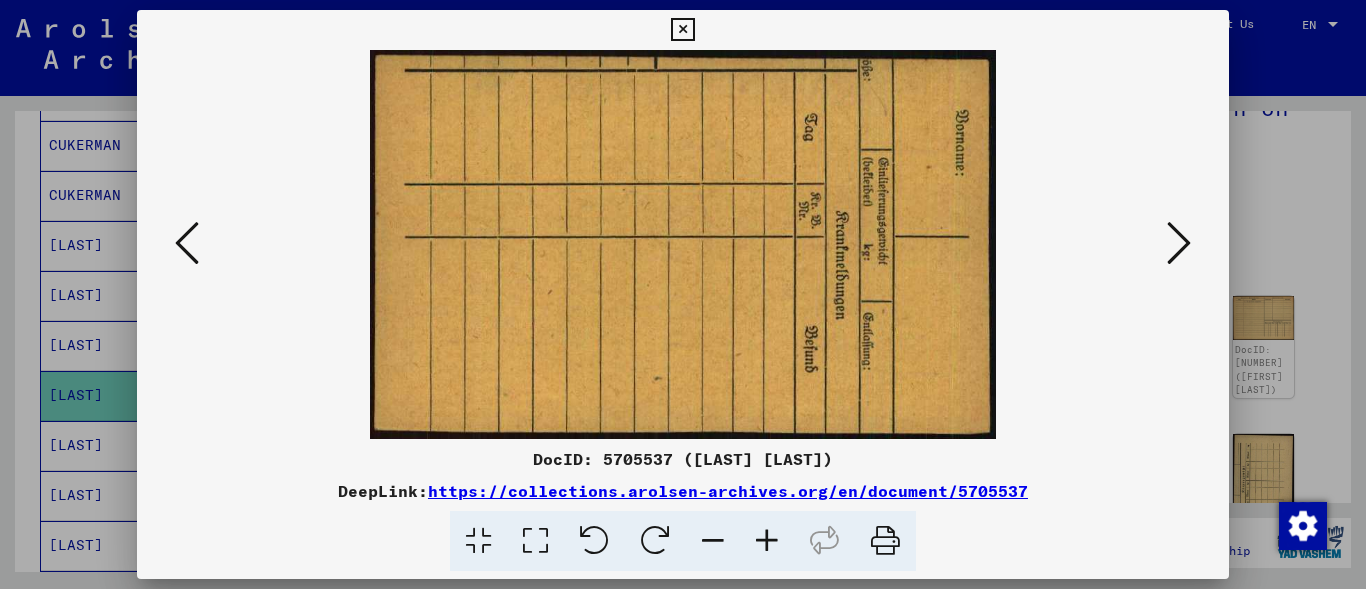 click at bounding box center [682, 30] 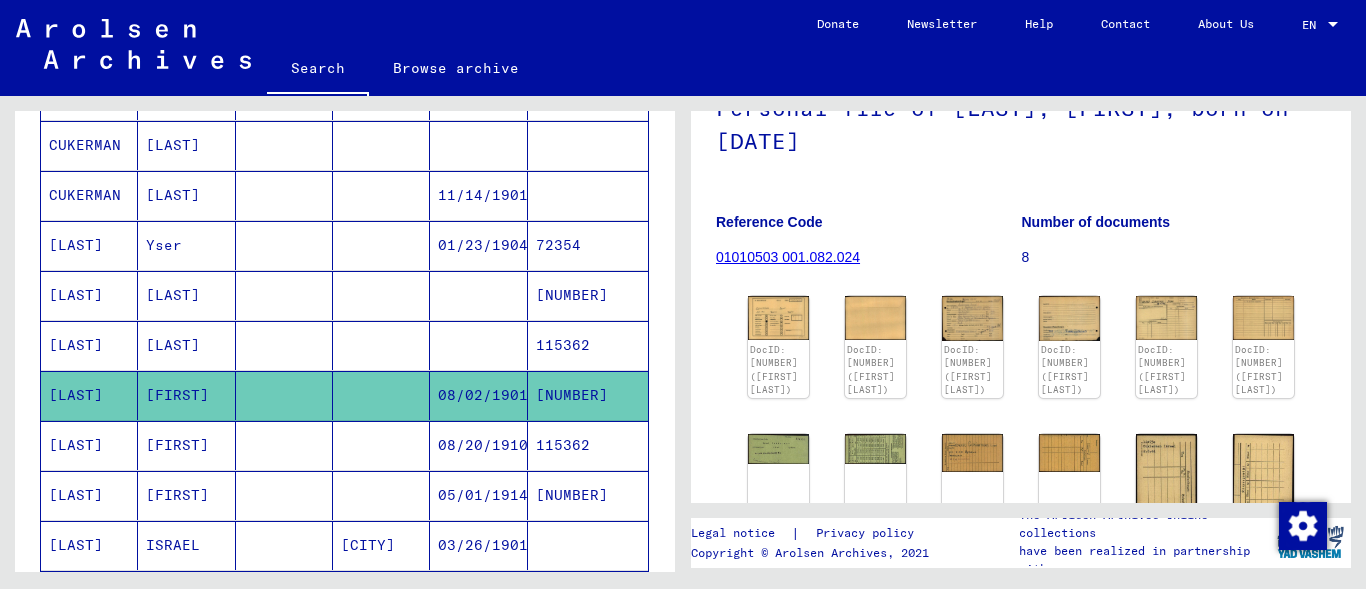 click on "[LAST]" at bounding box center [89, 495] 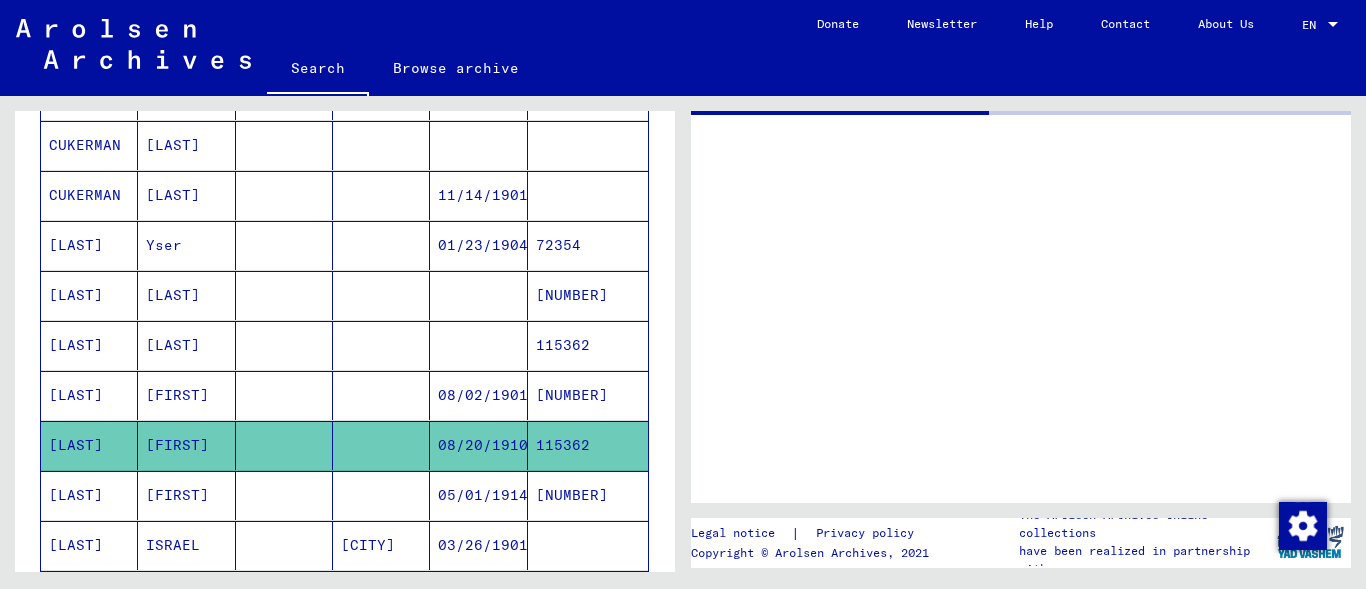 scroll, scrollTop: 0, scrollLeft: 0, axis: both 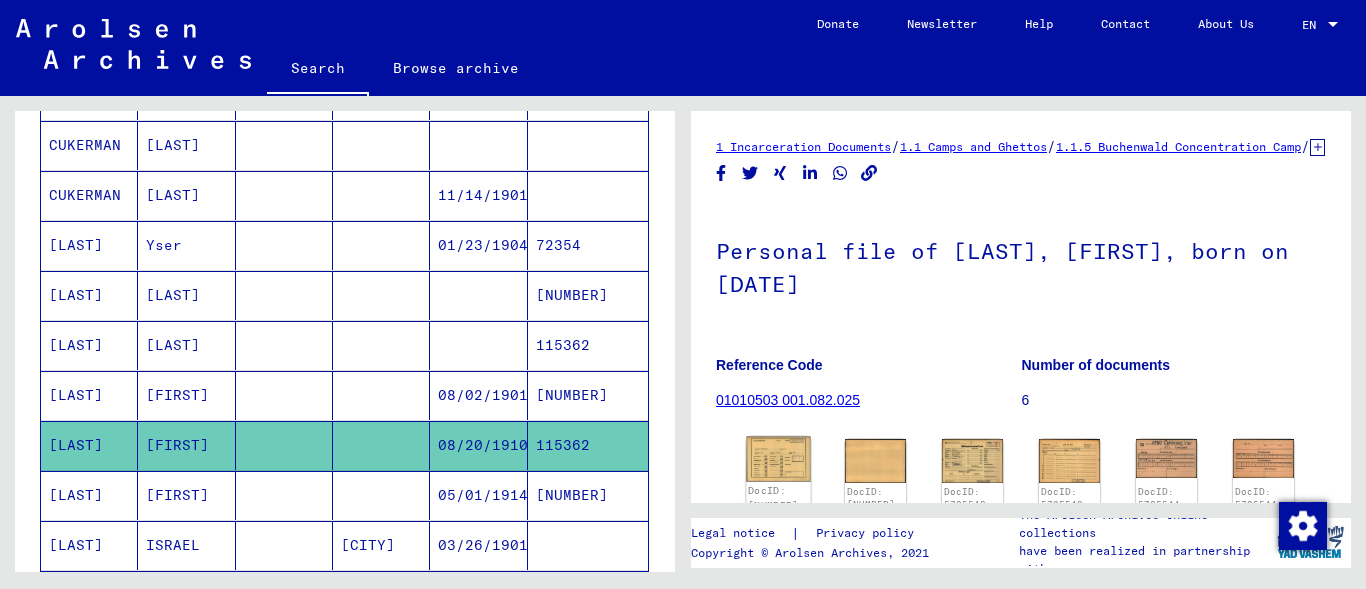 click 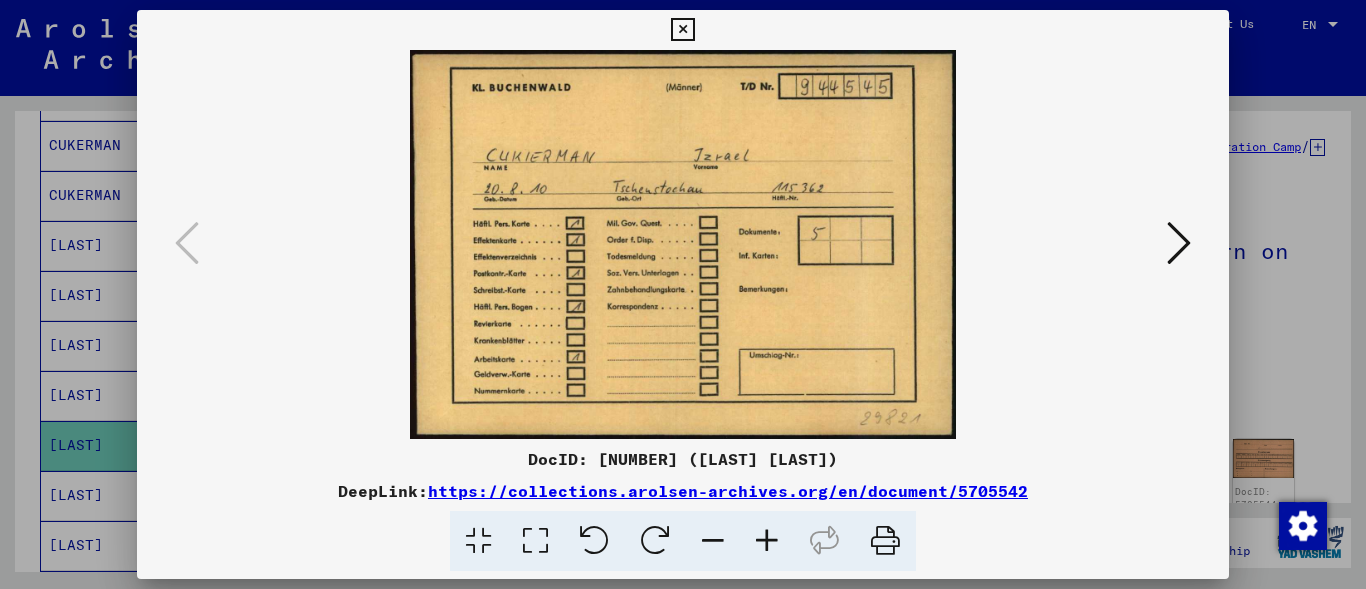click at bounding box center [682, 30] 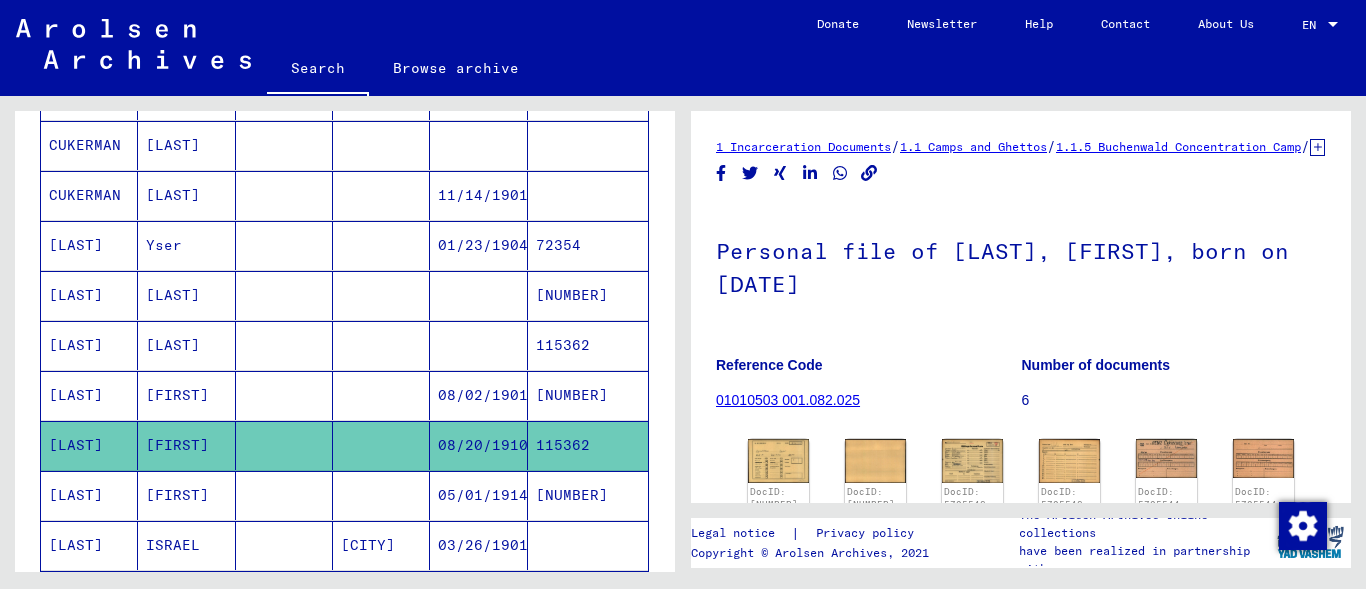 click on "[LAST]" at bounding box center [89, 545] 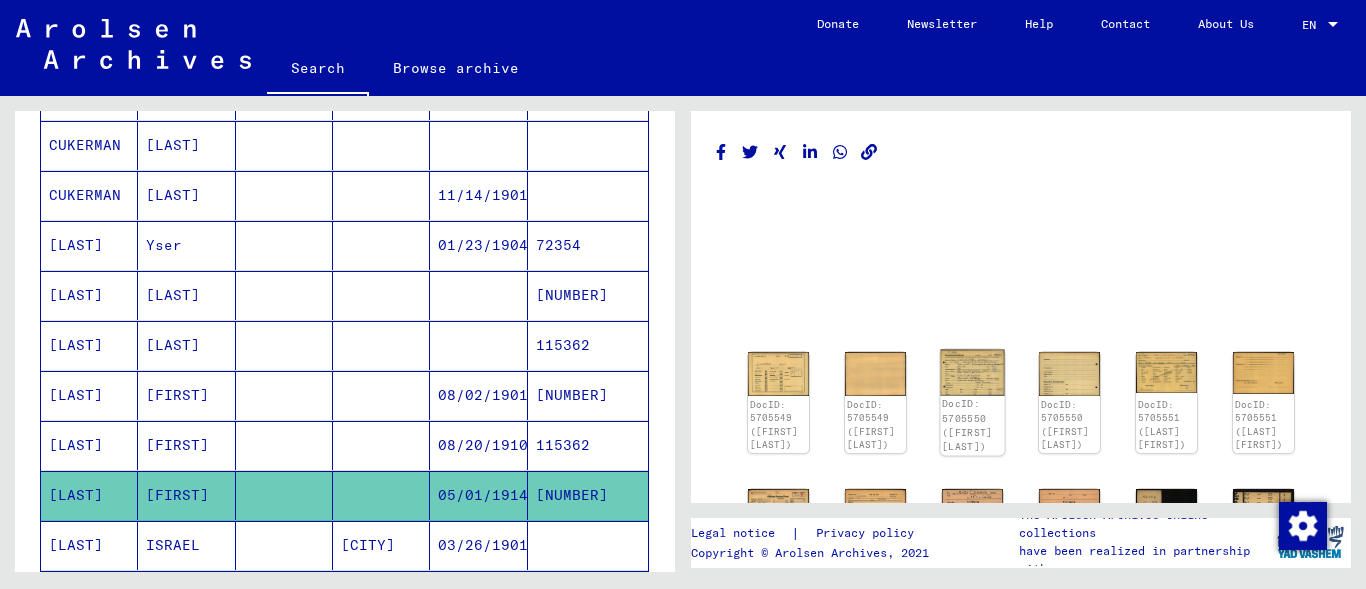 click 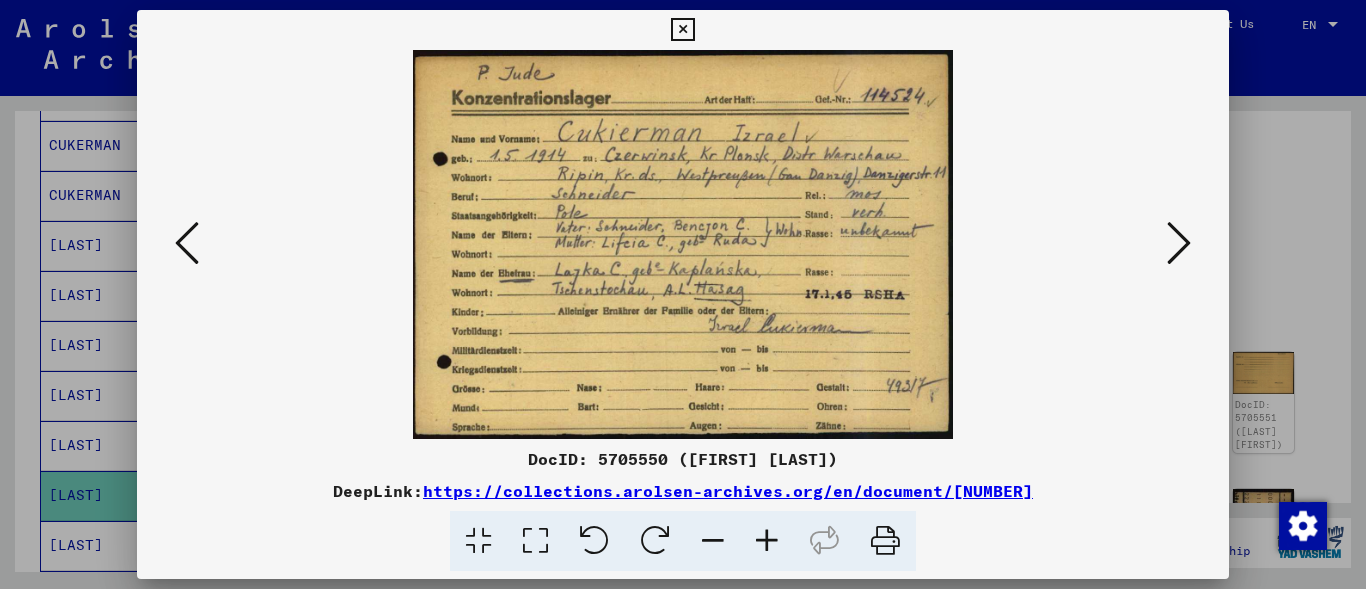 click at bounding box center [682, 30] 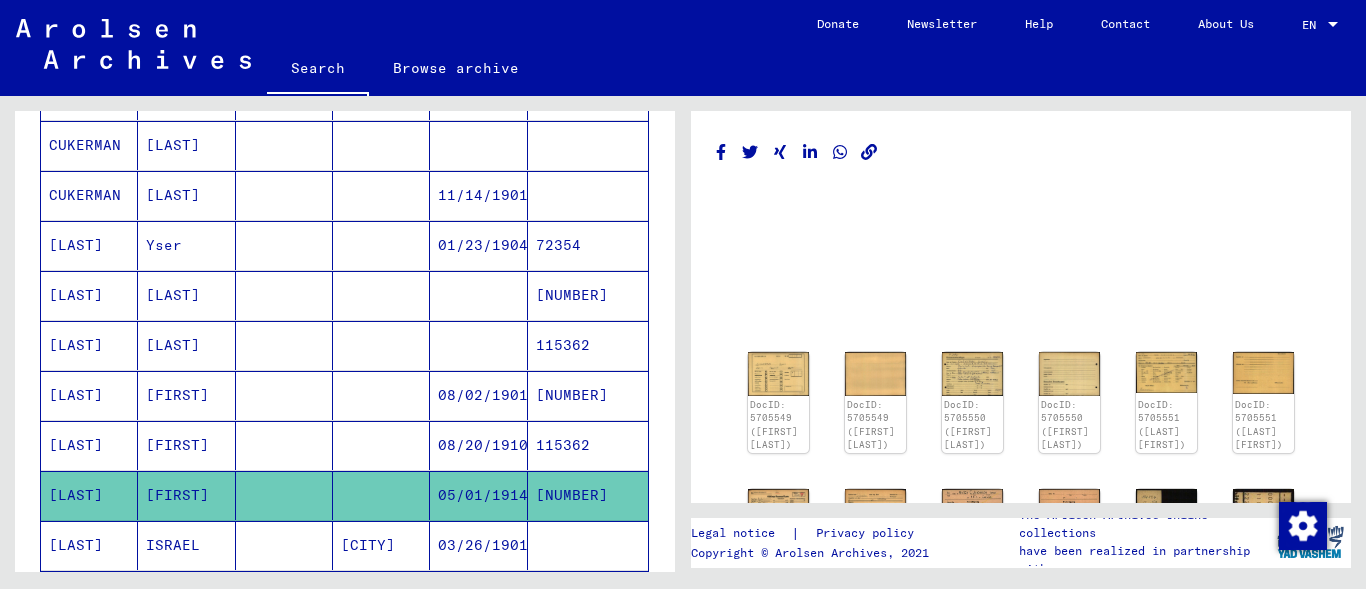 click on "ISRAEL" at bounding box center [186, 595] 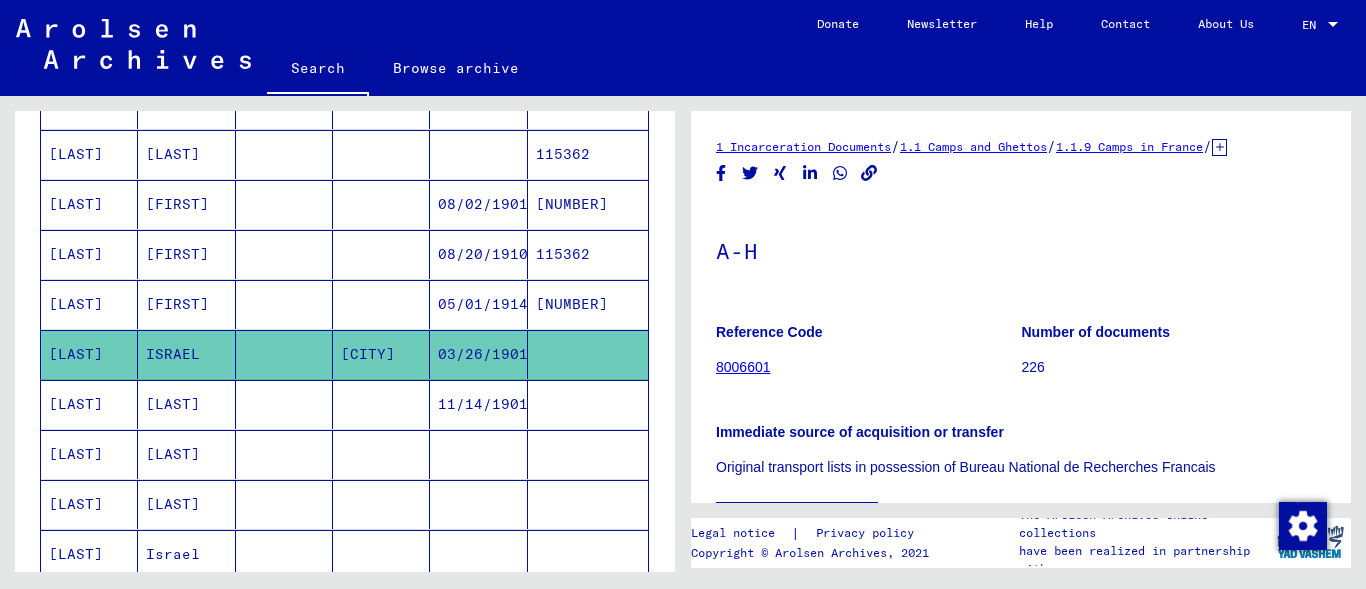 scroll, scrollTop: 553, scrollLeft: 0, axis: vertical 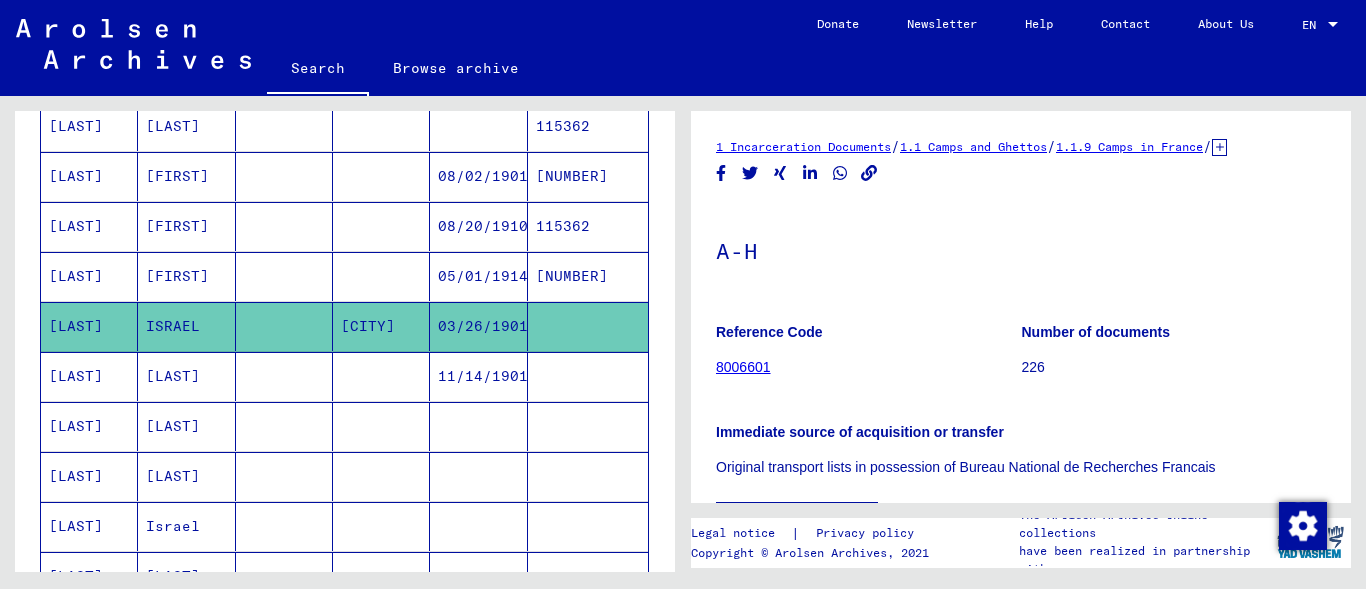 click on "[LAST]" at bounding box center [186, 426] 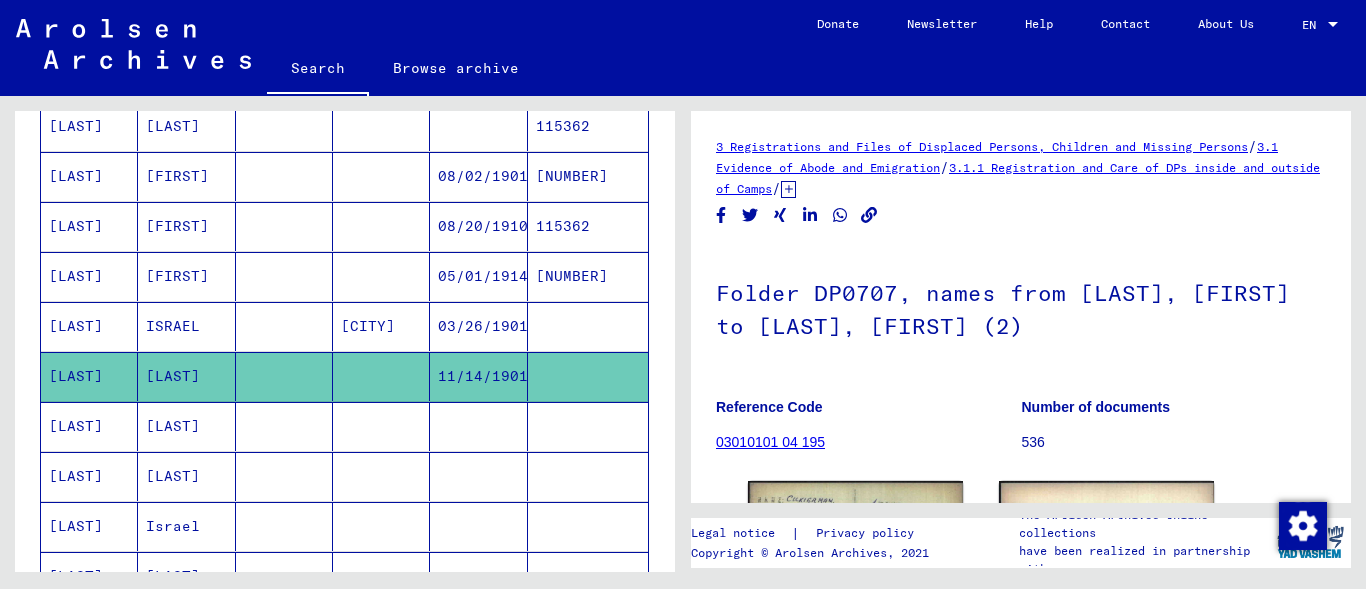 drag, startPoint x: 164, startPoint y: 422, endPoint x: 858, endPoint y: 308, distance: 703.3008 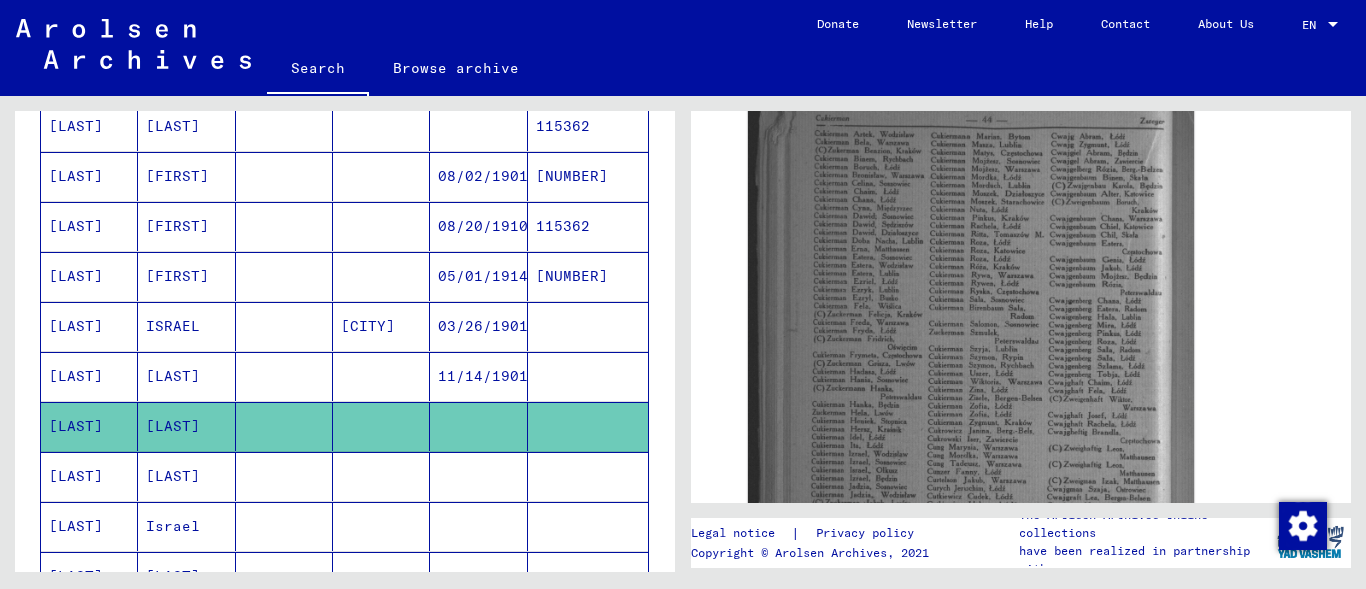 scroll, scrollTop: 677, scrollLeft: 0, axis: vertical 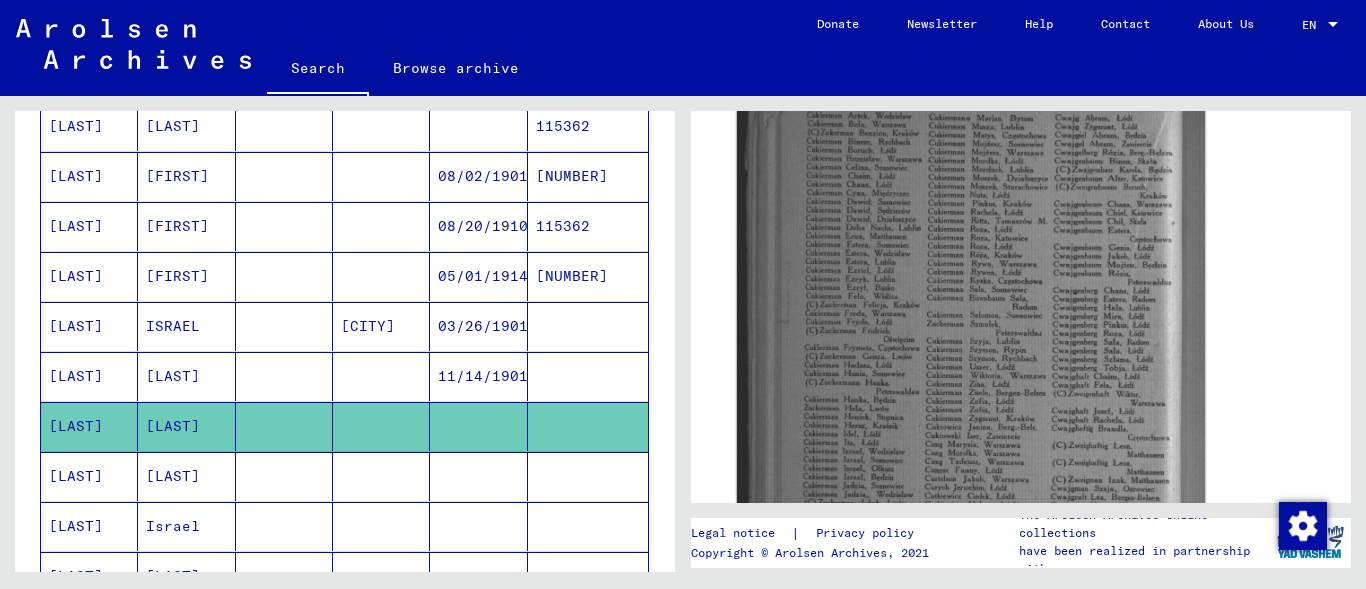 click 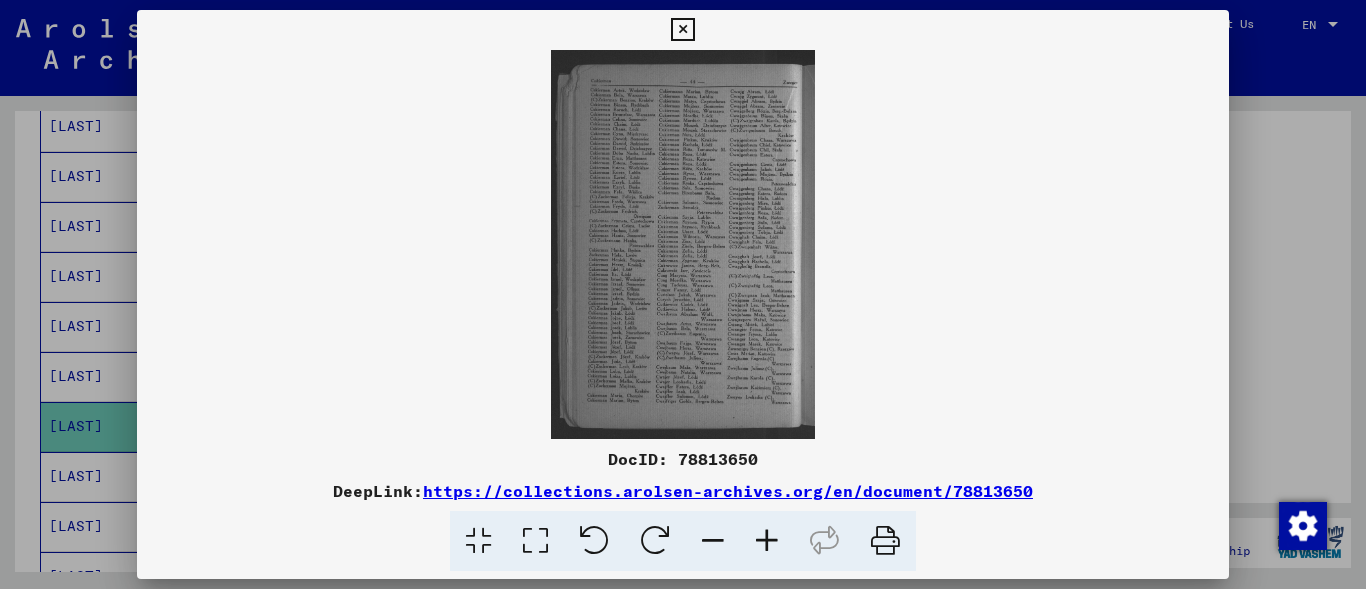 scroll, scrollTop: 676, scrollLeft: 0, axis: vertical 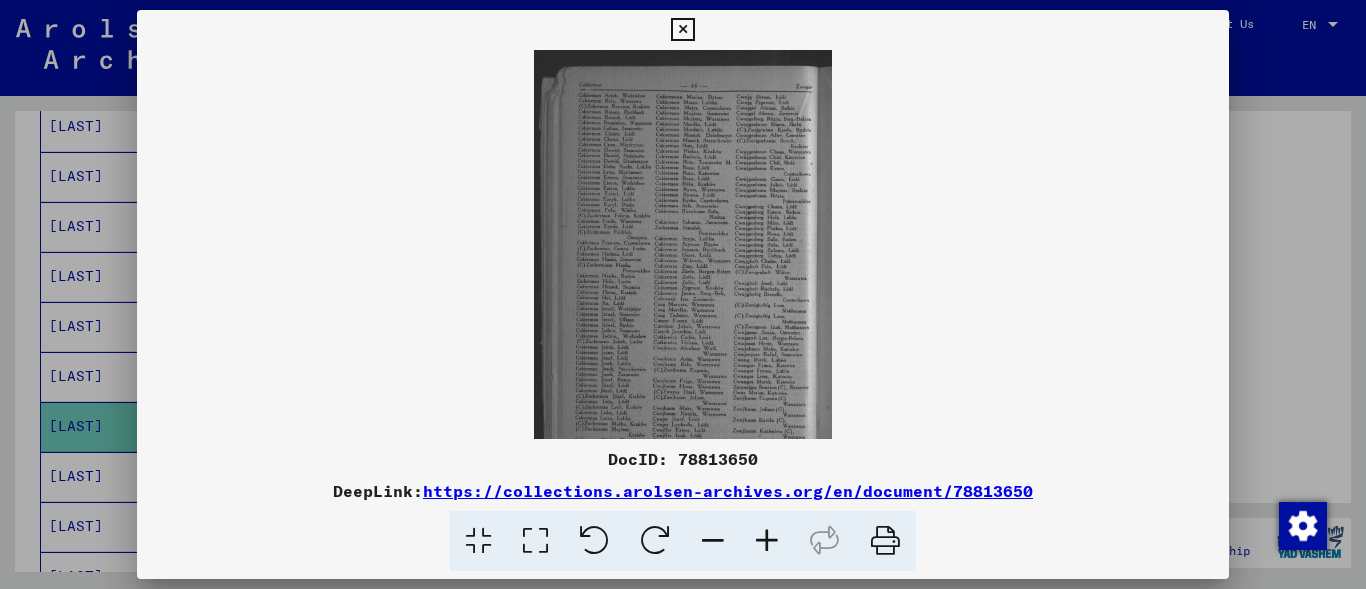 click at bounding box center (767, 541) 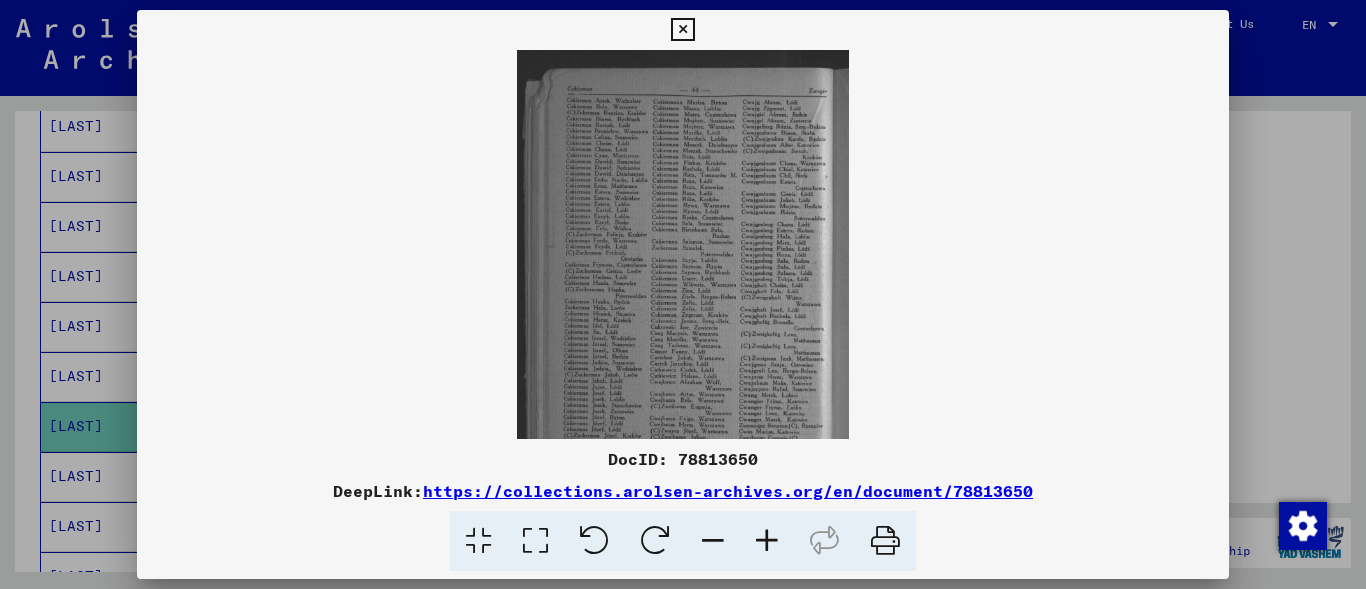 click at bounding box center [767, 541] 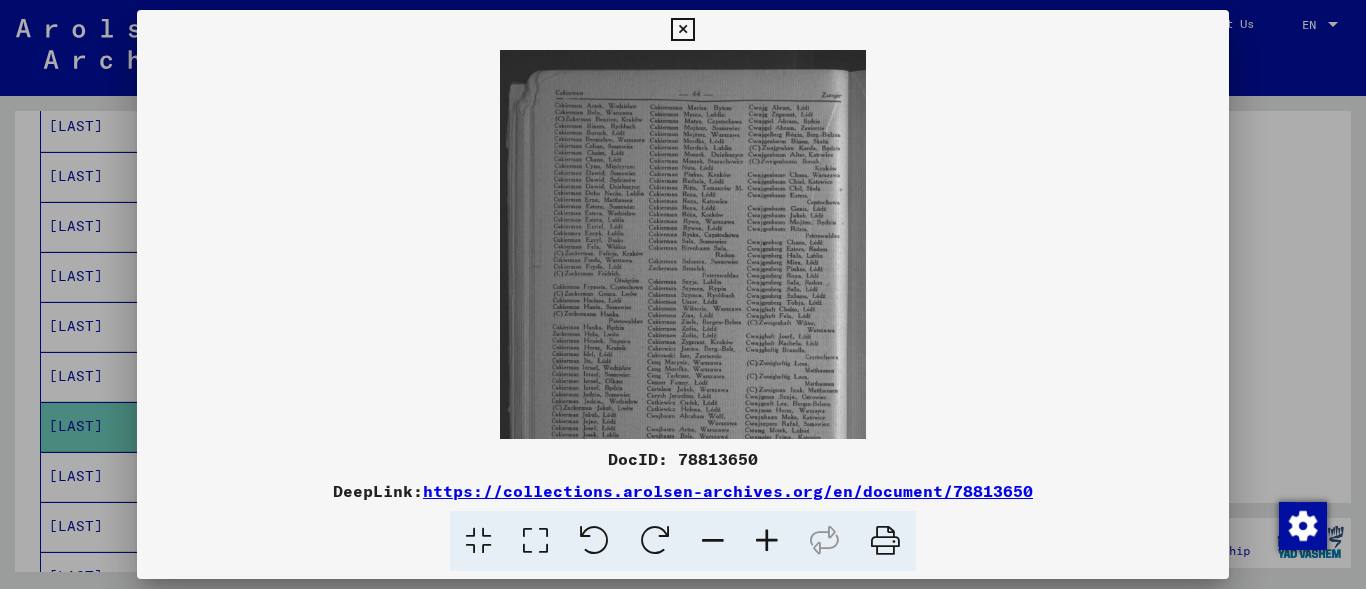 click at bounding box center [767, 541] 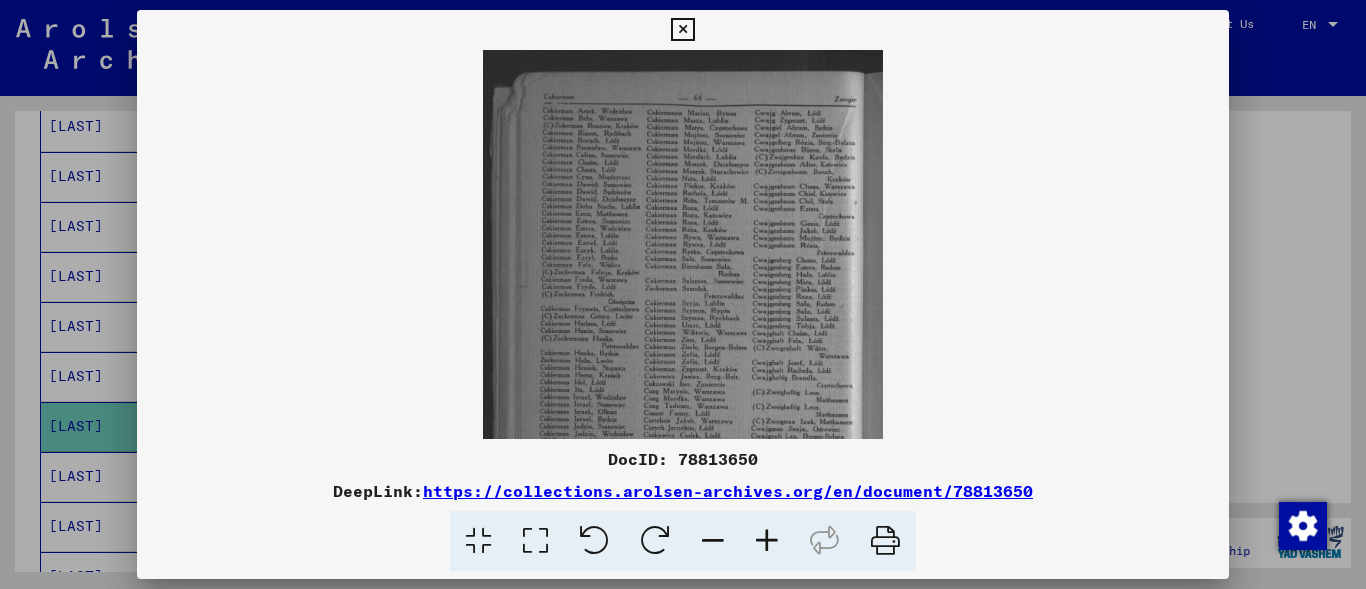 click at bounding box center (767, 541) 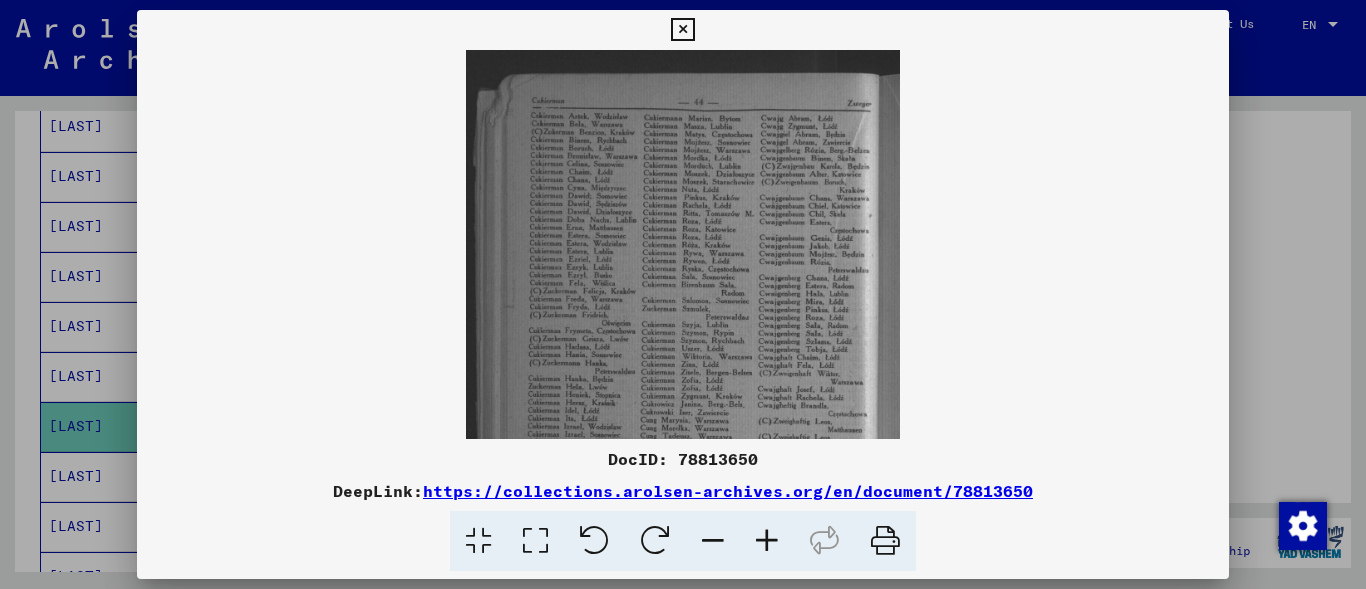 click at bounding box center [682, 30] 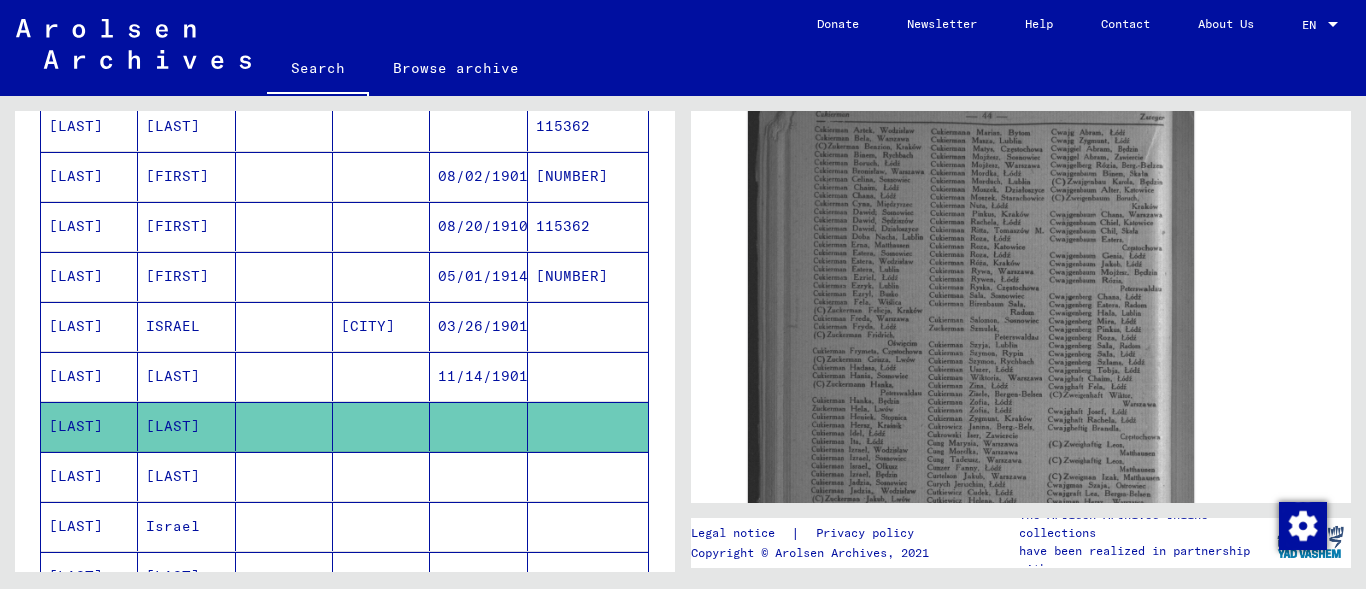 click on "[LAST]" at bounding box center (186, 526) 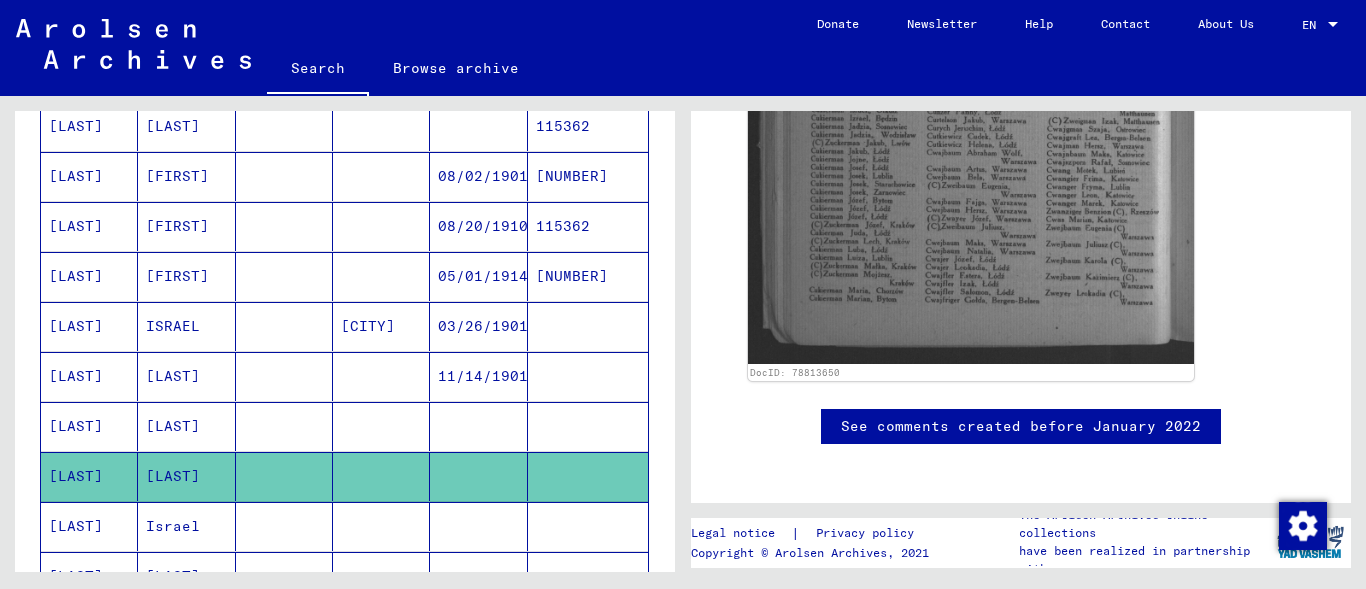 scroll, scrollTop: 943, scrollLeft: 0, axis: vertical 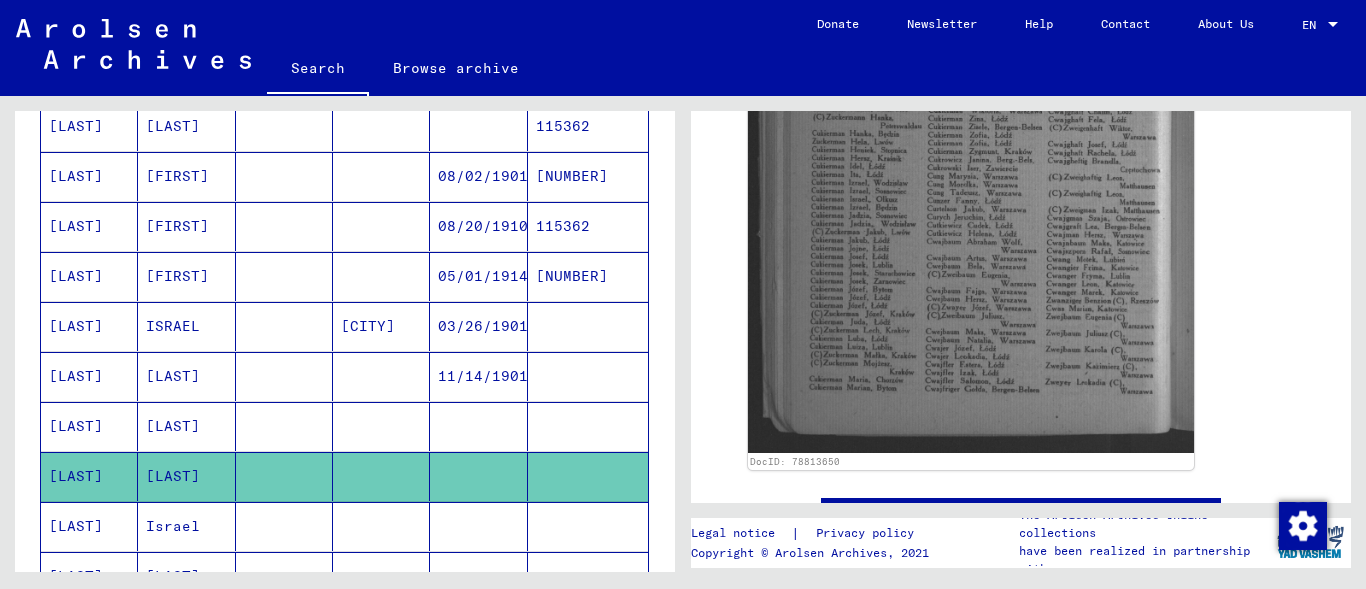 click on "Israel" at bounding box center (186, 576) 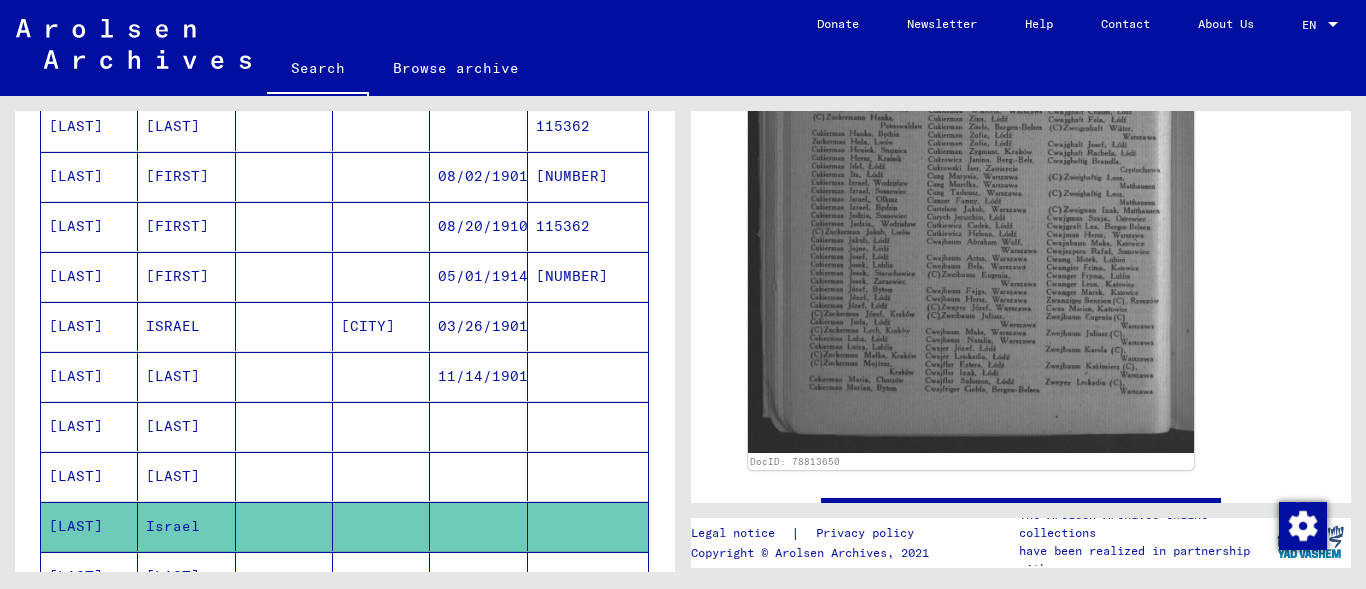 click on "Israel" 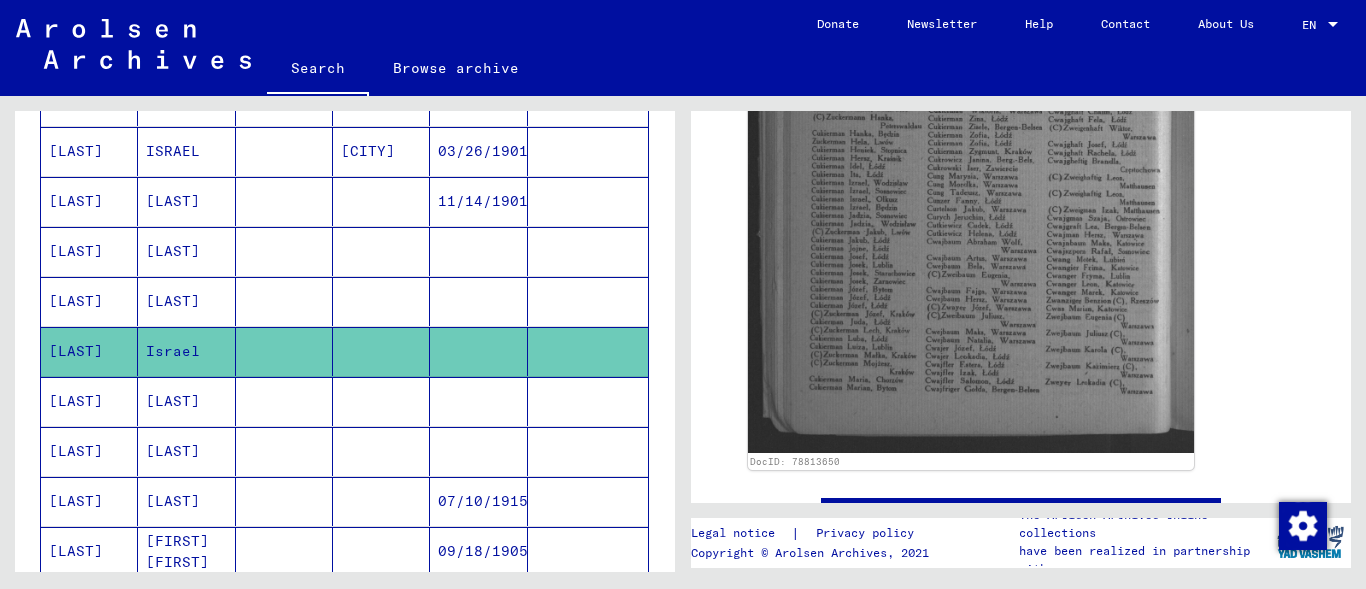 scroll, scrollTop: 736, scrollLeft: 0, axis: vertical 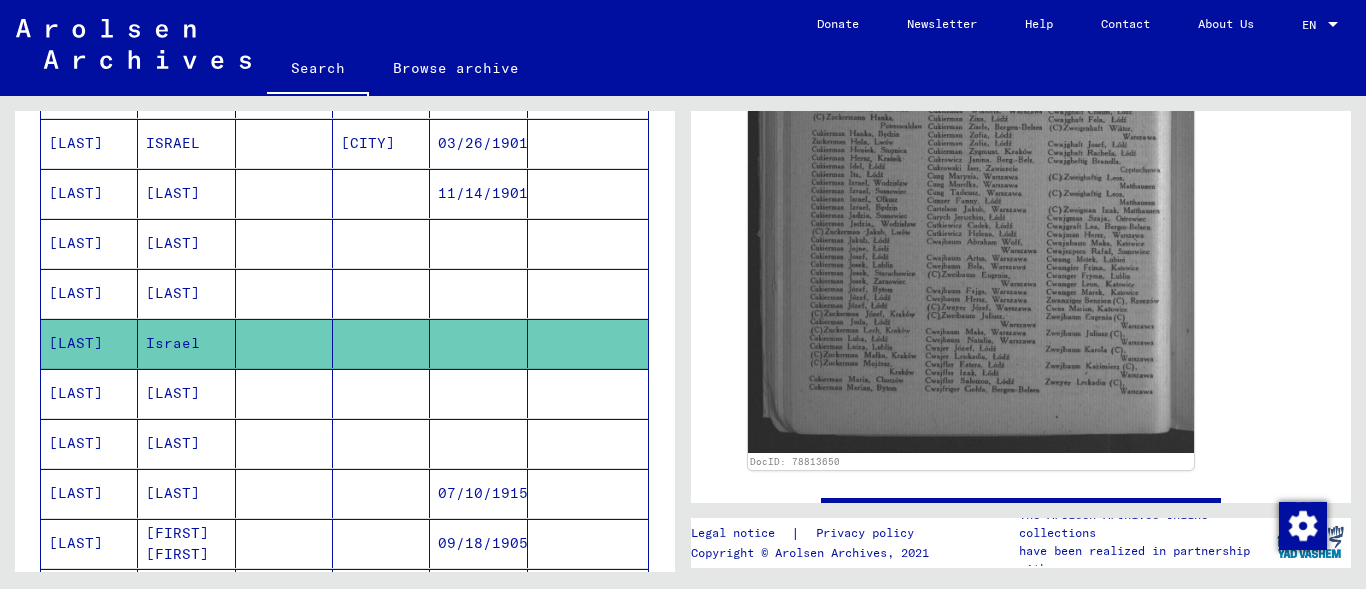 click on "[LAST]" at bounding box center (89, 443) 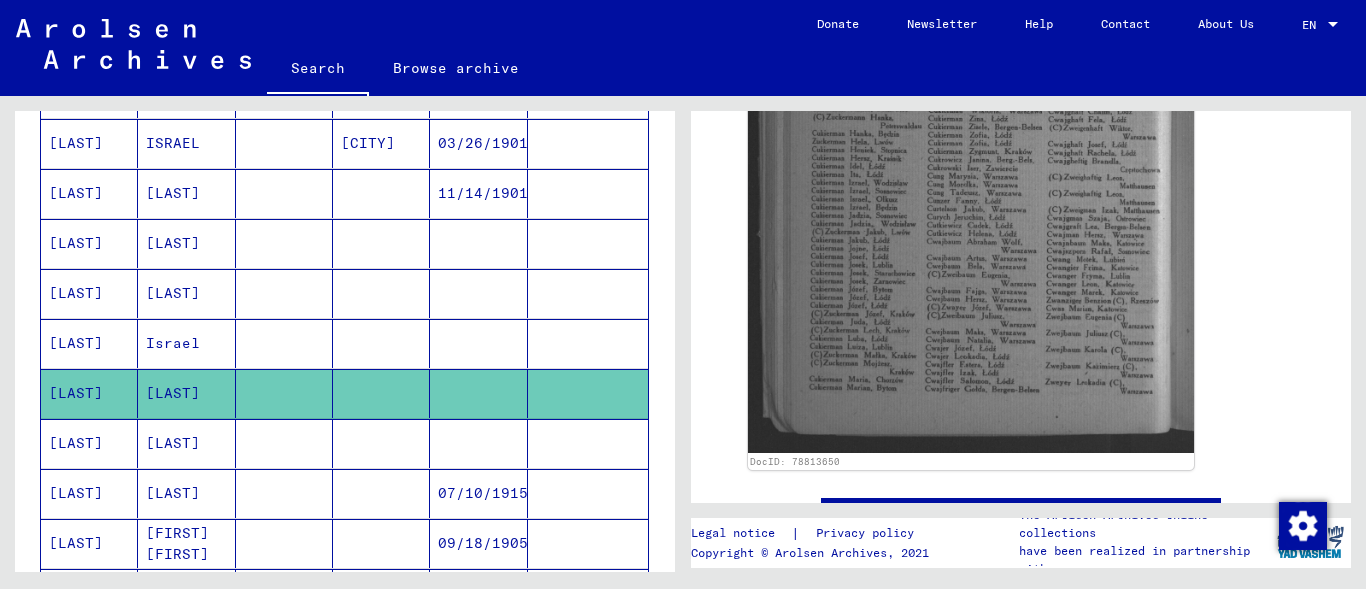 click on "[LAST]" at bounding box center [89, 493] 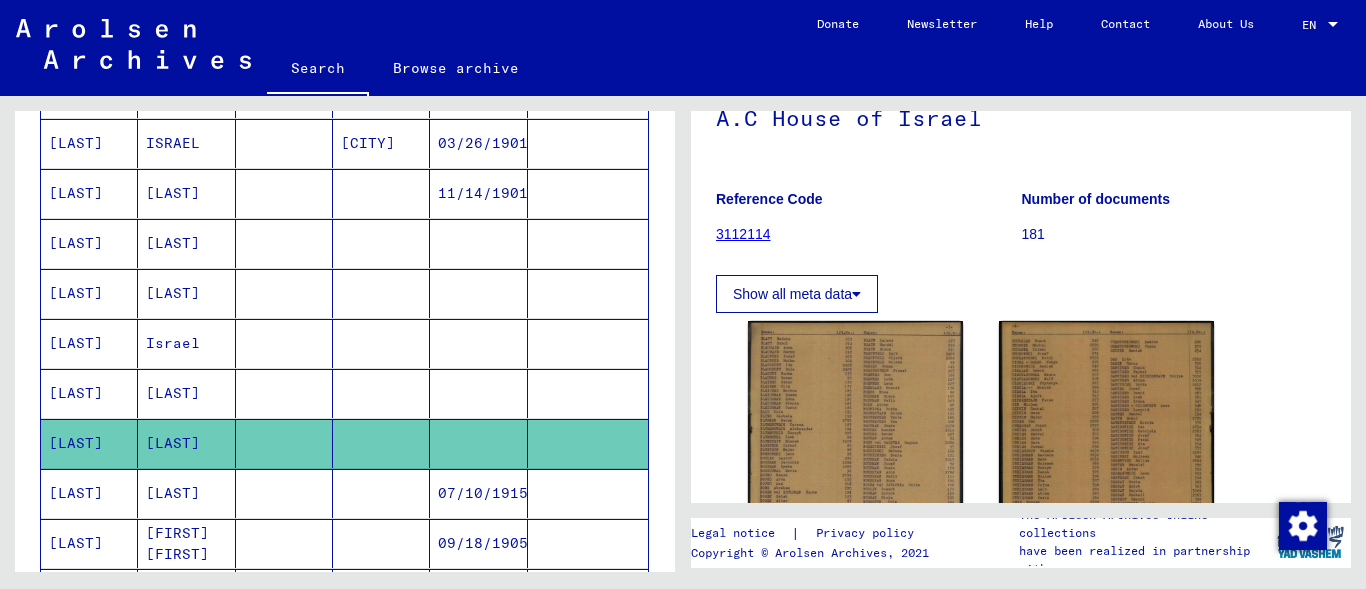 scroll, scrollTop: 212, scrollLeft: 0, axis: vertical 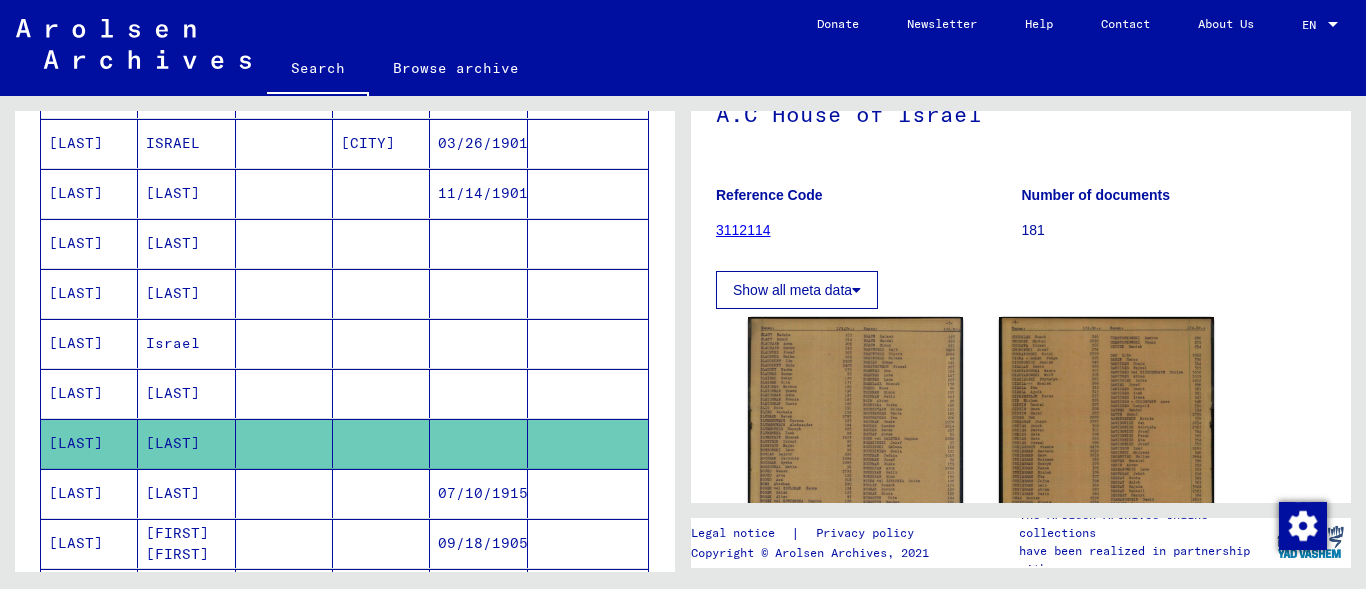 click 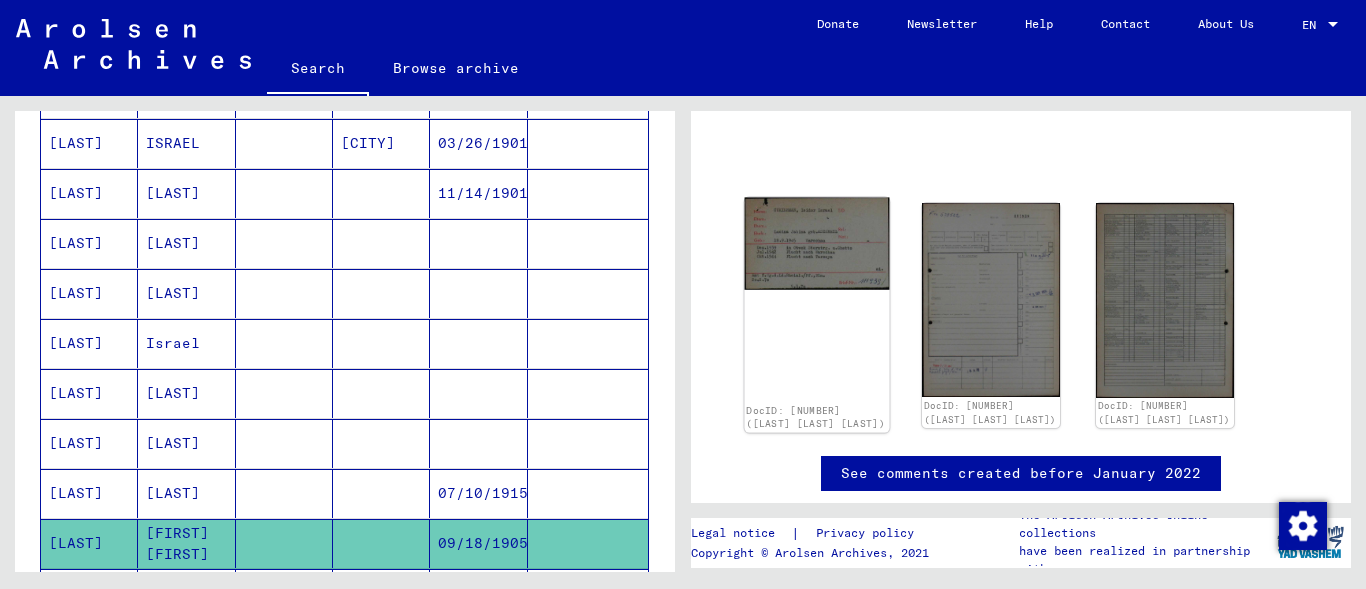 click 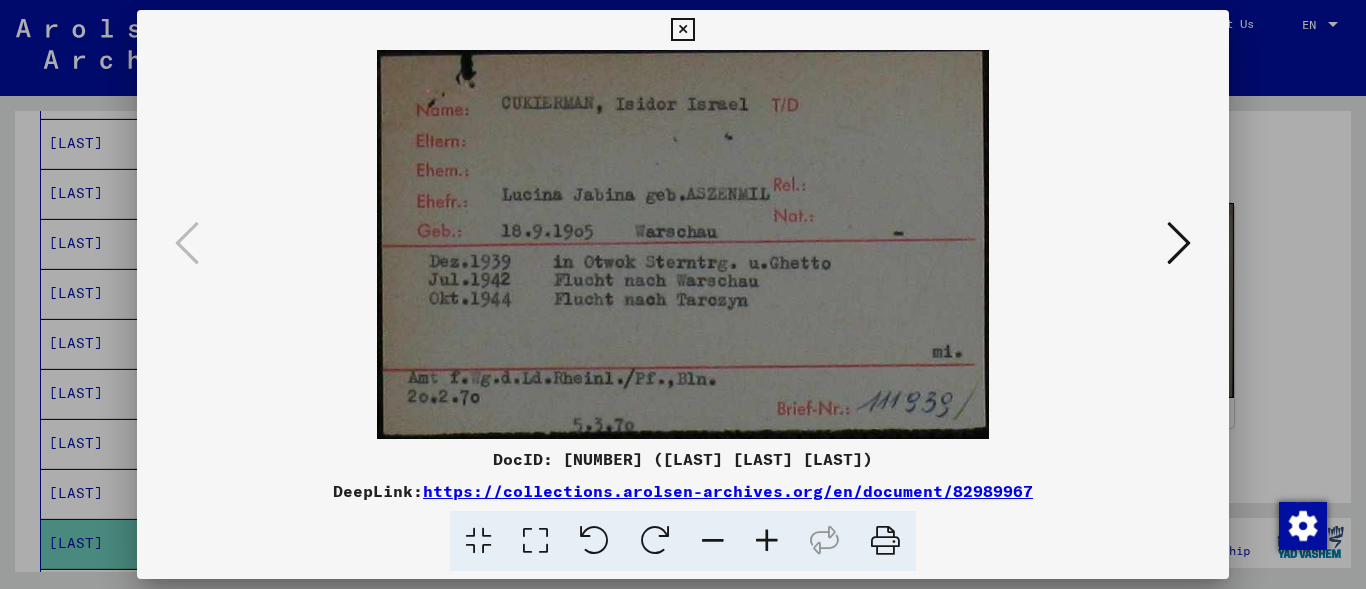 click at bounding box center (682, 30) 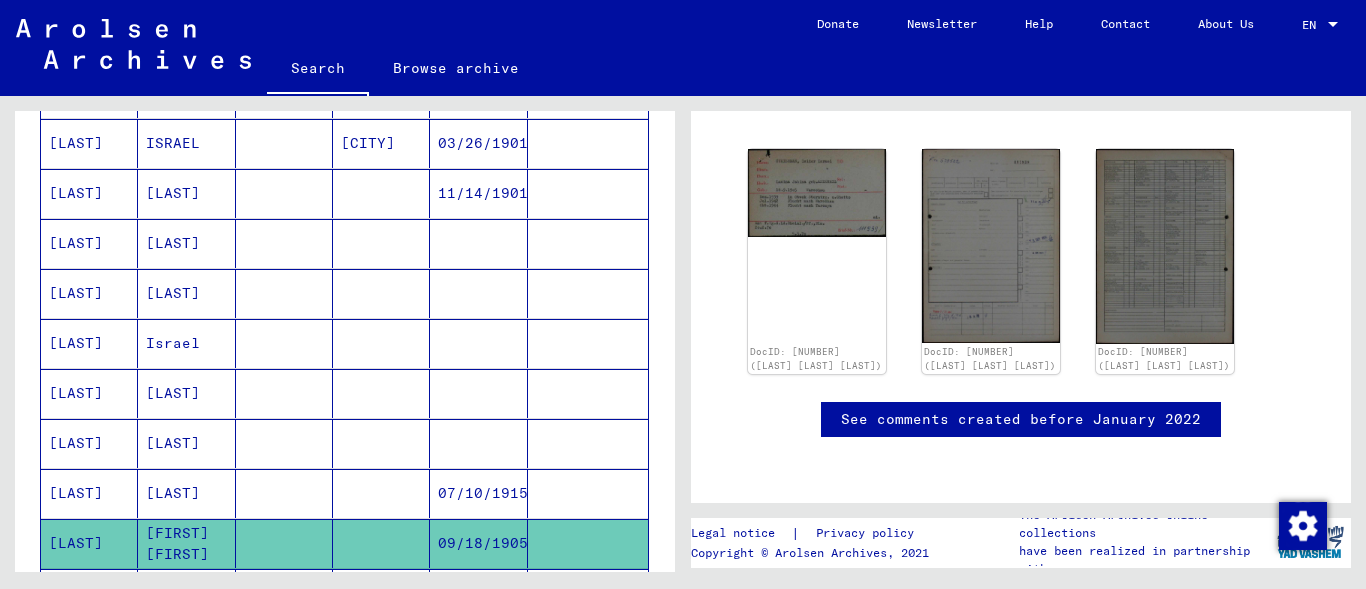 scroll, scrollTop: 258, scrollLeft: 0, axis: vertical 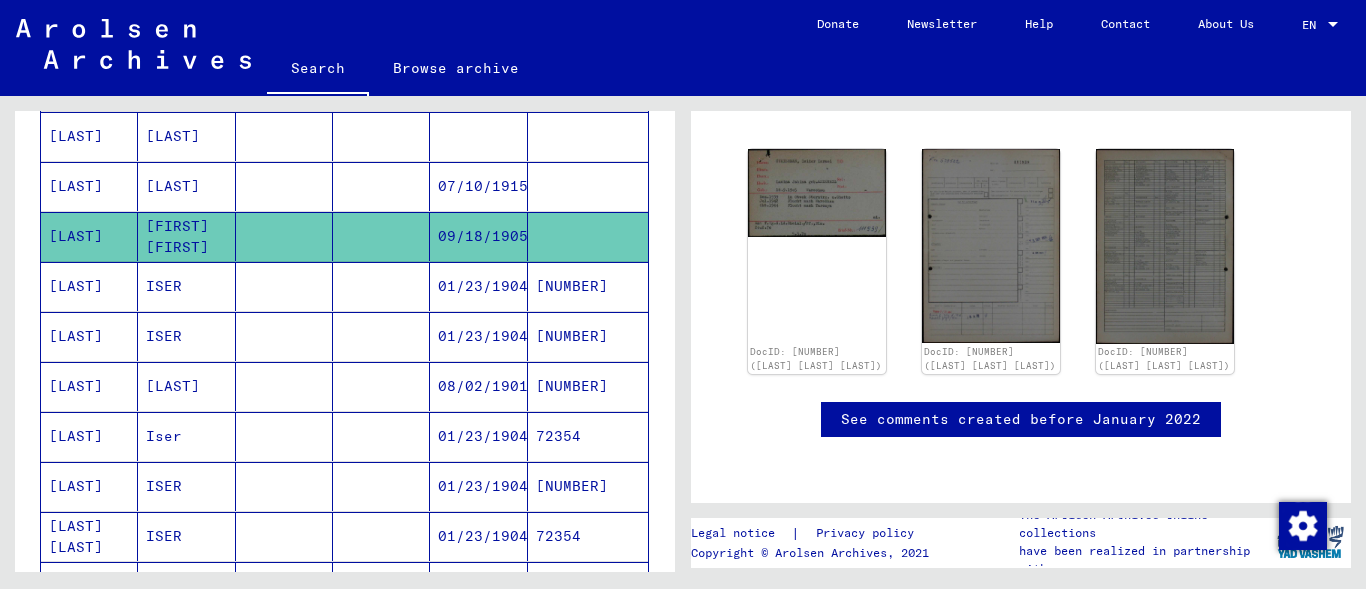 click on "[LAST]" at bounding box center [186, 436] 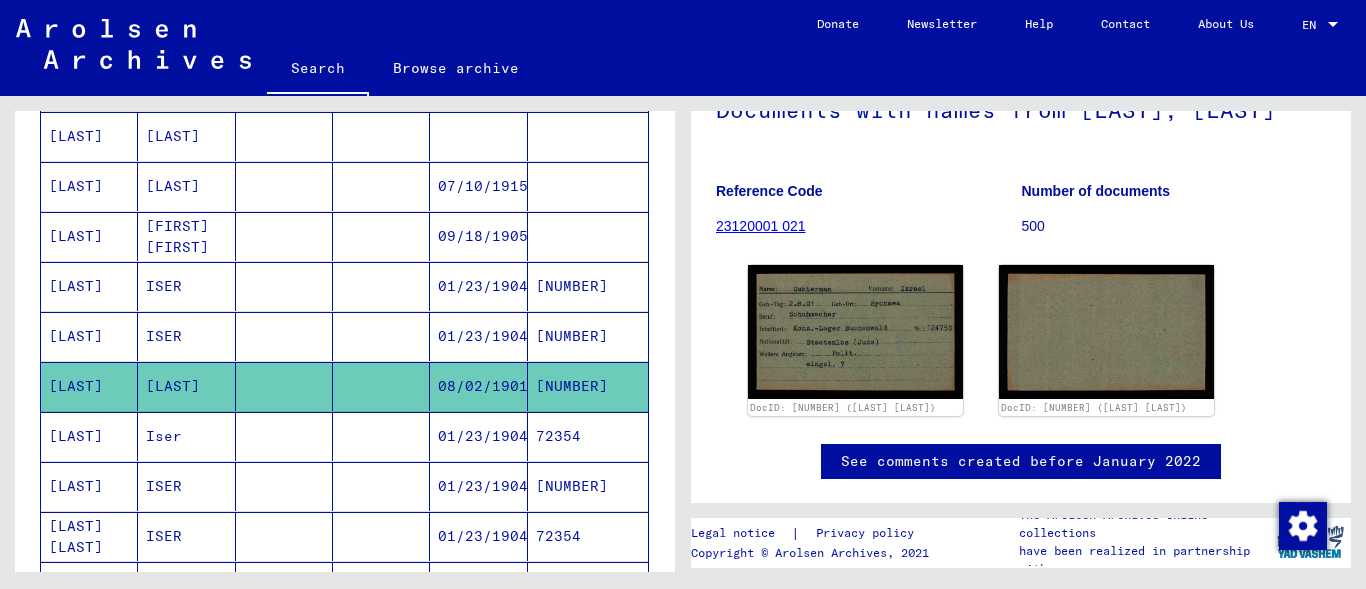 scroll, scrollTop: 197, scrollLeft: 0, axis: vertical 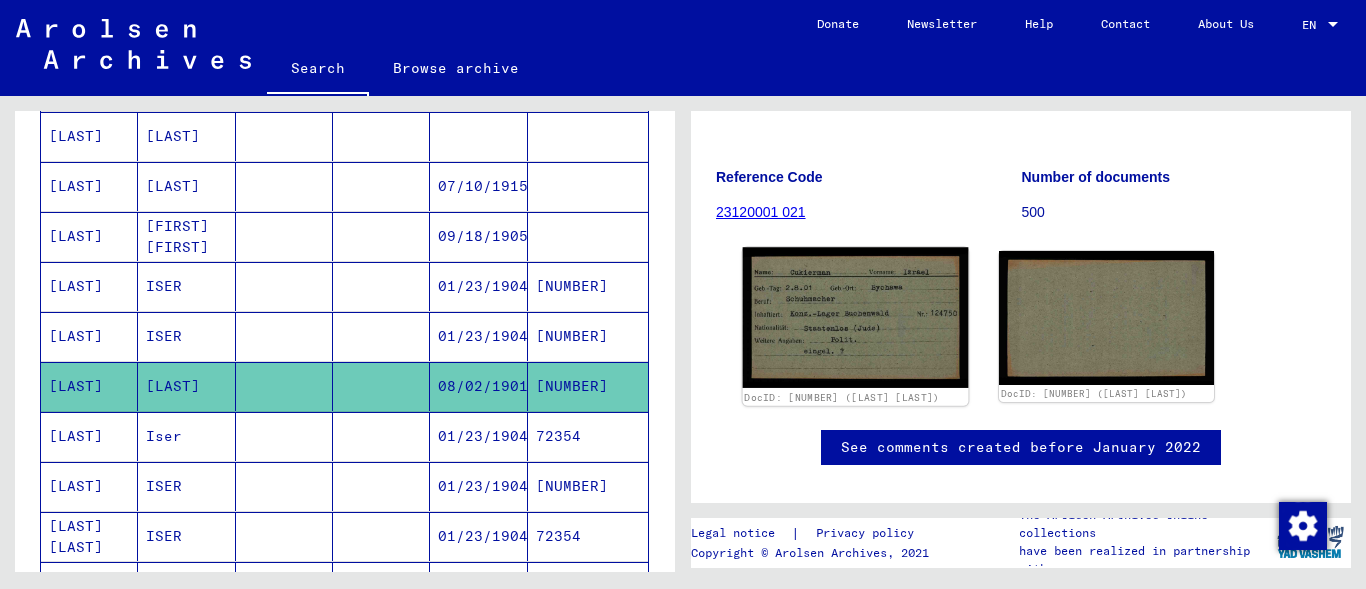 click 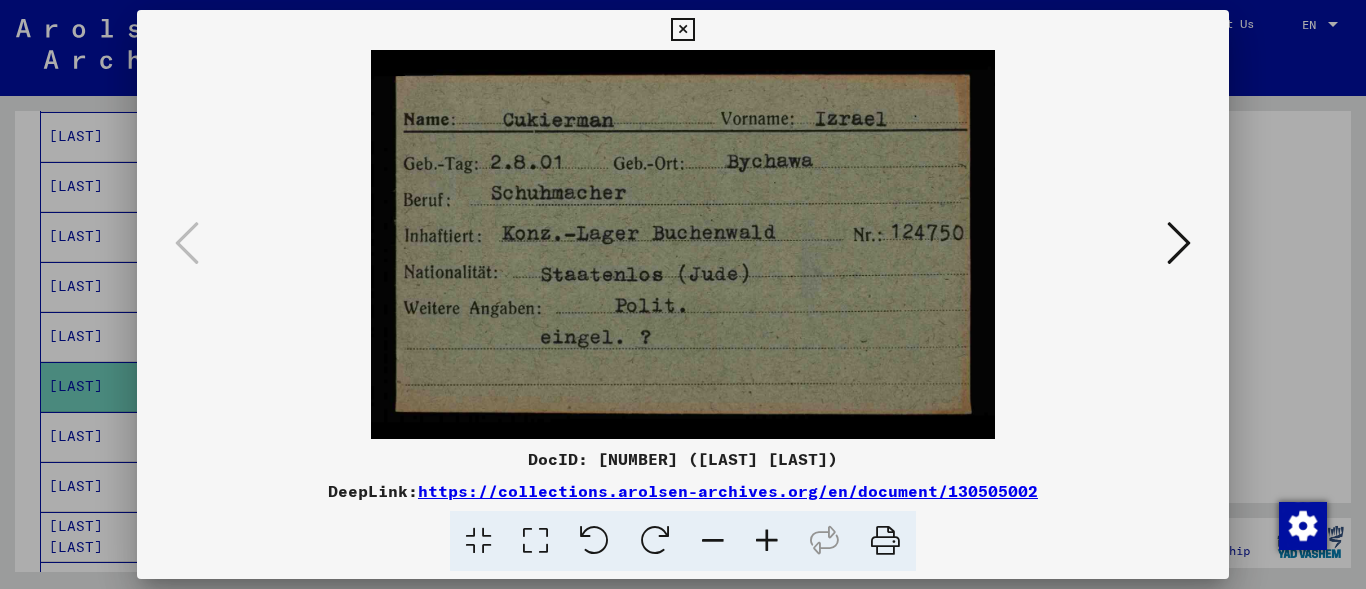 click at bounding box center [682, 30] 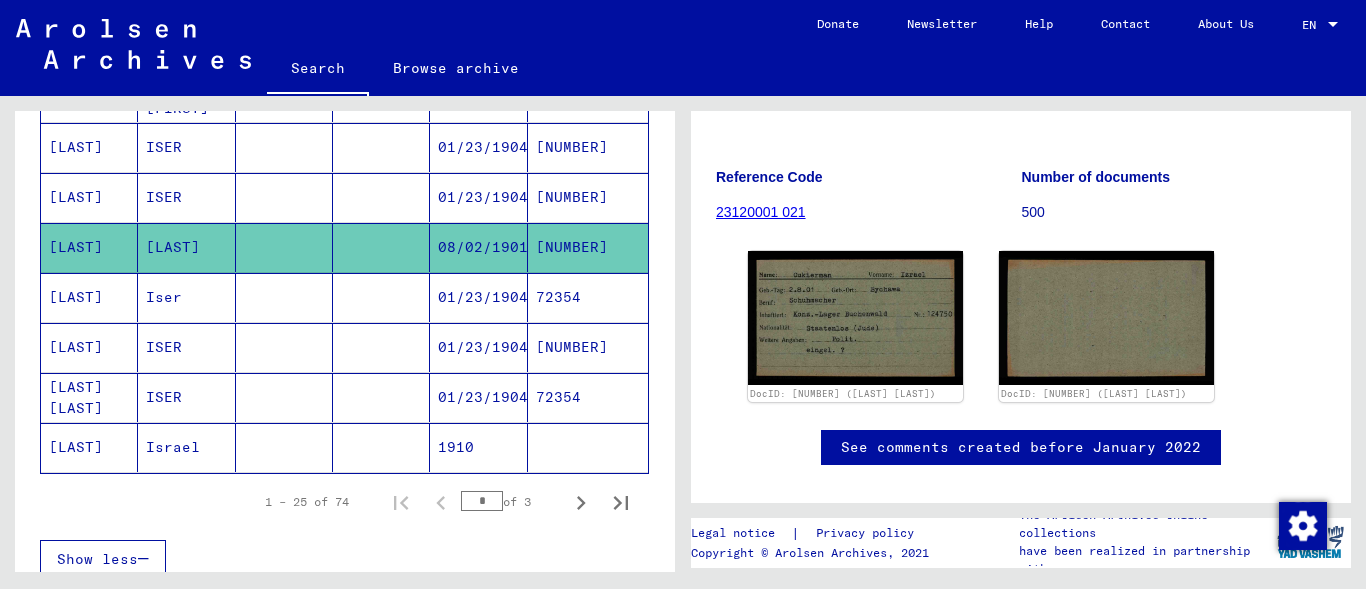scroll, scrollTop: 1186, scrollLeft: 0, axis: vertical 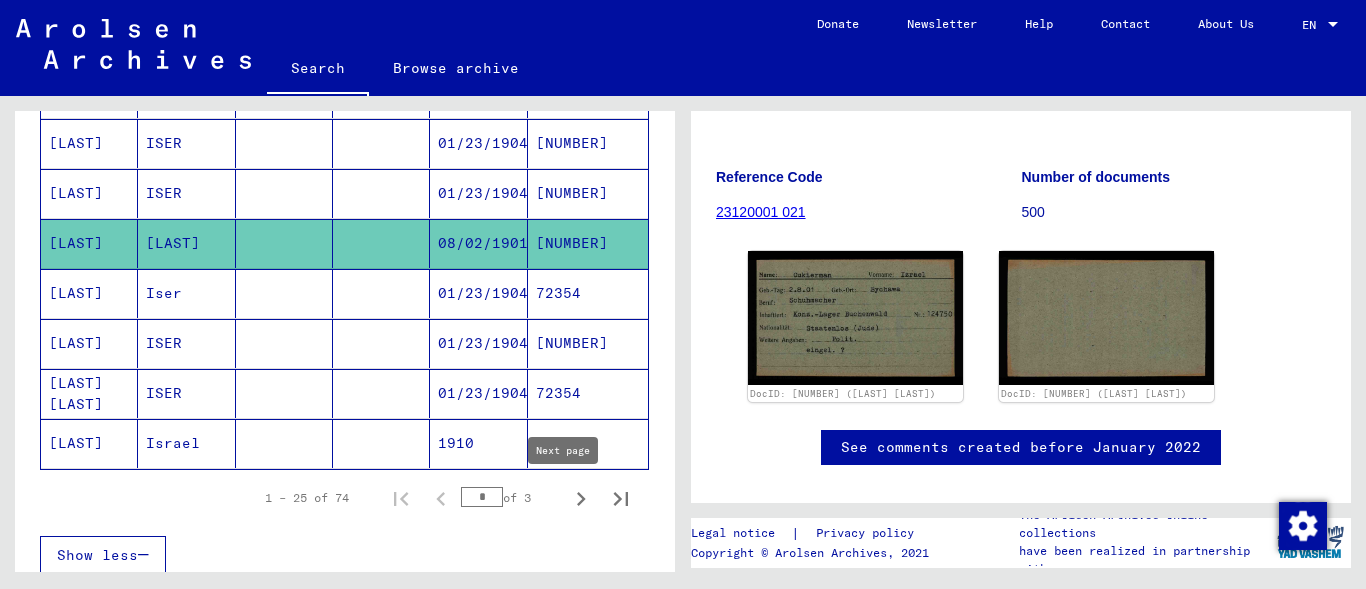 click 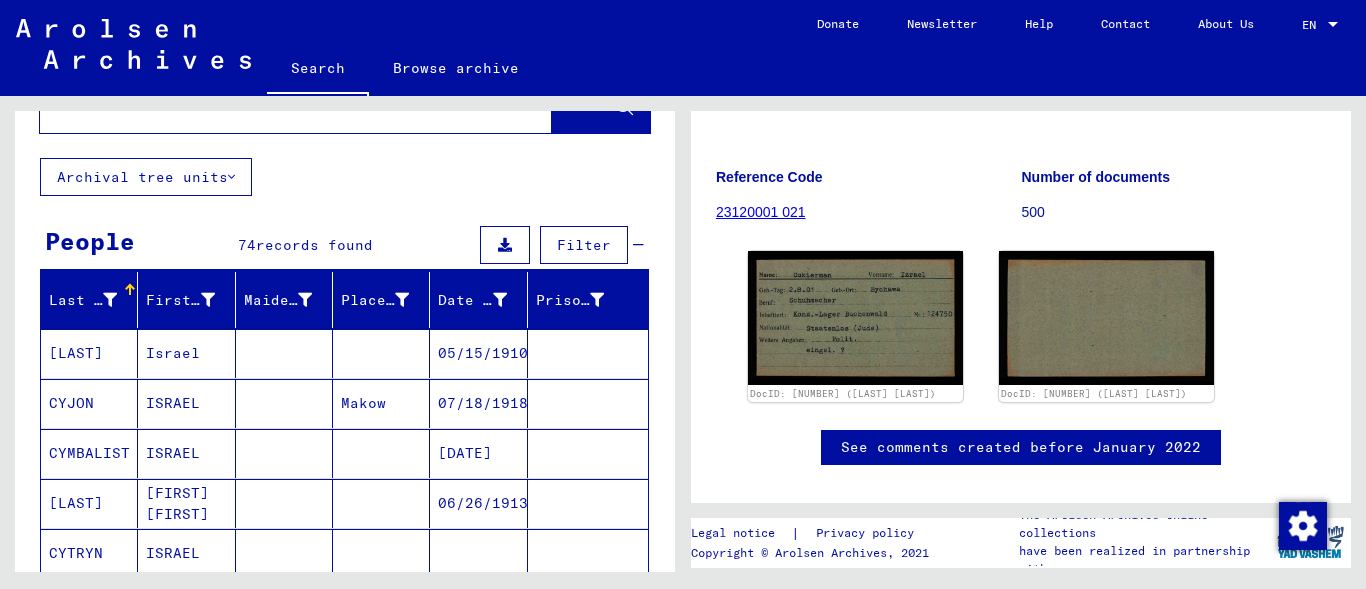 scroll, scrollTop: 68, scrollLeft: 0, axis: vertical 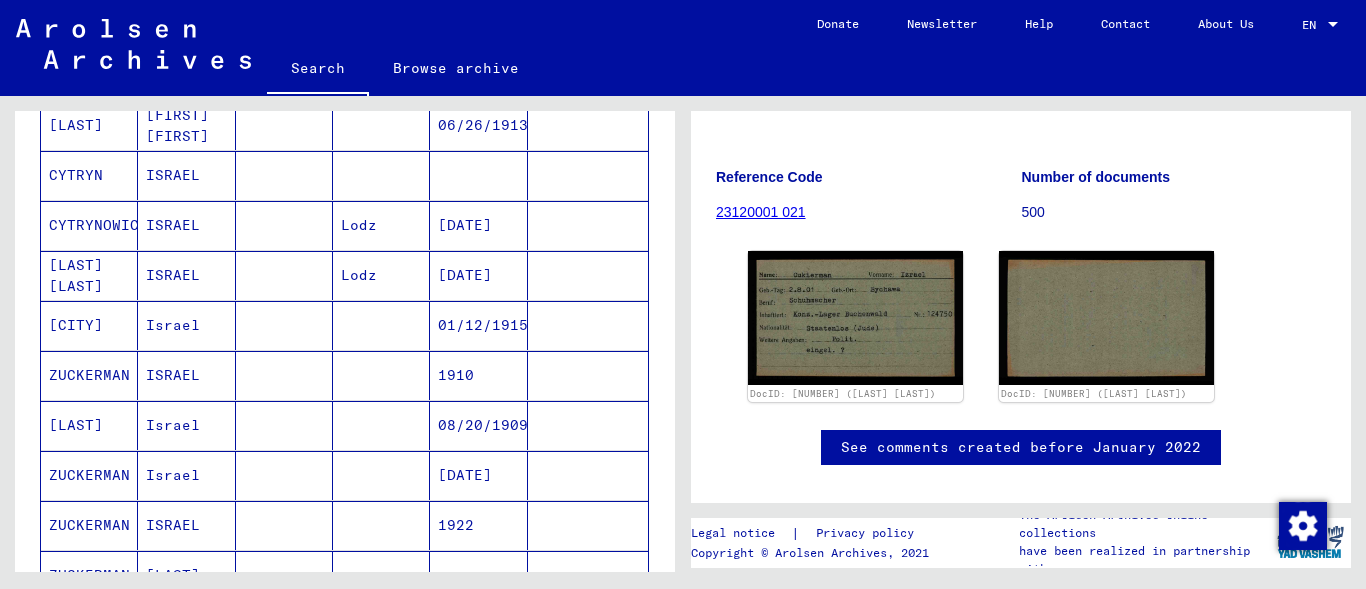 click on "ISRAEL" at bounding box center (186, 425) 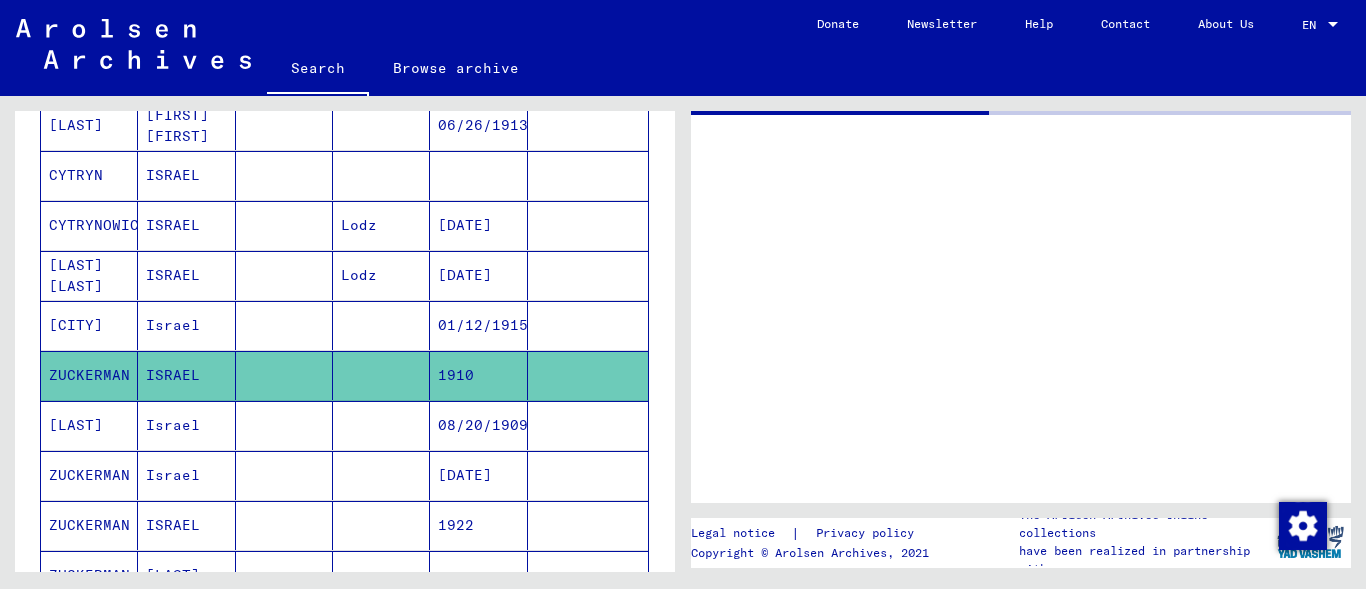 scroll, scrollTop: 0, scrollLeft: 0, axis: both 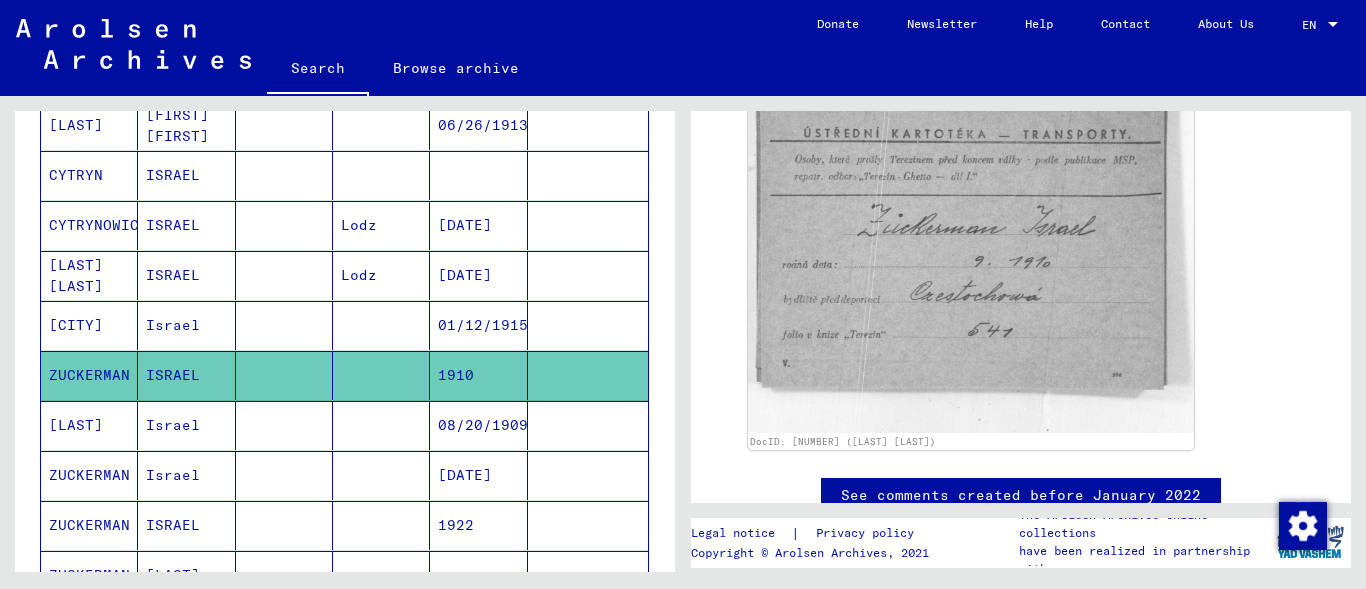 click on "Israel" at bounding box center [186, 475] 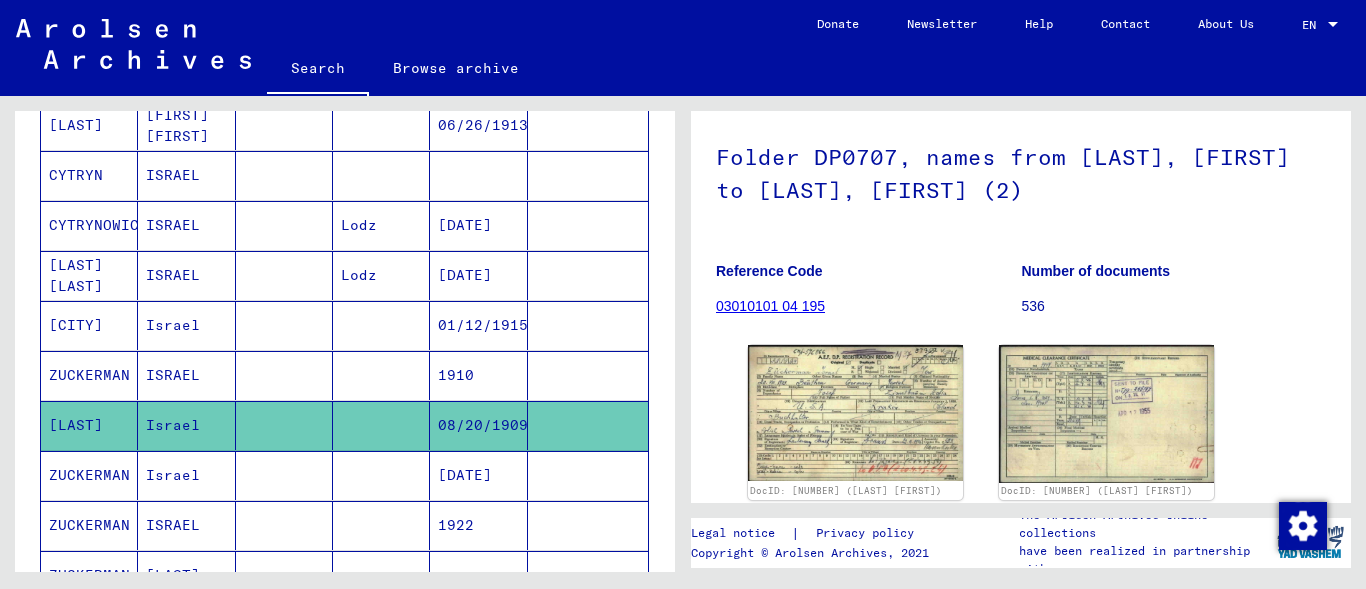 scroll, scrollTop: 150, scrollLeft: 0, axis: vertical 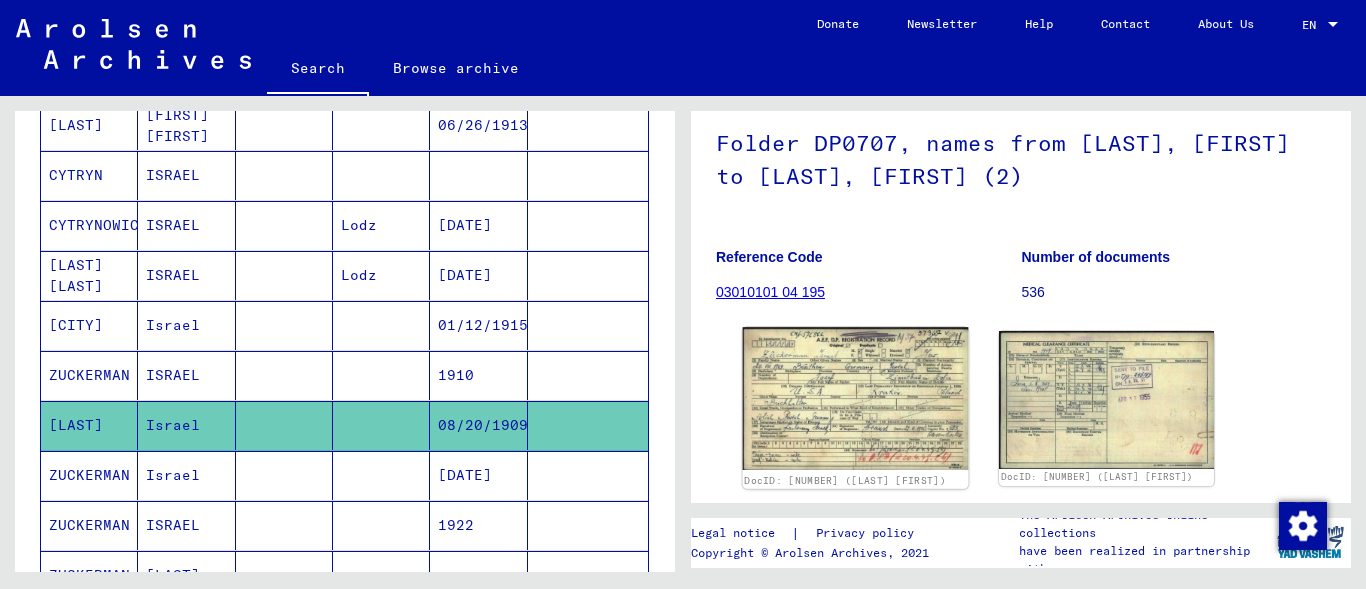 click 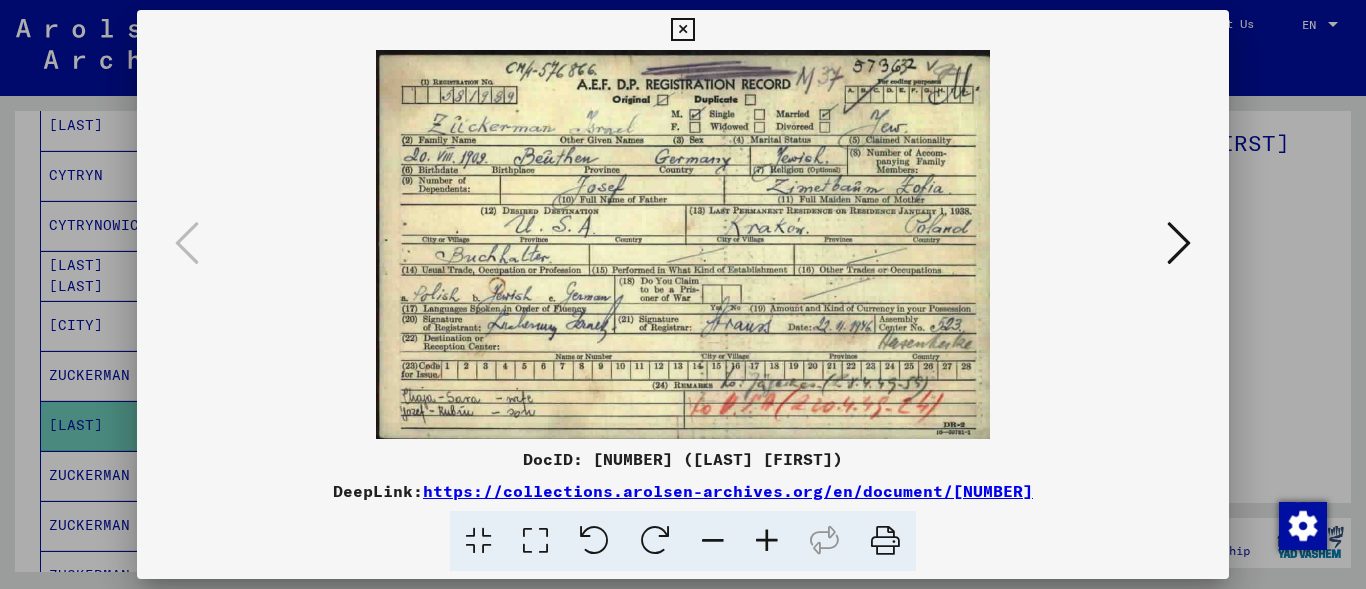 click at bounding box center [682, 30] 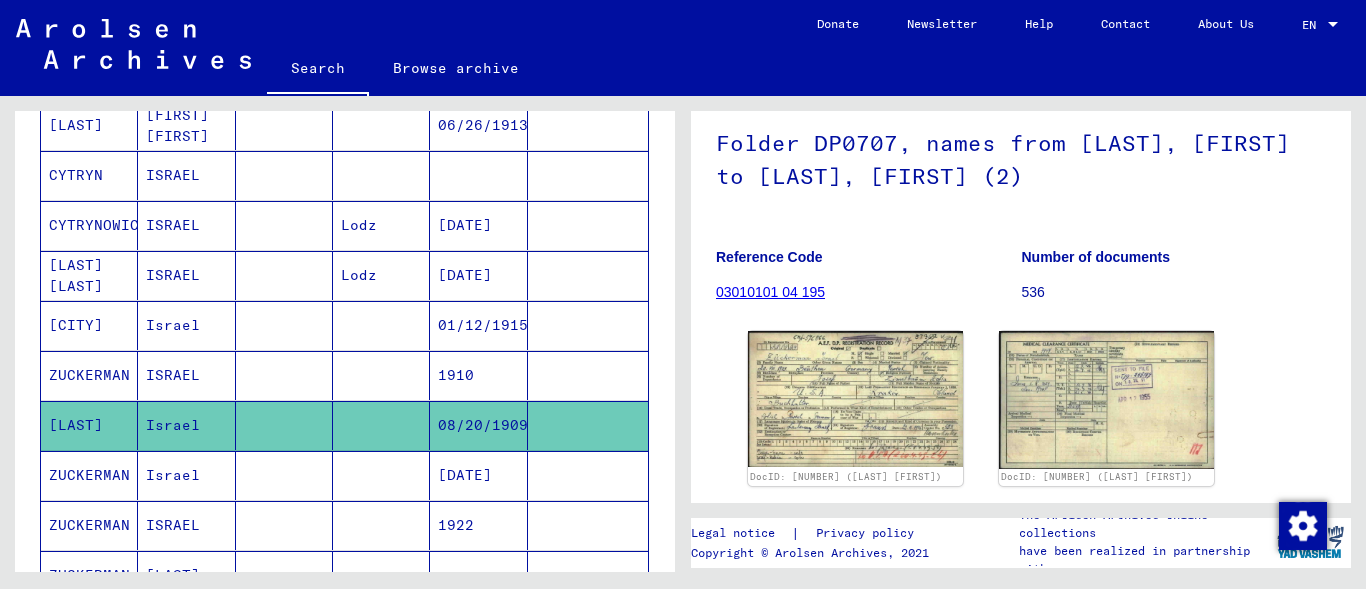 click on "Israel" at bounding box center (186, 525) 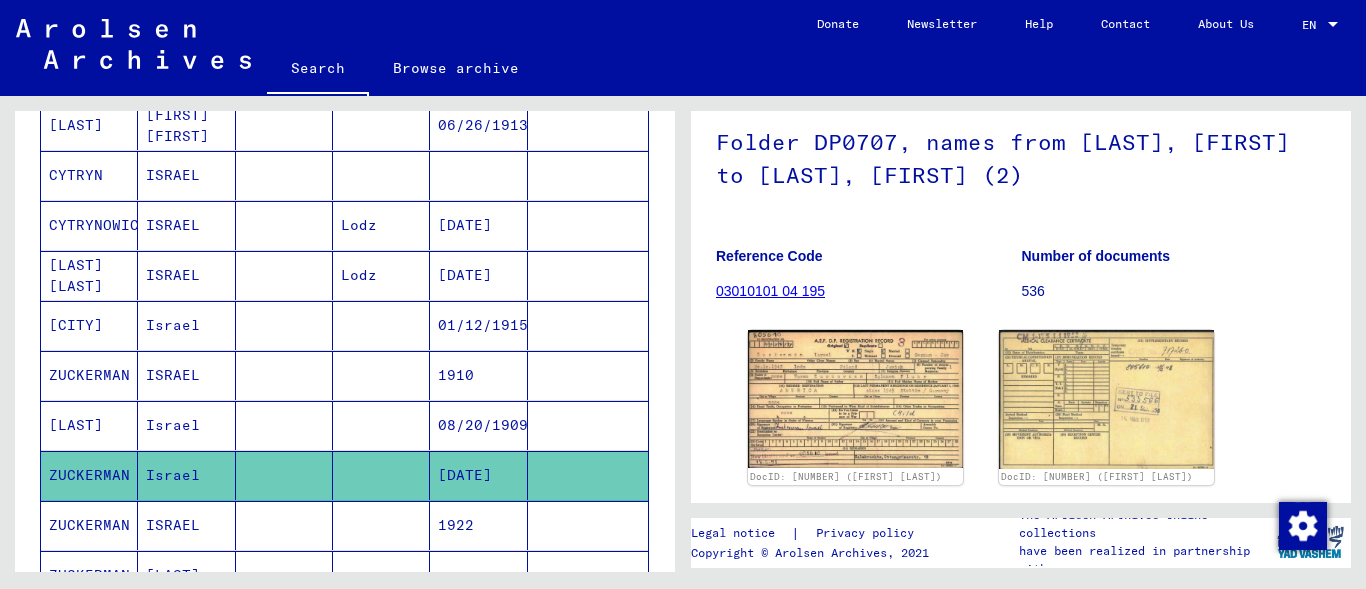 scroll, scrollTop: 192, scrollLeft: 0, axis: vertical 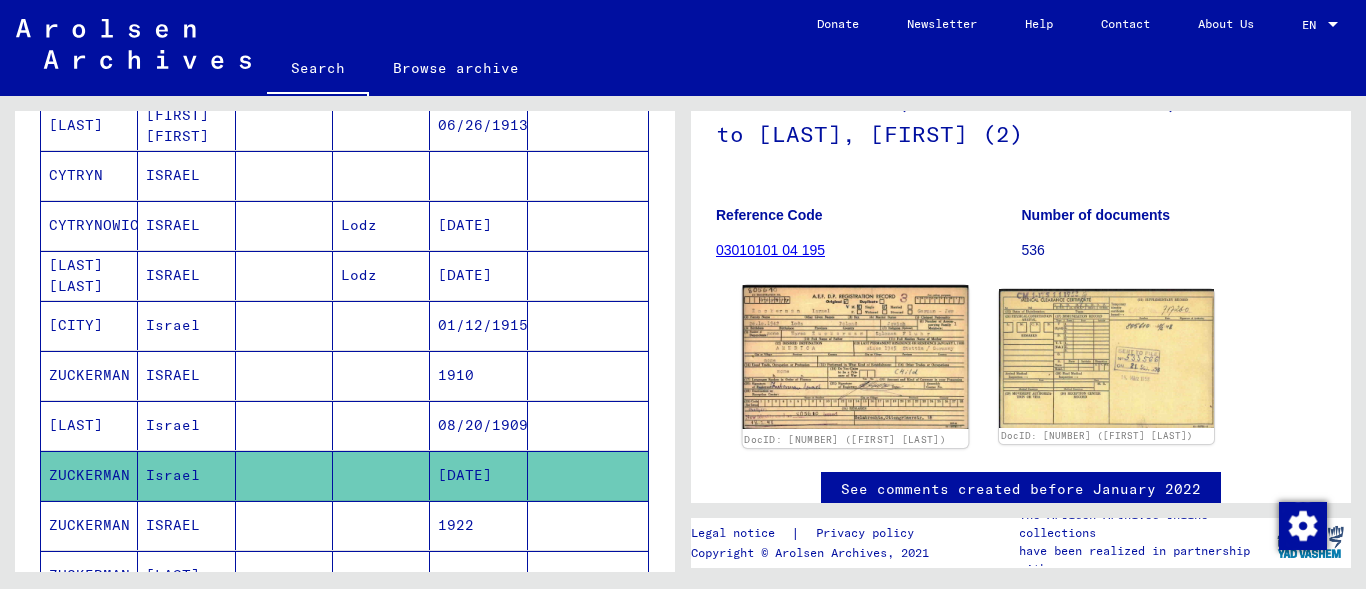 click 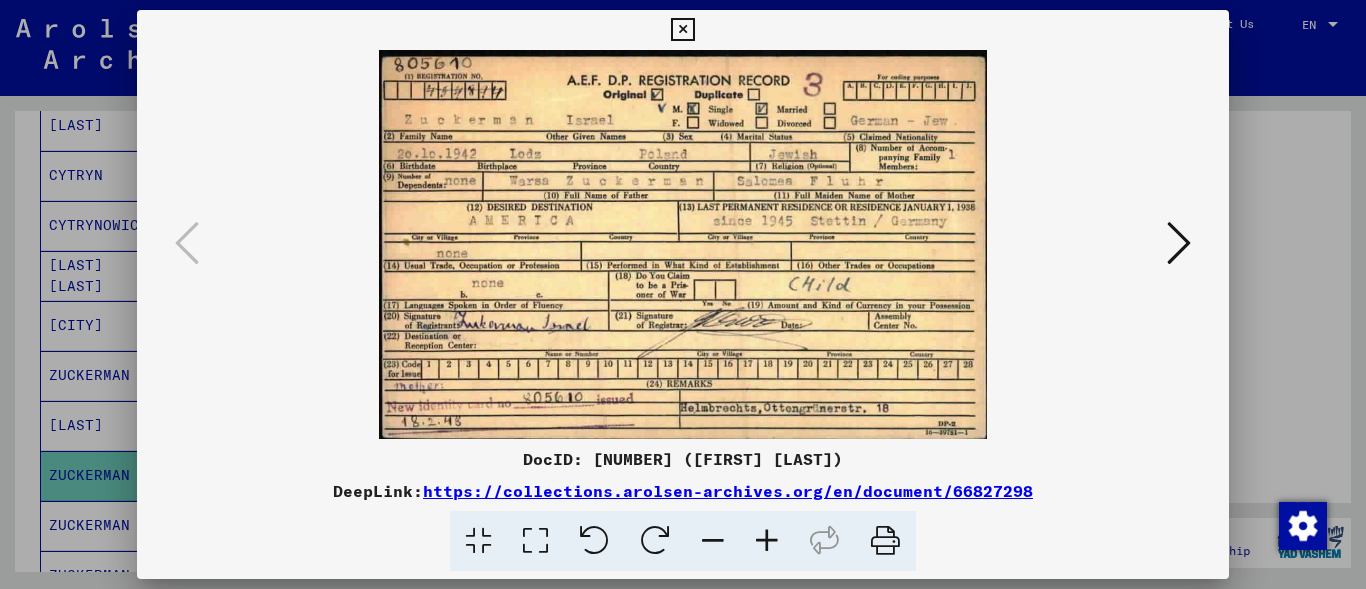 click at bounding box center (682, 30) 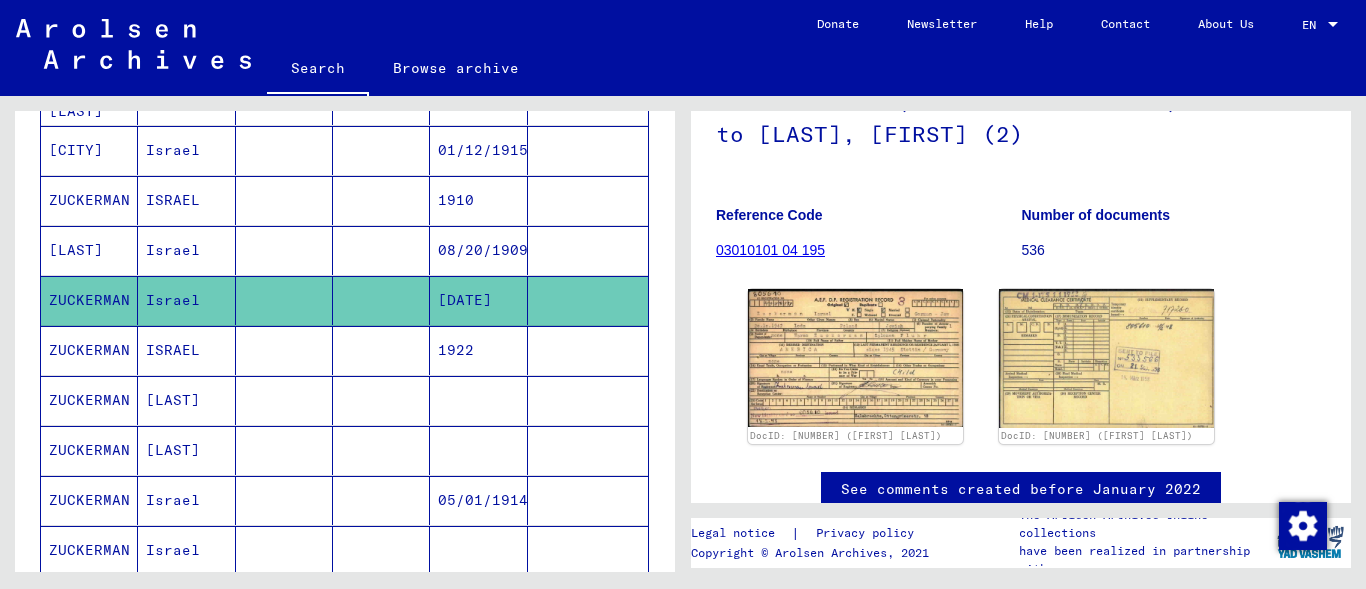 scroll, scrollTop: 657, scrollLeft: 0, axis: vertical 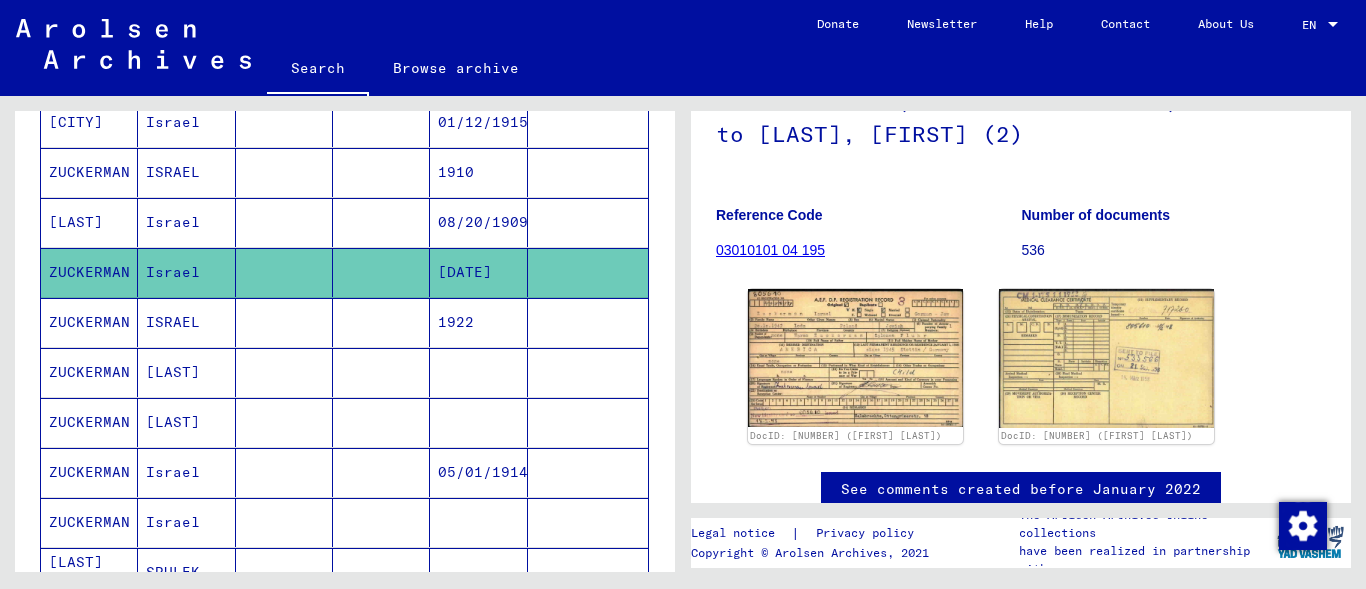 click on "ISRAEL" at bounding box center [186, 372] 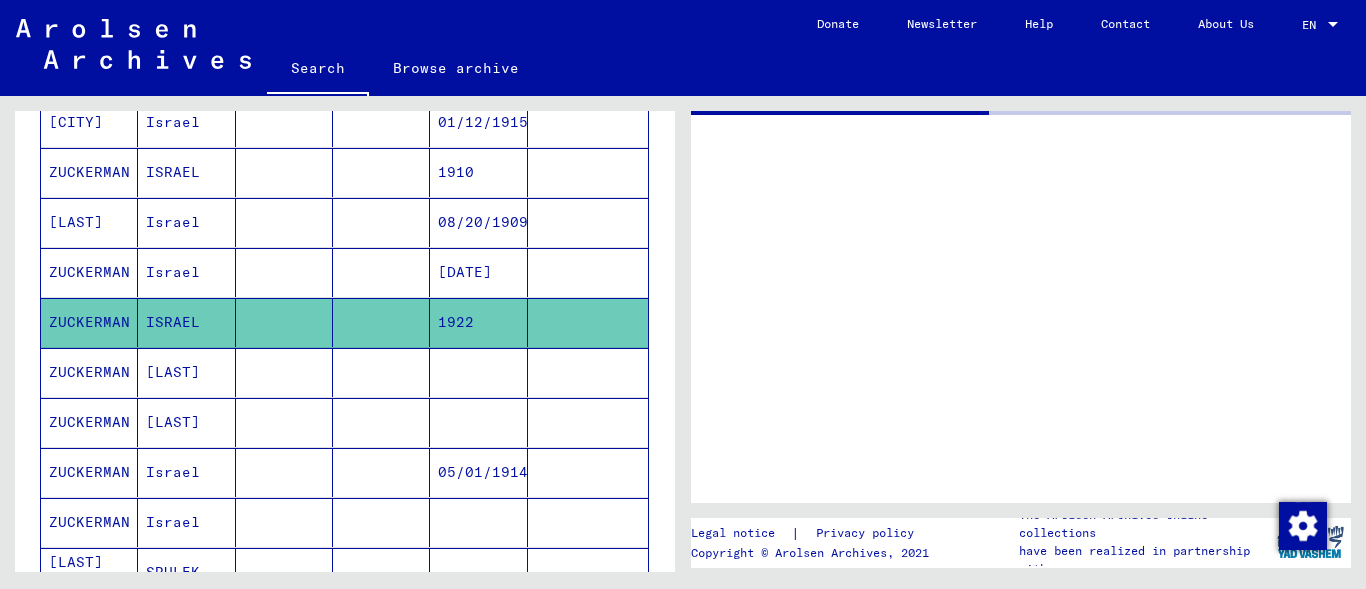 scroll, scrollTop: 0, scrollLeft: 0, axis: both 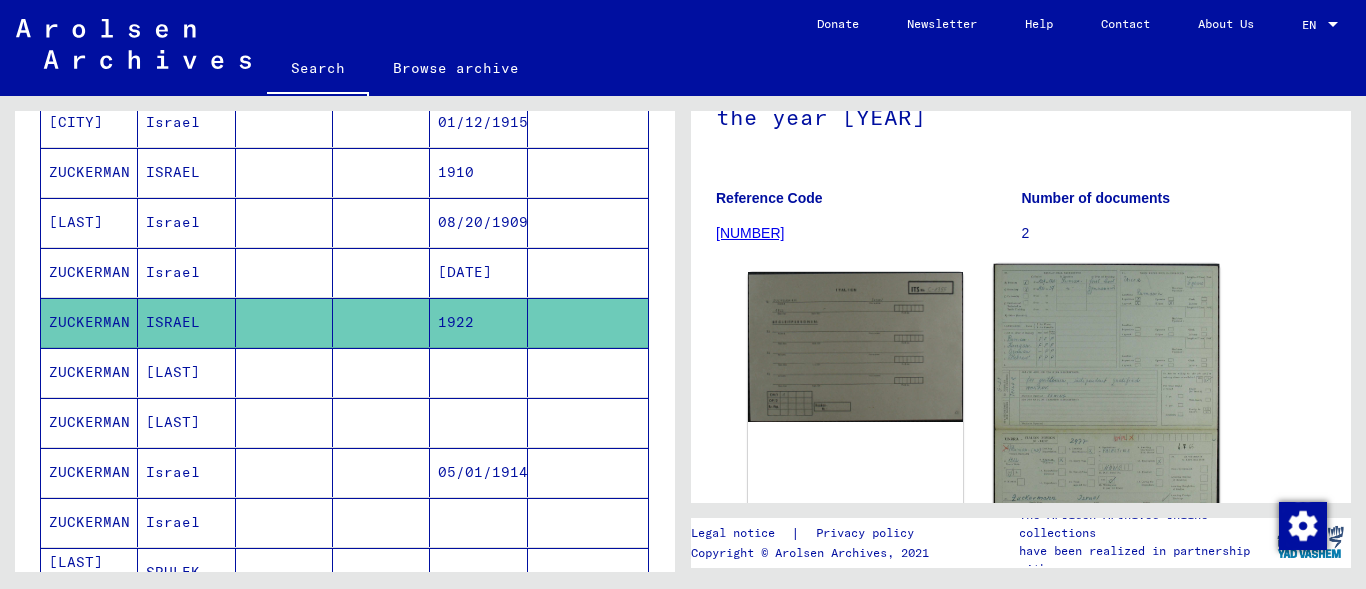 click 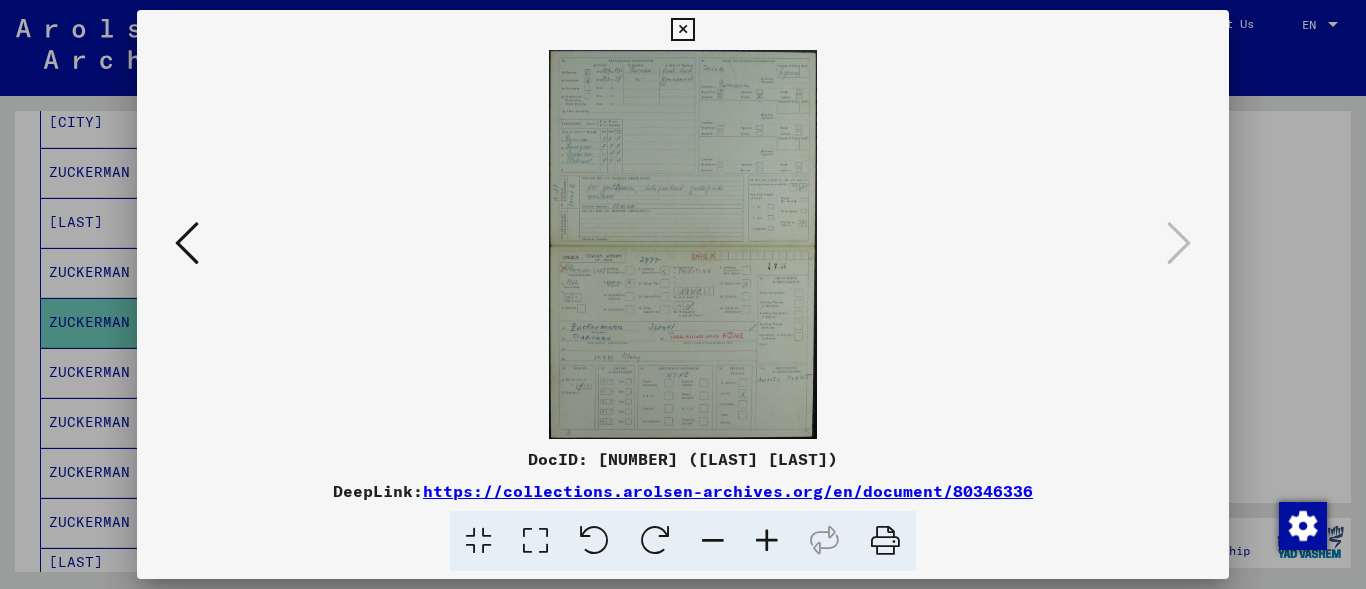 click at bounding box center [767, 541] 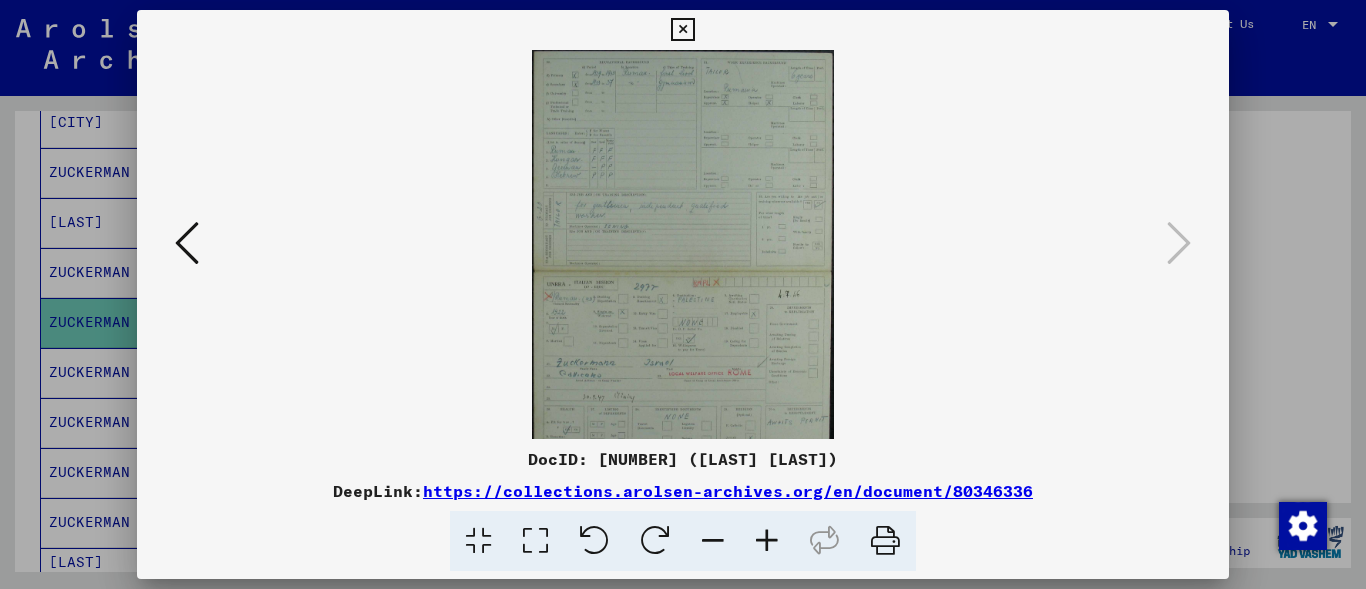 click at bounding box center (767, 541) 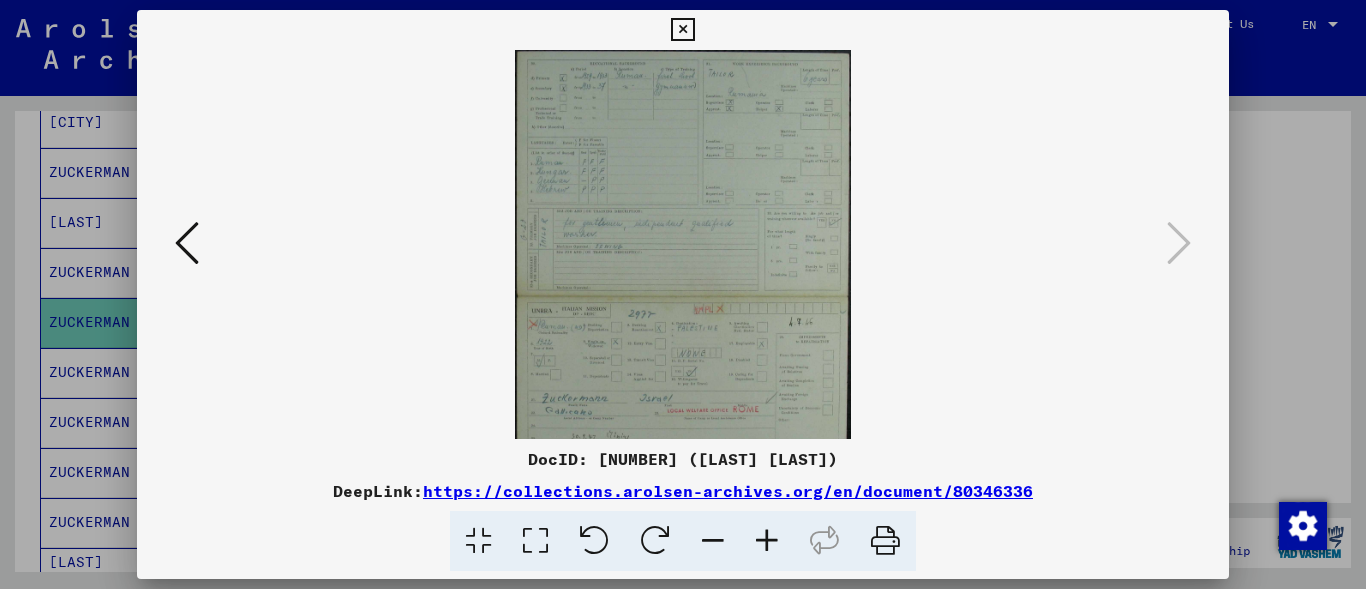 click at bounding box center (767, 541) 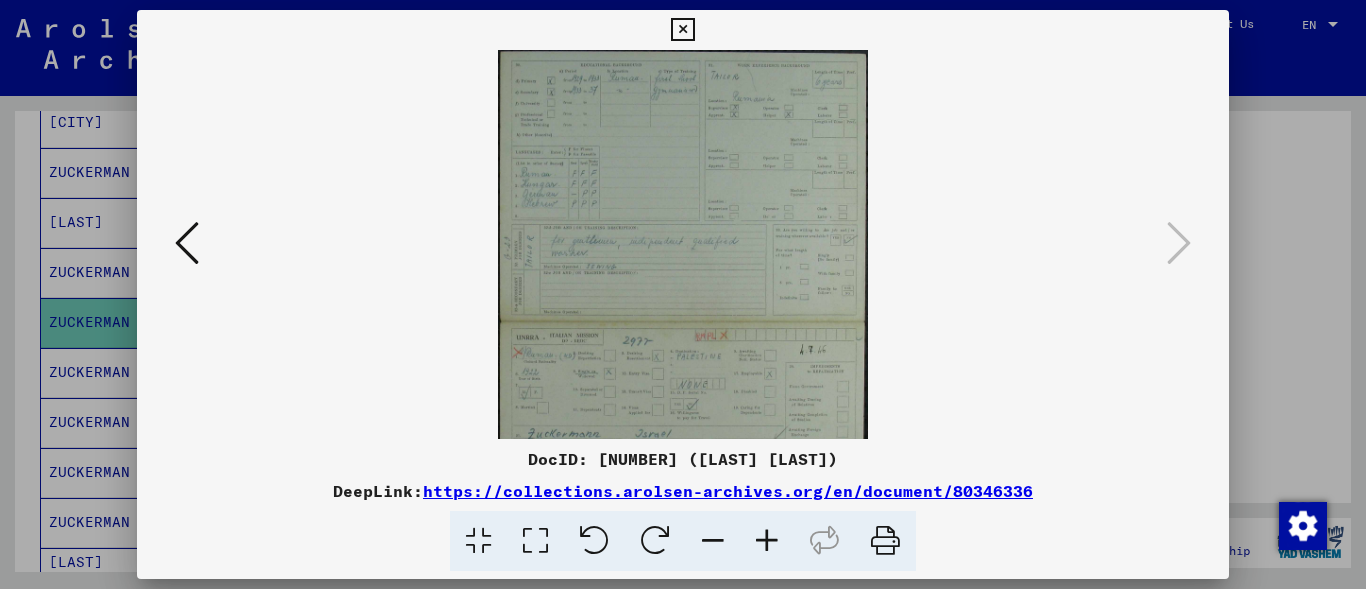 click at bounding box center [682, 30] 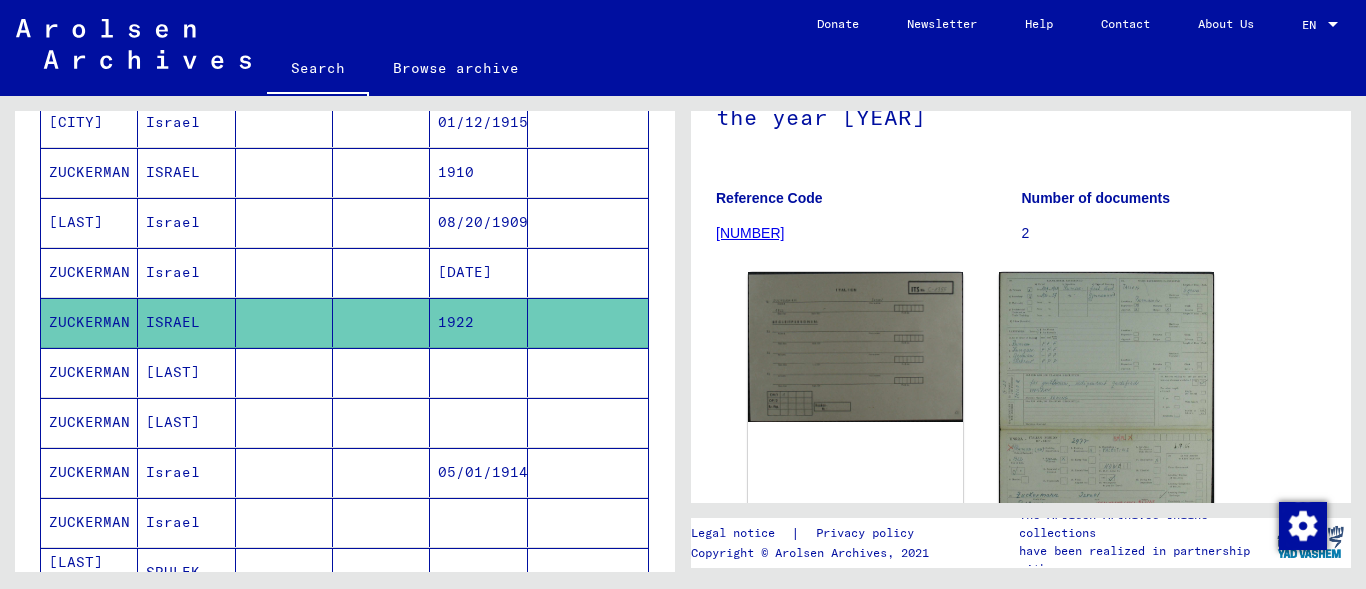 click on "[LAST]" at bounding box center [186, 422] 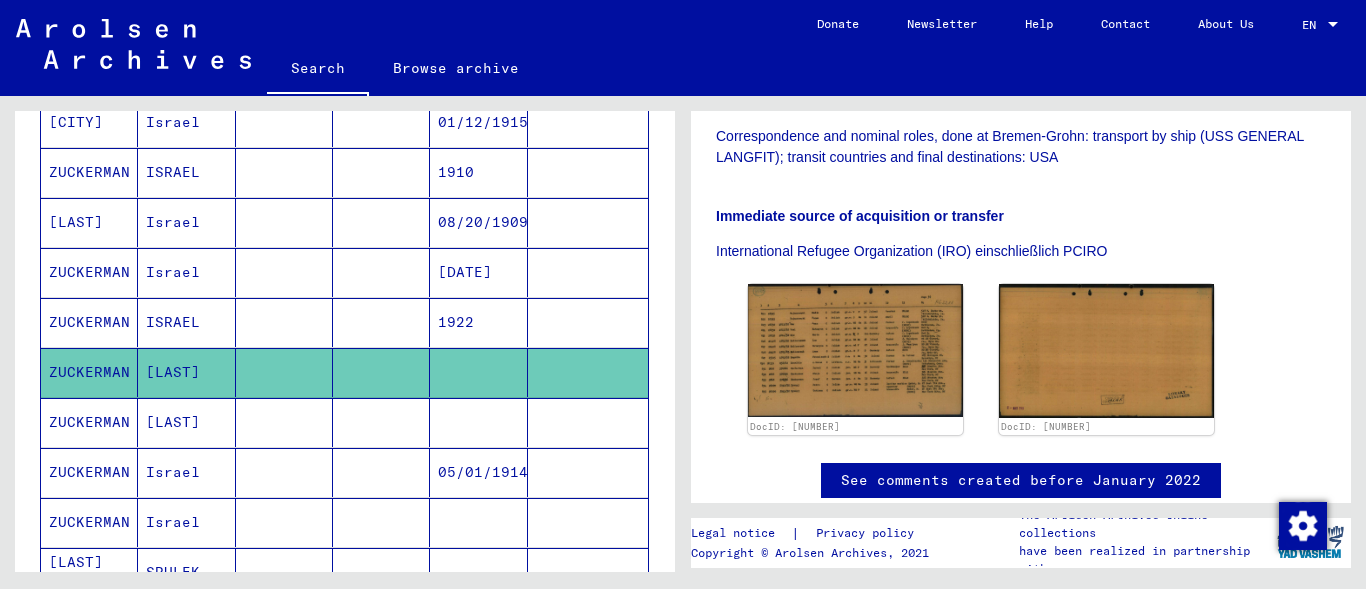 scroll, scrollTop: 517, scrollLeft: 0, axis: vertical 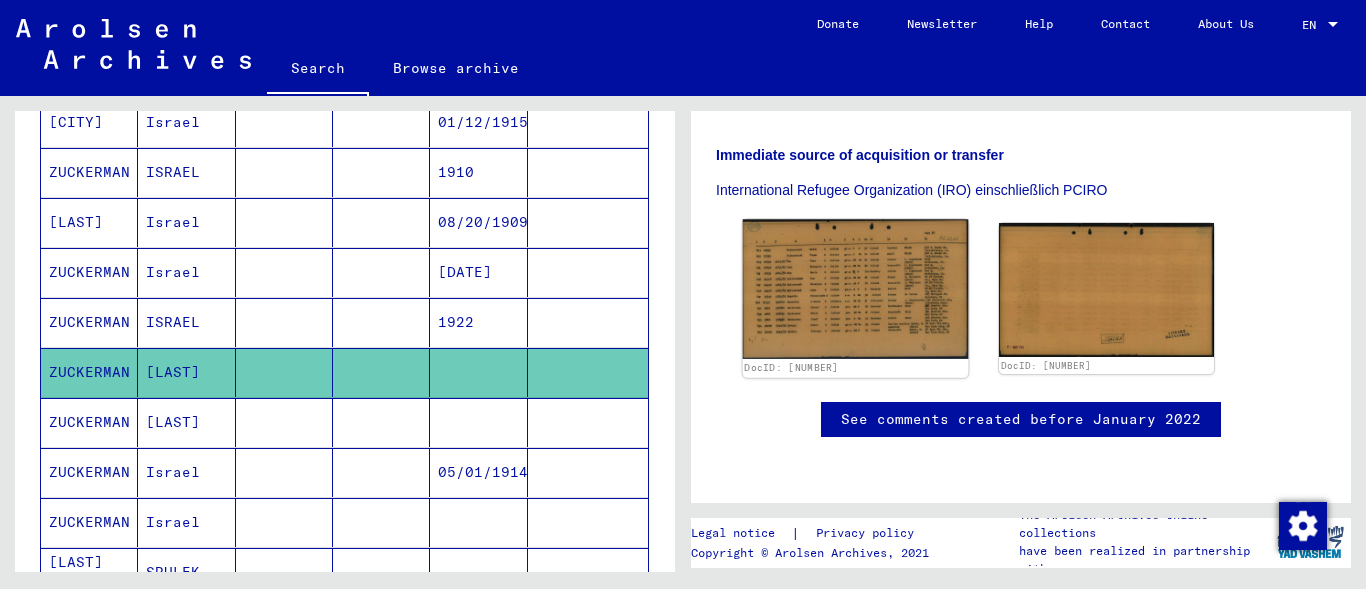 click 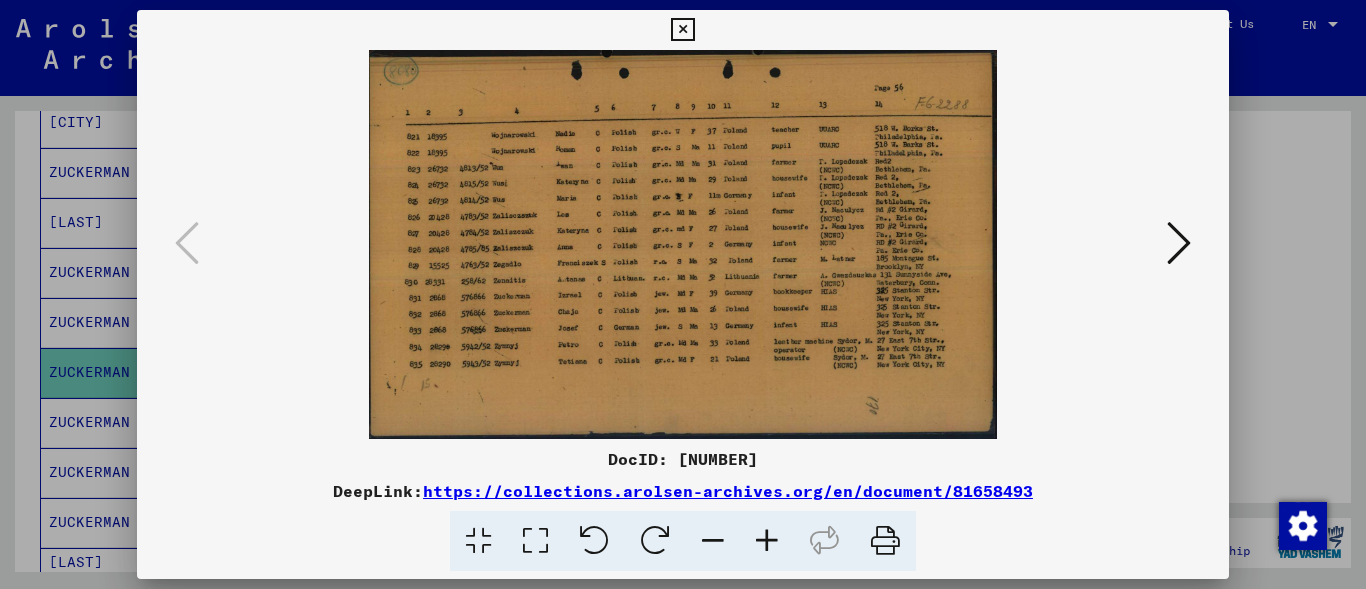 click at bounding box center (682, 30) 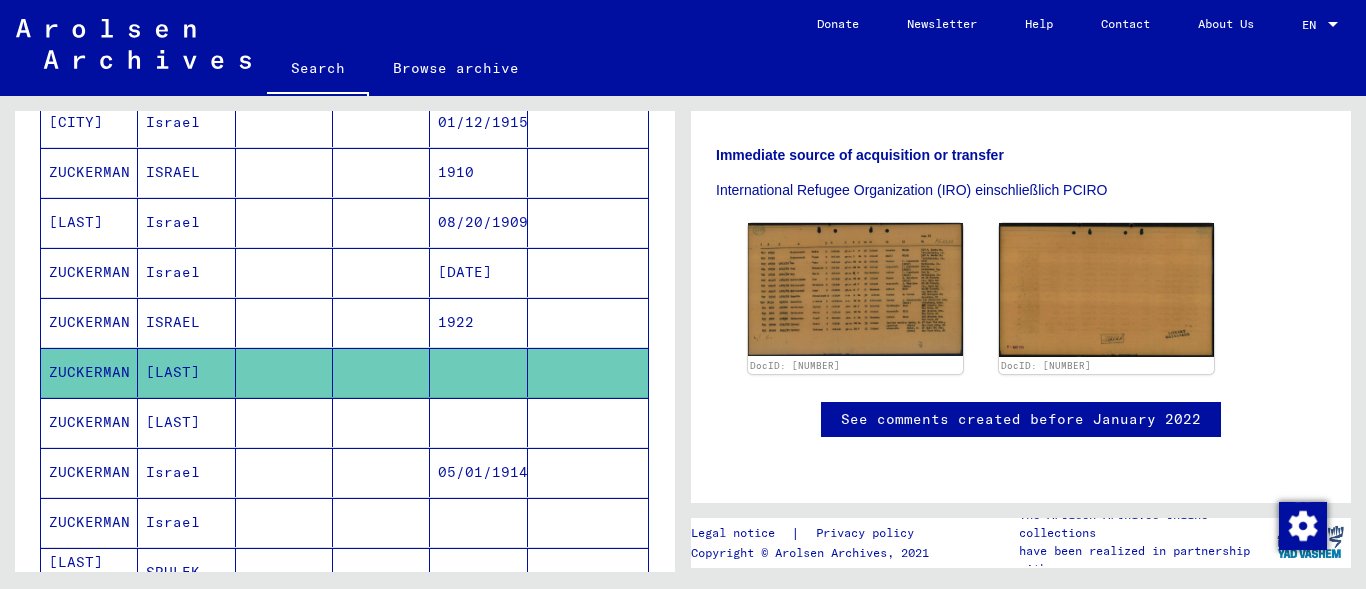 click on "[LAST]" at bounding box center [186, 472] 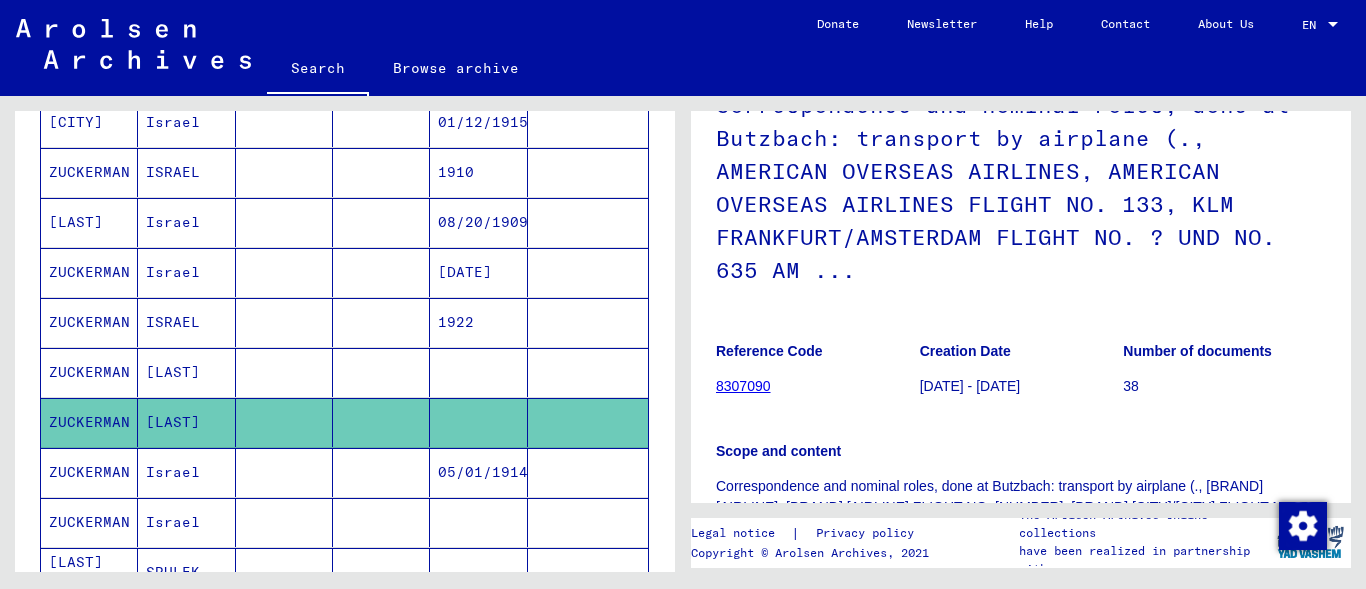 scroll, scrollTop: 180, scrollLeft: 0, axis: vertical 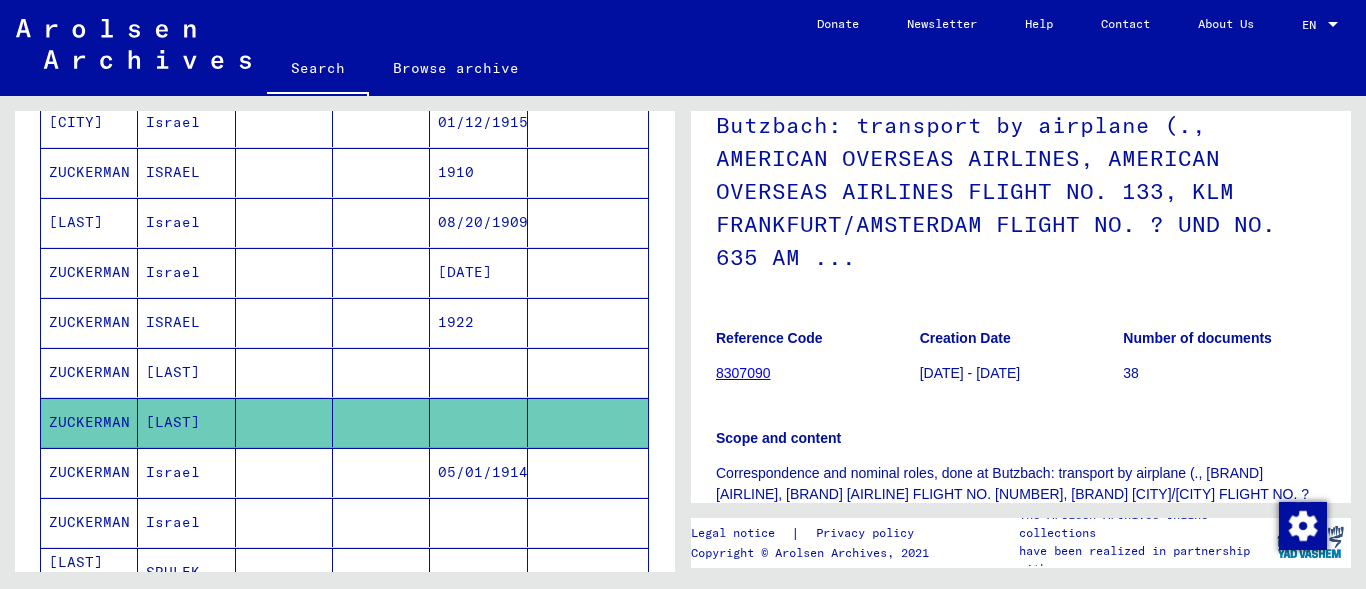 click on "Israel" at bounding box center [186, 522] 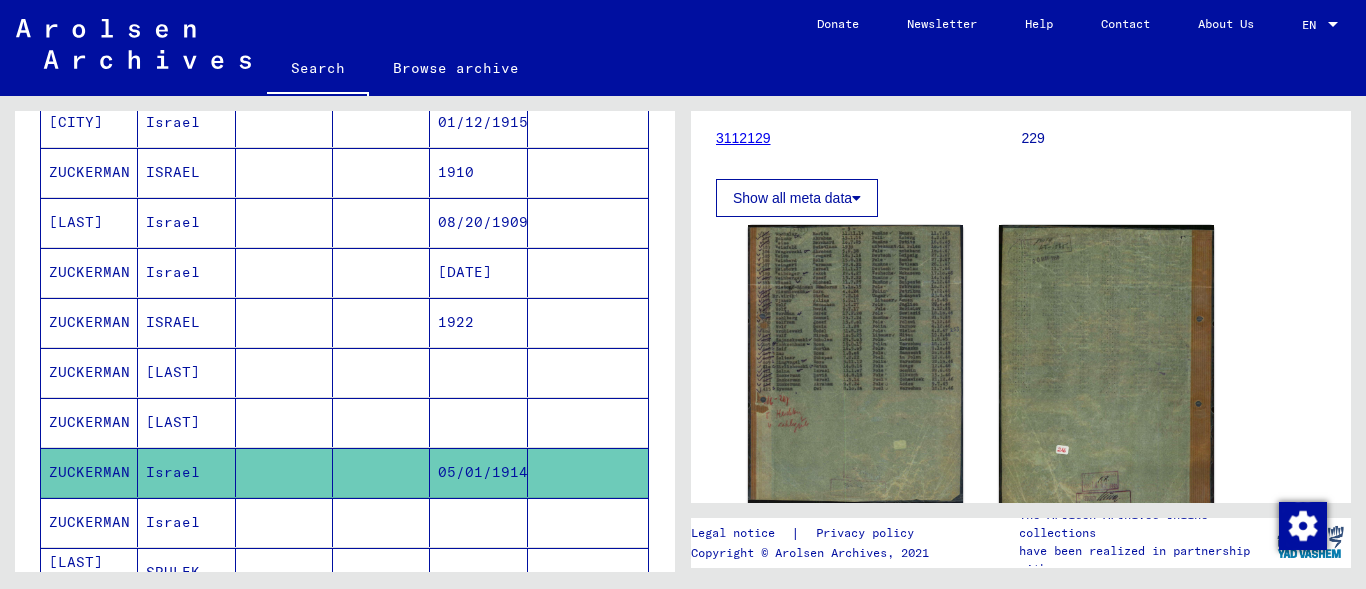 scroll, scrollTop: 314, scrollLeft: 0, axis: vertical 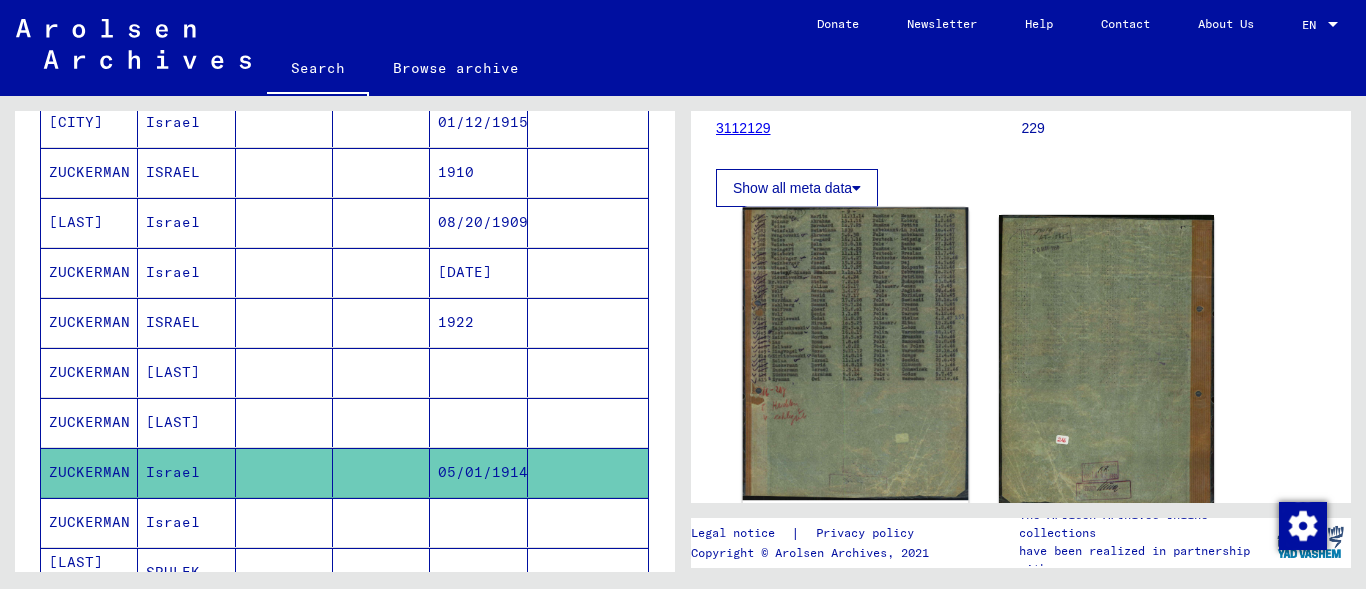 click 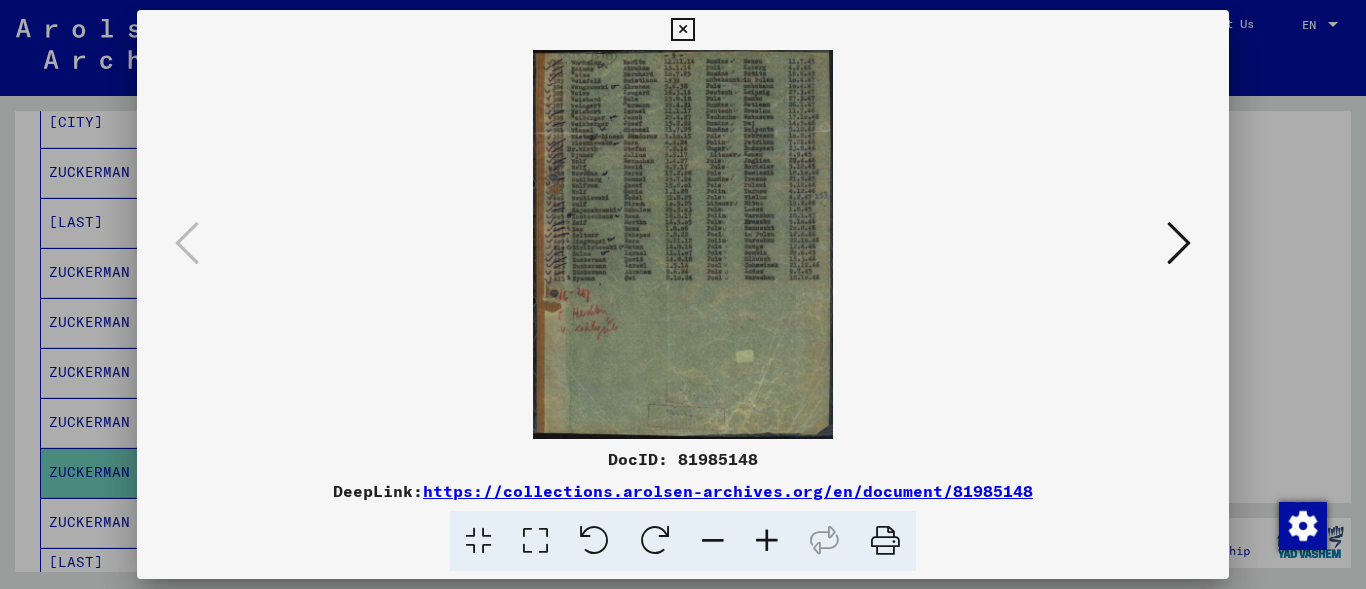 click at bounding box center [767, 541] 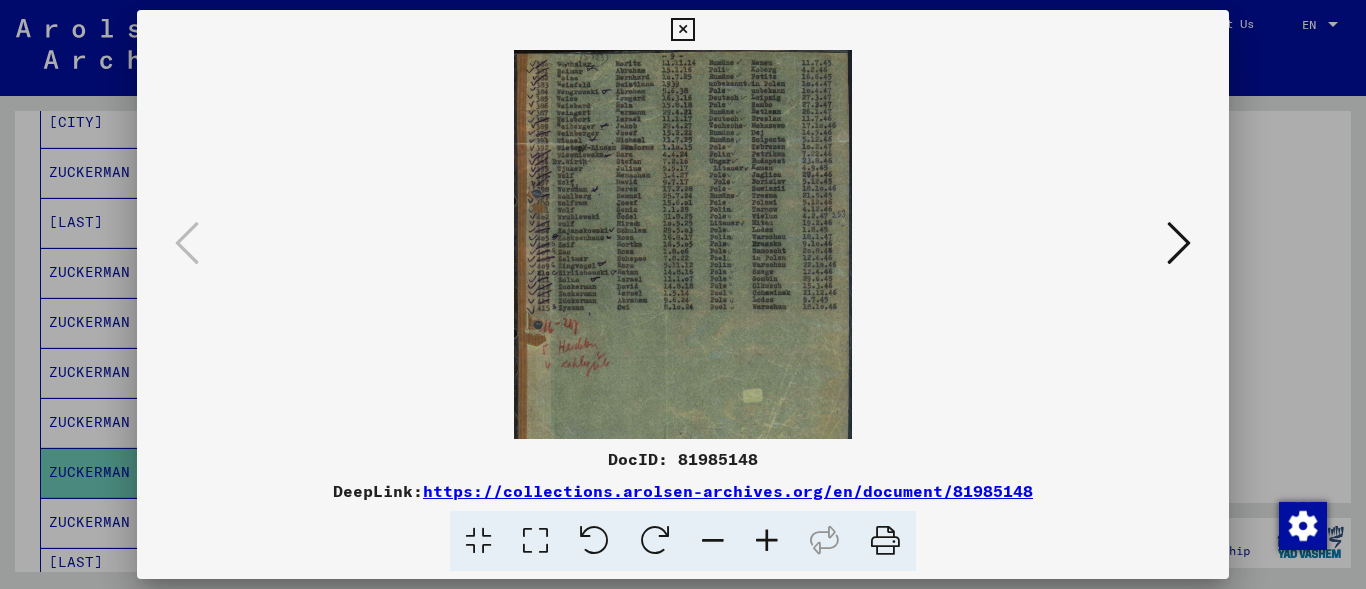click at bounding box center (767, 541) 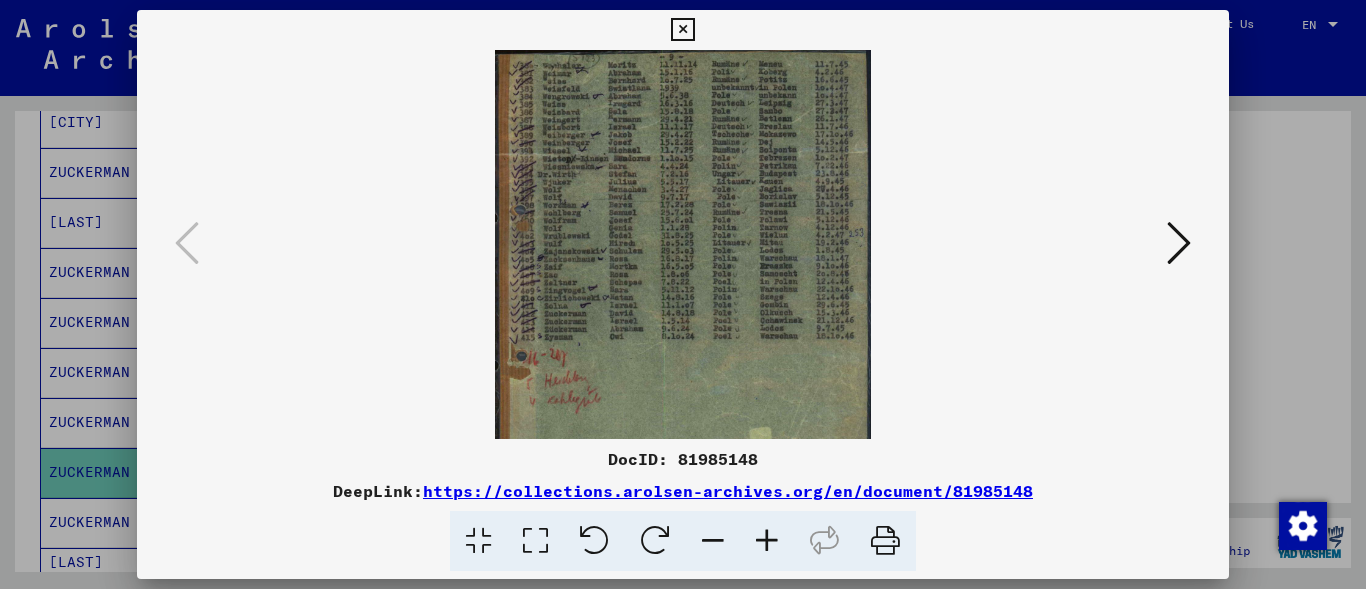 click at bounding box center [767, 541] 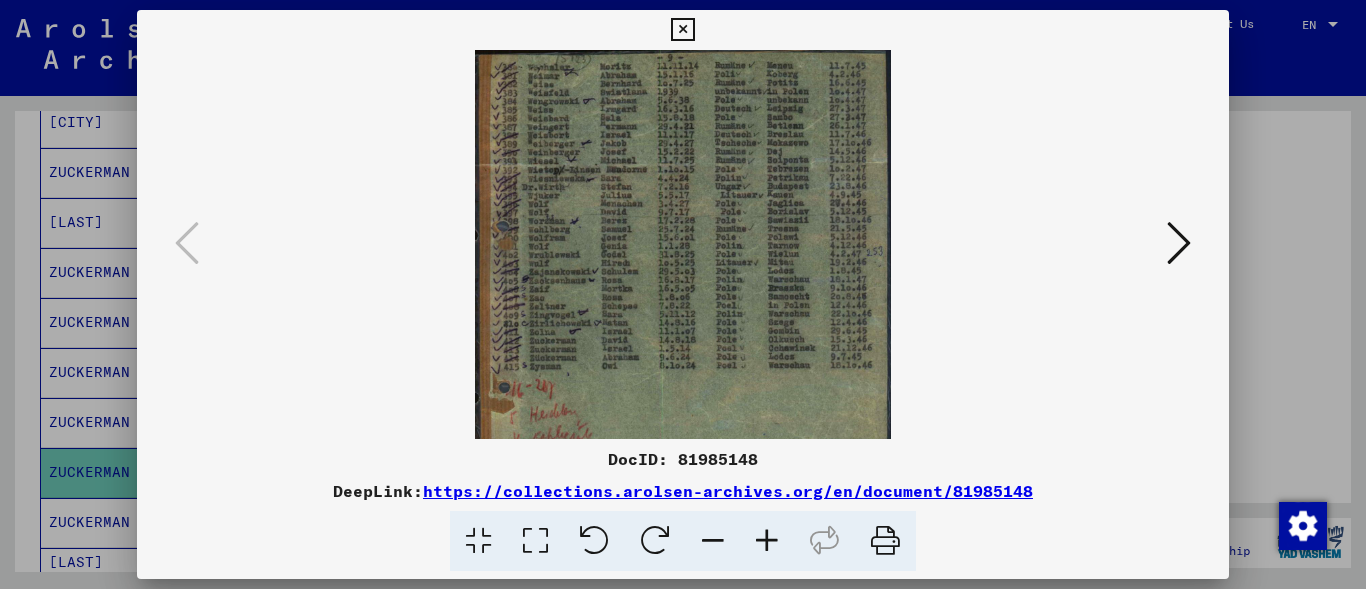click at bounding box center (767, 541) 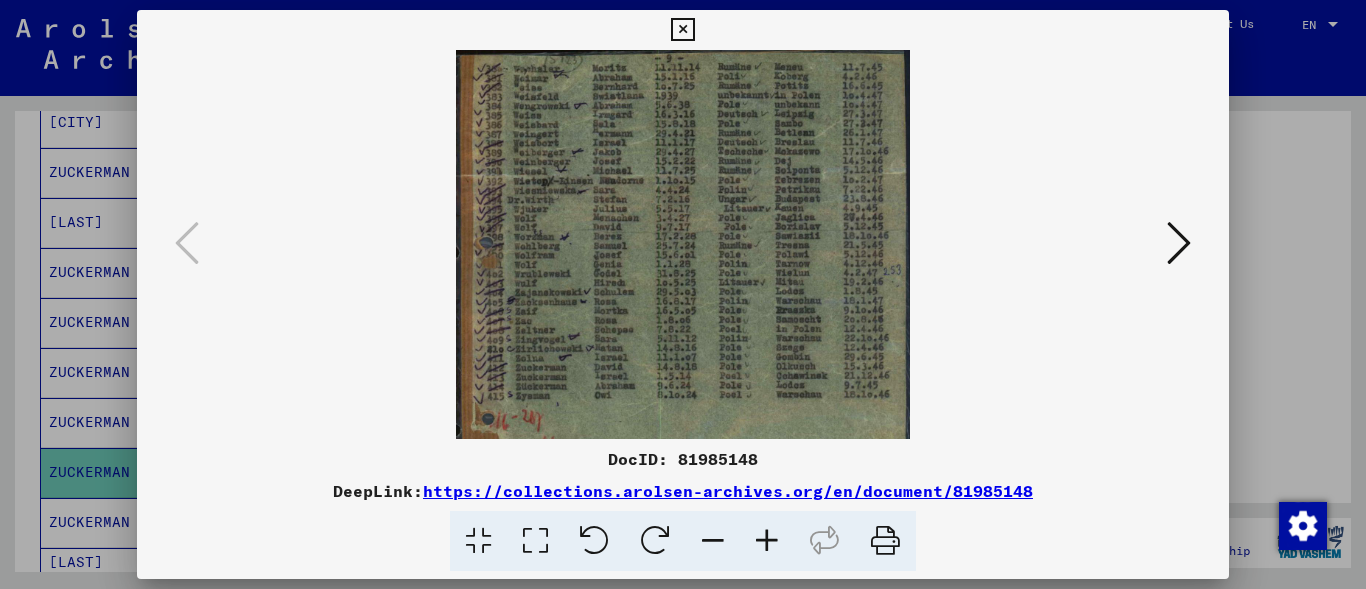 click at bounding box center (682, 30) 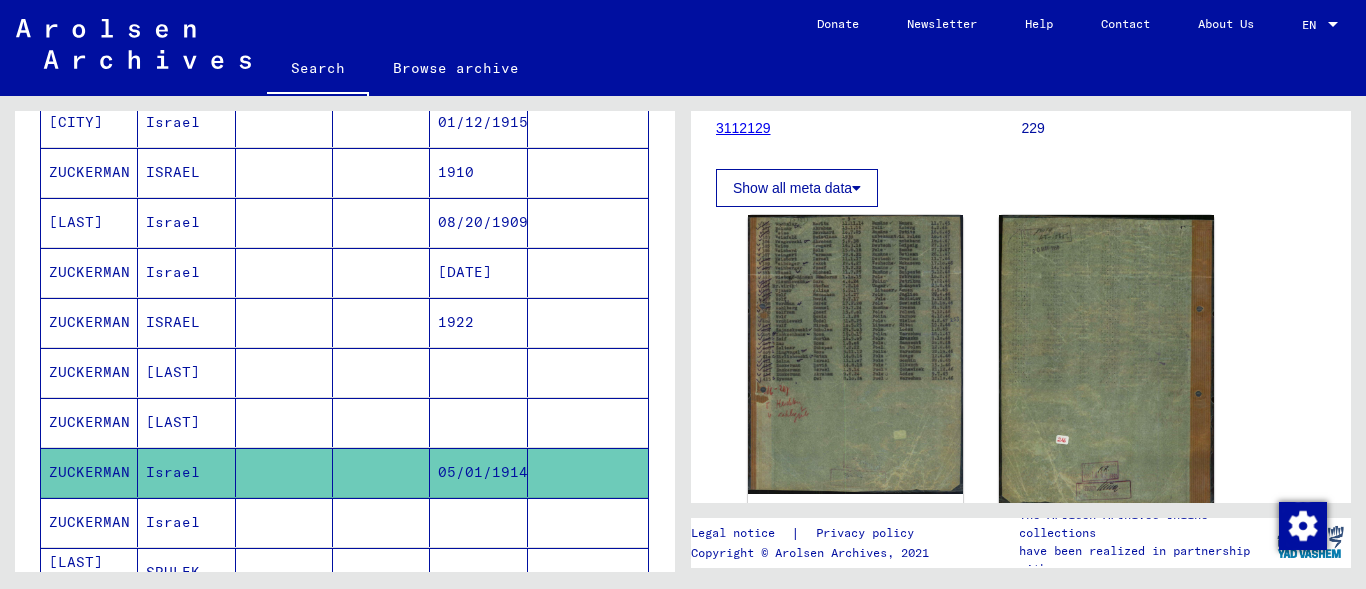 click on "Israel" at bounding box center [186, 572] 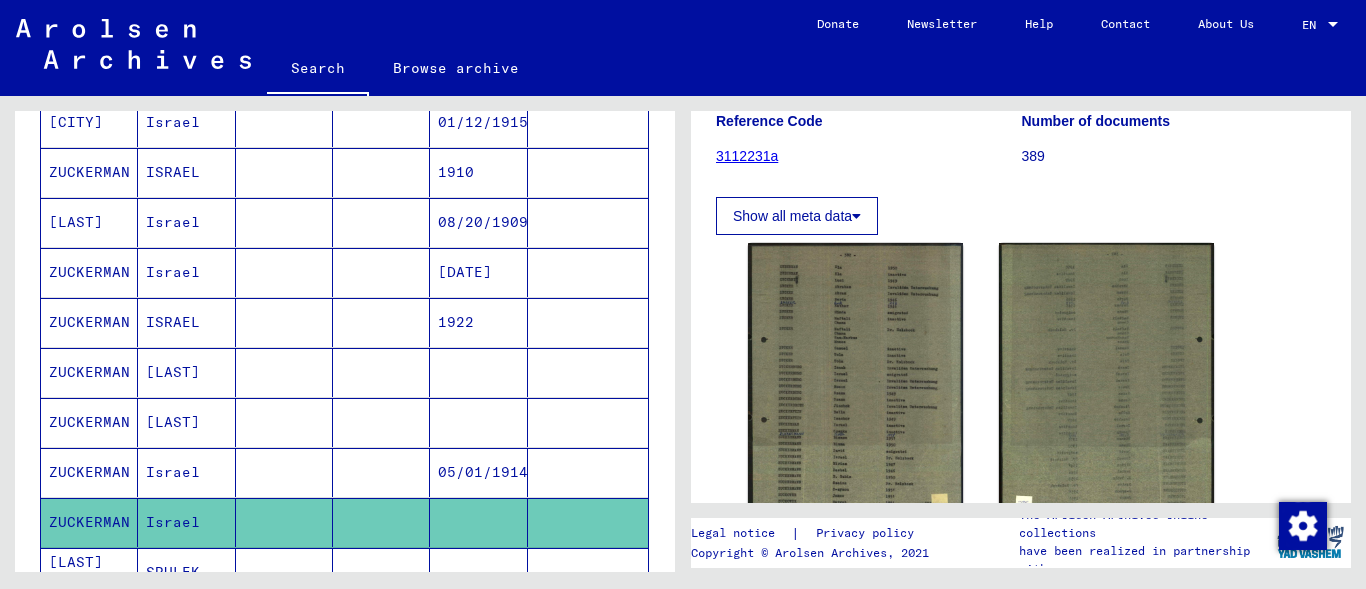 scroll, scrollTop: 319, scrollLeft: 0, axis: vertical 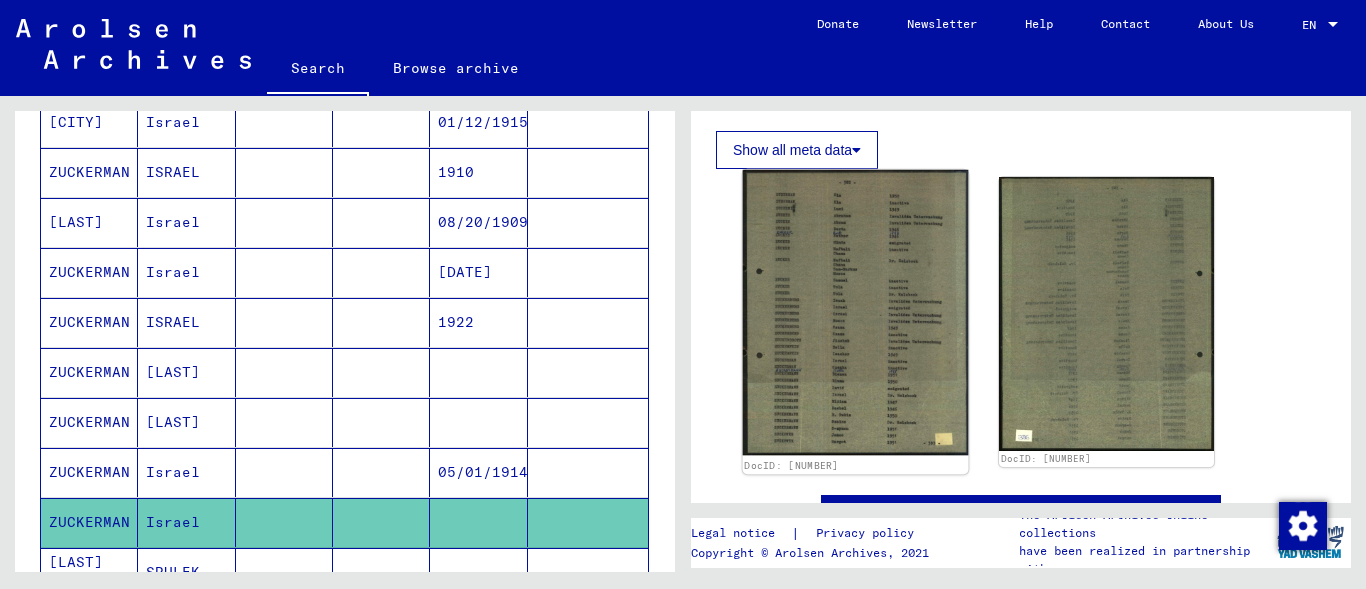 click 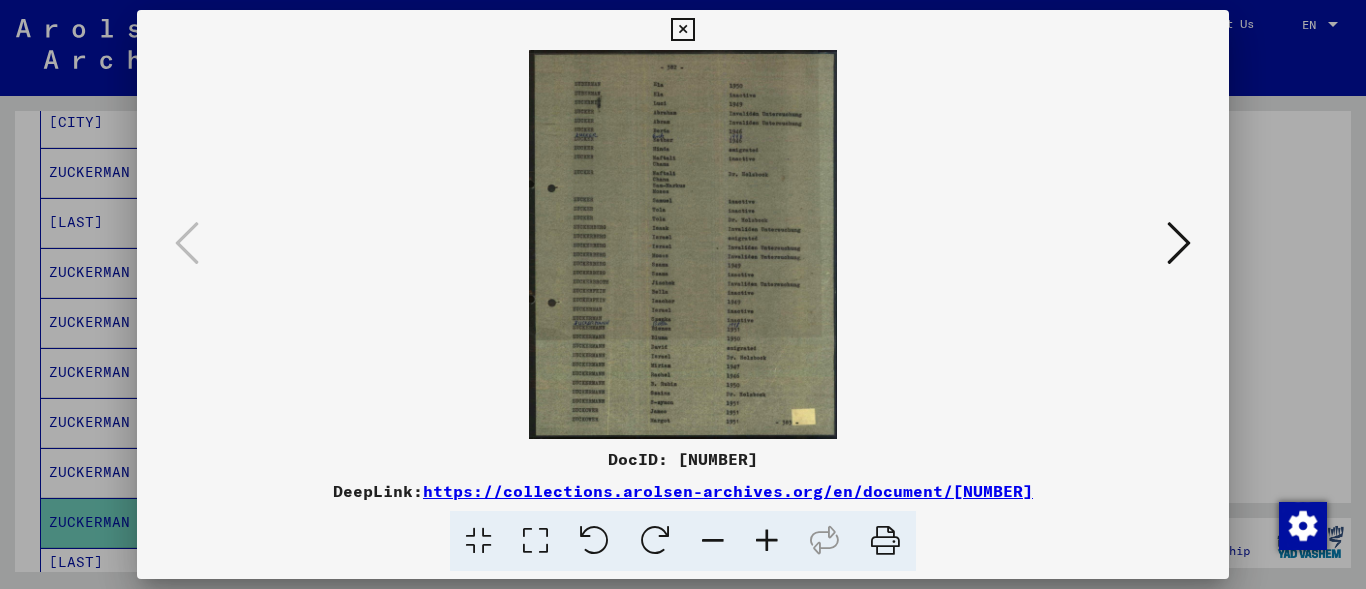 click at bounding box center (767, 541) 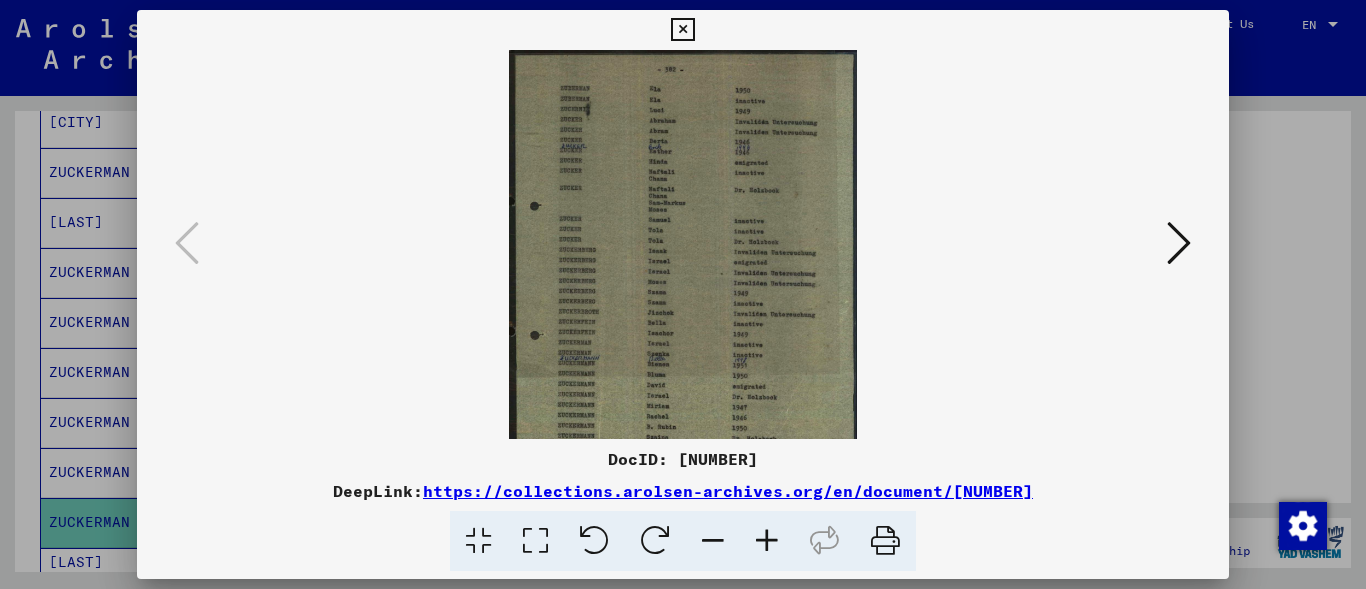 click at bounding box center [767, 541] 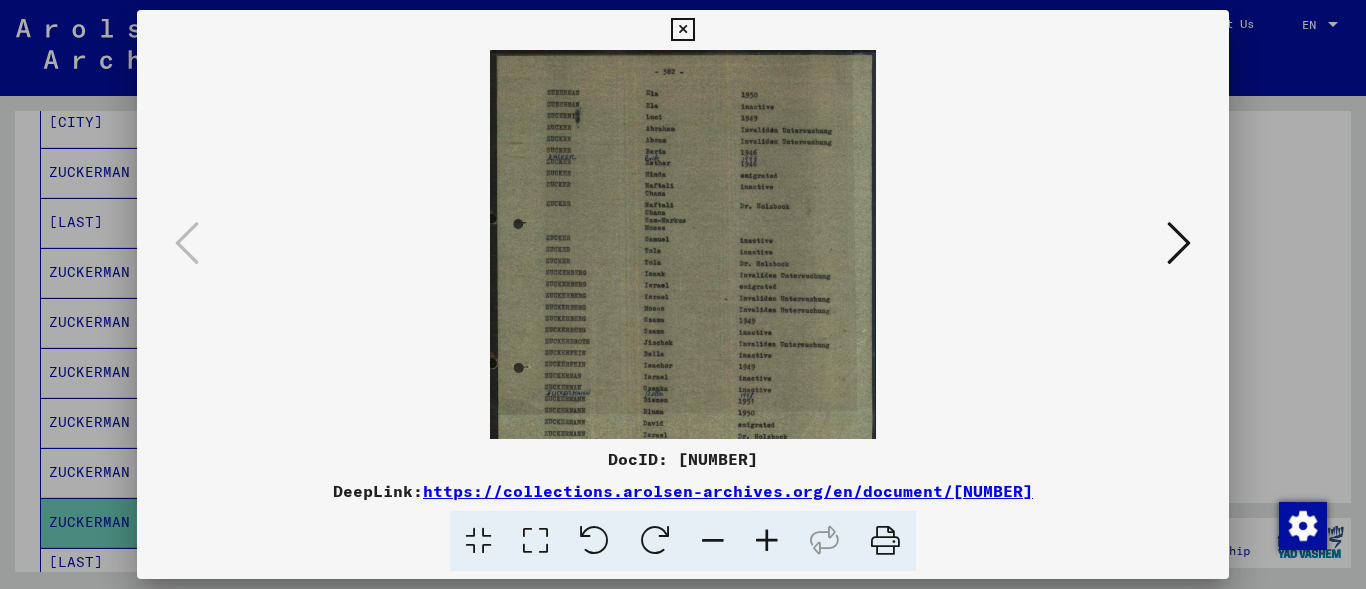 click at bounding box center [767, 541] 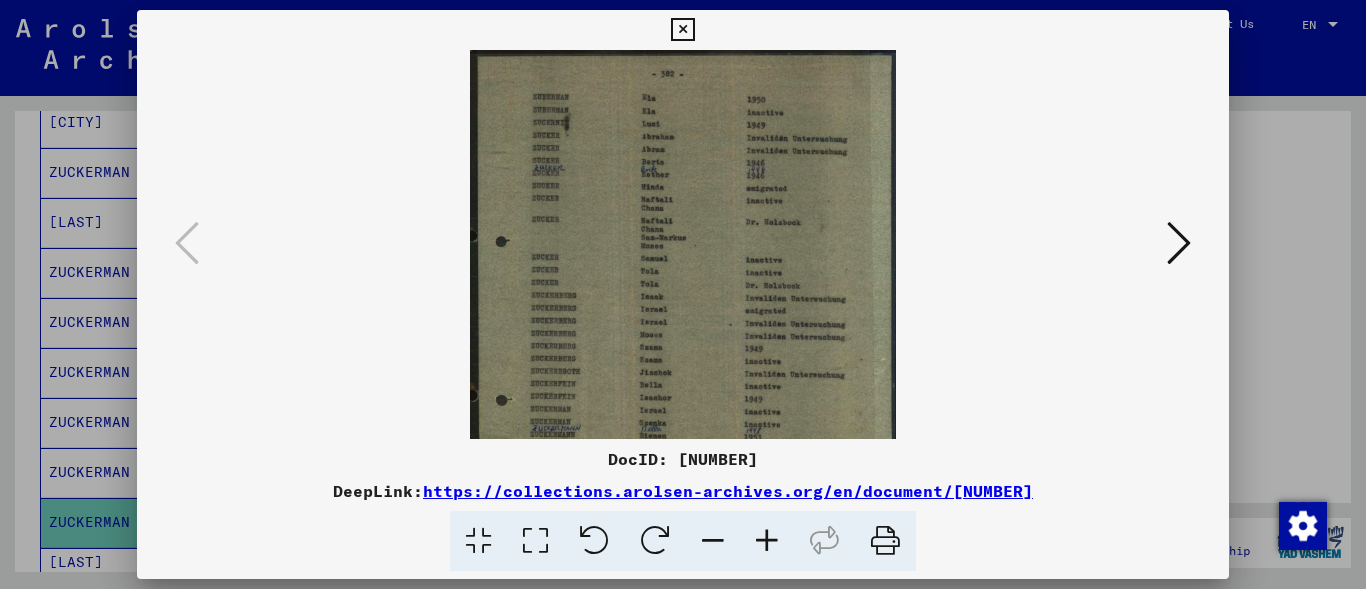 click at bounding box center [767, 541] 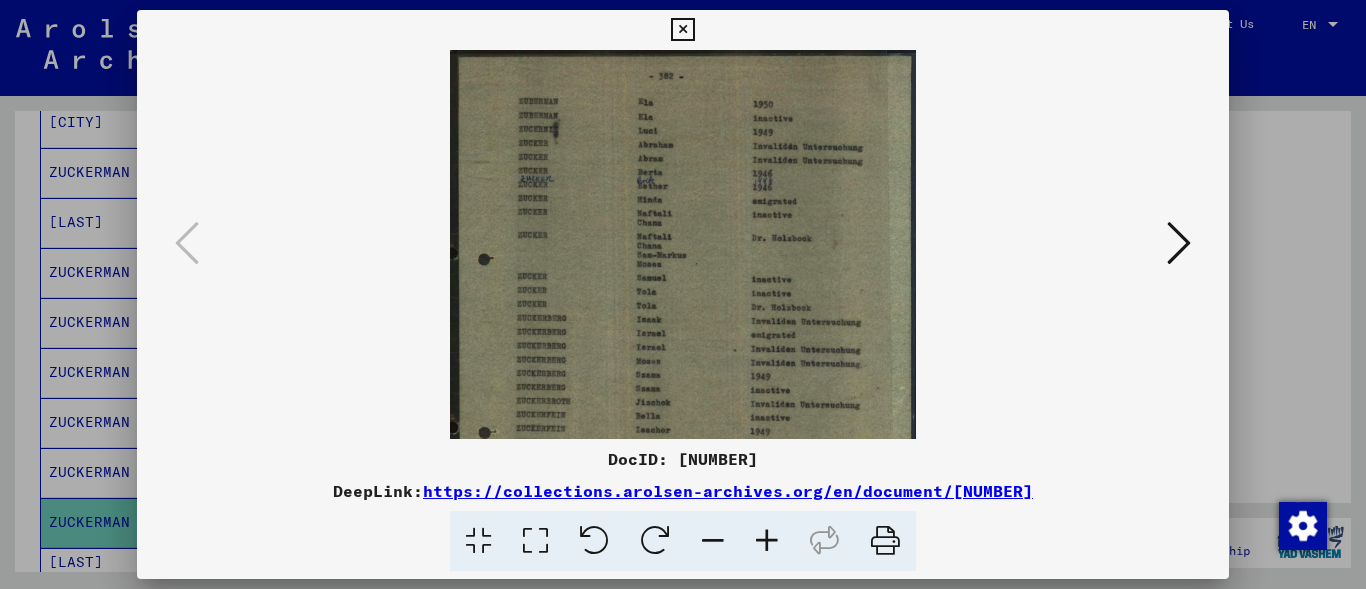 click at bounding box center [682, 30] 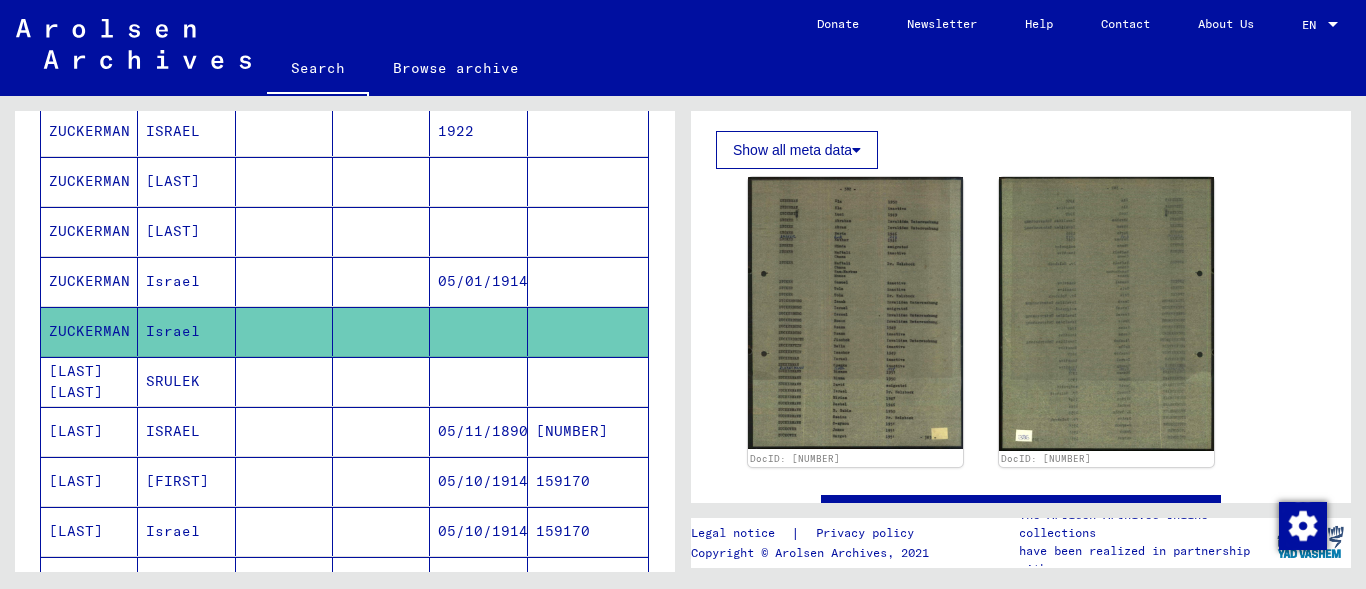 scroll, scrollTop: 852, scrollLeft: 0, axis: vertical 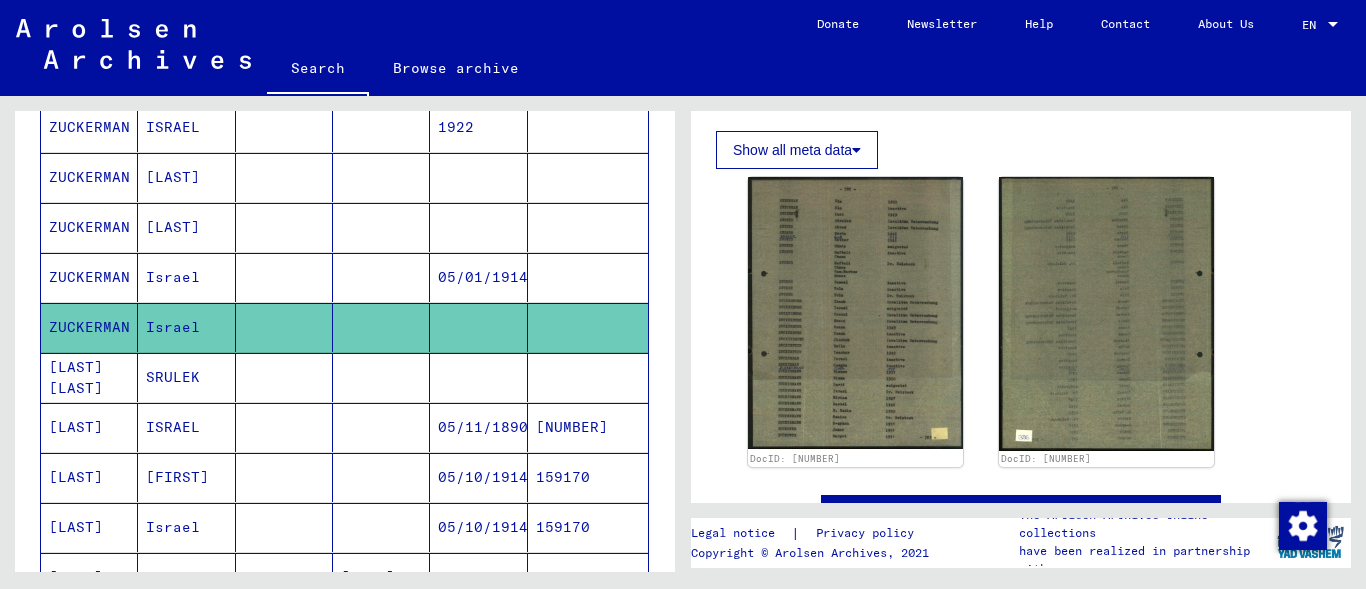 click on "SRULEK" at bounding box center (186, 427) 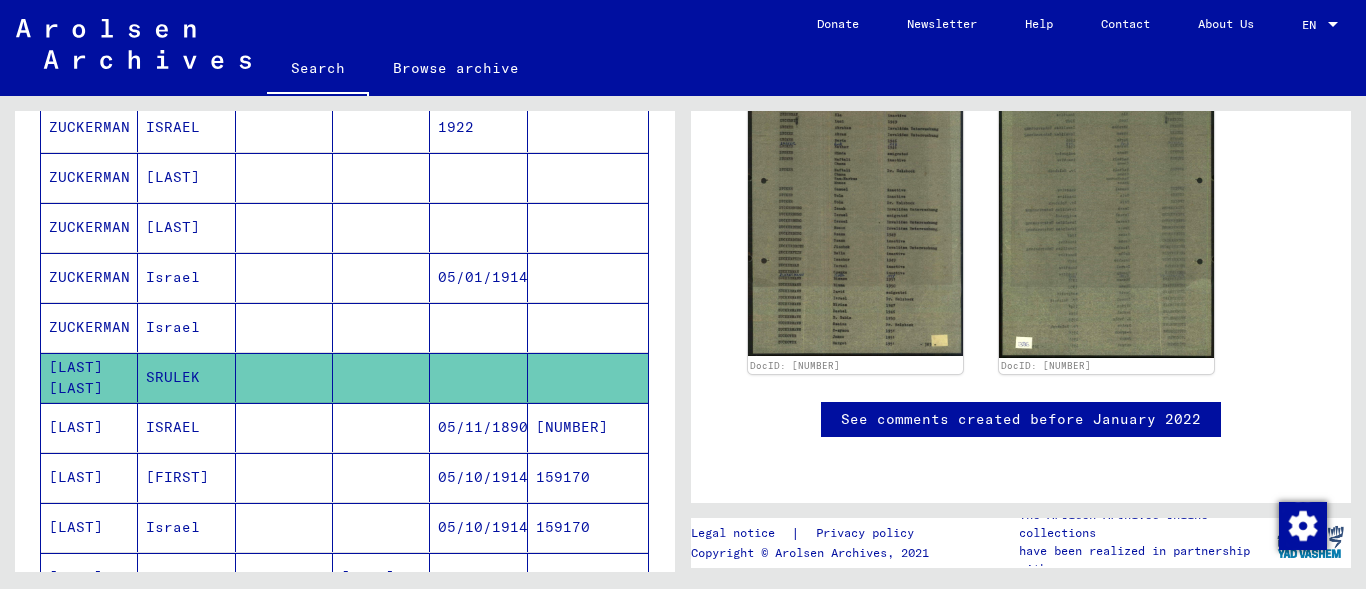 scroll, scrollTop: 223, scrollLeft: 0, axis: vertical 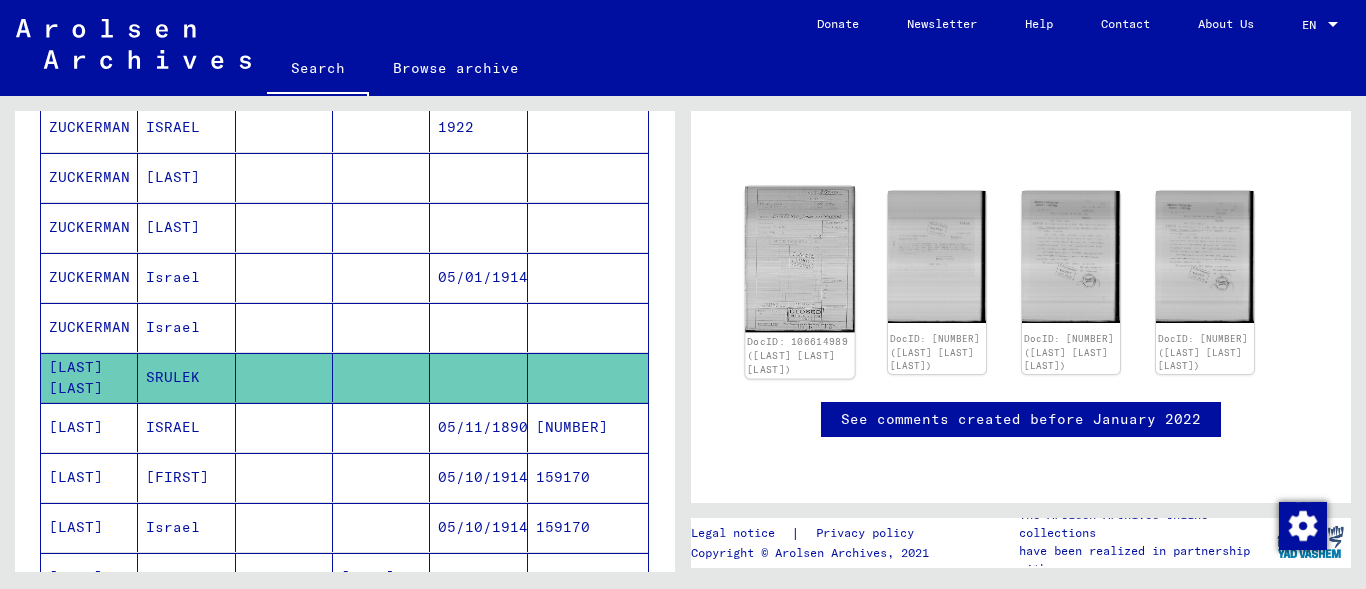click 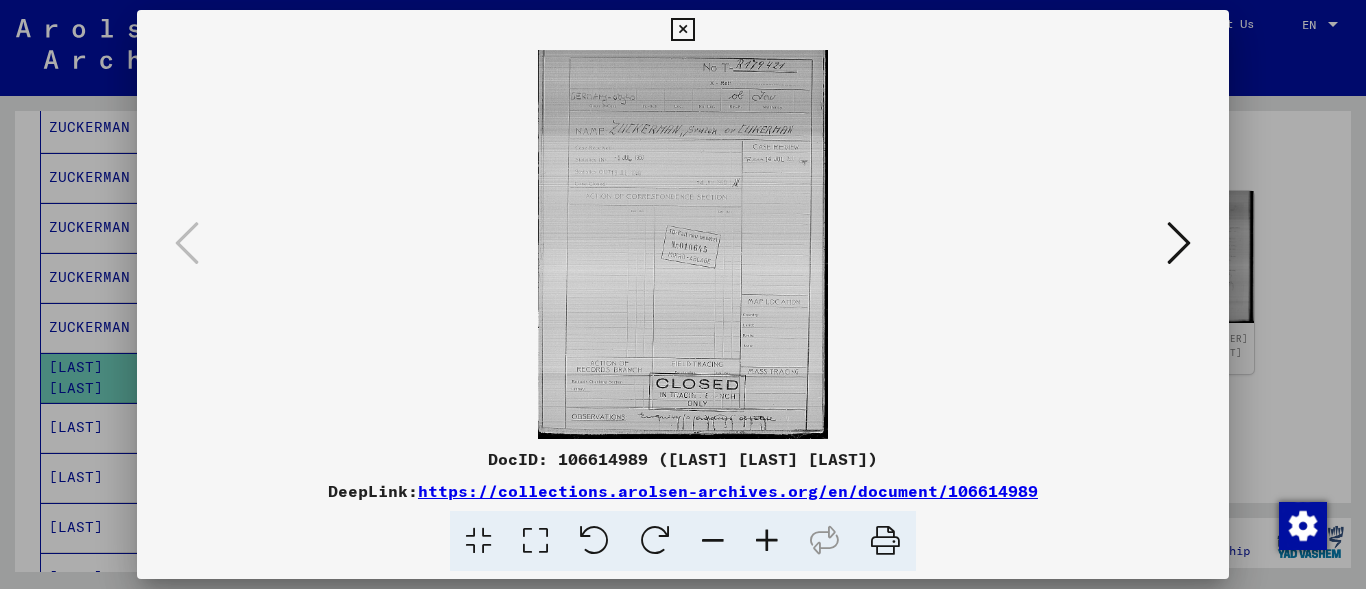 click at bounding box center [682, 30] 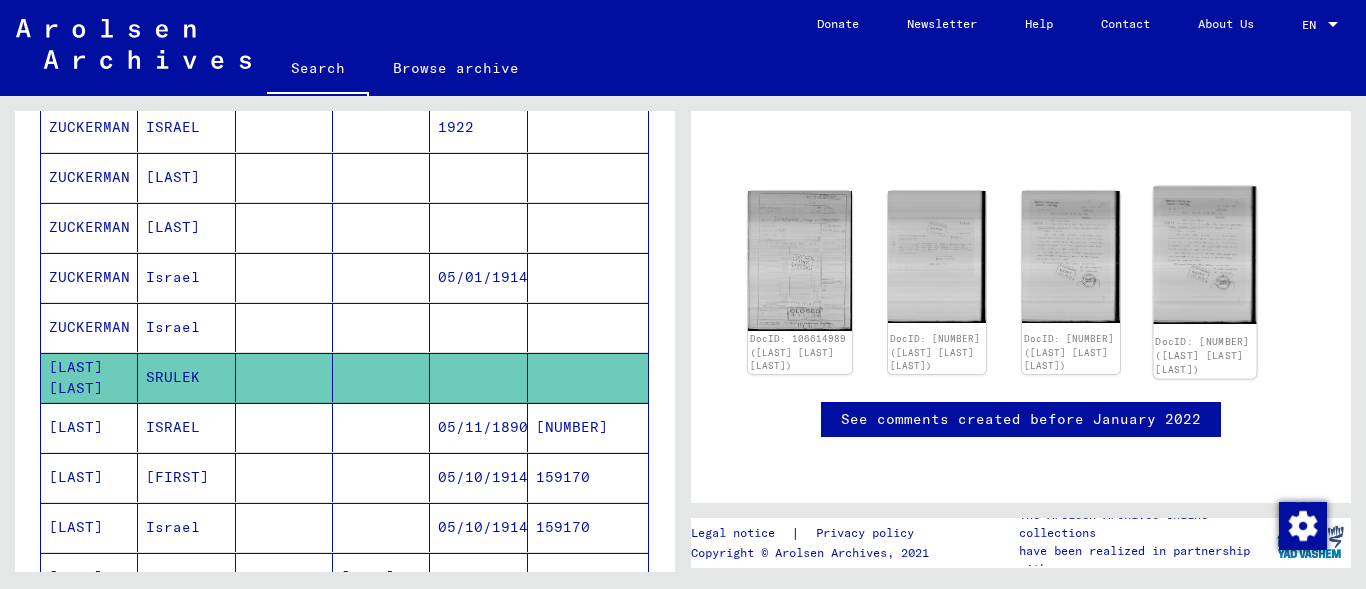 click 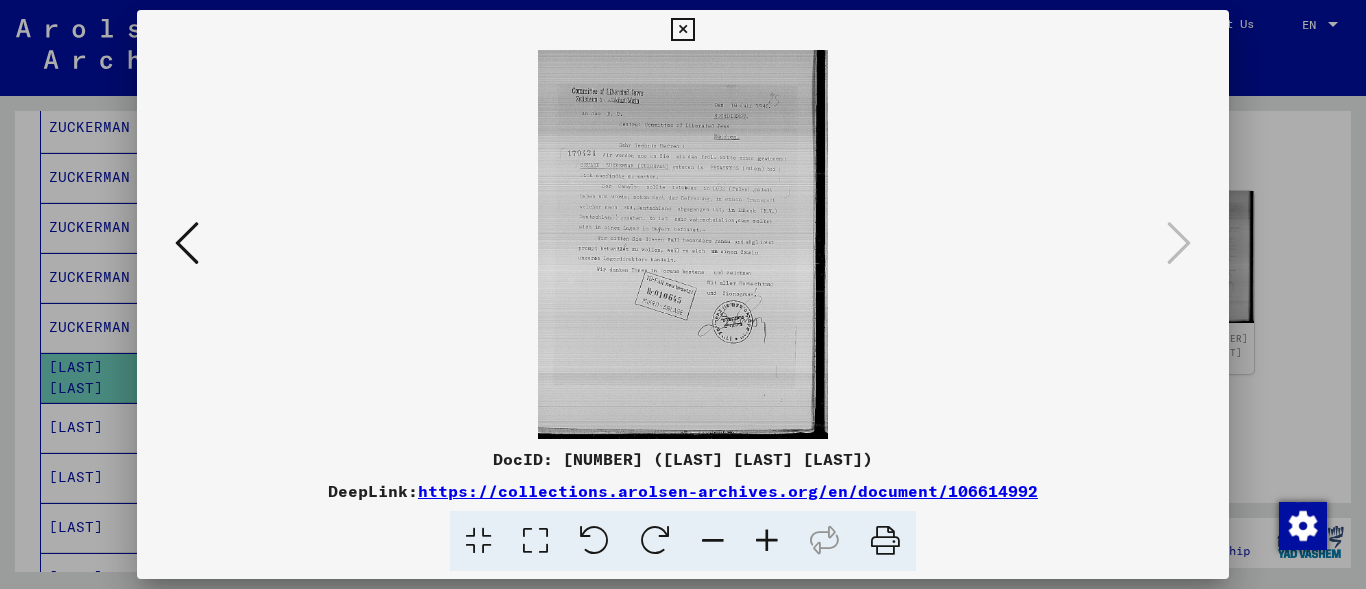click at bounding box center (682, 30) 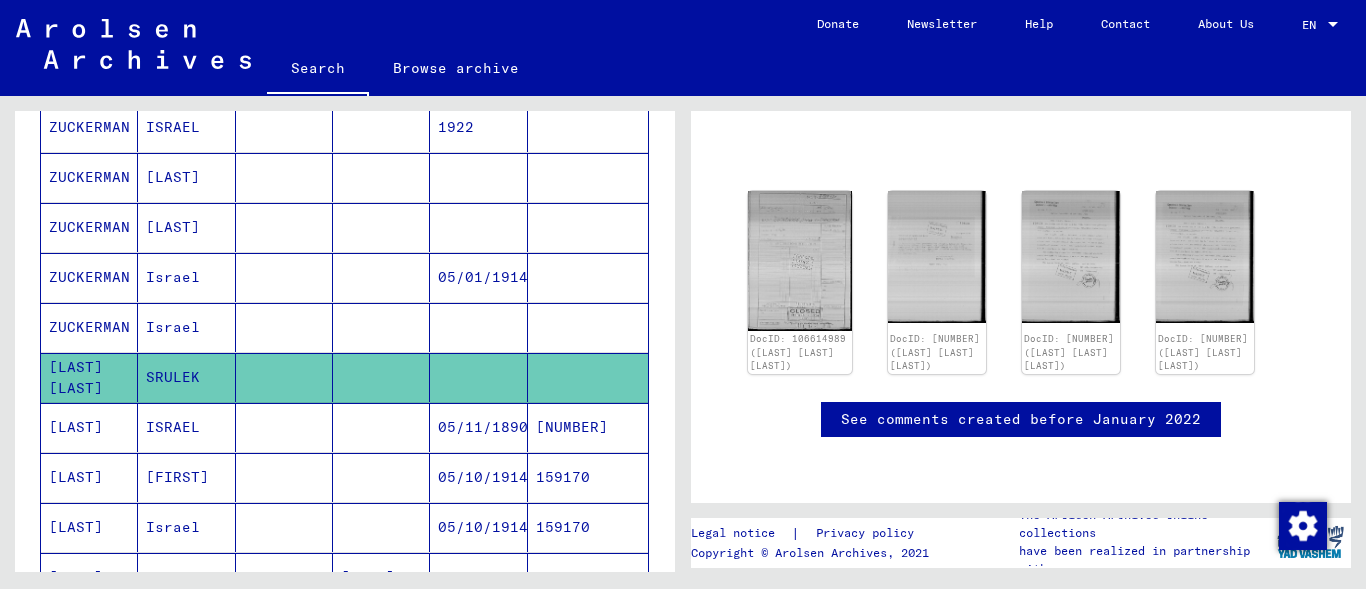 click on "ISRAEL" at bounding box center (186, 477) 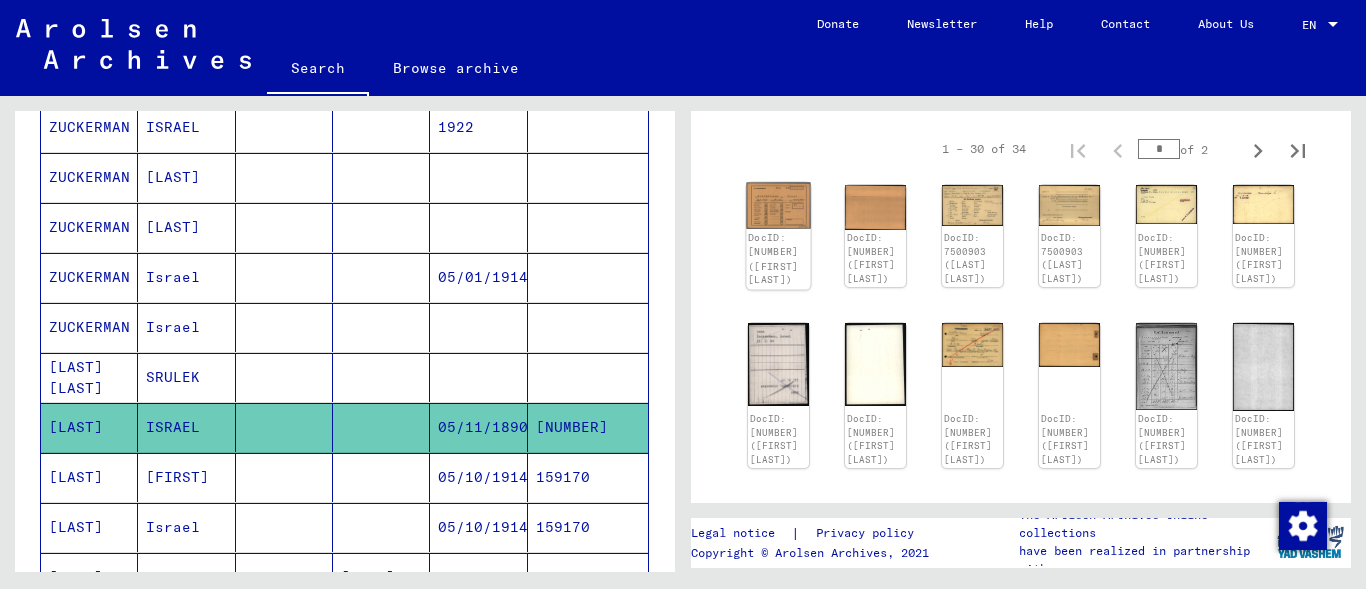 click 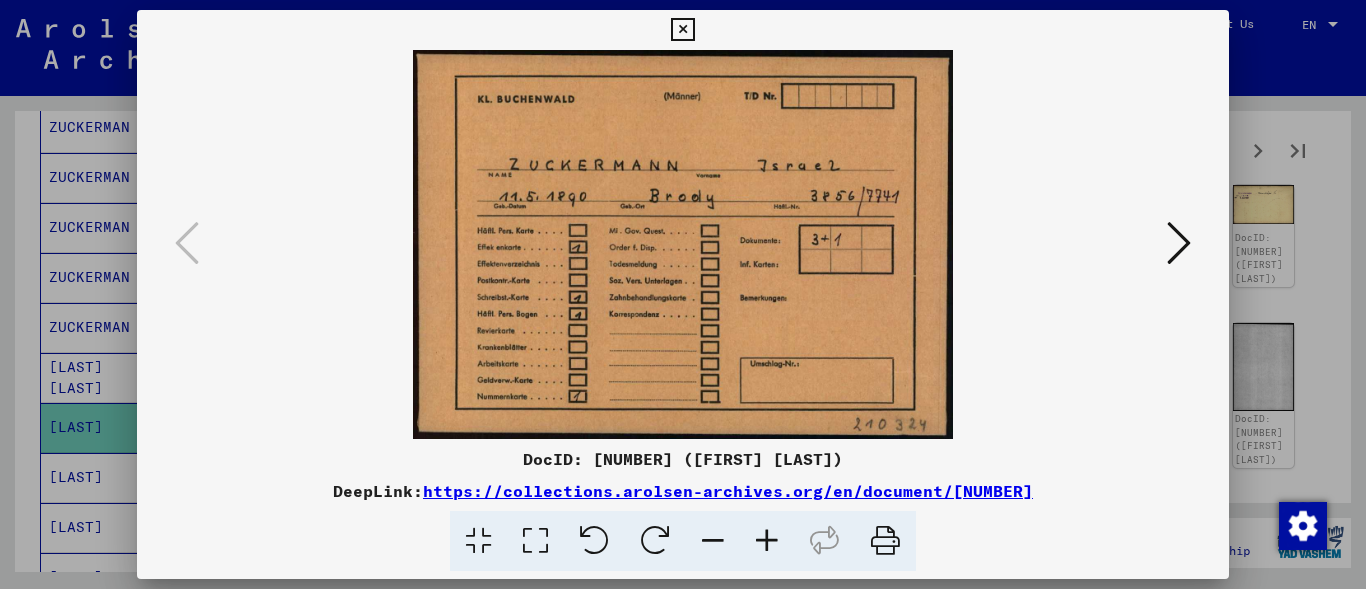 click at bounding box center (682, 30) 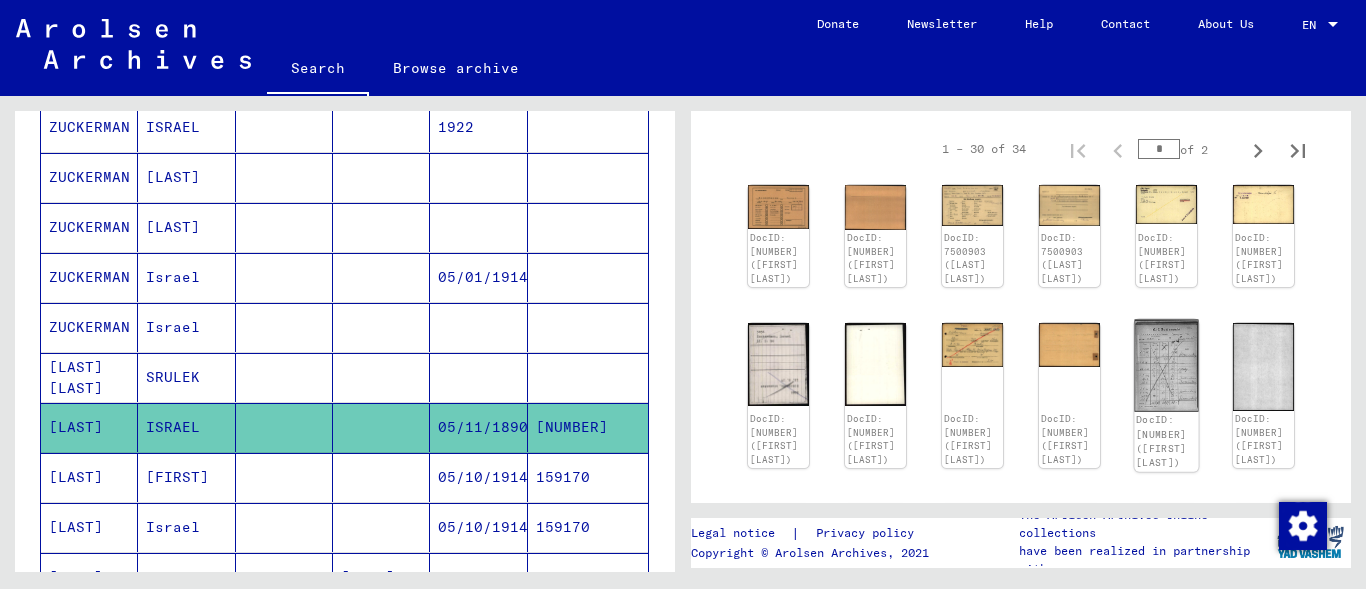 click 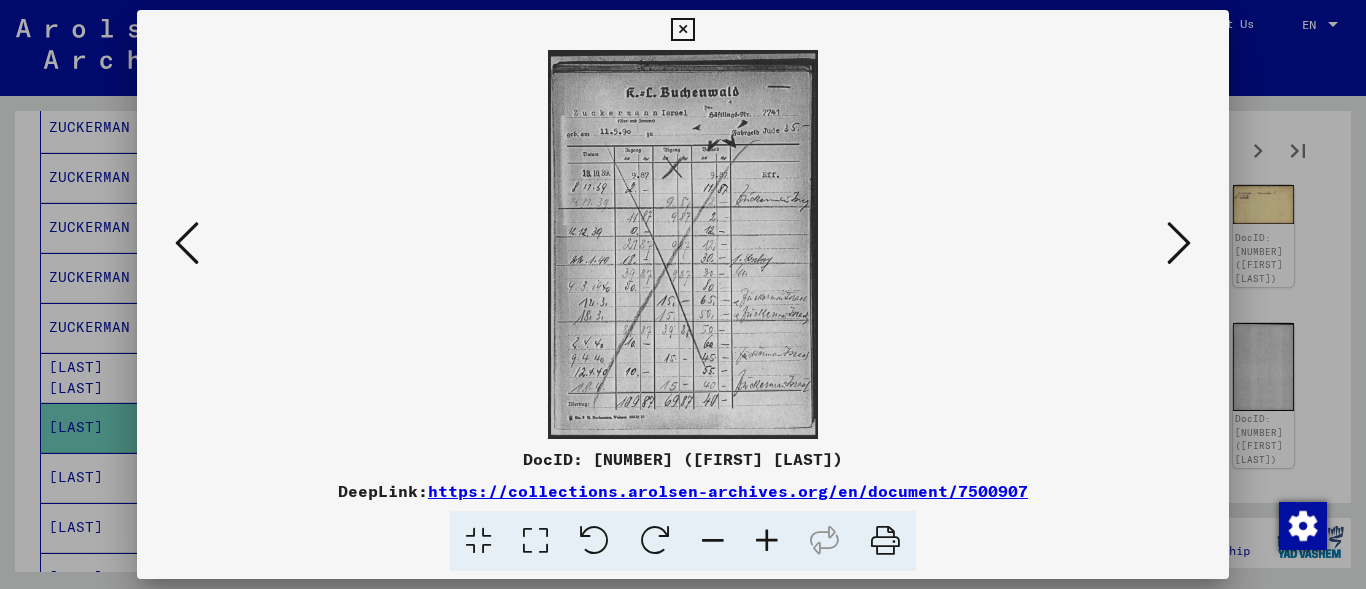 click at bounding box center (682, 30) 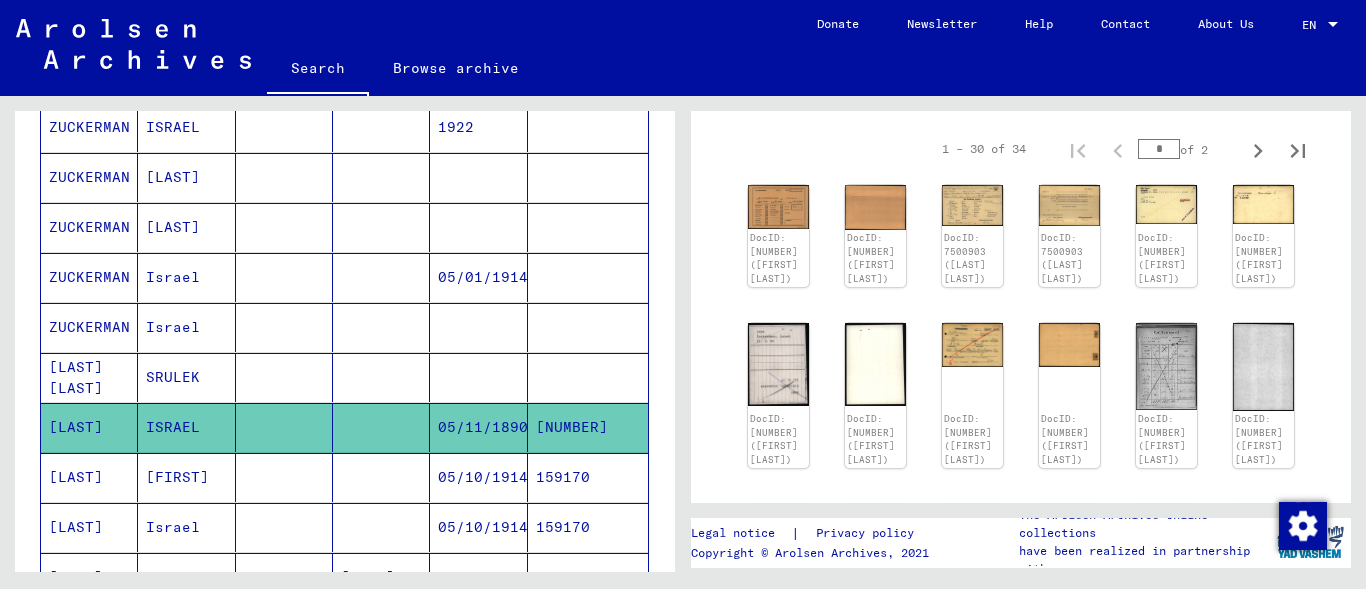 click on "[FIRST]" at bounding box center [186, 527] 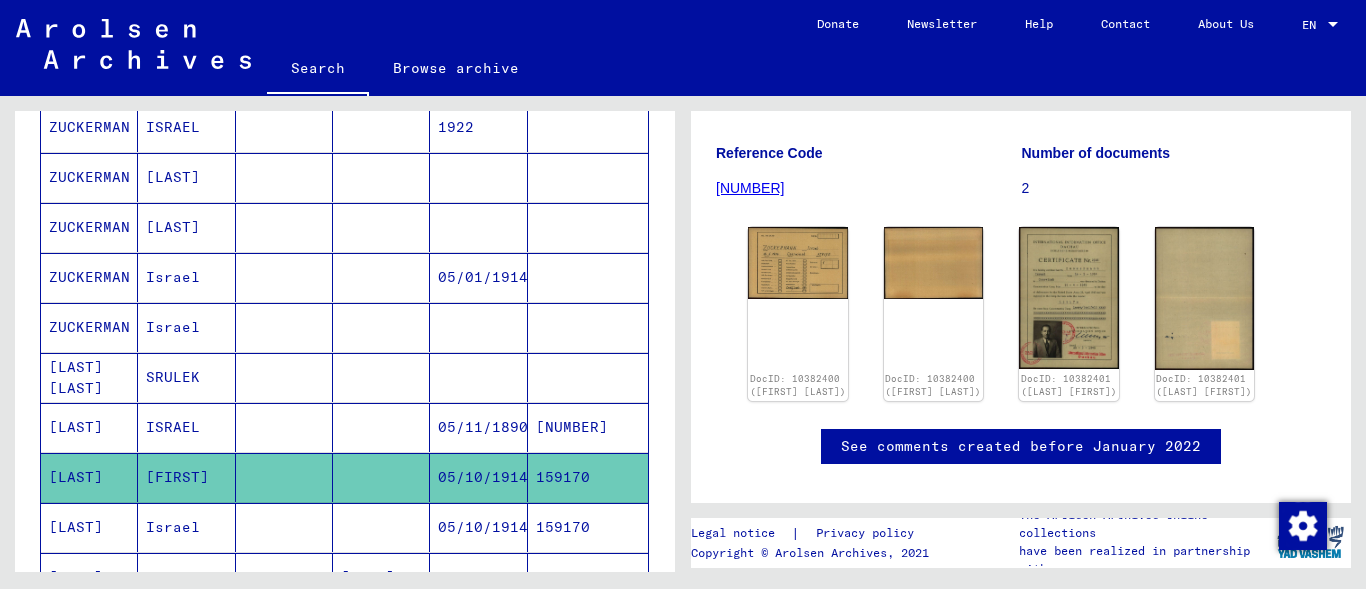 scroll, scrollTop: 215, scrollLeft: 0, axis: vertical 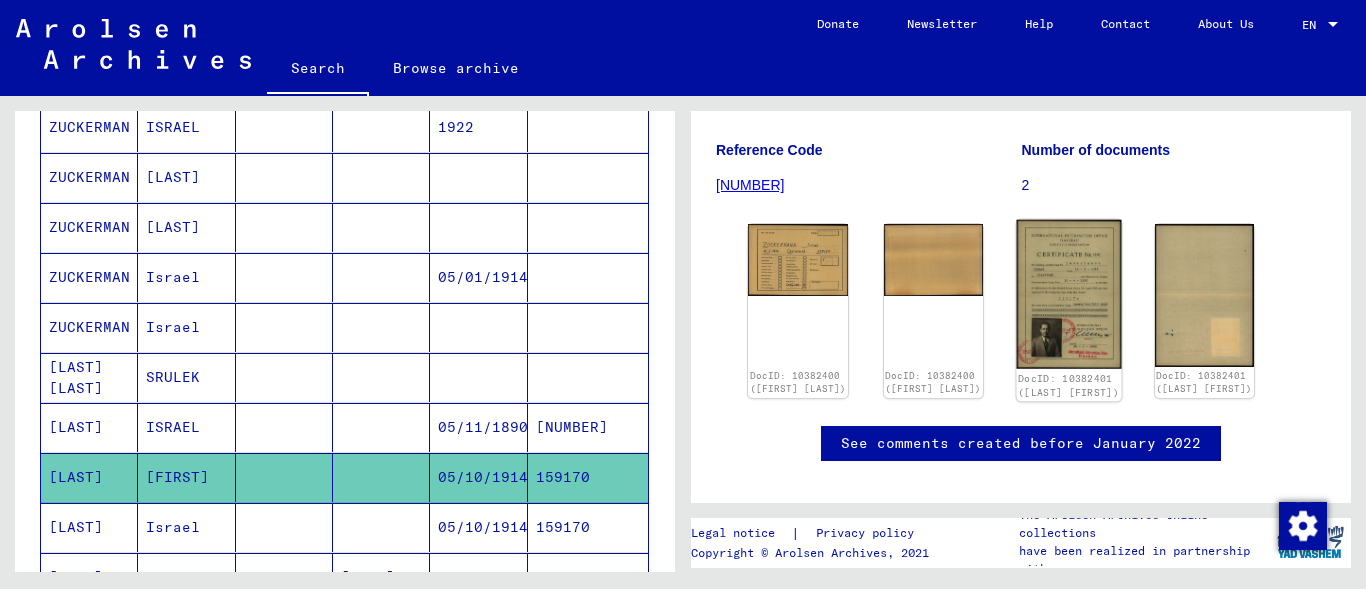 click 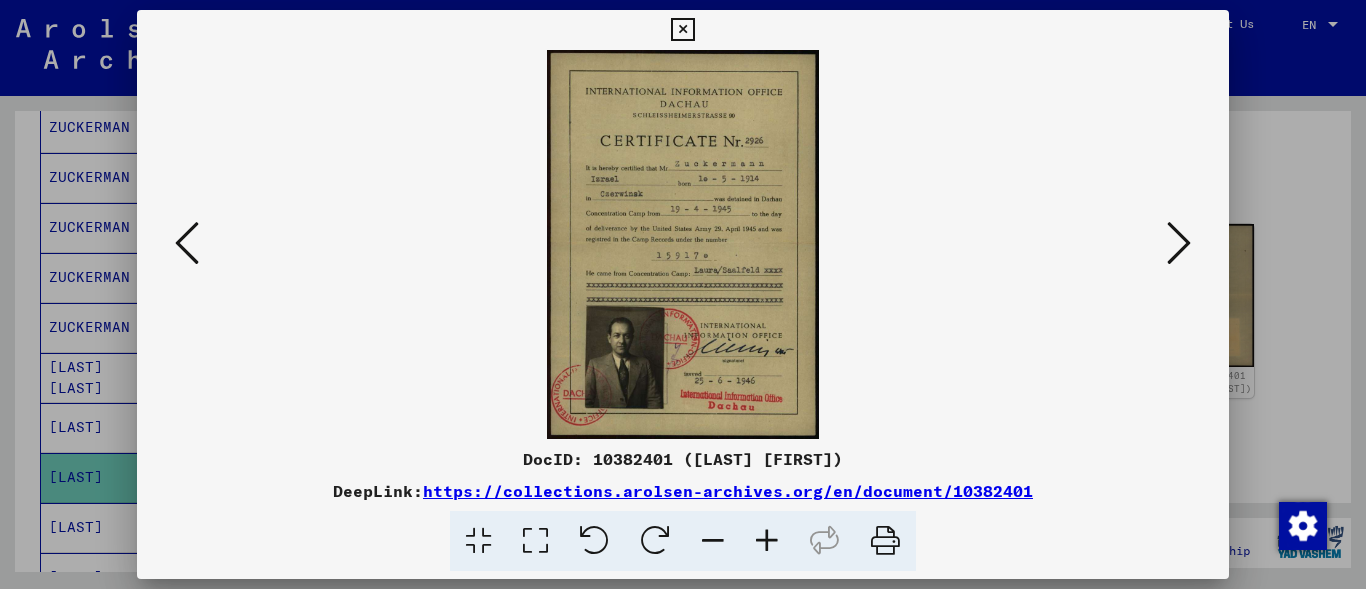 click at bounding box center (682, 30) 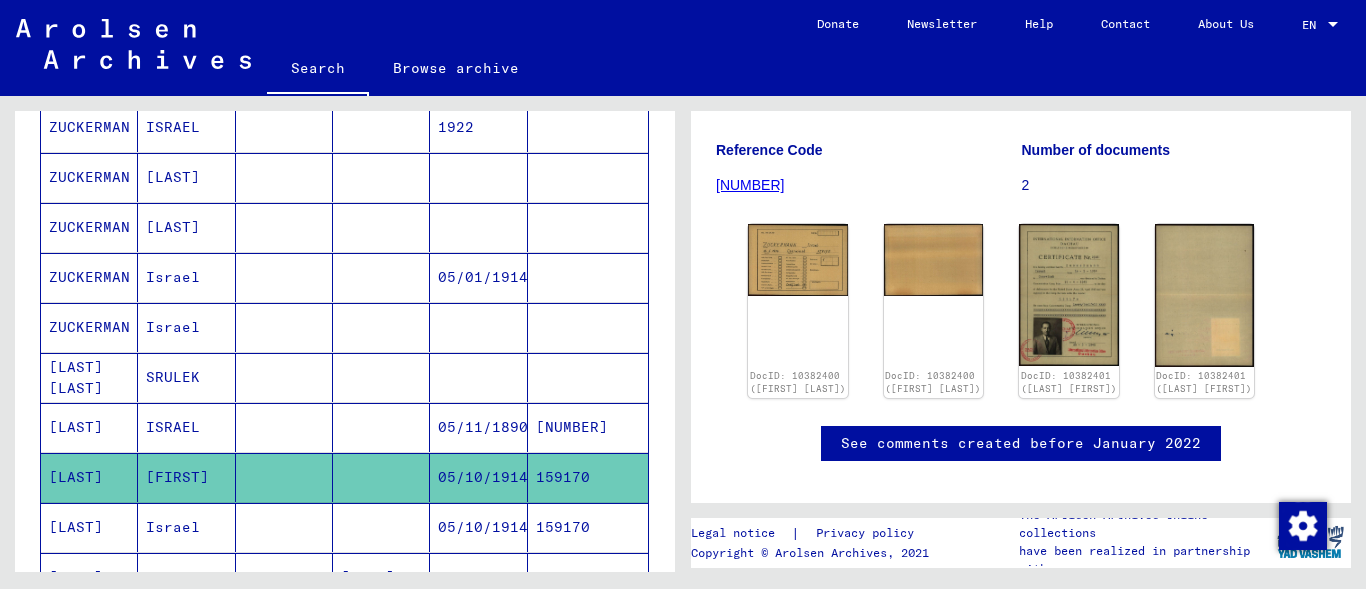 click on "Israel" at bounding box center (186, 577) 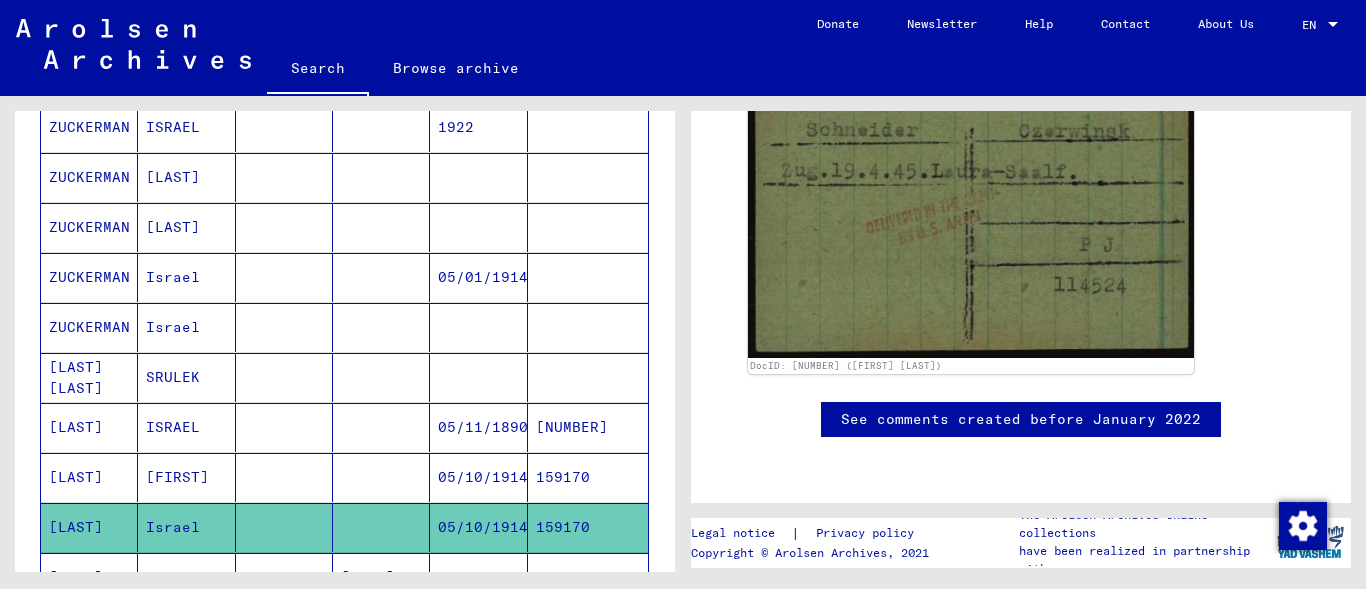 scroll, scrollTop: 456, scrollLeft: 0, axis: vertical 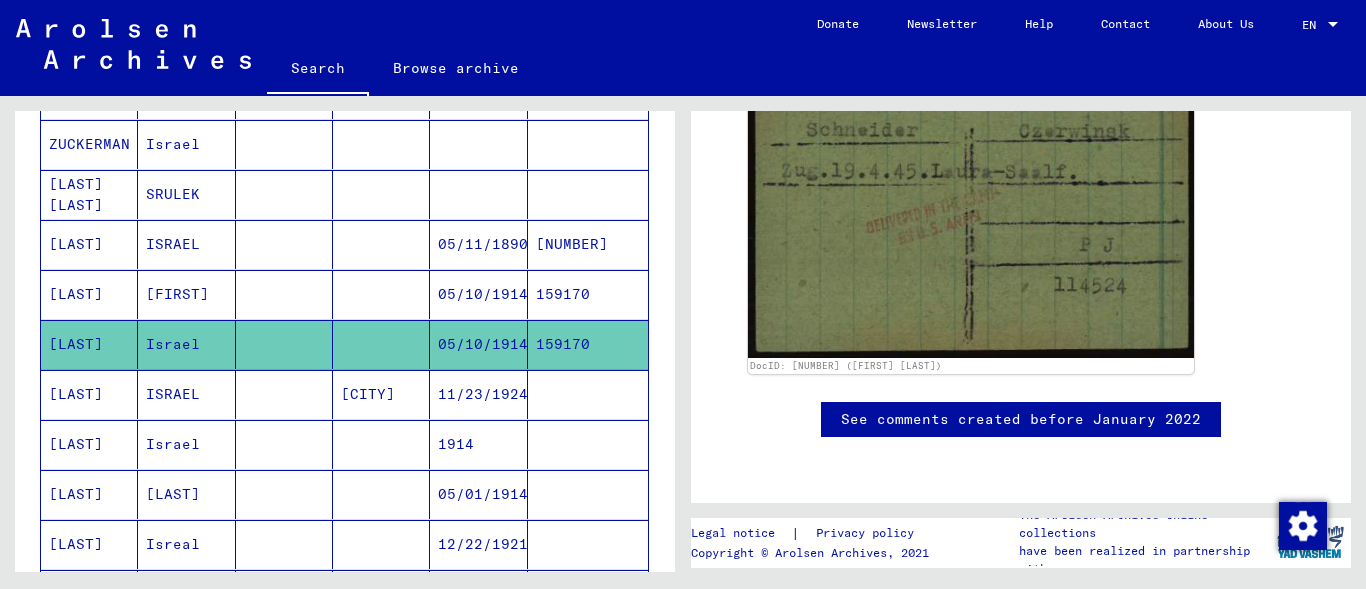click on "ISRAEL" at bounding box center (186, 444) 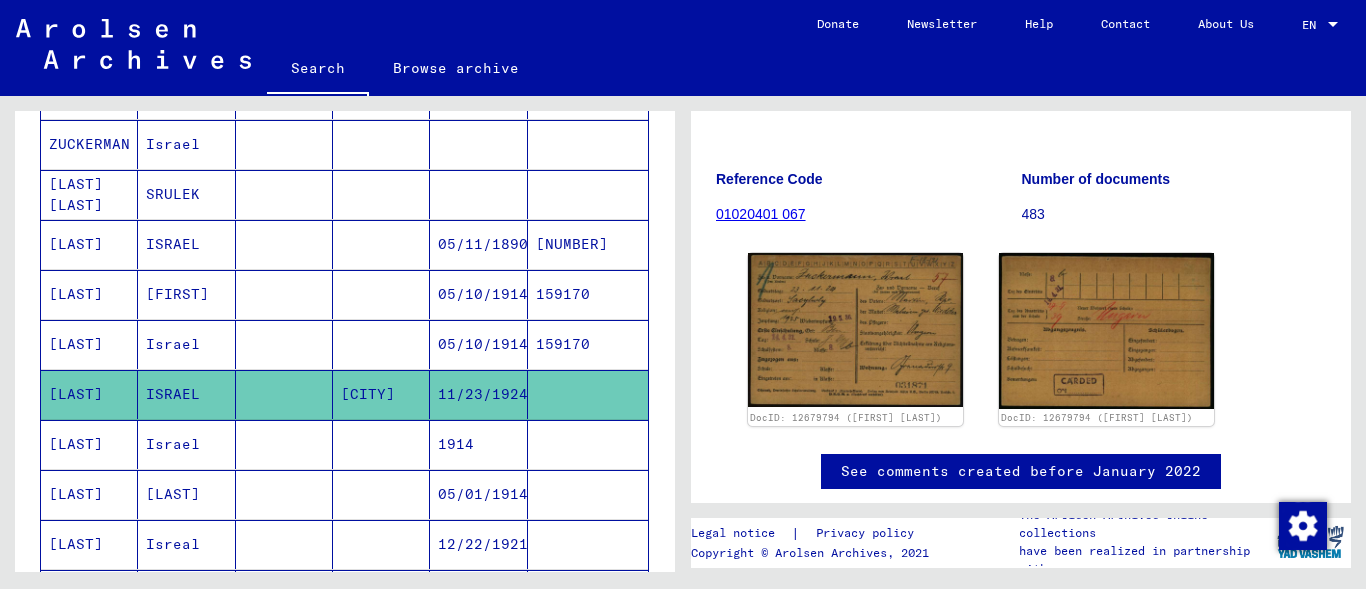 scroll, scrollTop: 156, scrollLeft: 0, axis: vertical 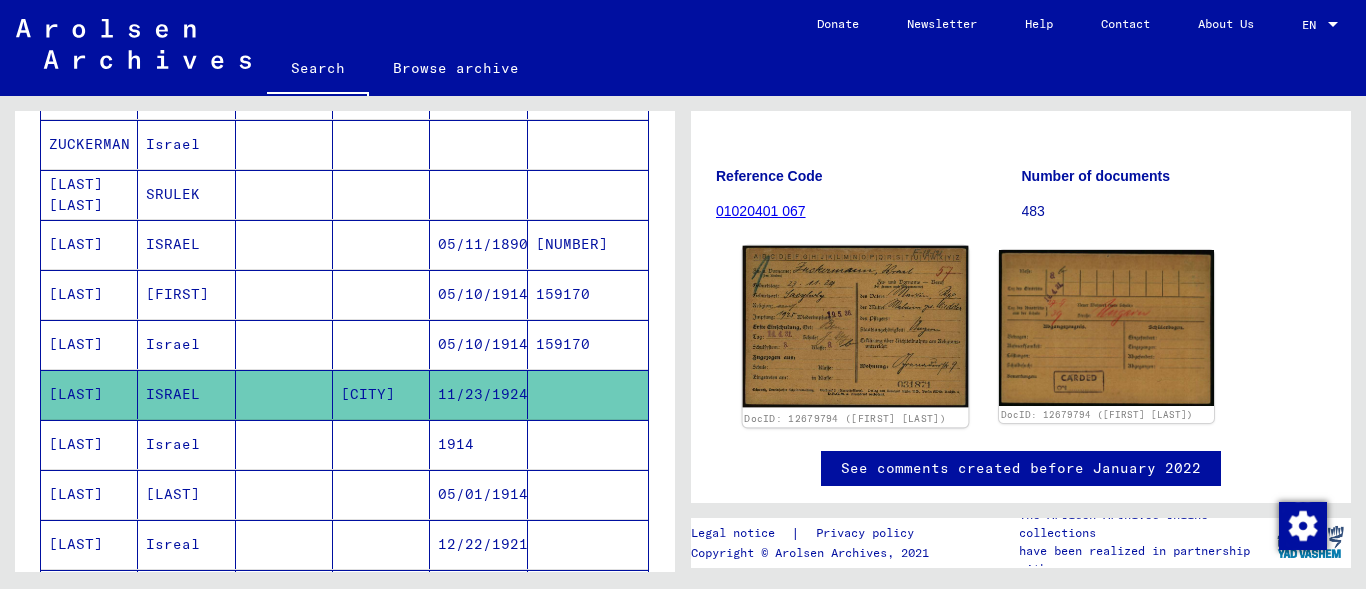click 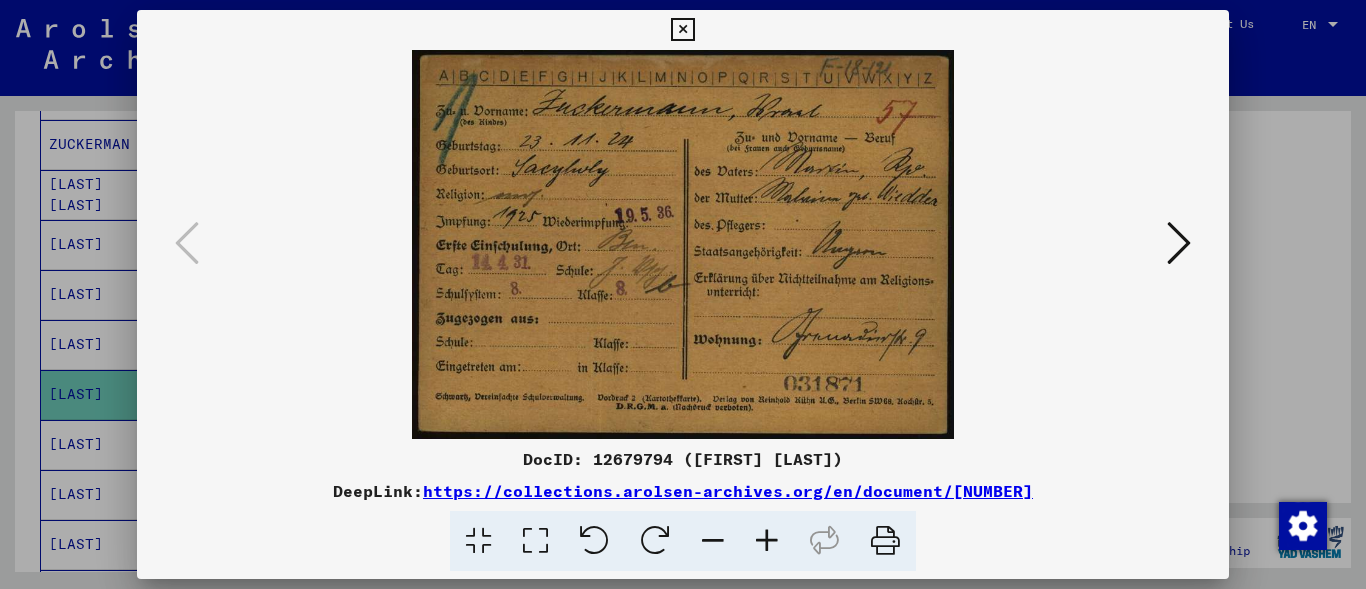 click at bounding box center (682, 30) 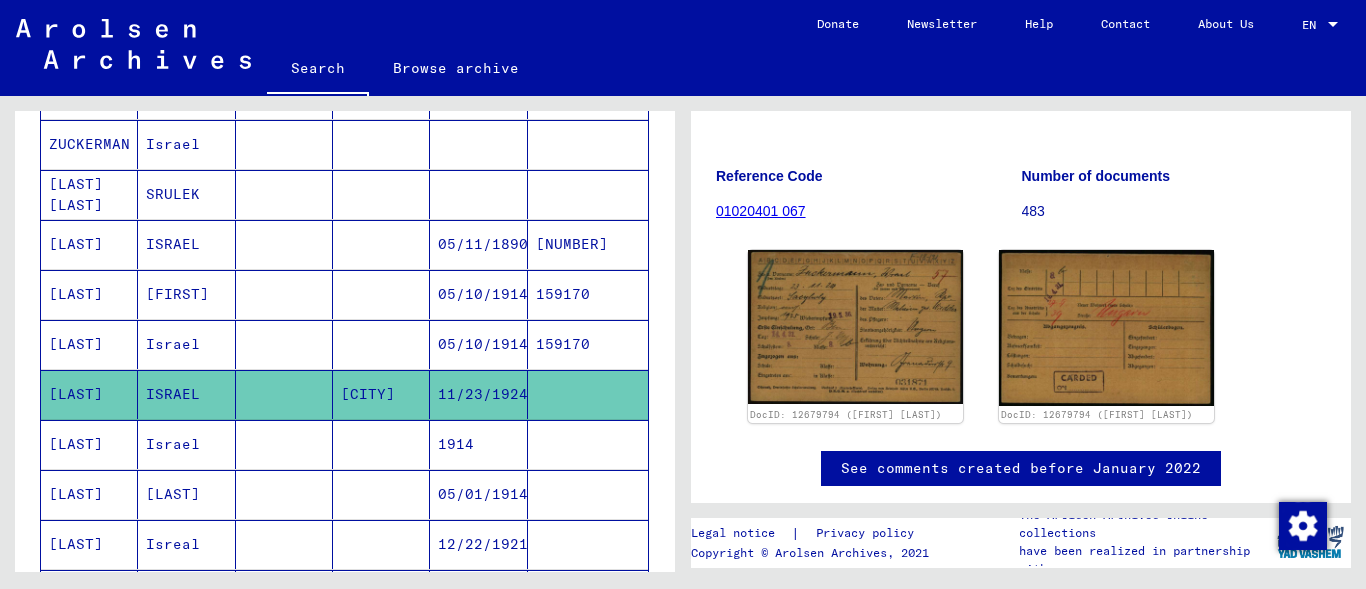 click on "Israel" at bounding box center (186, 494) 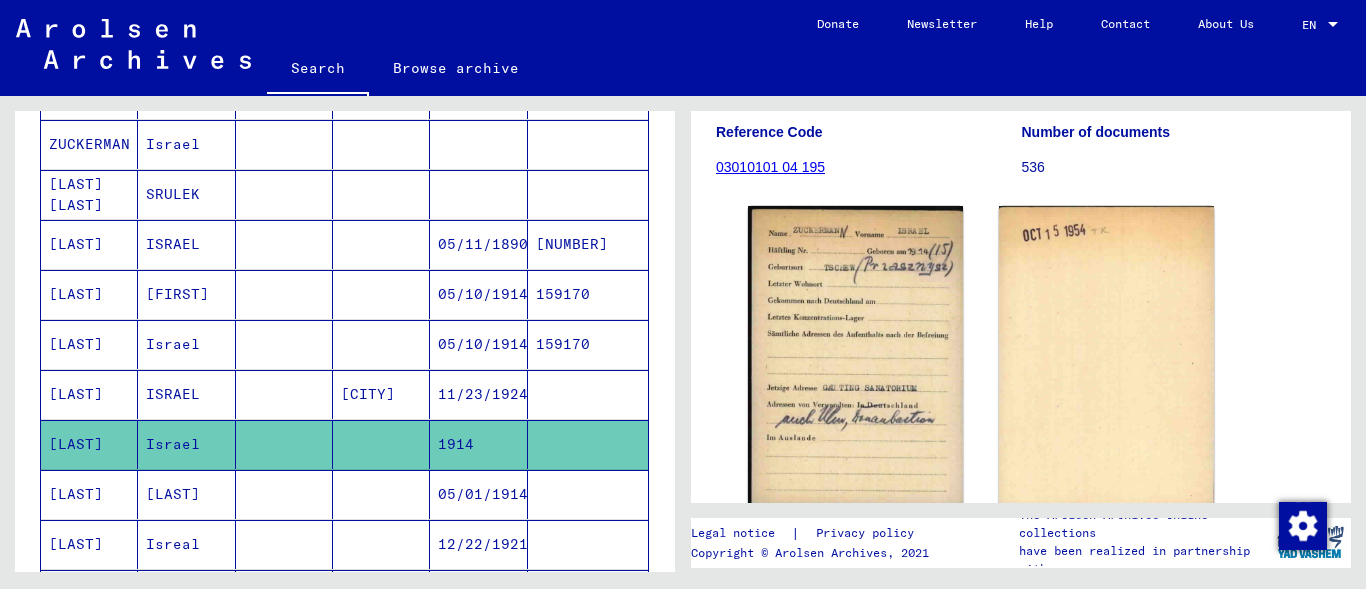 scroll, scrollTop: 283, scrollLeft: 0, axis: vertical 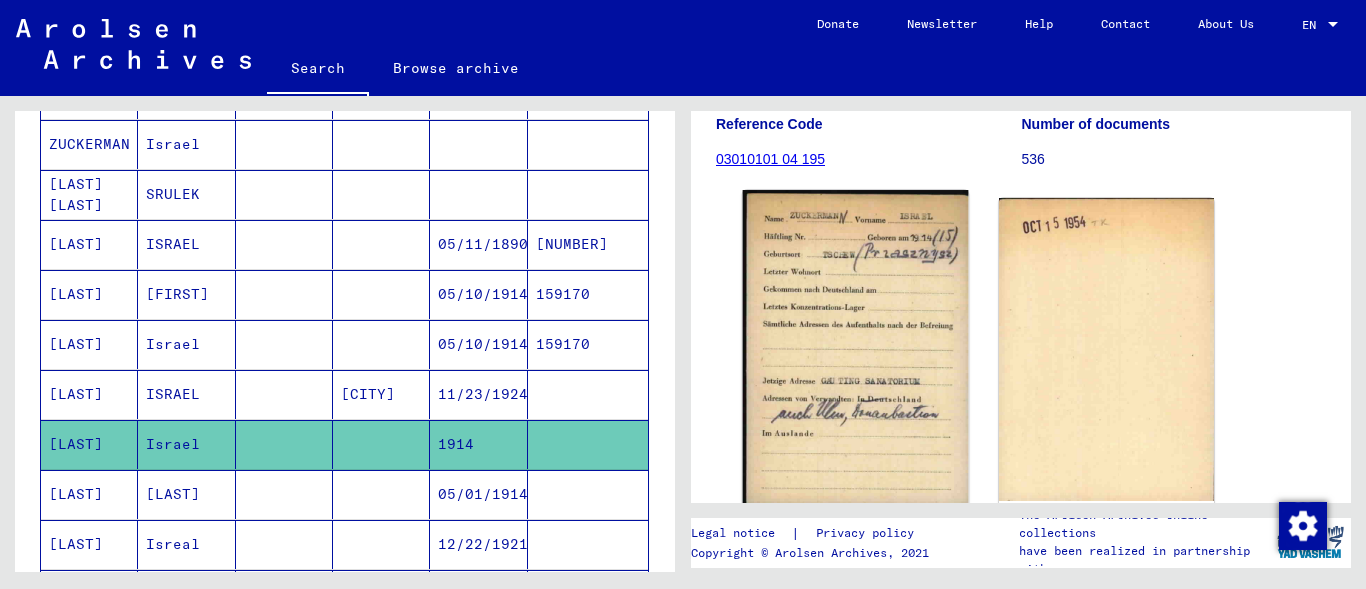 click 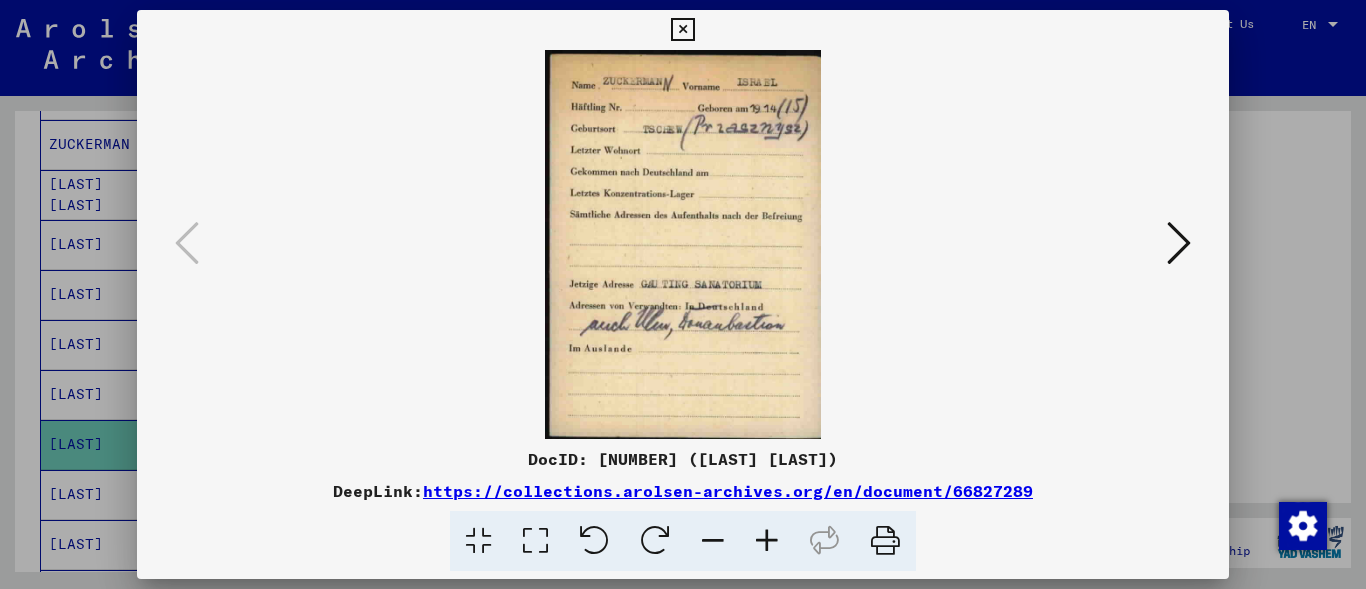 click at bounding box center (682, 30) 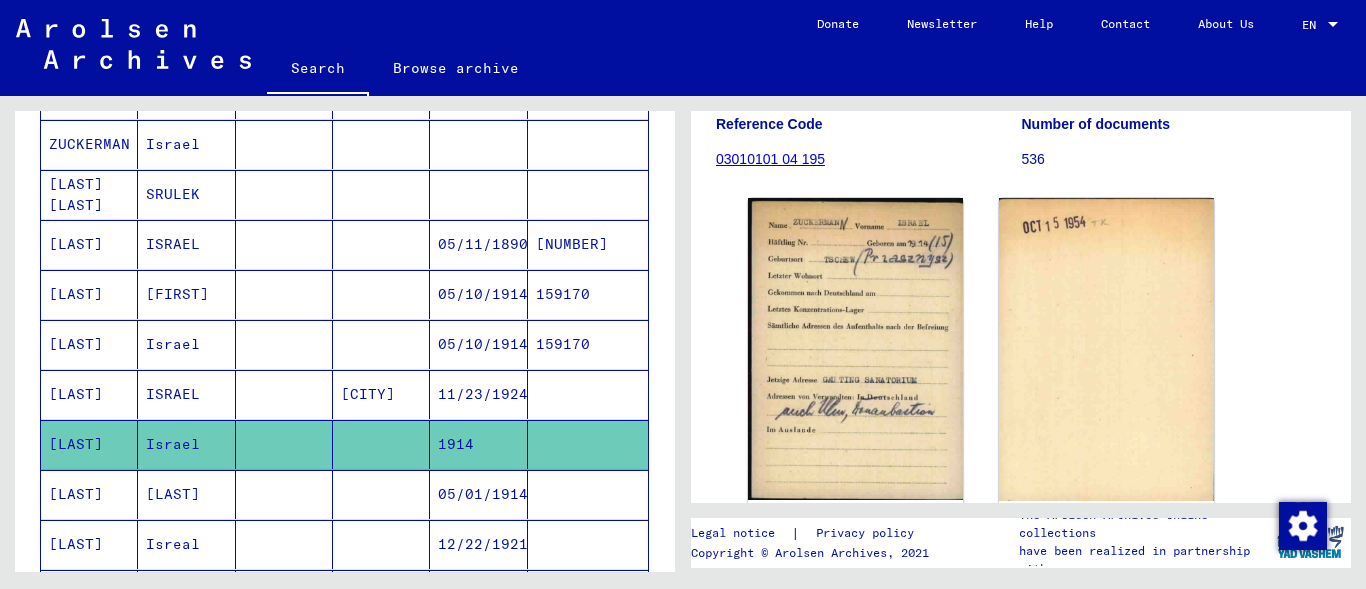 click on "[LAST]" at bounding box center [186, 544] 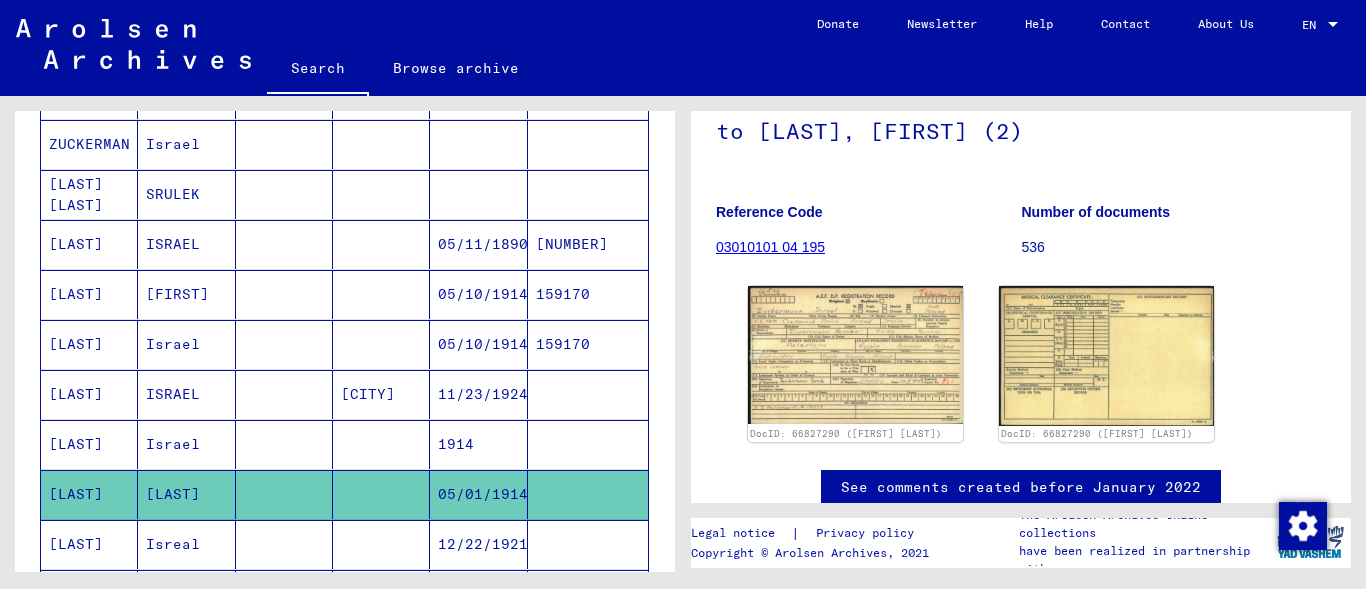 scroll, scrollTop: 187, scrollLeft: 0, axis: vertical 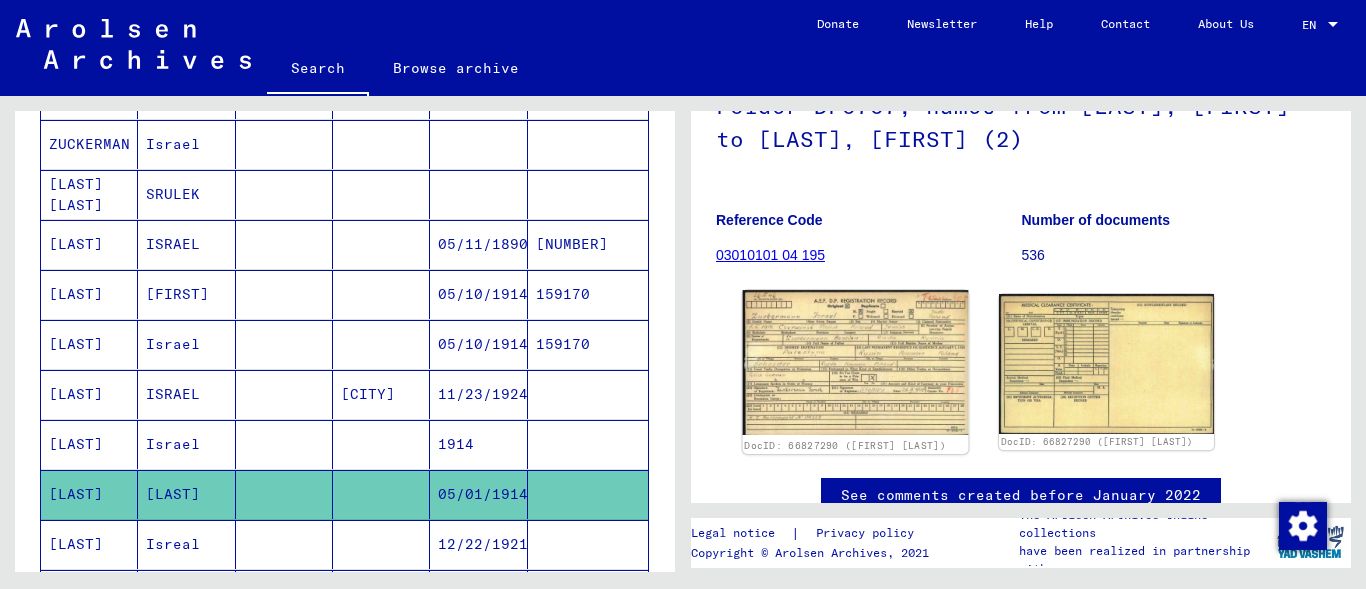 click 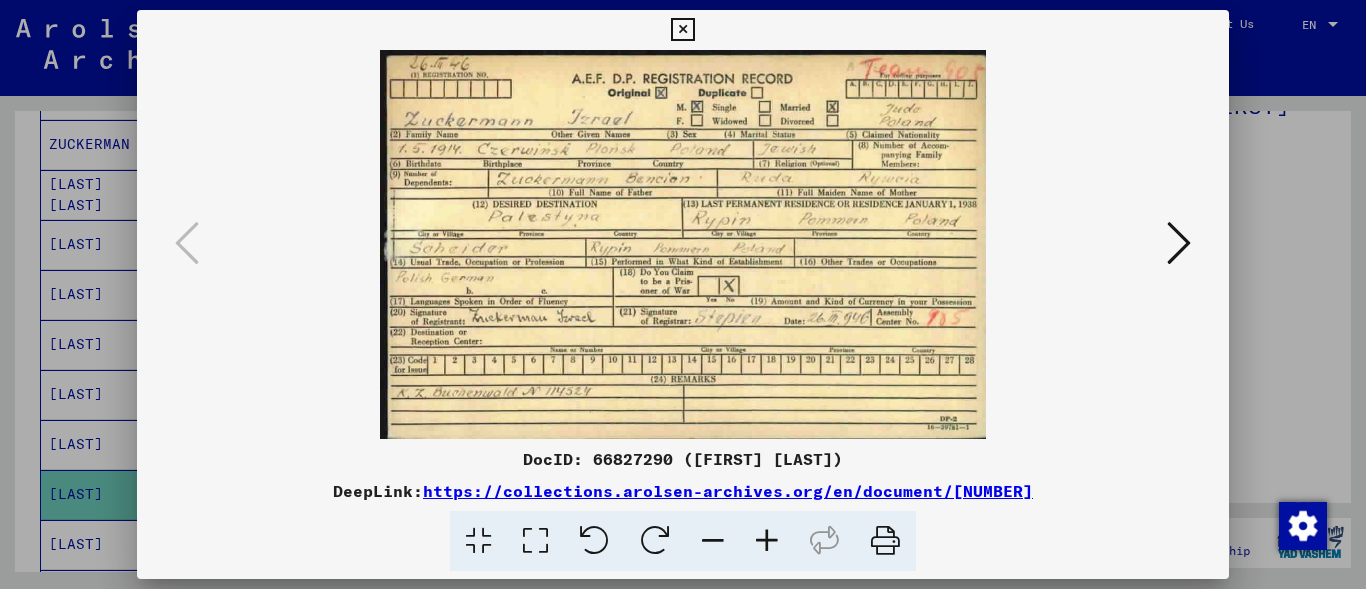 click at bounding box center [682, 30] 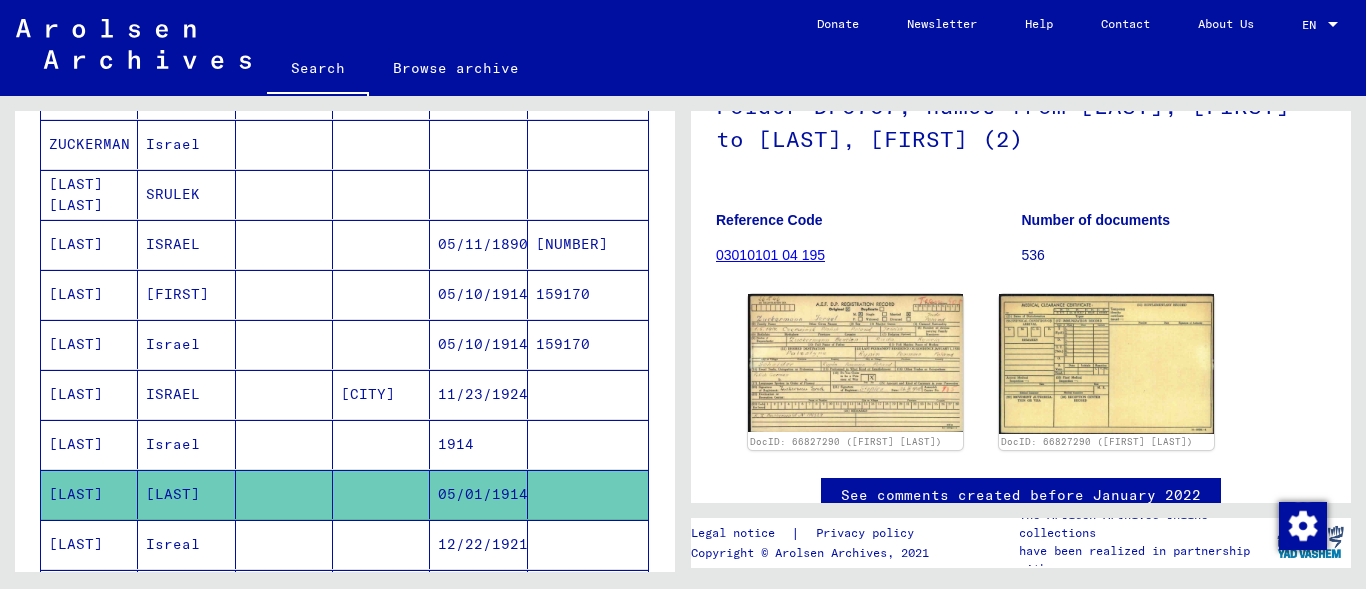 click on "Isreal" at bounding box center [186, 594] 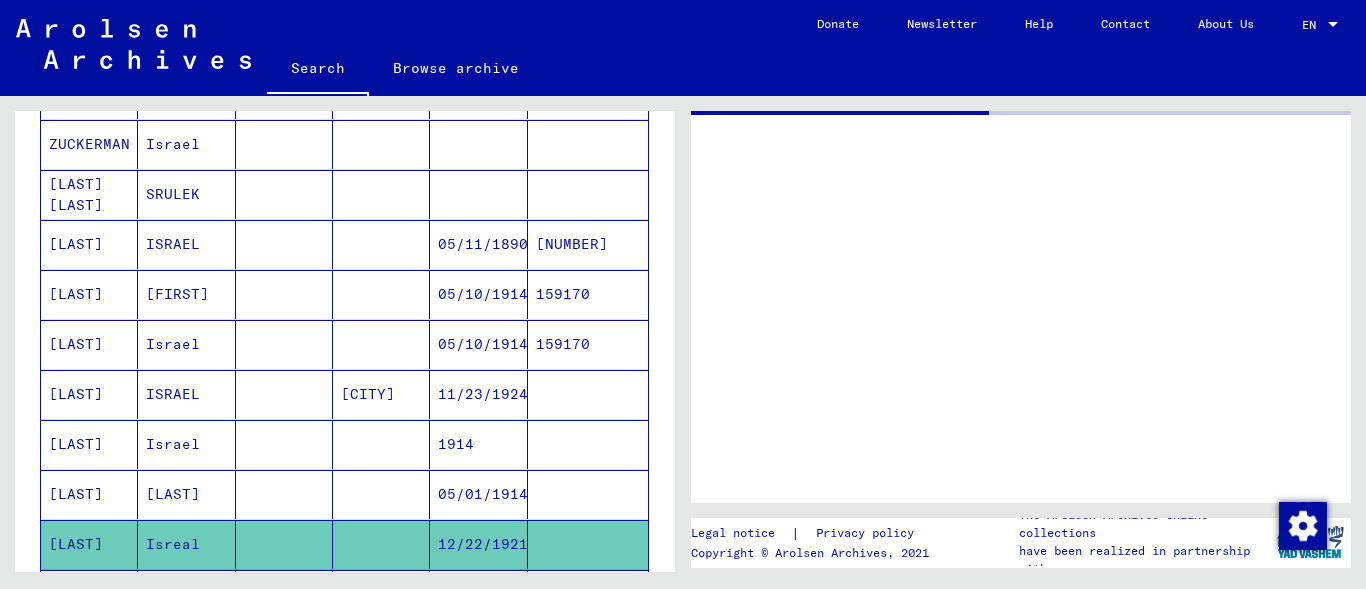scroll, scrollTop: 0, scrollLeft: 0, axis: both 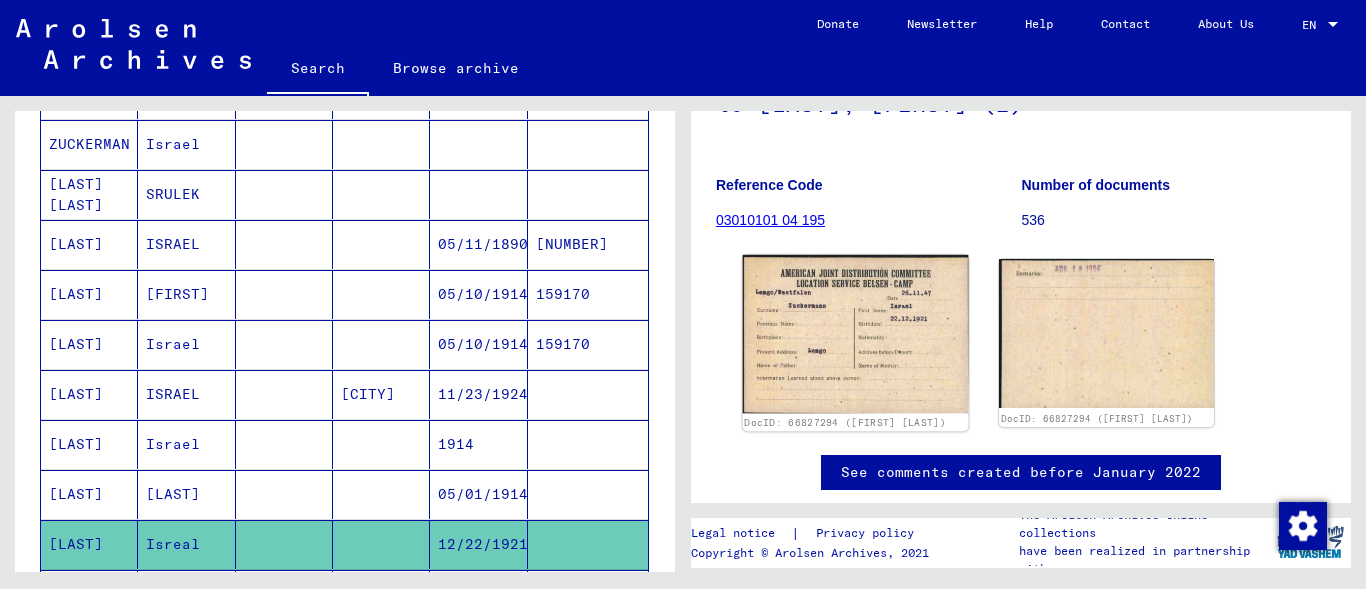 click 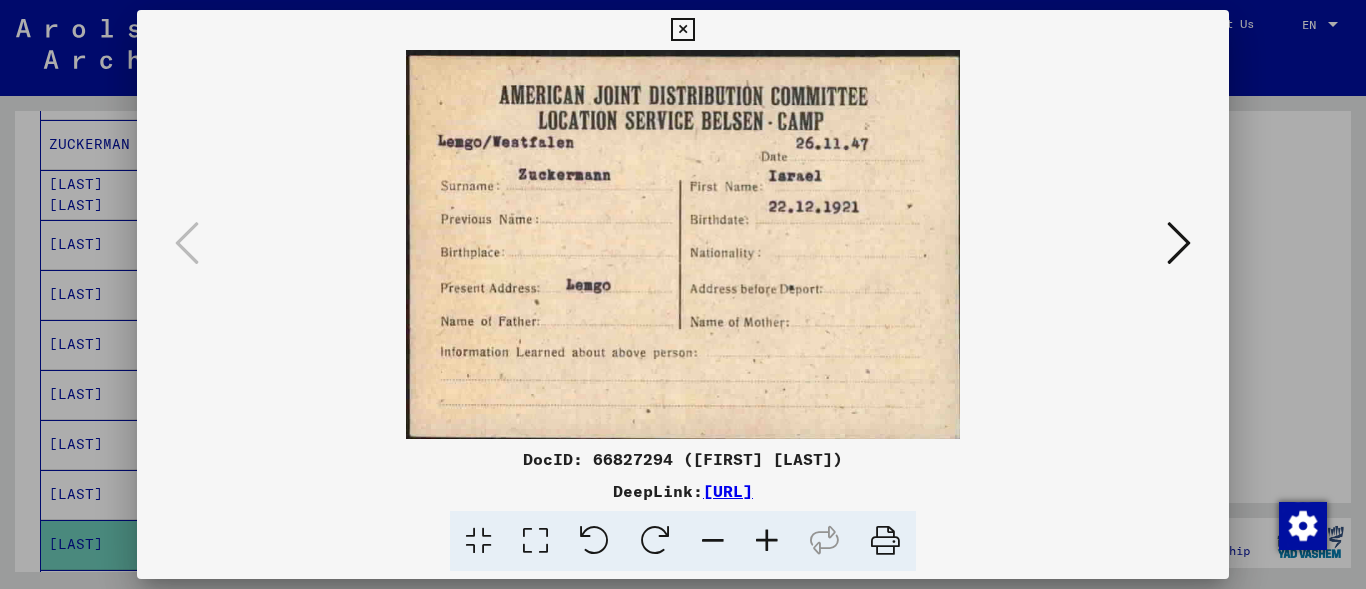 click at bounding box center [682, 30] 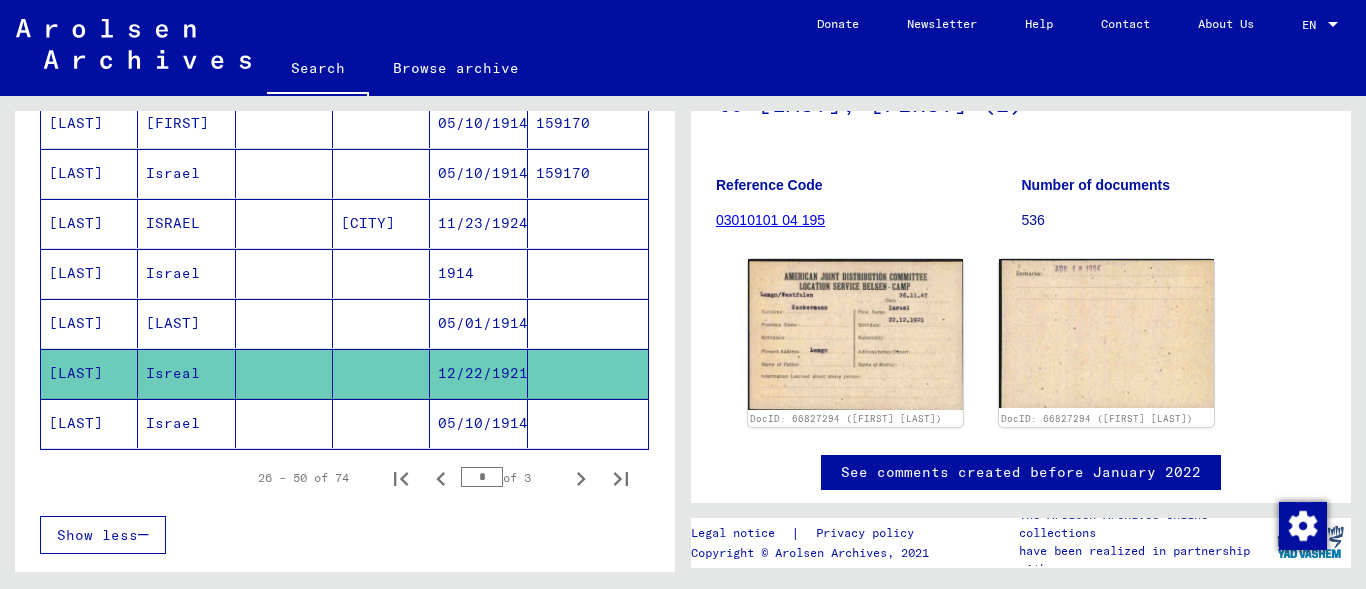 scroll, scrollTop: 1210, scrollLeft: 0, axis: vertical 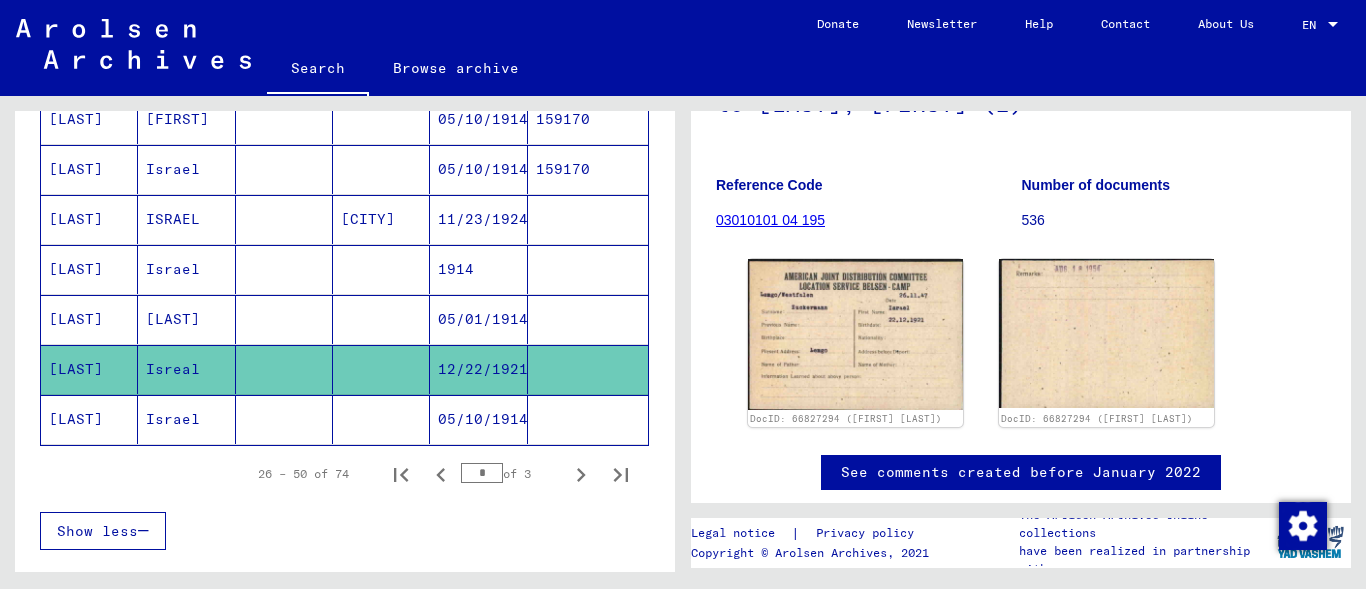 click on "Israel" 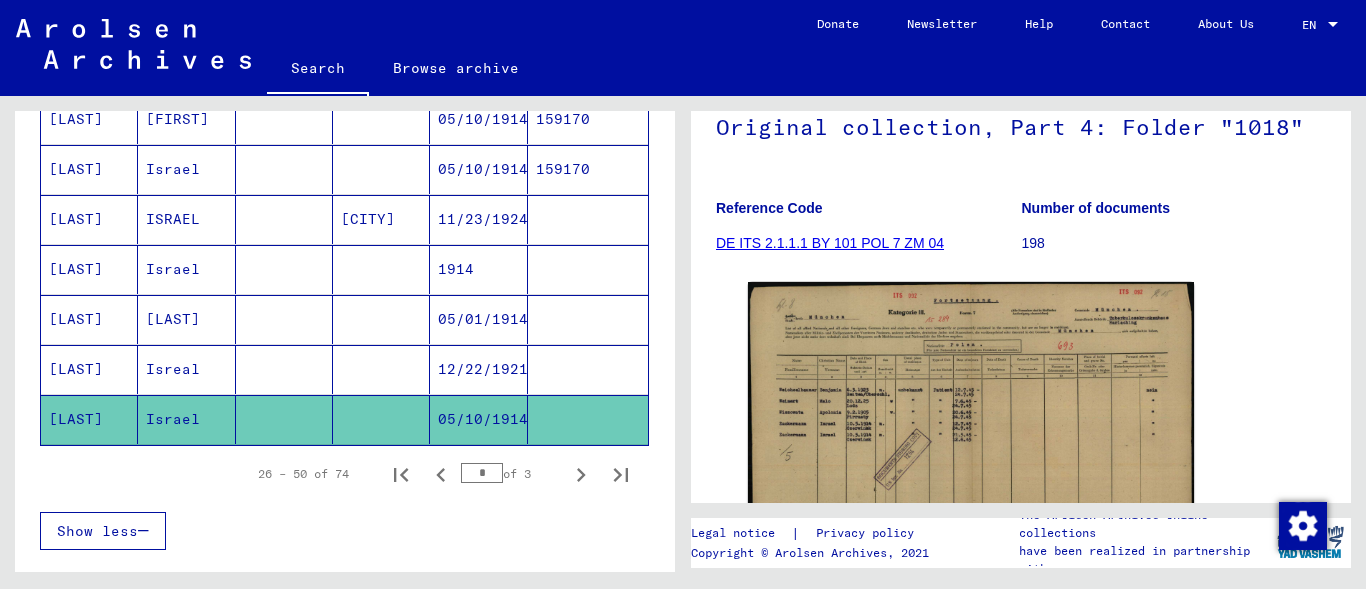 scroll, scrollTop: 182, scrollLeft: 0, axis: vertical 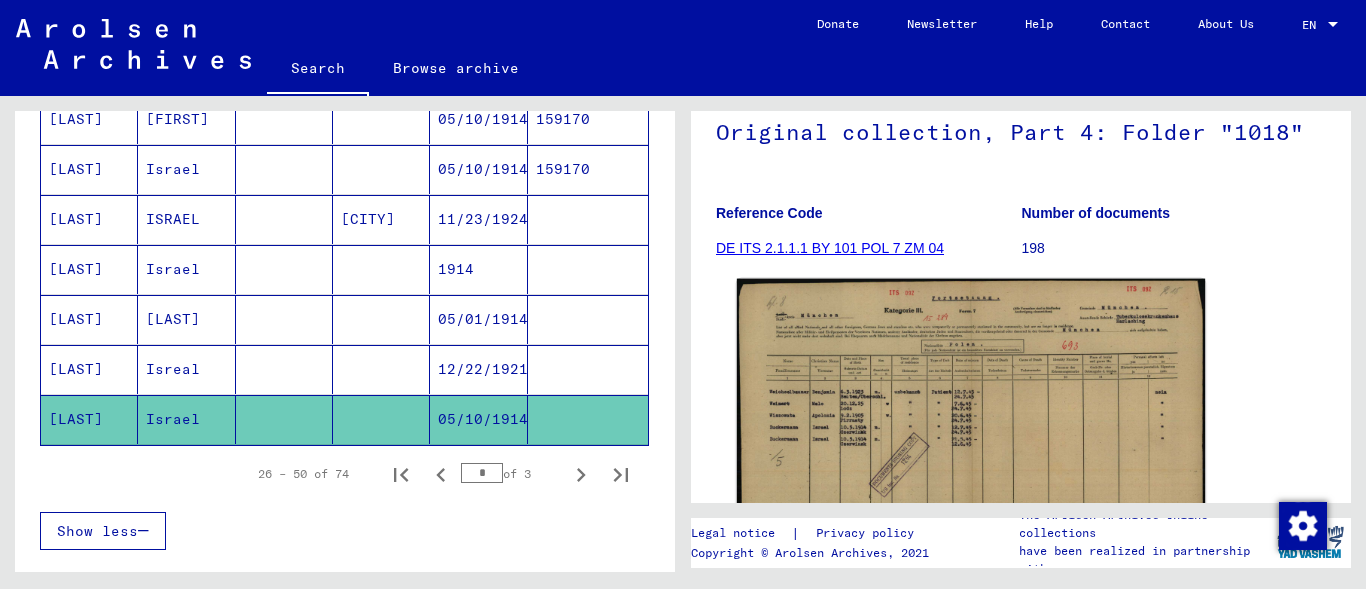 click 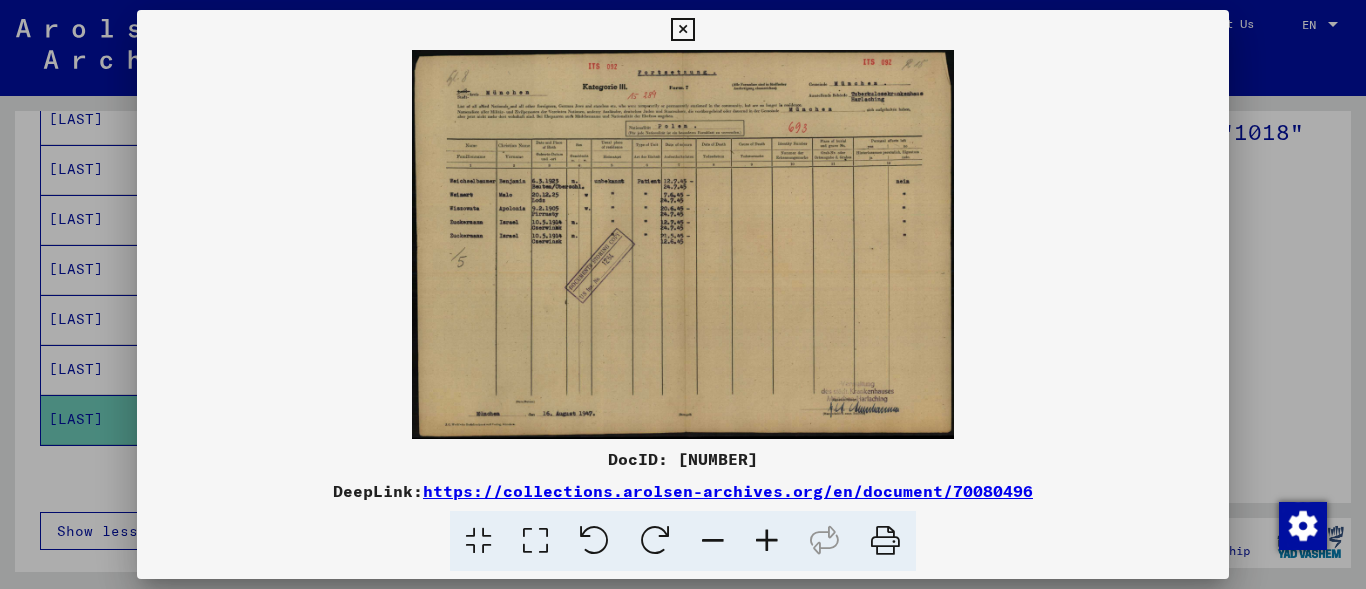 click at bounding box center [767, 541] 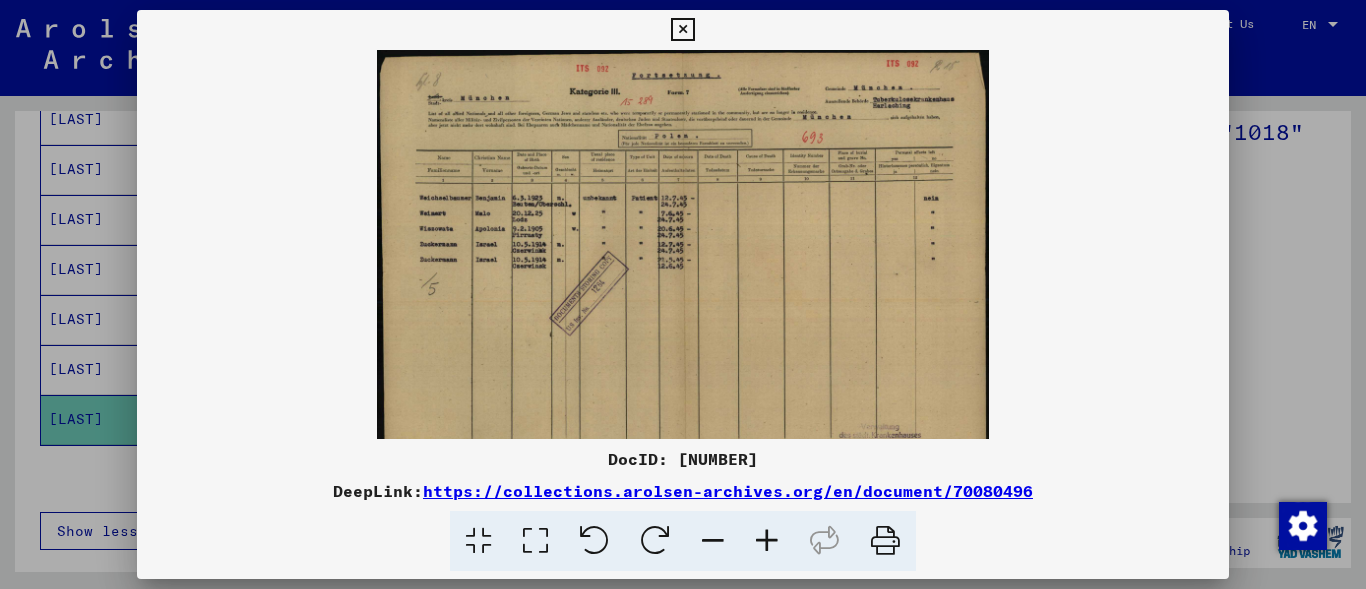 click at bounding box center [767, 541] 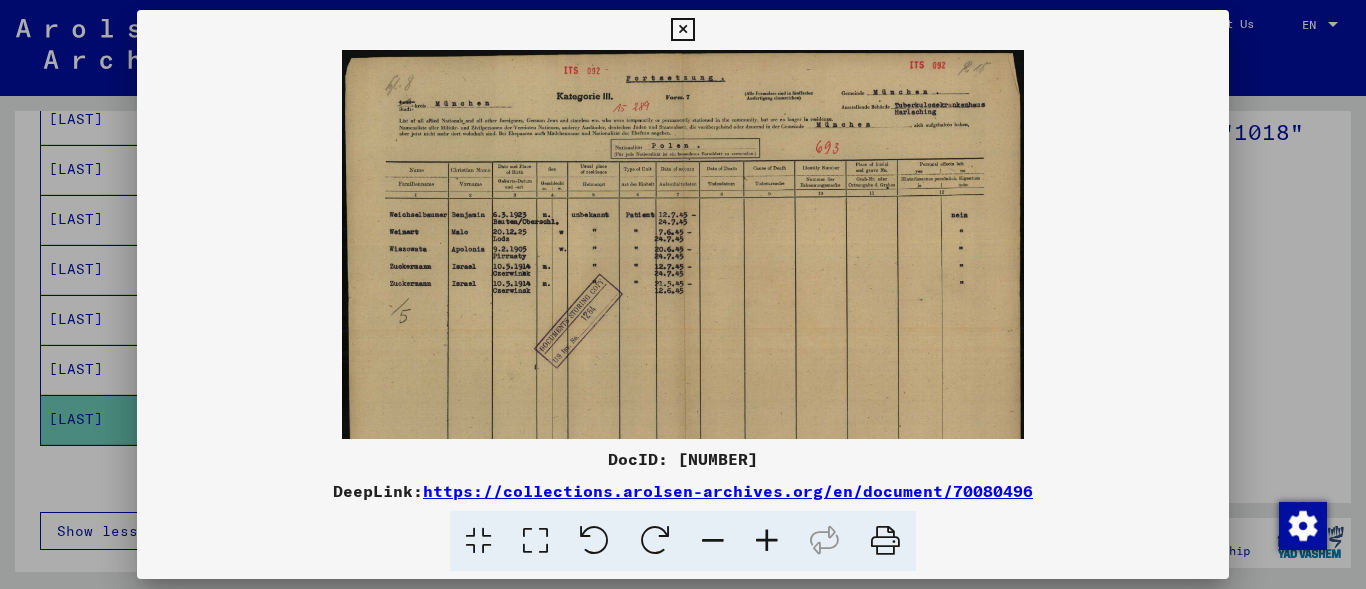 click at bounding box center [767, 541] 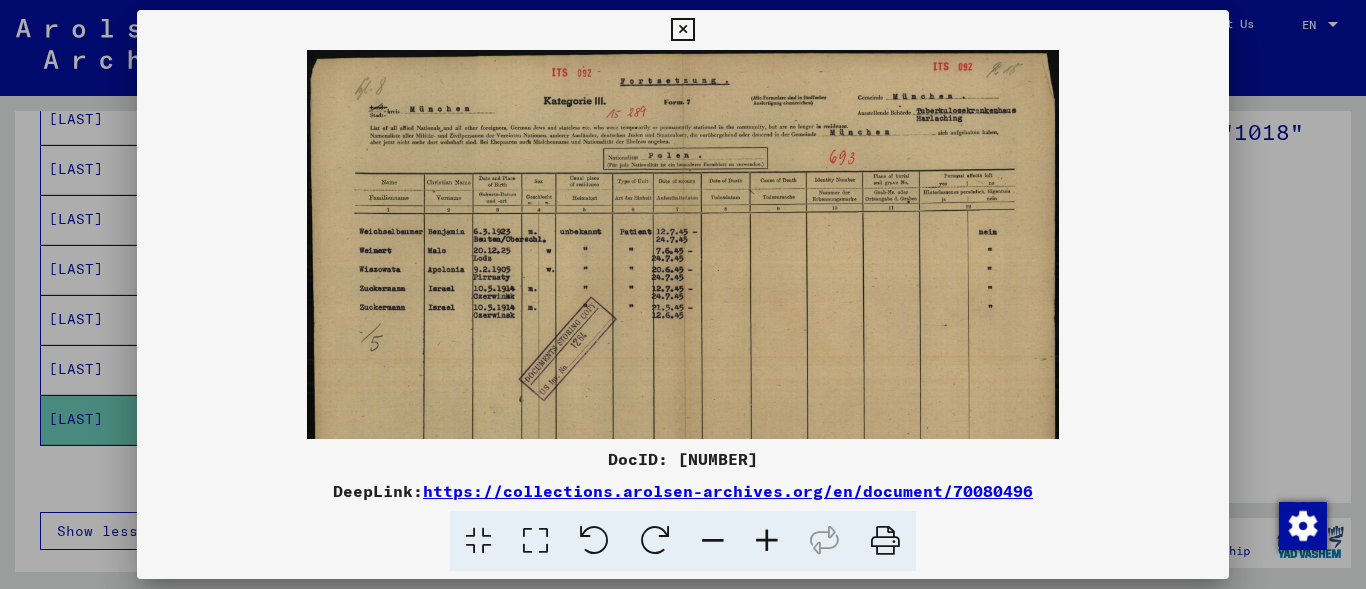 click at bounding box center (767, 541) 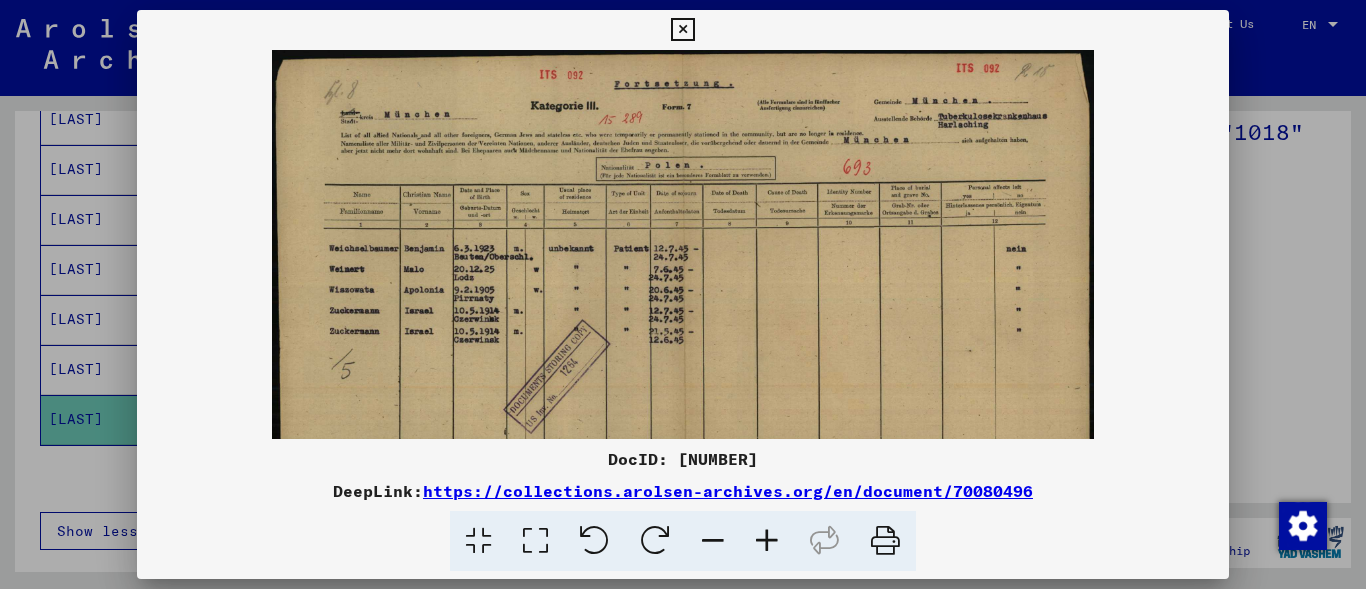 click at bounding box center [767, 541] 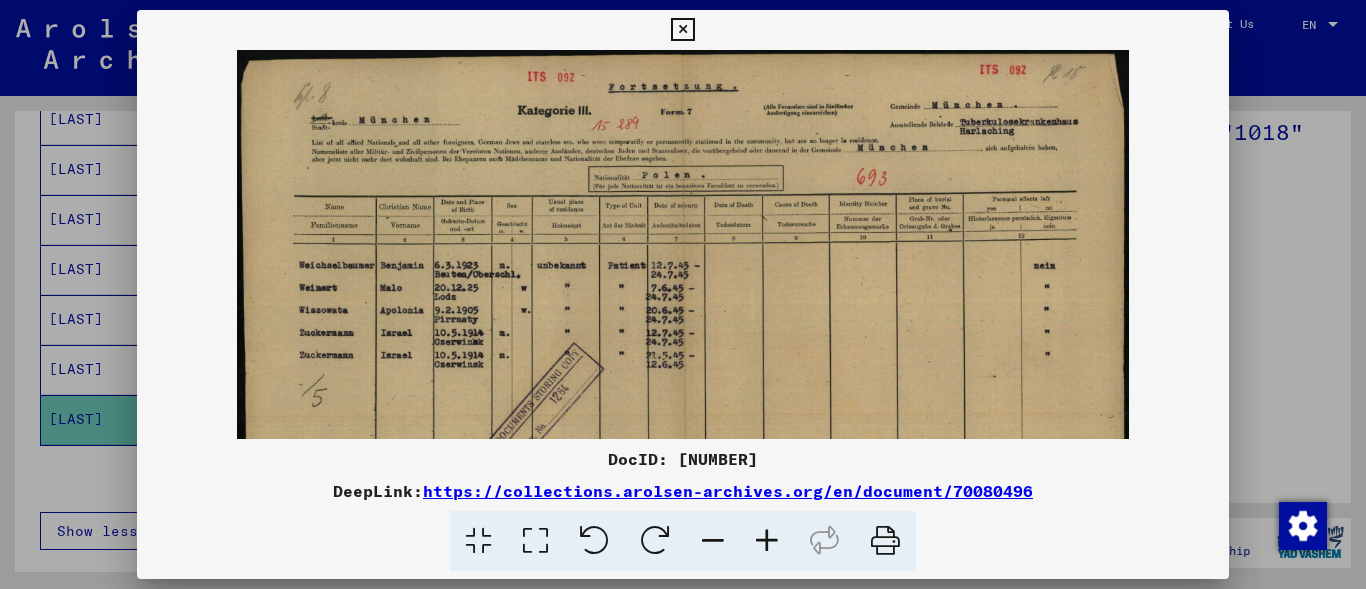 click at bounding box center (682, 30) 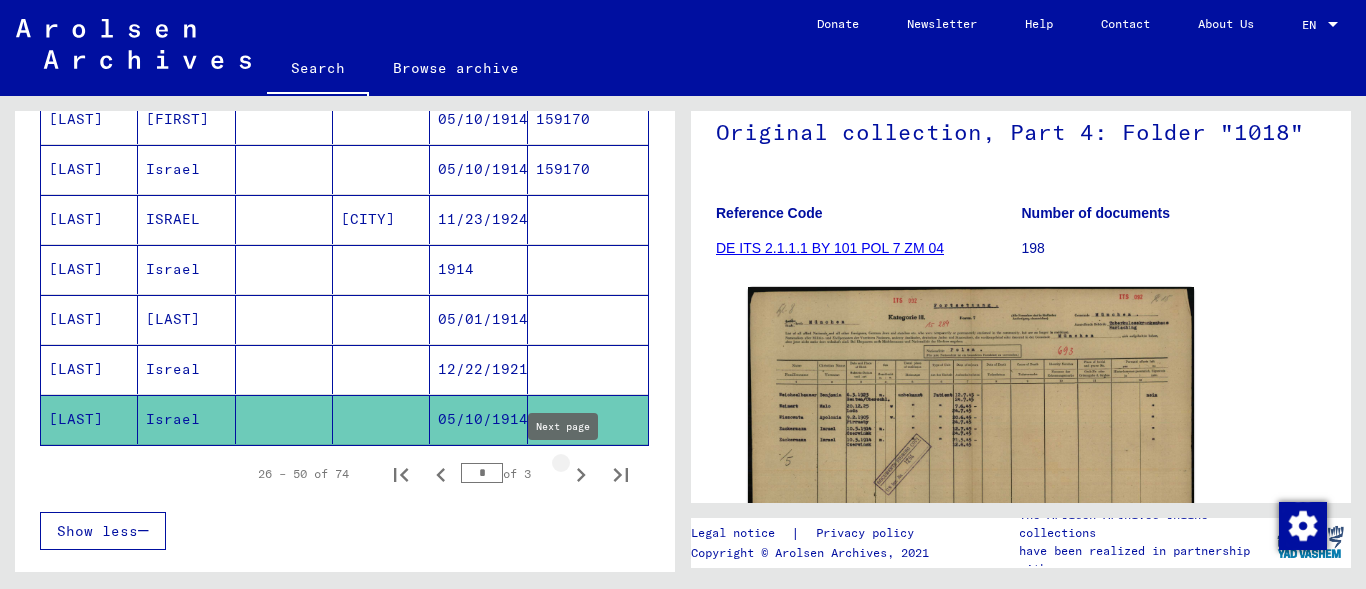 click 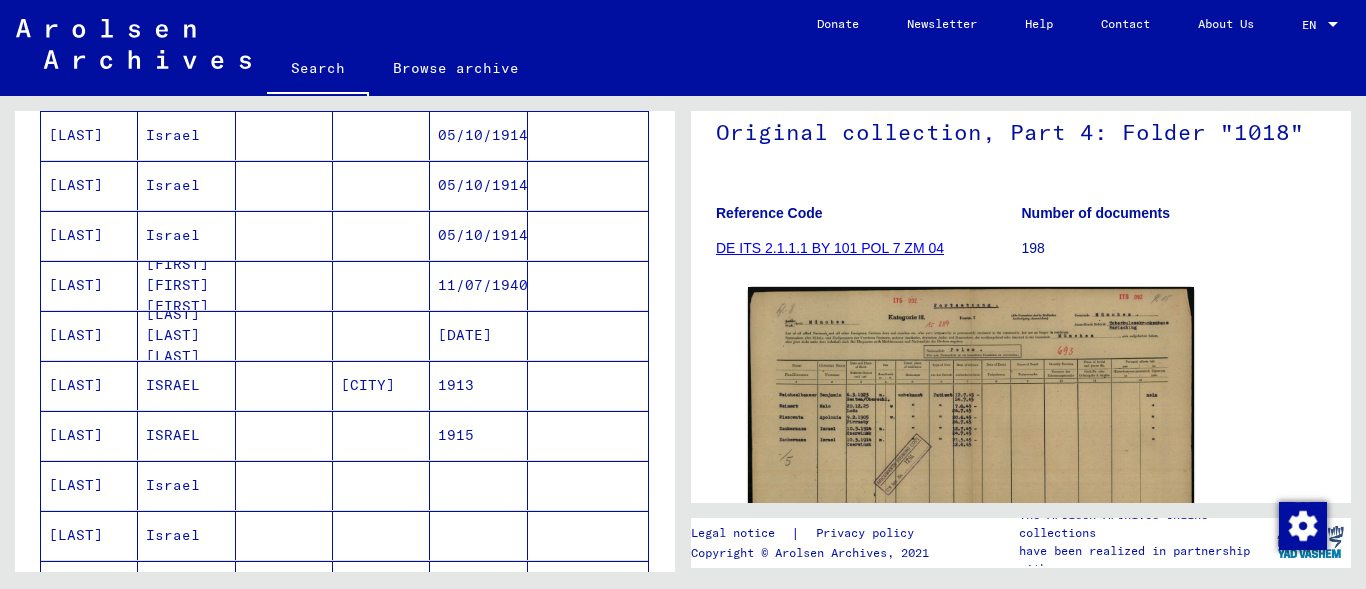 scroll, scrollTop: 220, scrollLeft: 0, axis: vertical 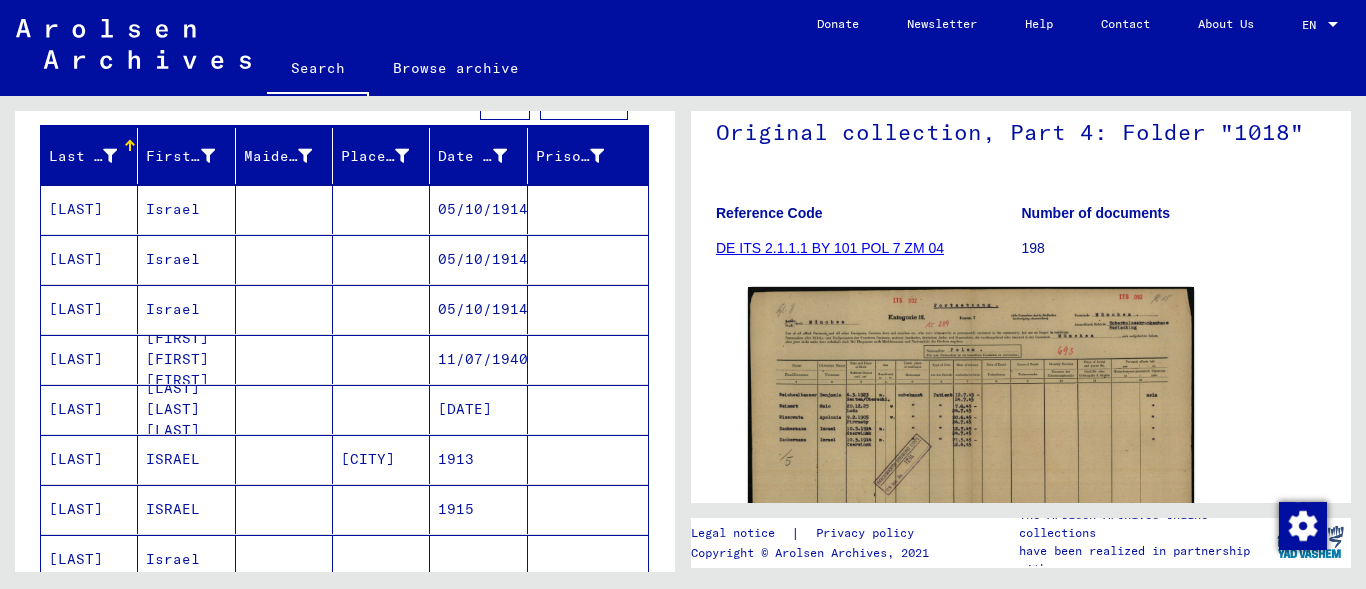 click on "Israel" at bounding box center [186, 259] 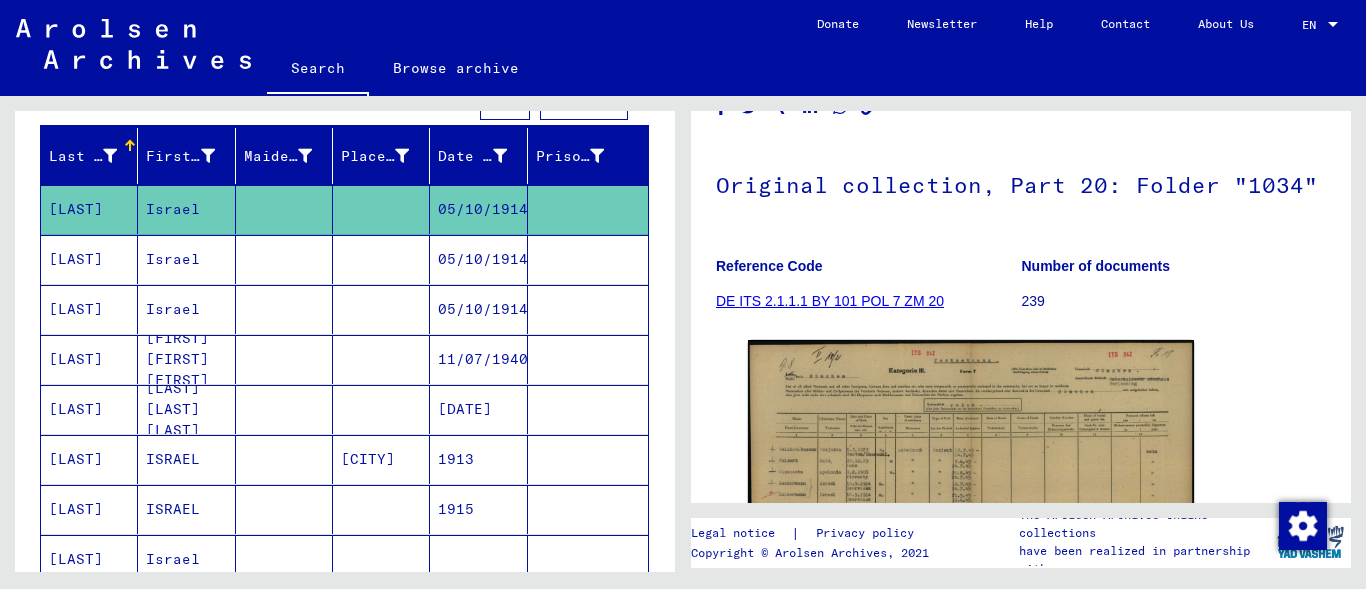 scroll, scrollTop: 203, scrollLeft: 0, axis: vertical 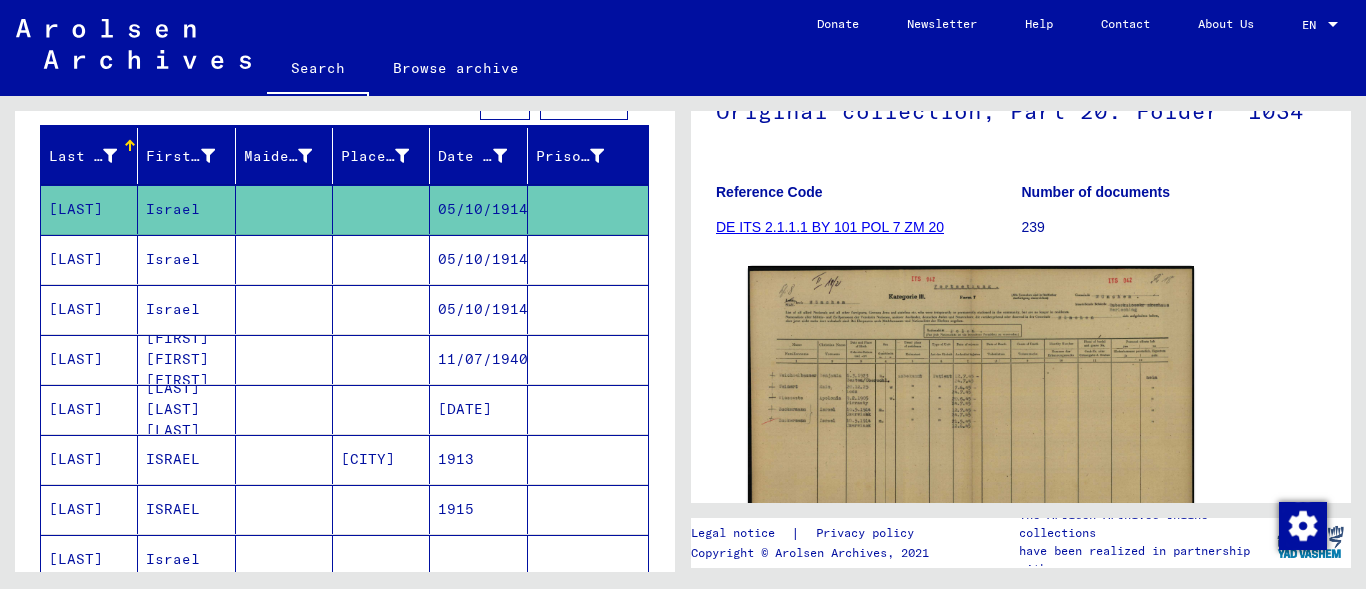 click on "Israel" at bounding box center (186, 309) 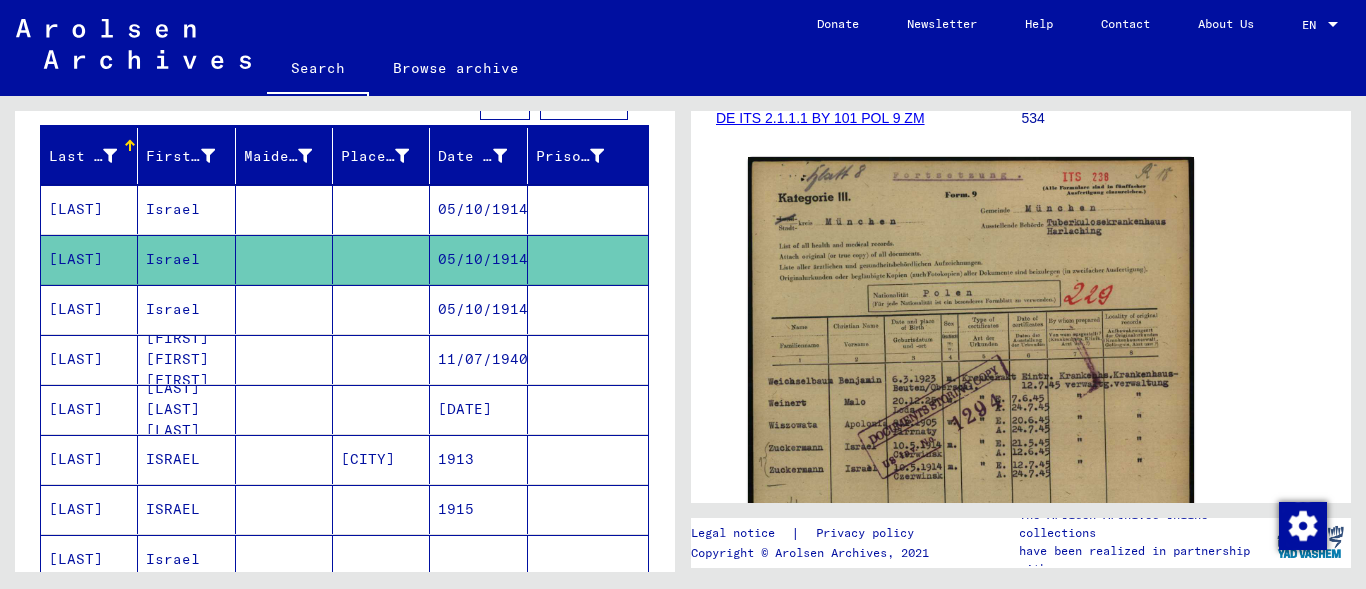 scroll, scrollTop: 316, scrollLeft: 0, axis: vertical 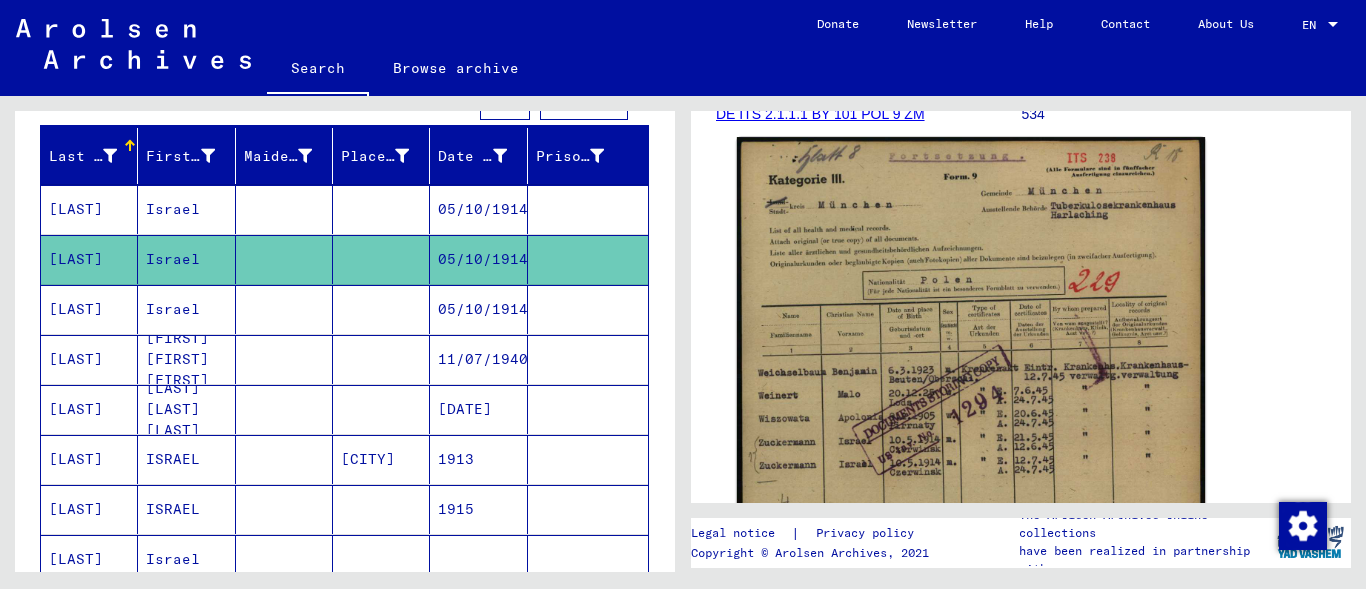 click 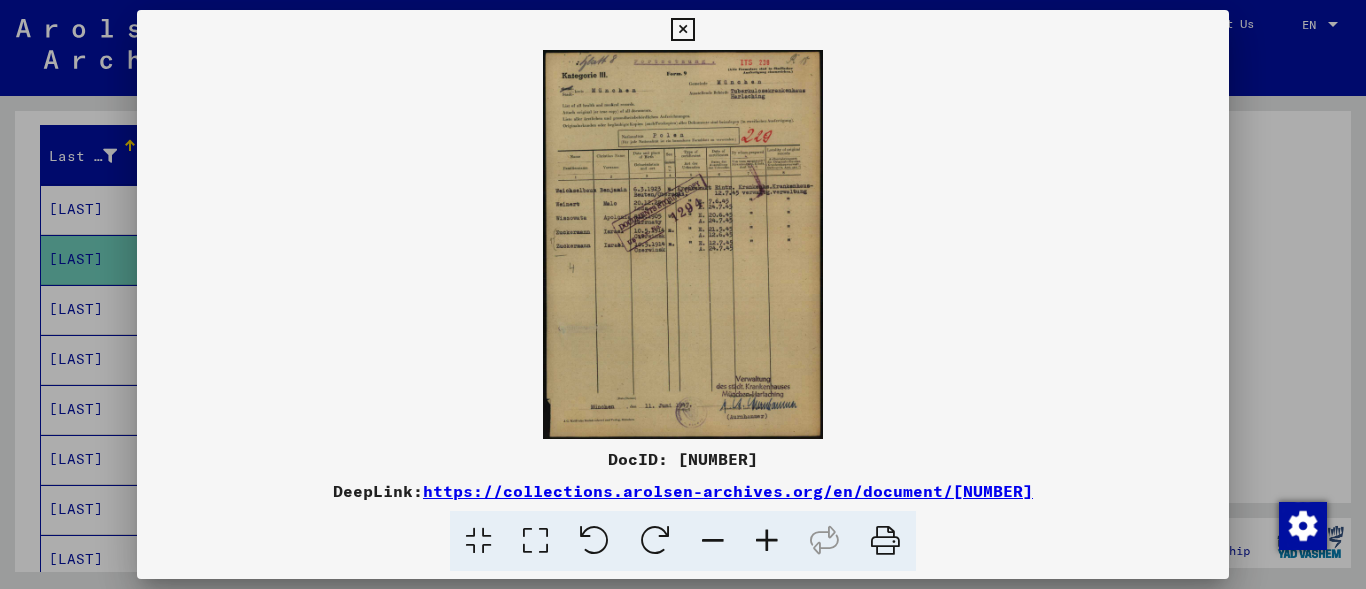 click at bounding box center [767, 541] 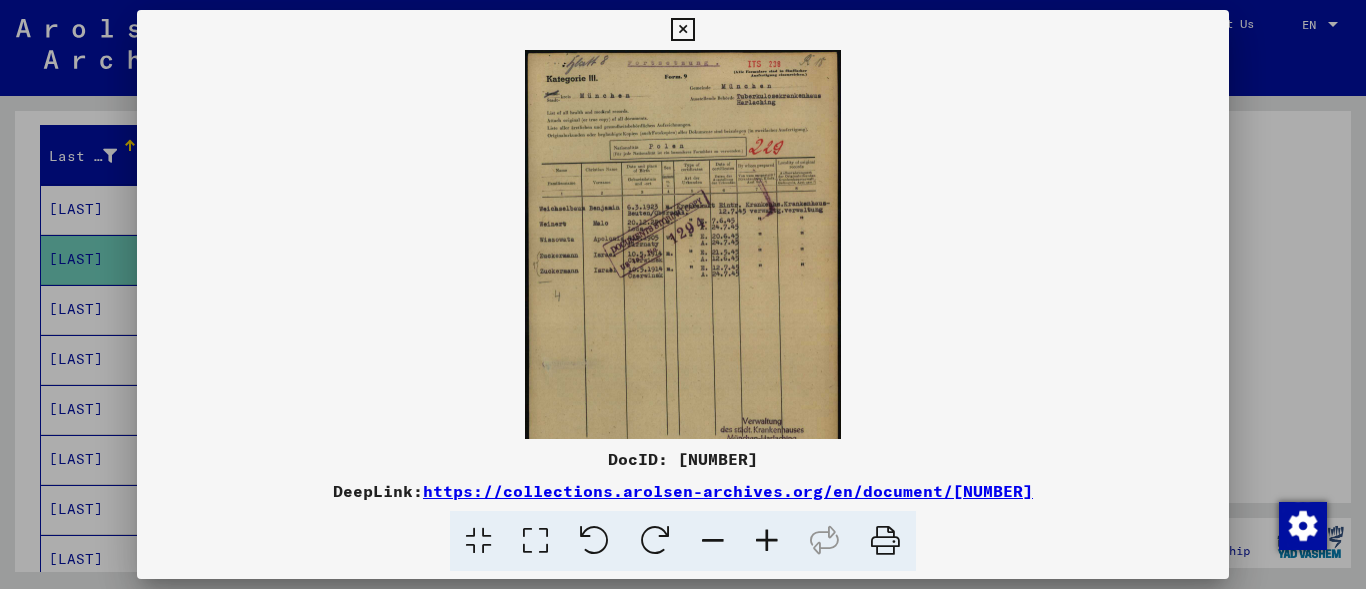 click at bounding box center [767, 541] 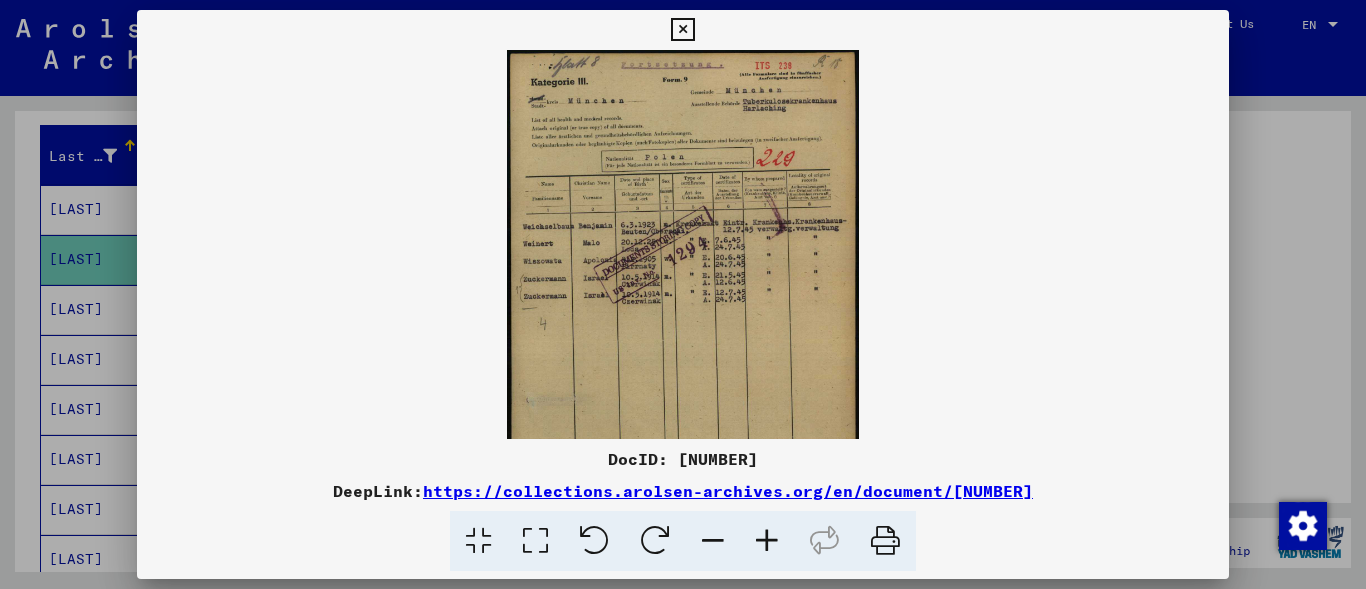click at bounding box center [767, 541] 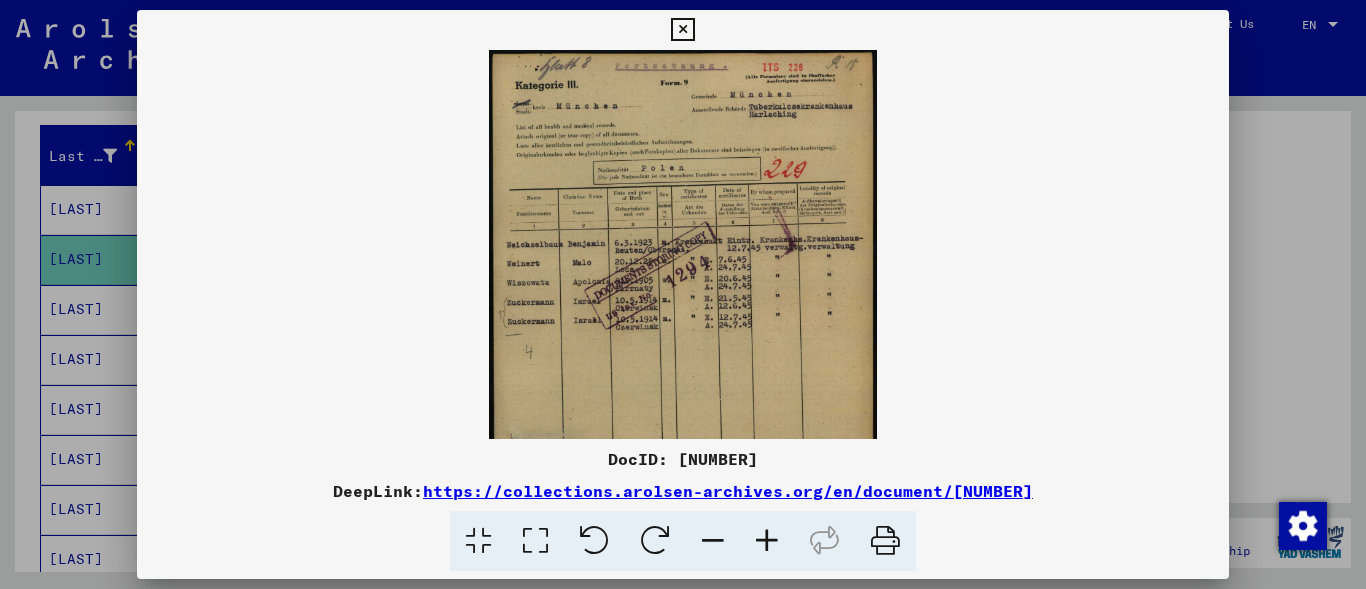 click at bounding box center [767, 541] 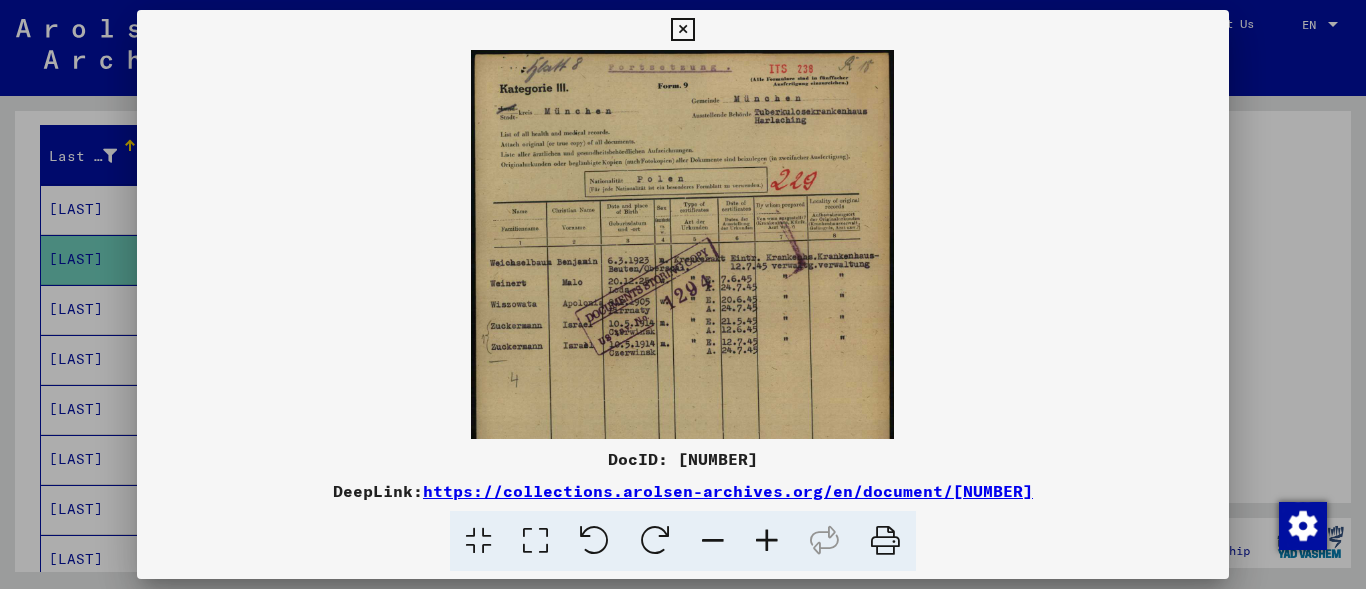 click at bounding box center [767, 541] 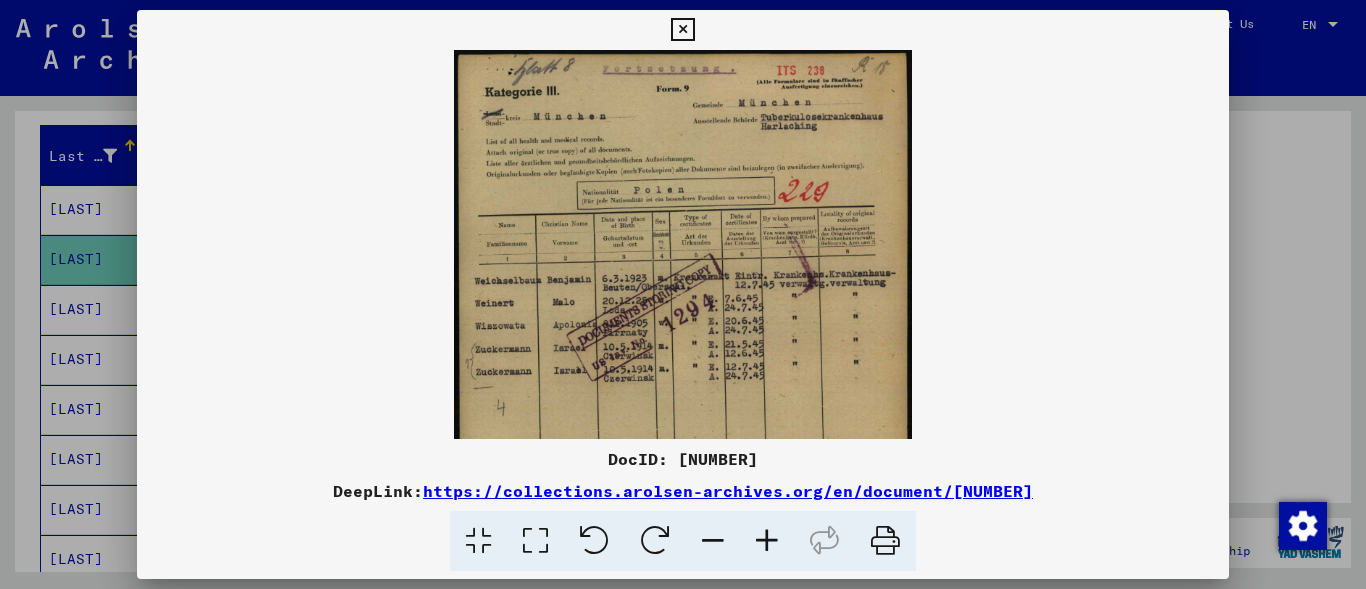 click at bounding box center [682, 30] 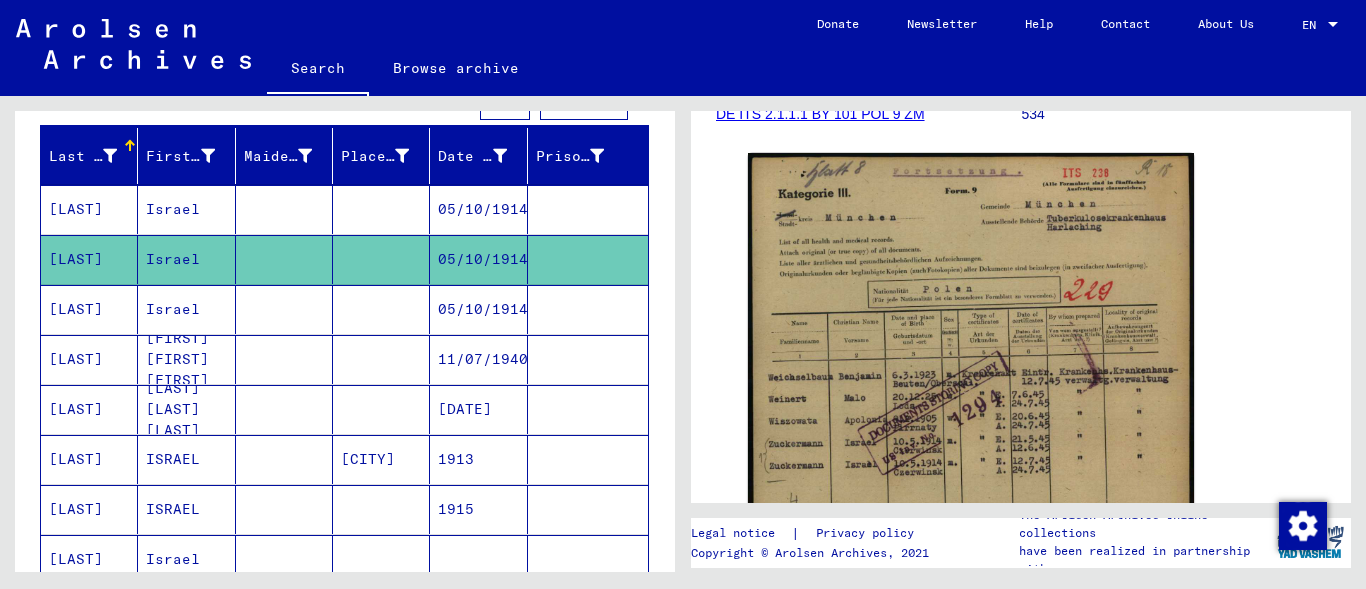 click on "Israel" at bounding box center [186, 359] 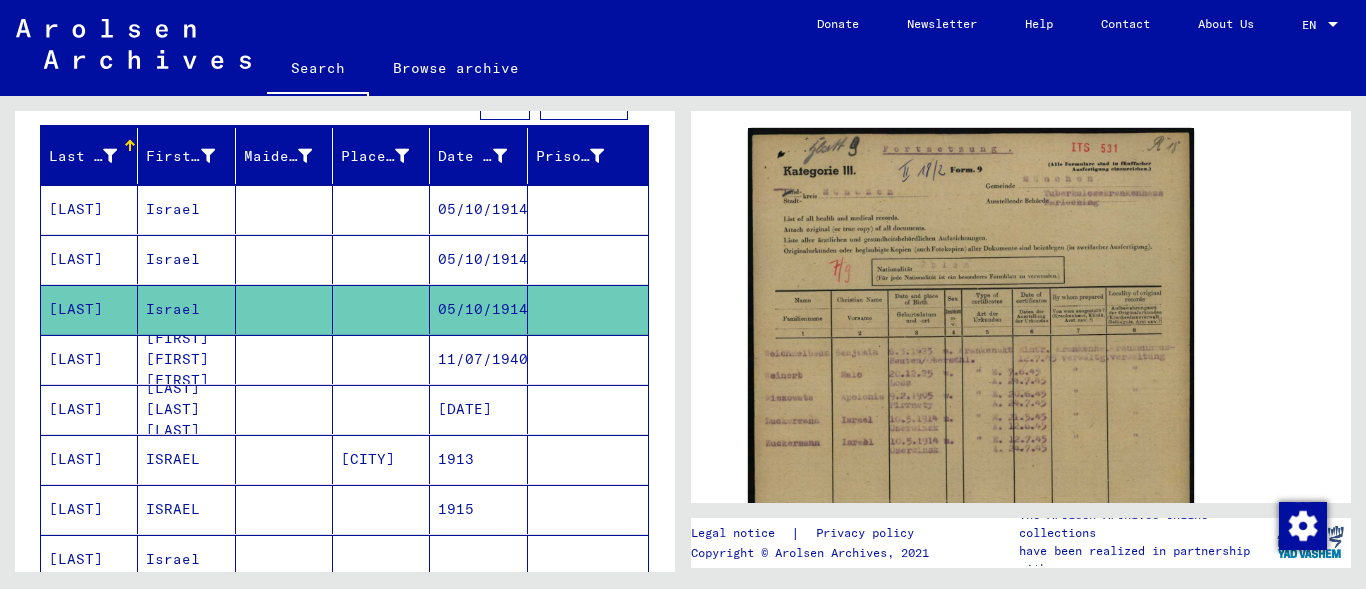 scroll, scrollTop: 354, scrollLeft: 0, axis: vertical 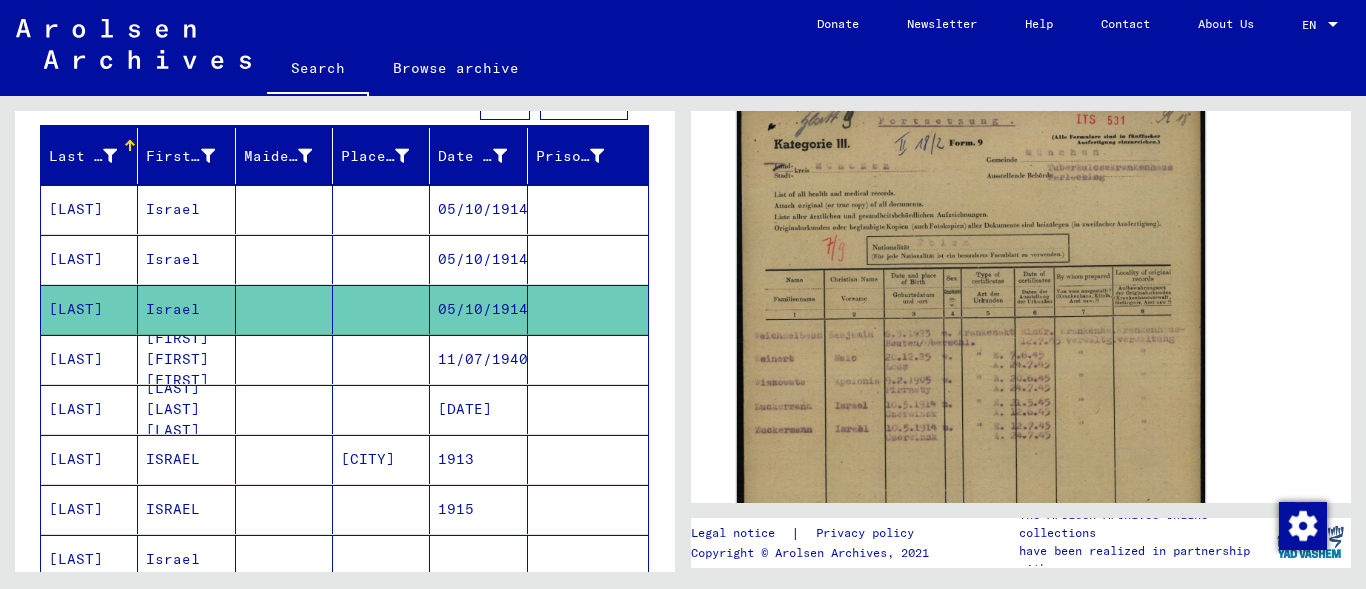 click 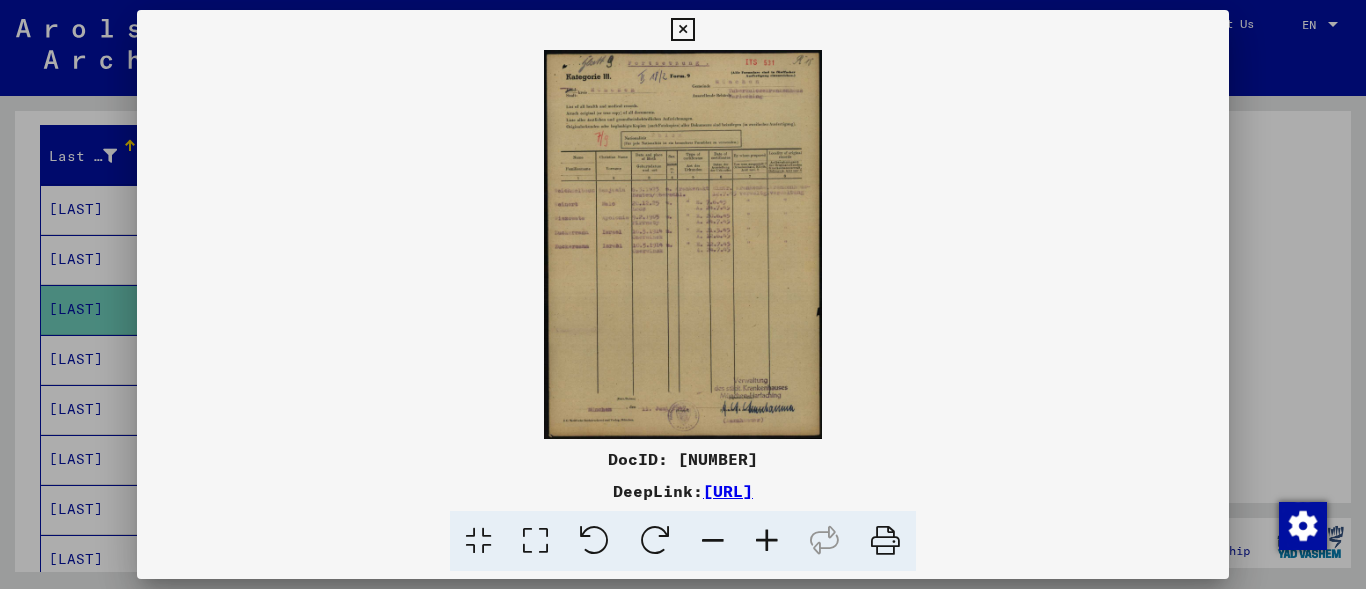 scroll, scrollTop: 353, scrollLeft: 0, axis: vertical 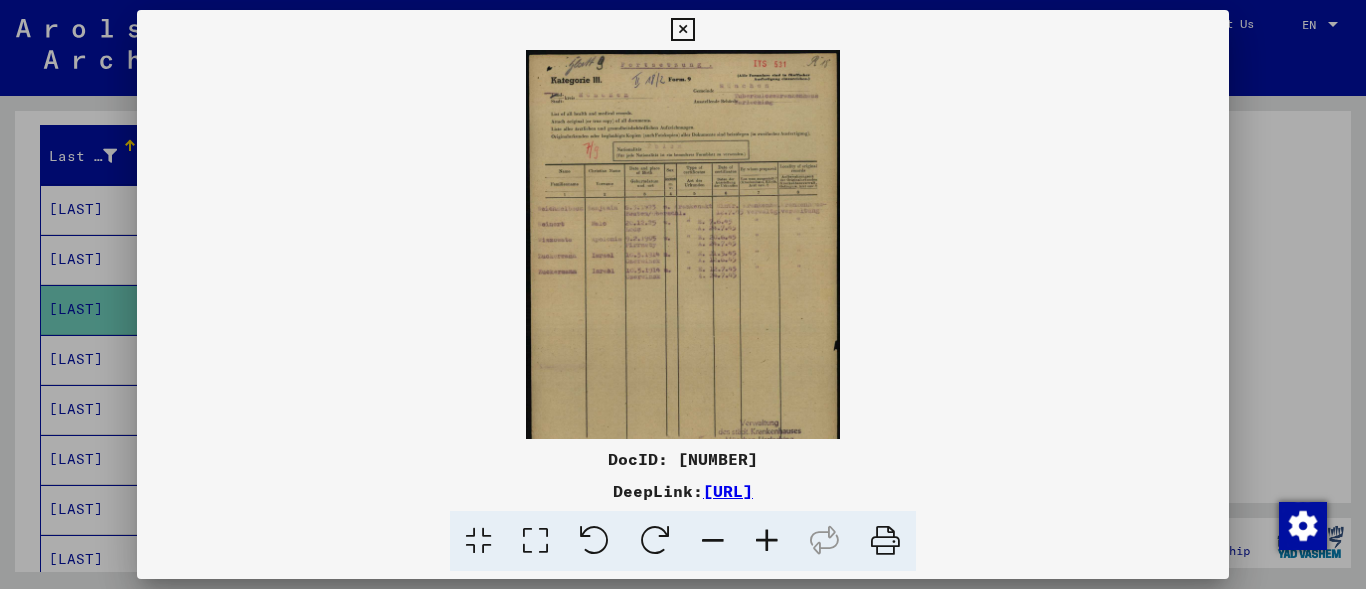 click at bounding box center (767, 541) 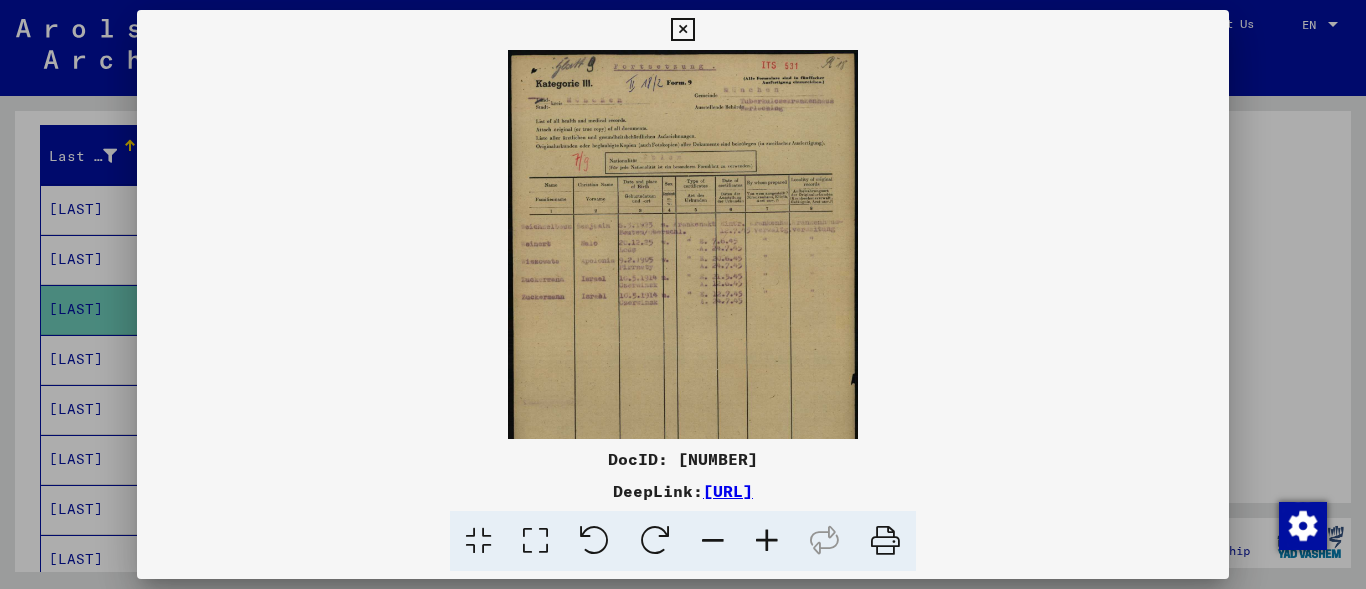 click at bounding box center [767, 541] 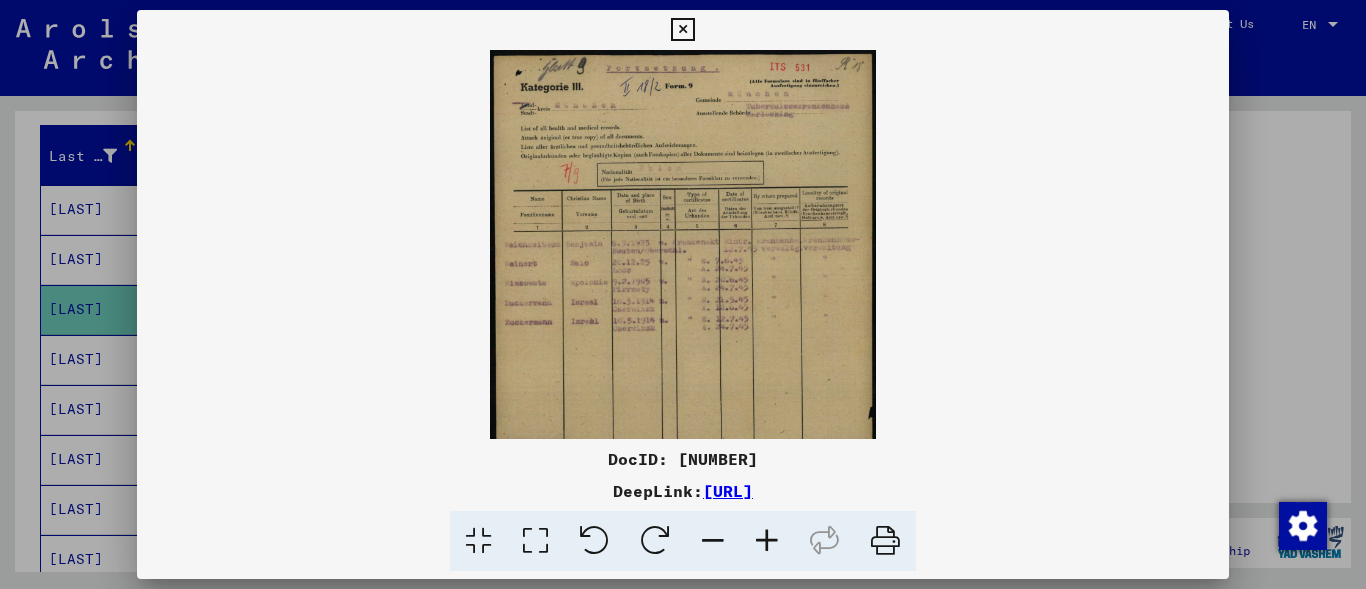 click at bounding box center (767, 541) 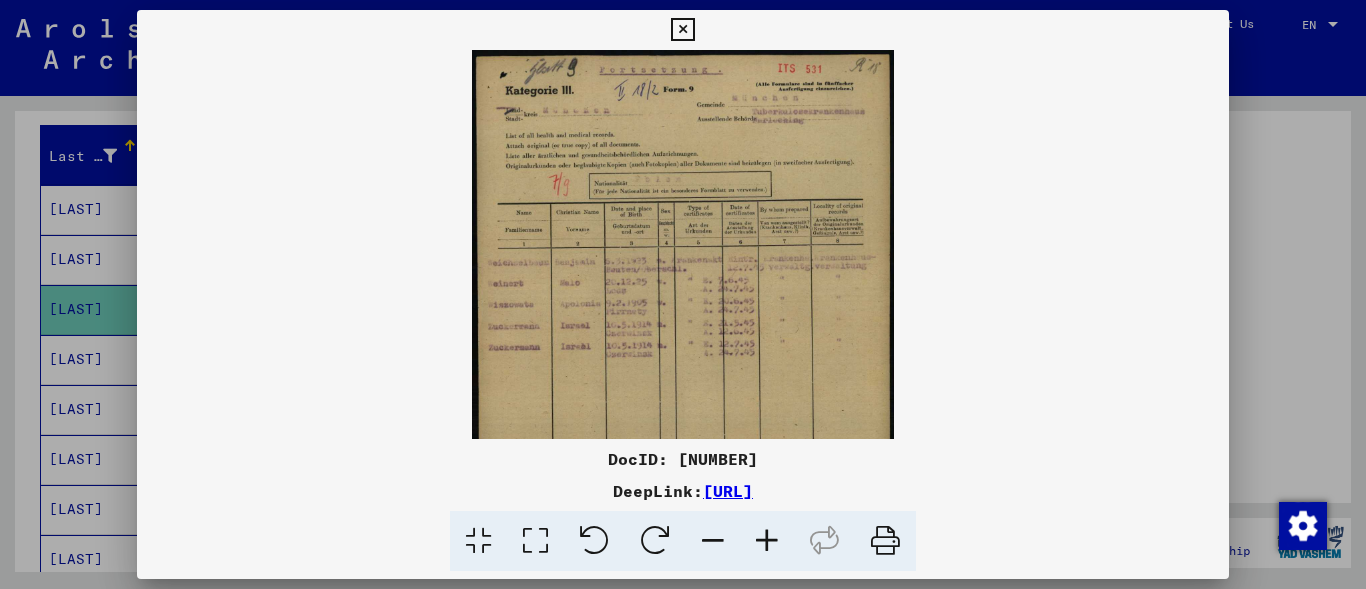 click at bounding box center [767, 541] 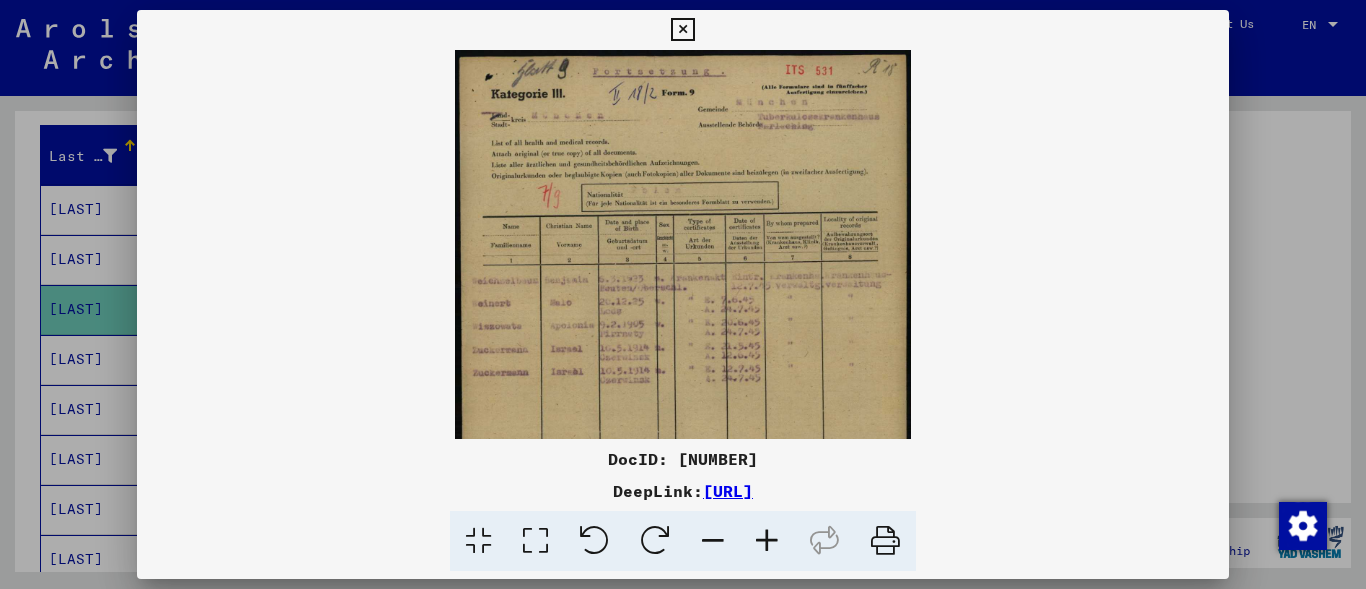 click at bounding box center (767, 541) 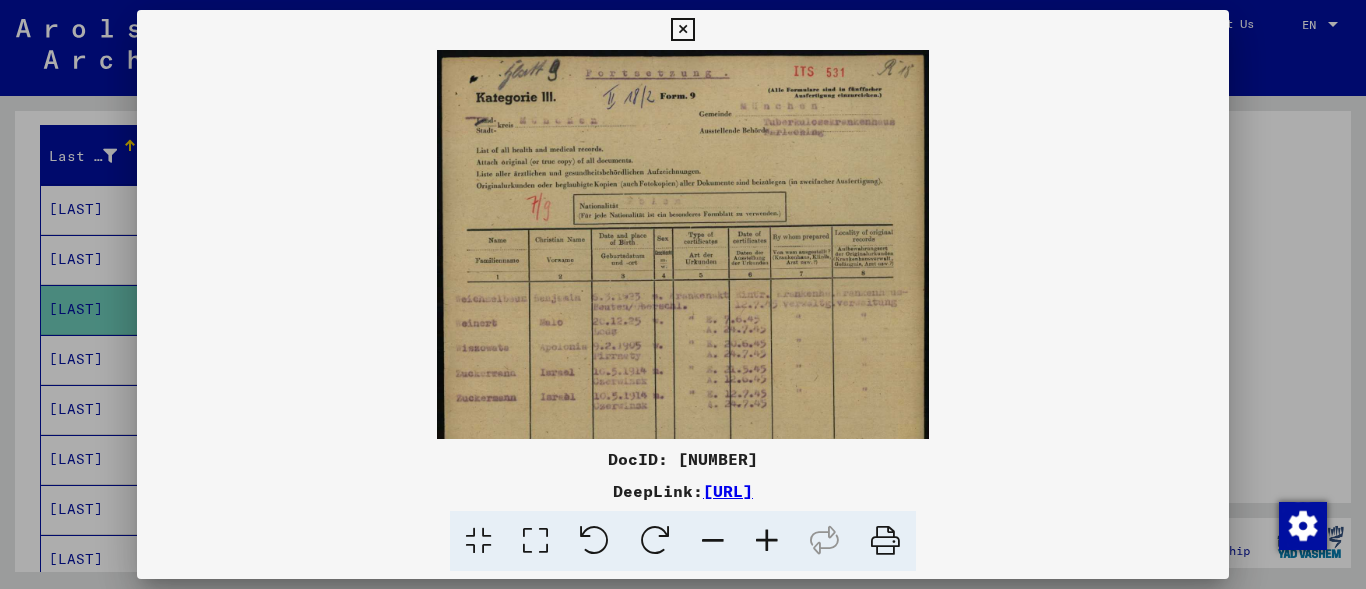 click at bounding box center [682, 30] 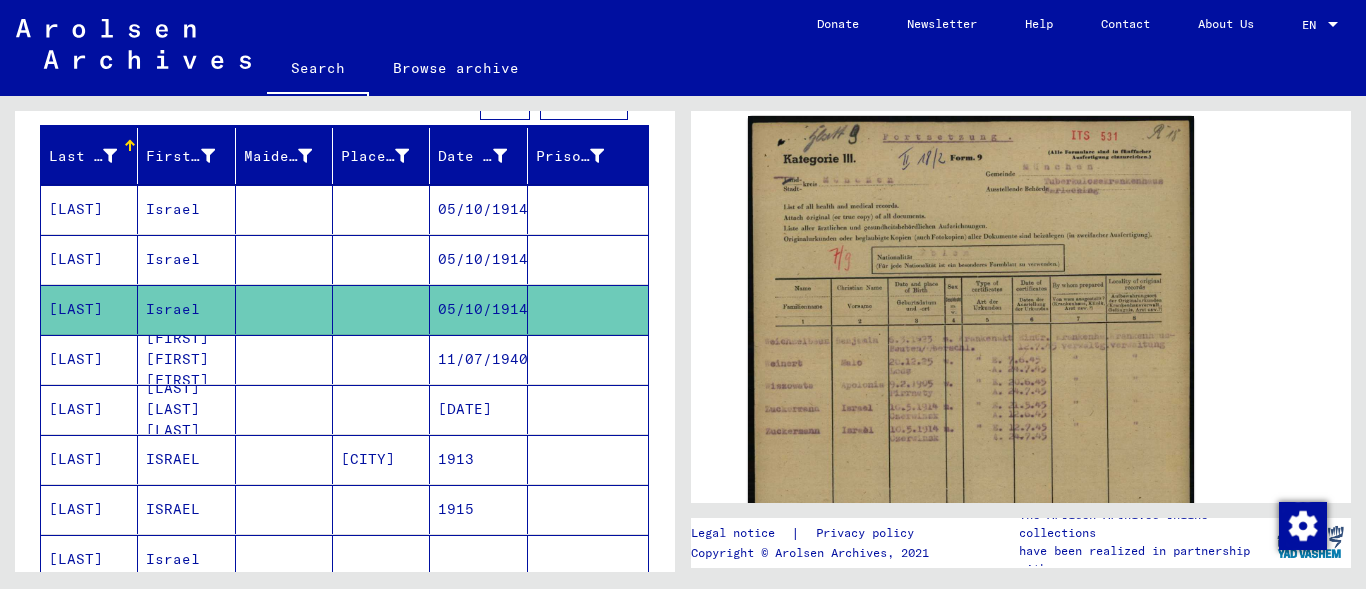 click on "ISRAEL" at bounding box center [186, 509] 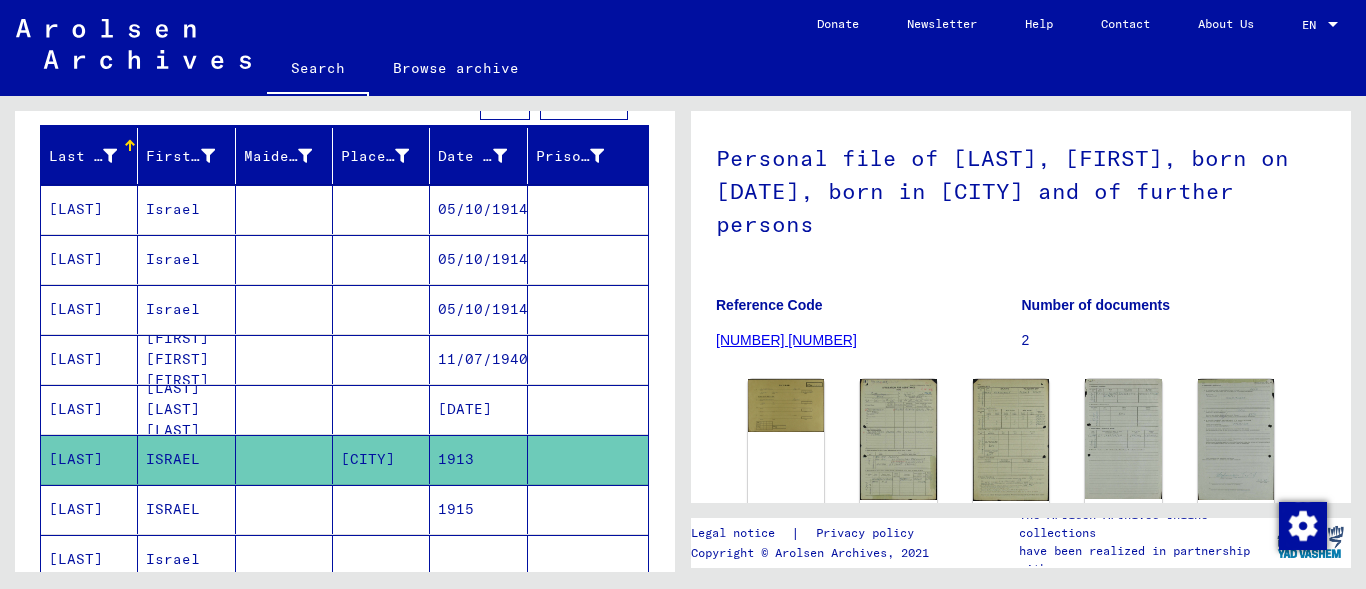 scroll, scrollTop: 169, scrollLeft: 0, axis: vertical 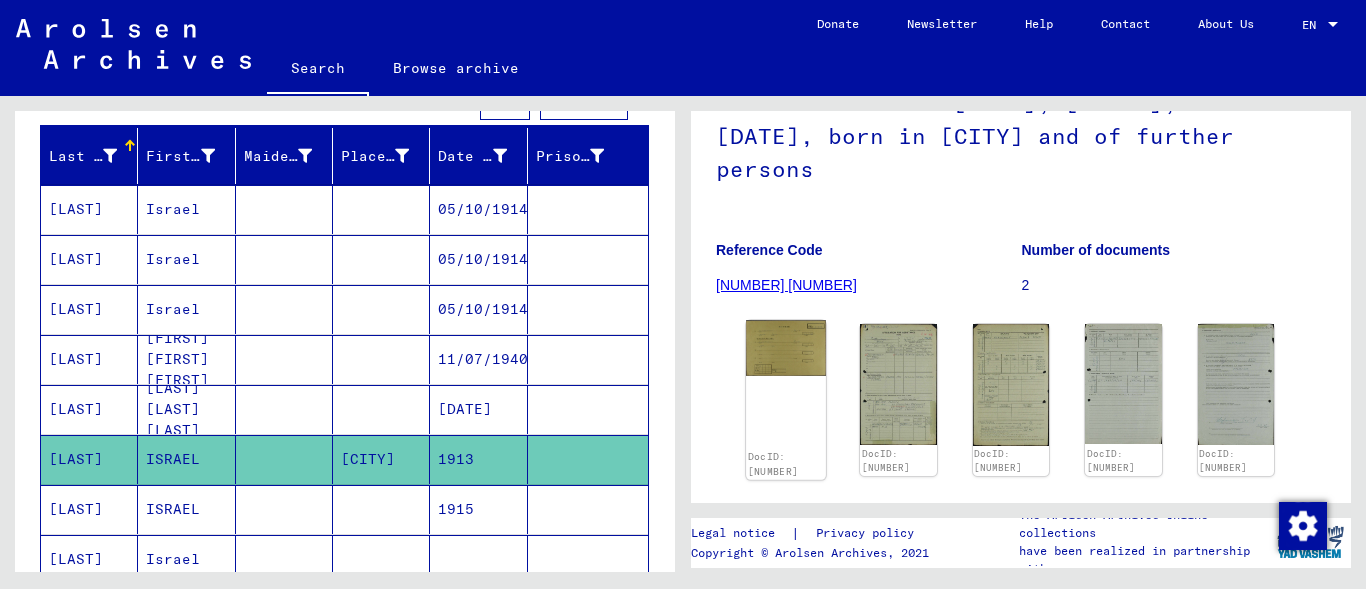 click 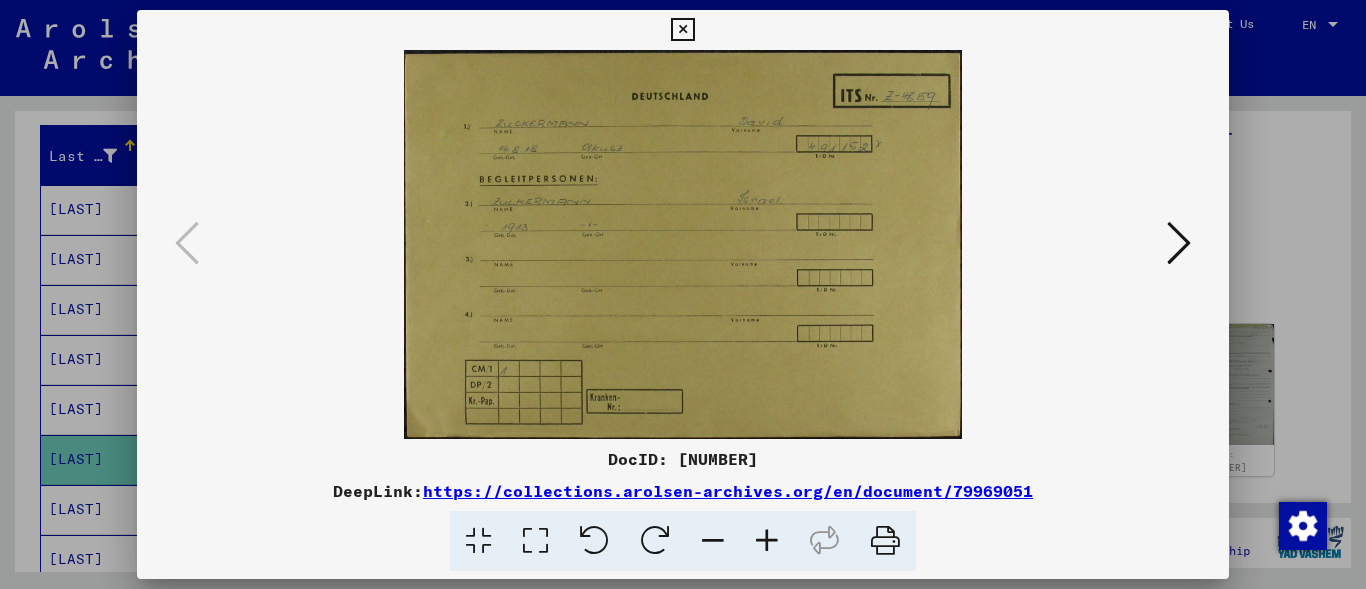 click at bounding box center (682, 30) 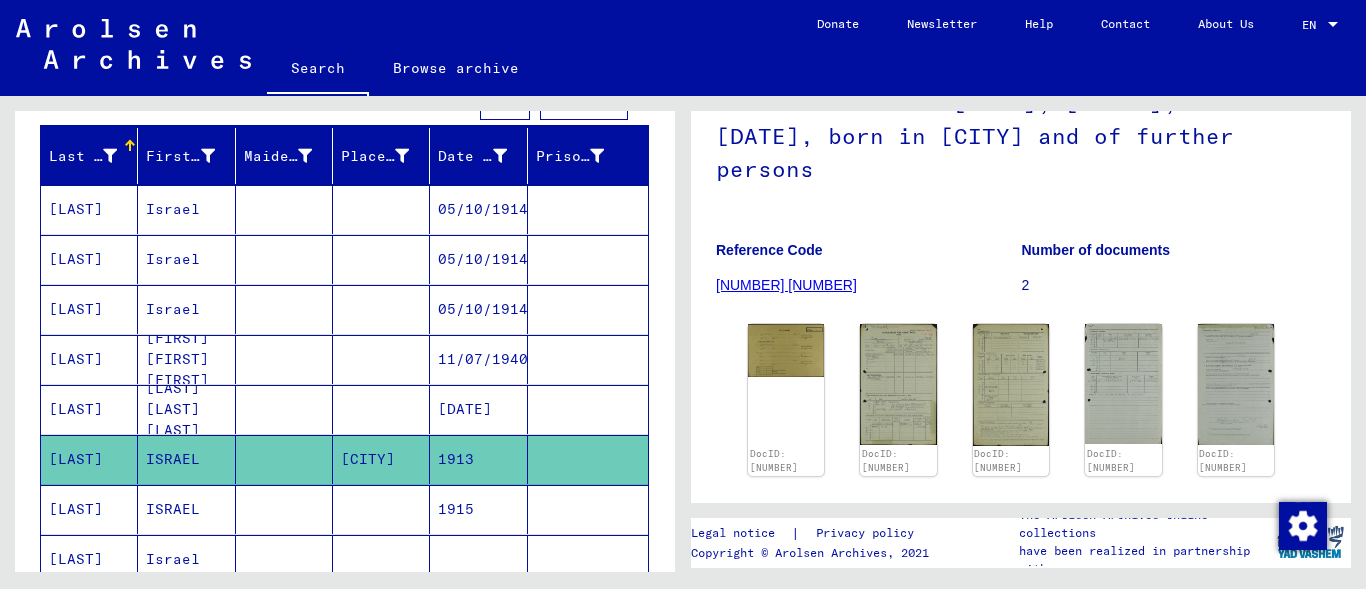click on "ISRAEL" at bounding box center [186, 559] 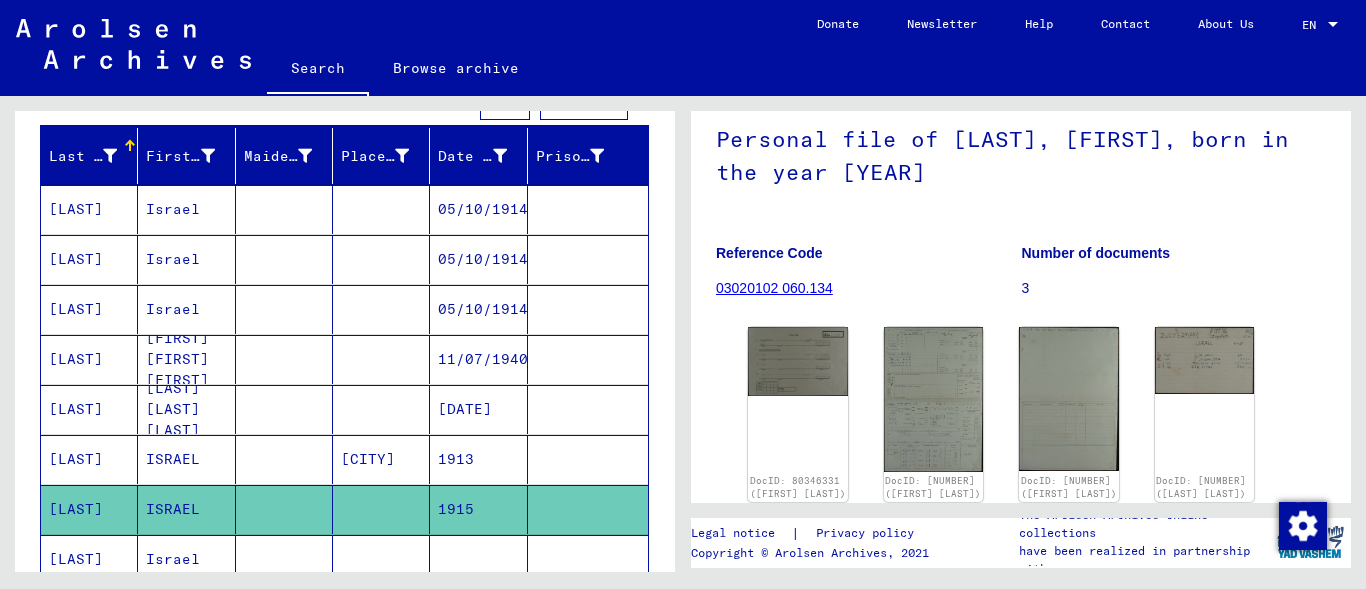 scroll, scrollTop: 204, scrollLeft: 0, axis: vertical 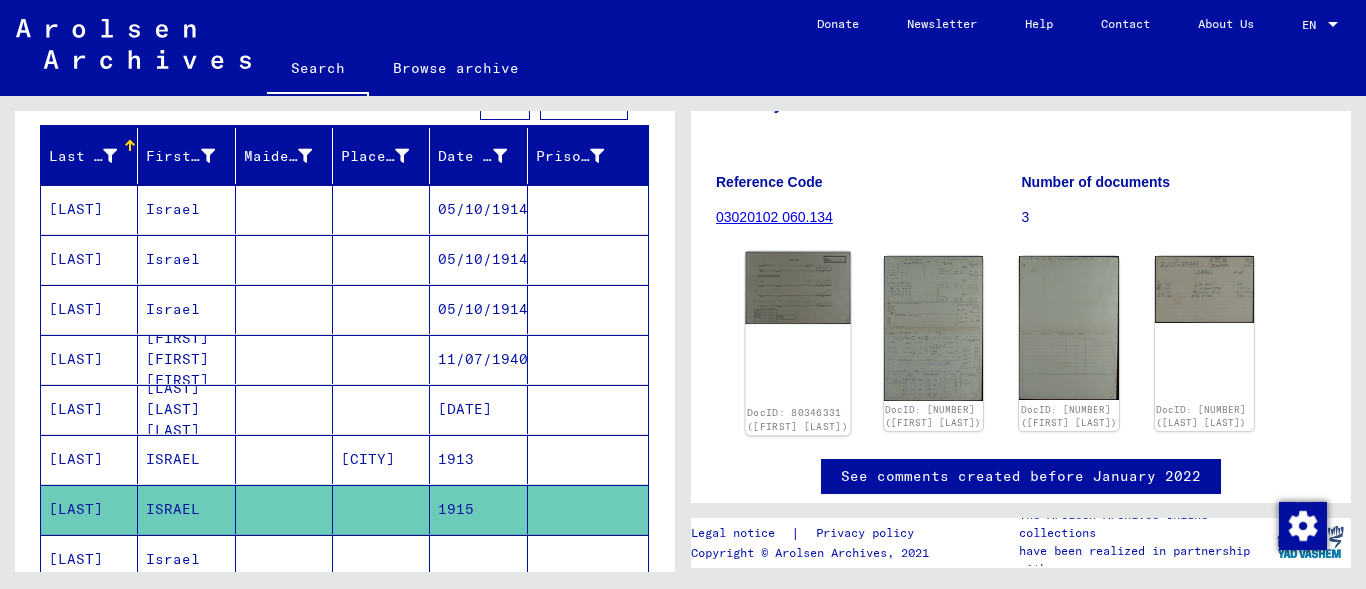 click 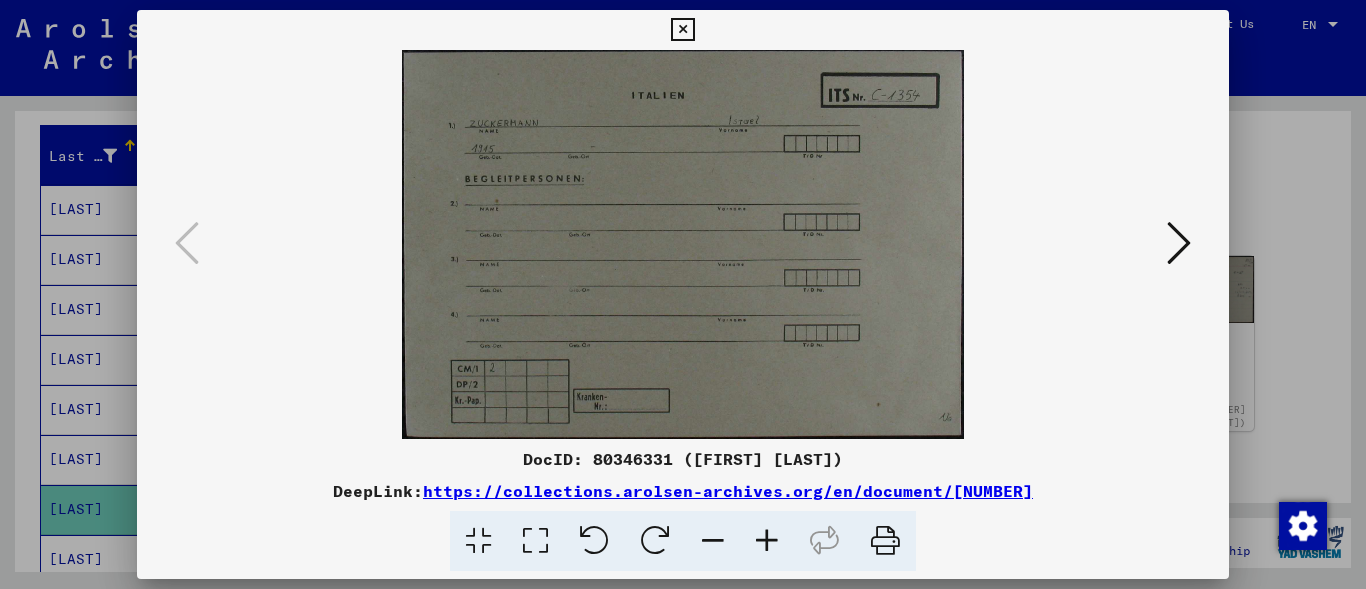 click at bounding box center [682, 30] 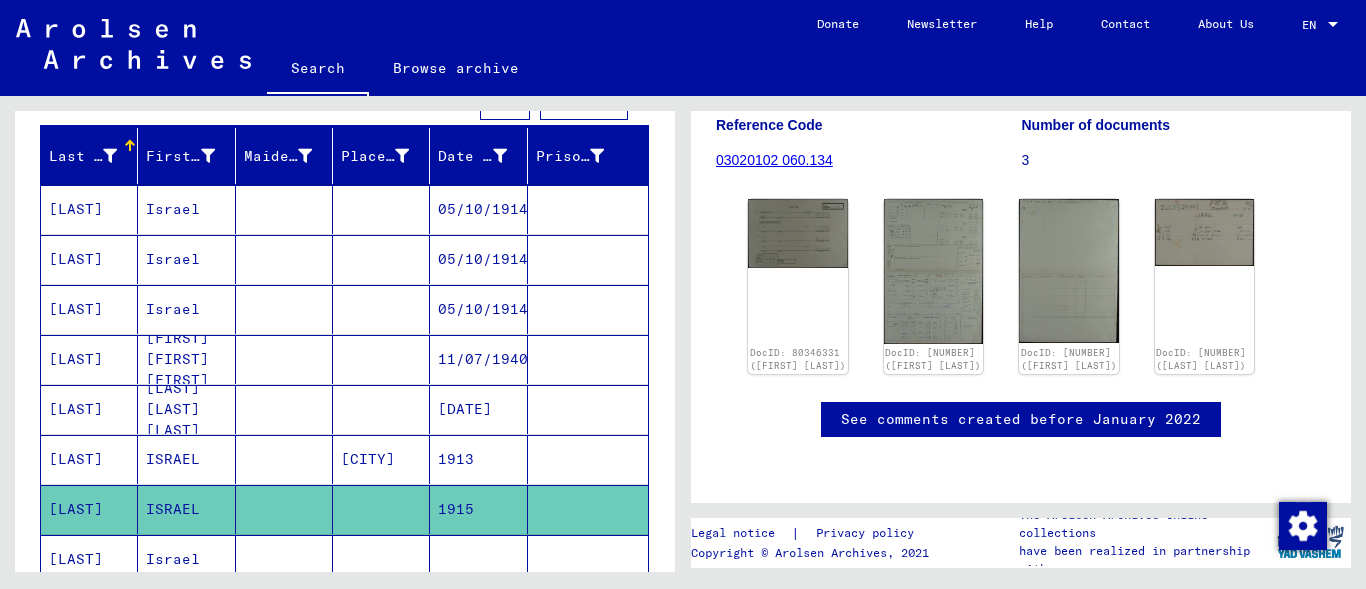 scroll, scrollTop: 385, scrollLeft: 0, axis: vertical 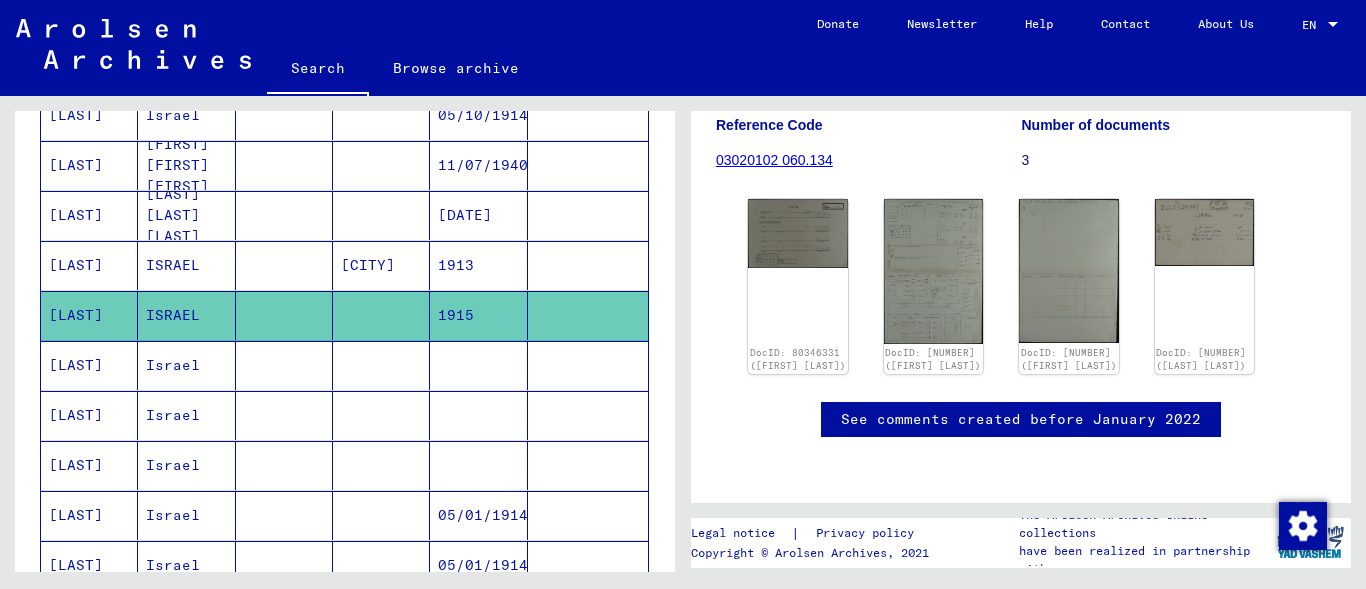 click on "Israel" at bounding box center [186, 415] 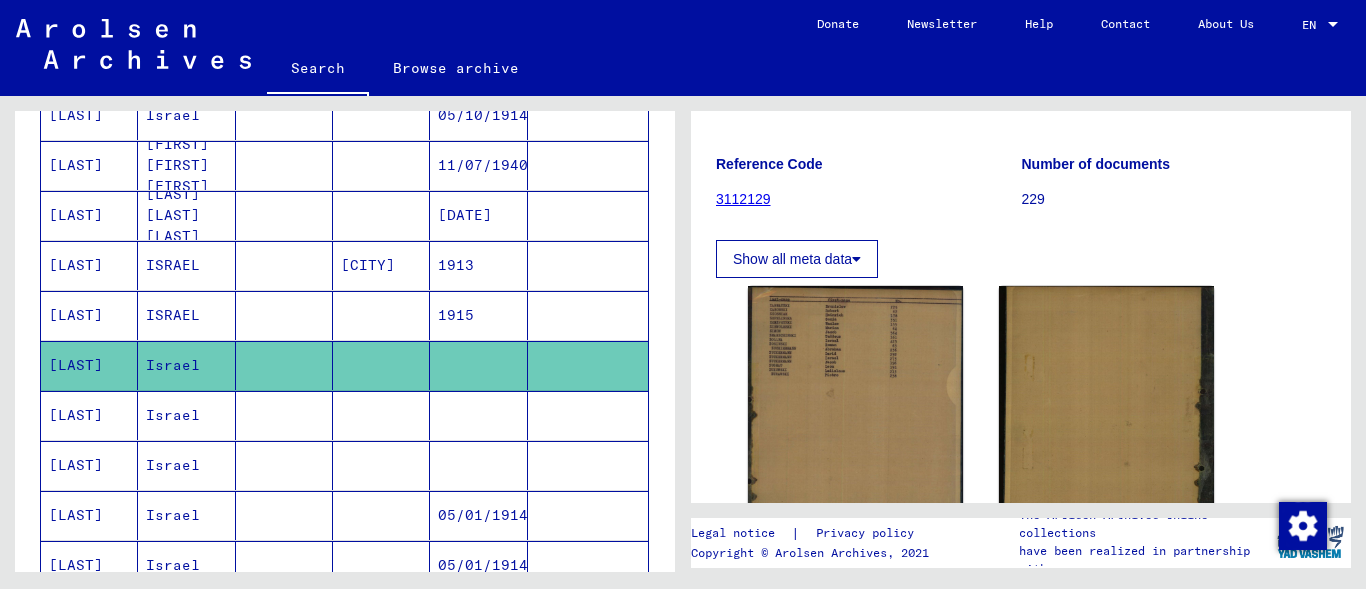 scroll, scrollTop: 250, scrollLeft: 0, axis: vertical 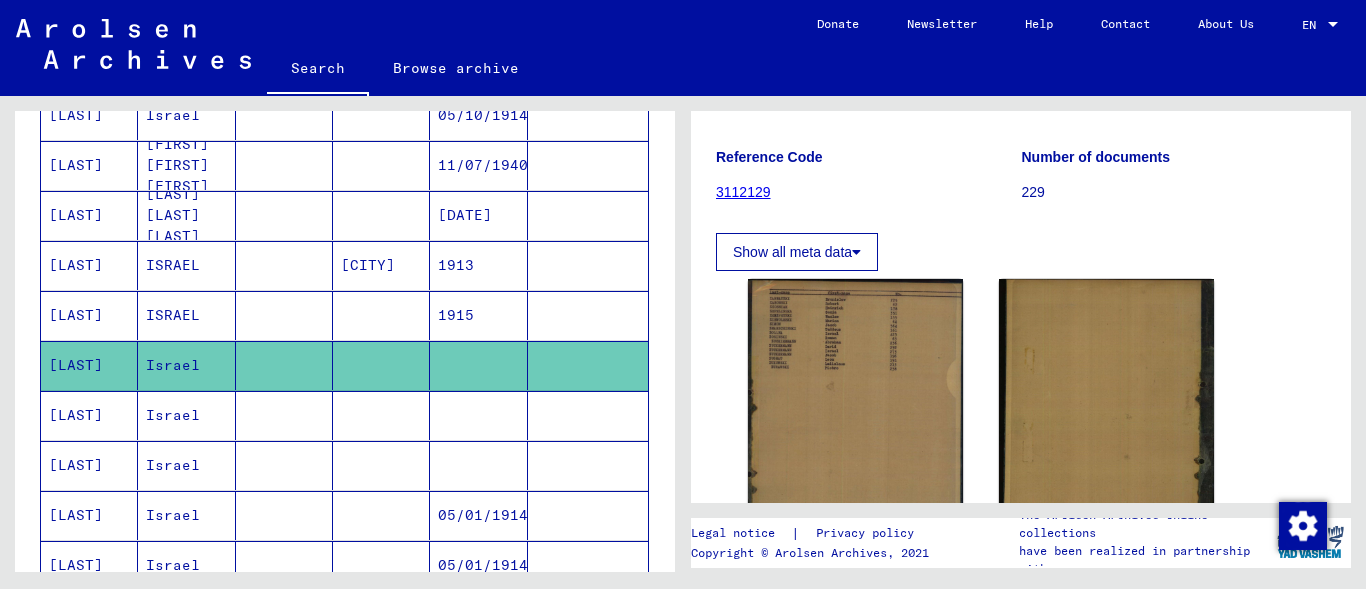 click on "Israel" at bounding box center [186, 465] 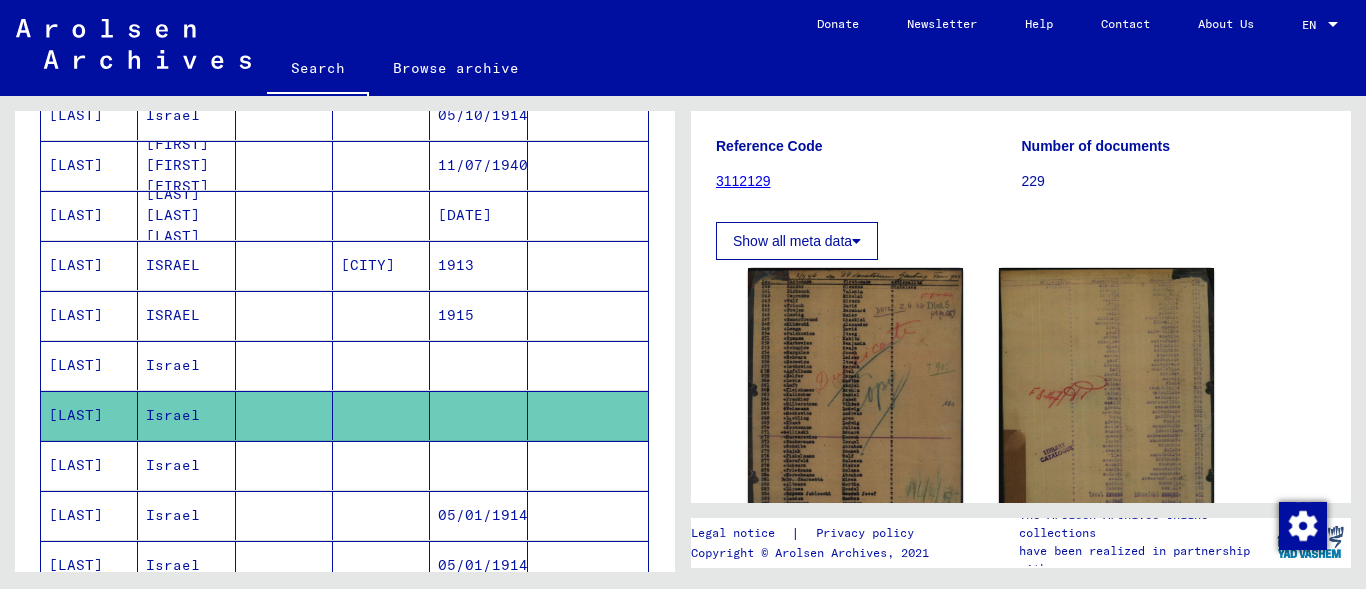 scroll, scrollTop: 265, scrollLeft: 0, axis: vertical 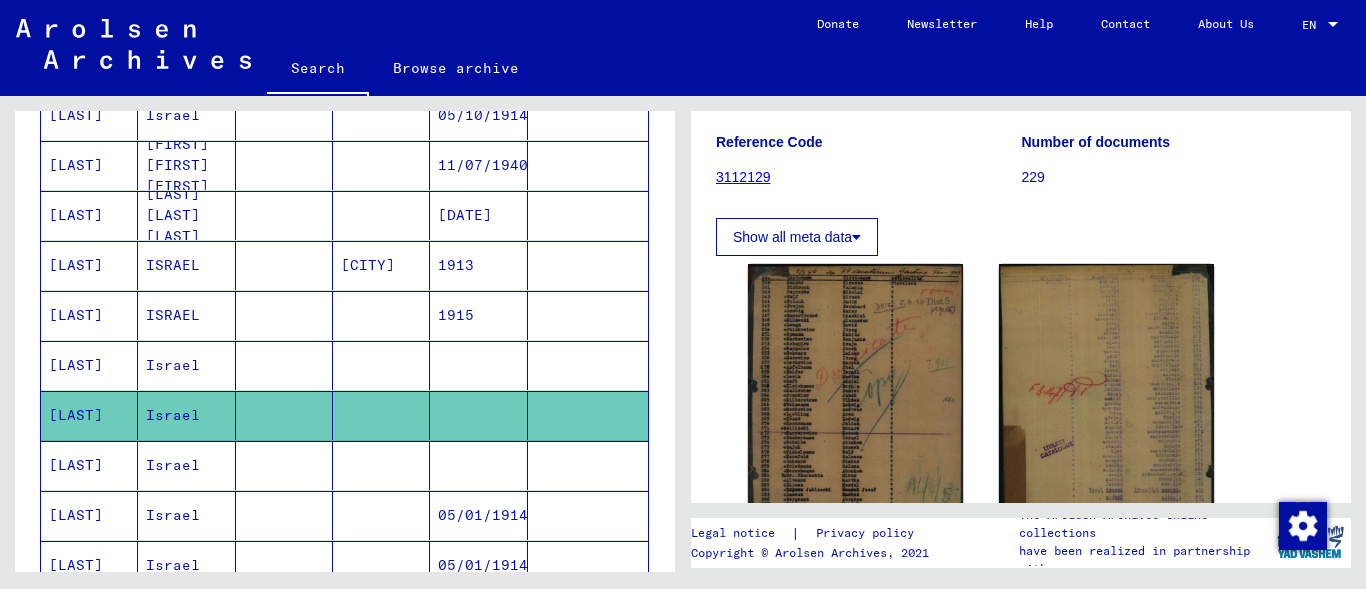 click on "Israel" at bounding box center (186, 515) 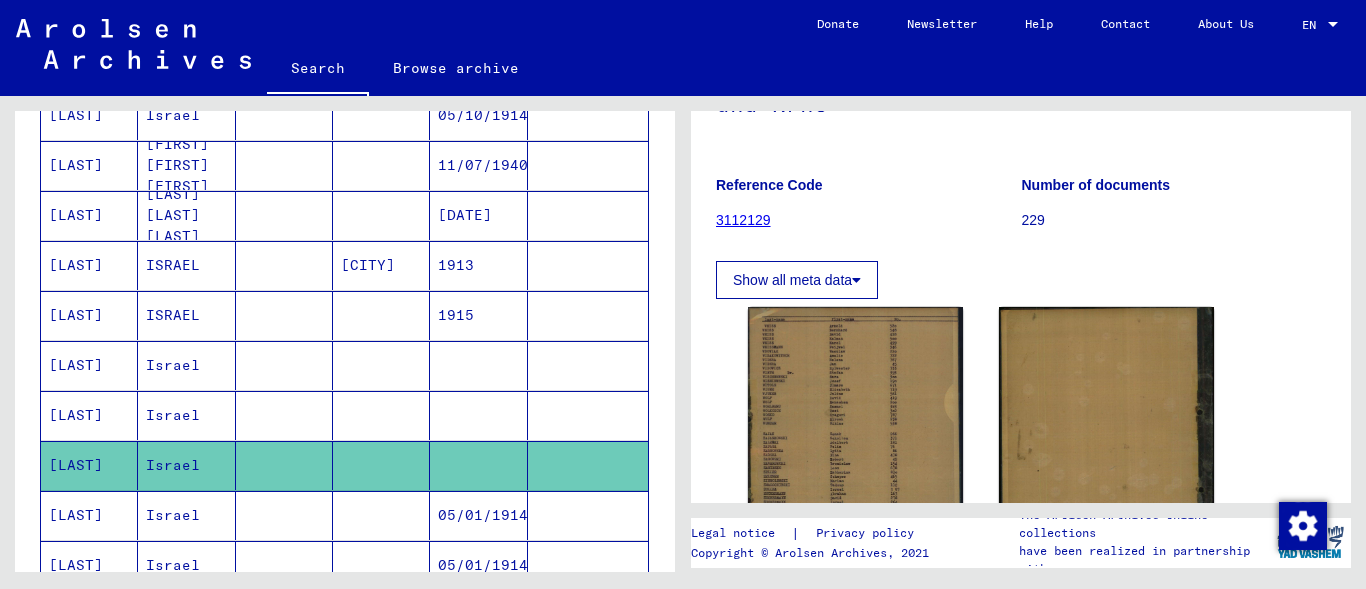 scroll, scrollTop: 226, scrollLeft: 0, axis: vertical 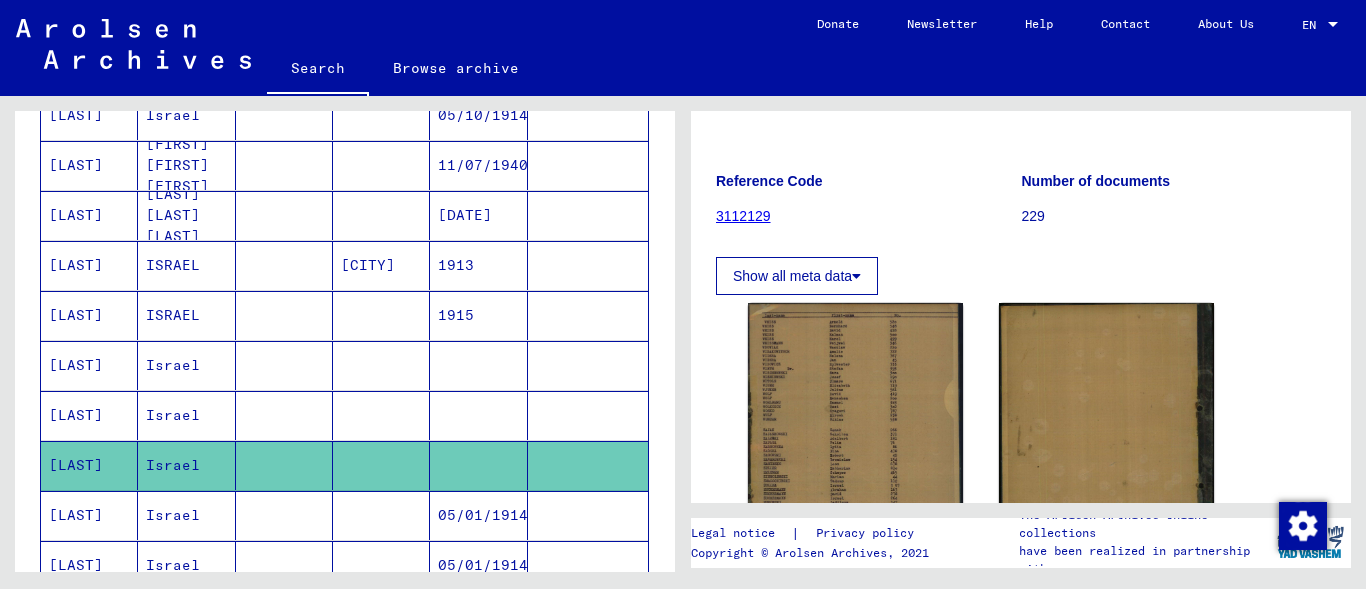 click on "Israel" at bounding box center (186, 565) 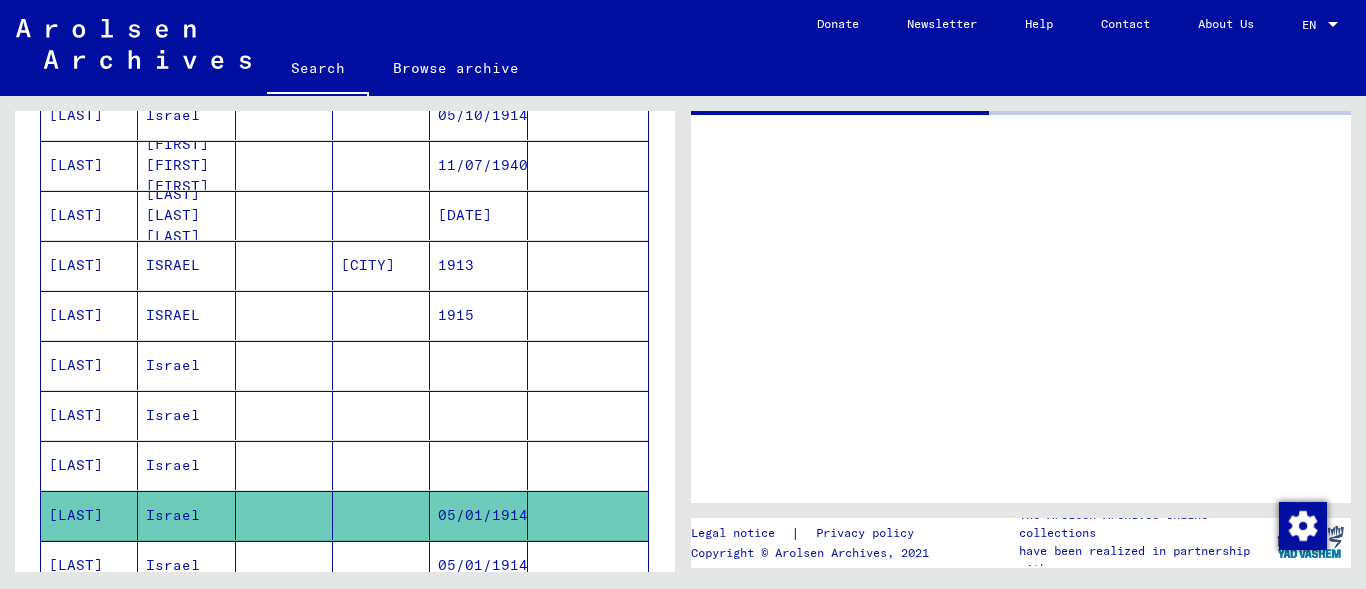 scroll, scrollTop: 0, scrollLeft: 0, axis: both 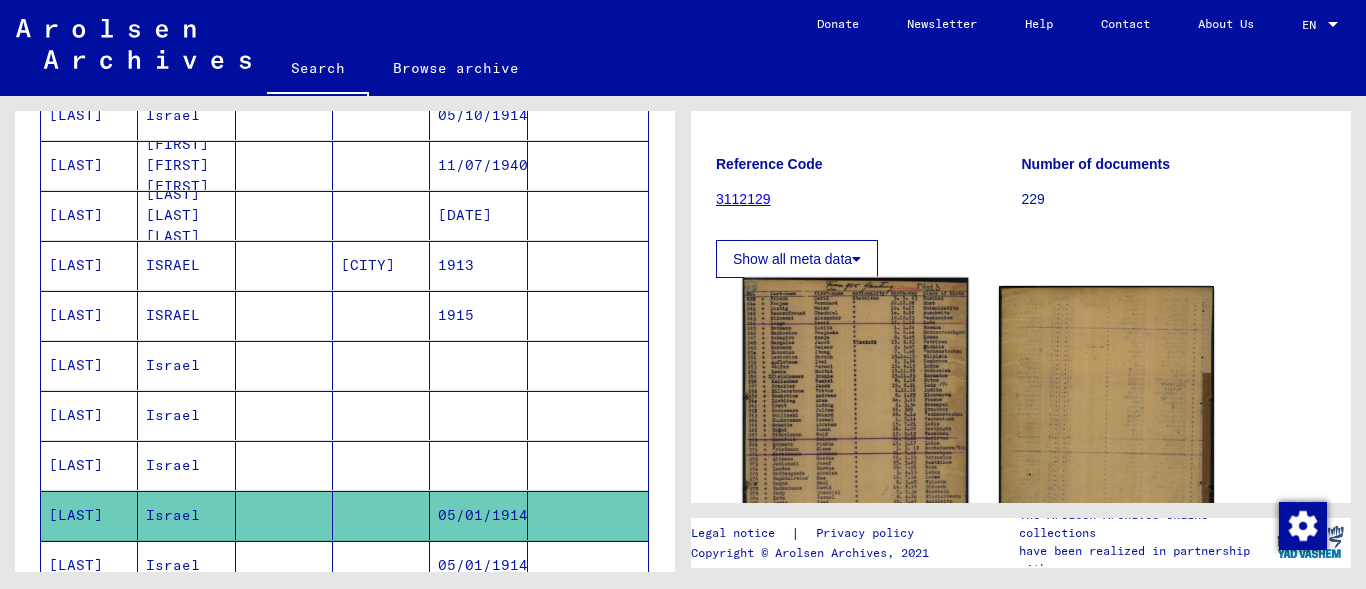 click 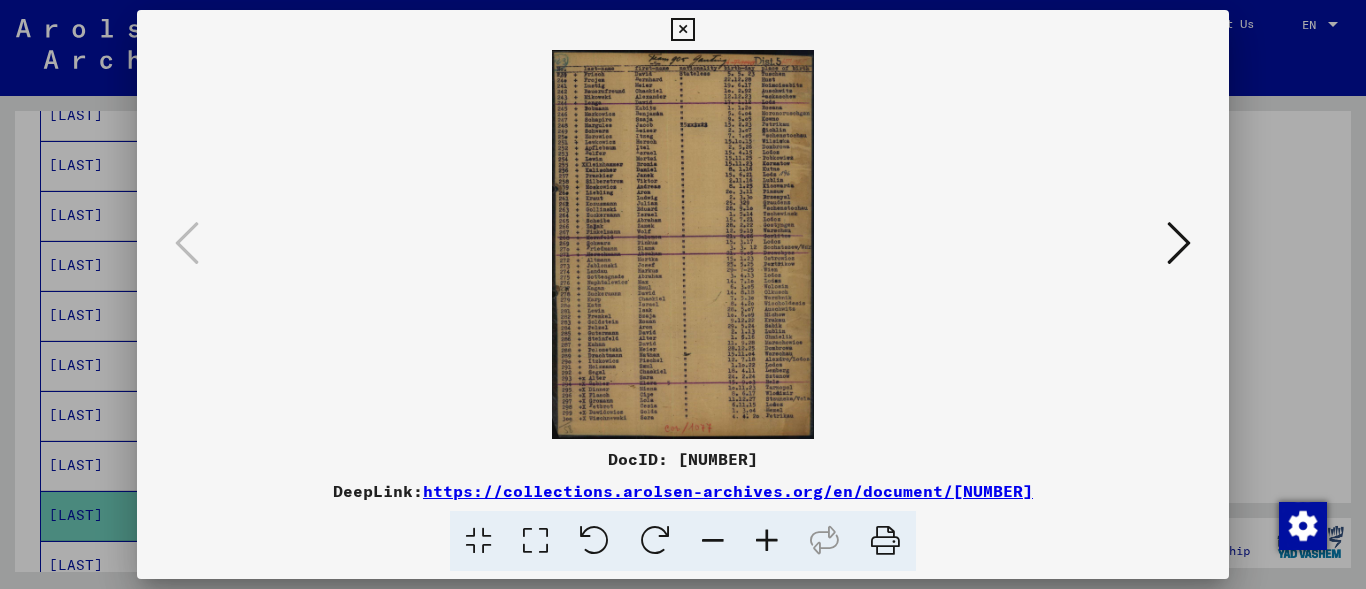 click at bounding box center [767, 541] 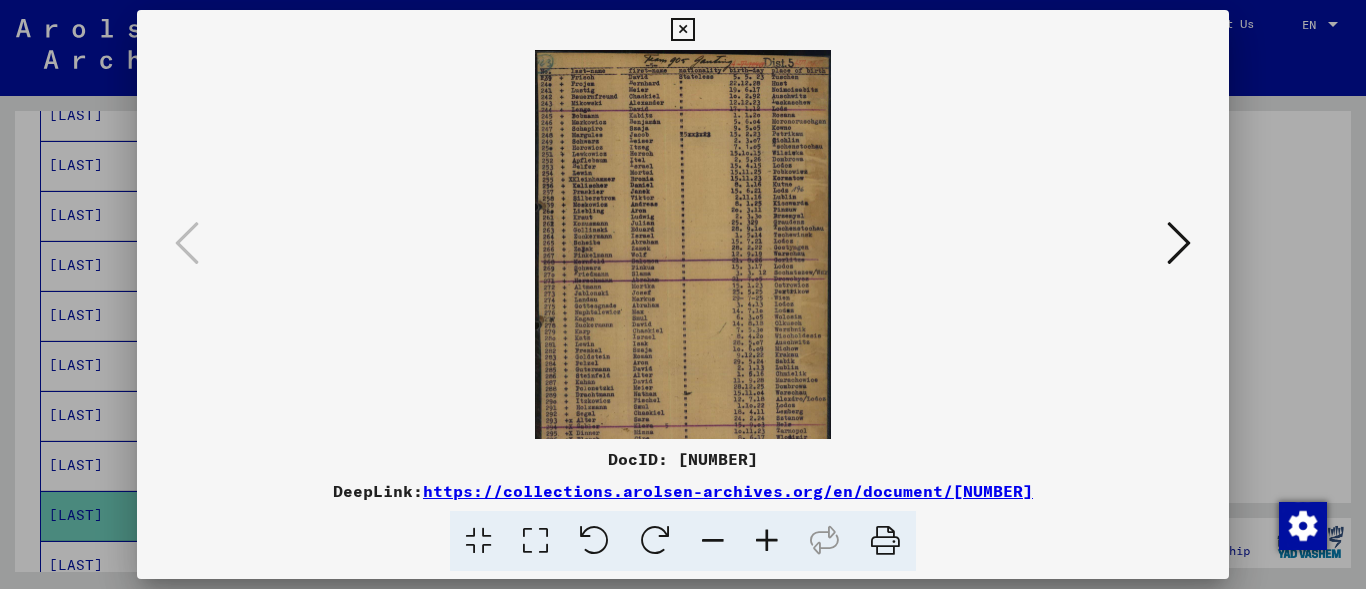 click at bounding box center [767, 541] 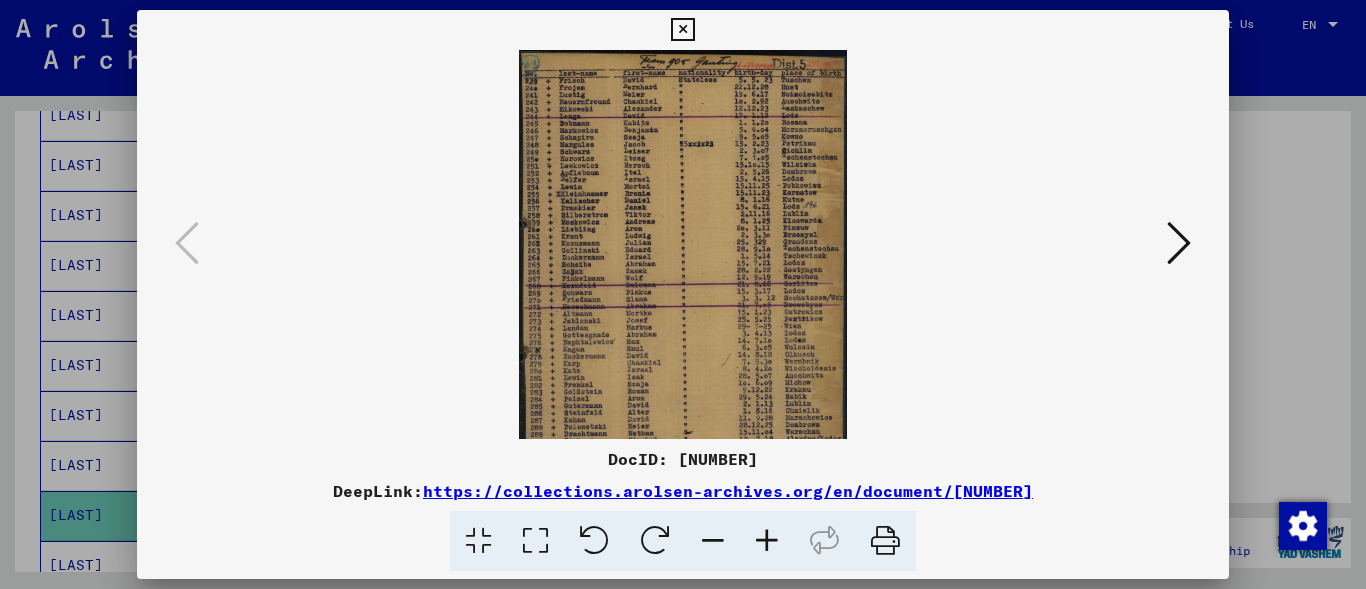 click at bounding box center (767, 541) 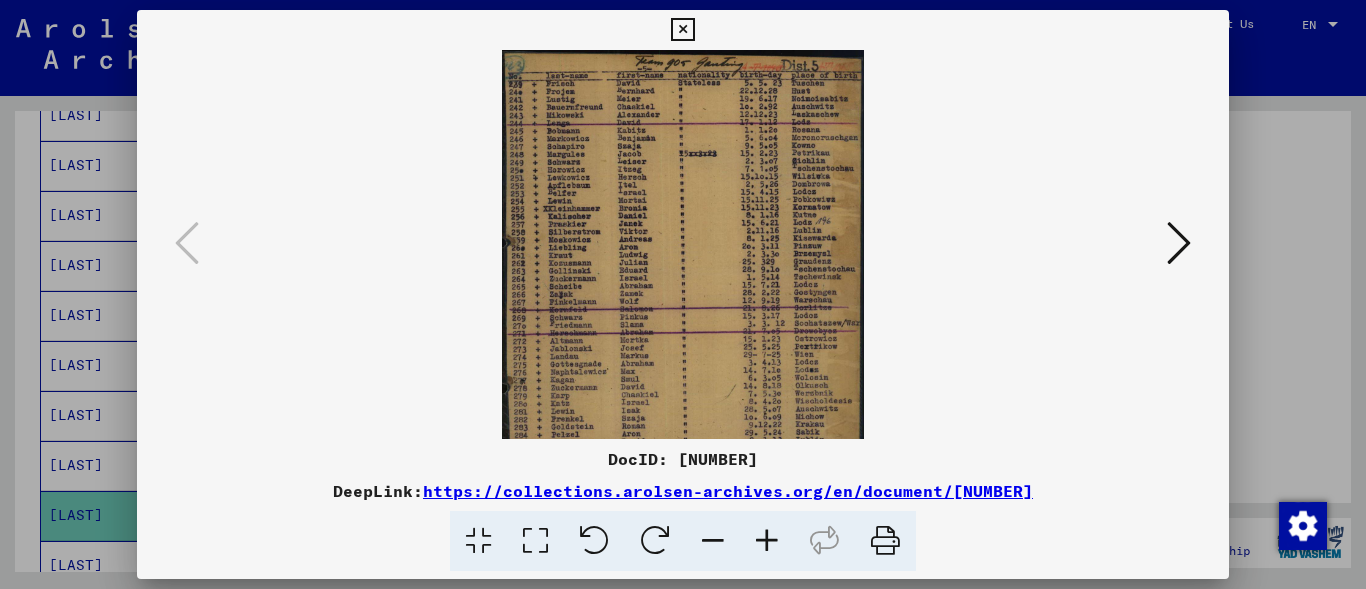 click at bounding box center (767, 541) 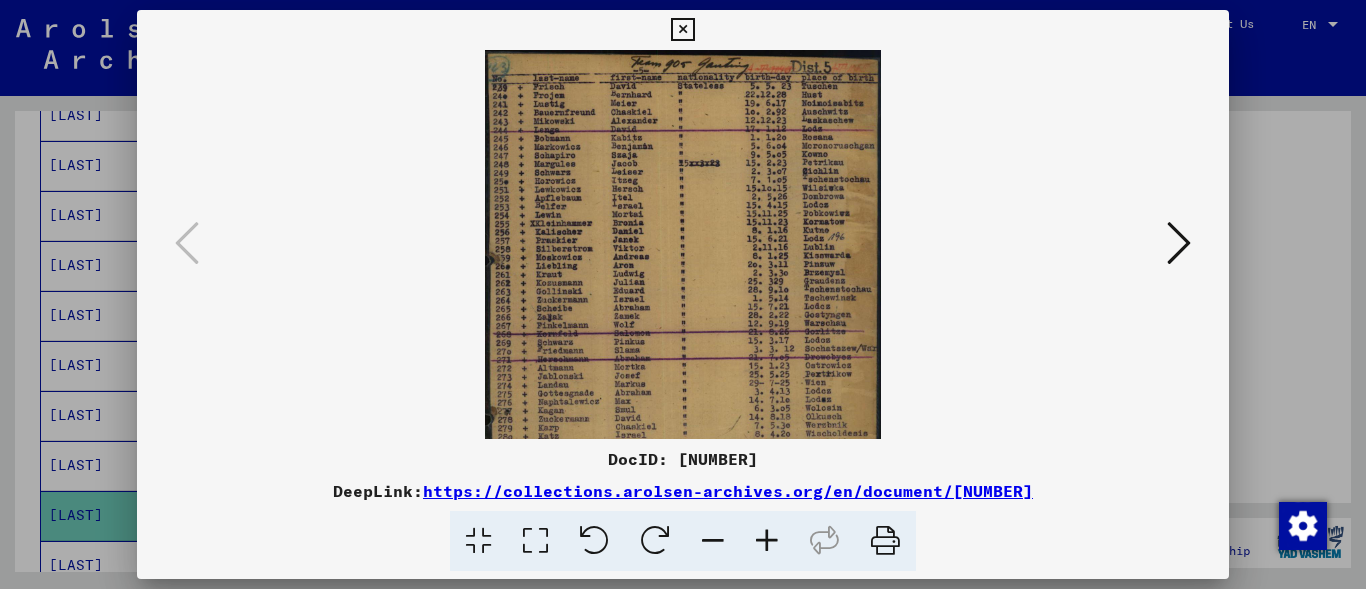 click at bounding box center (767, 541) 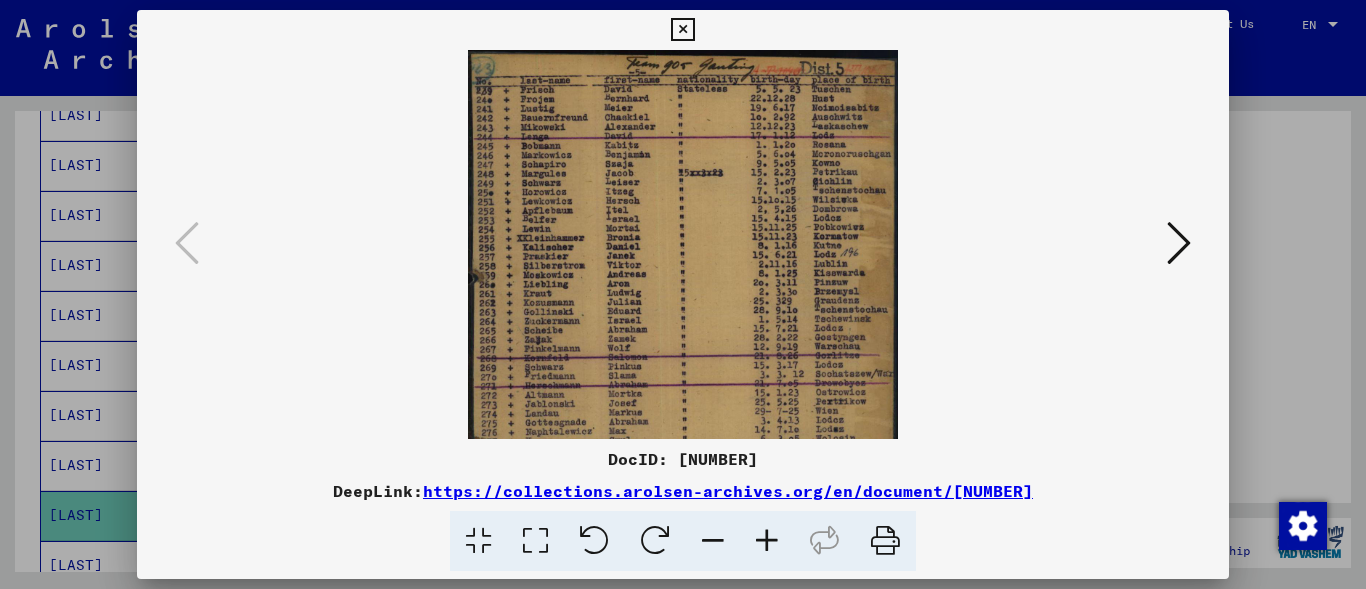 click at bounding box center (682, 30) 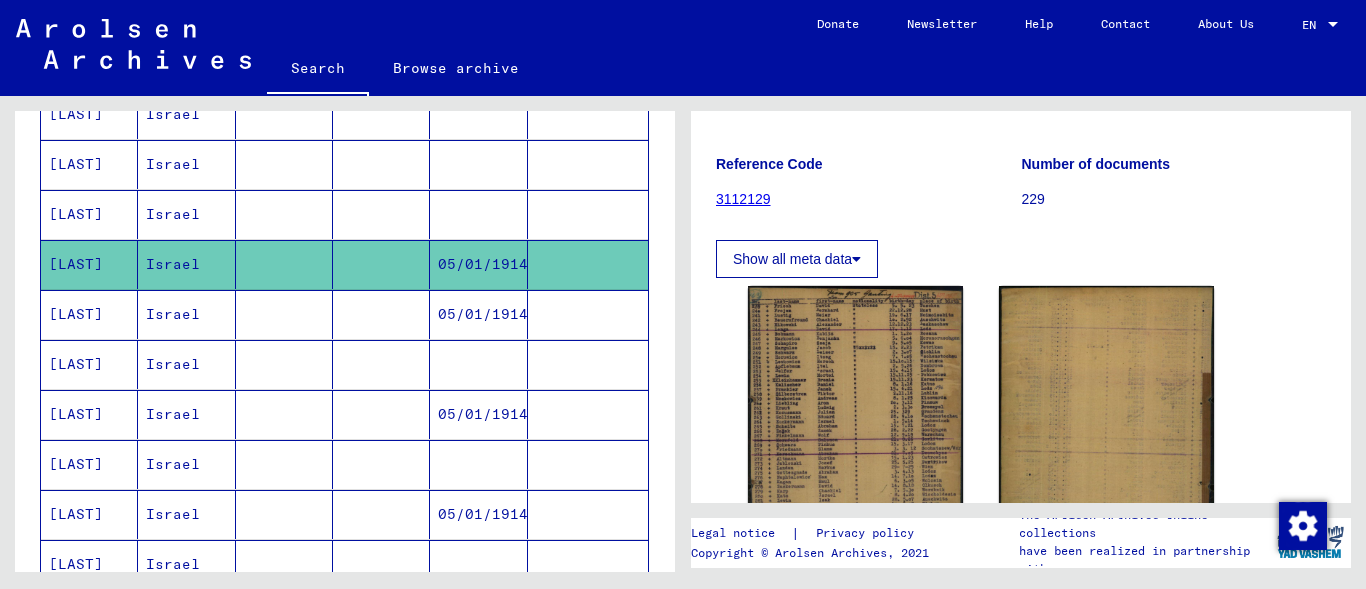 scroll, scrollTop: 669, scrollLeft: 0, axis: vertical 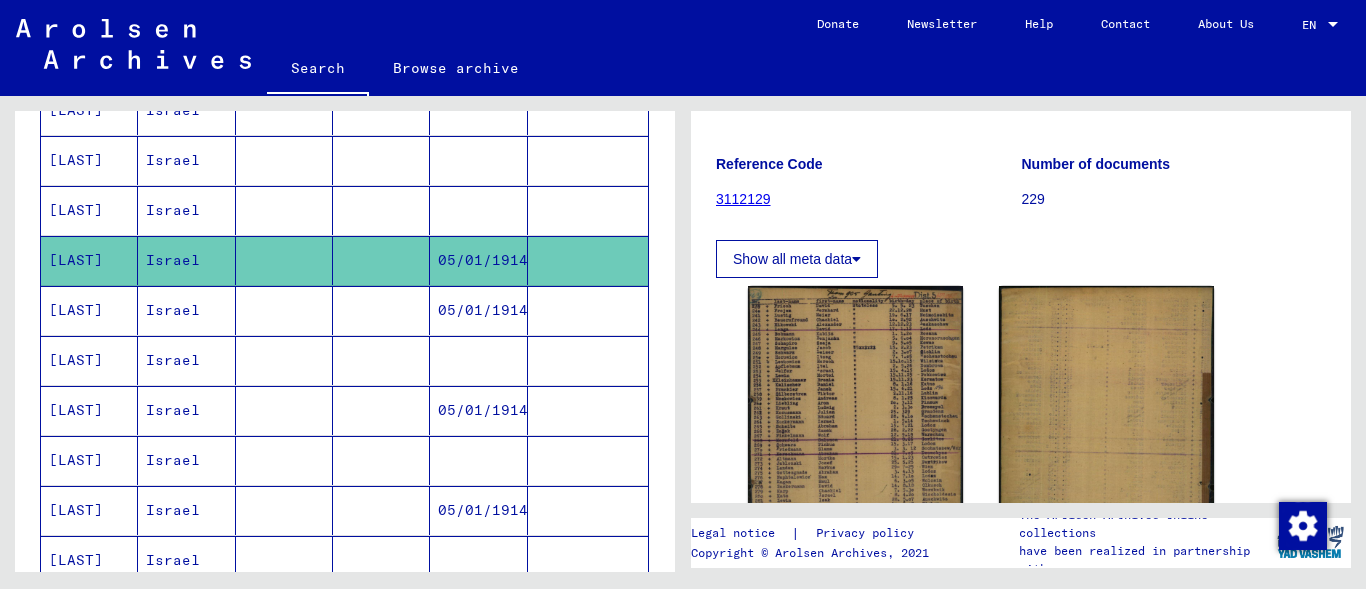 click on "Israel" at bounding box center [186, 360] 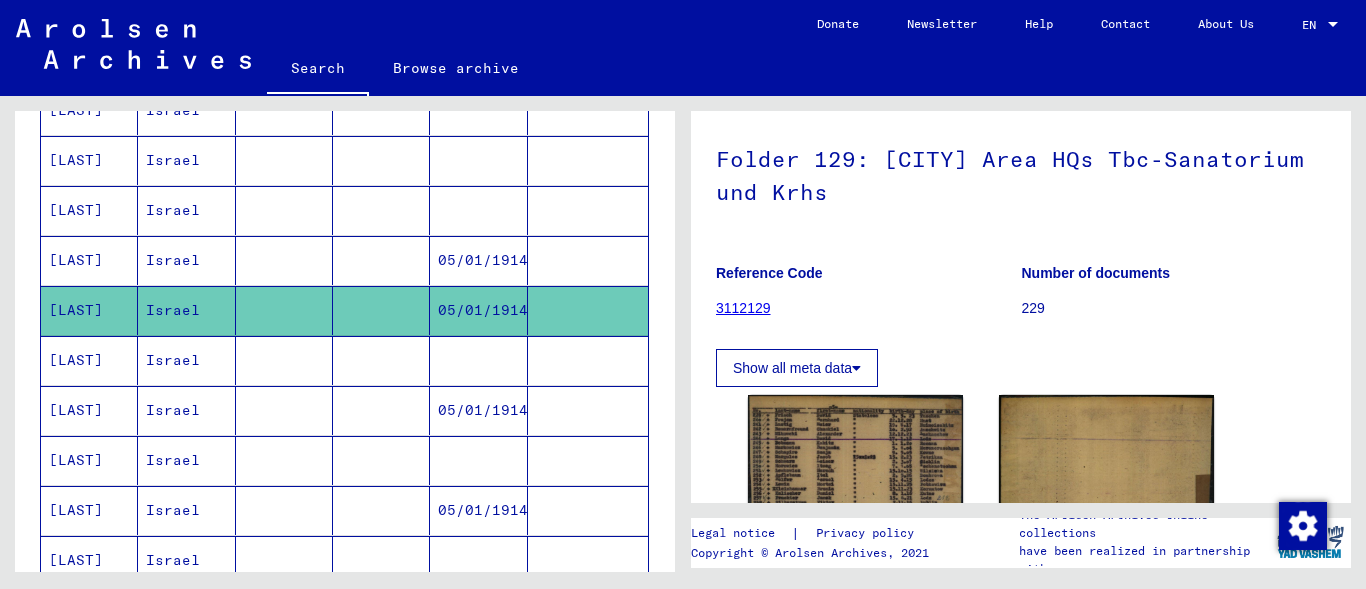 scroll, scrollTop: 292, scrollLeft: 0, axis: vertical 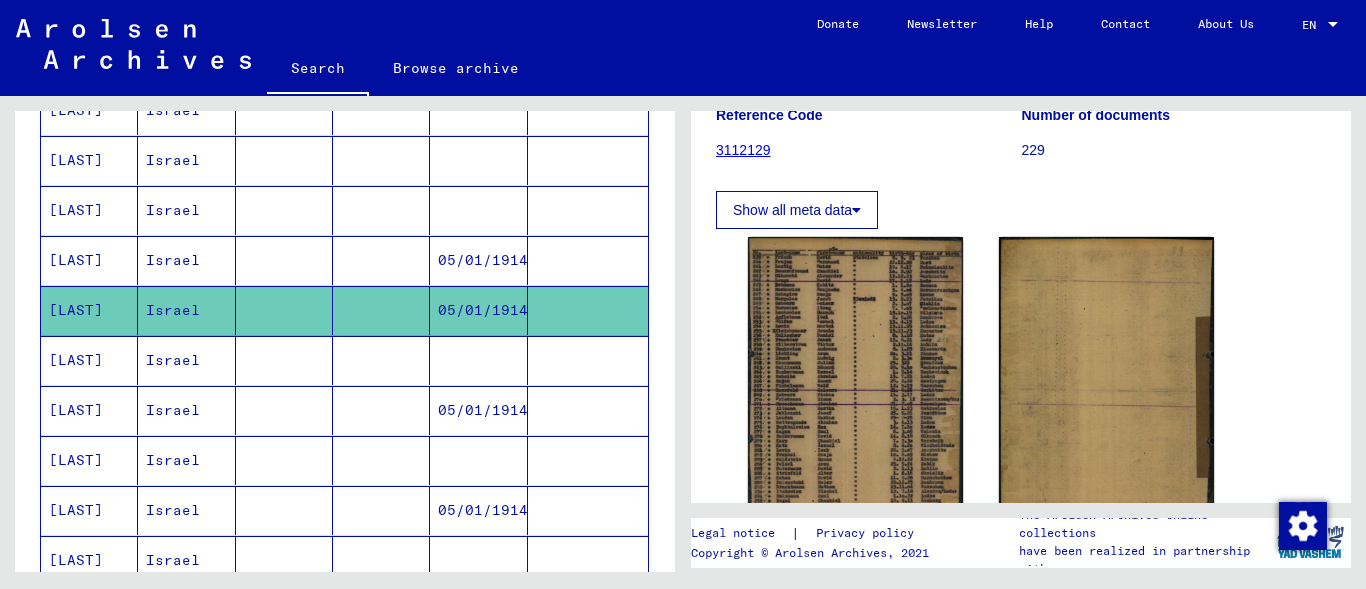 click on "Israel" at bounding box center (186, 410) 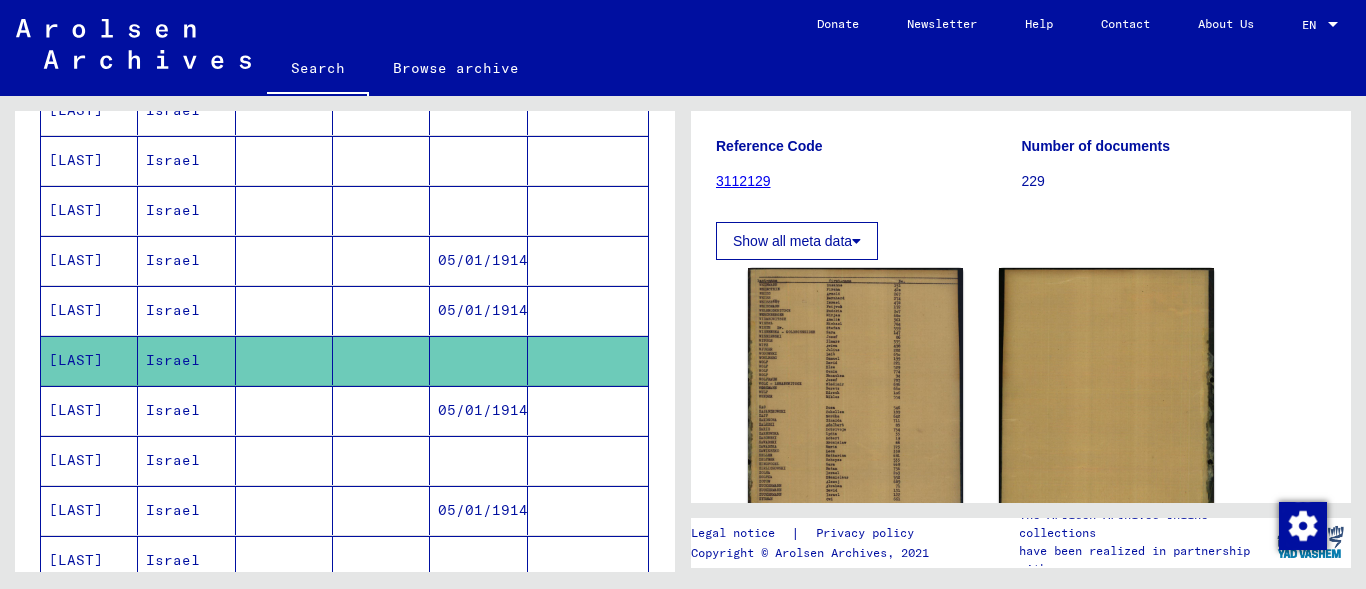 scroll, scrollTop: 275, scrollLeft: 0, axis: vertical 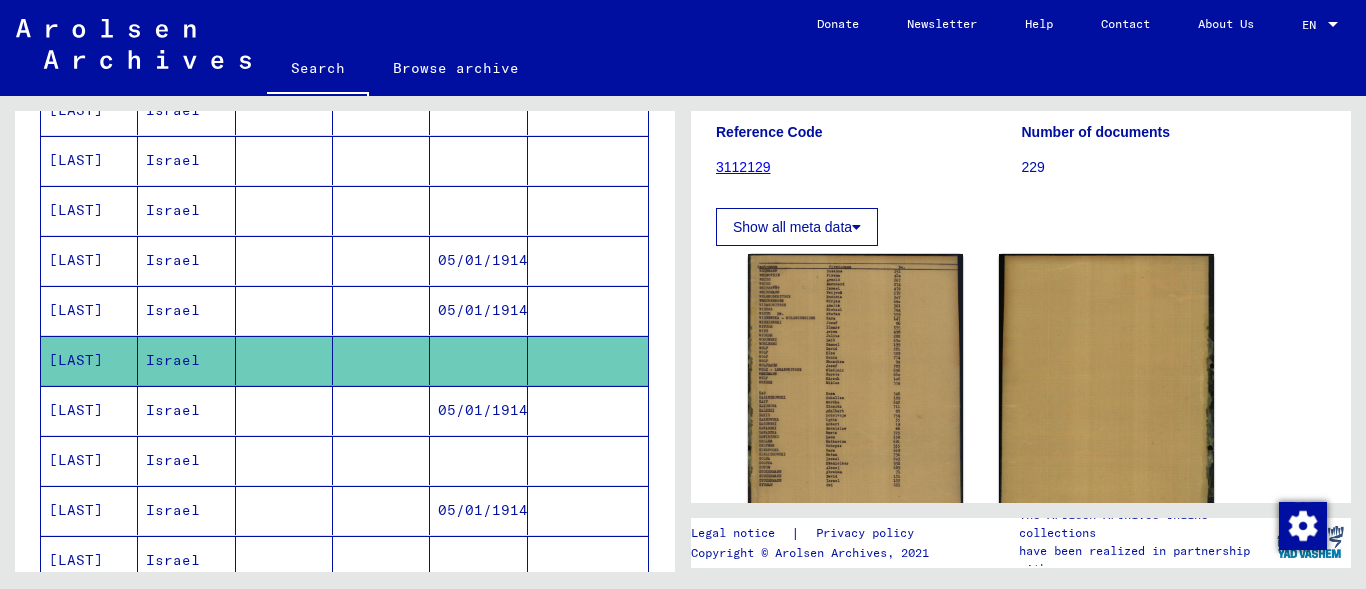 click on "Israel" at bounding box center (186, 460) 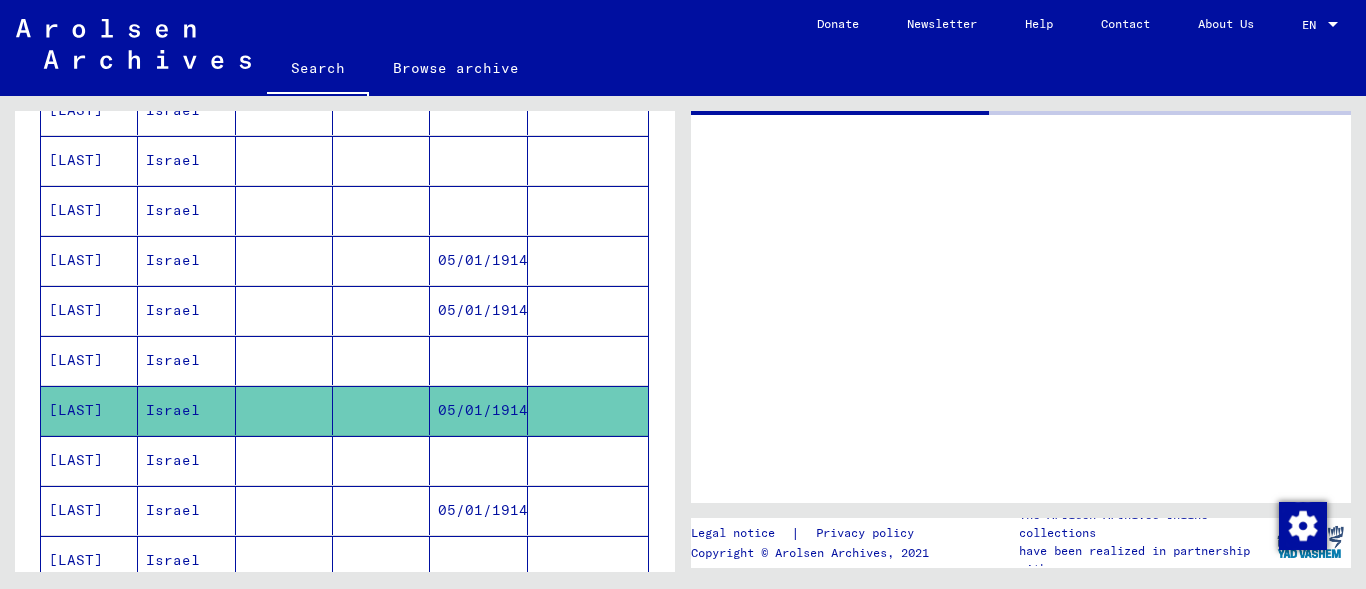 scroll, scrollTop: 0, scrollLeft: 0, axis: both 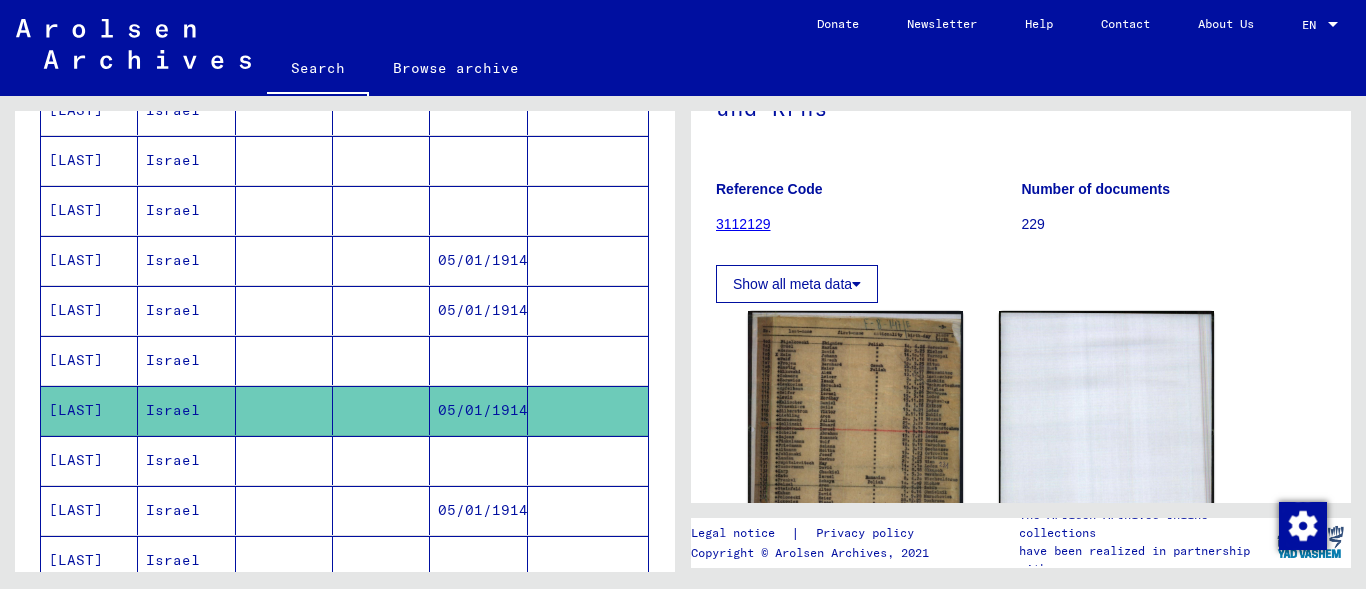 click on "Israel" at bounding box center (186, 510) 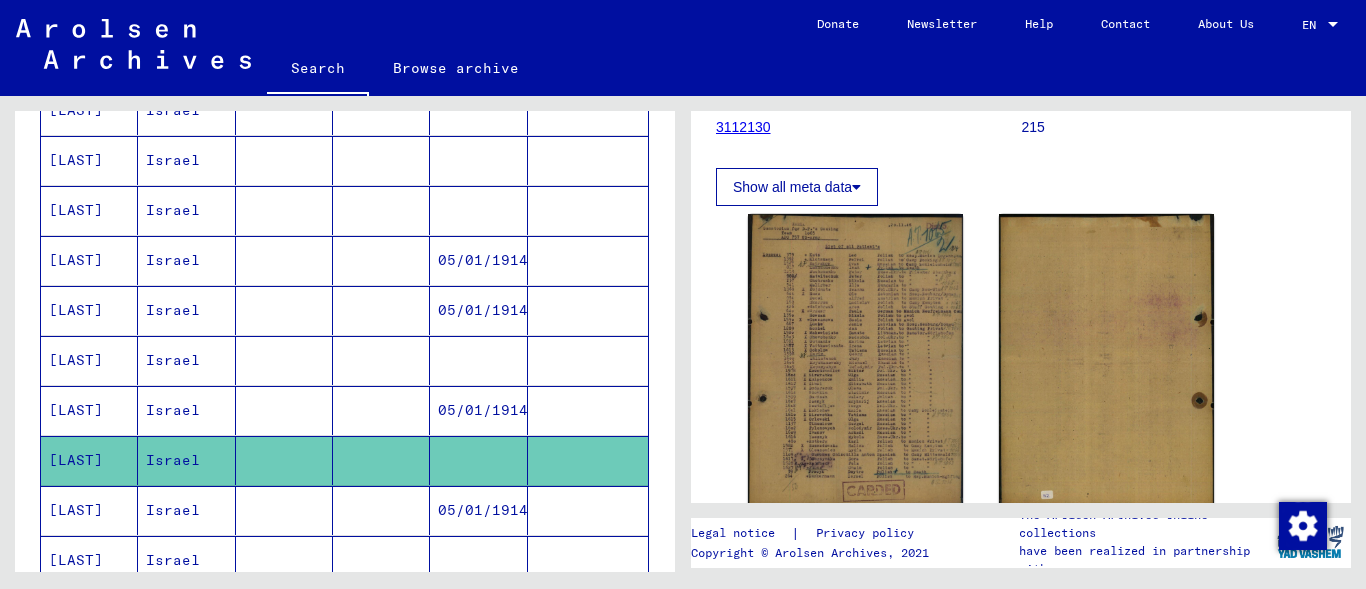 scroll, scrollTop: 284, scrollLeft: 0, axis: vertical 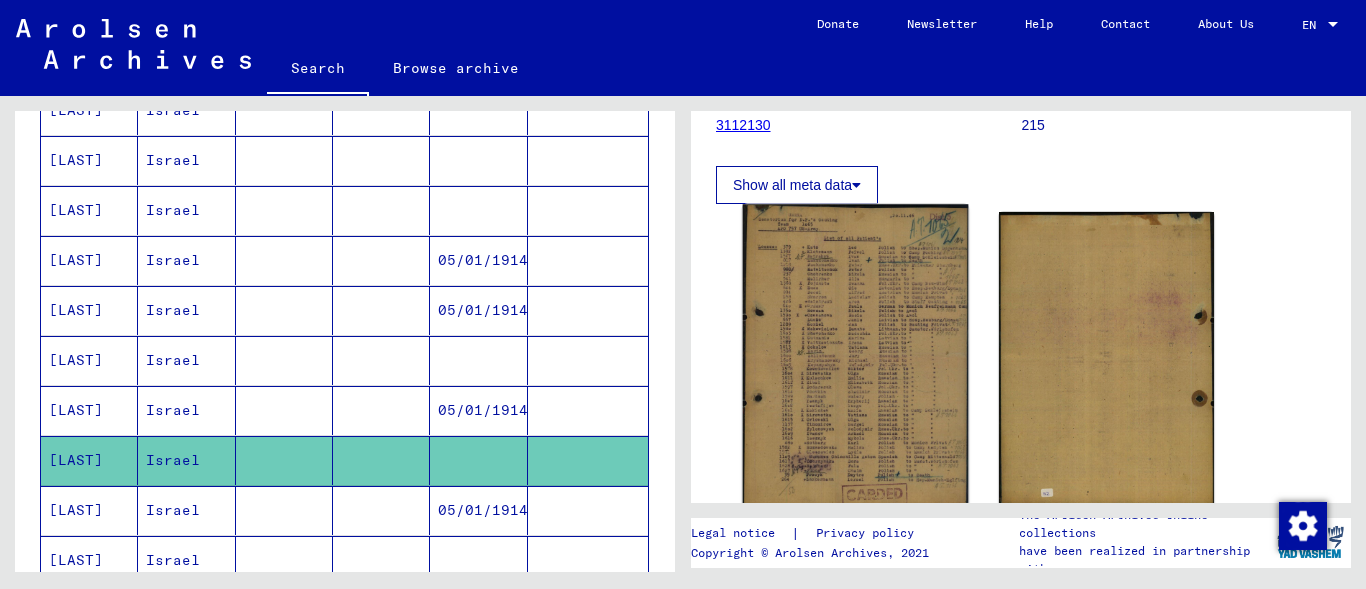 click 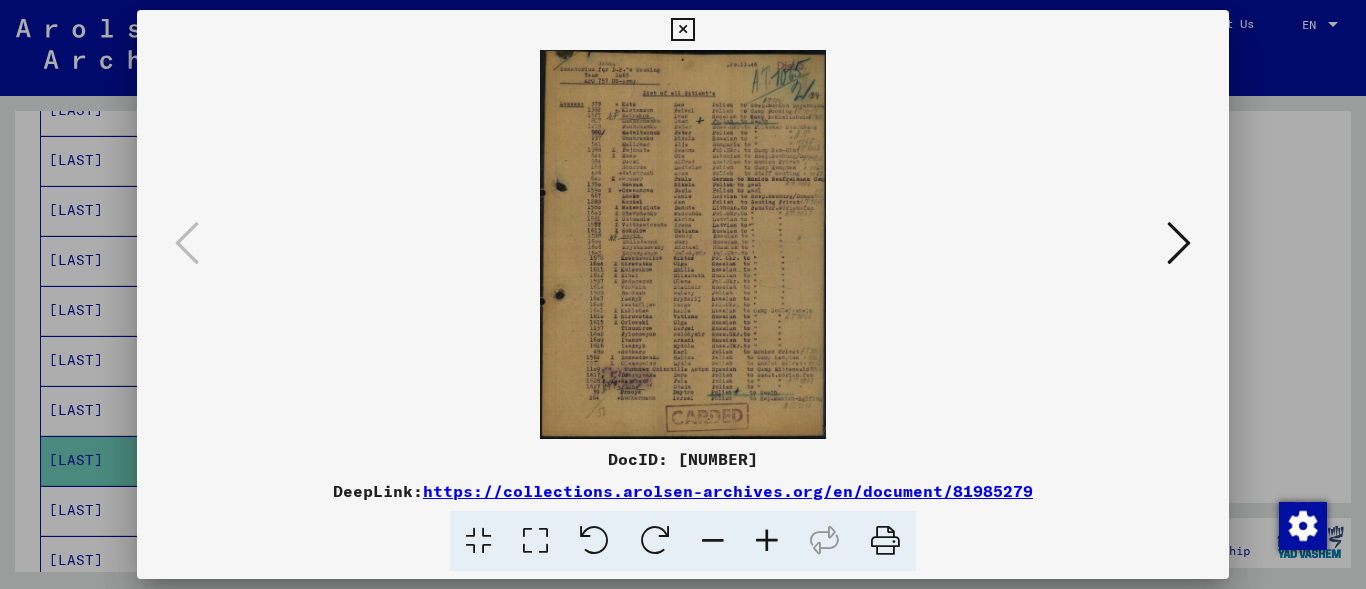 click at bounding box center (683, 244) 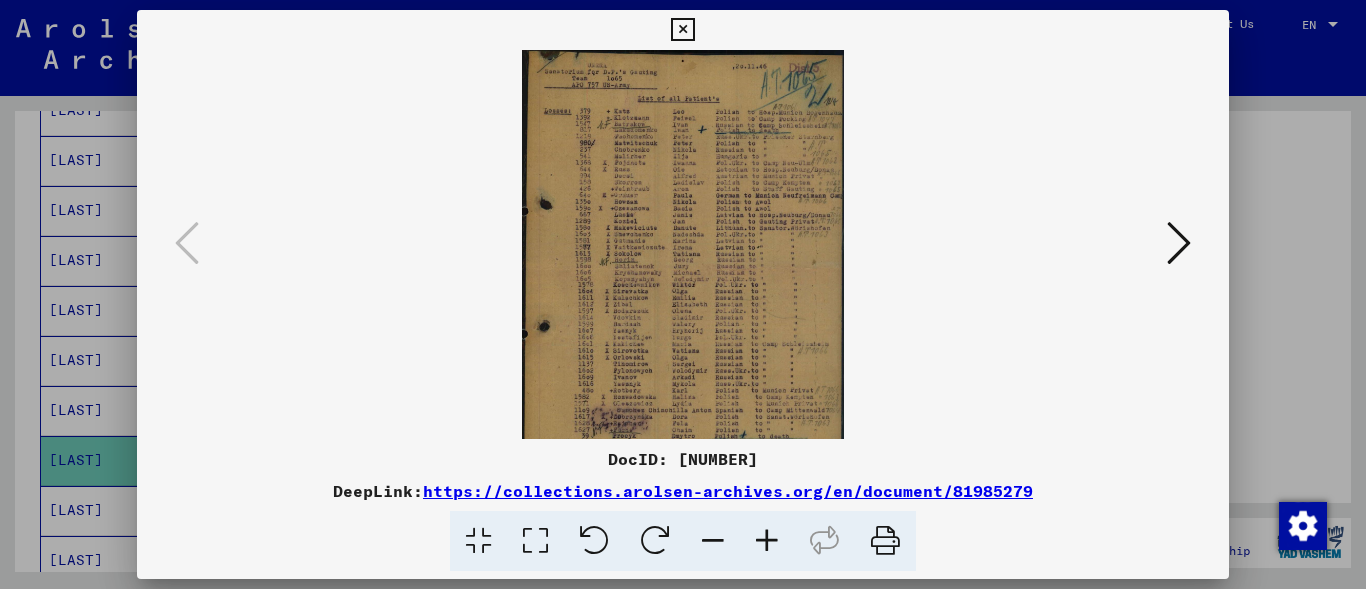 click at bounding box center [767, 541] 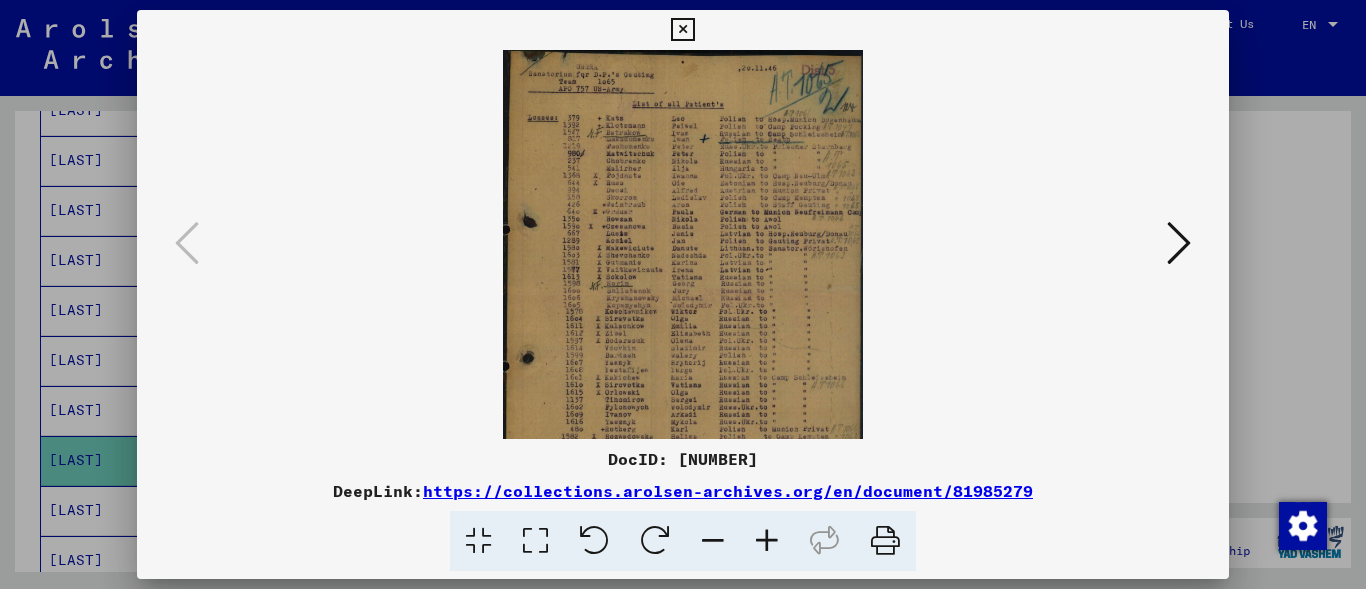 click at bounding box center (767, 541) 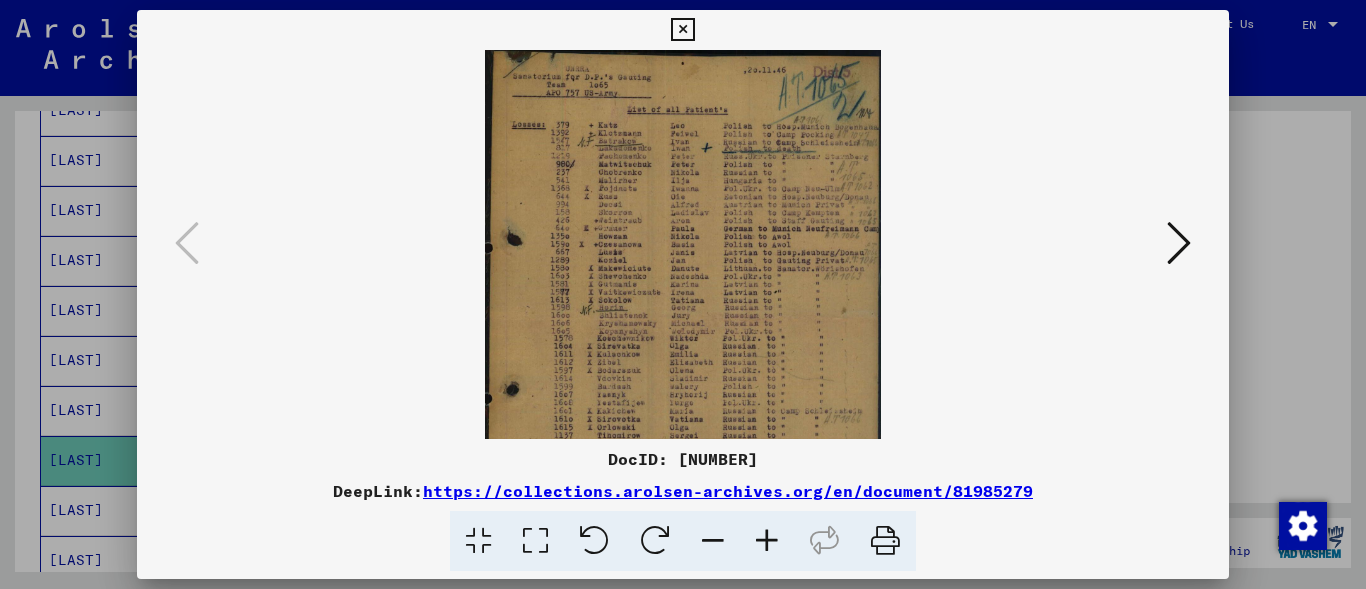 click at bounding box center [682, 30] 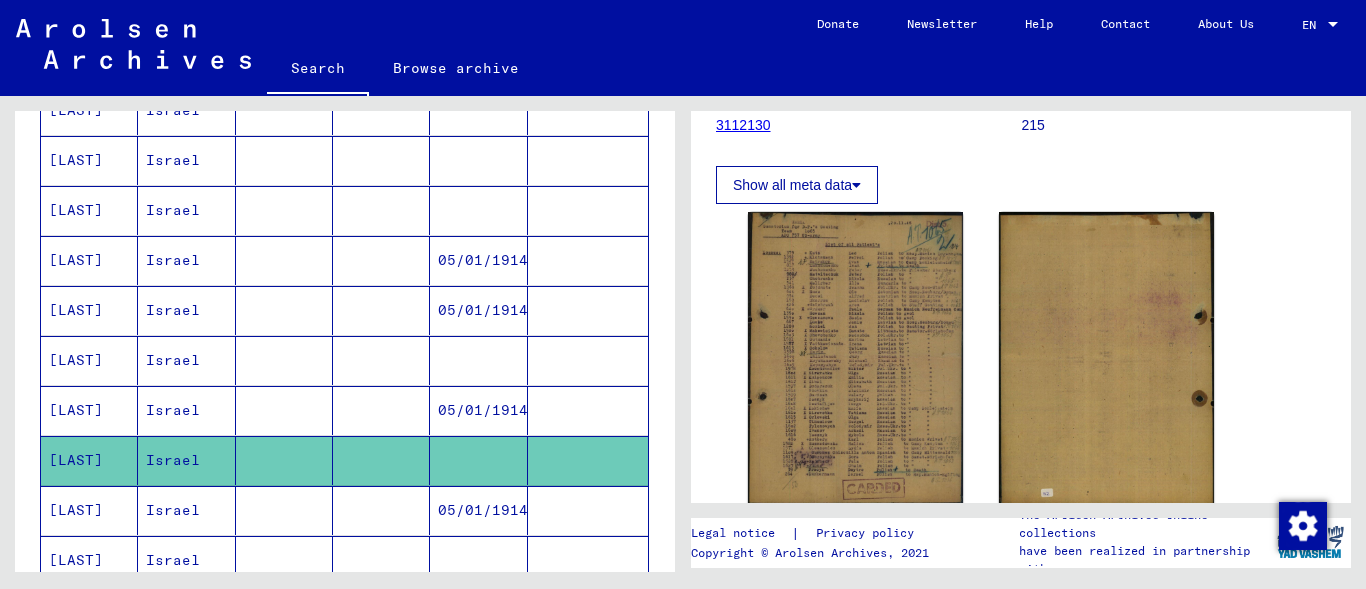 click on "Israel" at bounding box center [186, 560] 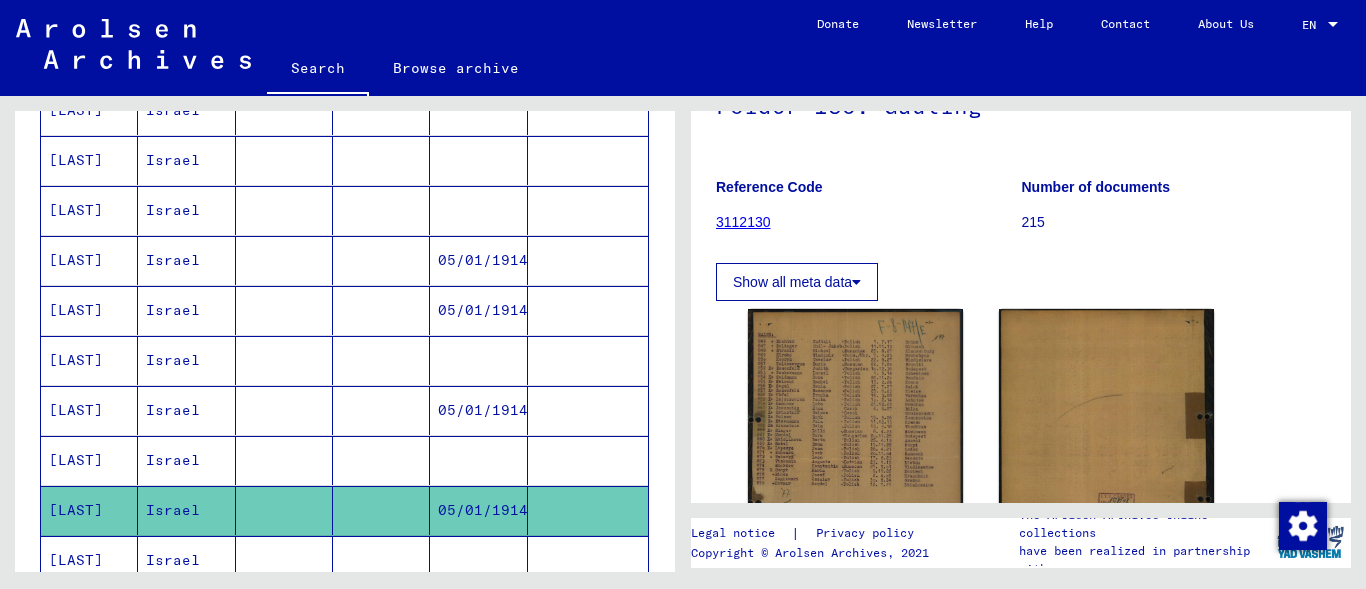 scroll, scrollTop: 209, scrollLeft: 0, axis: vertical 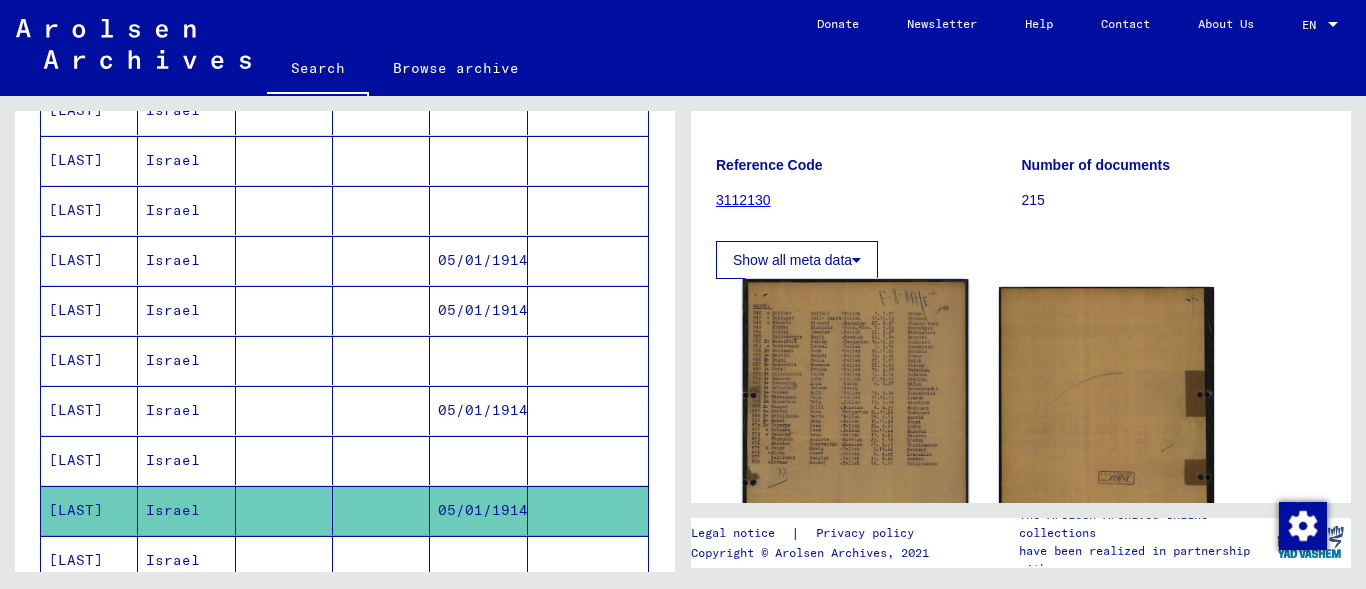 click 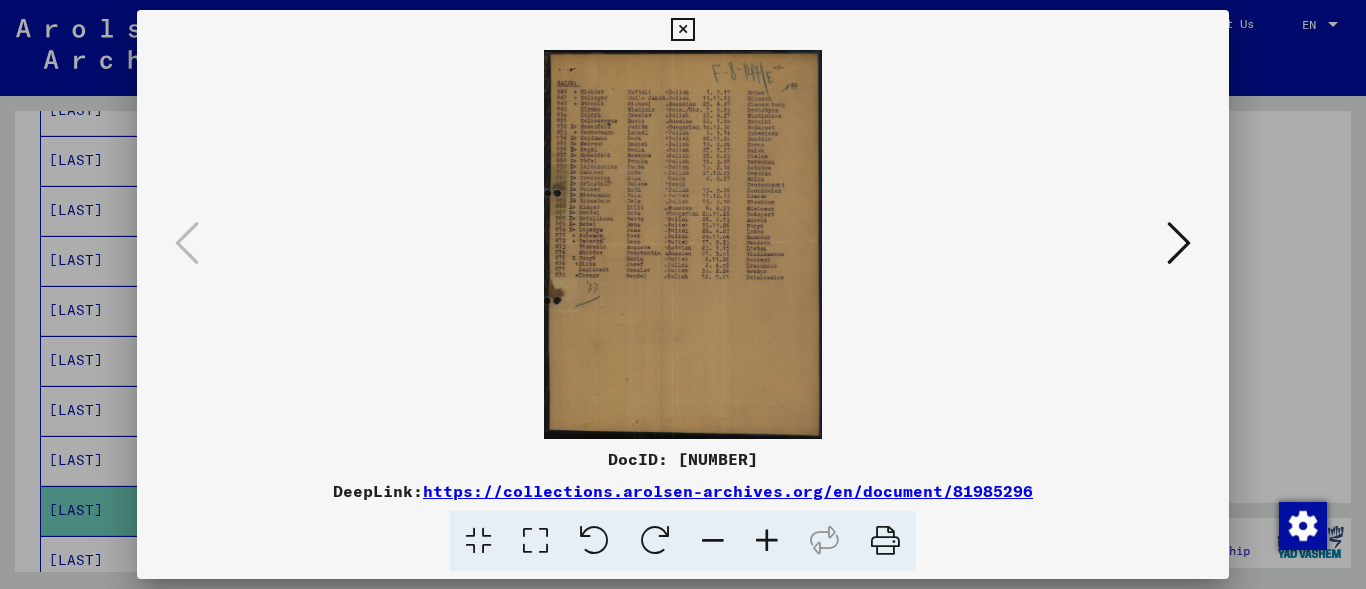click at bounding box center (767, 541) 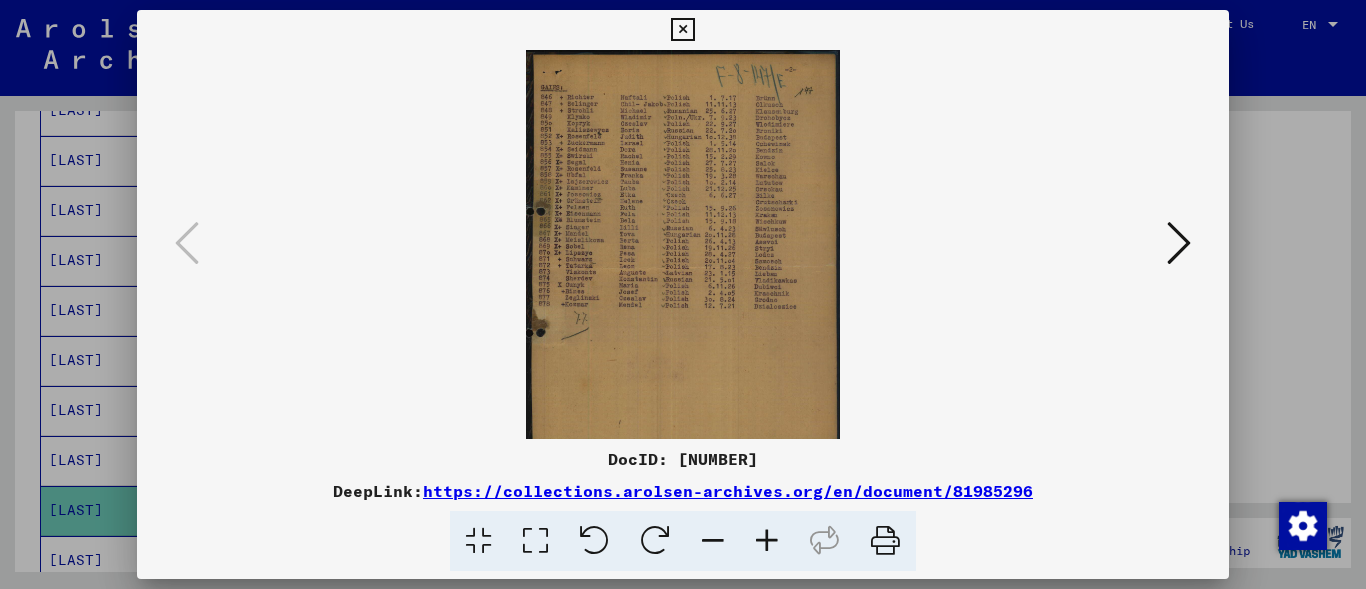 click at bounding box center [767, 541] 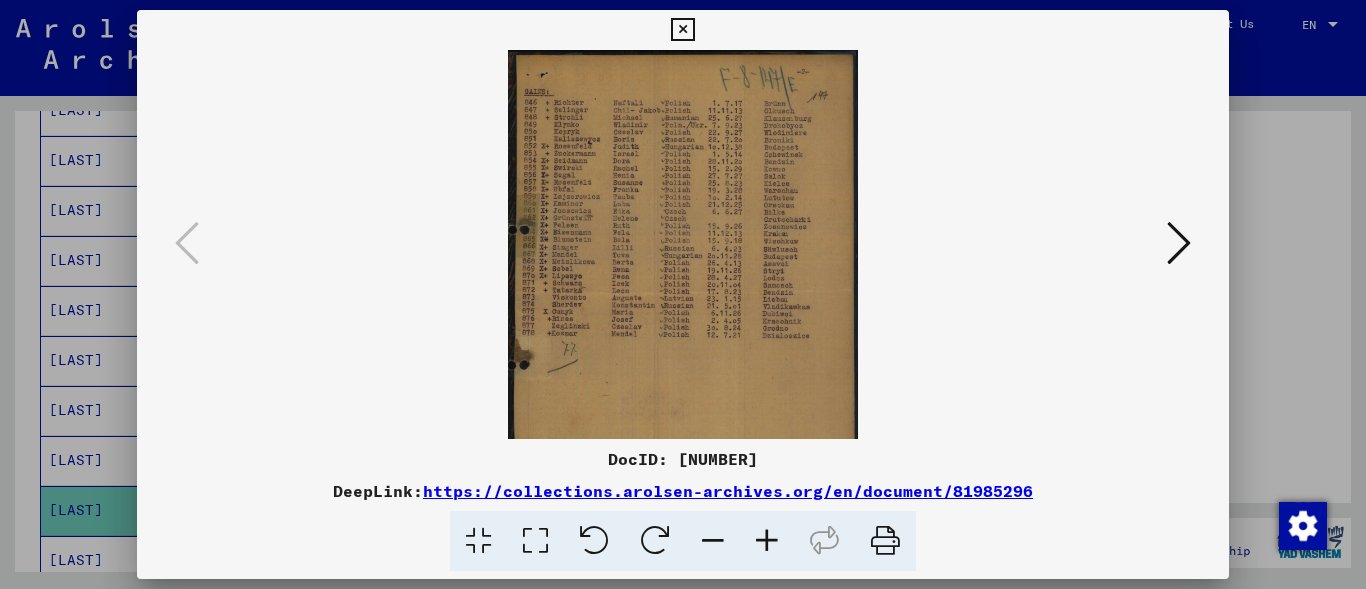 click at bounding box center (767, 541) 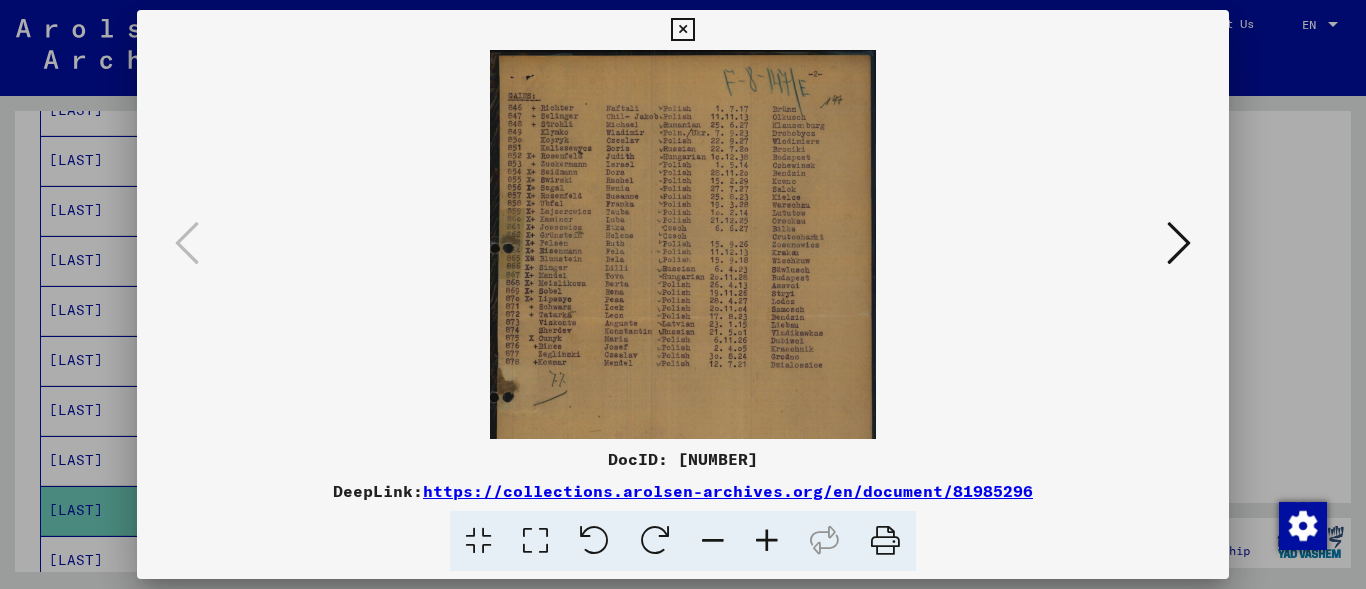 click at bounding box center [767, 541] 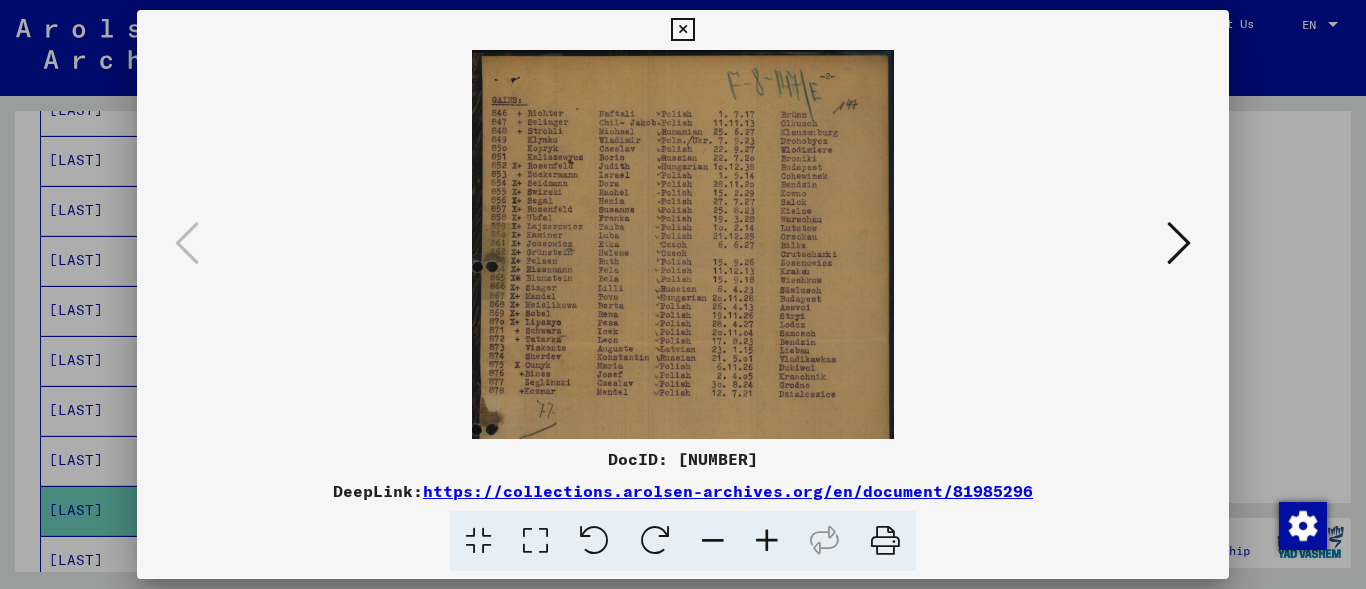 click at bounding box center (682, 30) 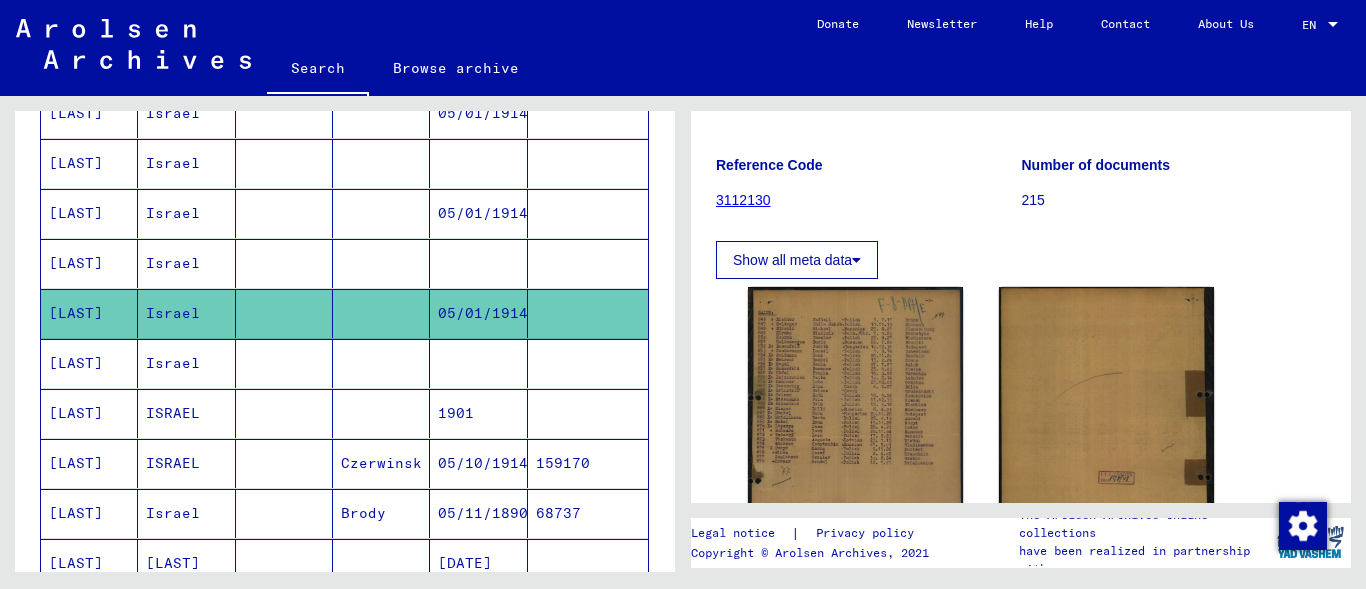 scroll, scrollTop: 901, scrollLeft: 0, axis: vertical 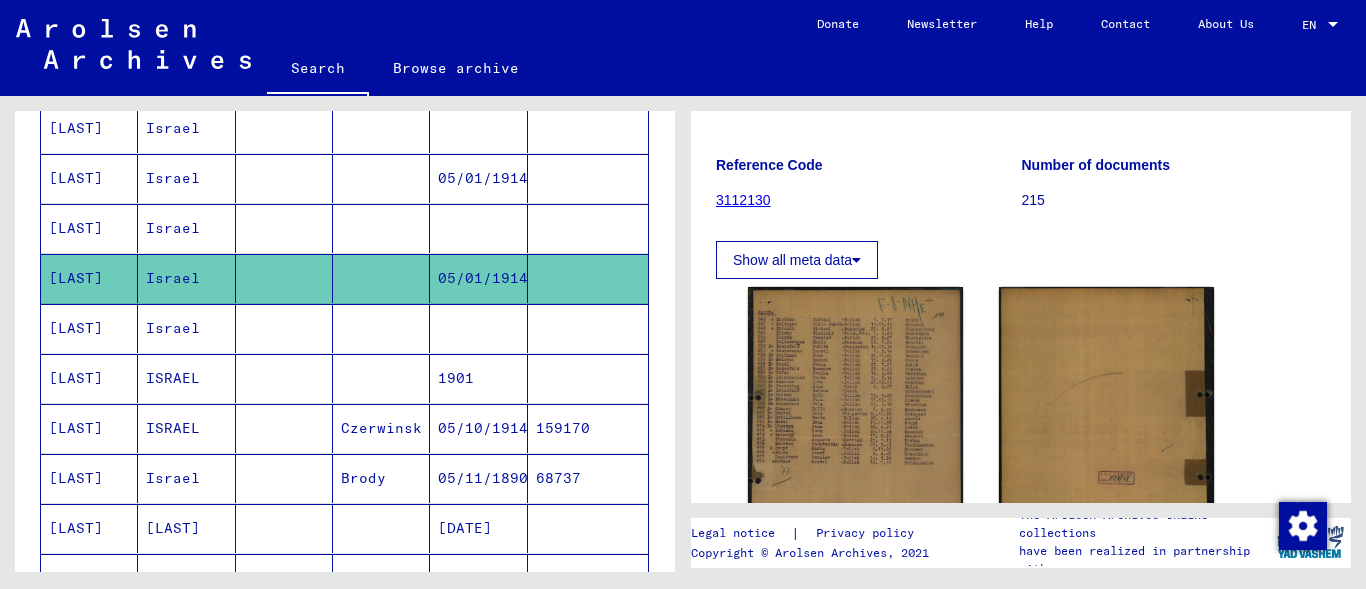 click on "Israel" at bounding box center (186, 378) 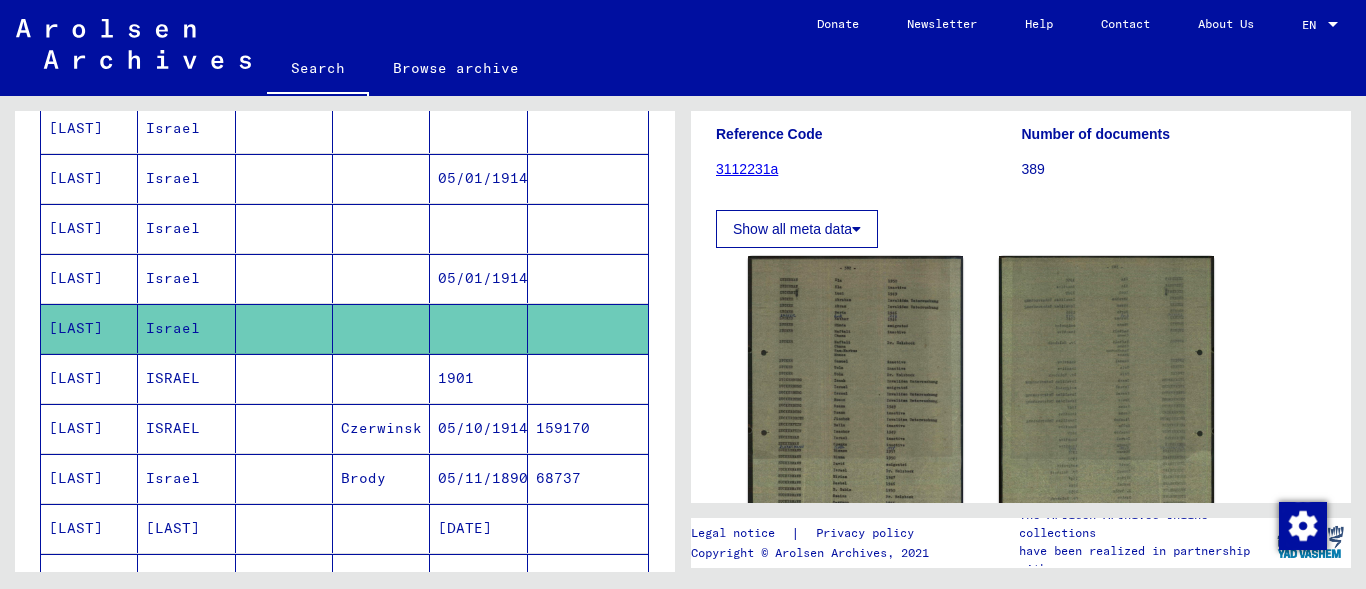 scroll, scrollTop: 266, scrollLeft: 0, axis: vertical 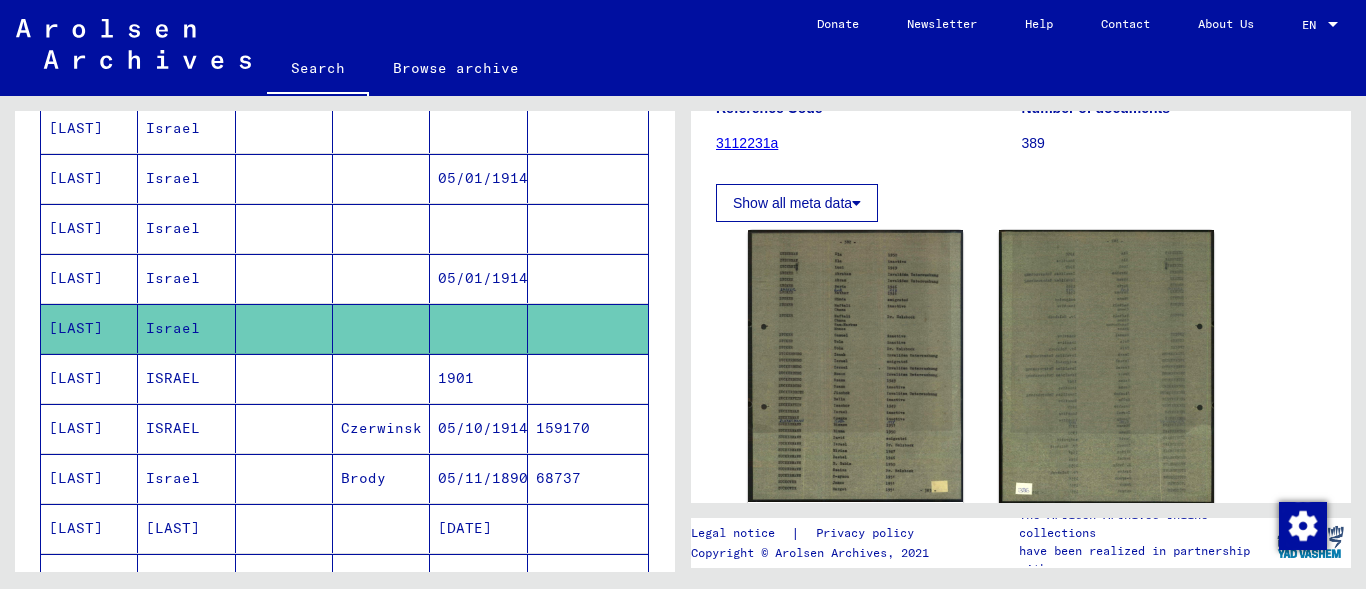 click on "ISRAEL" at bounding box center (186, 428) 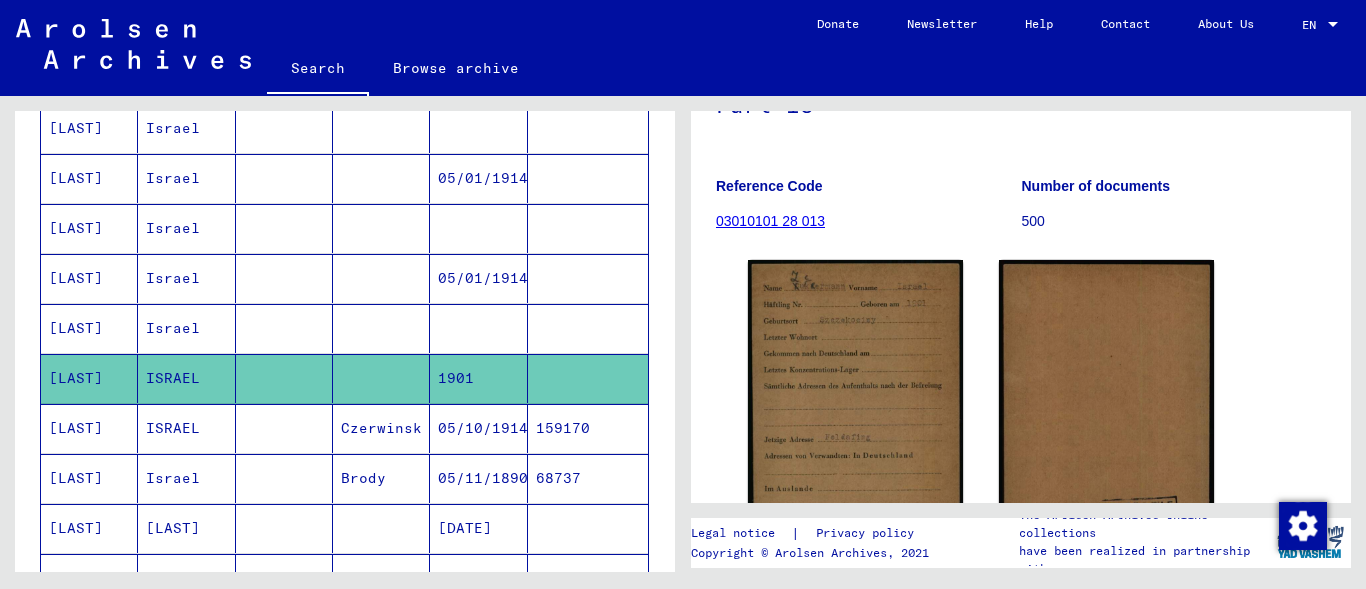 scroll, scrollTop: 190, scrollLeft: 0, axis: vertical 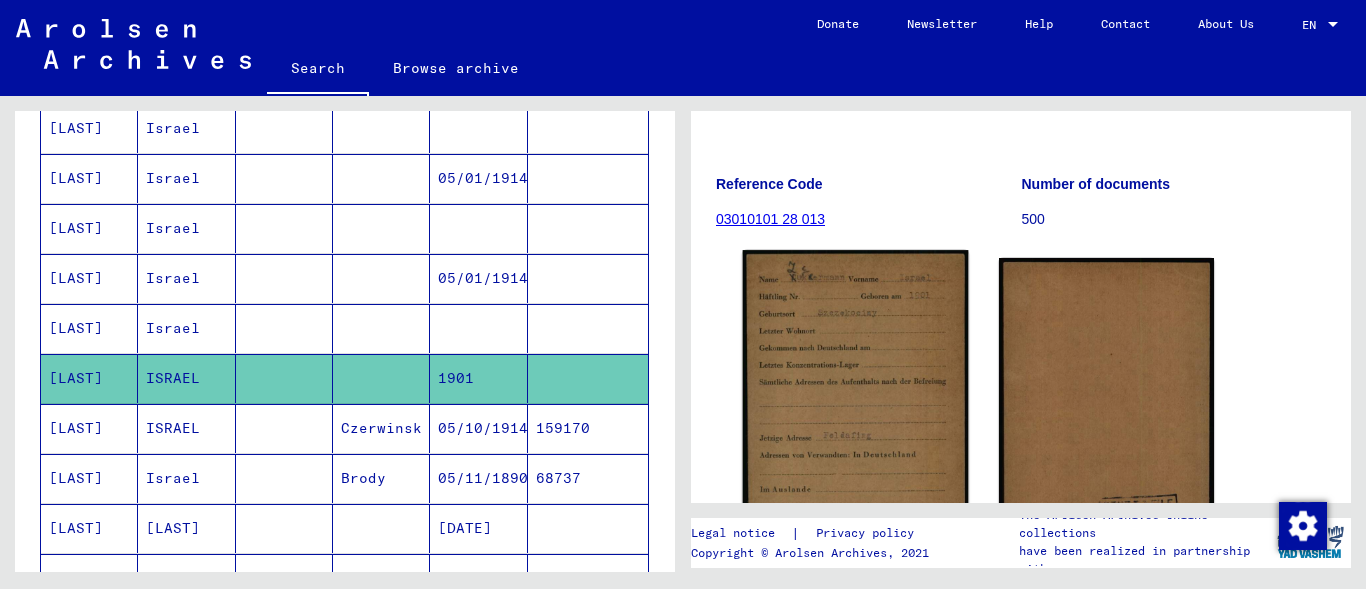 click 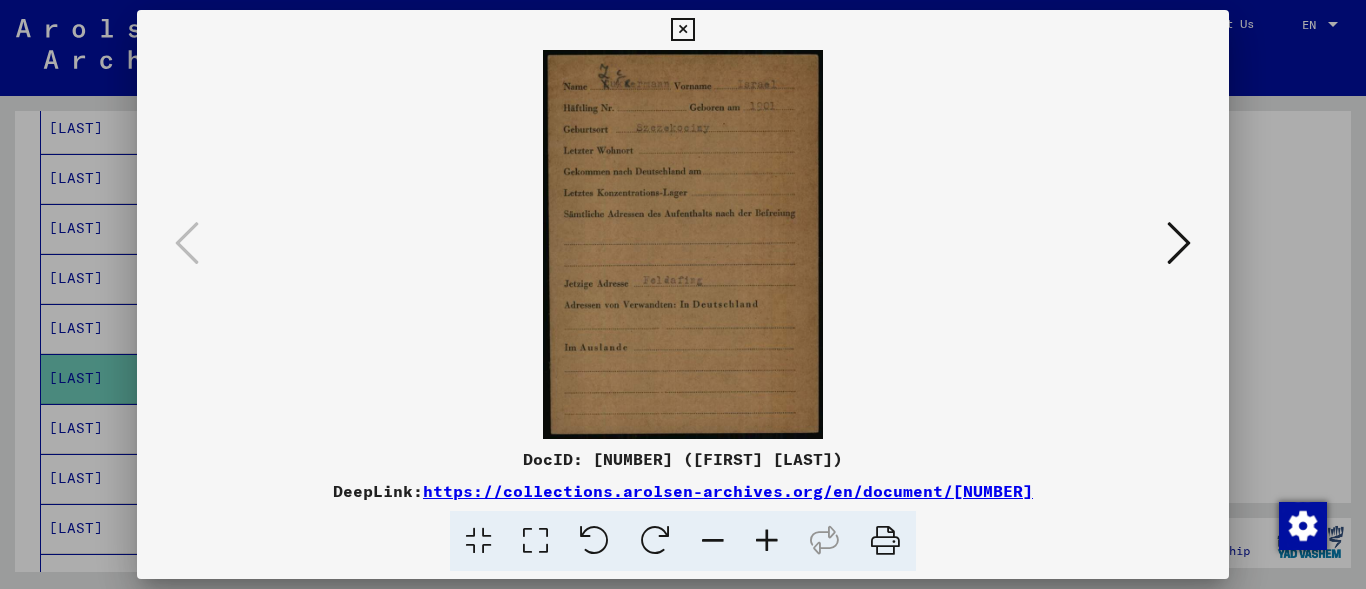 click at bounding box center [682, 30] 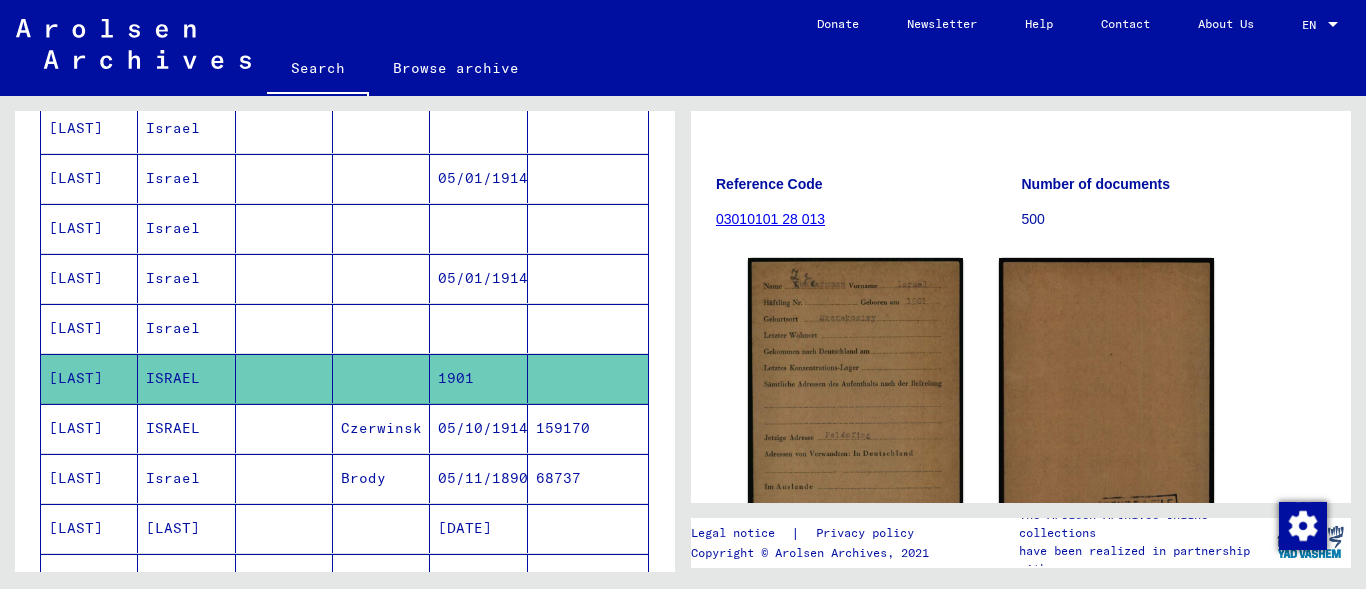 click on "ISRAEL" at bounding box center (186, 478) 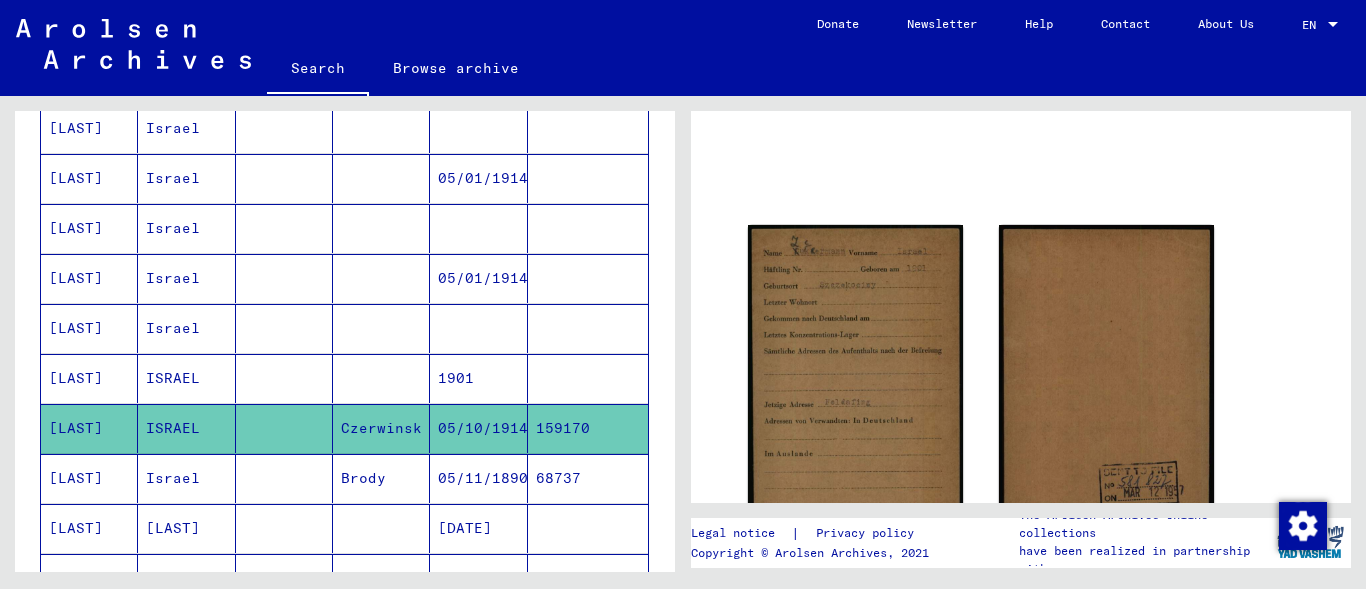 scroll, scrollTop: 55, scrollLeft: 0, axis: vertical 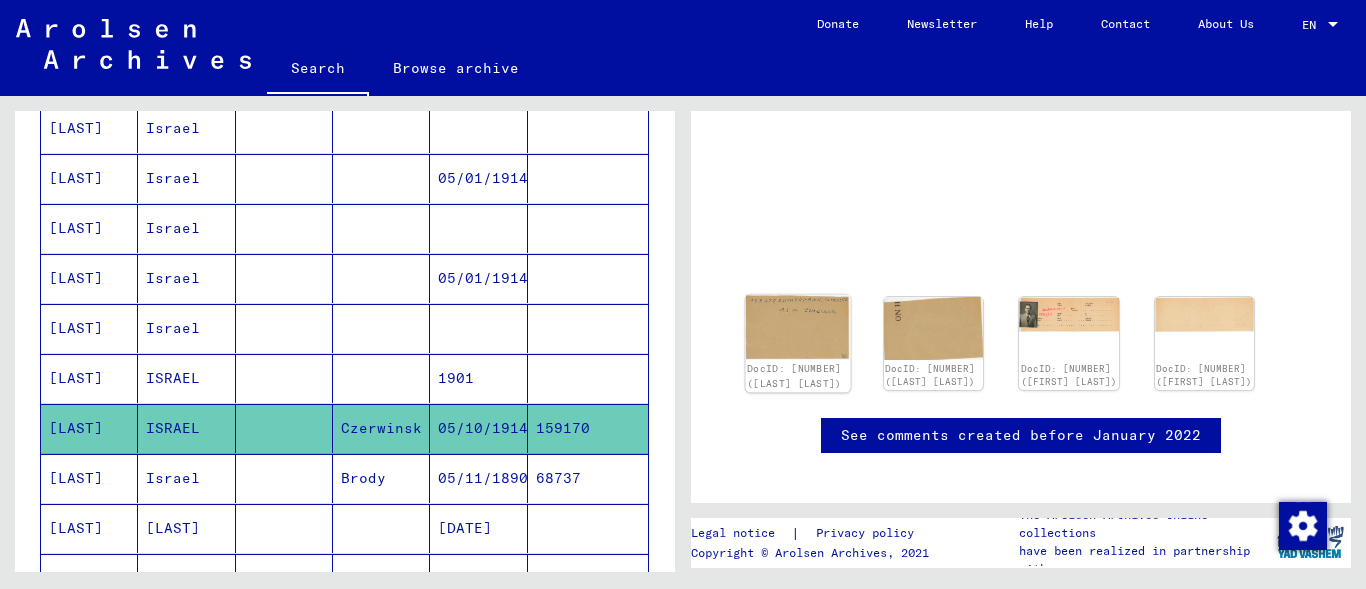 click 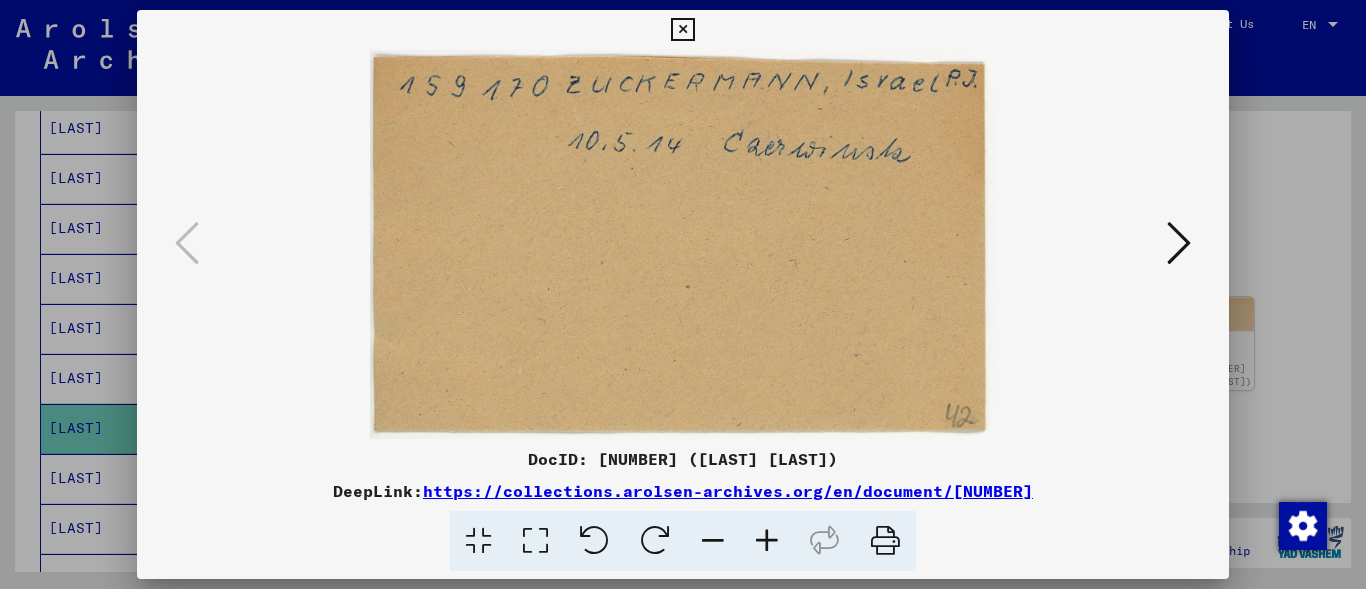 click at bounding box center [682, 30] 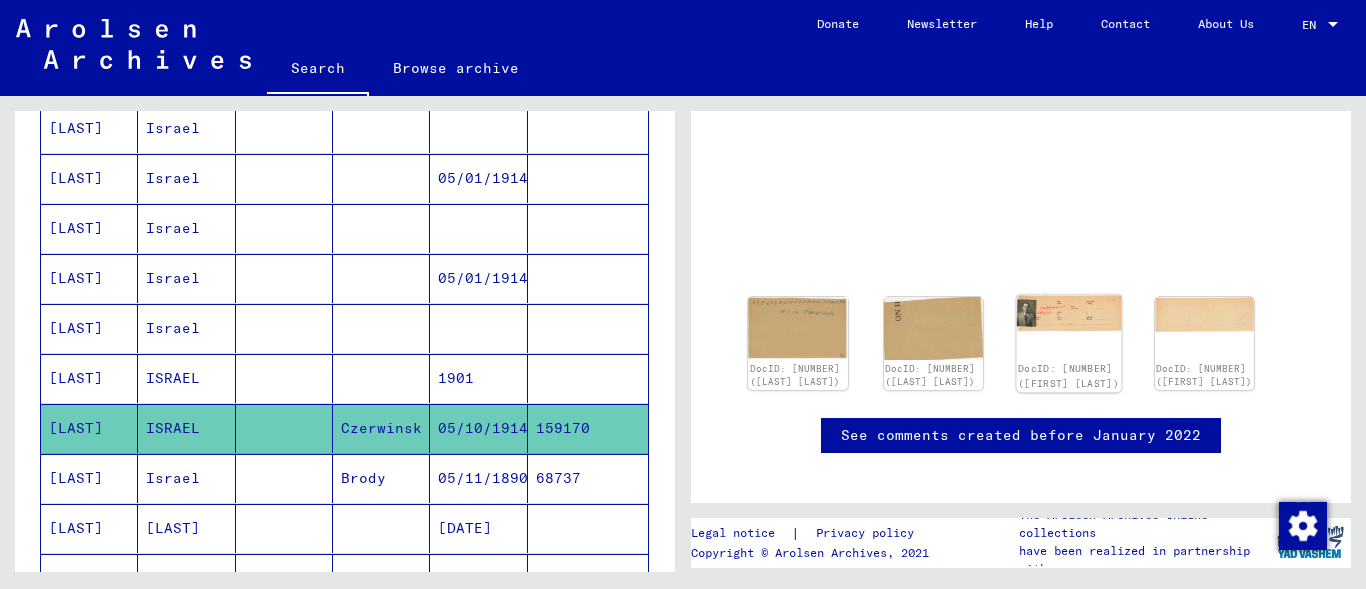 click on "DocID: [NUMBER] ([FIRST] [LAST])" 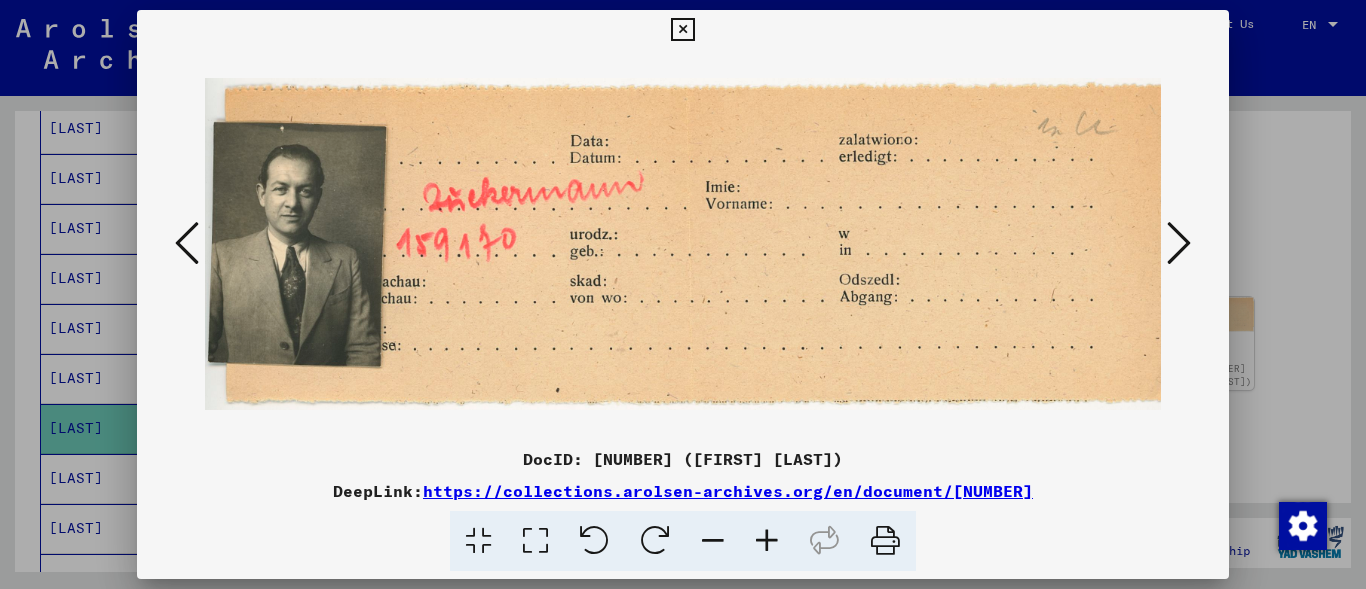 click at bounding box center (682, 30) 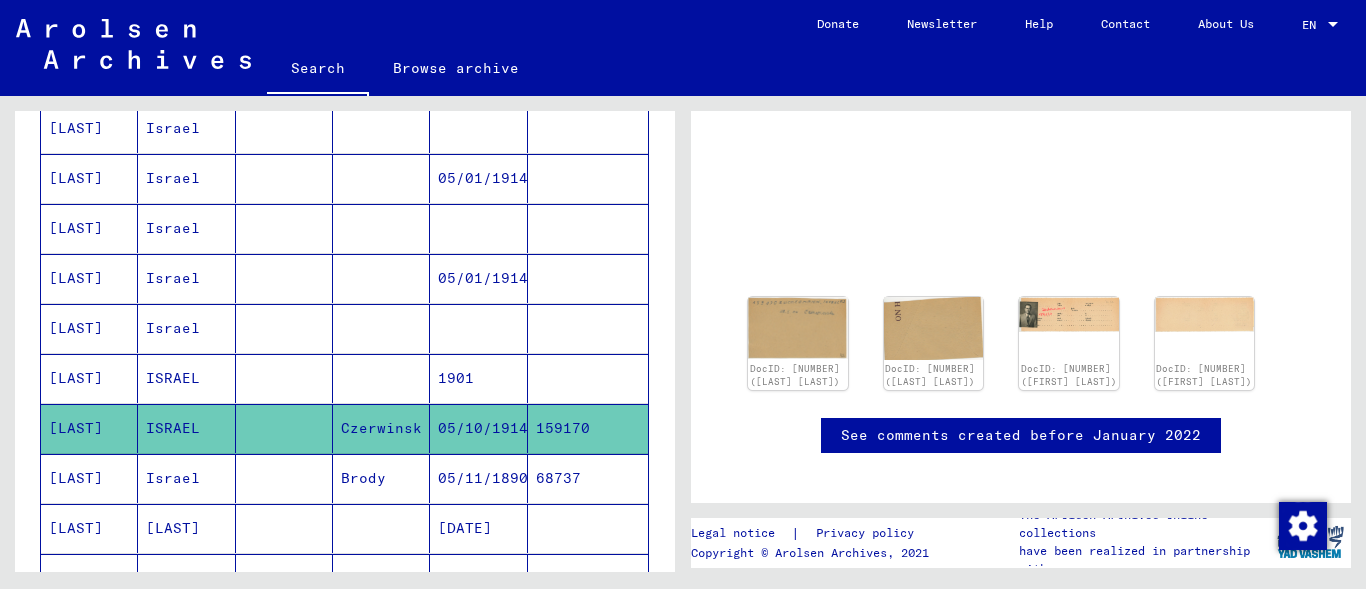 click on "Israel" at bounding box center (186, 528) 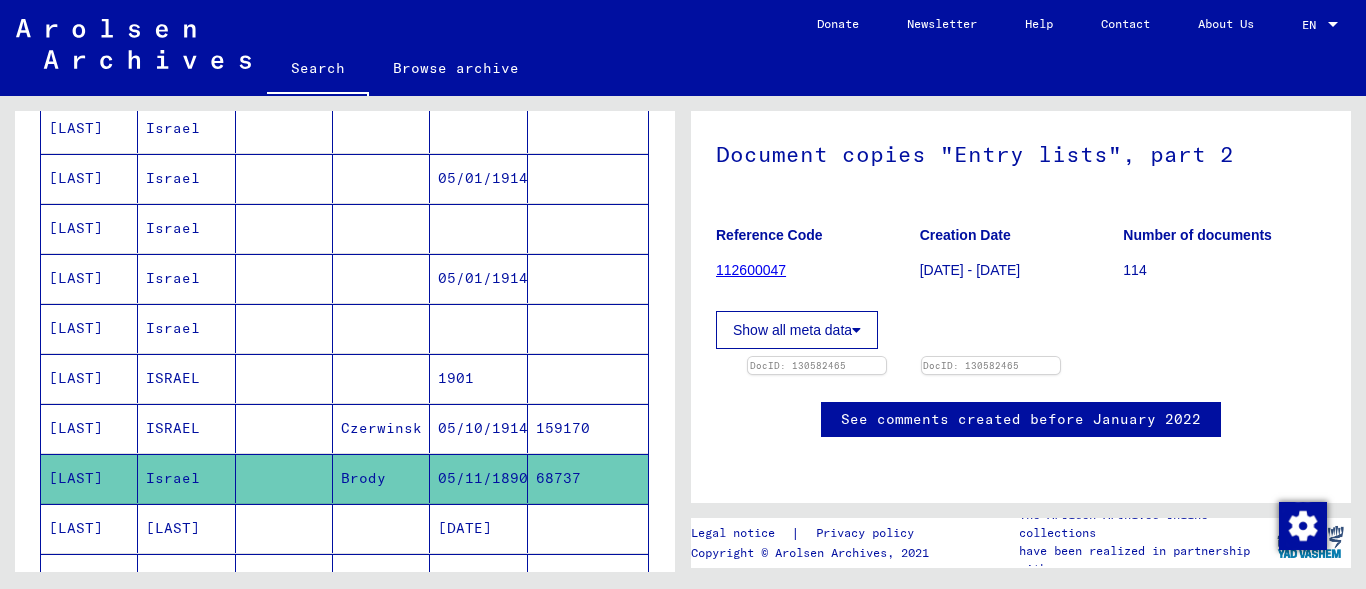 scroll, scrollTop: 171, scrollLeft: 0, axis: vertical 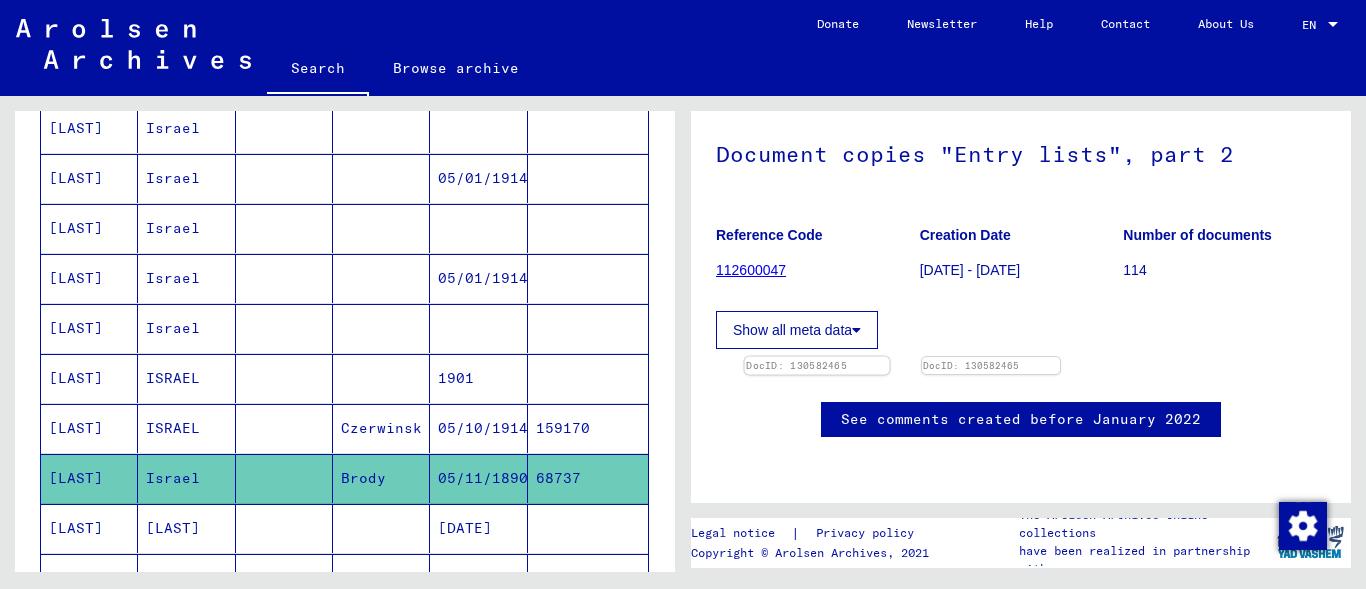 click 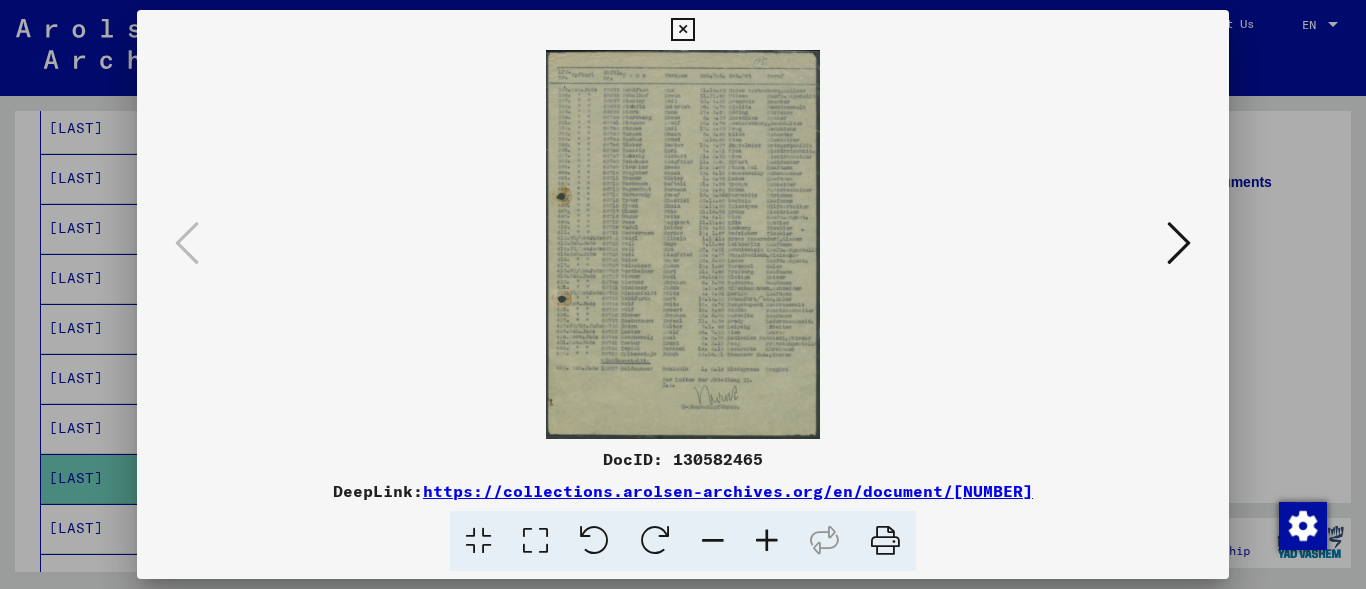 click at bounding box center (767, 541) 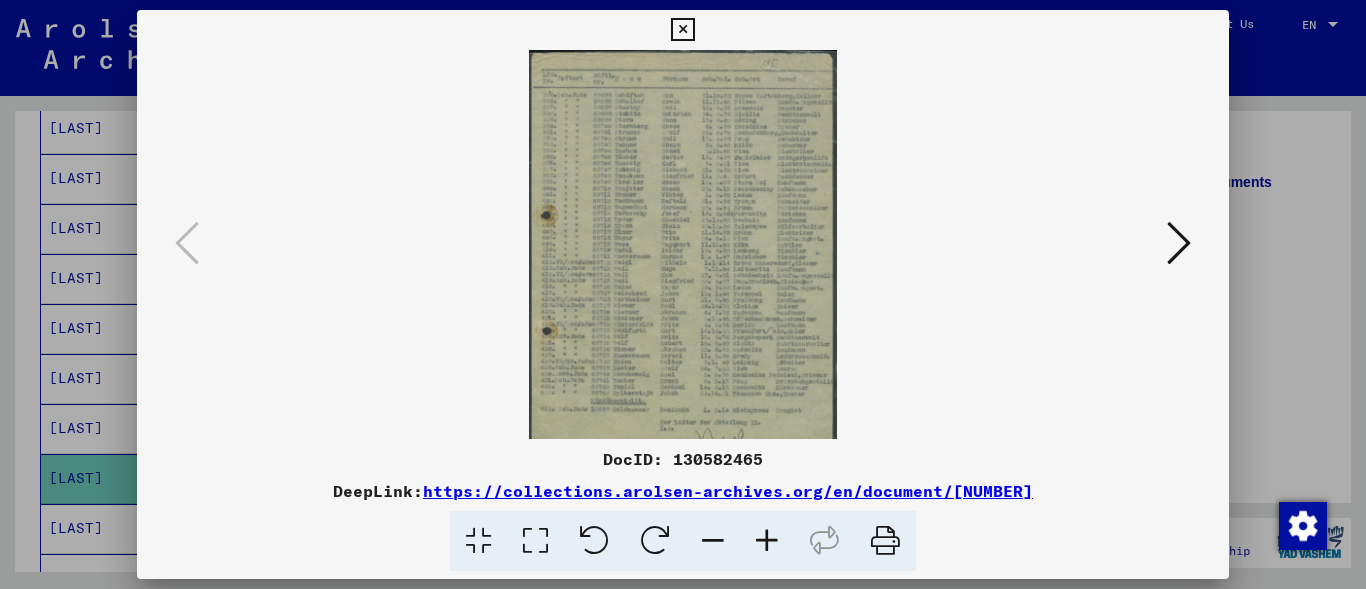 click at bounding box center [767, 541] 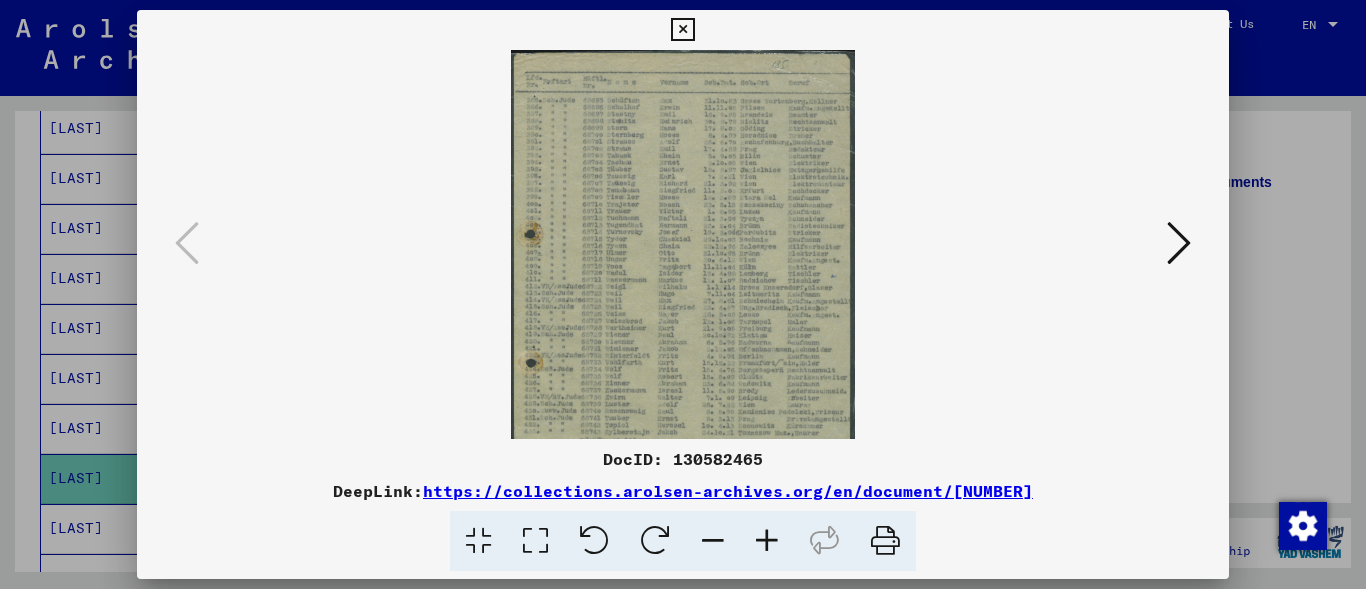 click at bounding box center [767, 541] 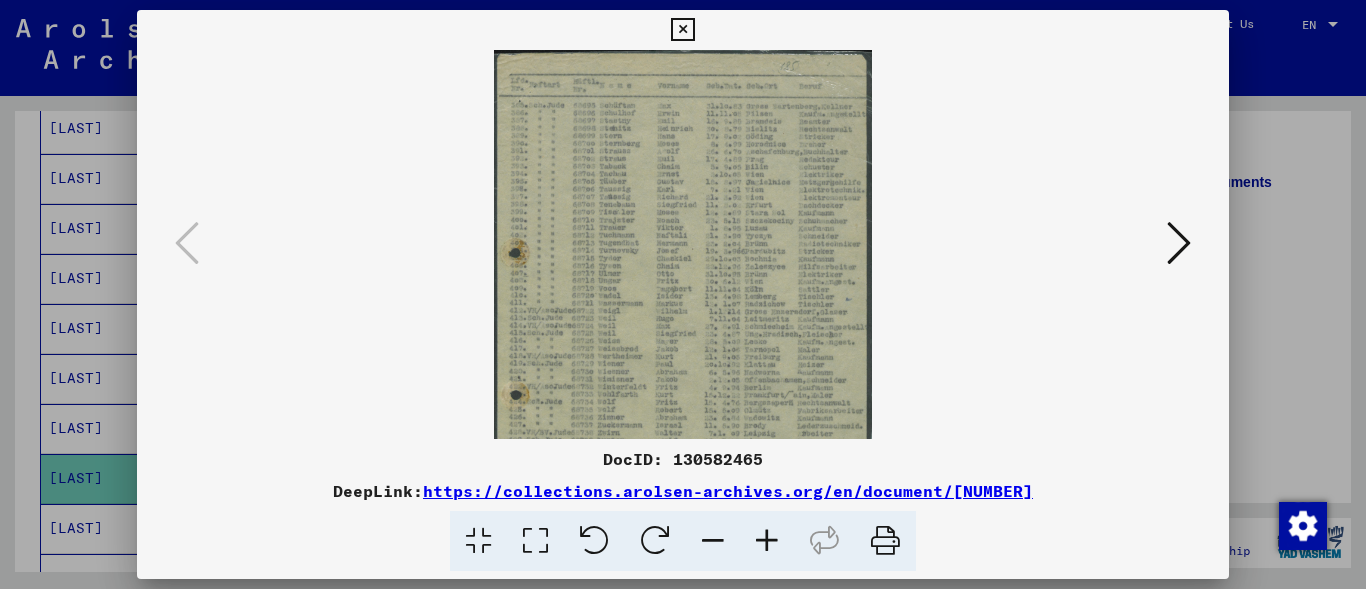 click at bounding box center (767, 541) 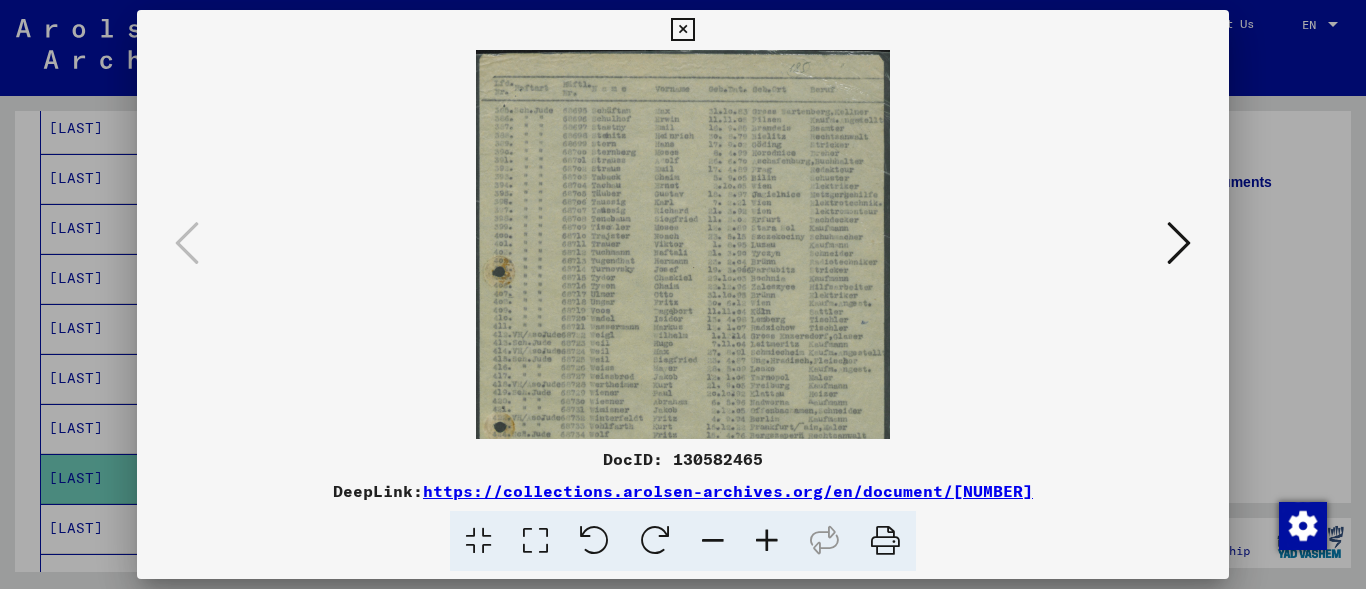 click at bounding box center (767, 541) 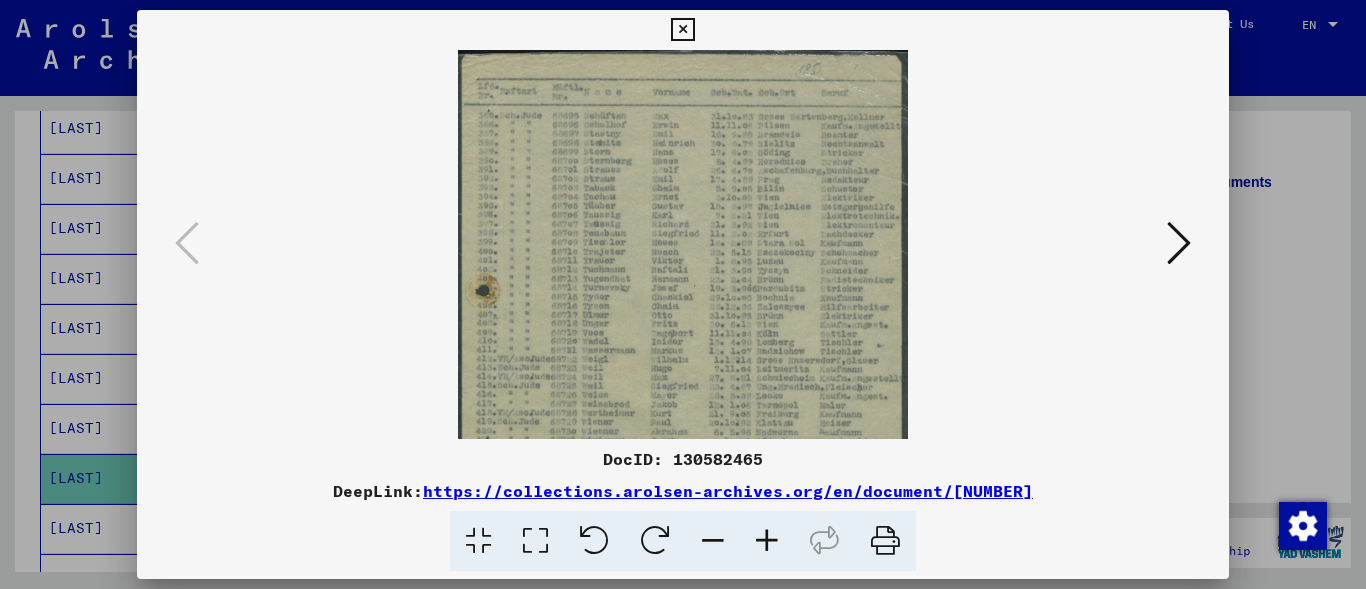 click at bounding box center (767, 541) 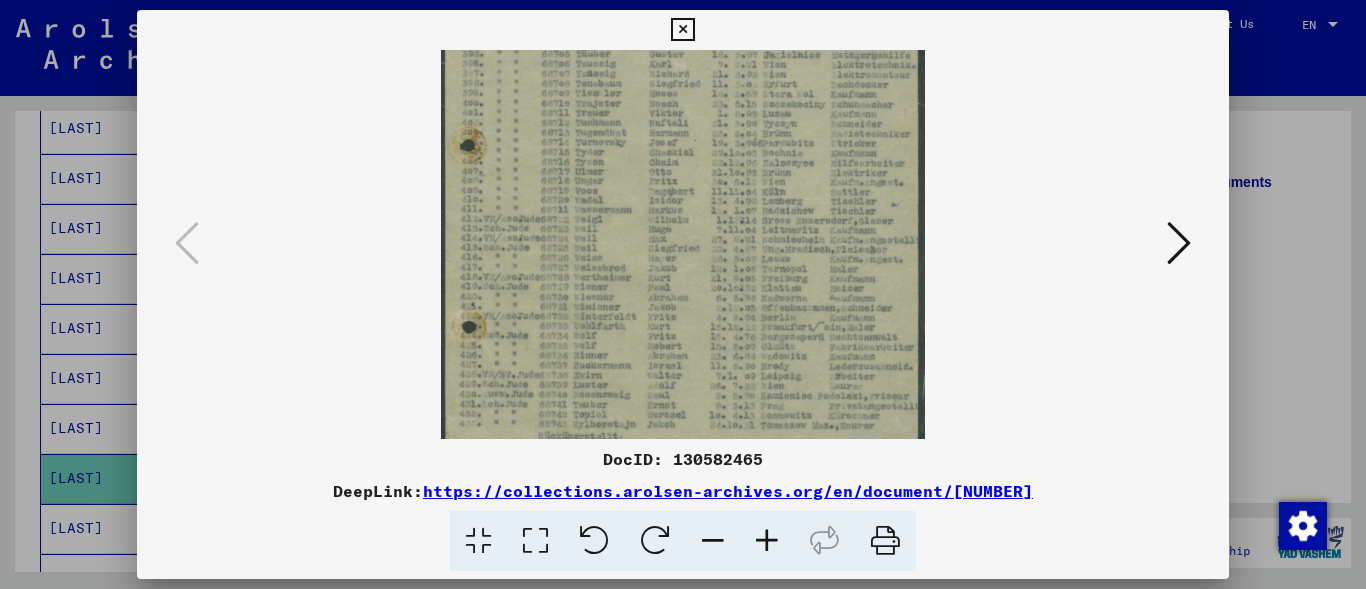 scroll, scrollTop: 142, scrollLeft: 0, axis: vertical 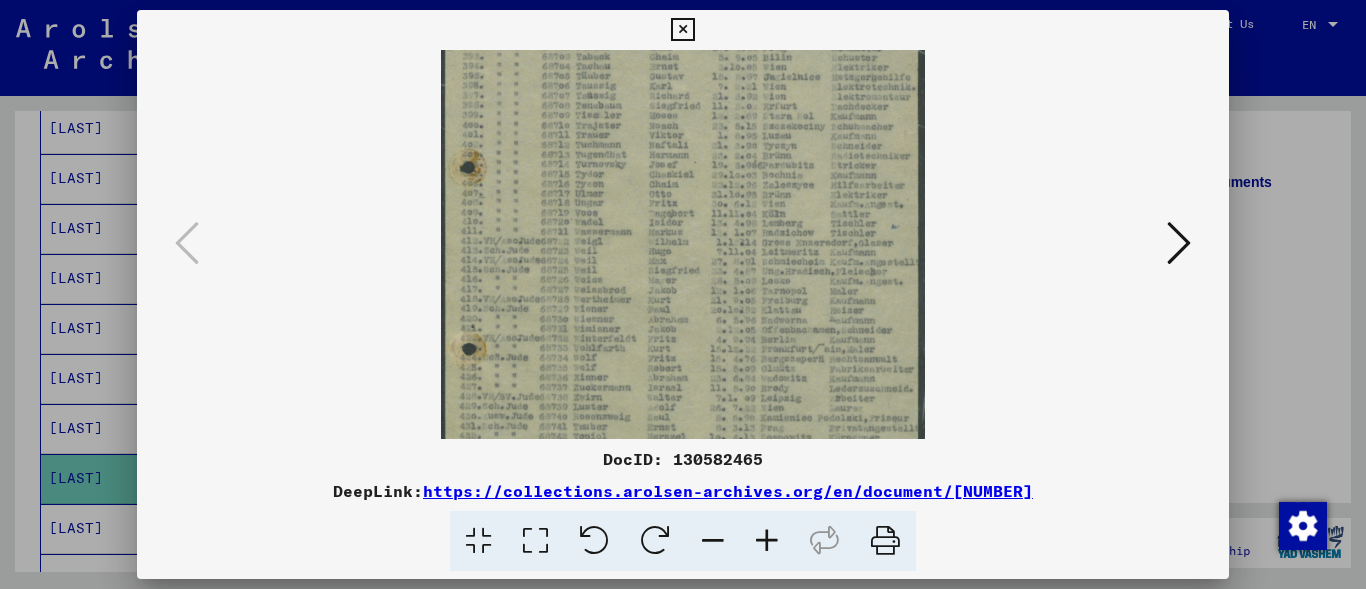 drag, startPoint x: 873, startPoint y: 260, endPoint x: 904, endPoint y: 118, distance: 145.34442 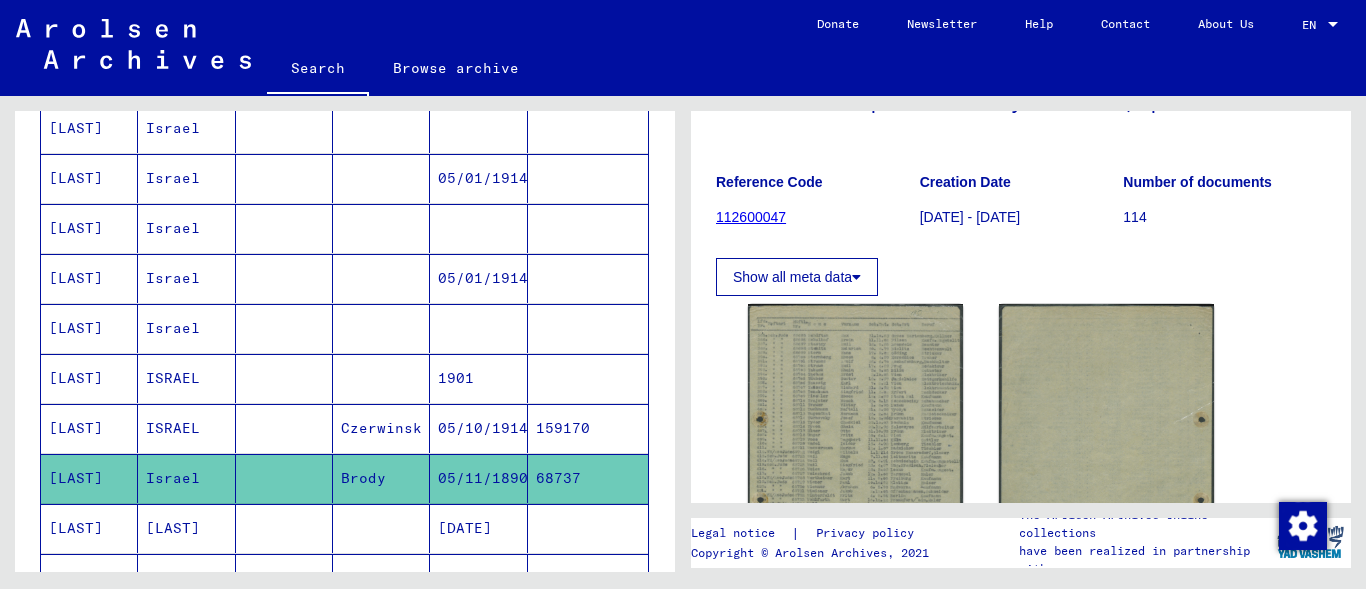 click on "[LAST]" at bounding box center (186, 578) 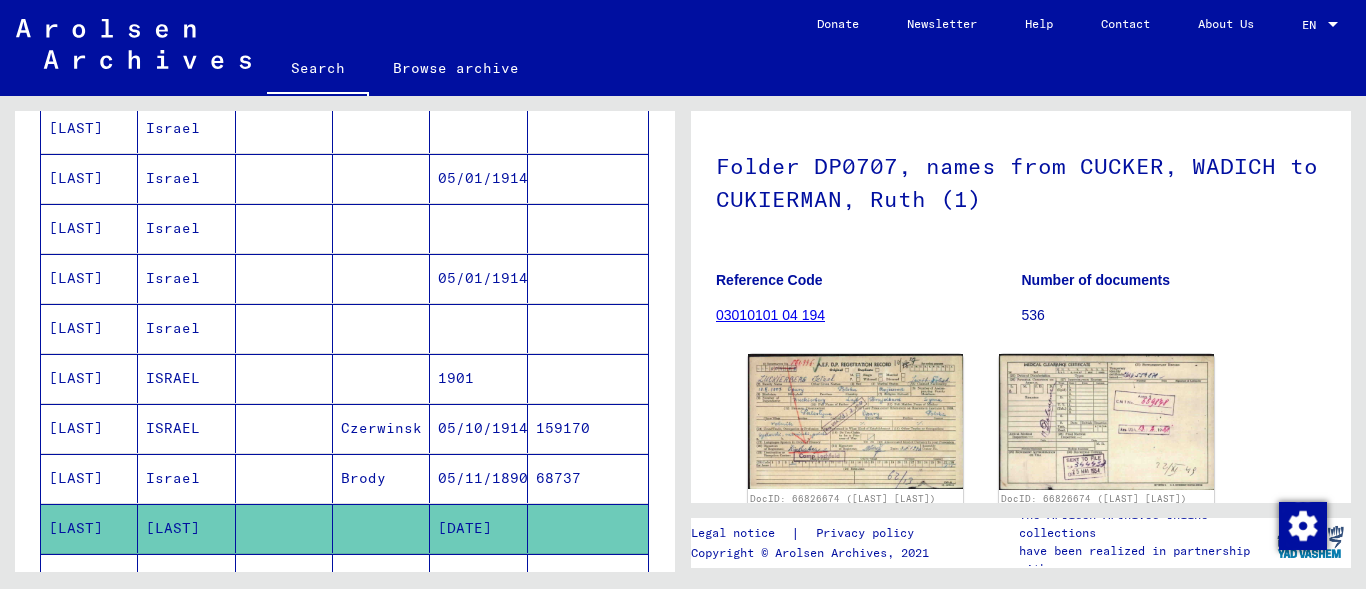 scroll, scrollTop: 155, scrollLeft: 0, axis: vertical 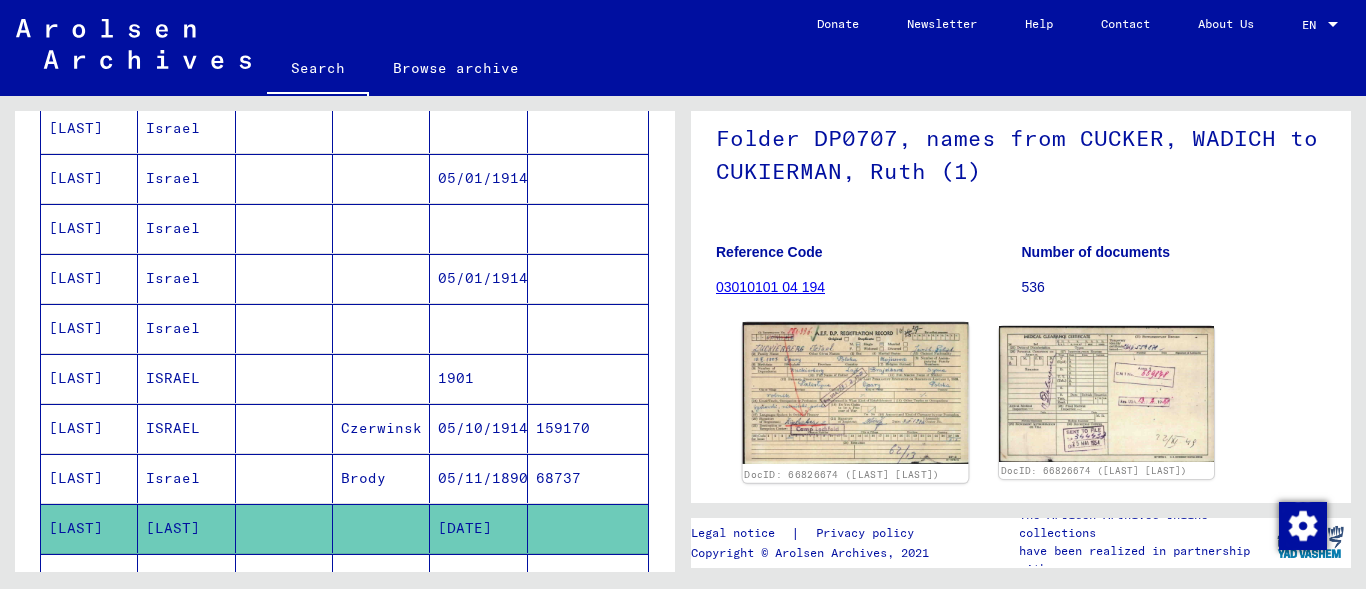 click 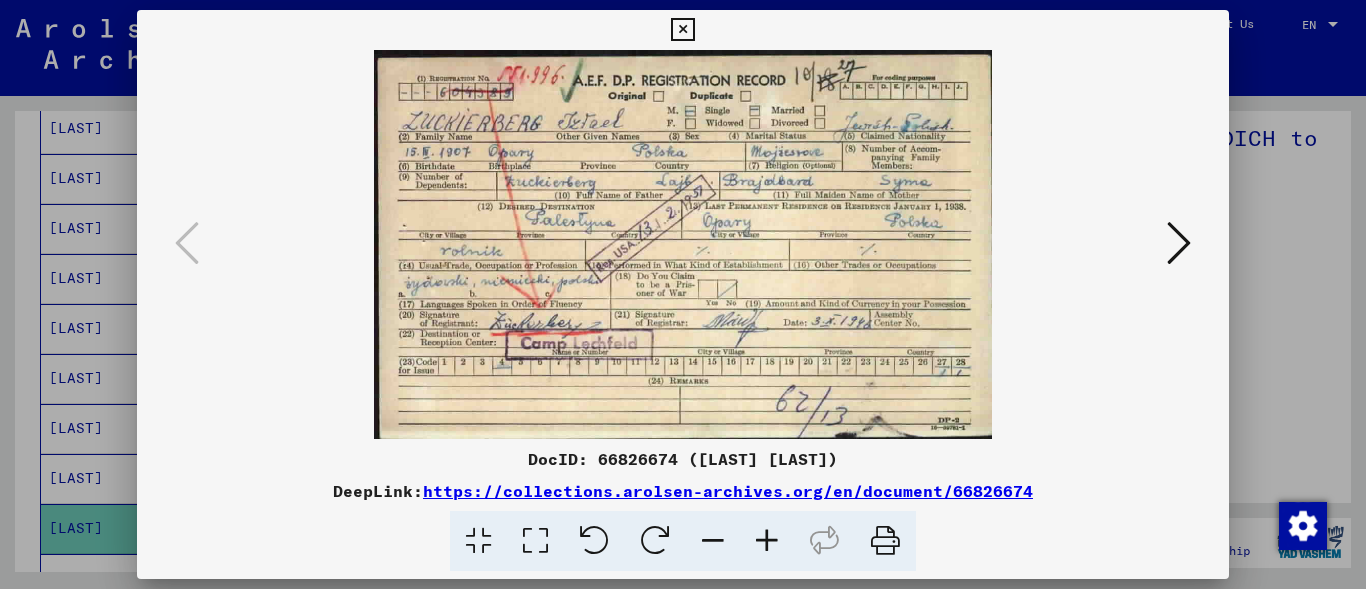 click at bounding box center [682, 30] 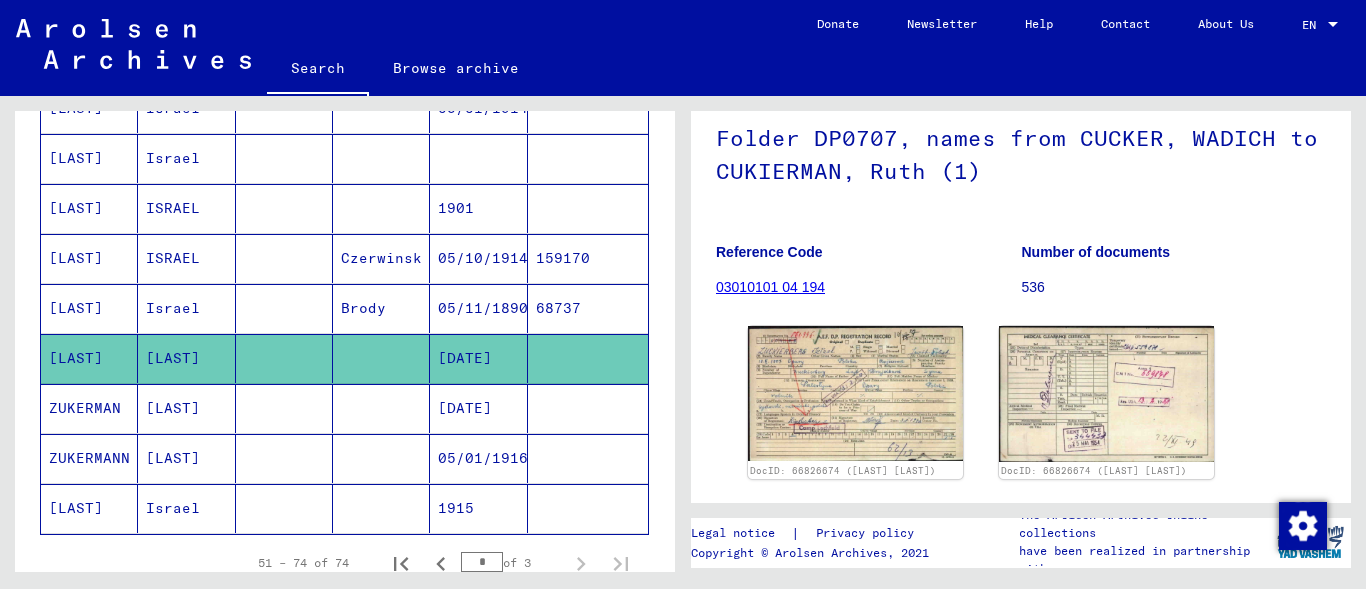scroll, scrollTop: 1090, scrollLeft: 0, axis: vertical 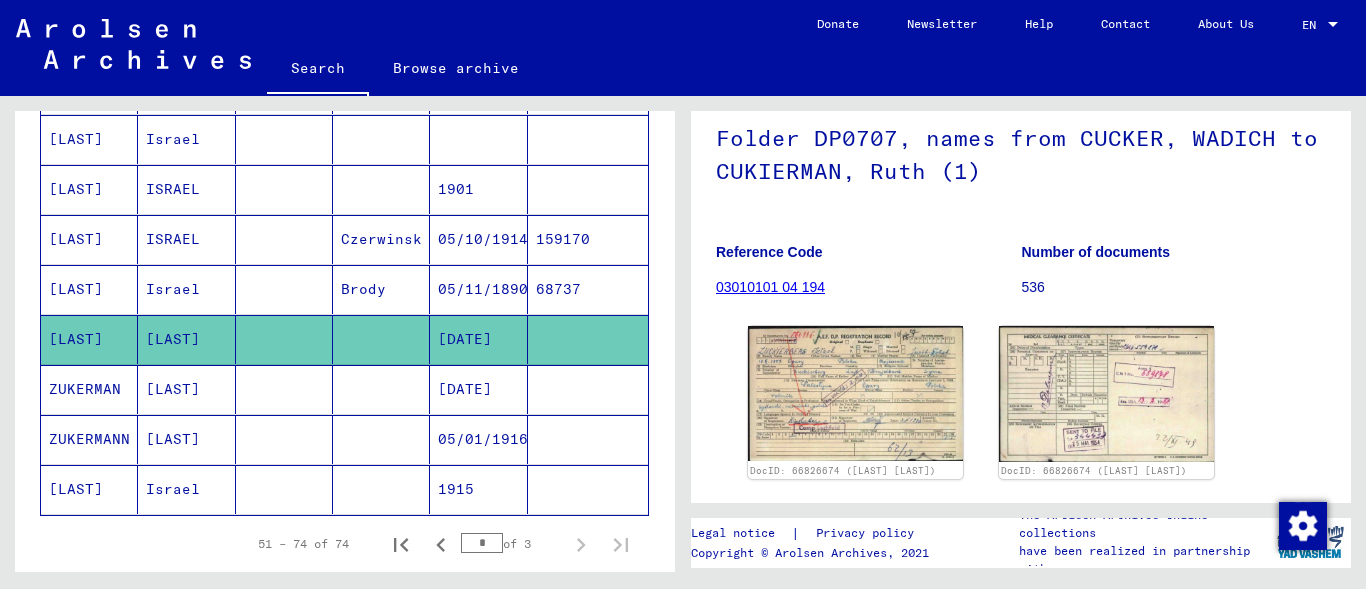 click on "[LAST]" at bounding box center (186, 439) 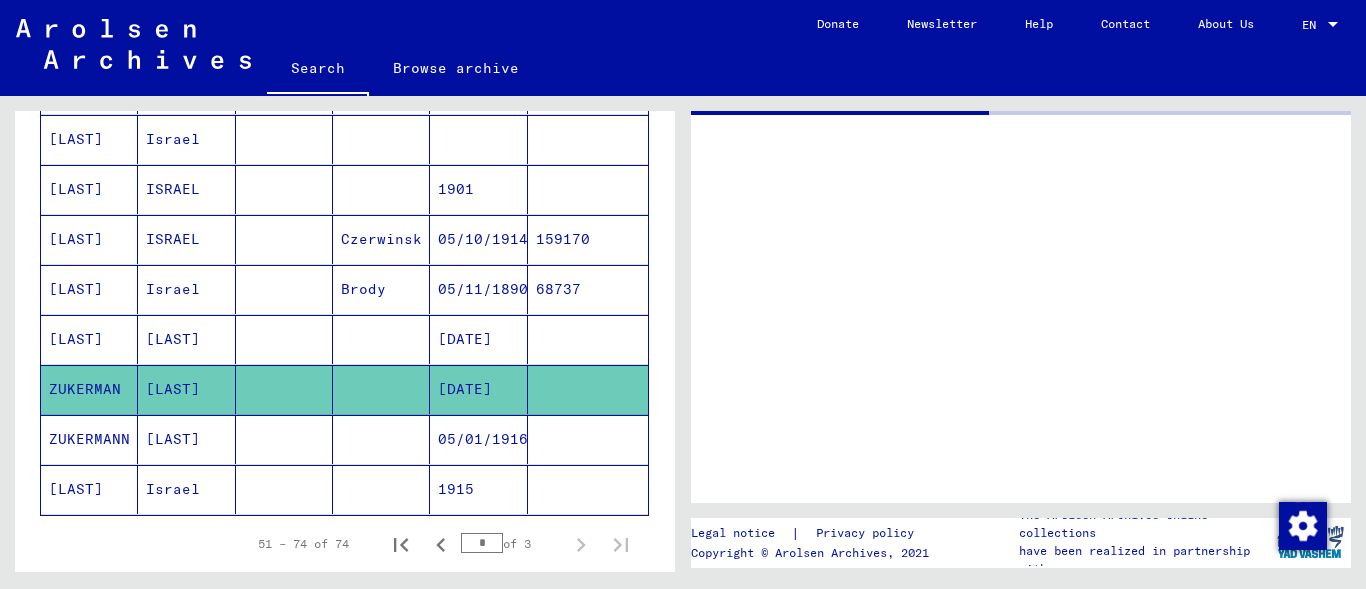 scroll, scrollTop: 0, scrollLeft: 0, axis: both 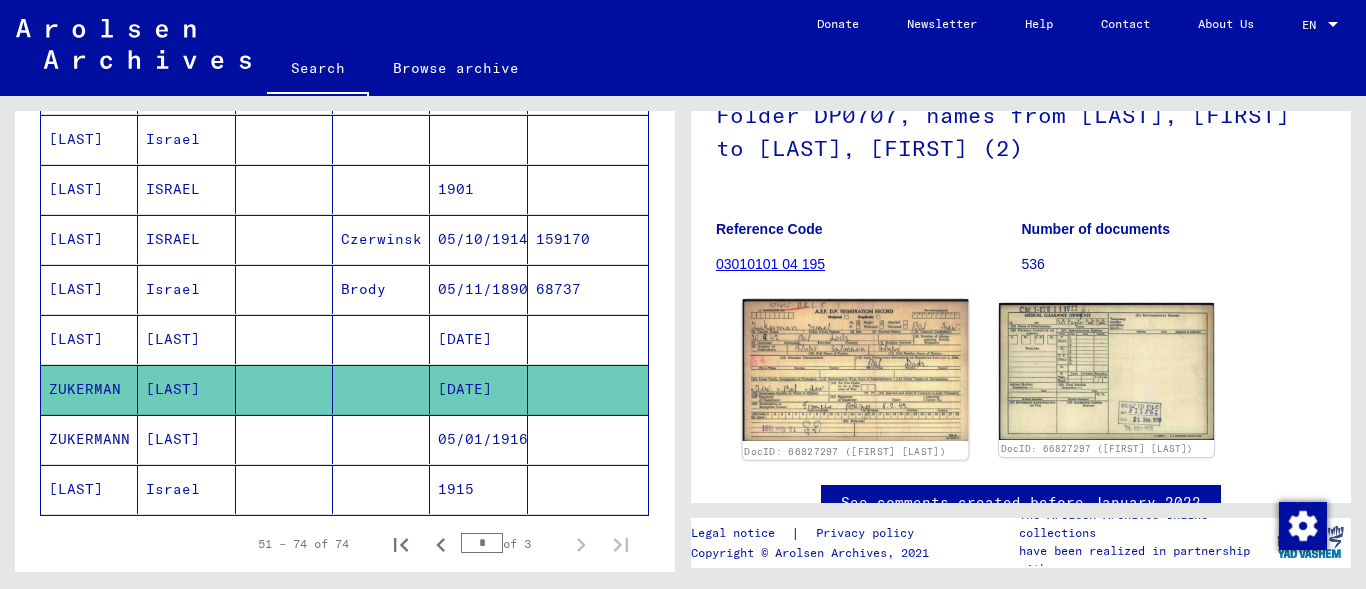 click 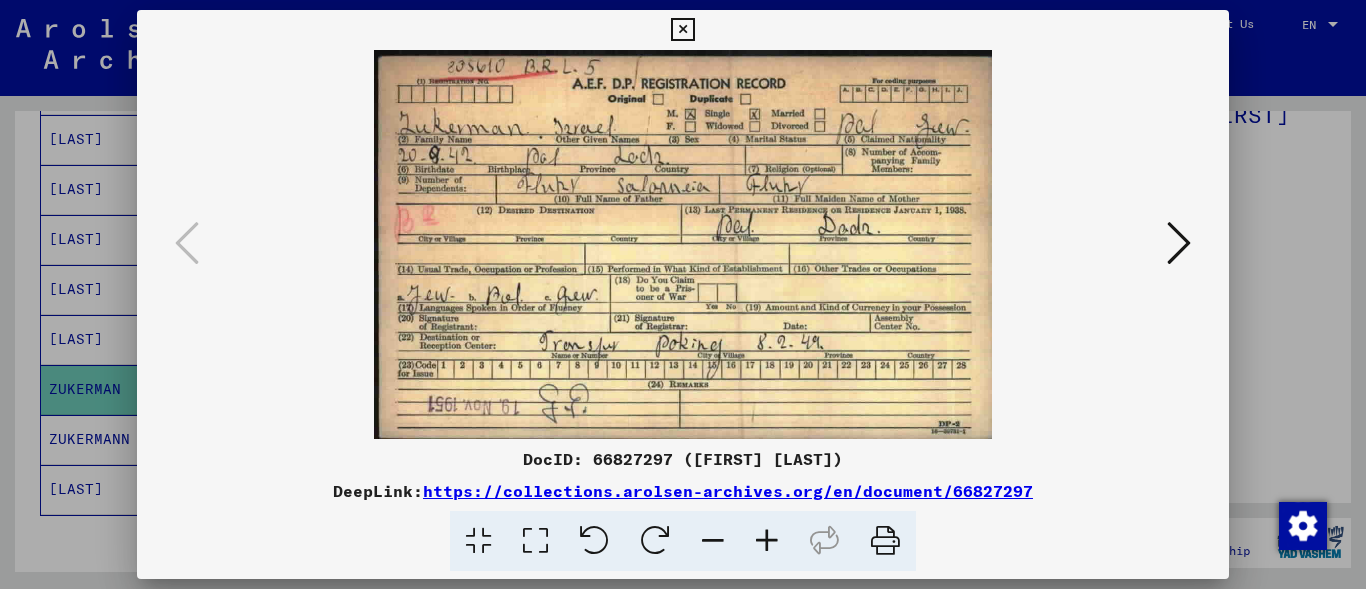 click at bounding box center [682, 30] 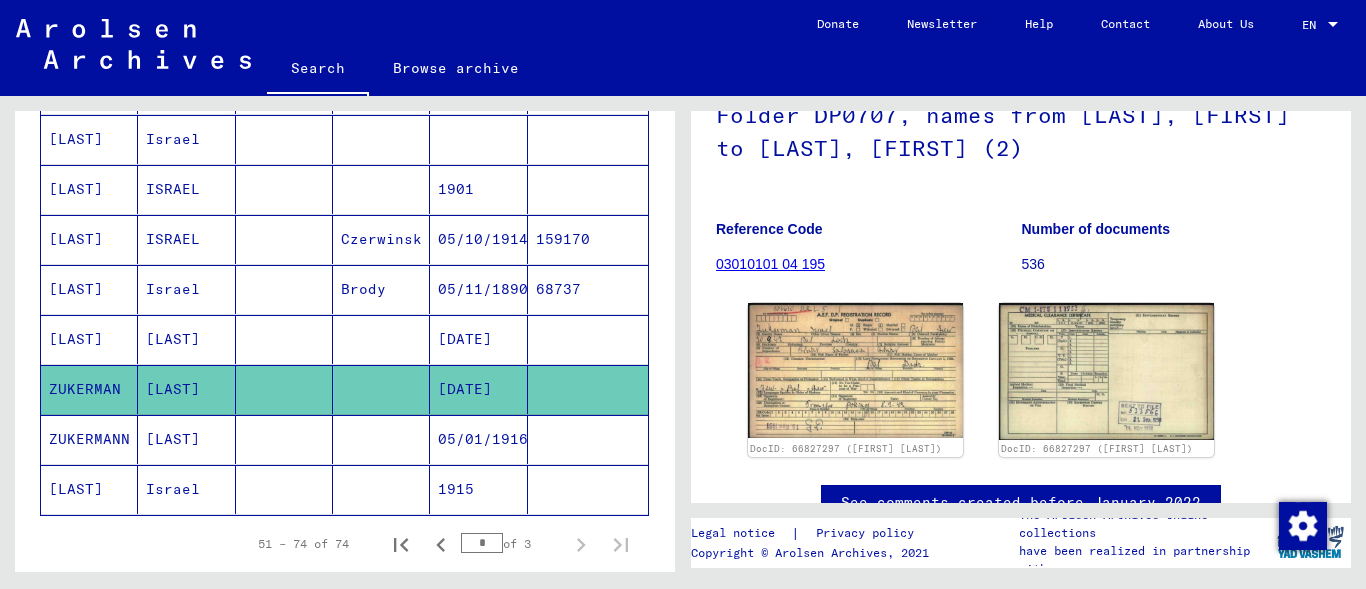 click on "[LAST]" at bounding box center [186, 489] 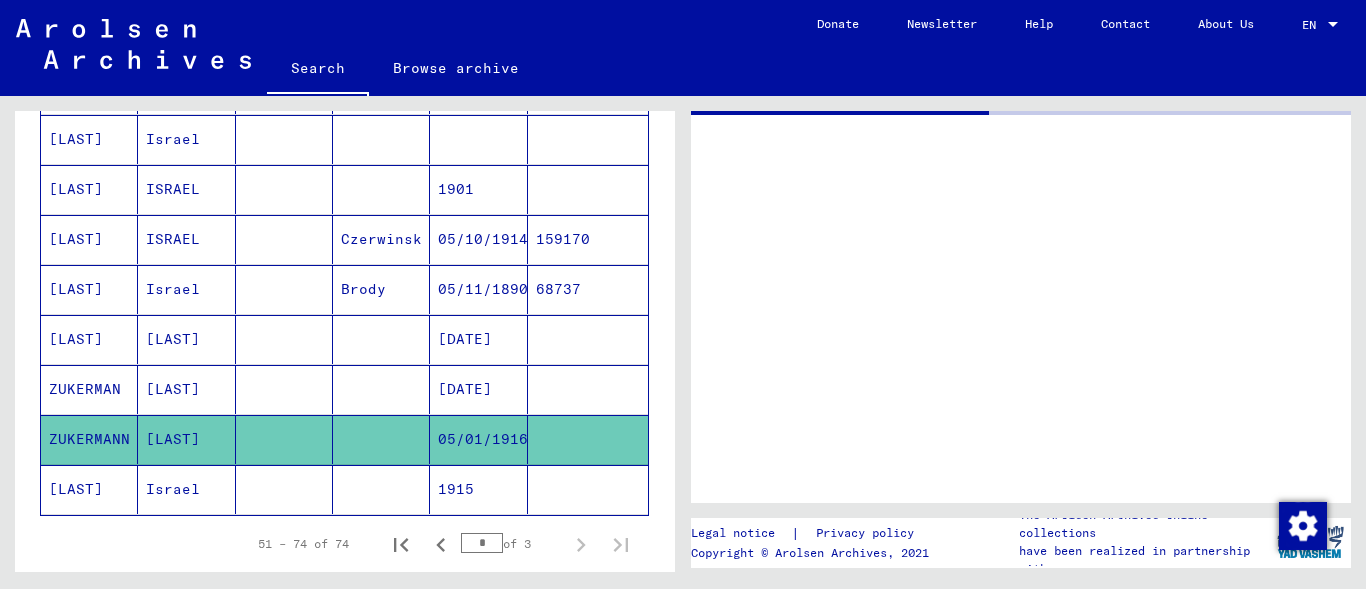 scroll, scrollTop: 0, scrollLeft: 0, axis: both 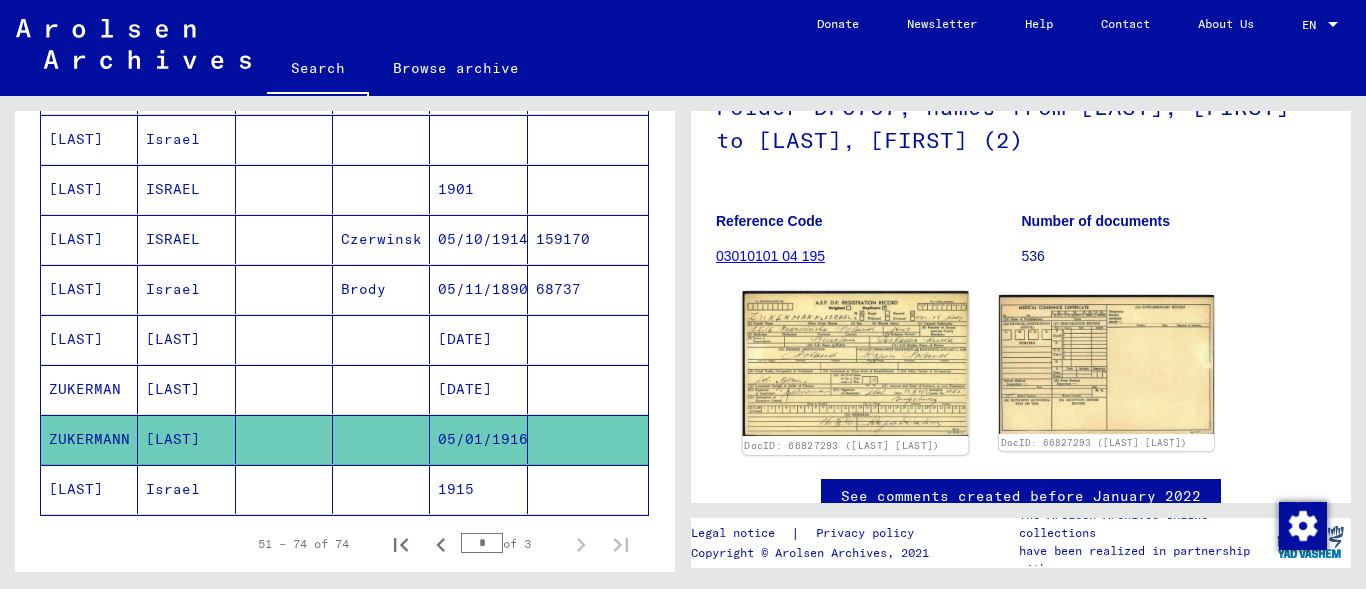 click 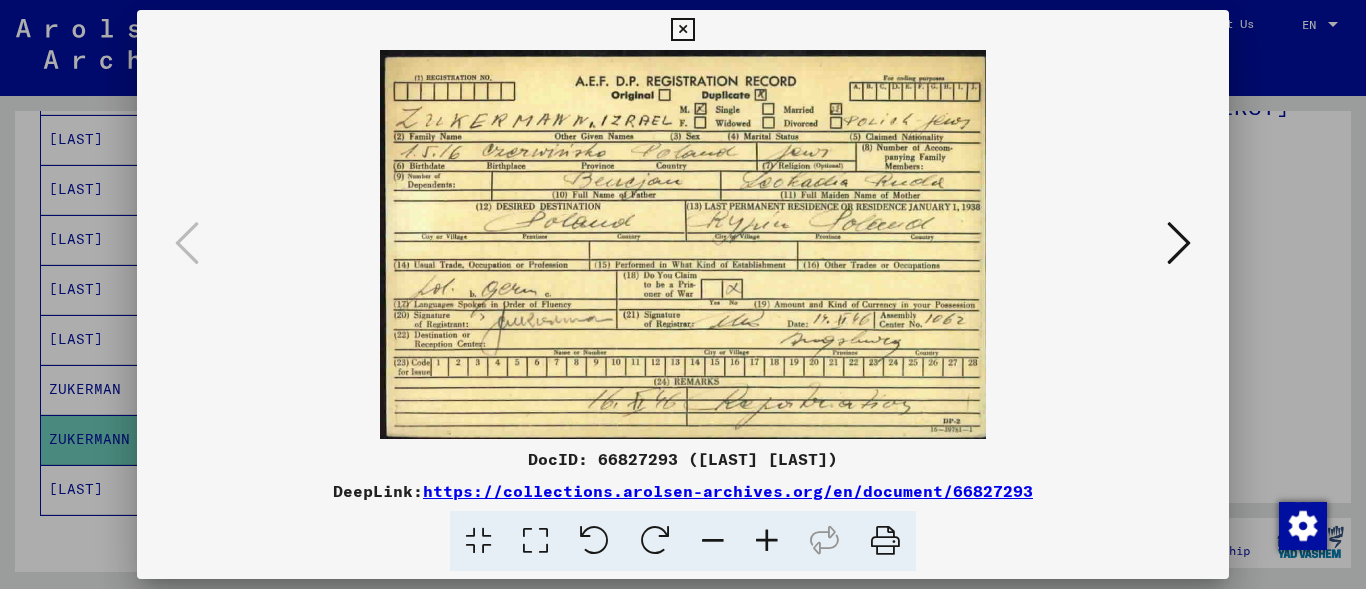 click at bounding box center (682, 30) 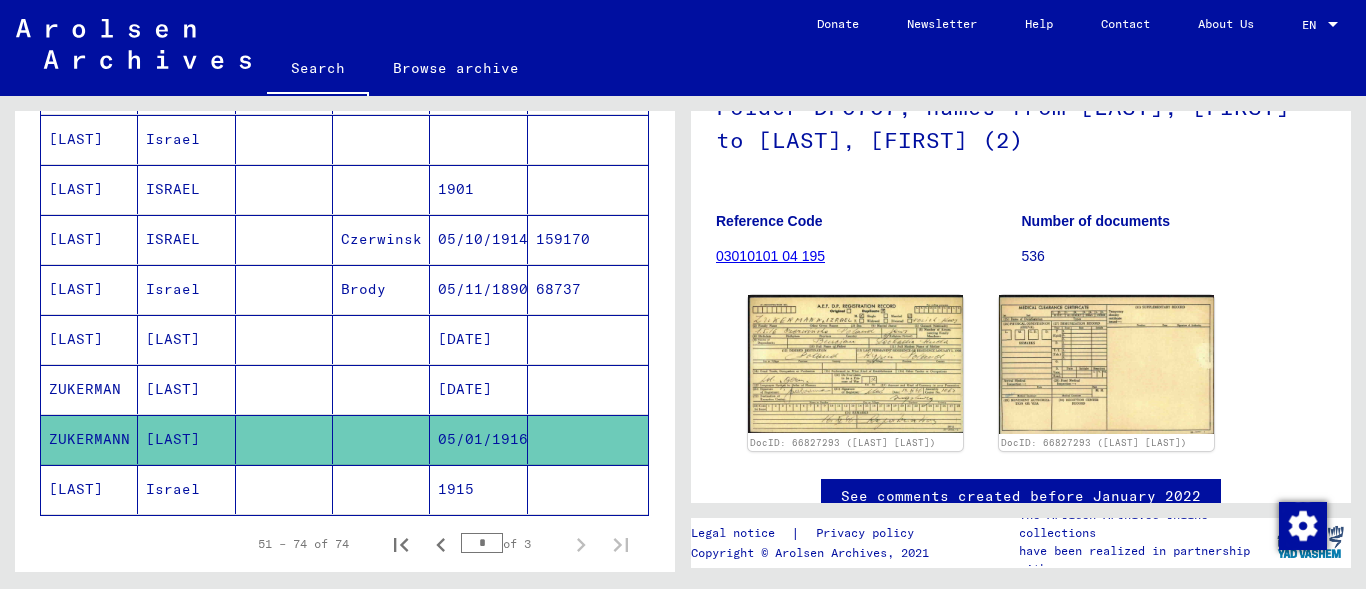click on "Israel" 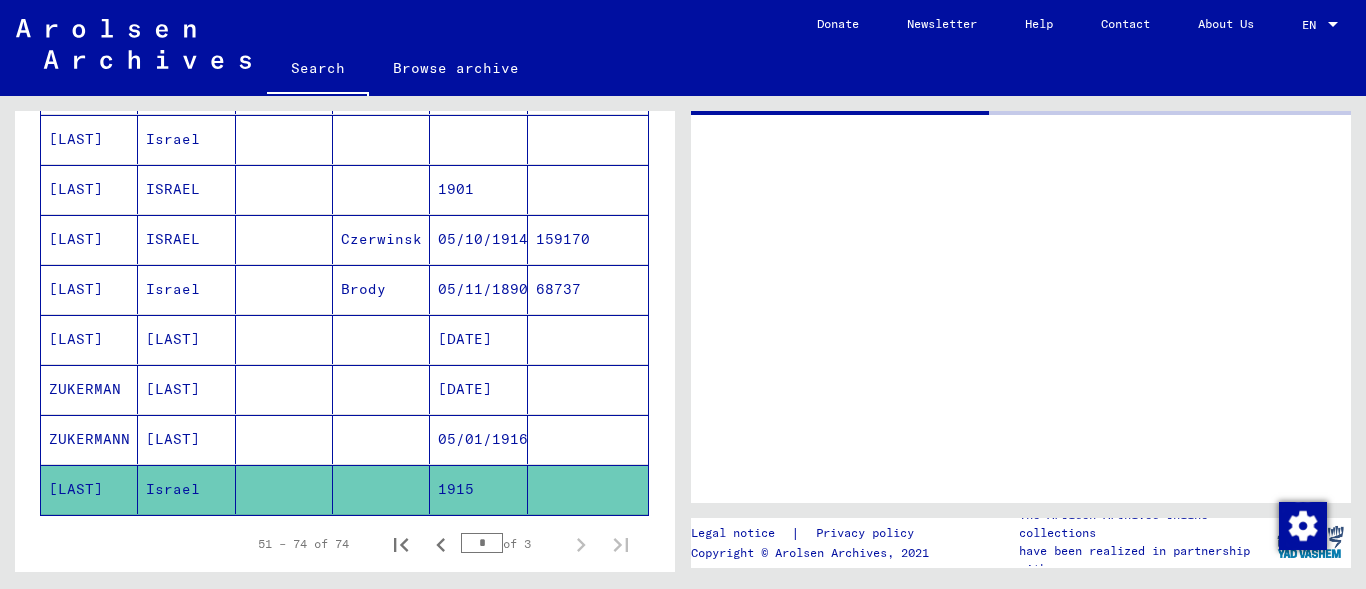 scroll, scrollTop: 0, scrollLeft: 0, axis: both 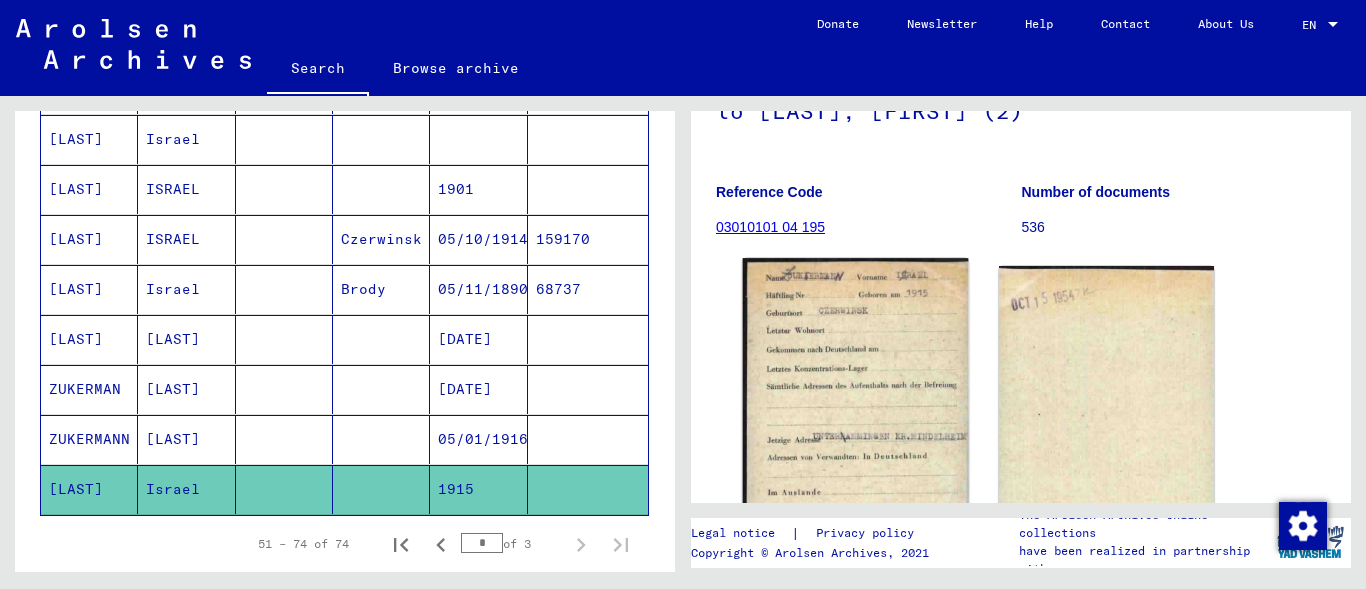 click 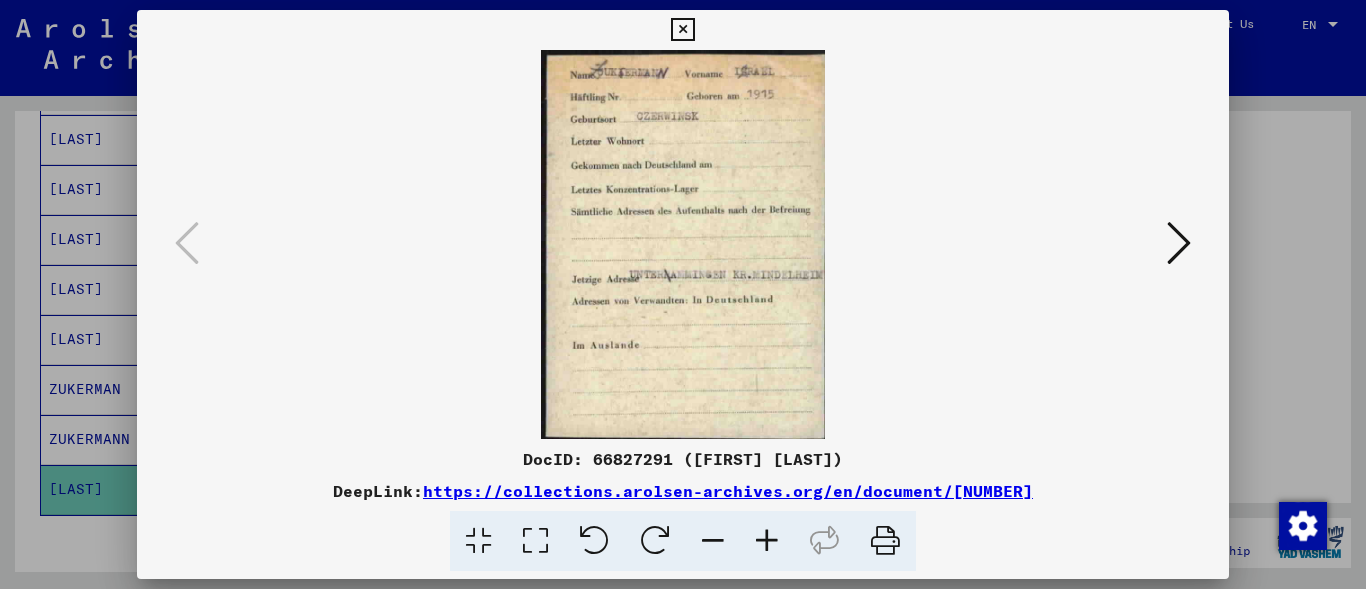 click at bounding box center [682, 30] 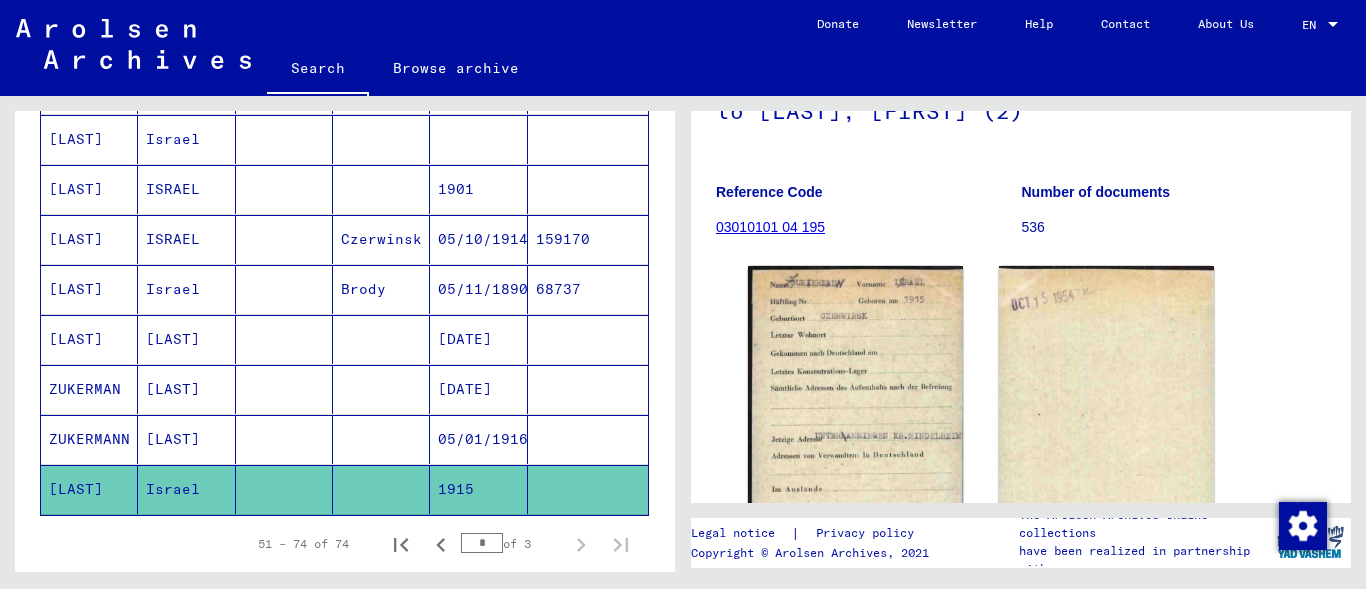 scroll, scrollTop: 0, scrollLeft: 0, axis: both 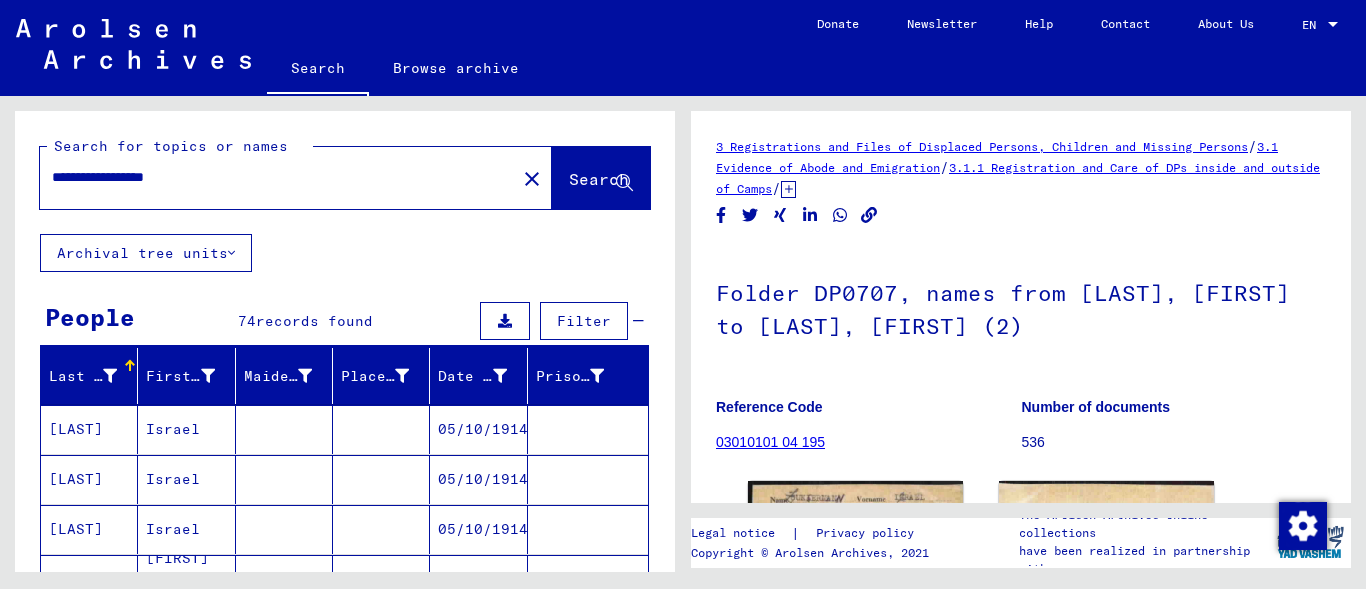 click on "**********" at bounding box center [278, 177] 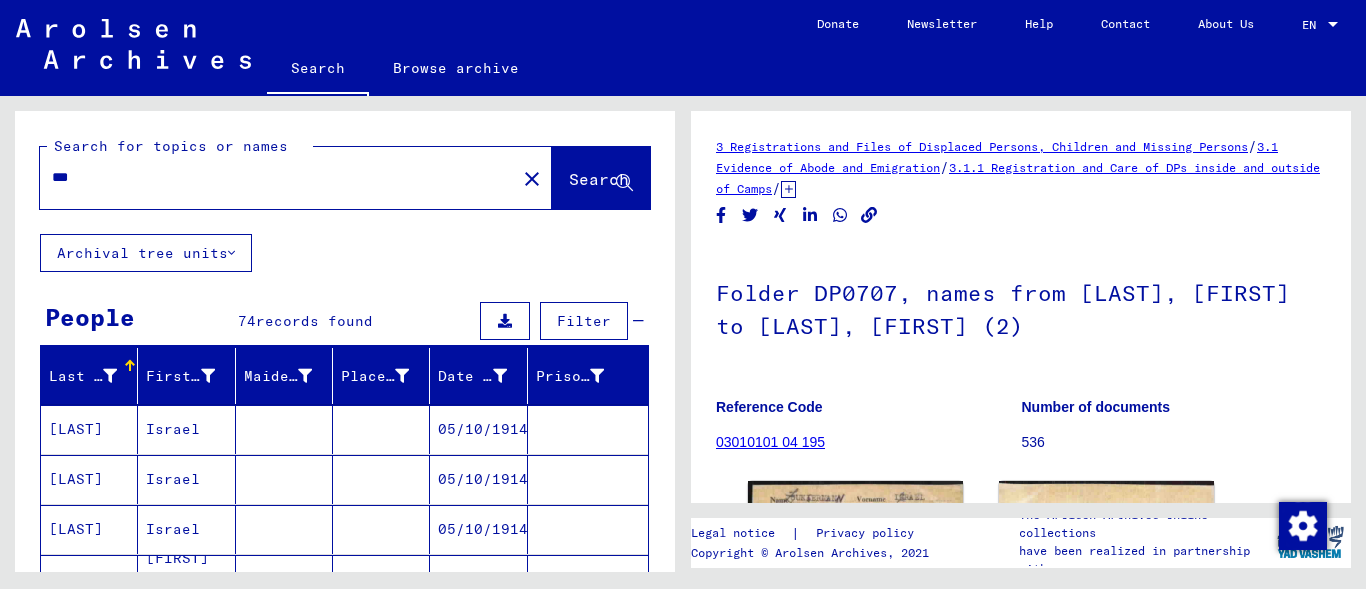 type on "*" 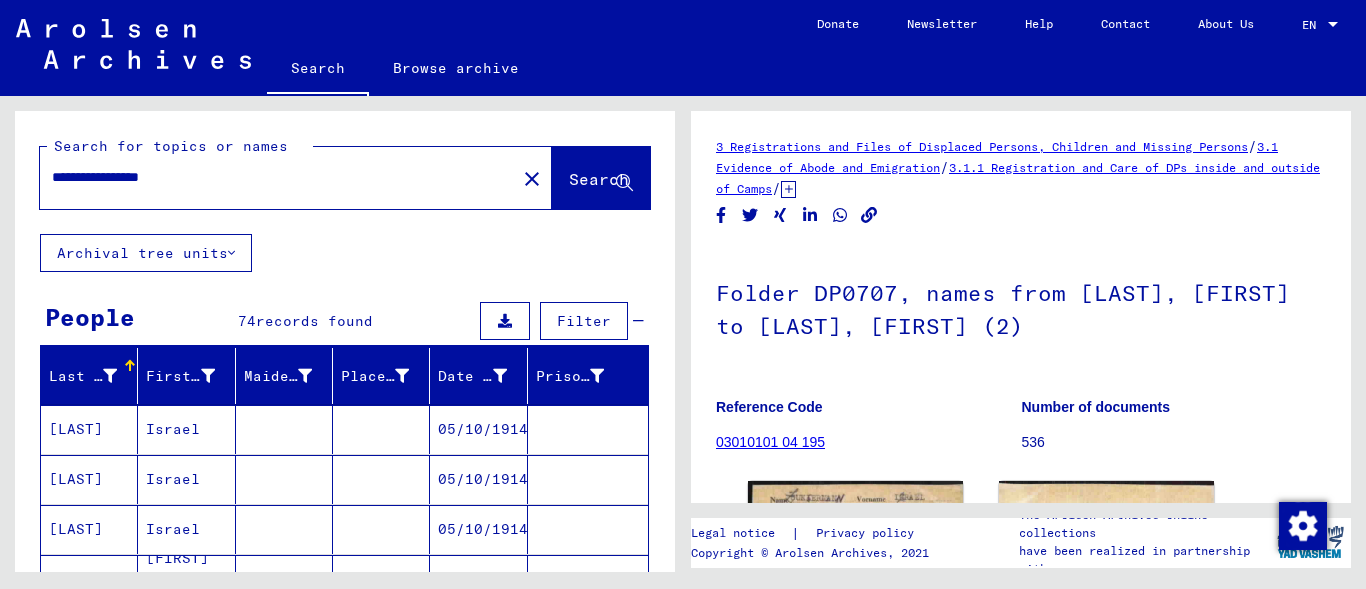 click on "Search" 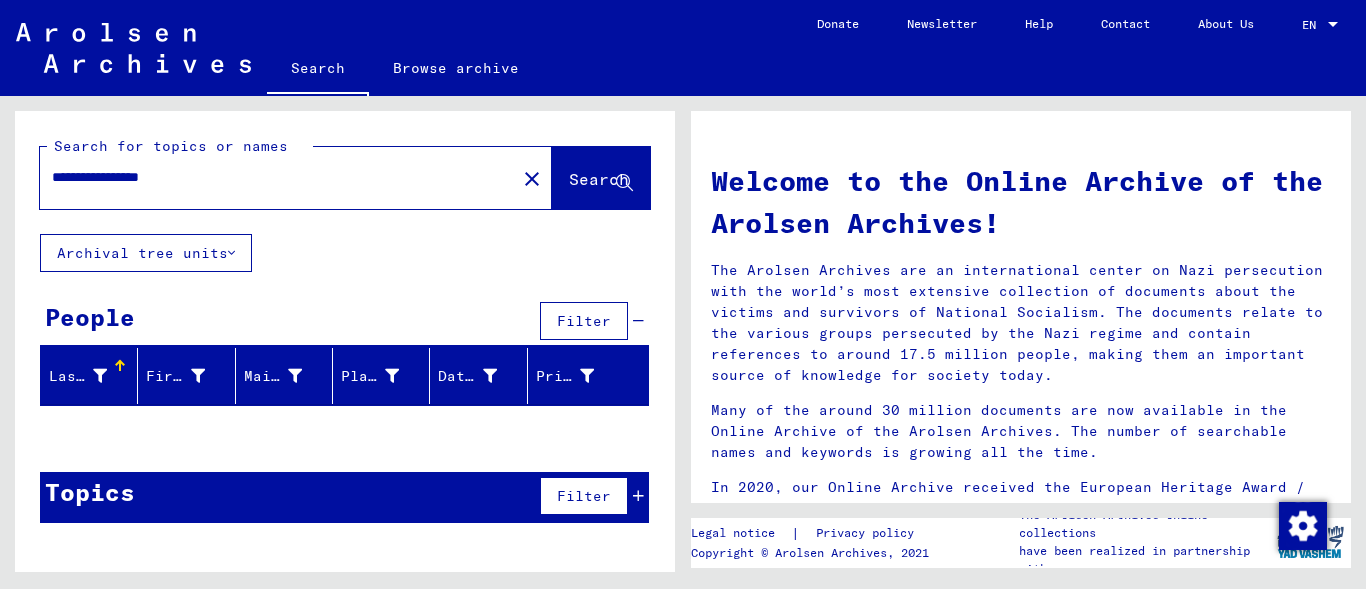 drag, startPoint x: 685, startPoint y: 285, endPoint x: 686, endPoint y: 396, distance: 111.0045 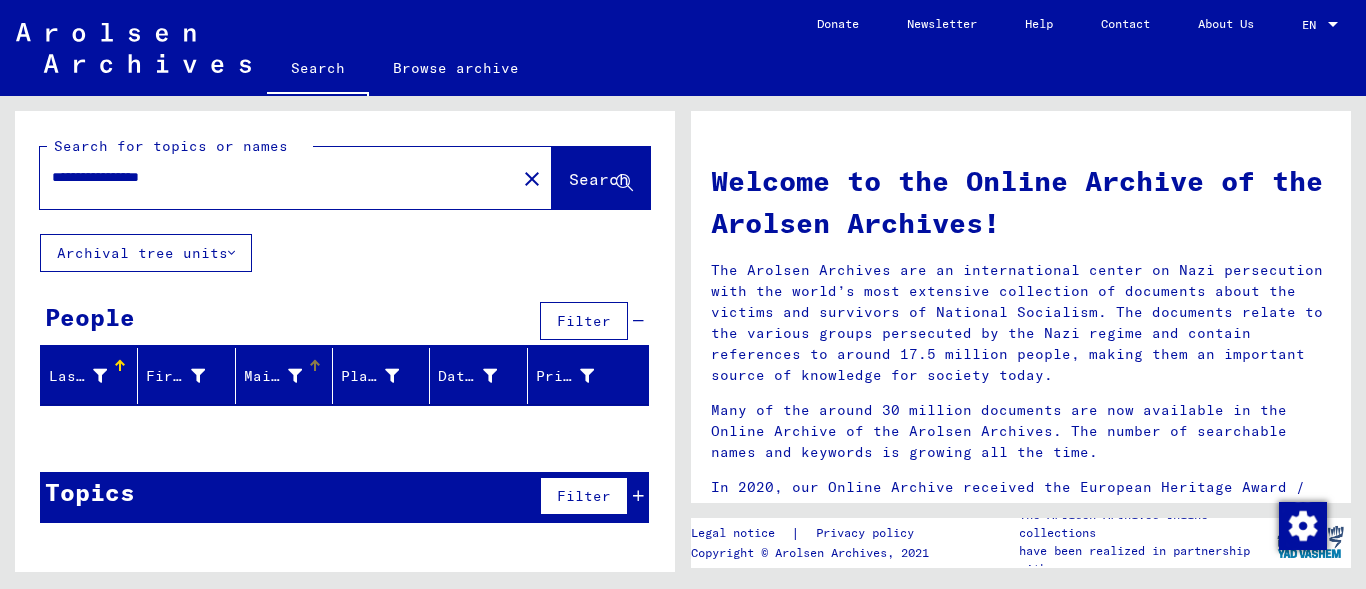 click on "Maiden Name" at bounding box center (273, 376) 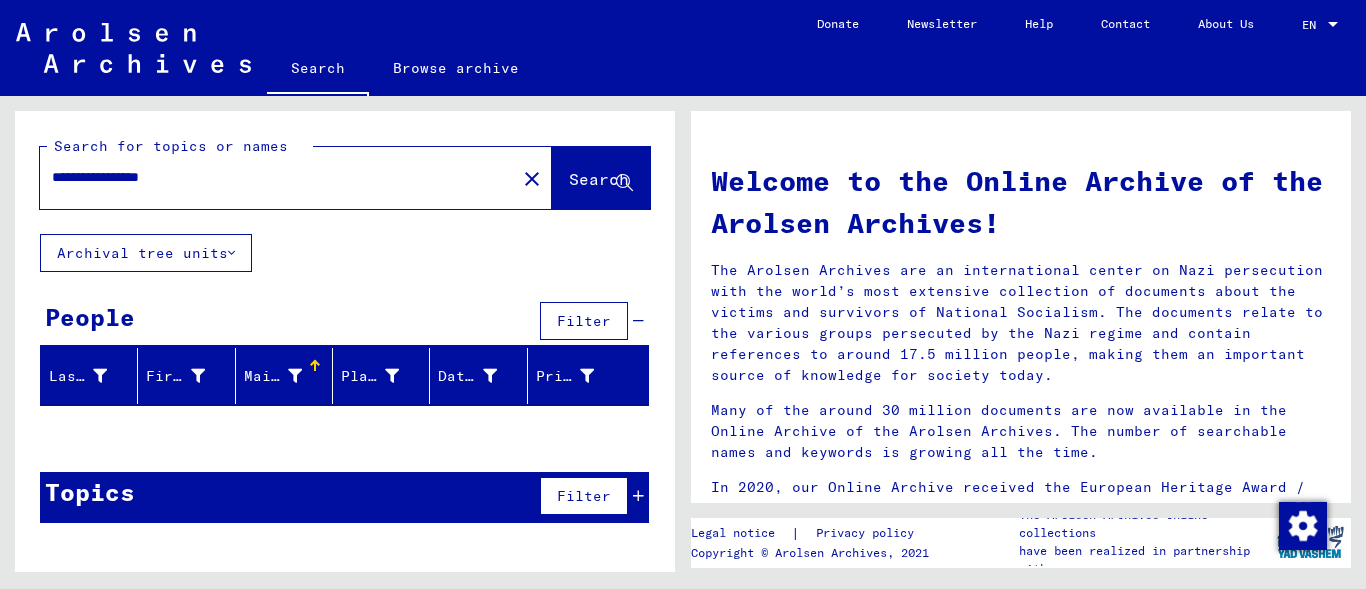 click on "Maiden Name" at bounding box center [273, 376] 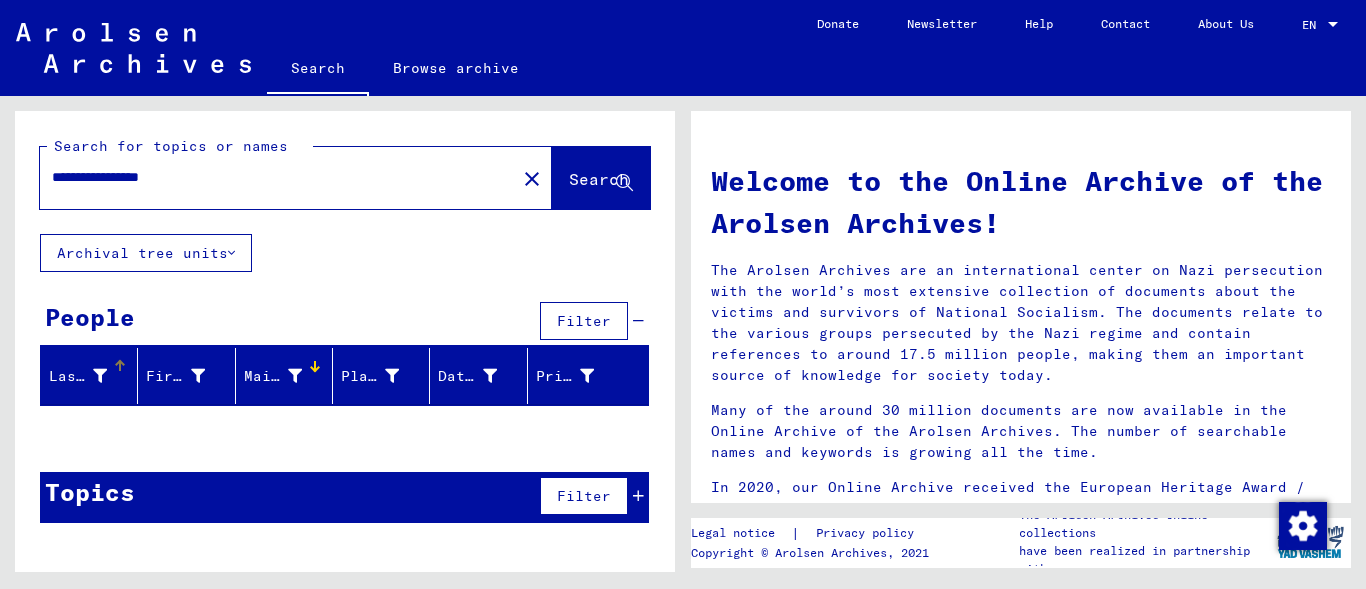 click on "Last Name" at bounding box center (78, 376) 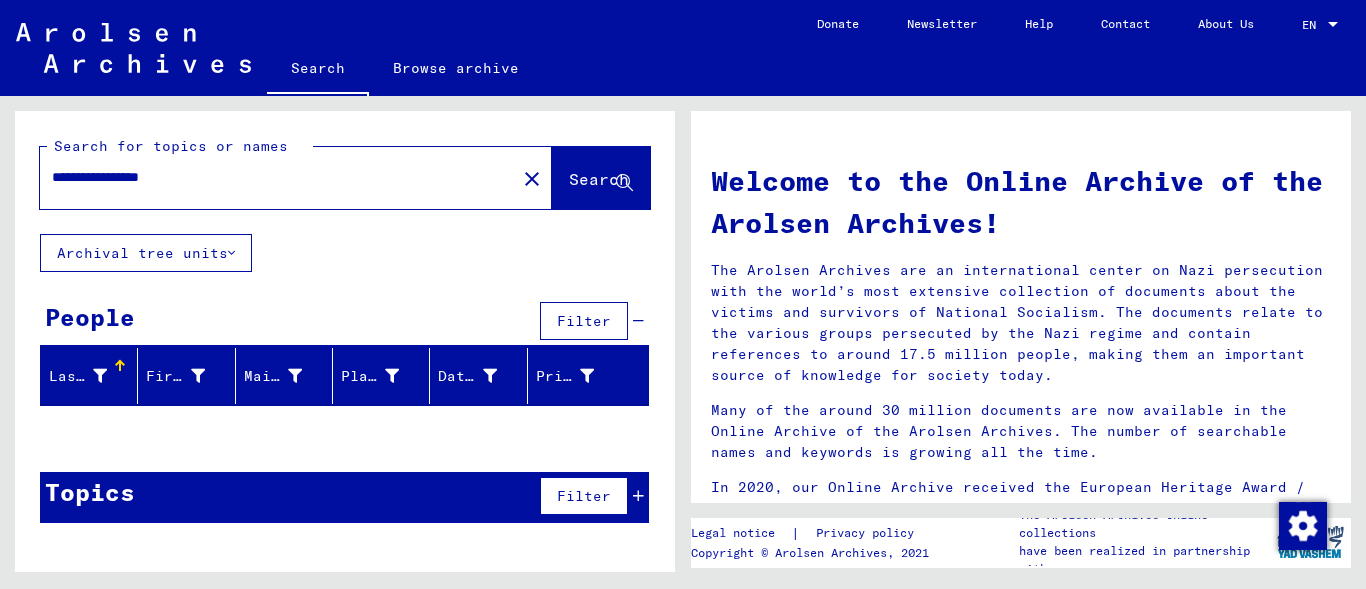 click on "**********" at bounding box center [272, 177] 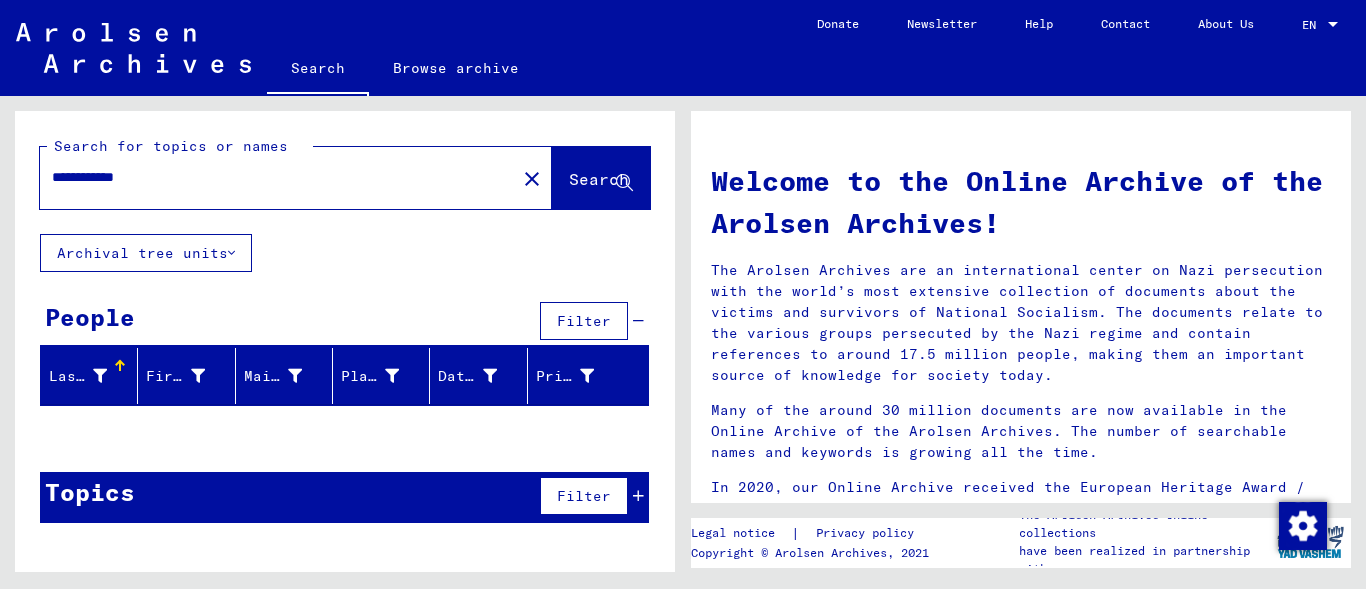 type on "**********" 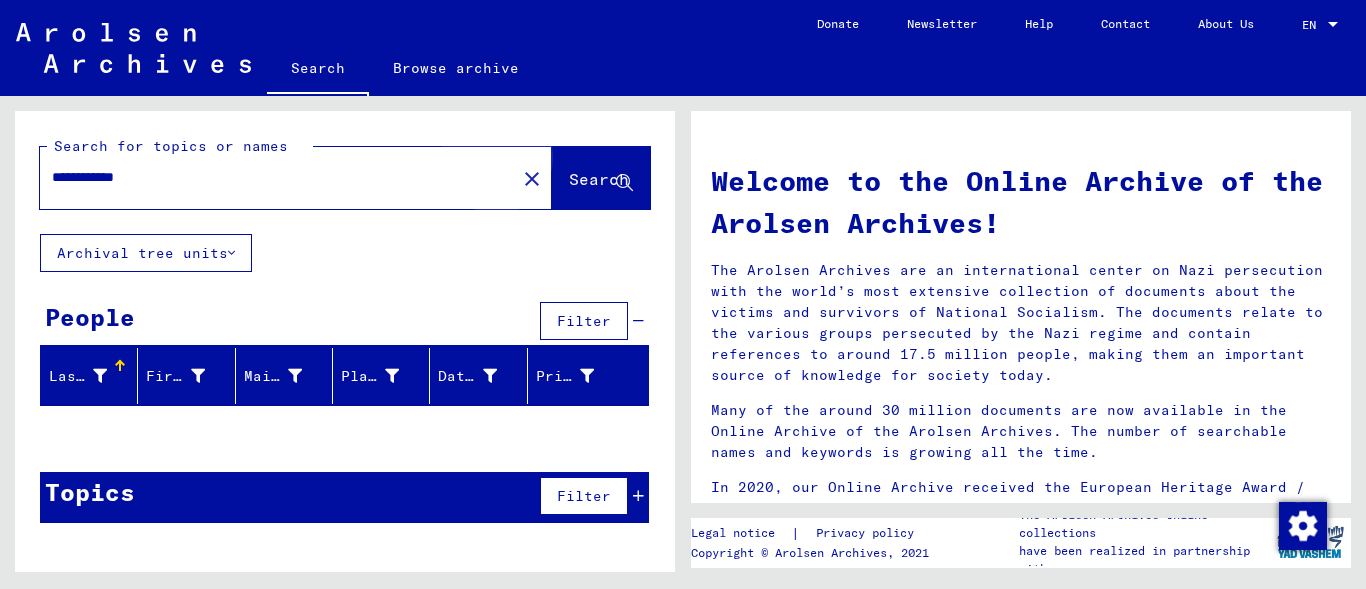 click on "Search" 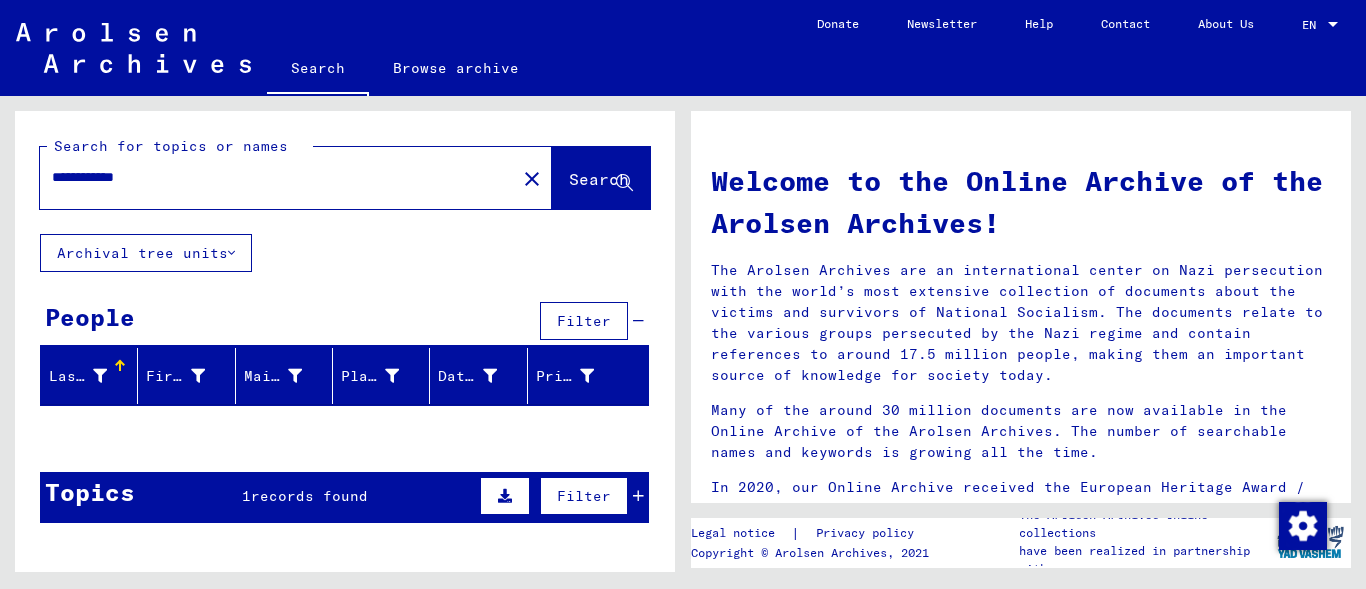 drag, startPoint x: 677, startPoint y: 177, endPoint x: 673, endPoint y: 304, distance: 127.06297 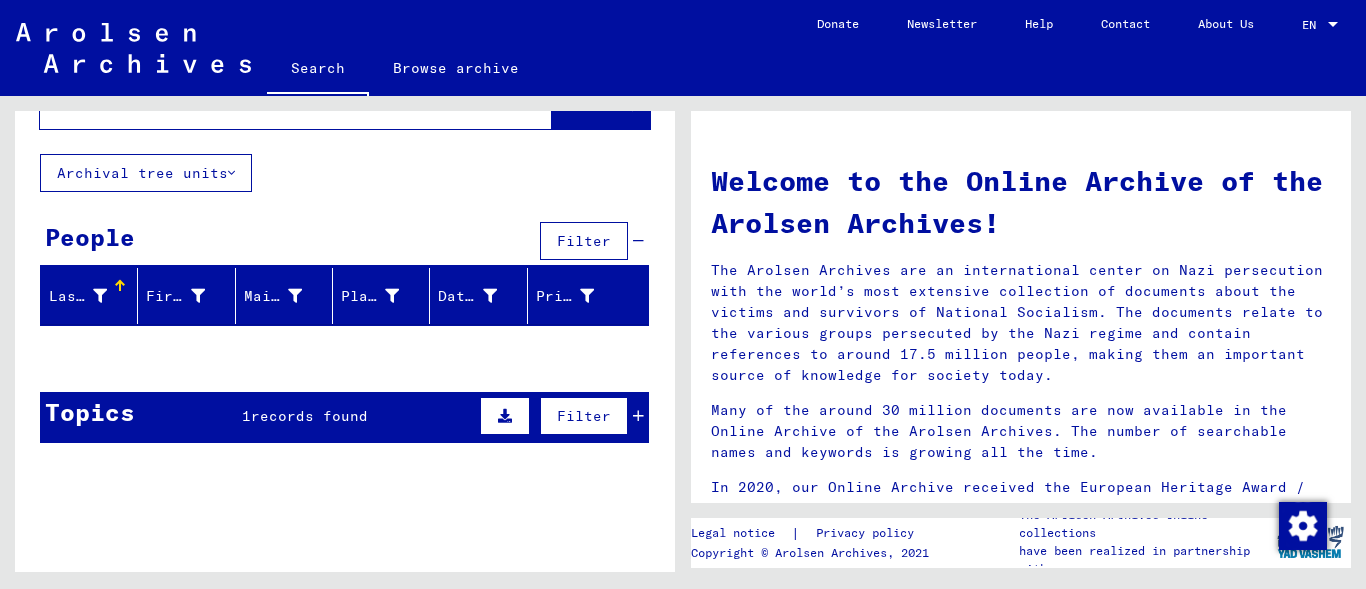 scroll, scrollTop: 85, scrollLeft: 0, axis: vertical 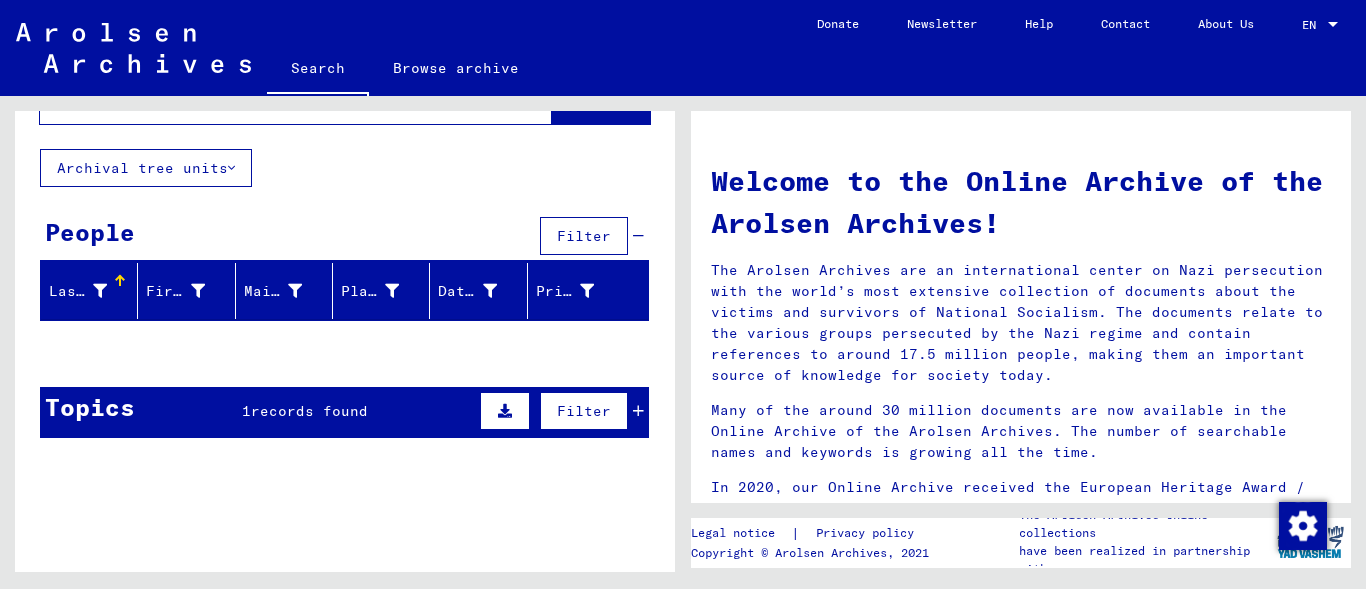 click on "records found" at bounding box center [309, 411] 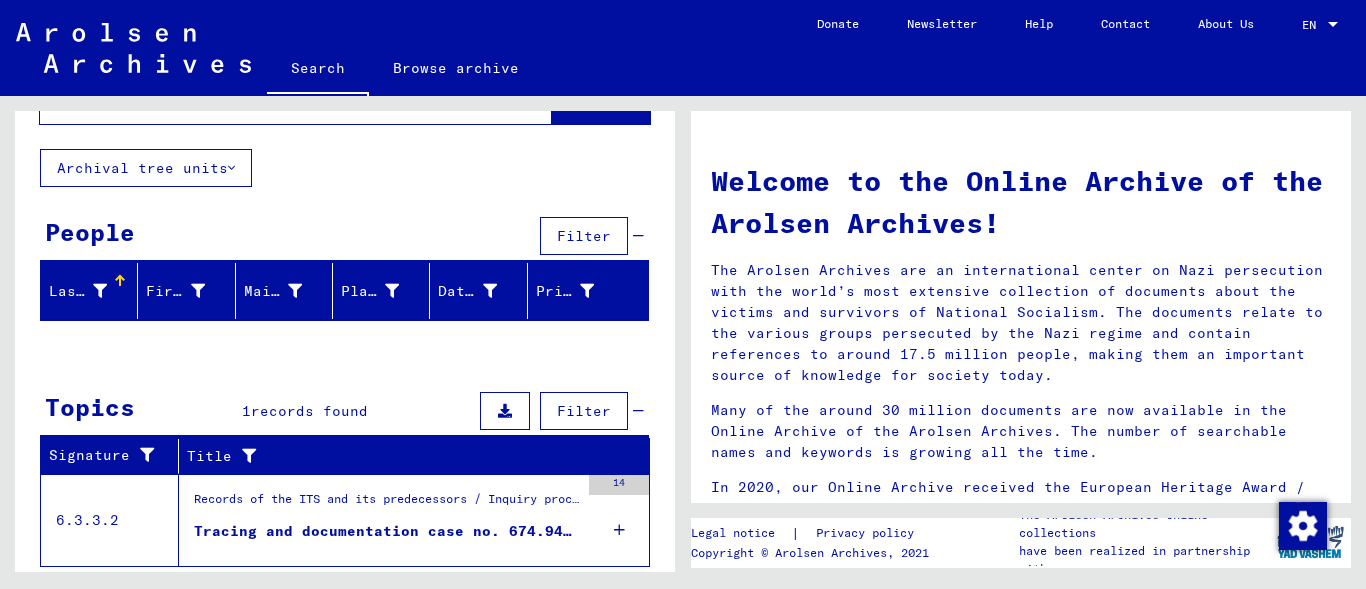 click on "Tracing and documentation case no. 674.945 for [LAST], [LAST] born [DATE]" at bounding box center [386, 531] 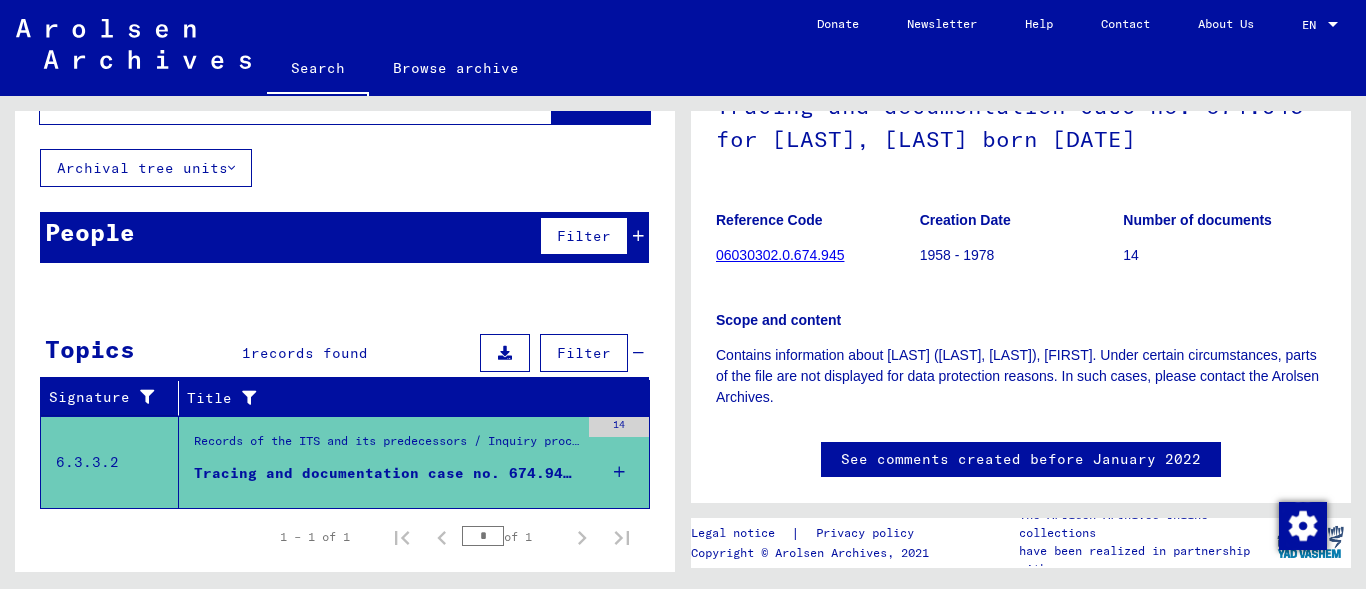 scroll, scrollTop: 173, scrollLeft: 0, axis: vertical 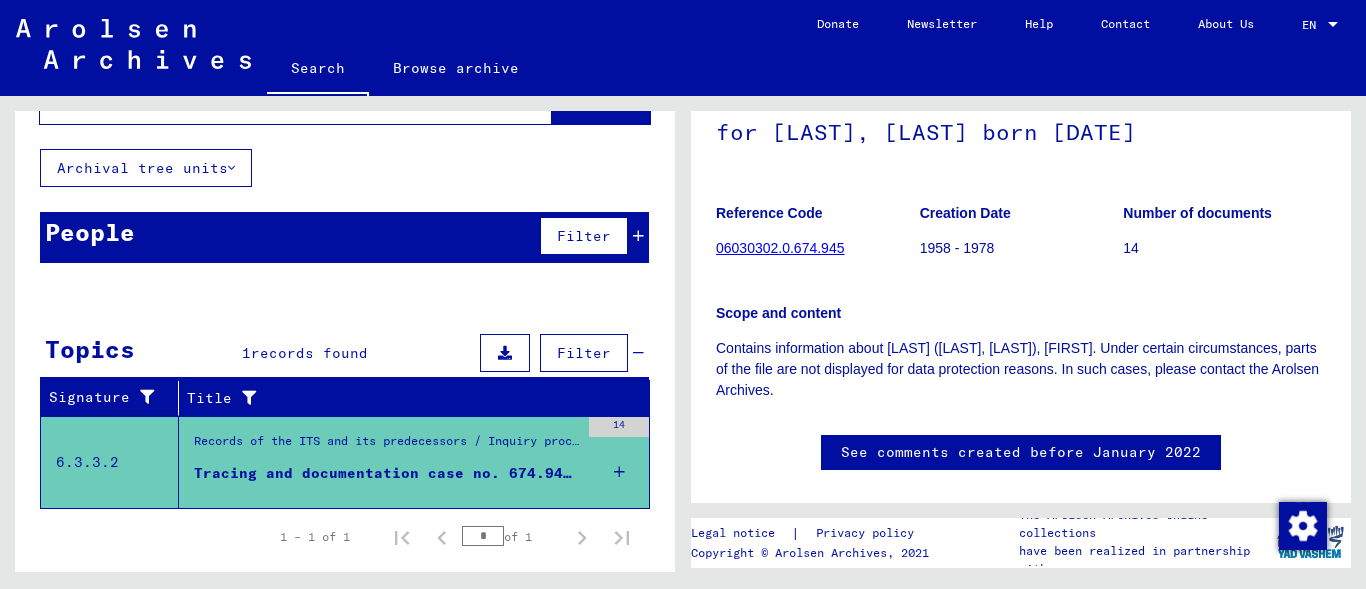 click on "06030302.0.674.945" 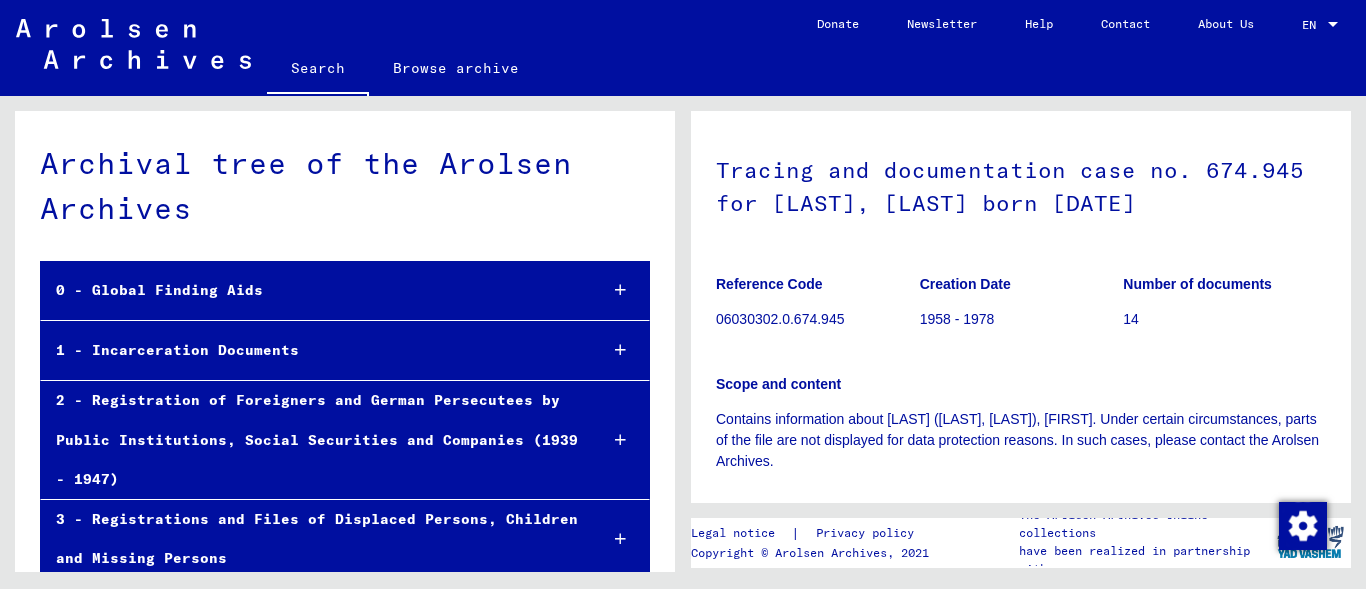 scroll, scrollTop: 92, scrollLeft: 0, axis: vertical 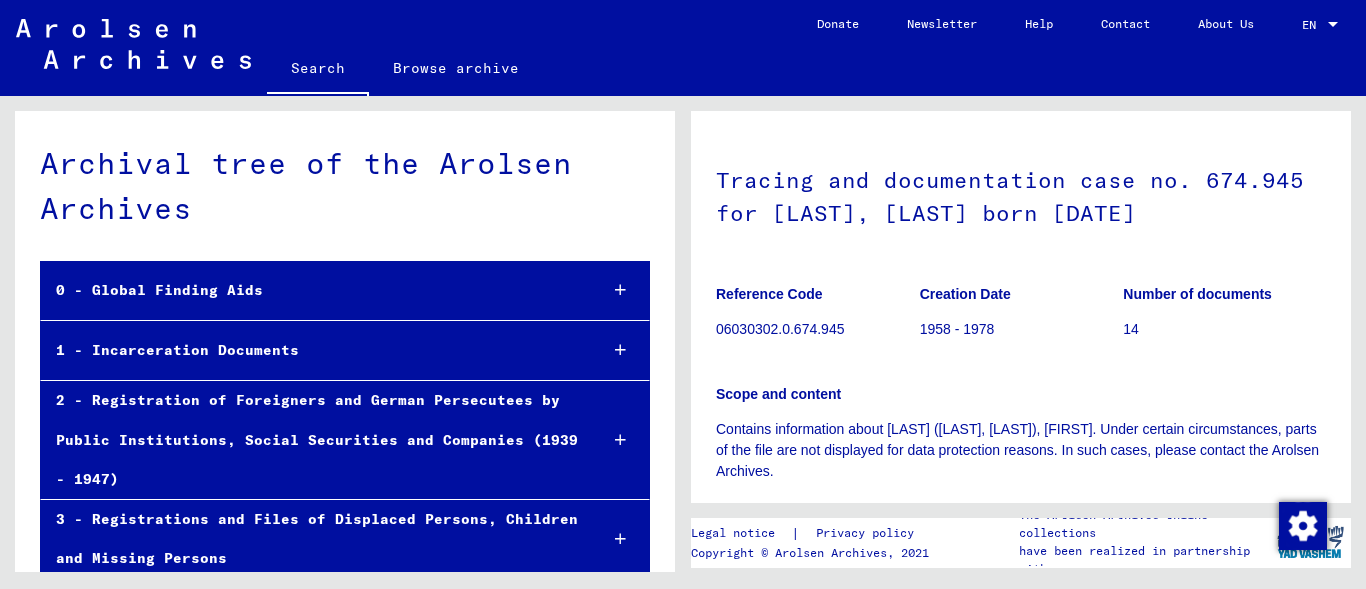 click on "14" 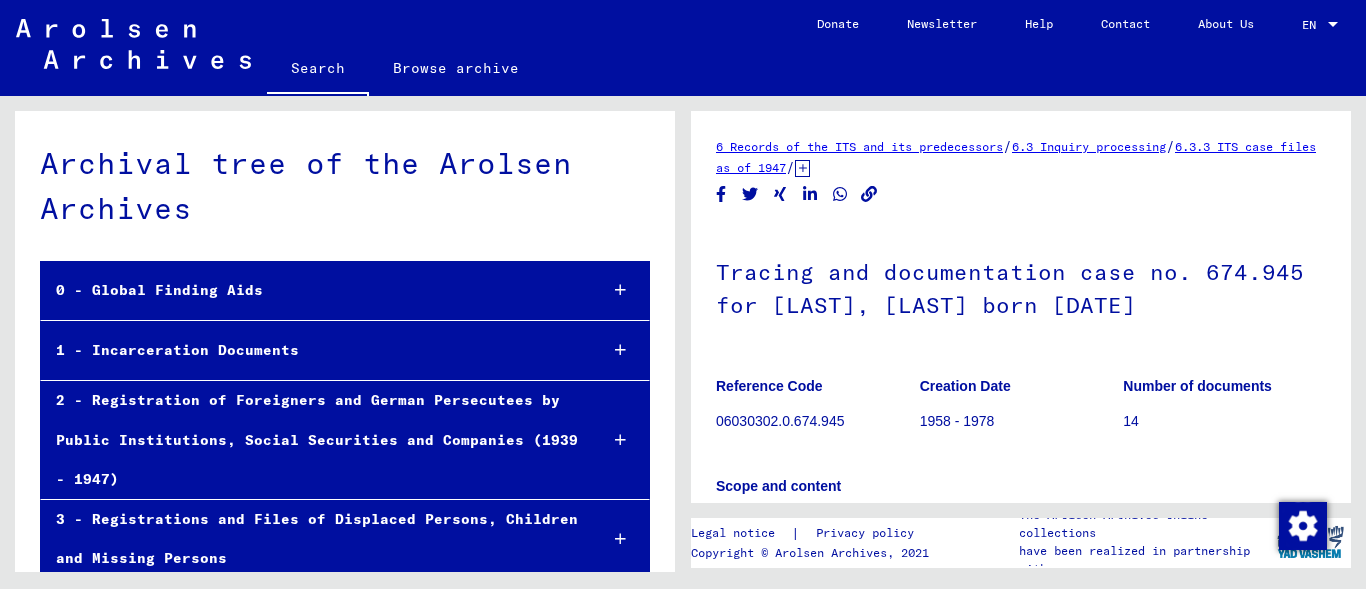 click on "6 Records of the ITS and its predecessors" 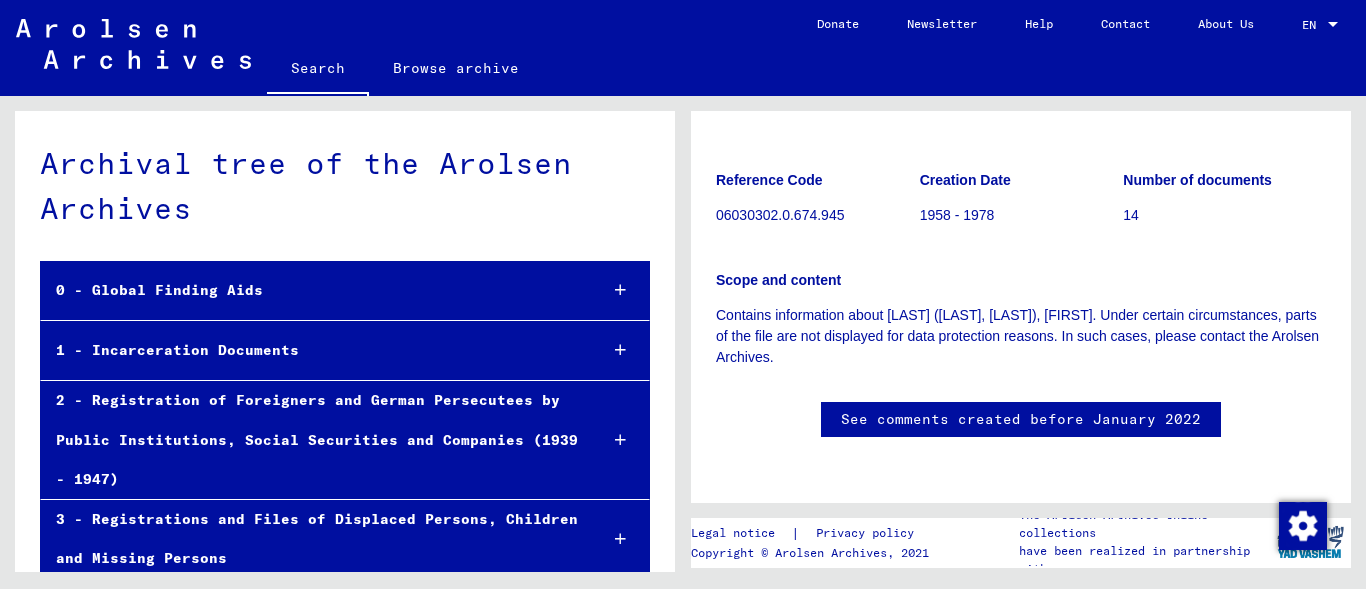 scroll, scrollTop: 1494, scrollLeft: 0, axis: vertical 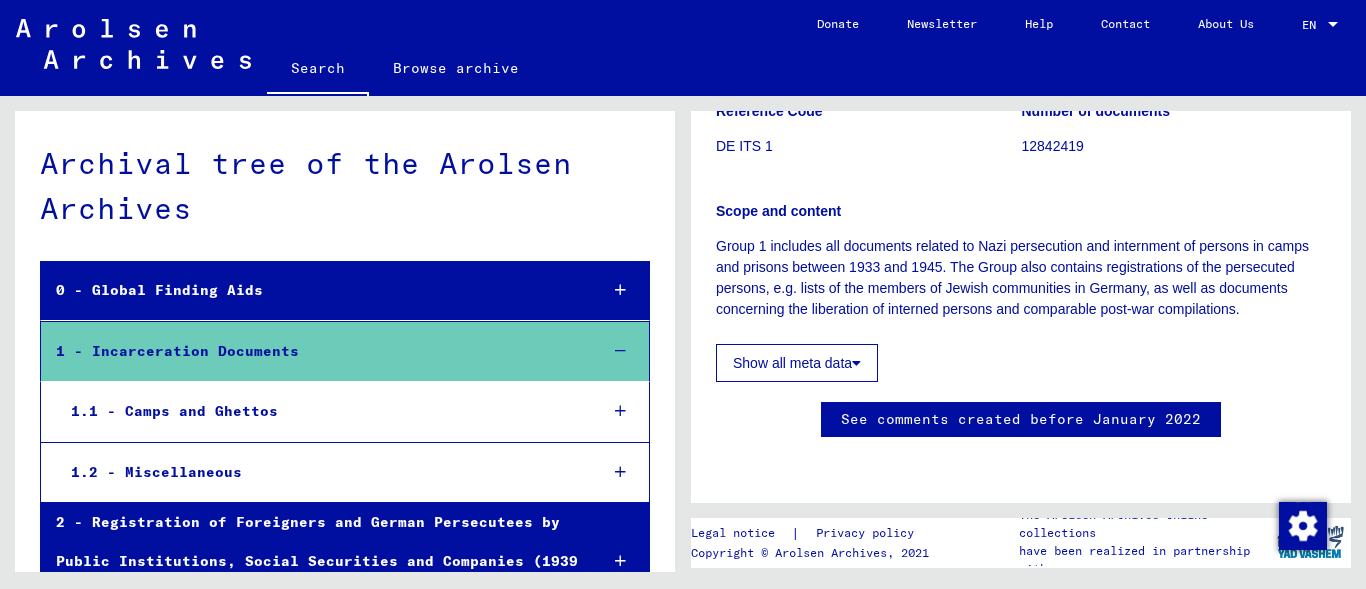 click on "Show all meta data" 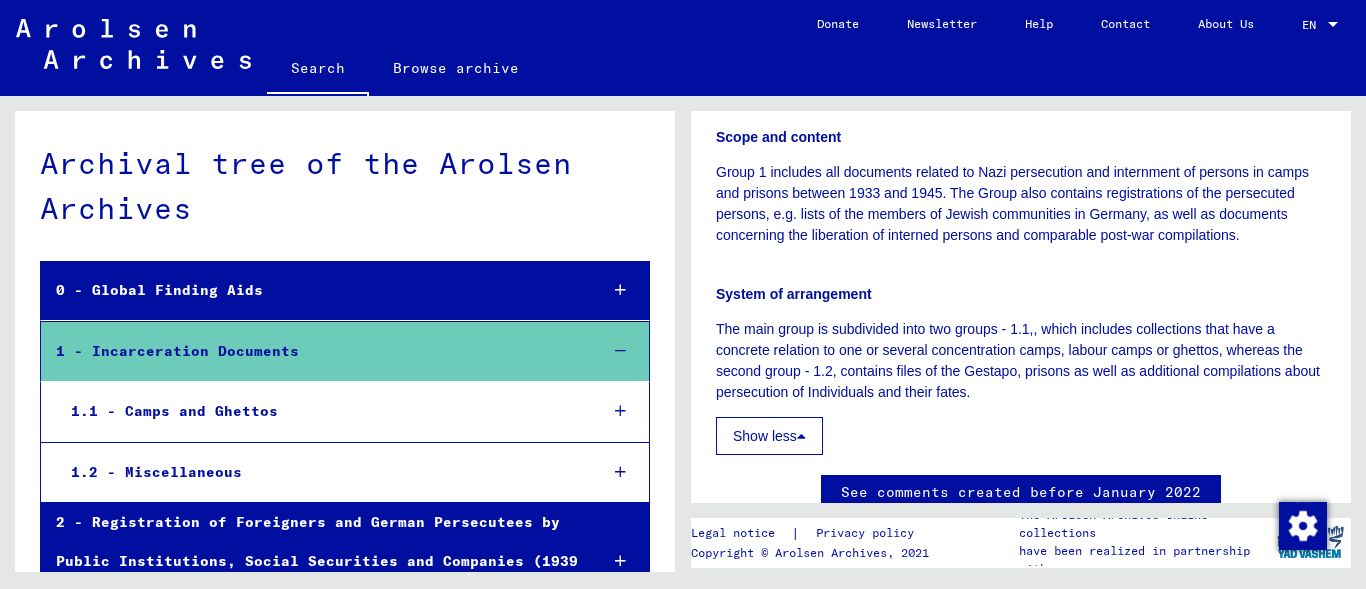 click on "See comments created before January 2022" 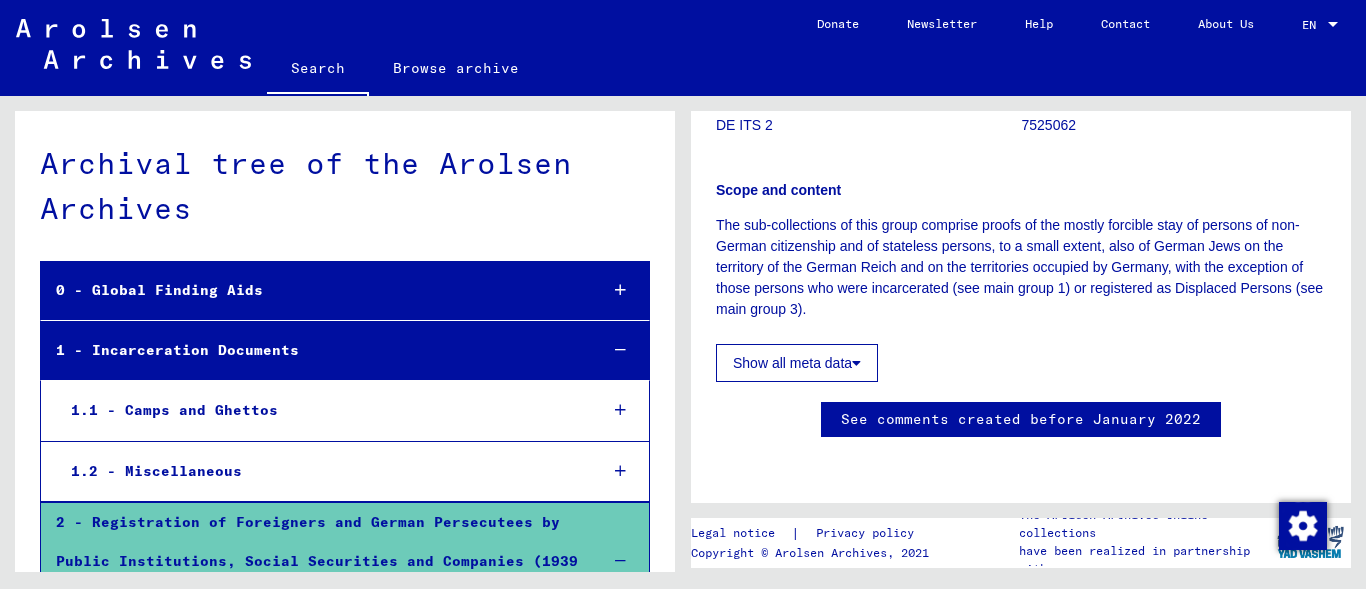 scroll, scrollTop: 1548, scrollLeft: 0, axis: vertical 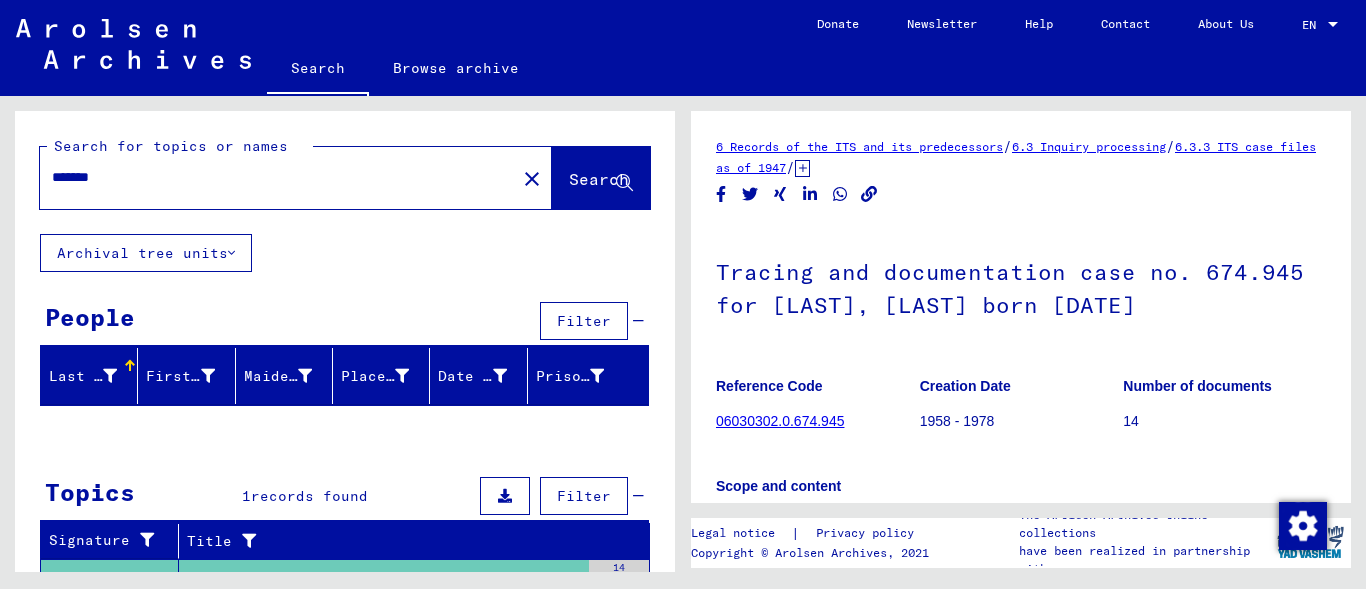 click on "*******" at bounding box center (278, 177) 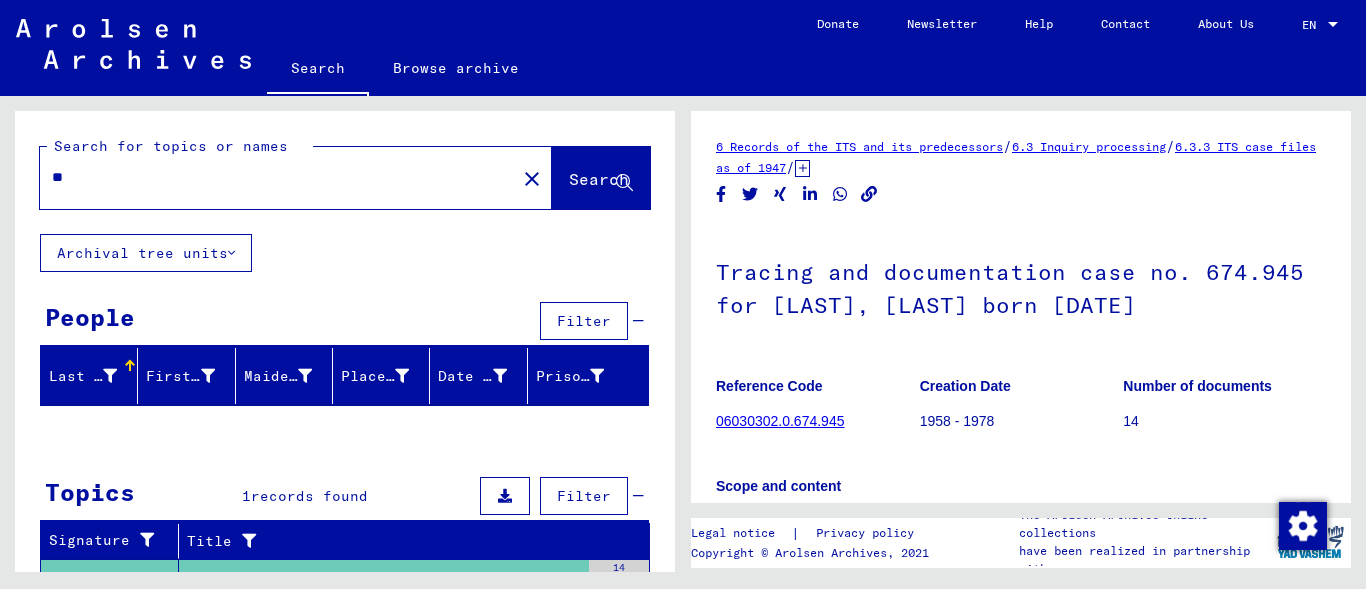 type on "*" 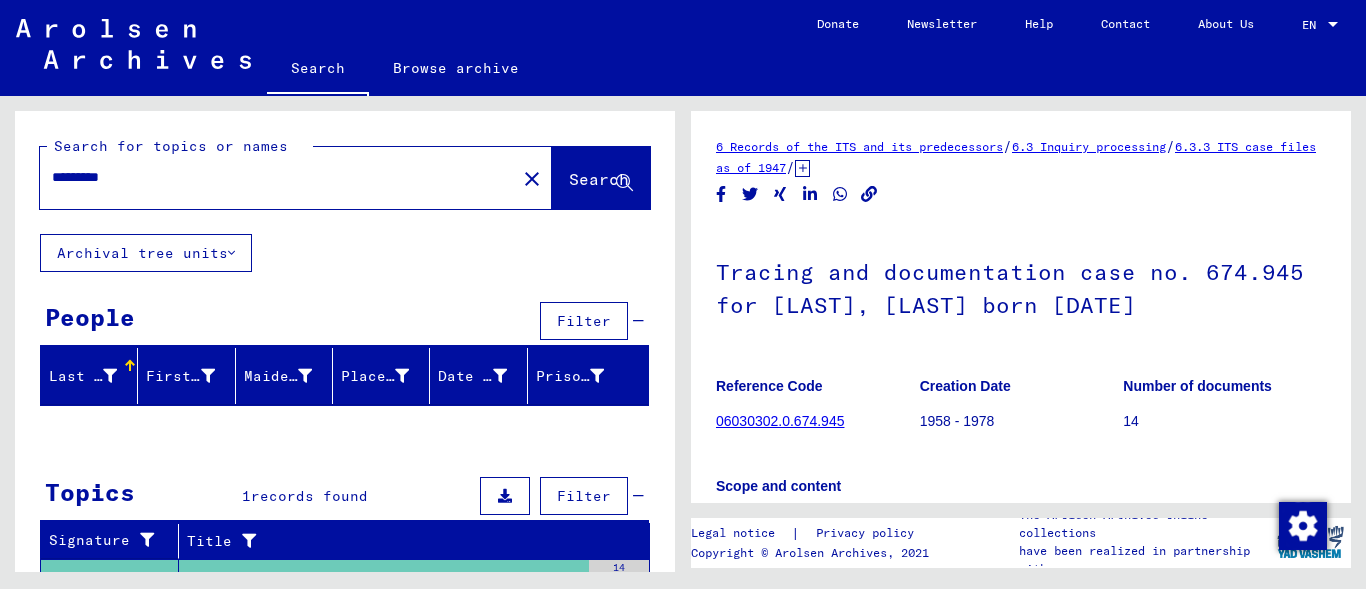 click on "Search" 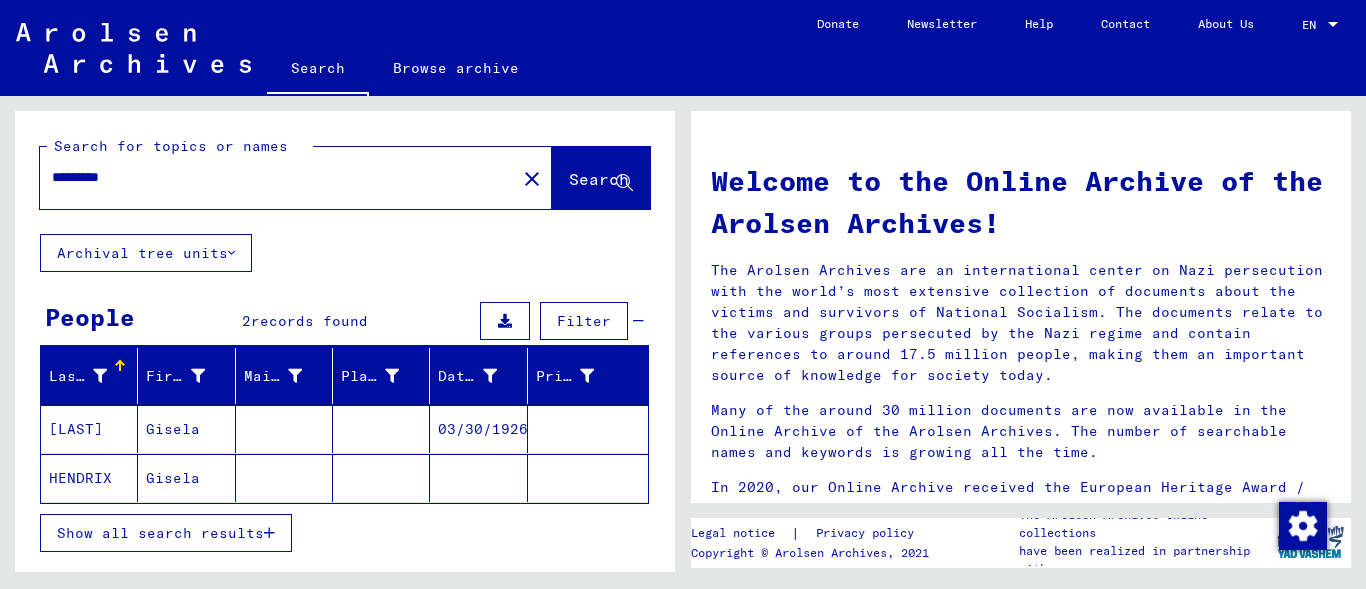 click on "[LAST]" at bounding box center (89, 478) 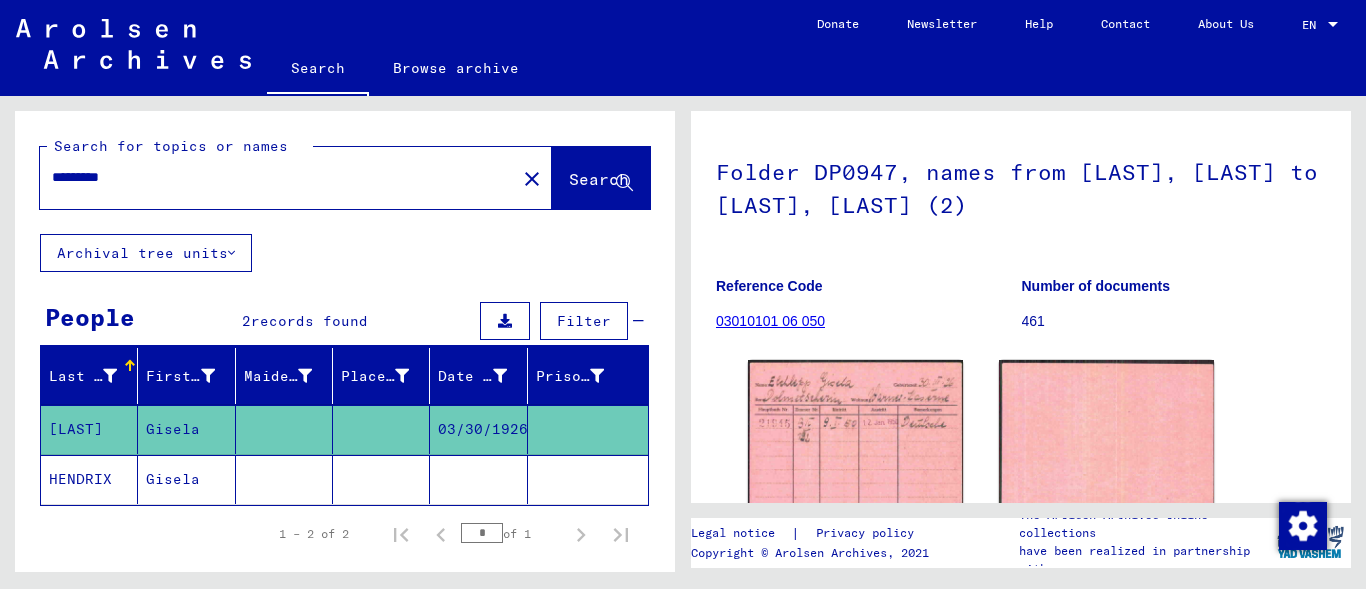 scroll, scrollTop: 143, scrollLeft: 0, axis: vertical 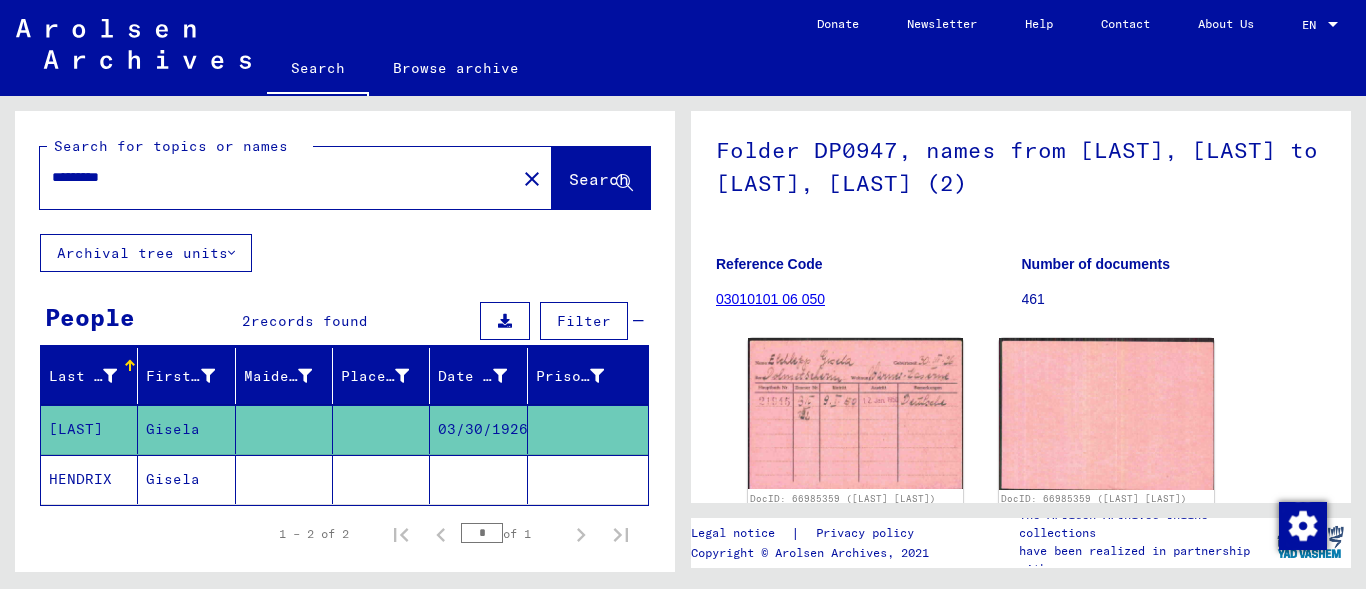 click 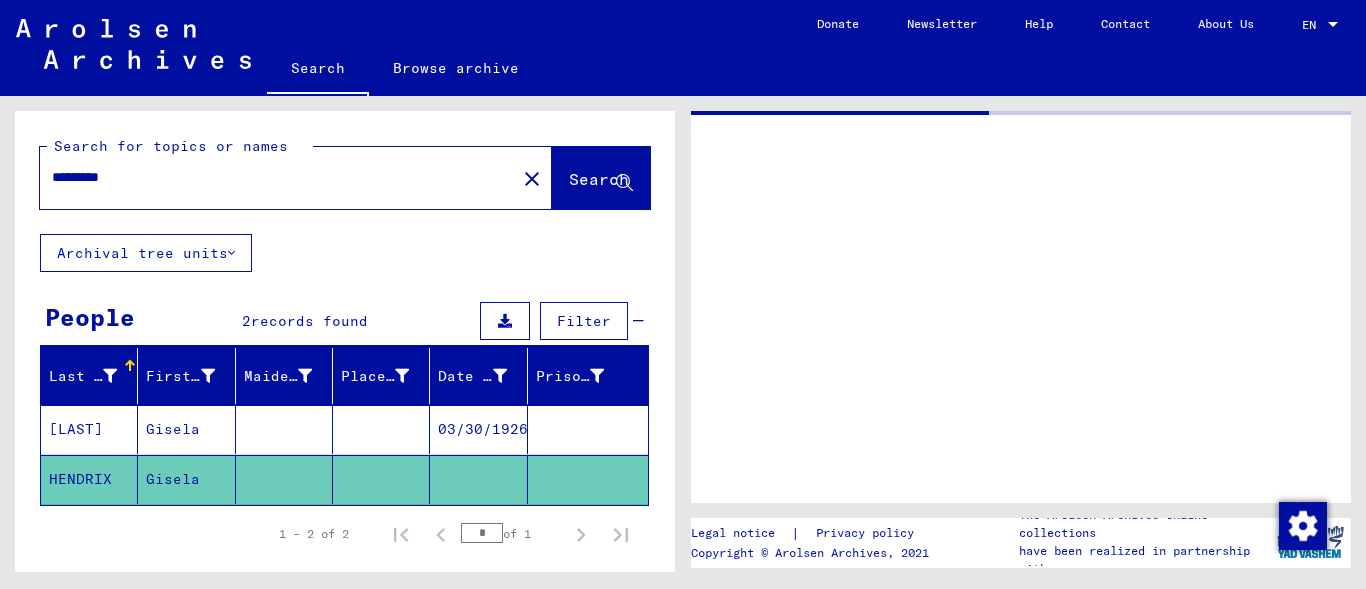 scroll, scrollTop: 0, scrollLeft: 0, axis: both 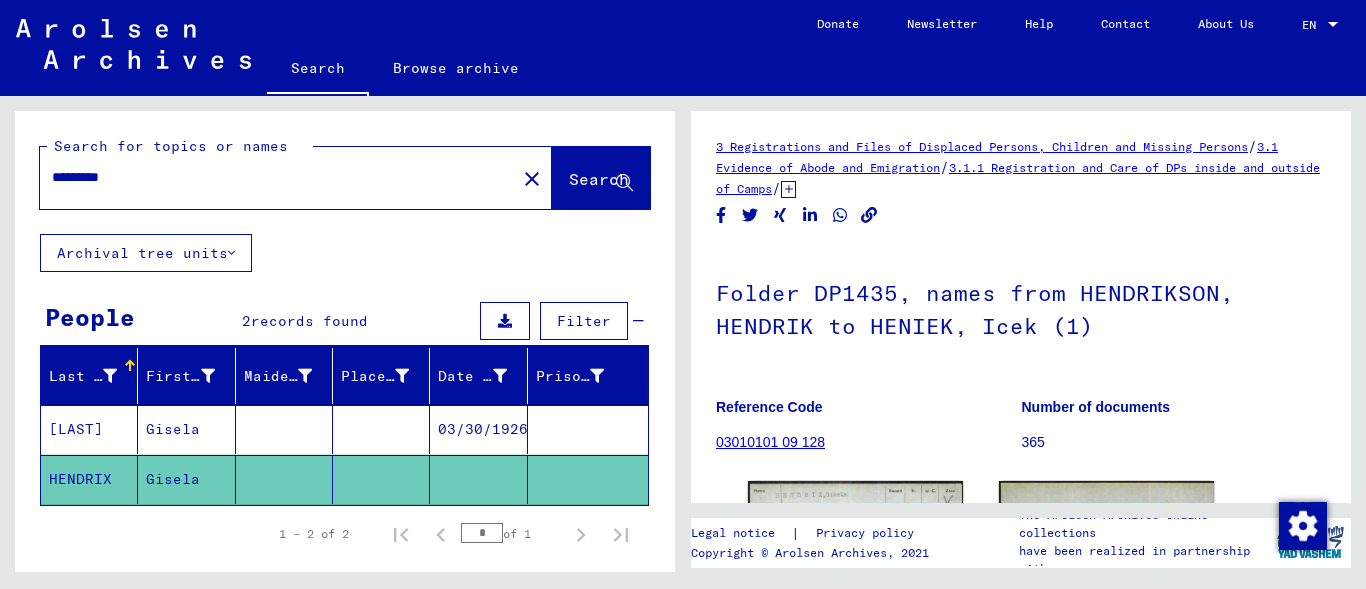 click on "*********" at bounding box center (278, 177) 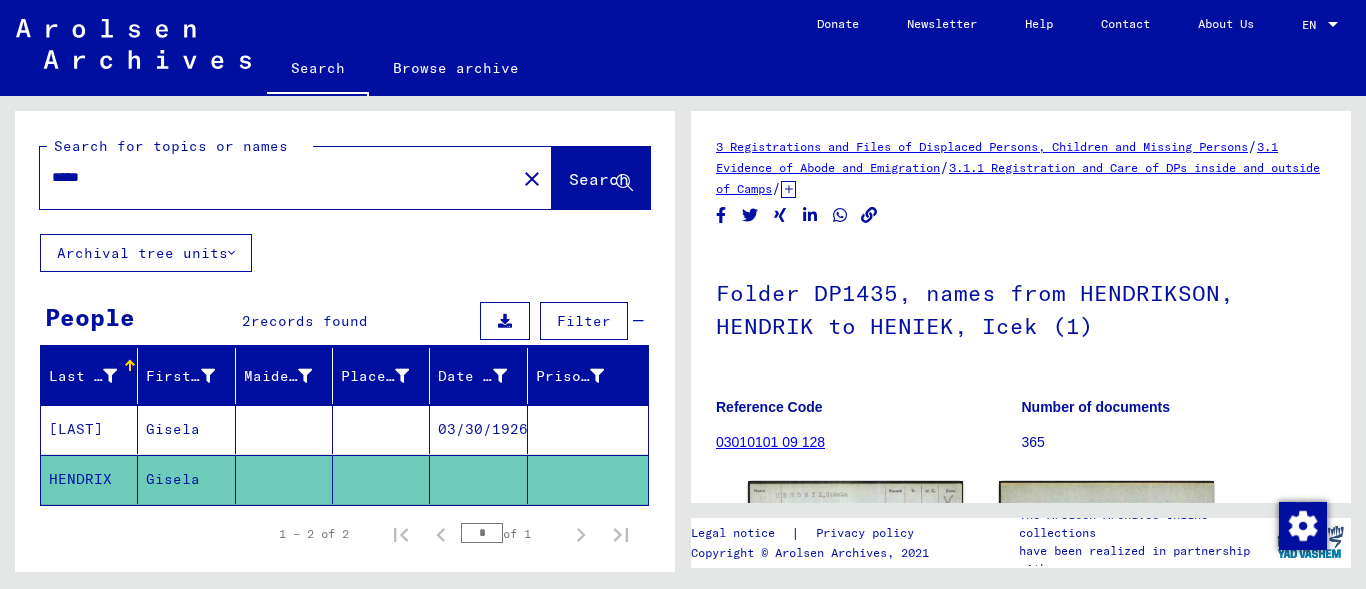 type on "****" 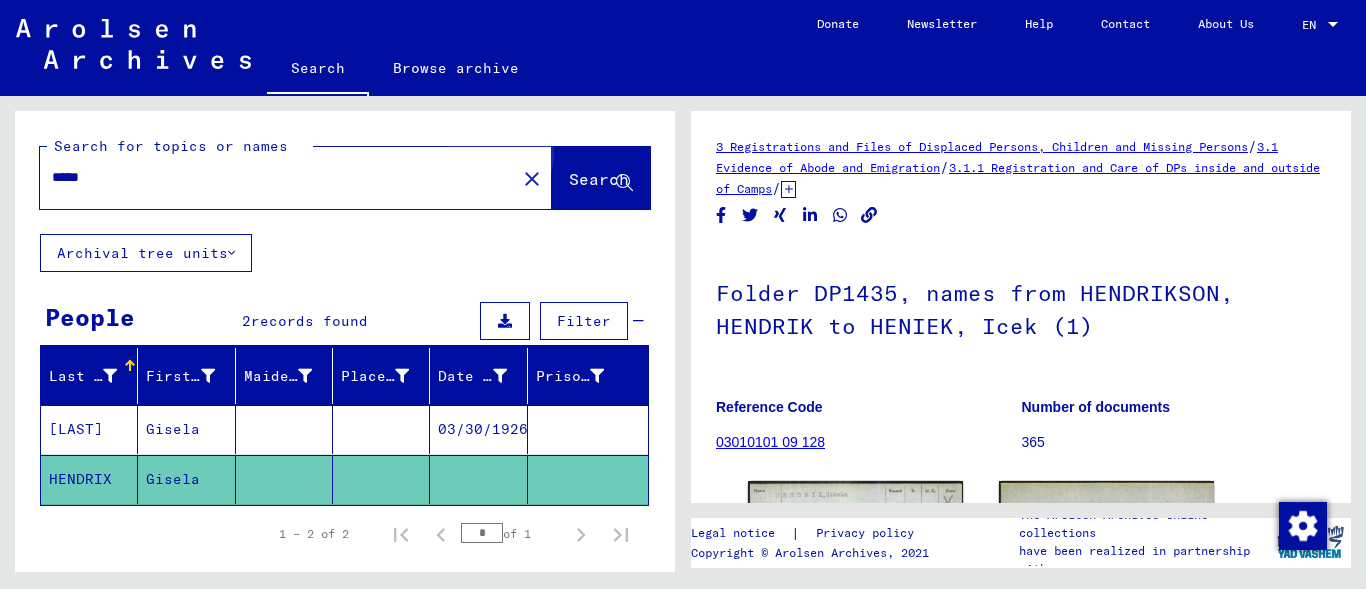 click on "Search" 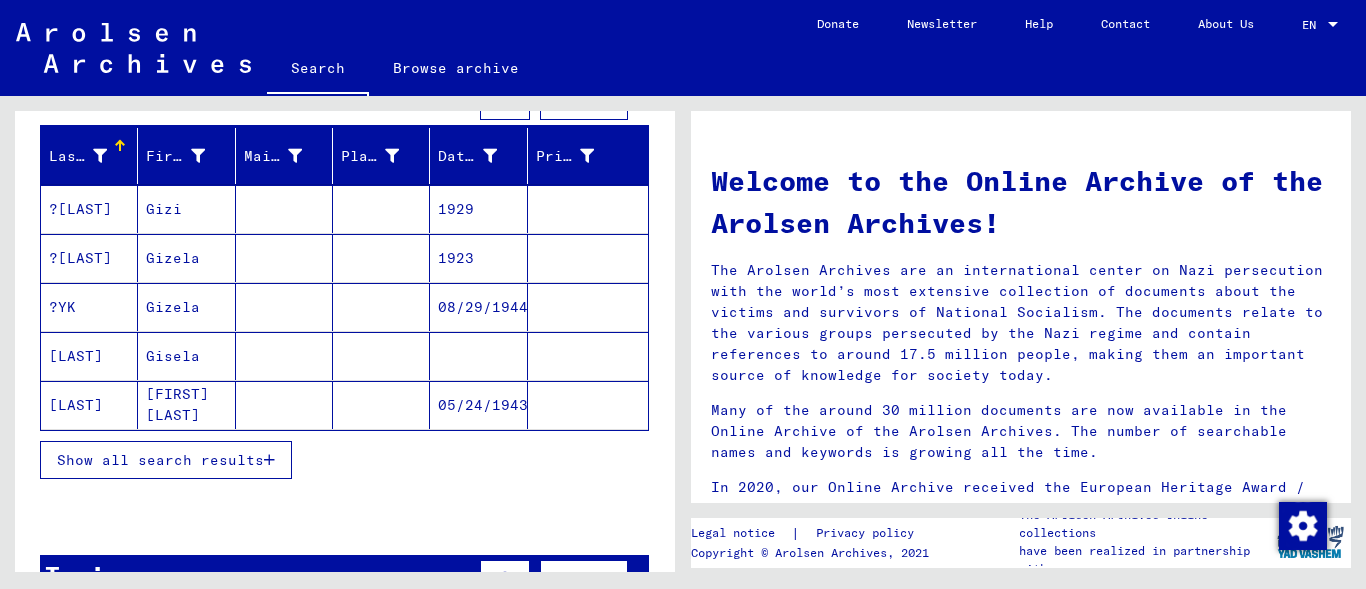 scroll, scrollTop: 223, scrollLeft: 0, axis: vertical 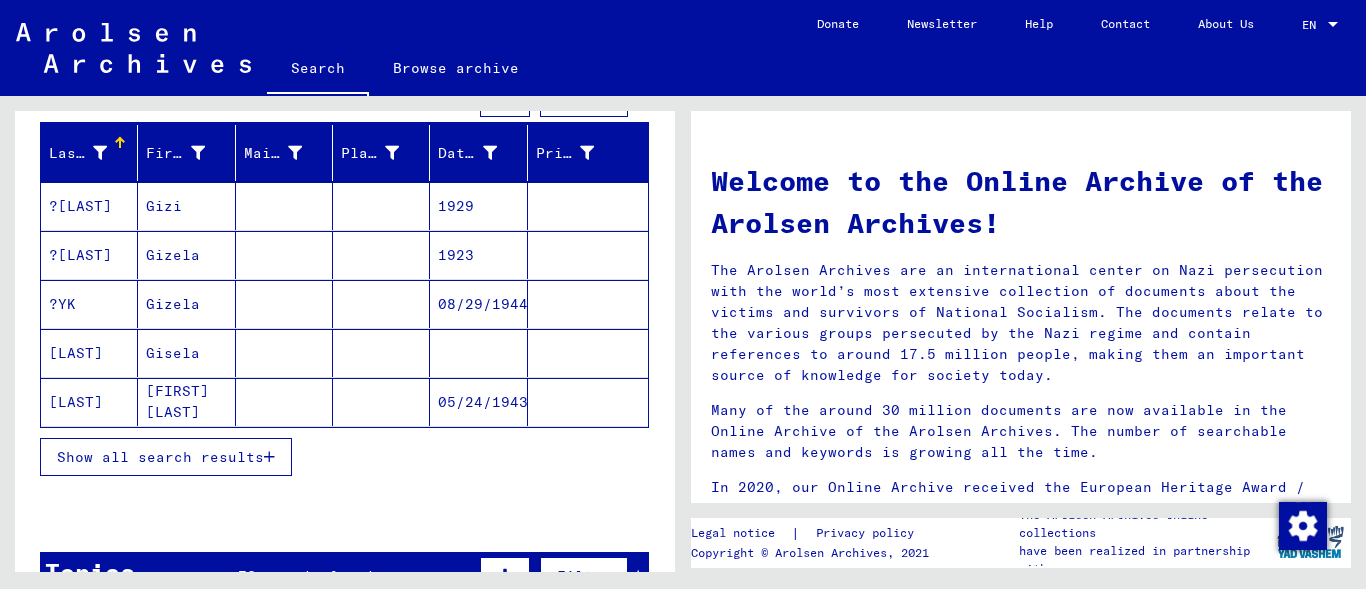 click on "Show all search results" at bounding box center [160, 457] 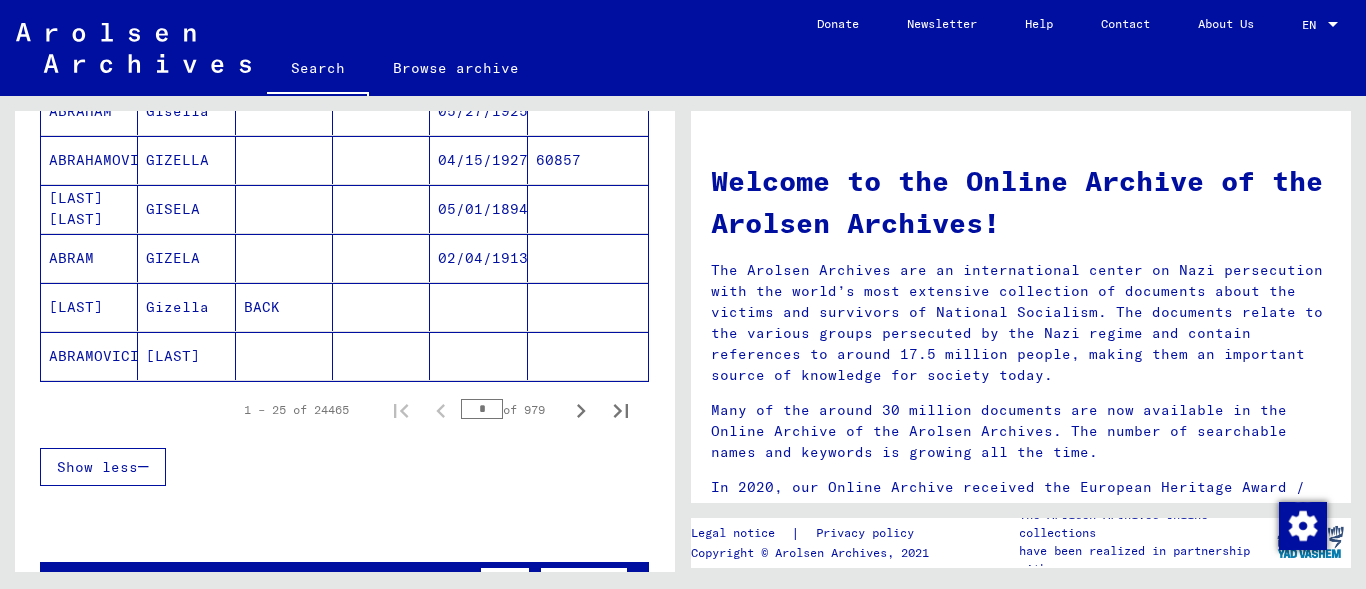 scroll, scrollTop: 1254, scrollLeft: 0, axis: vertical 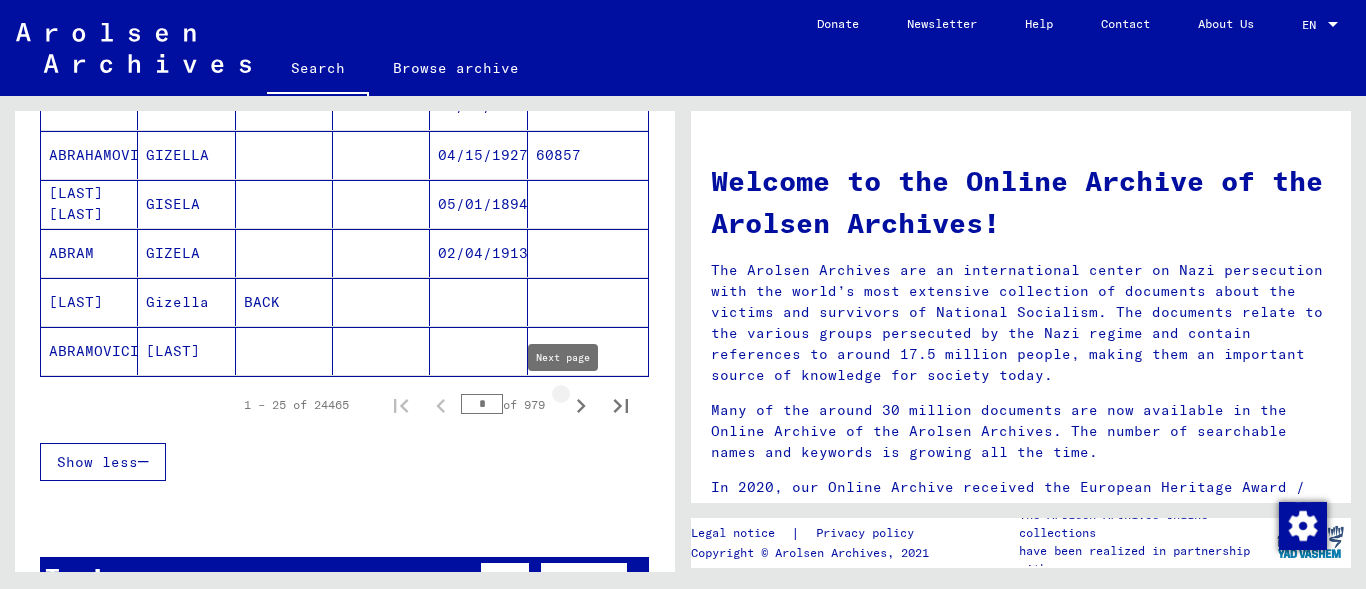 click 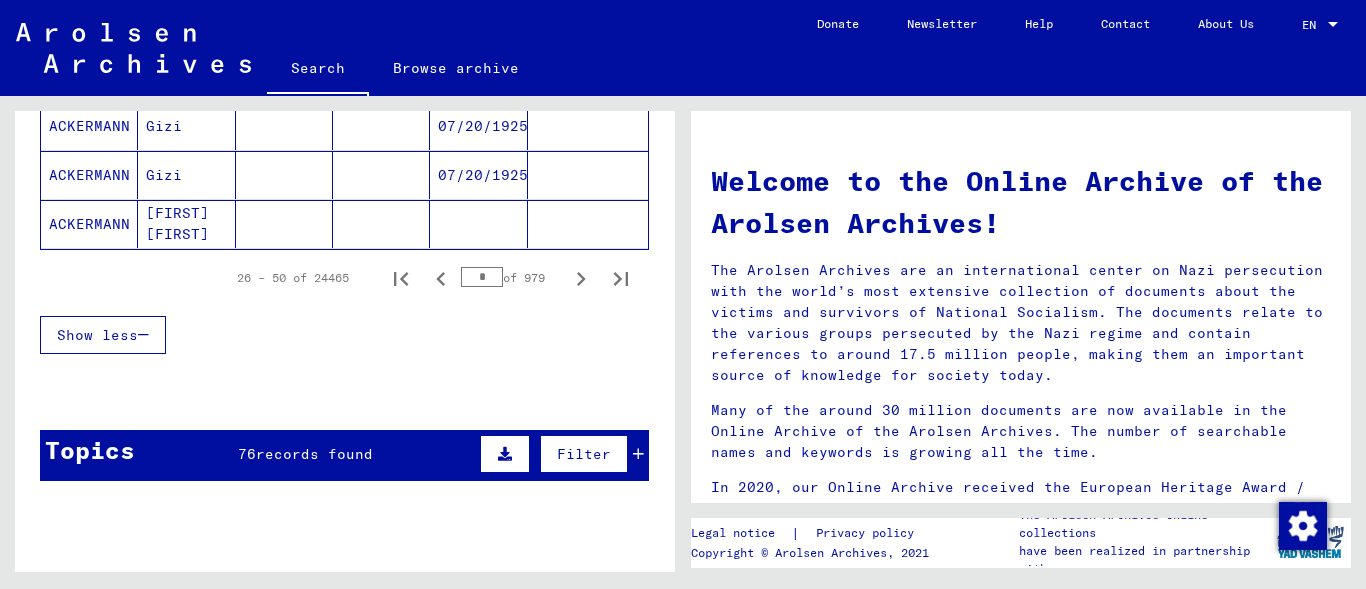 scroll, scrollTop: 1626, scrollLeft: 0, axis: vertical 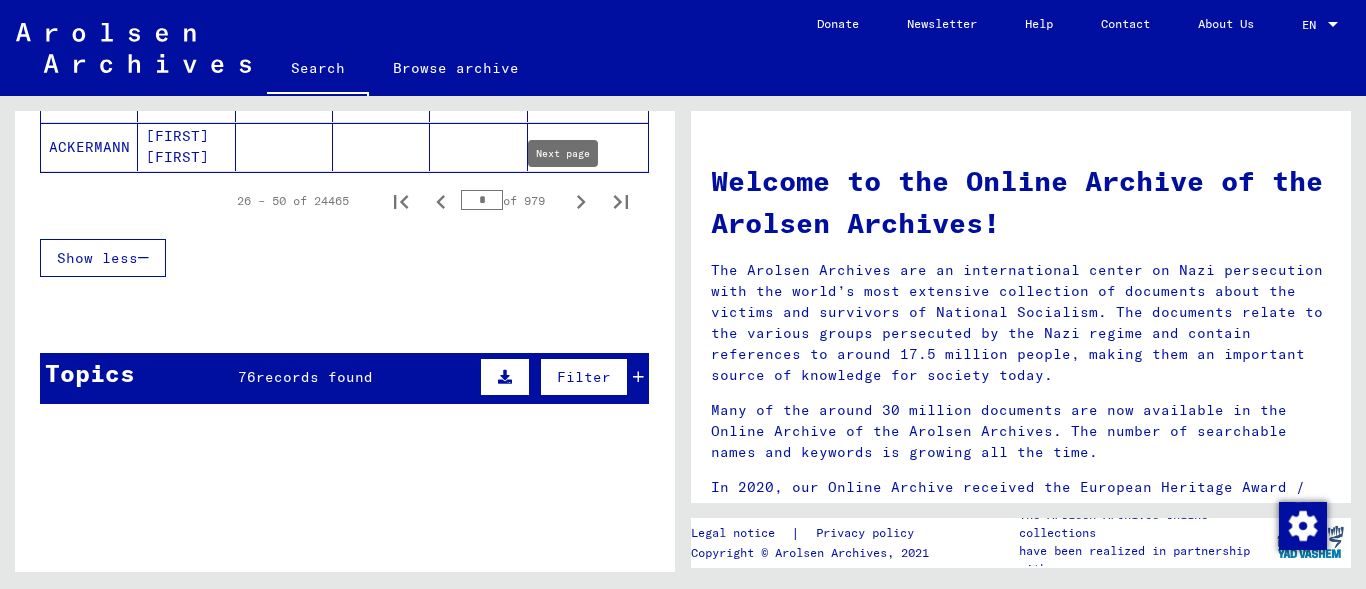 click 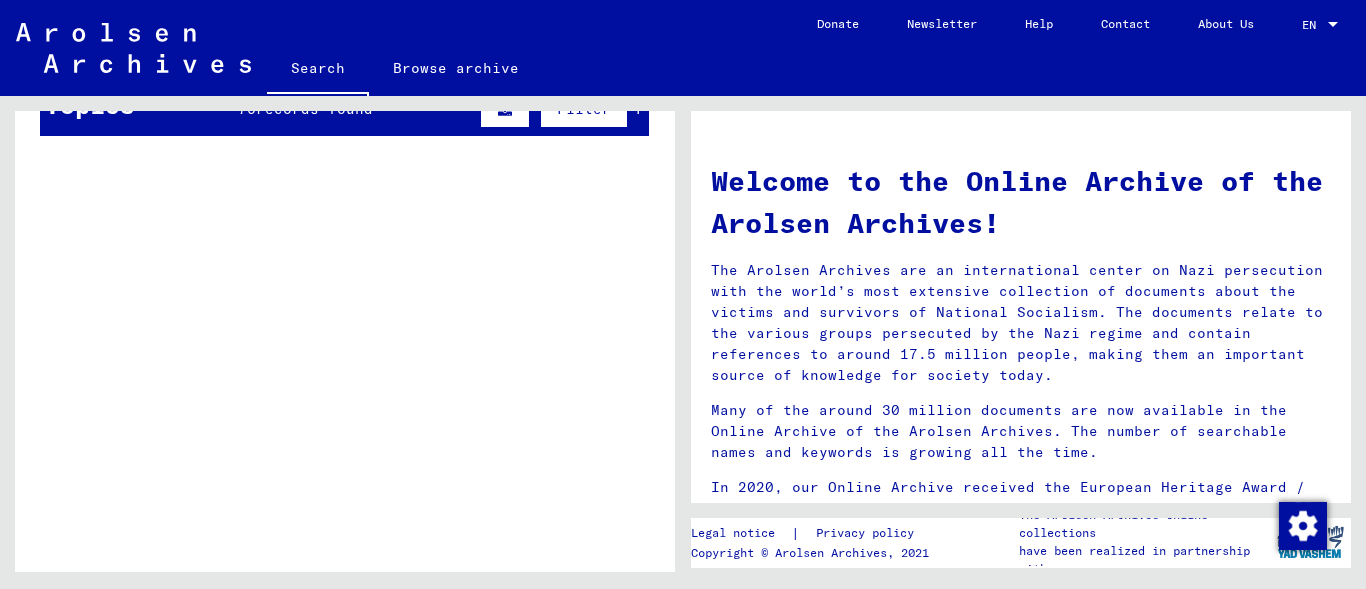 scroll, scrollTop: 1830, scrollLeft: 0, axis: vertical 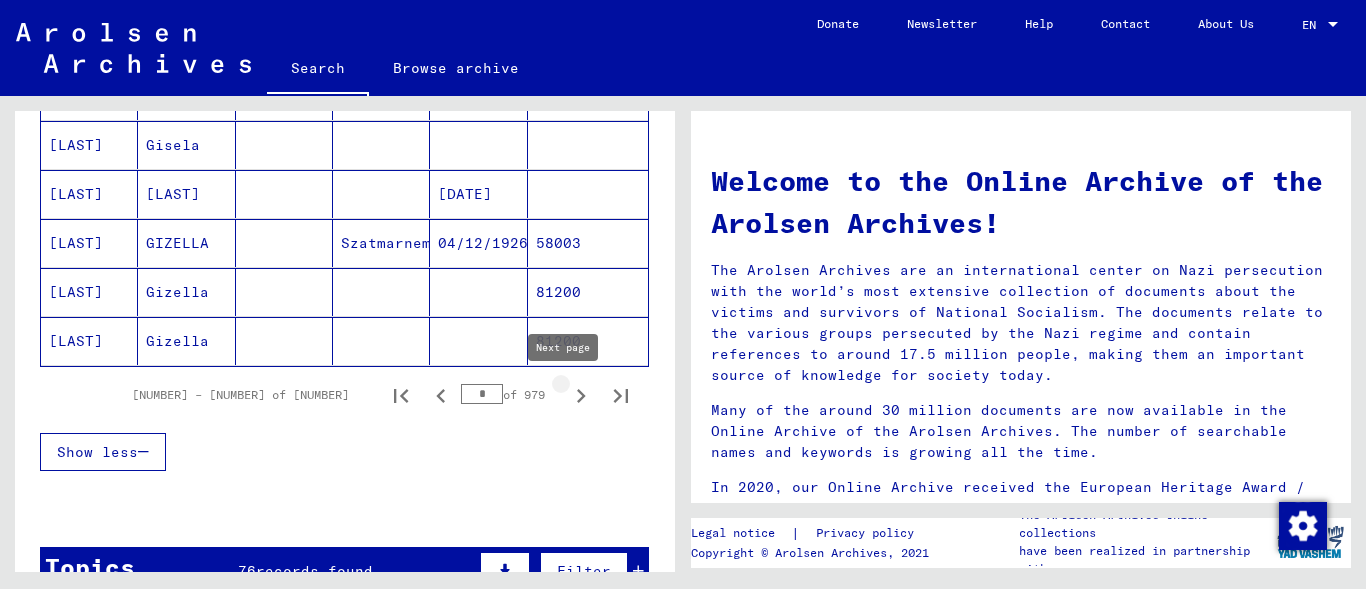 click 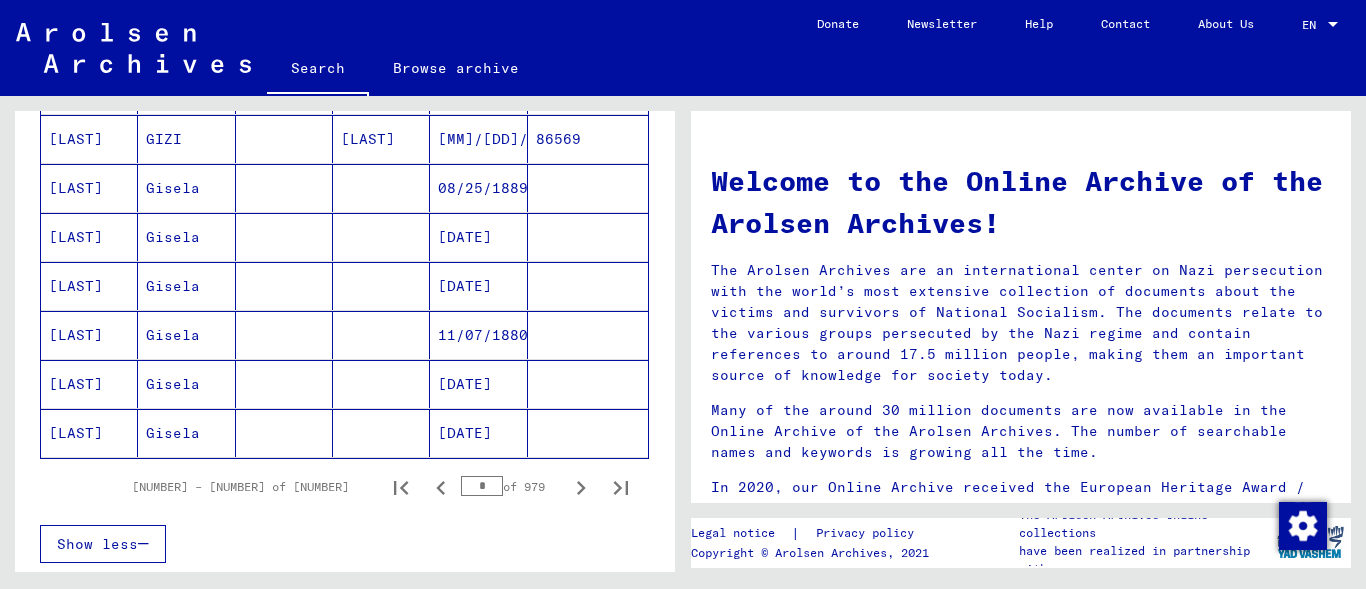 scroll, scrollTop: 1213, scrollLeft: 0, axis: vertical 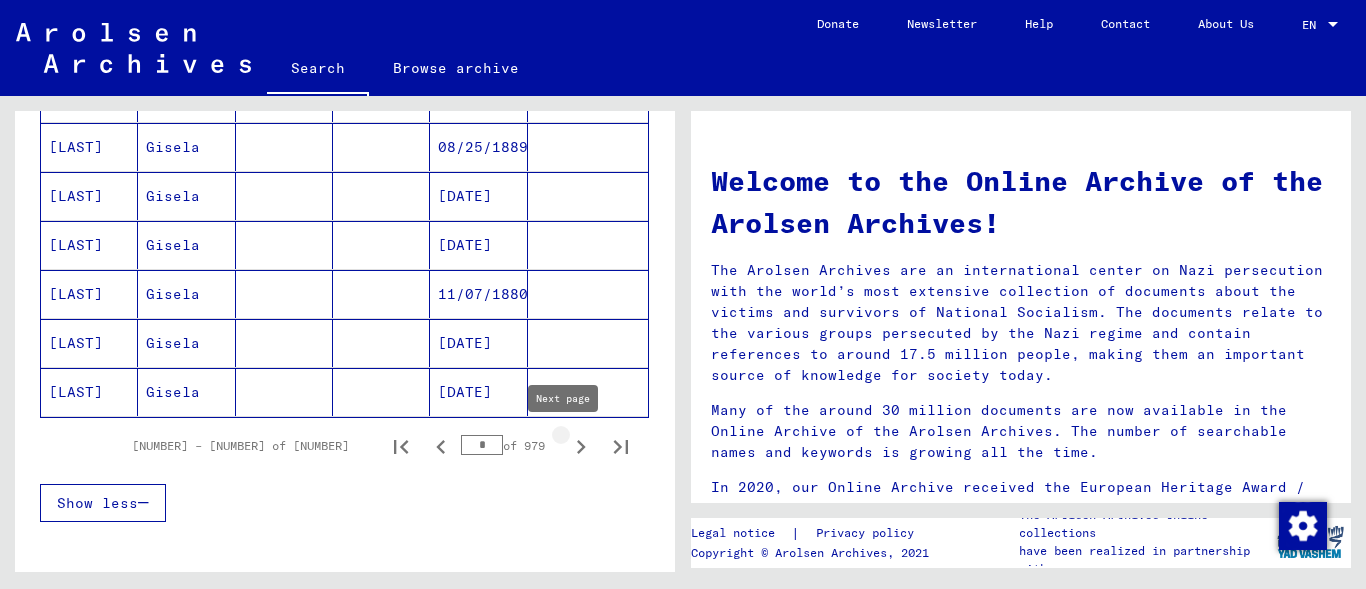 click 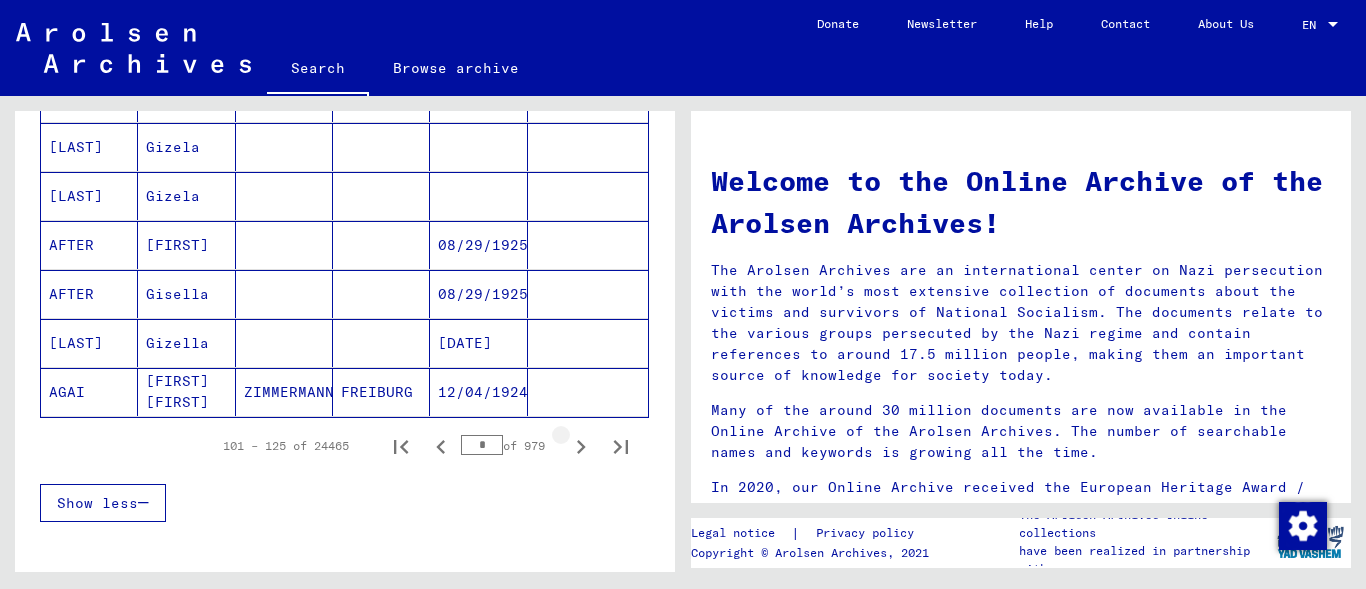 click 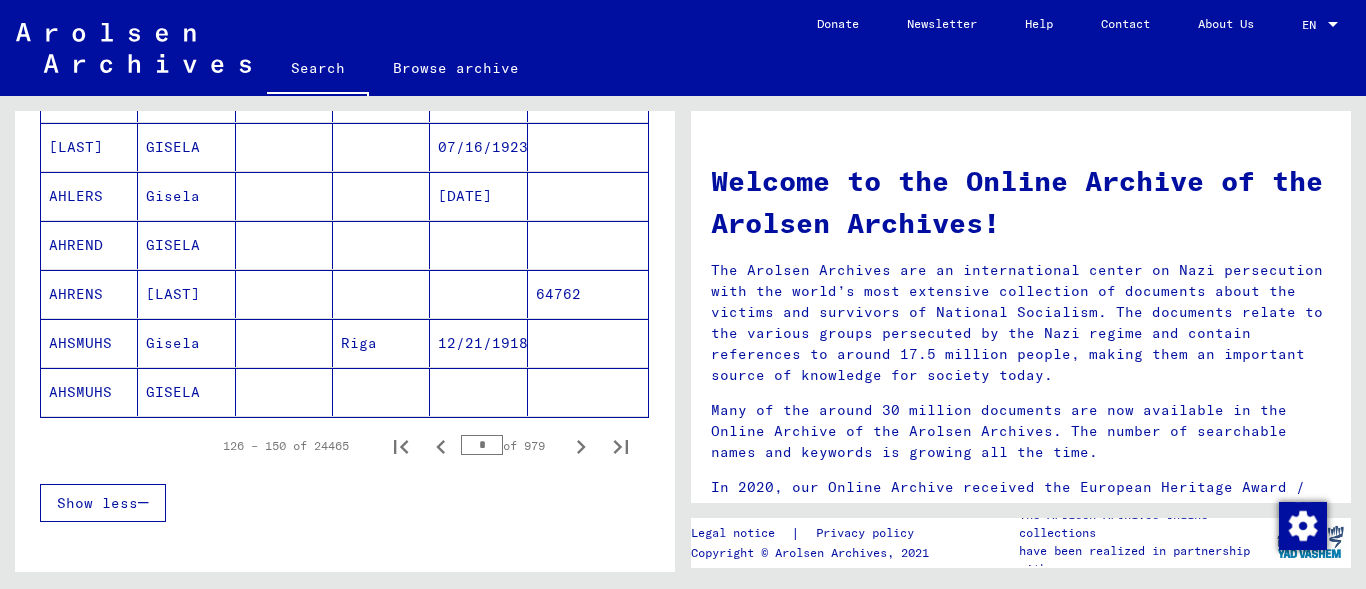 click 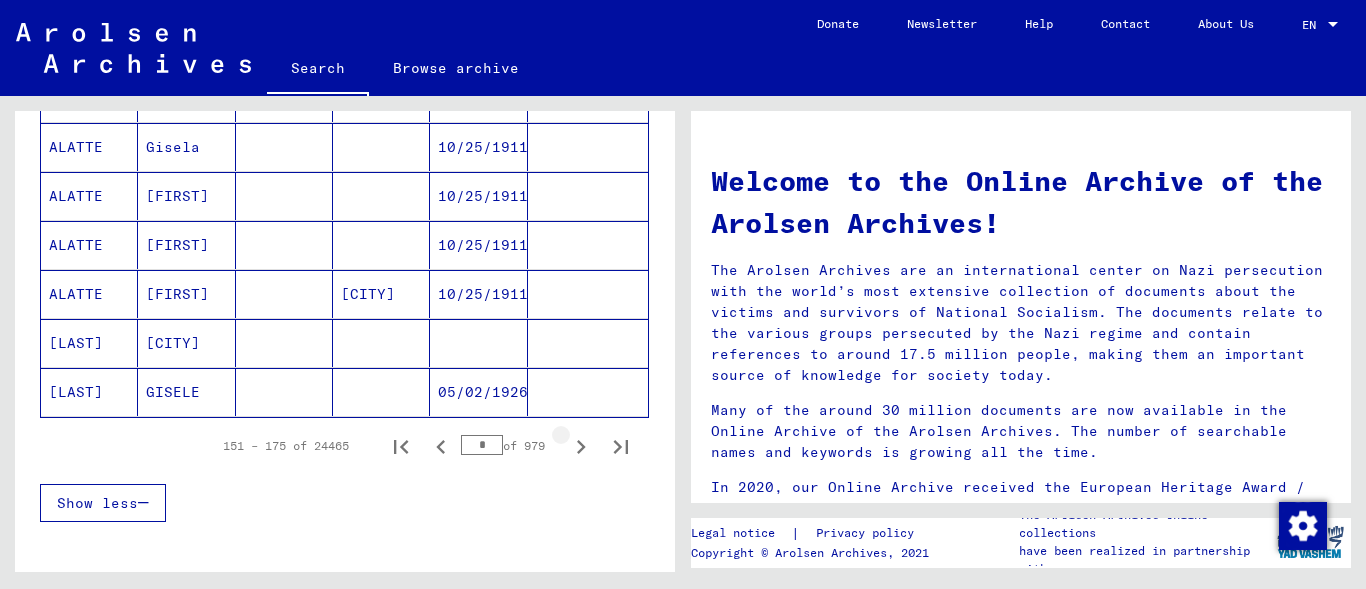 click 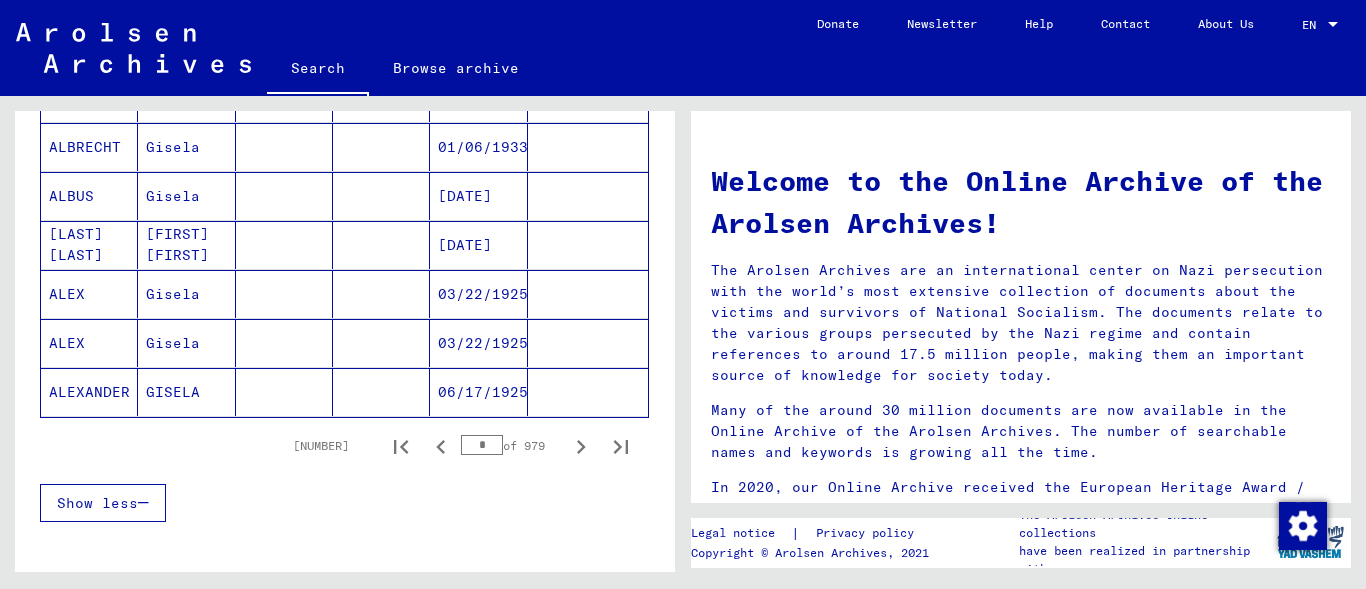 click 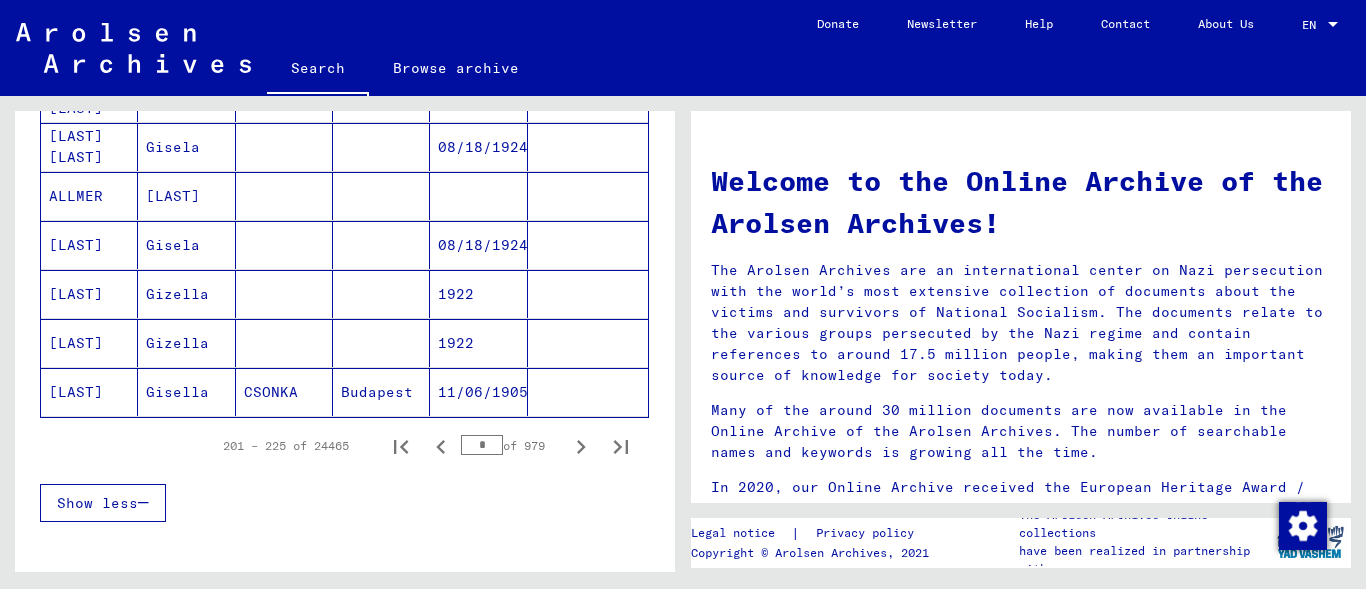 click 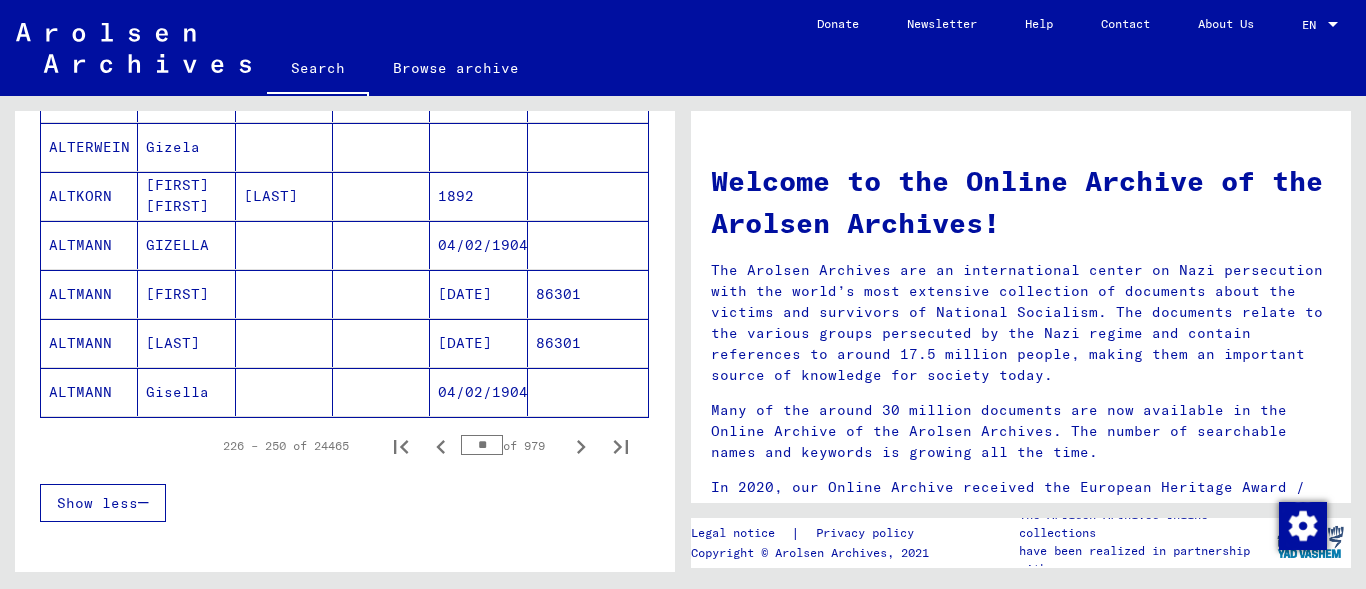 click 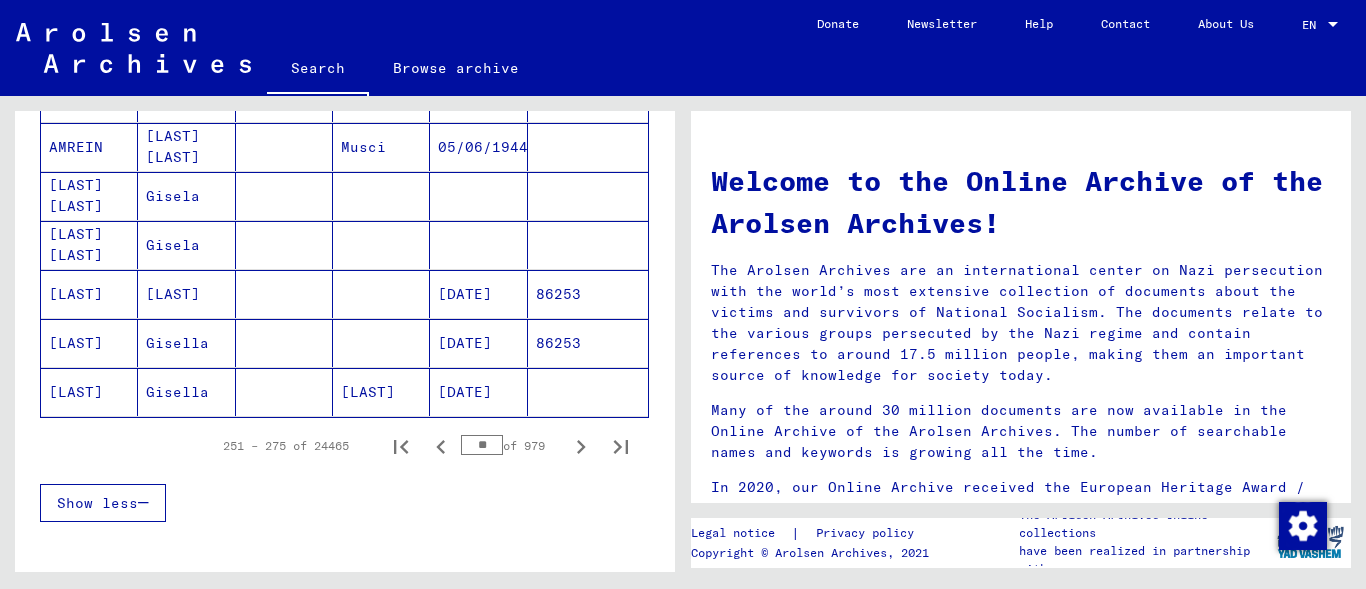click 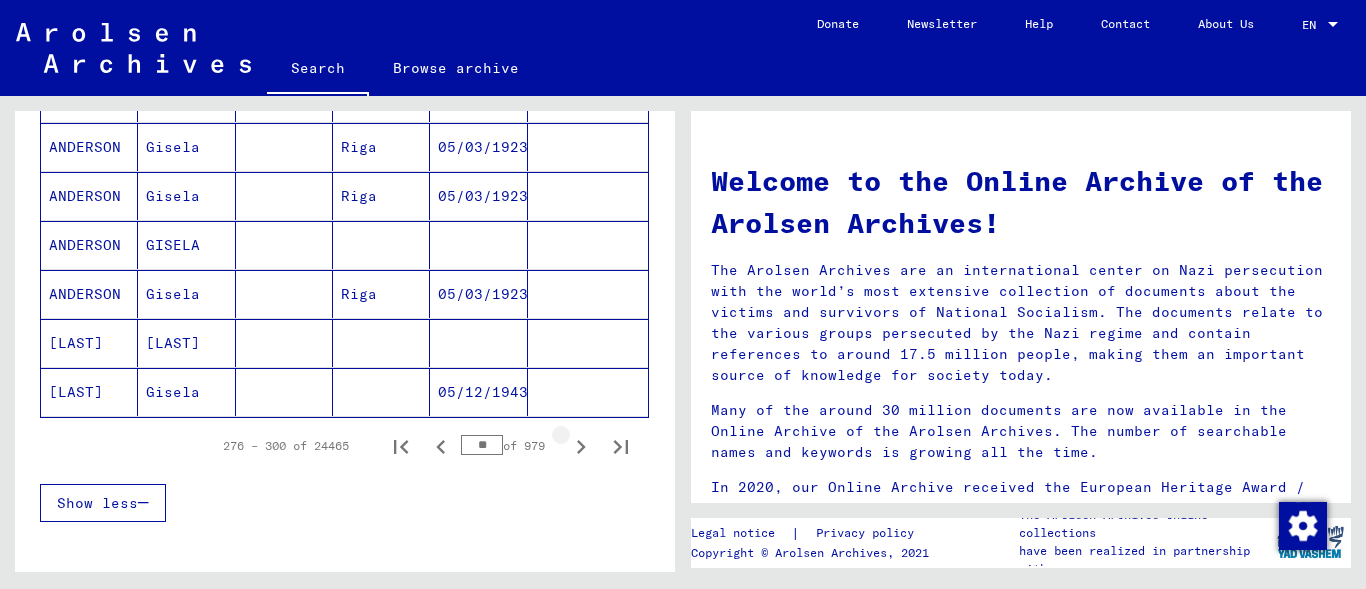 click 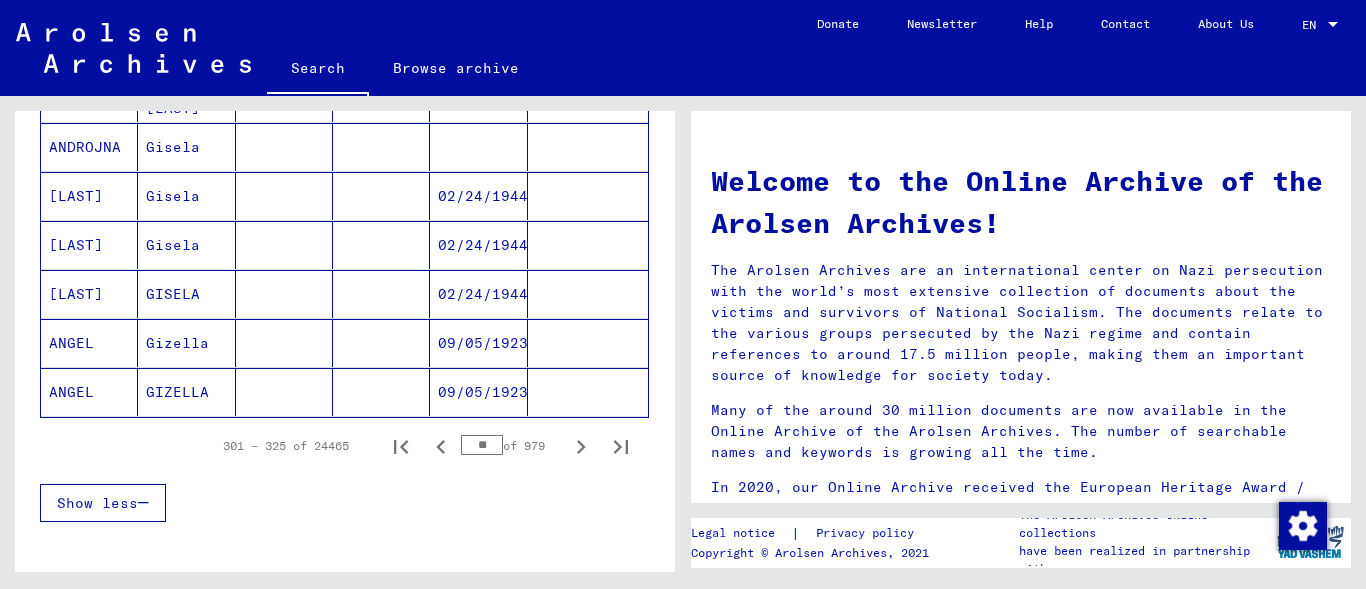 click 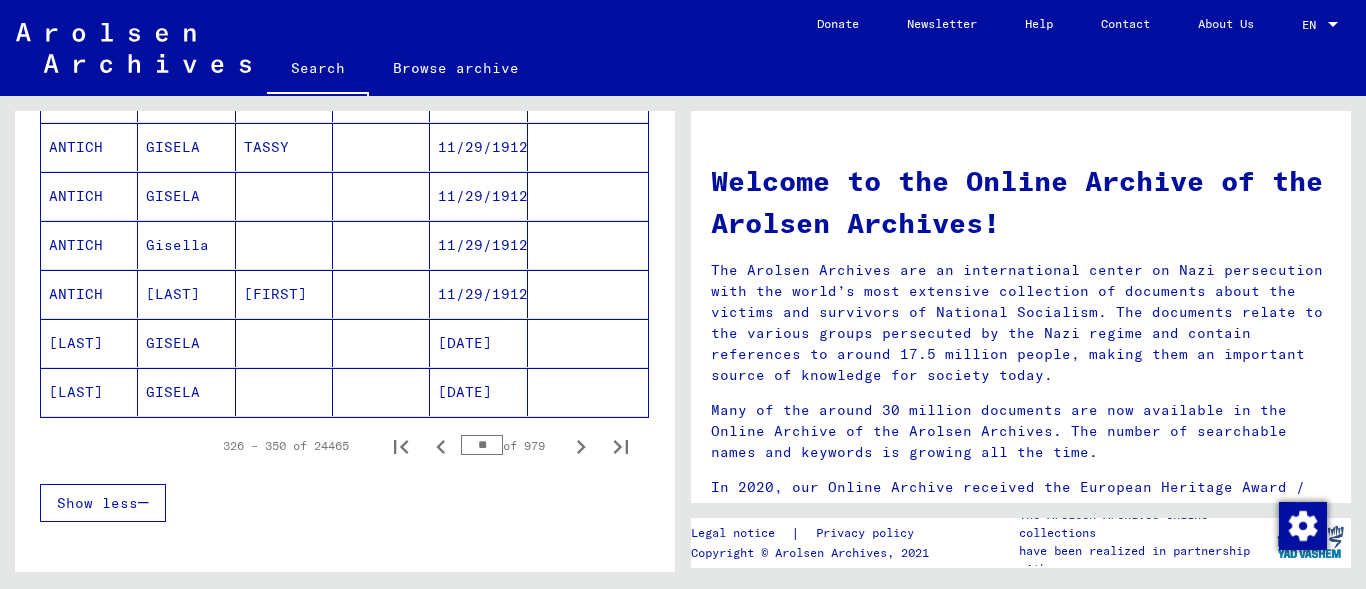 click 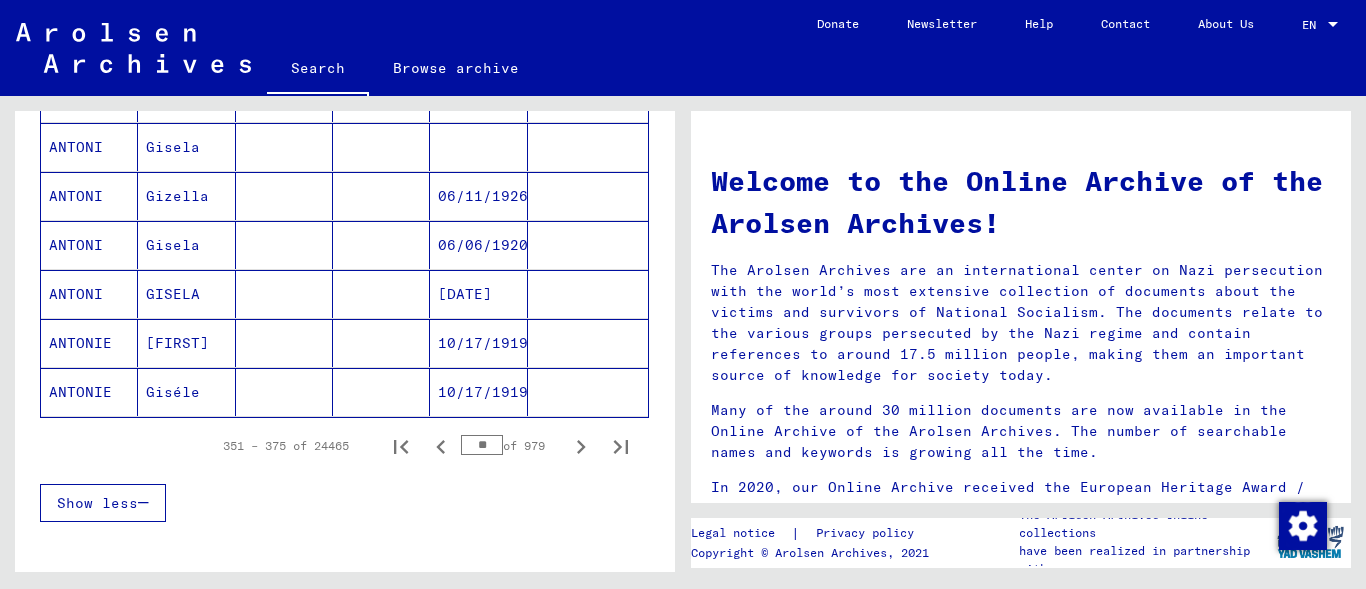 click 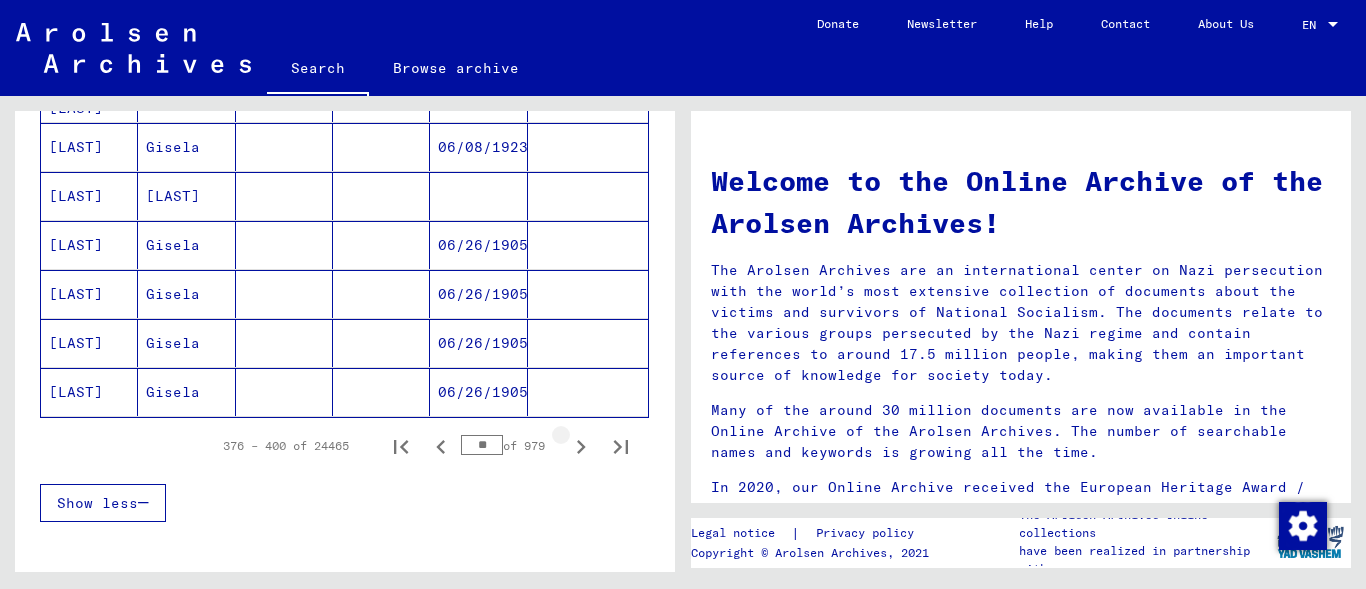 click 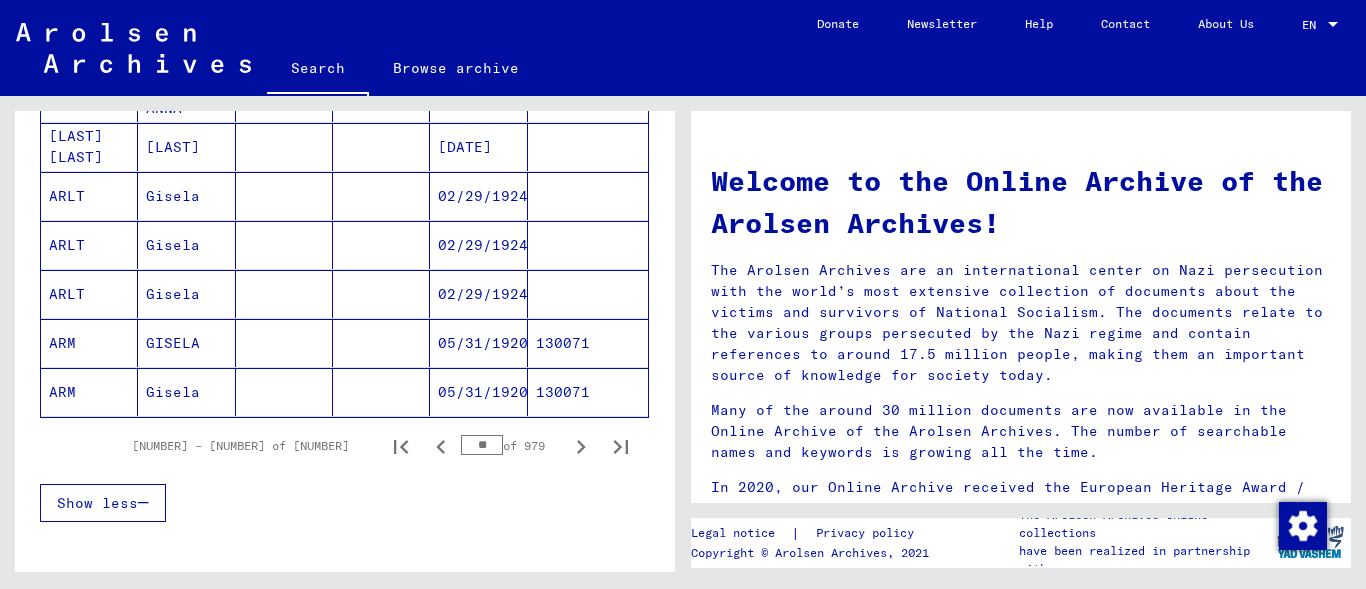 click 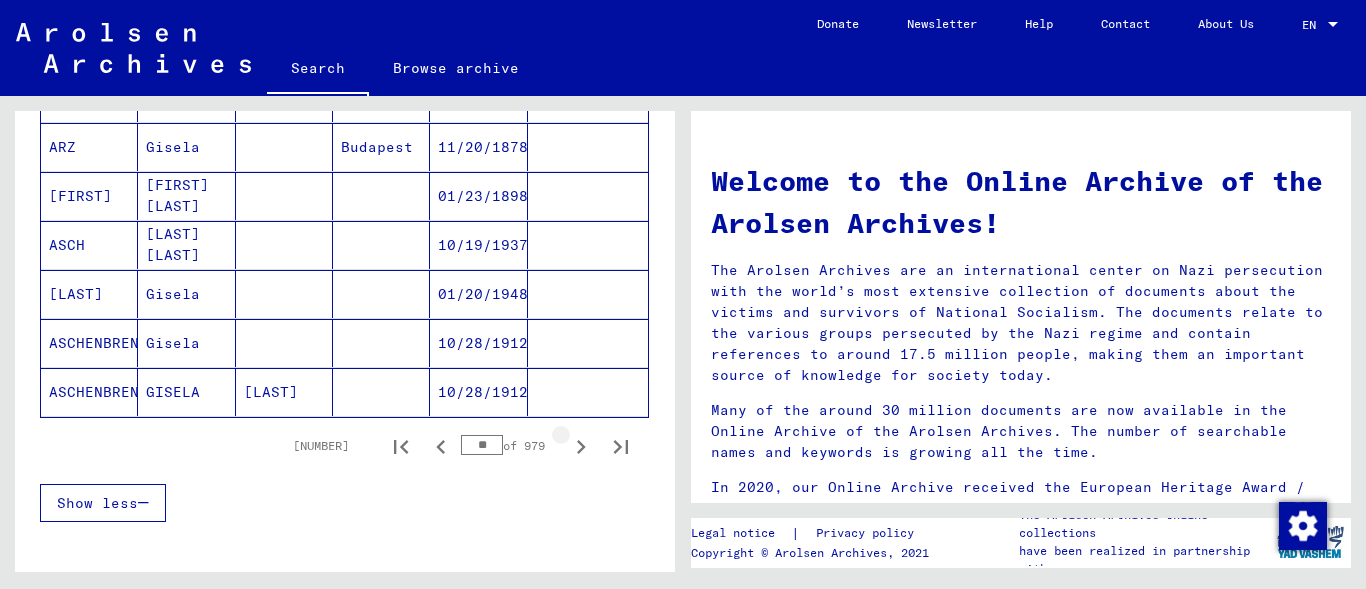 click 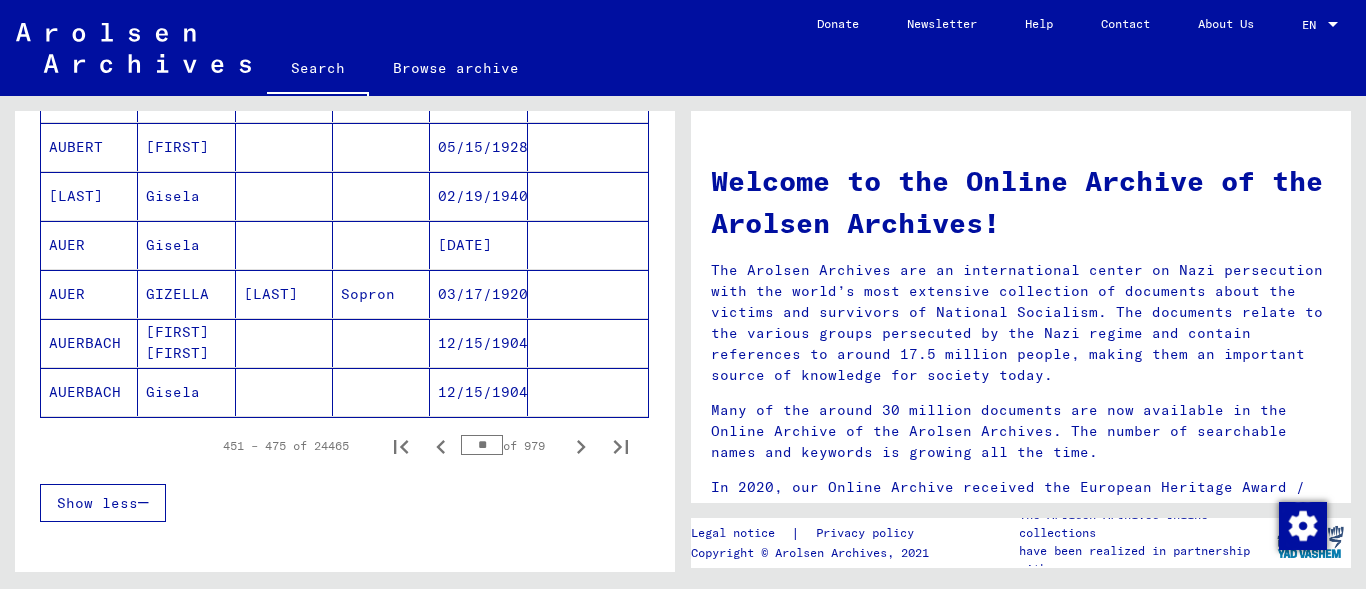 click 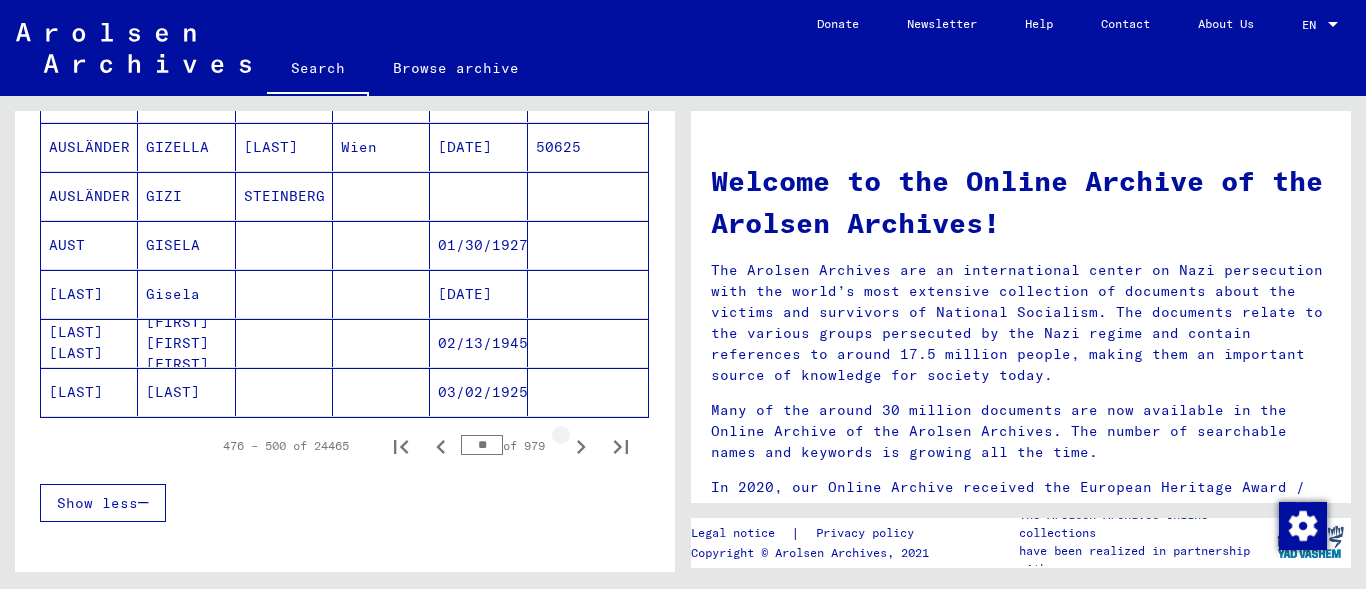 click 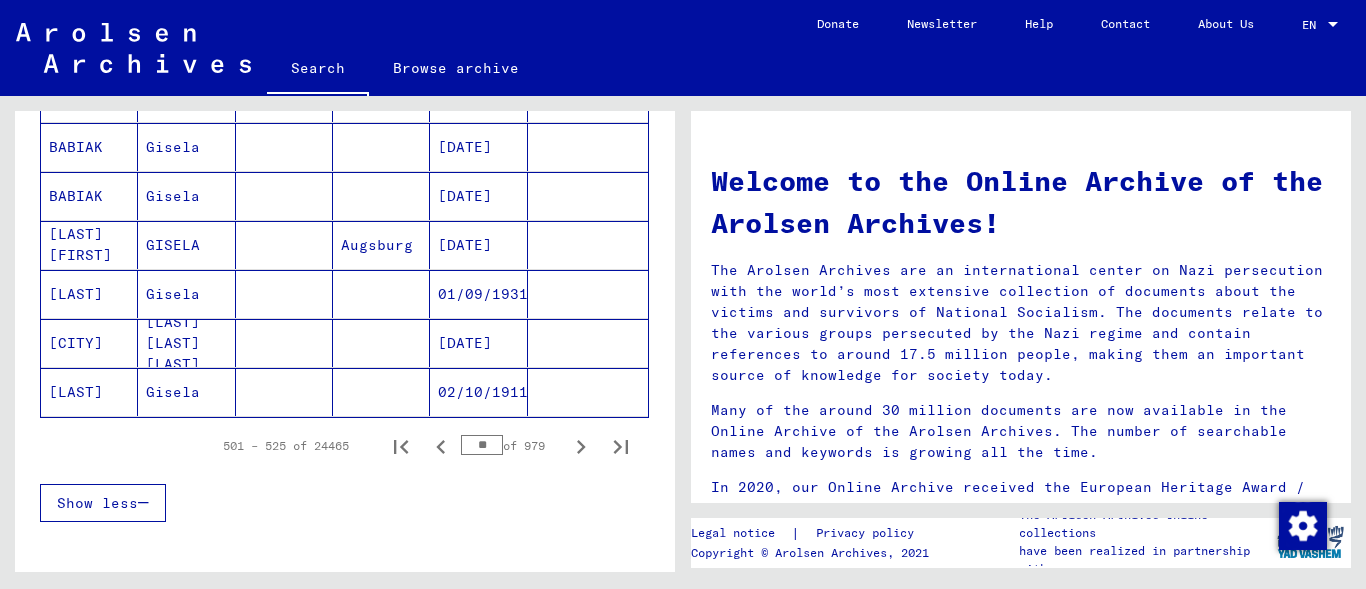 click 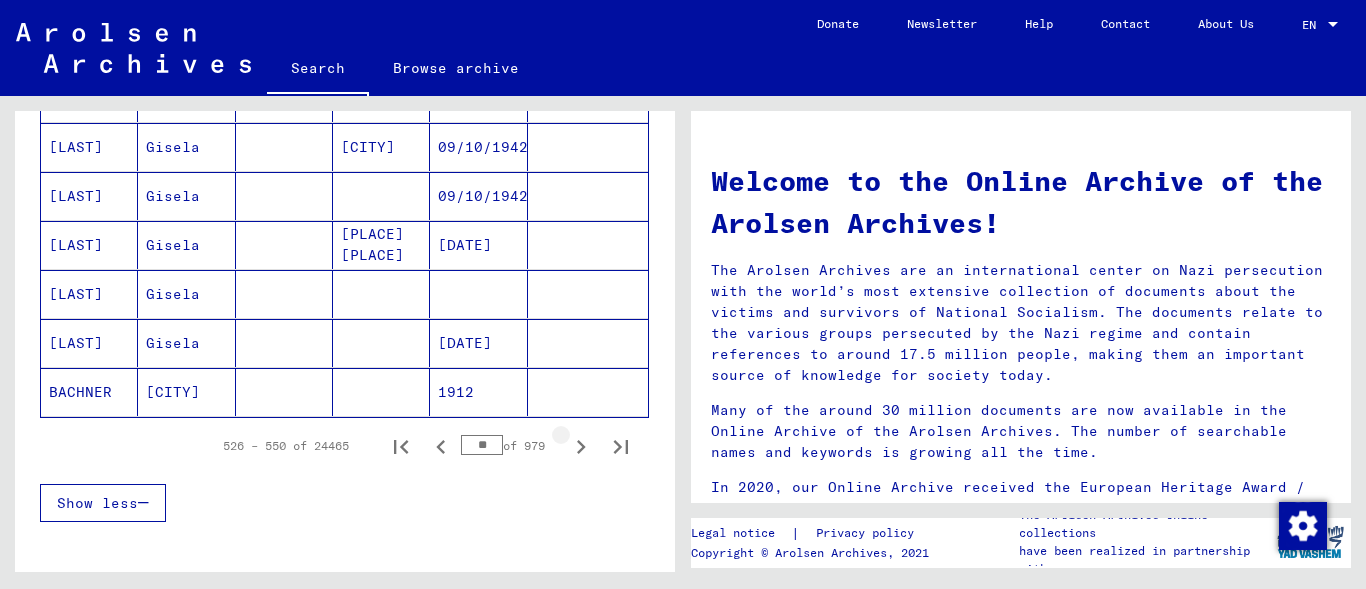 click 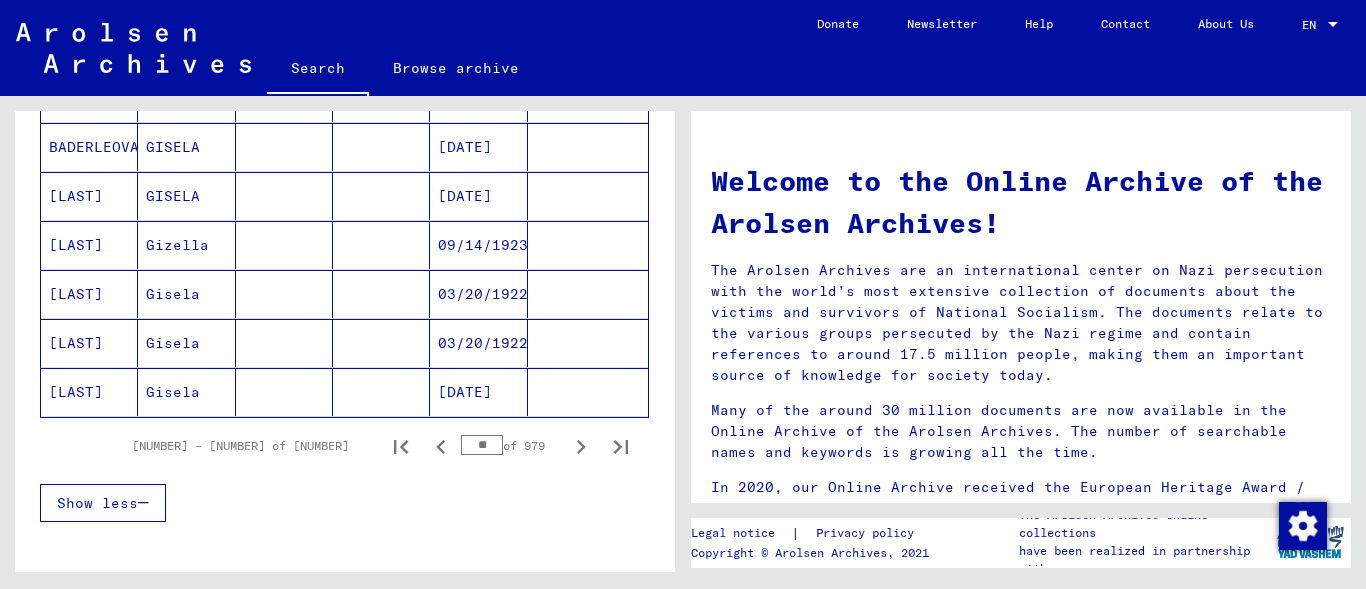 click 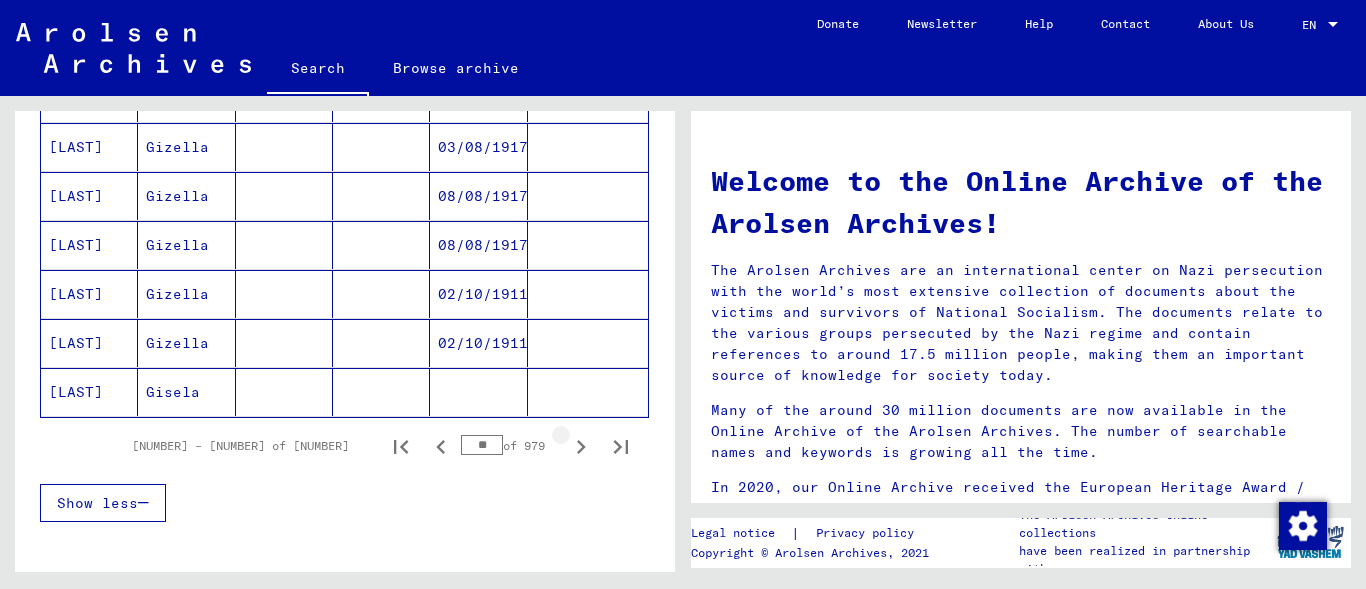 click 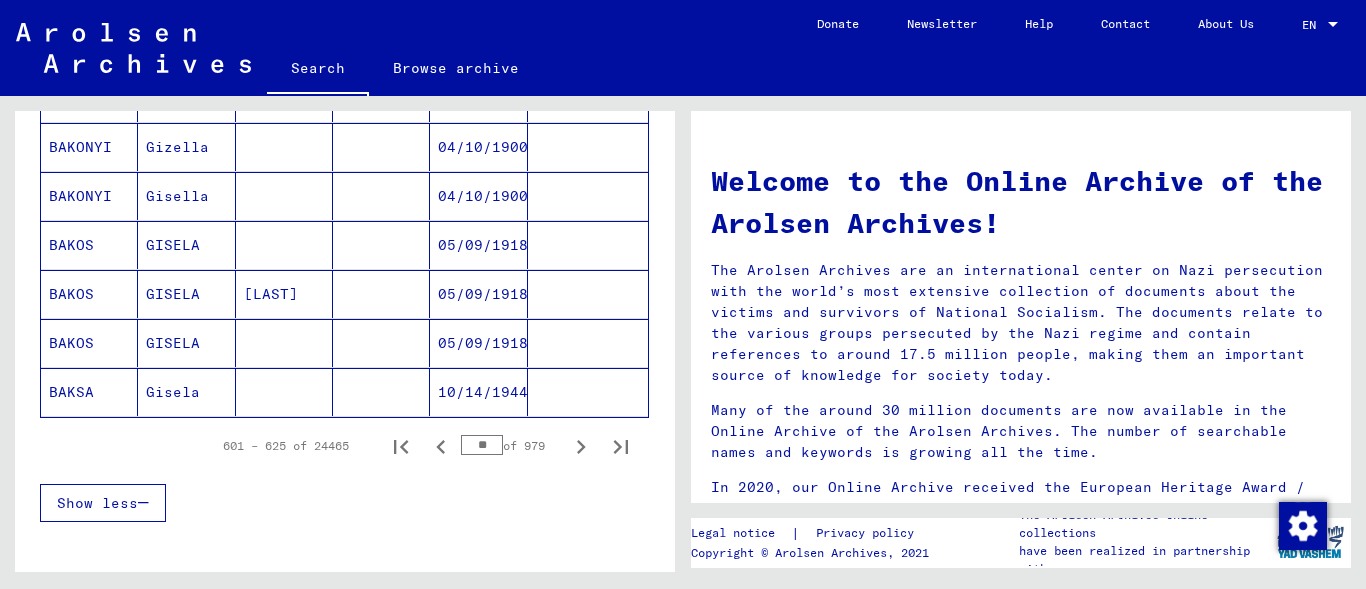 click 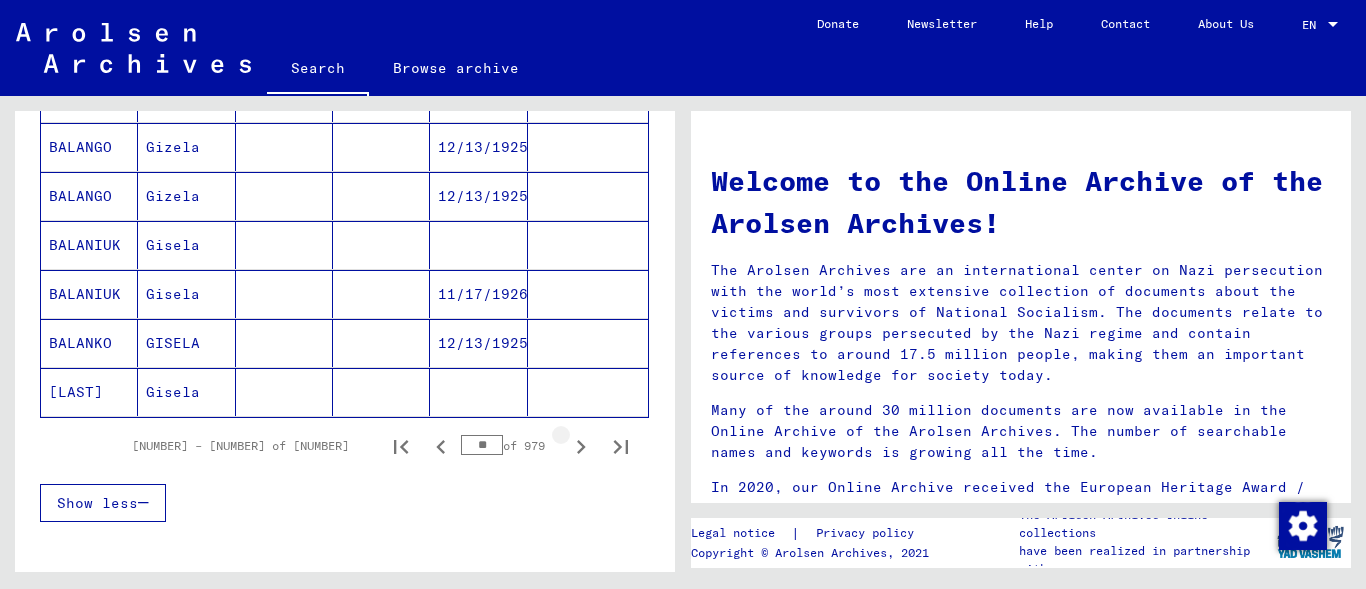 click 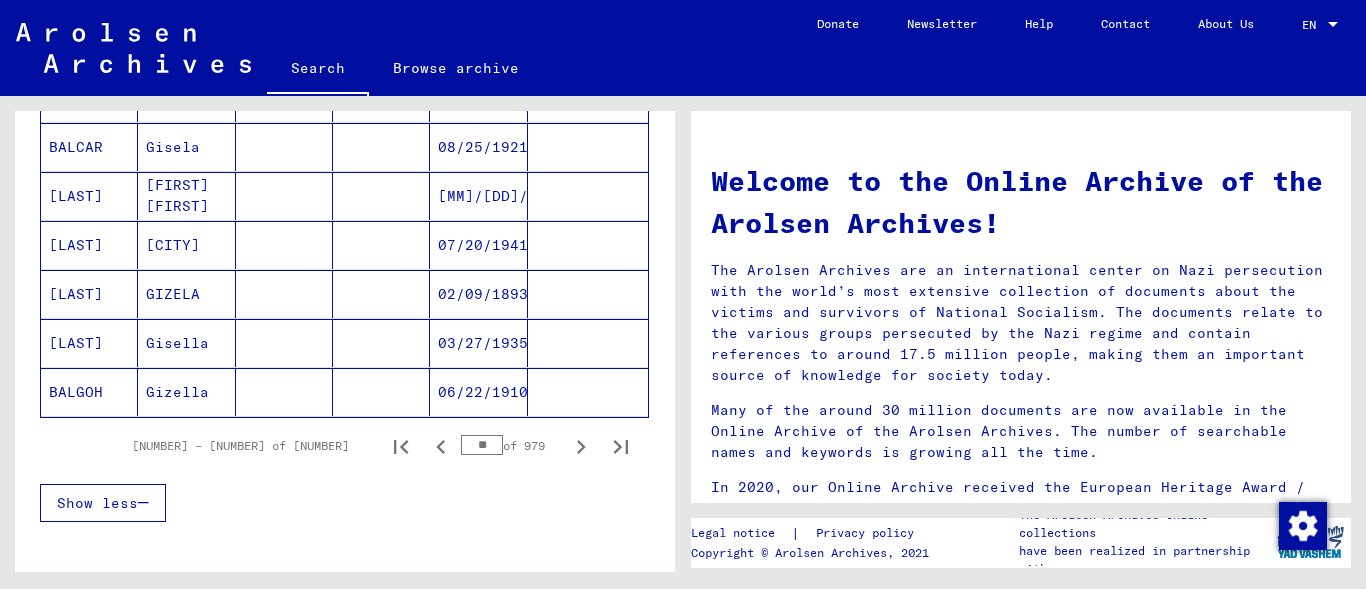 click 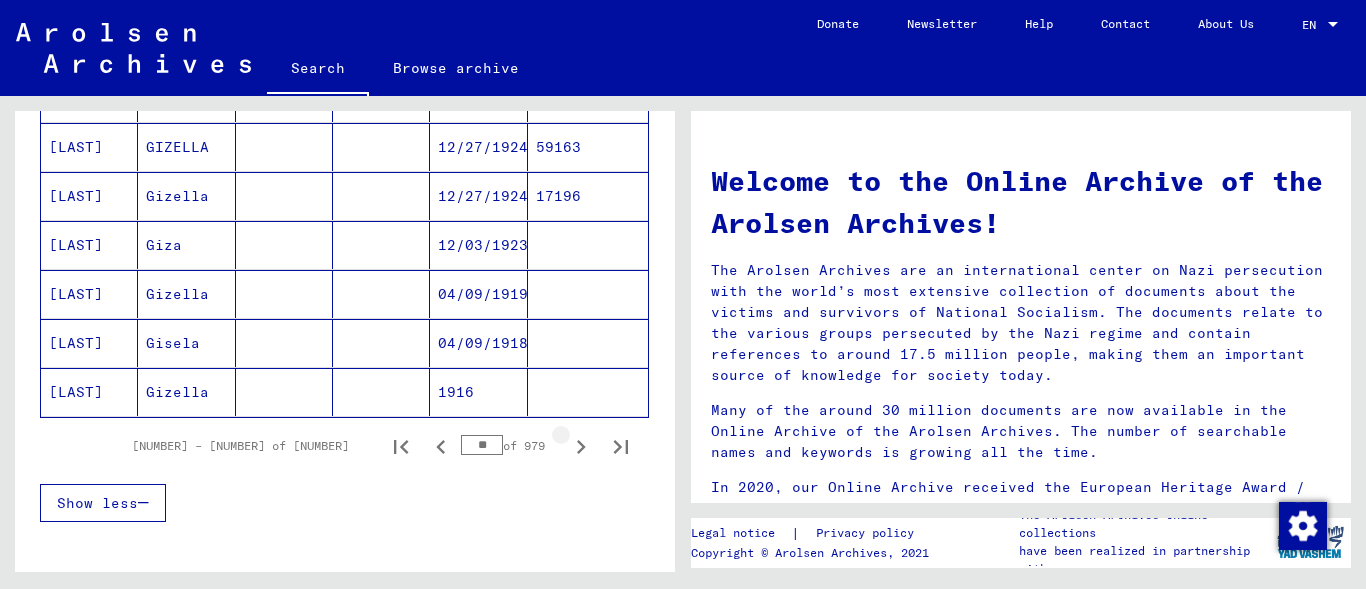 click 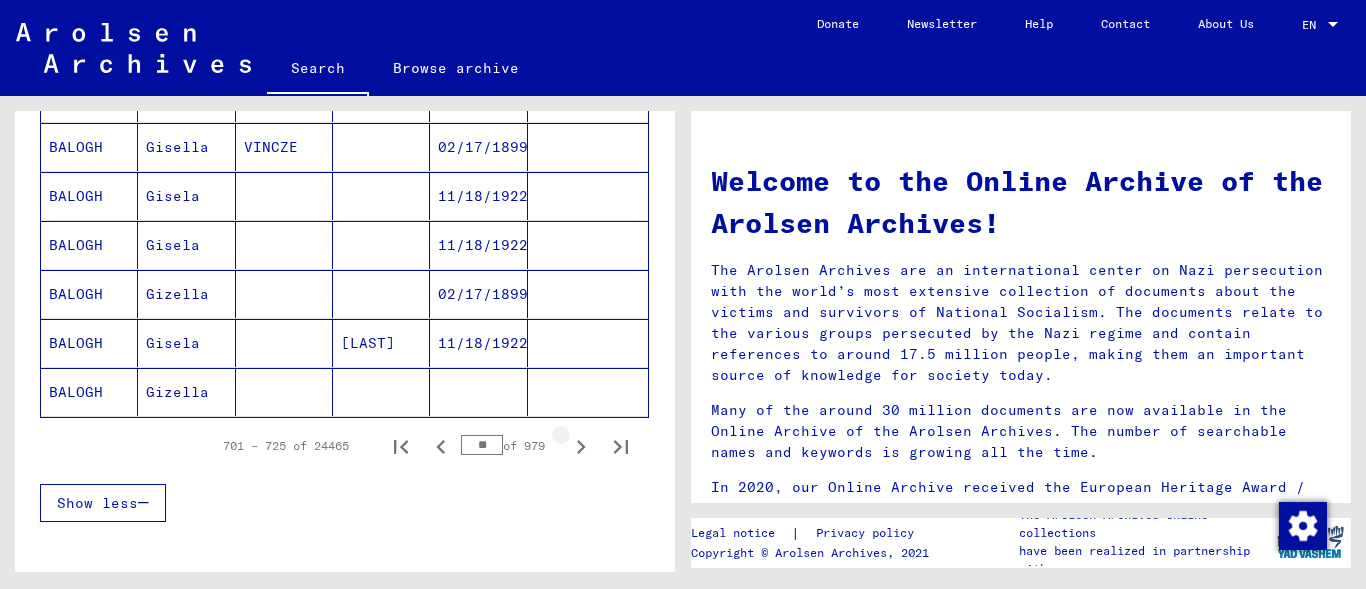click 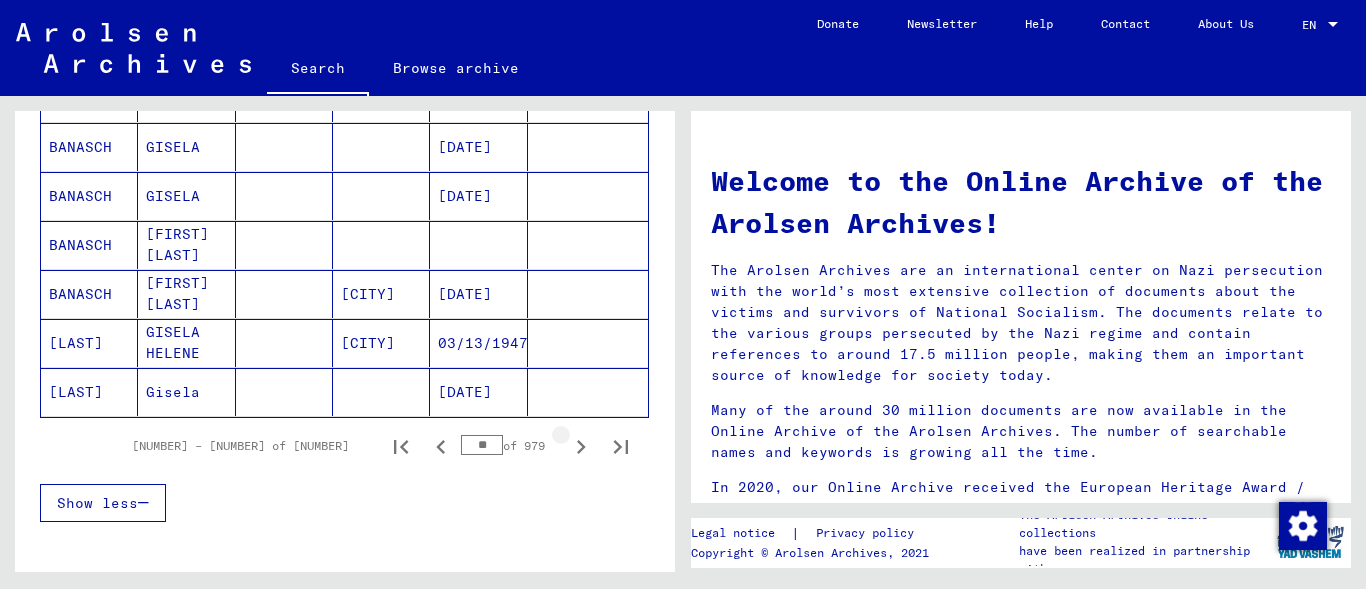 click 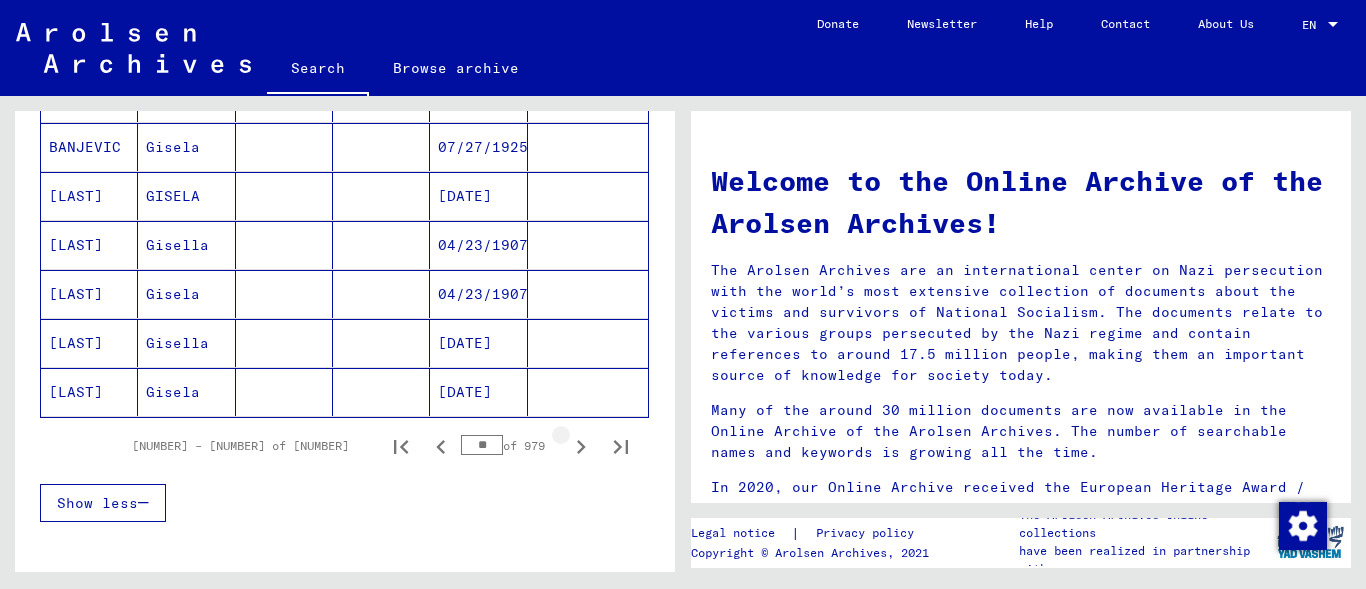 click 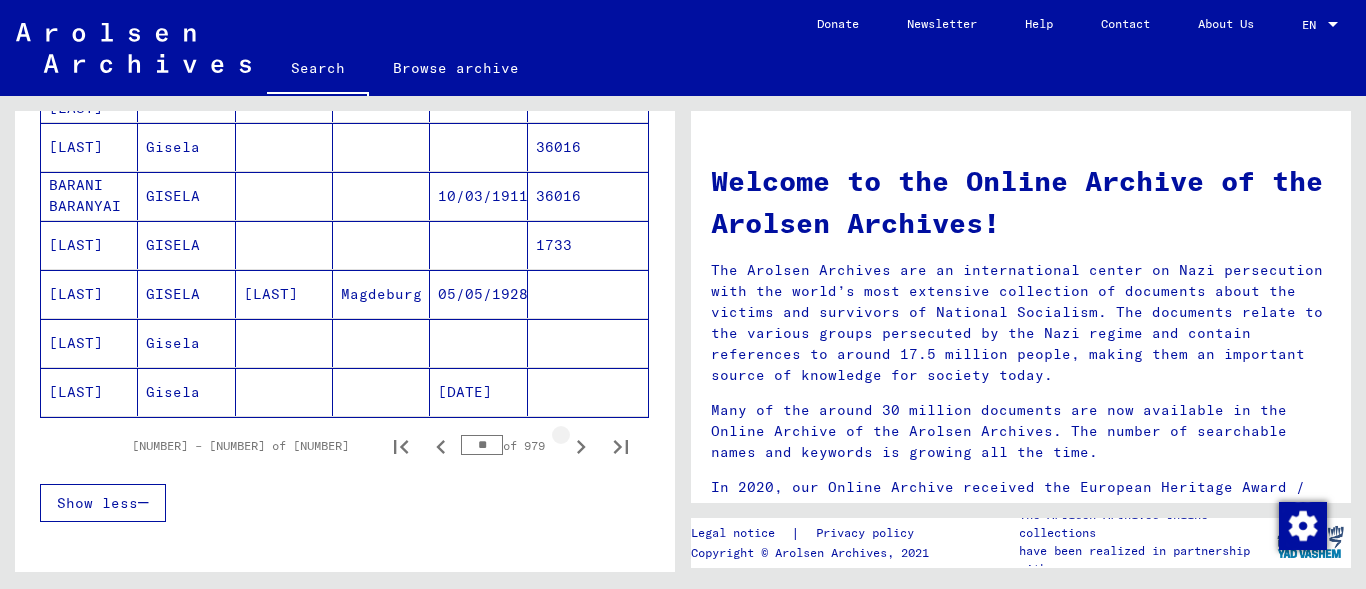 click 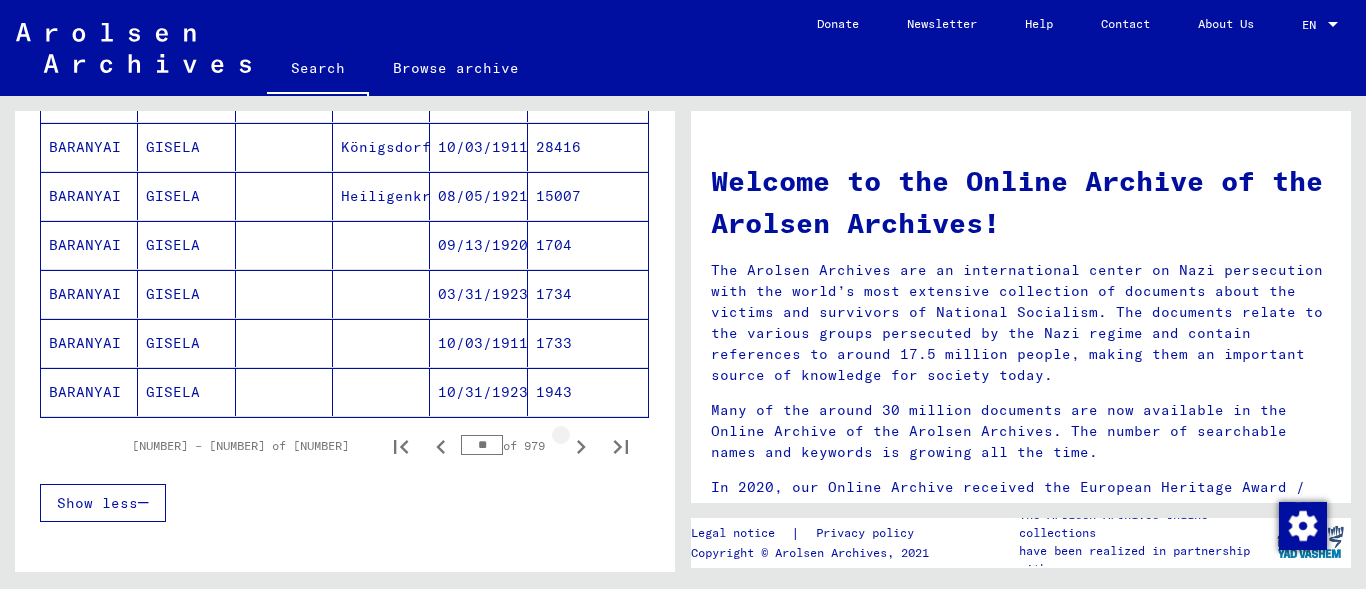 click 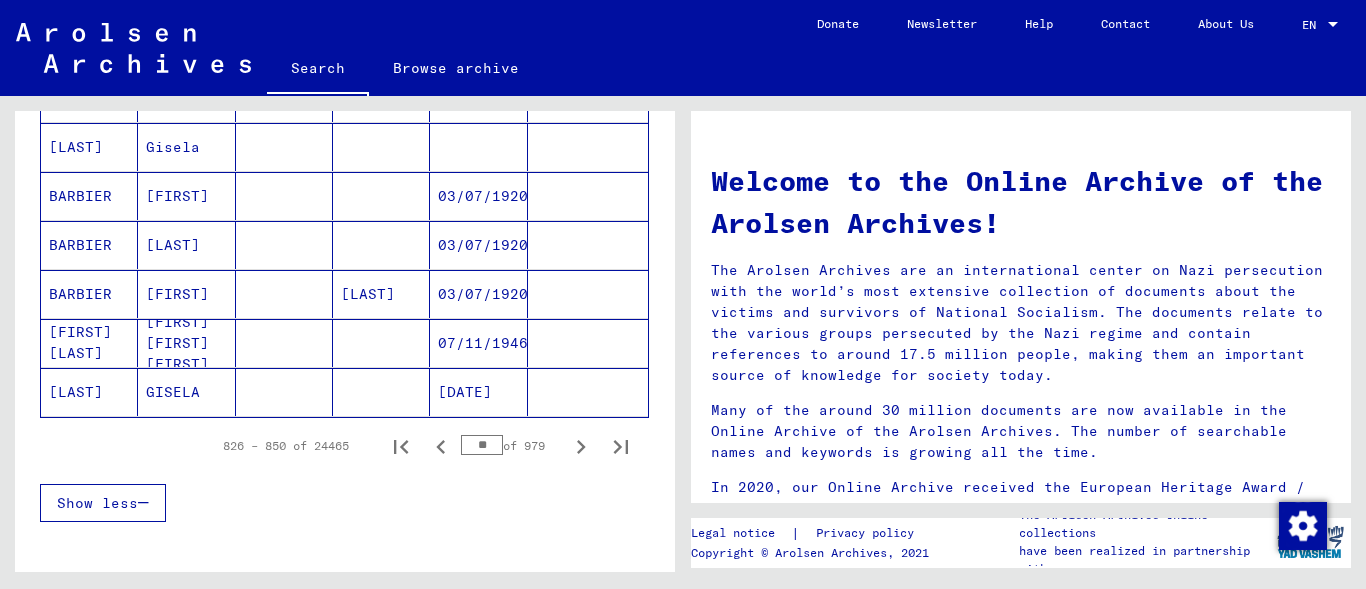 click 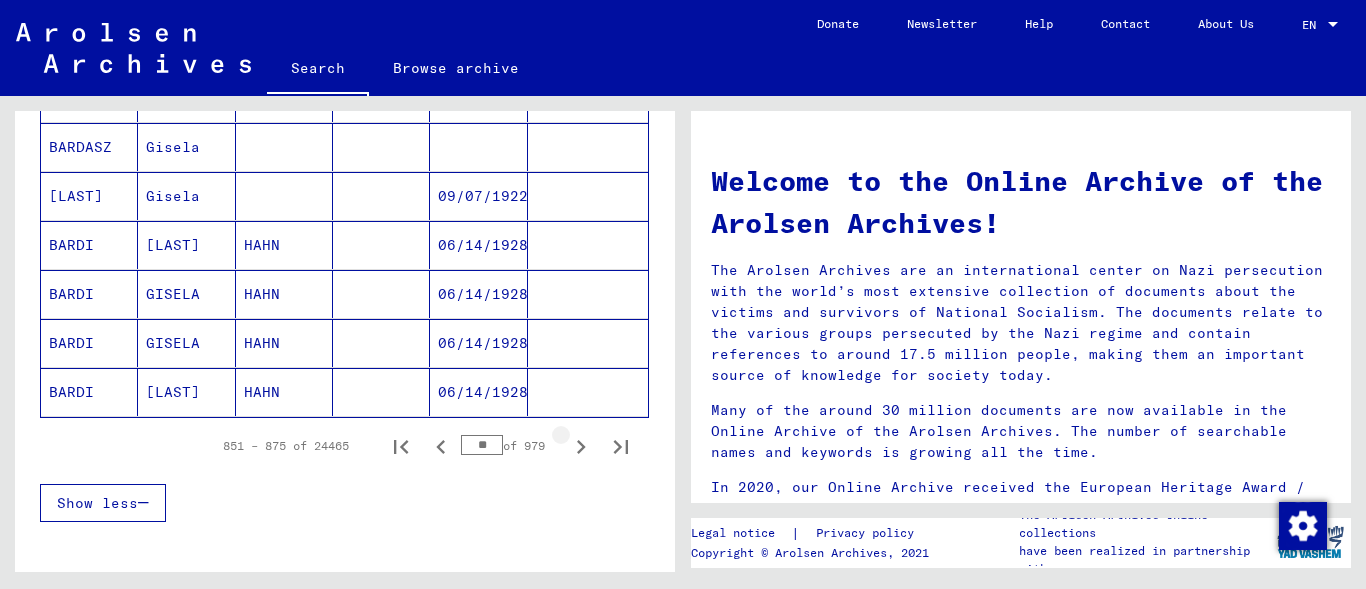 click 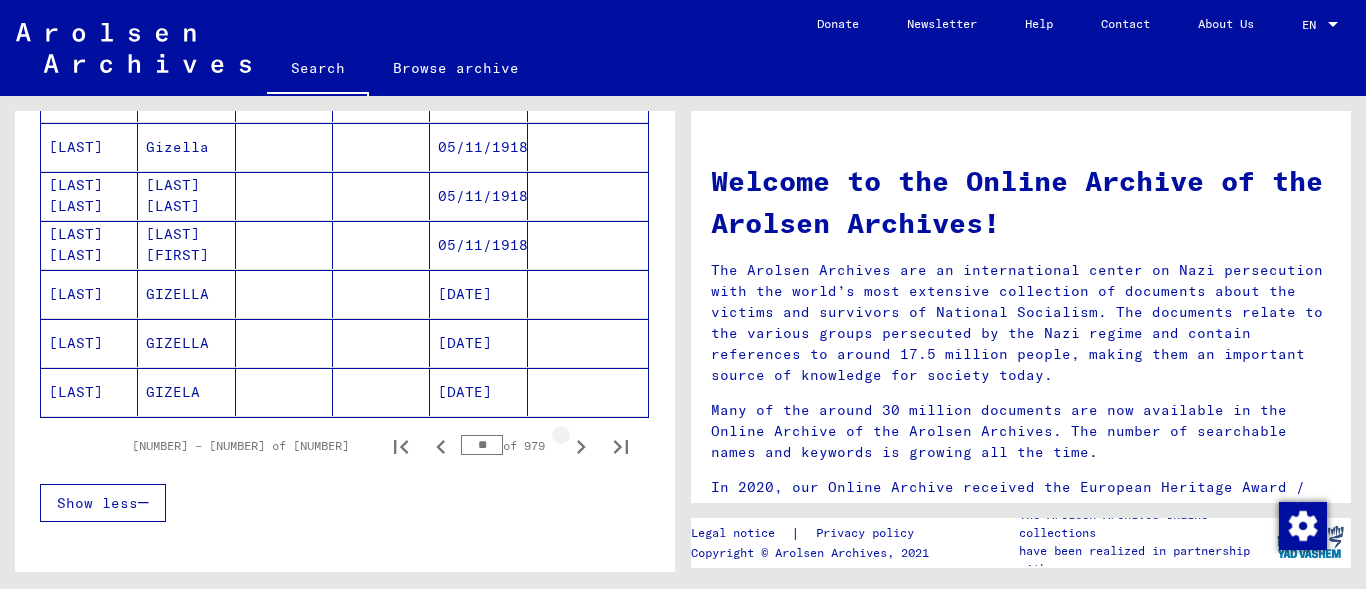 click 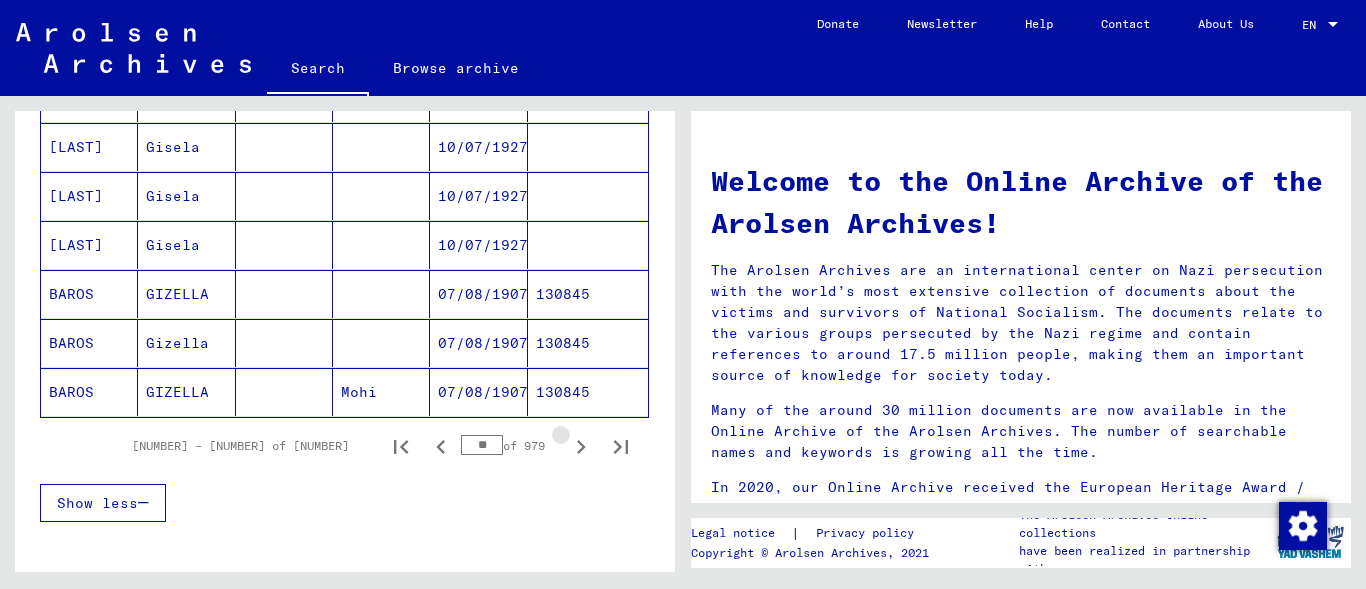click 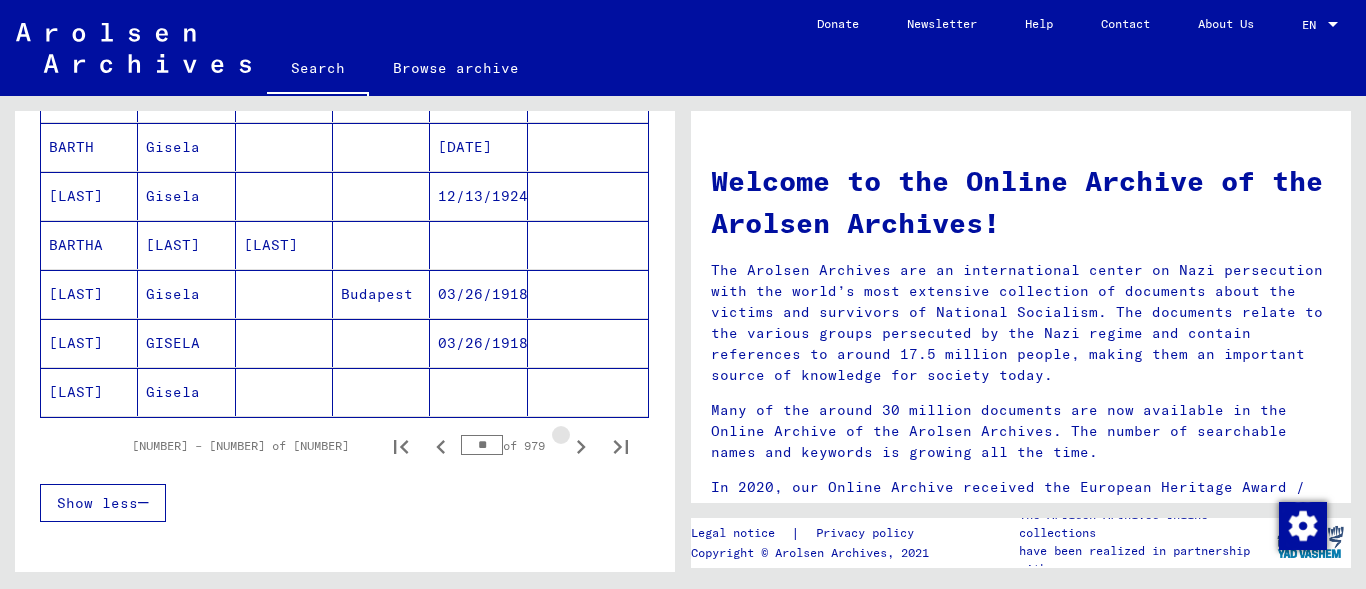 click 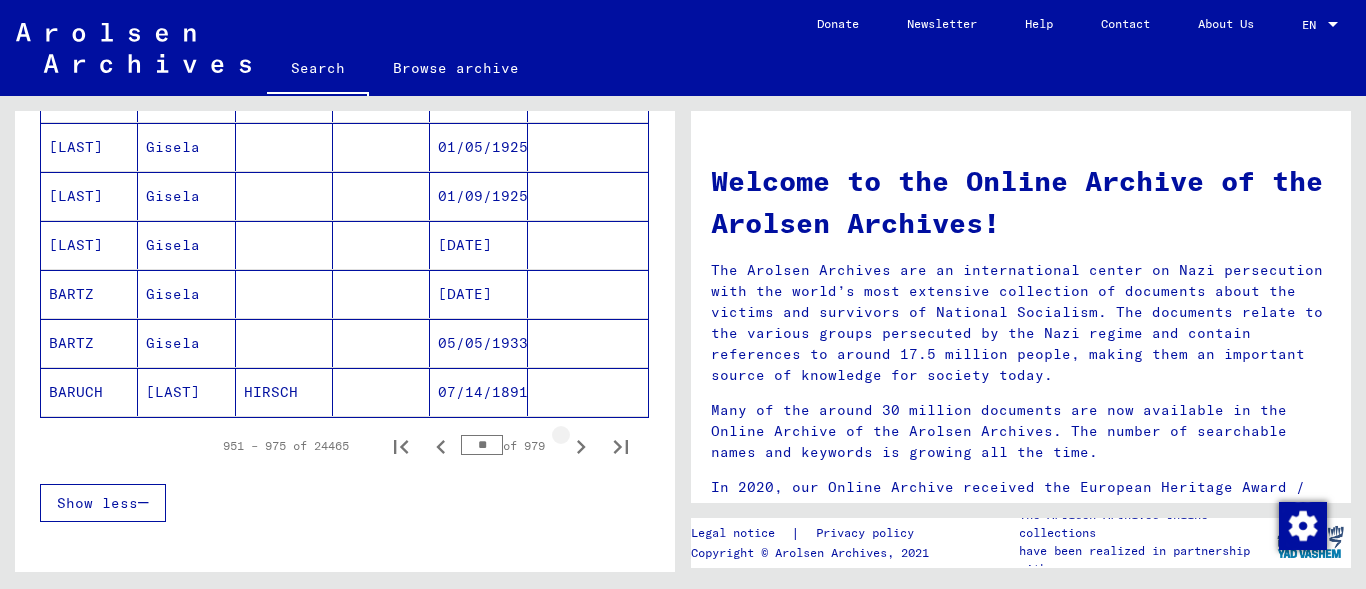 click 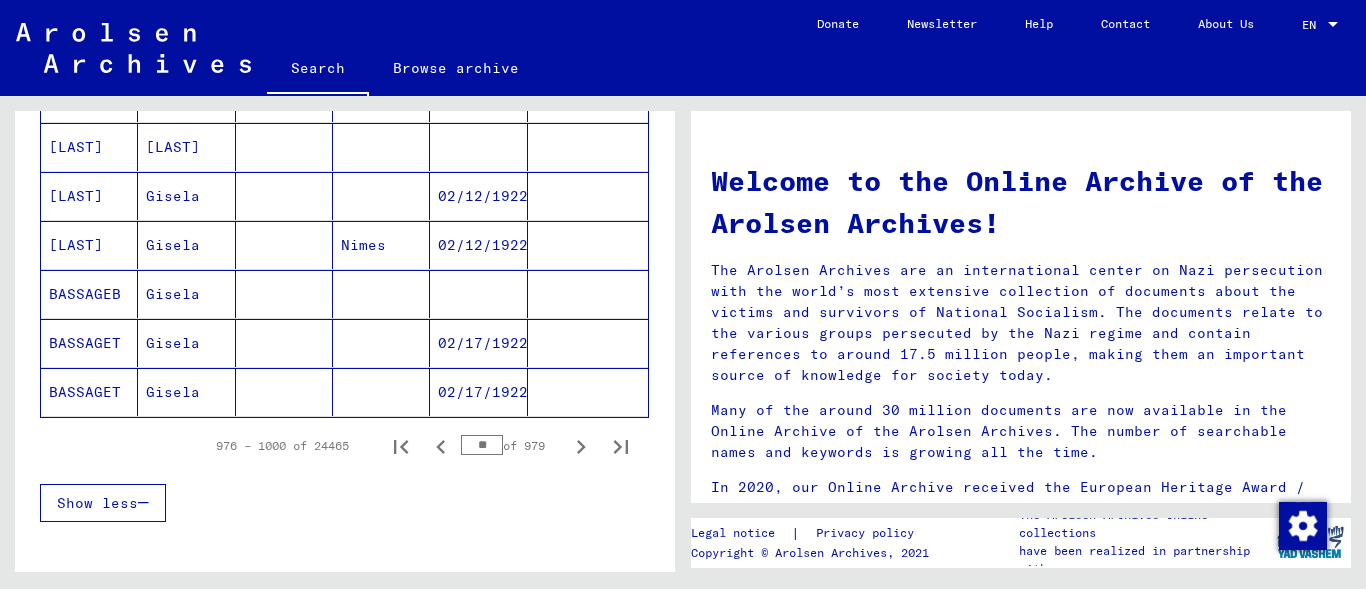 click 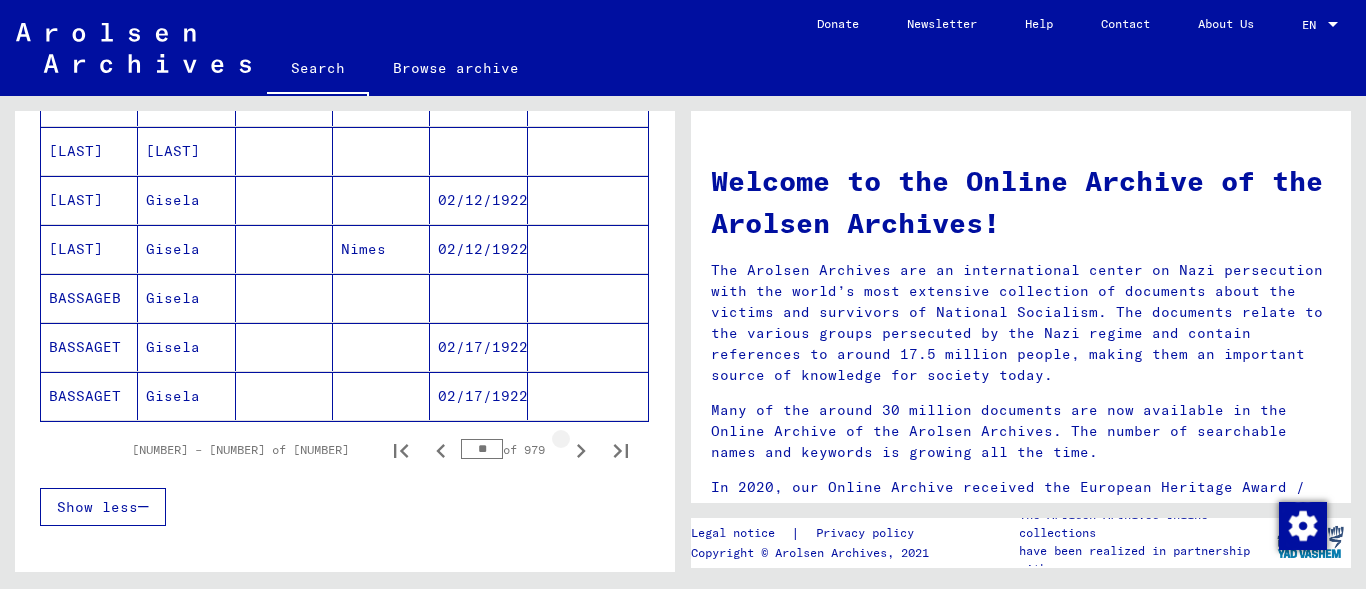 scroll, scrollTop: 1217, scrollLeft: 0, axis: vertical 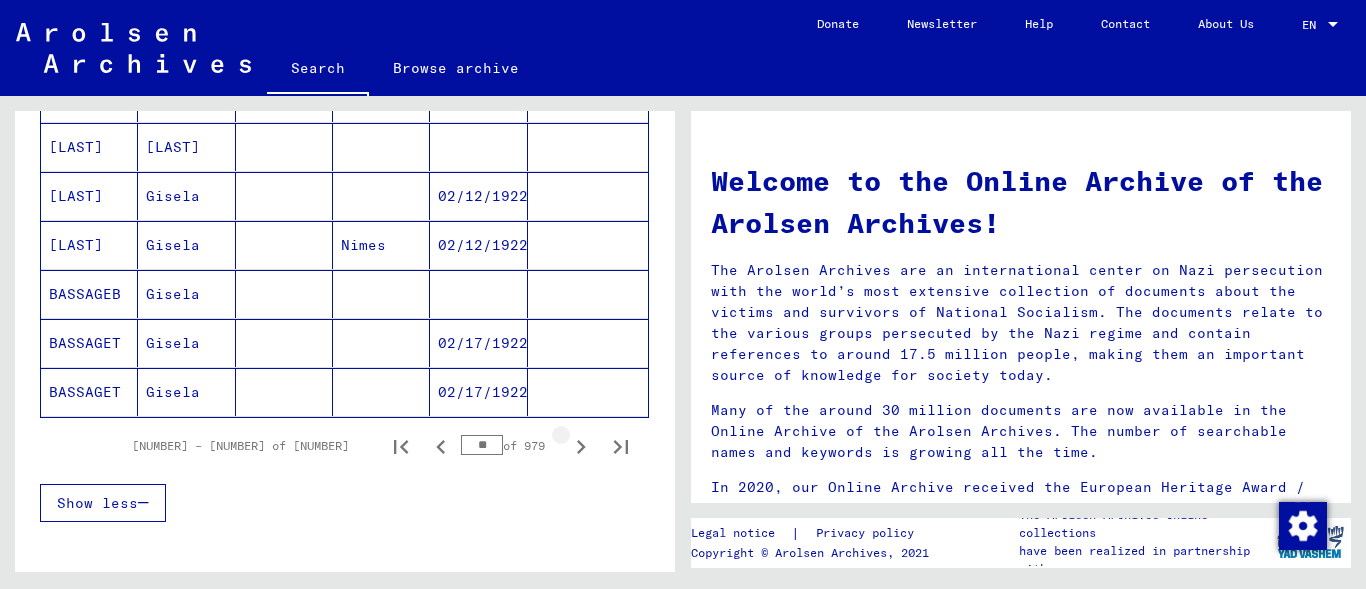 click 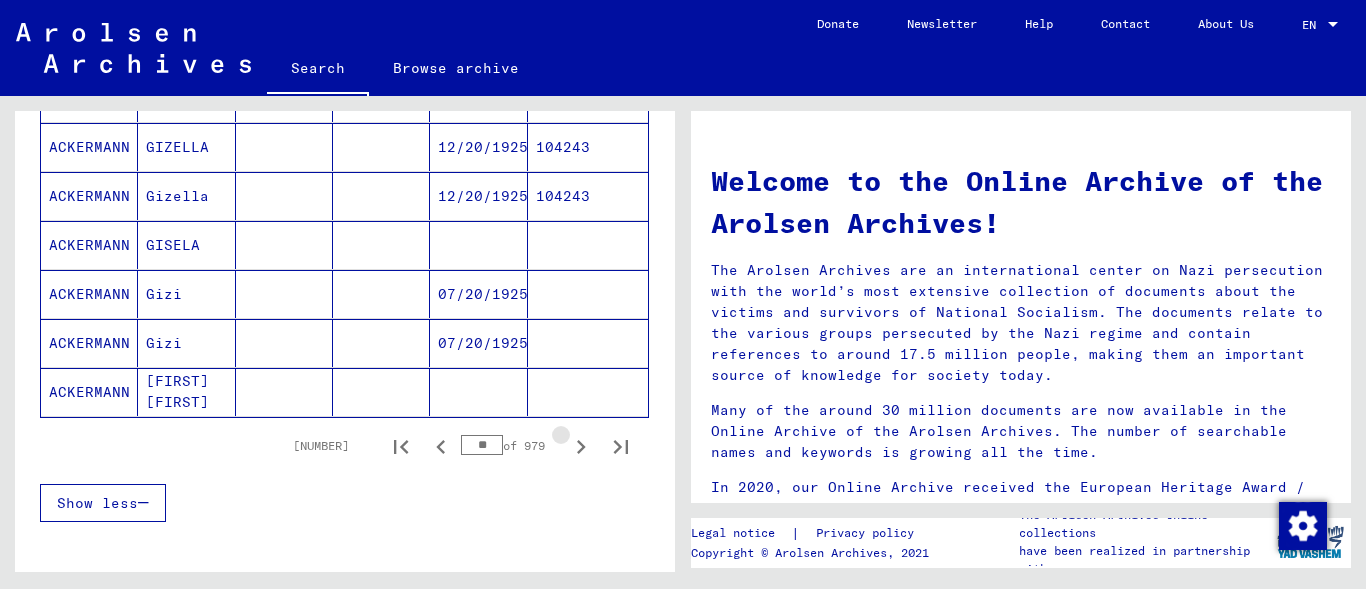 click 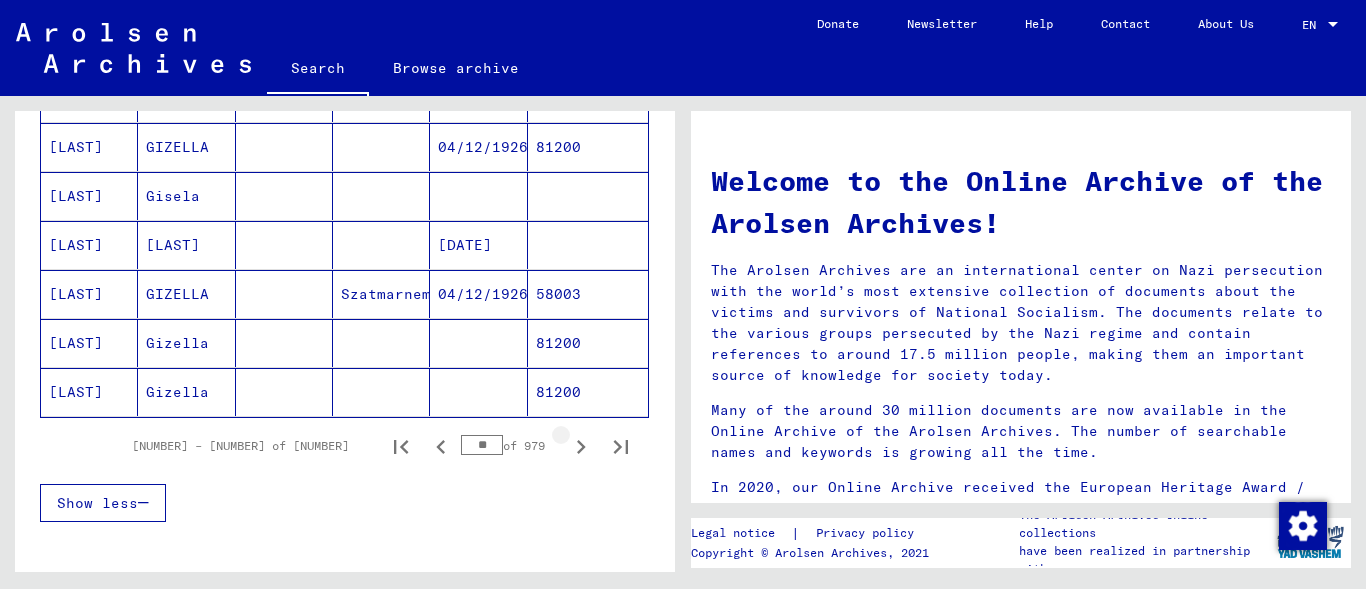 click 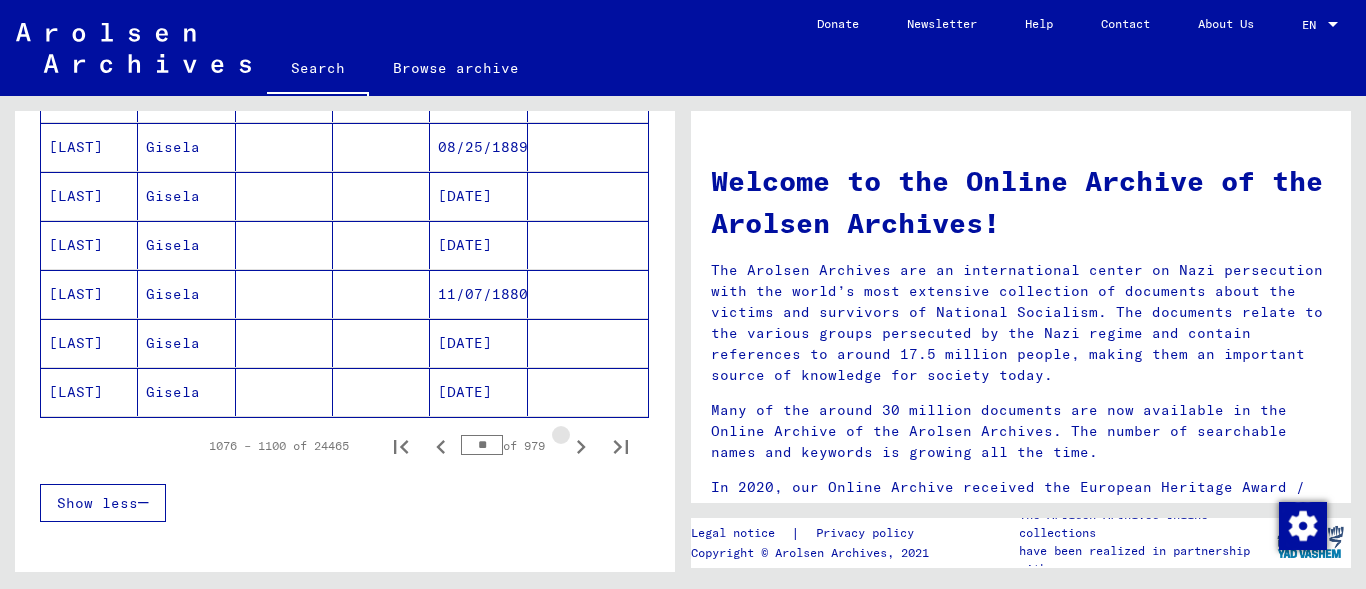 click 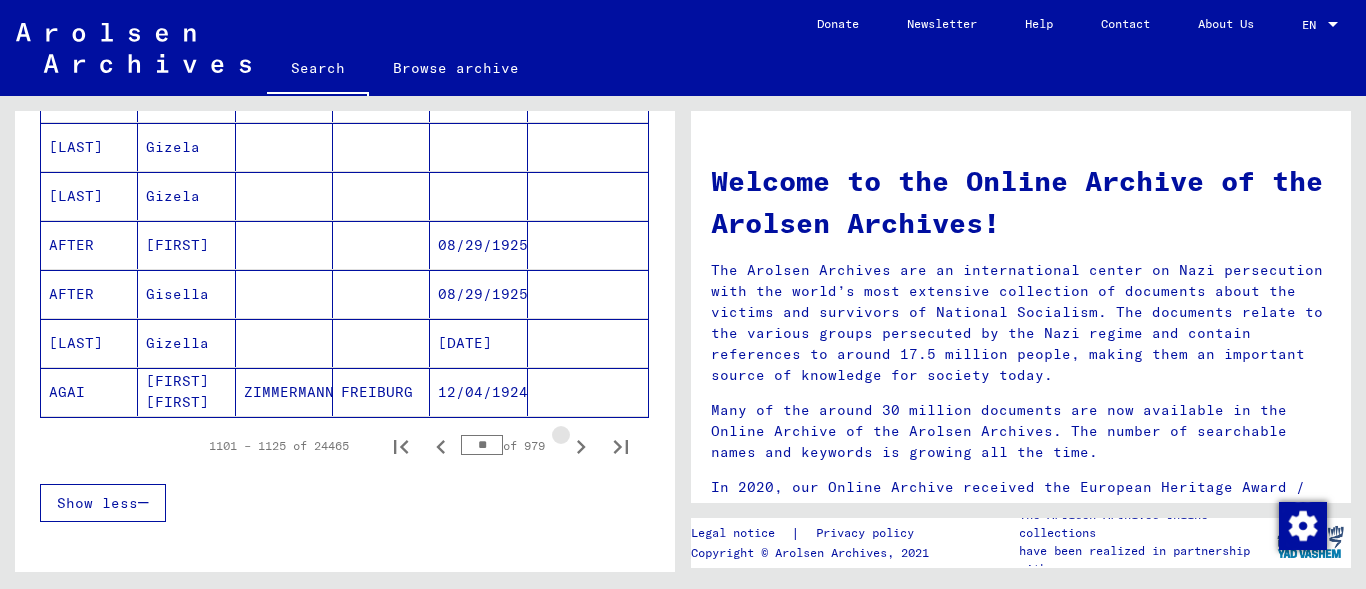 click 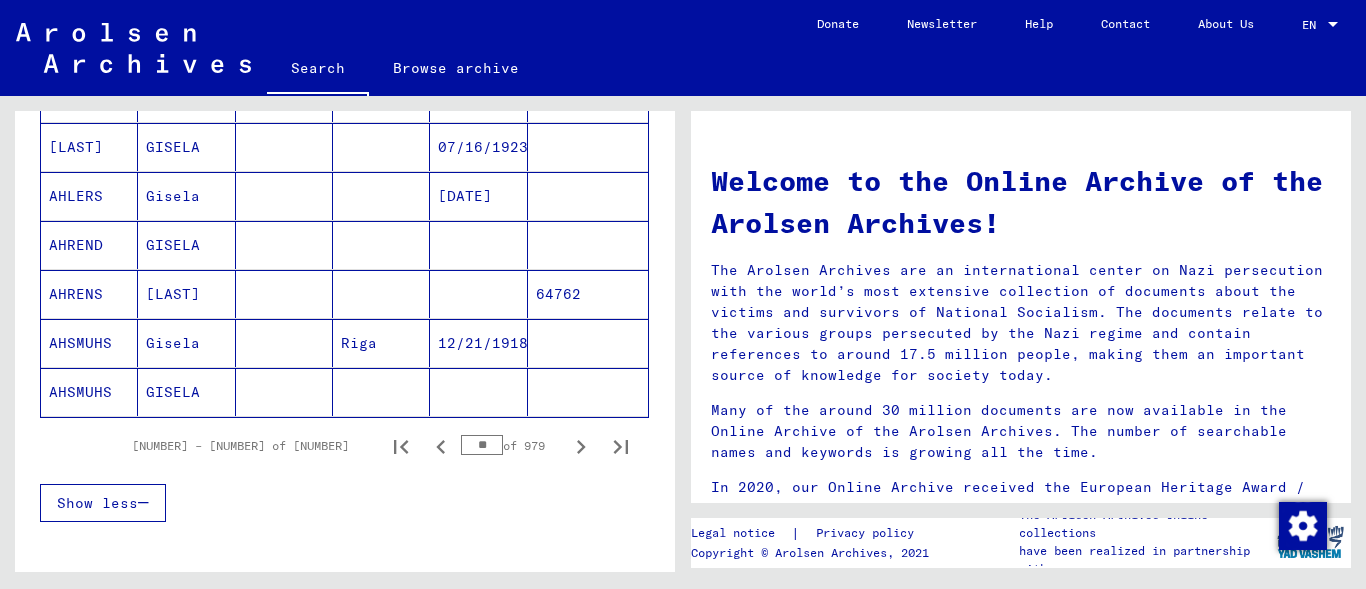 click 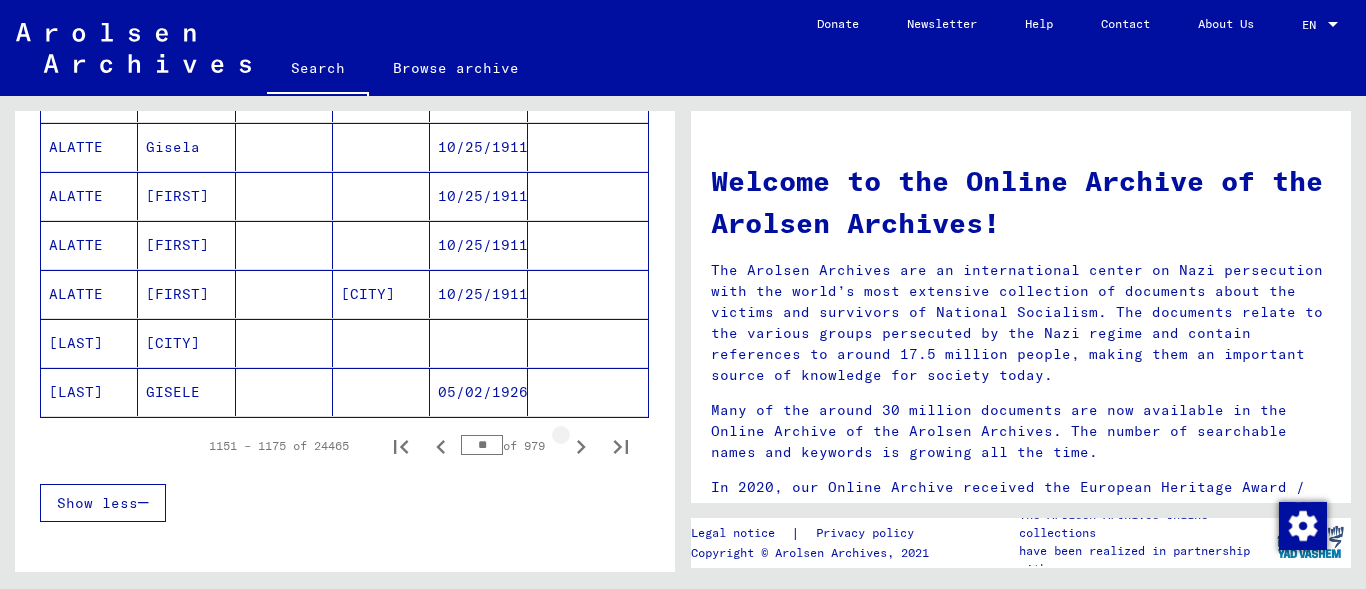 click 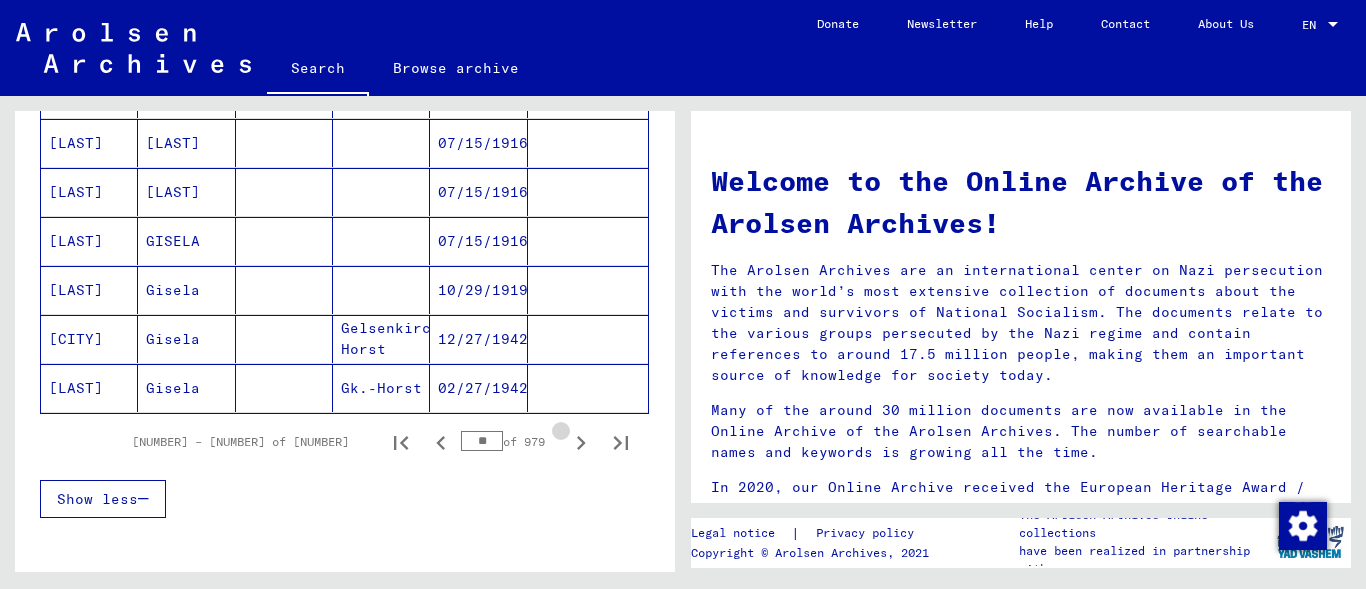 click 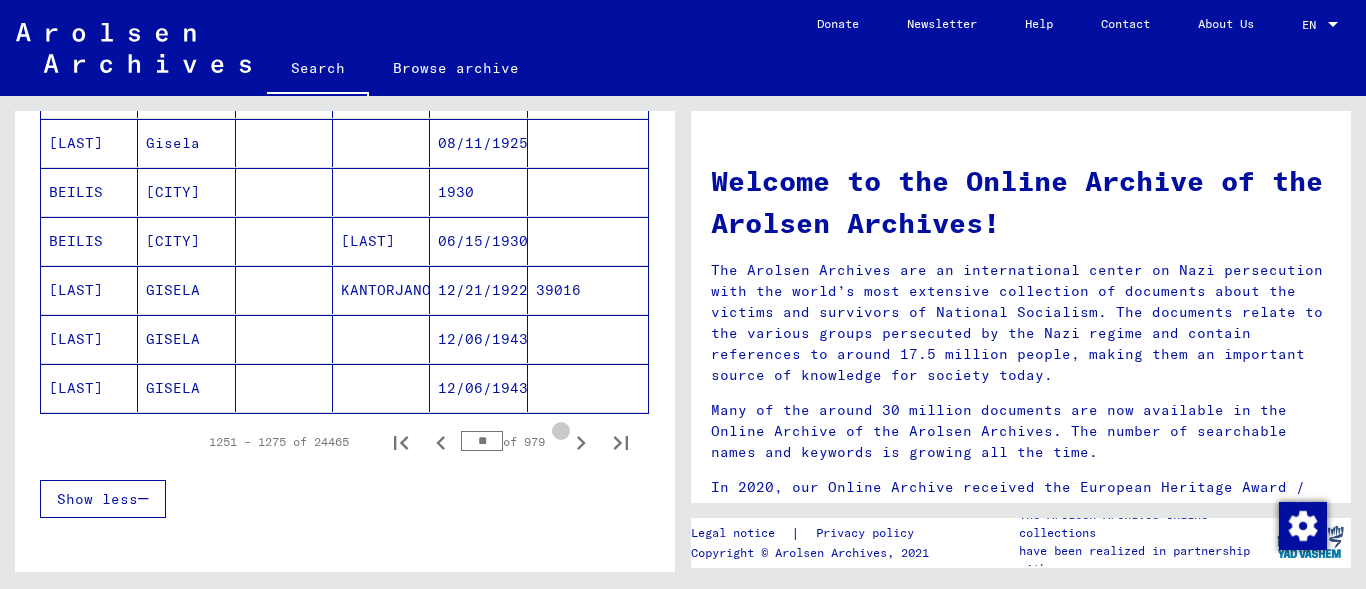 scroll, scrollTop: 1213, scrollLeft: 0, axis: vertical 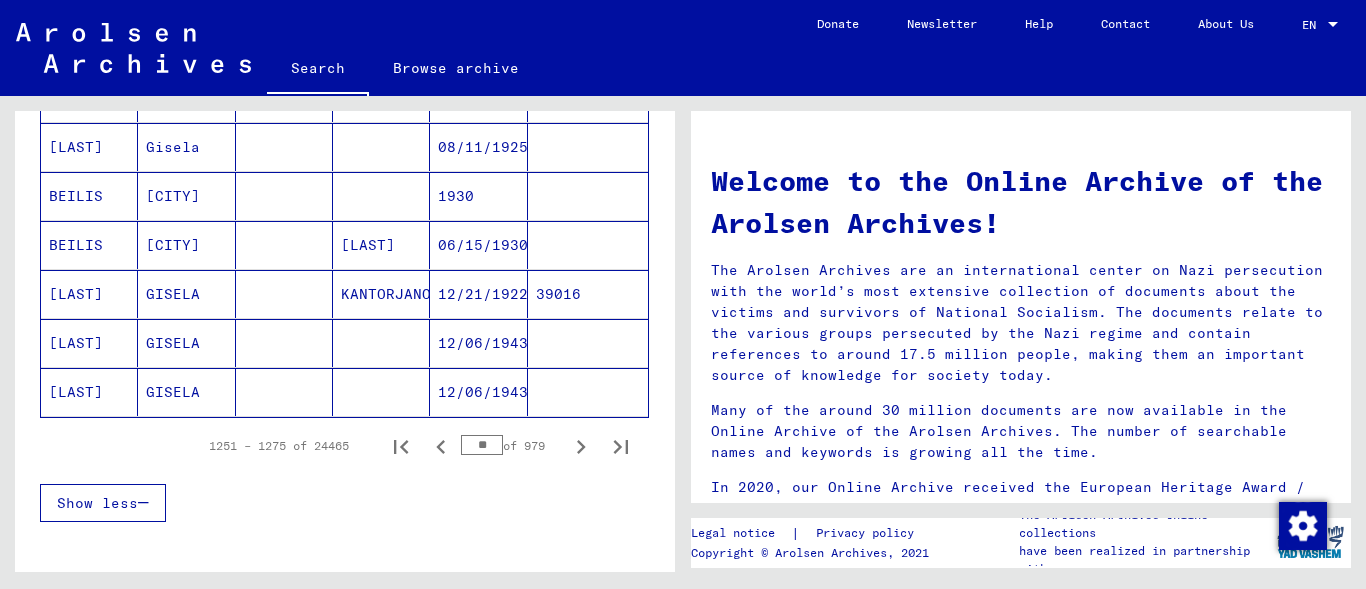 click 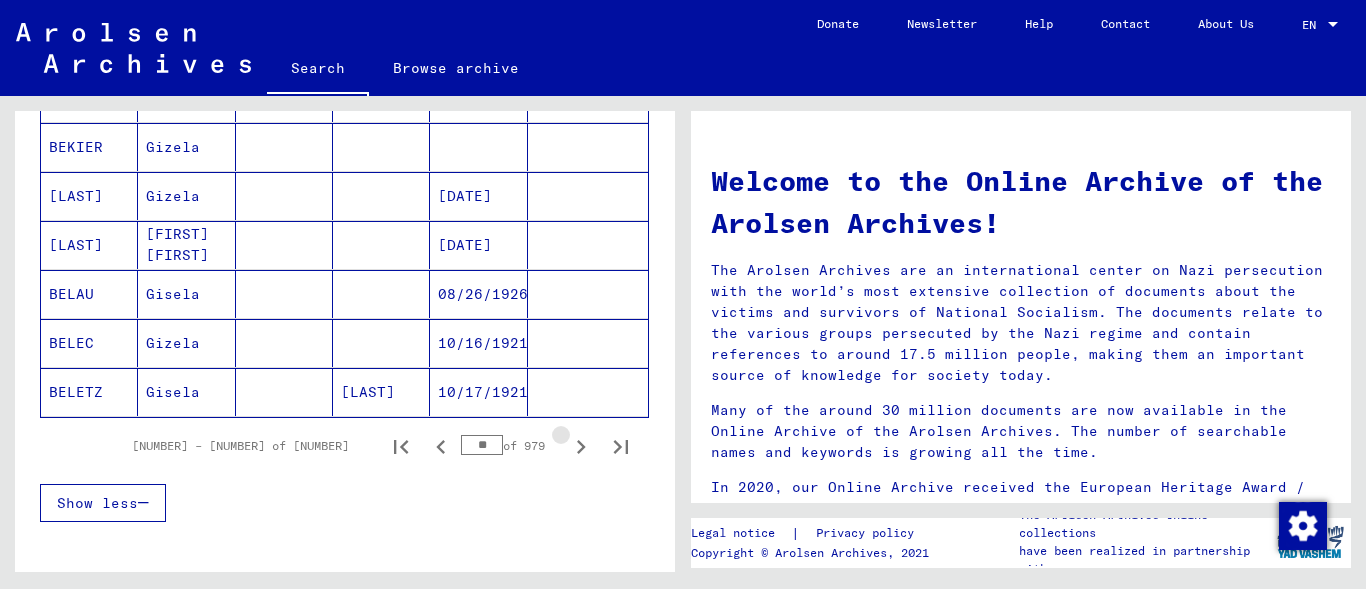 click 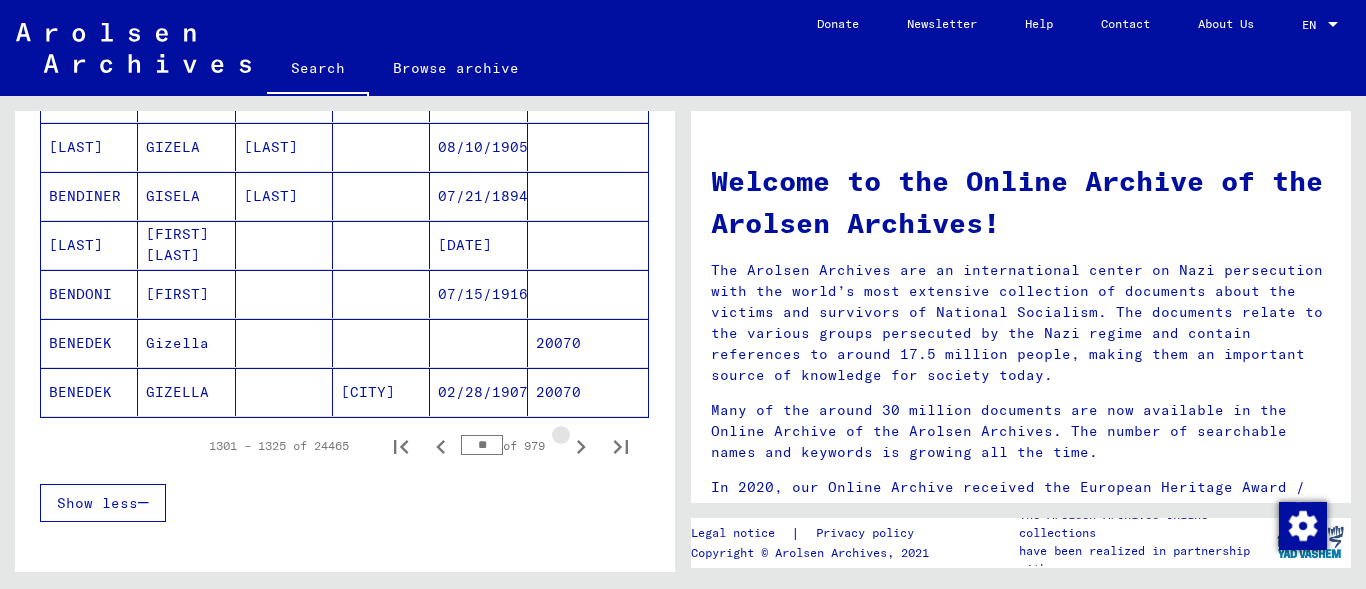 click 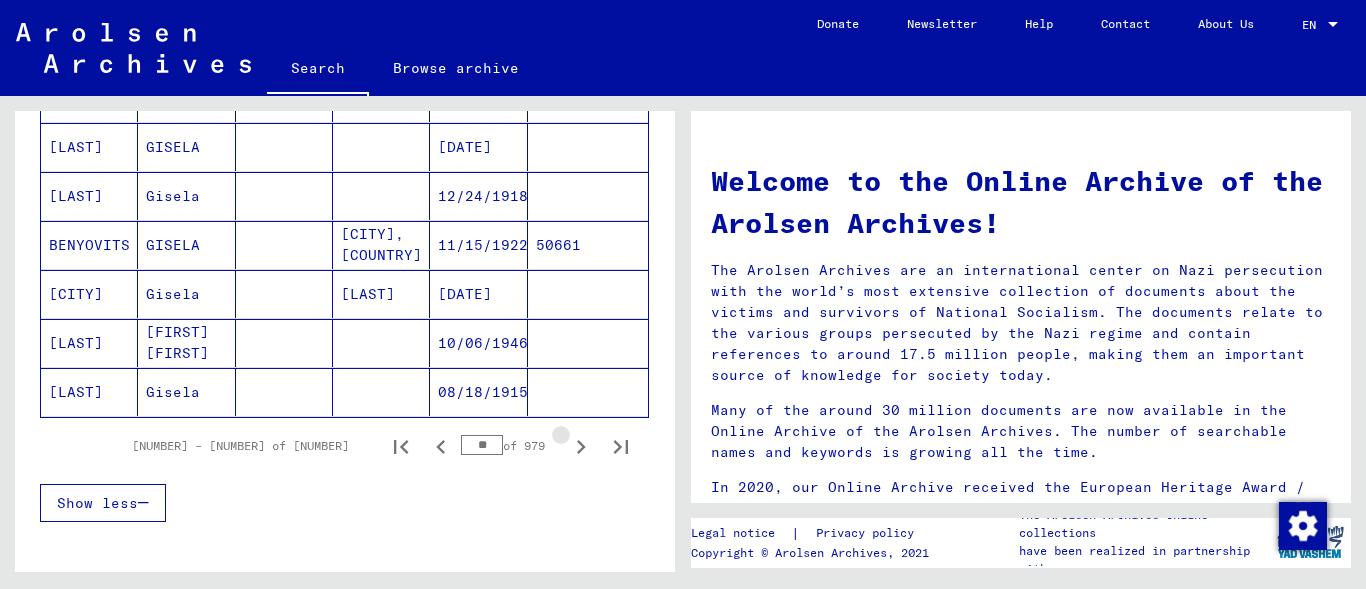 click 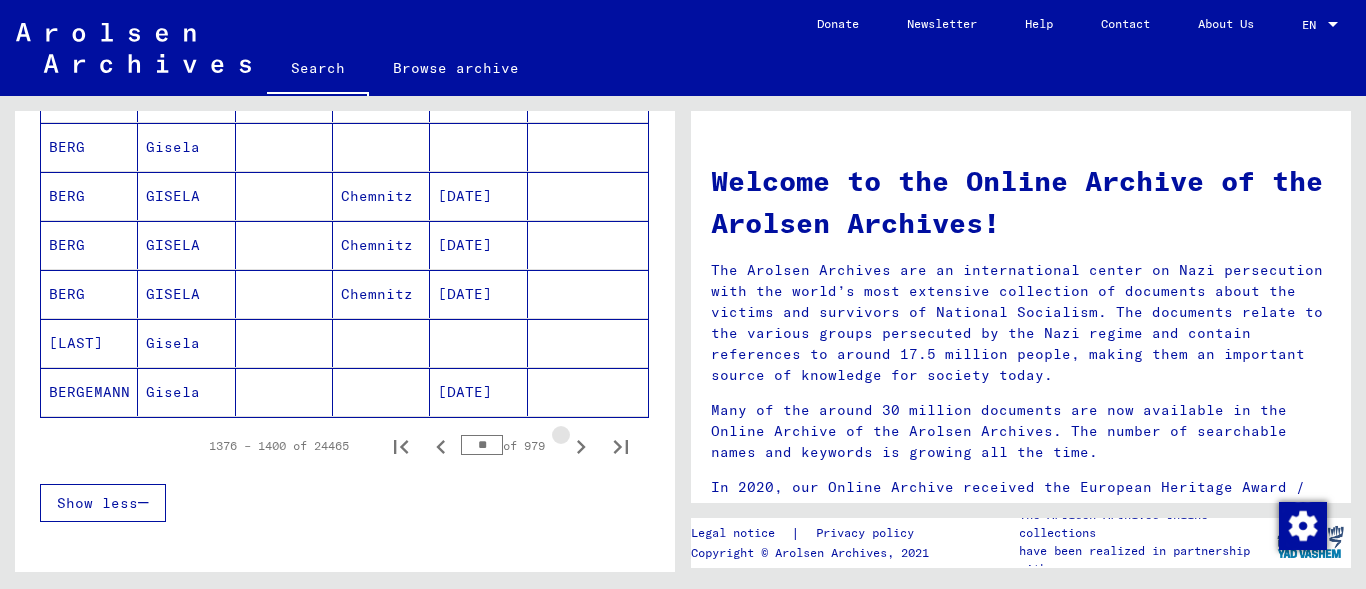 click 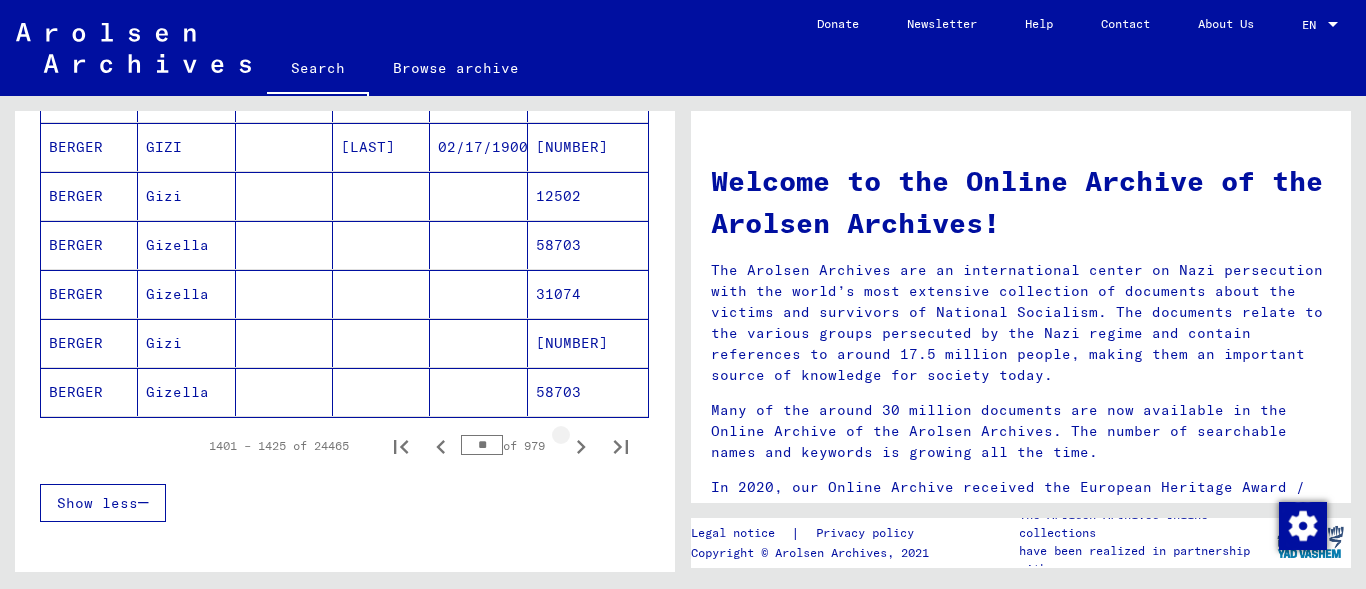 click 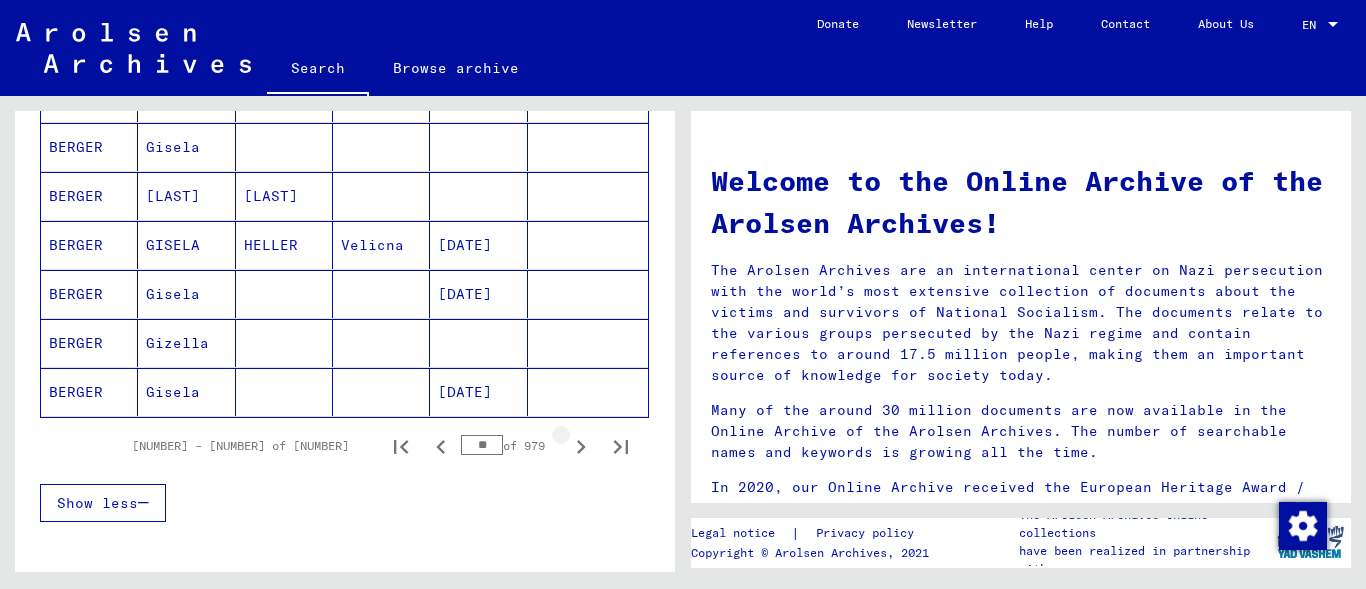 click 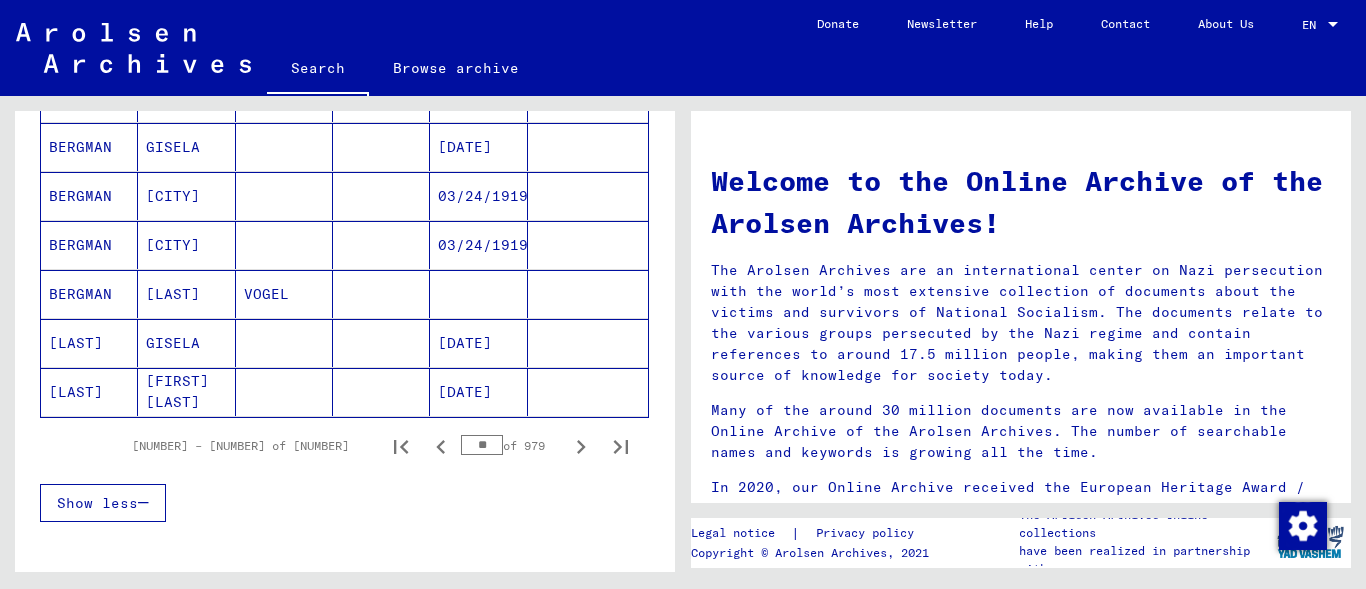 click 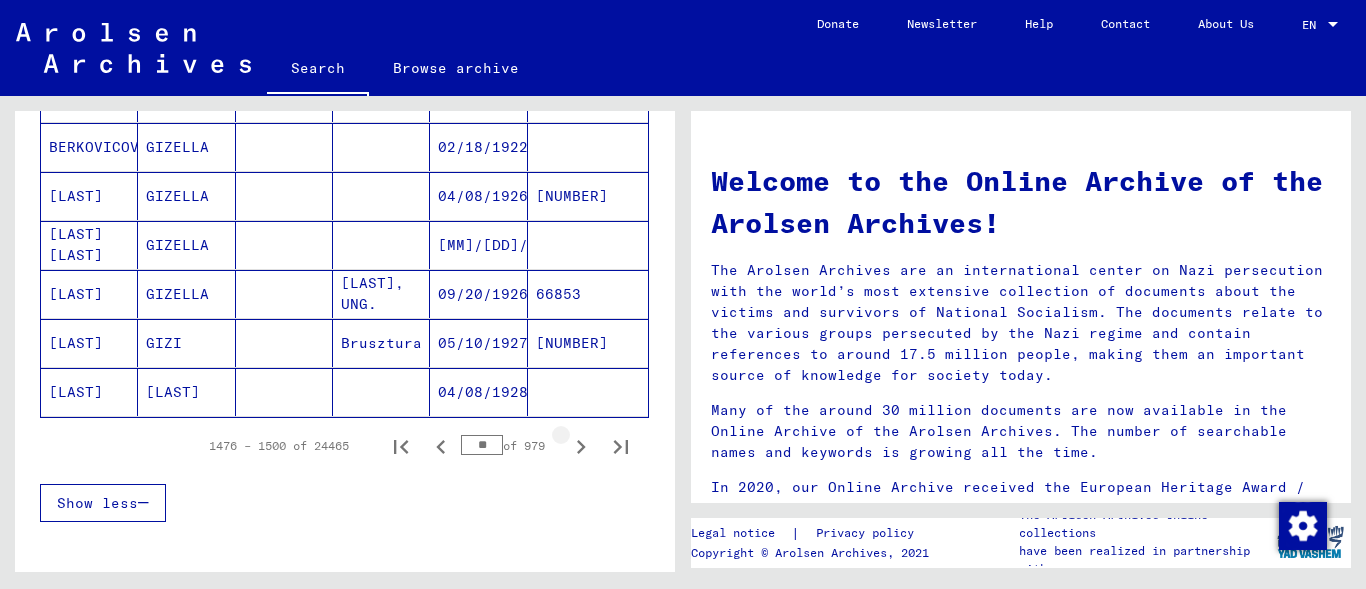 click 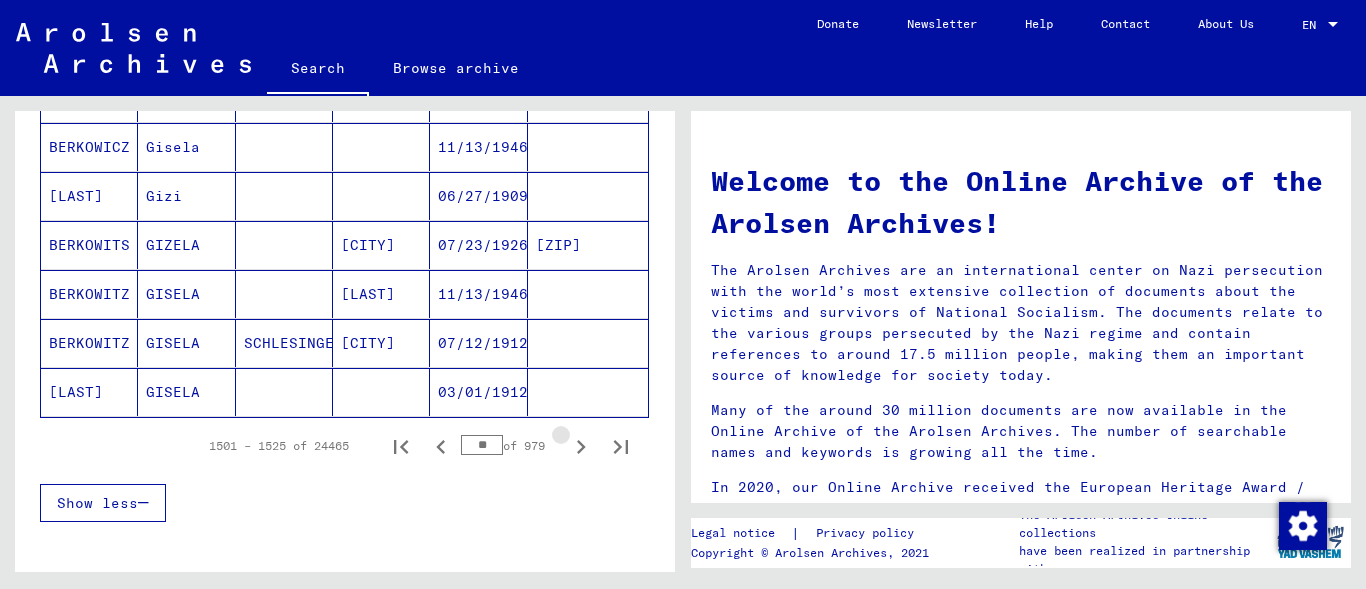 click 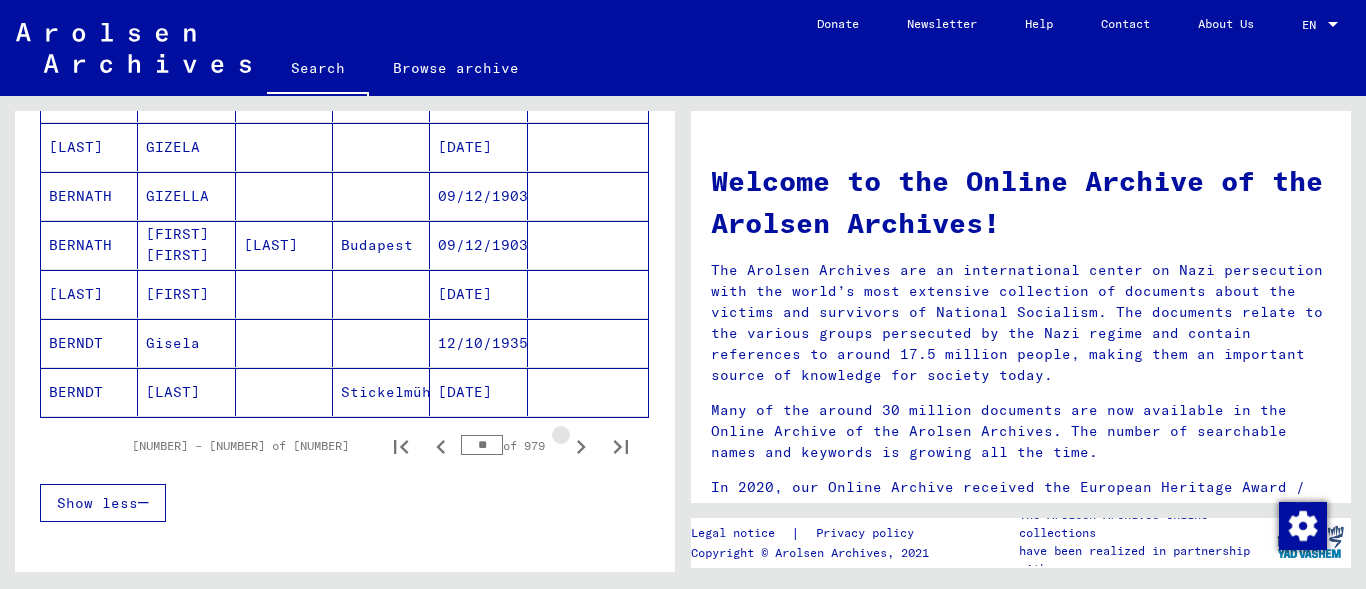 click 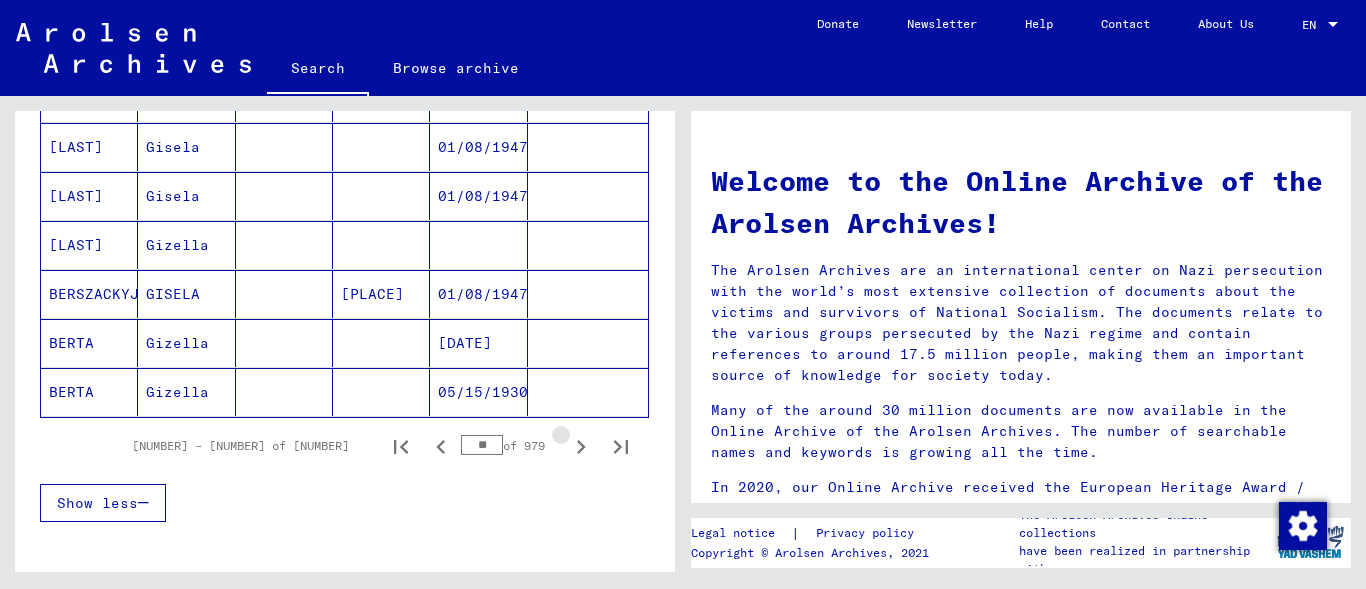 click 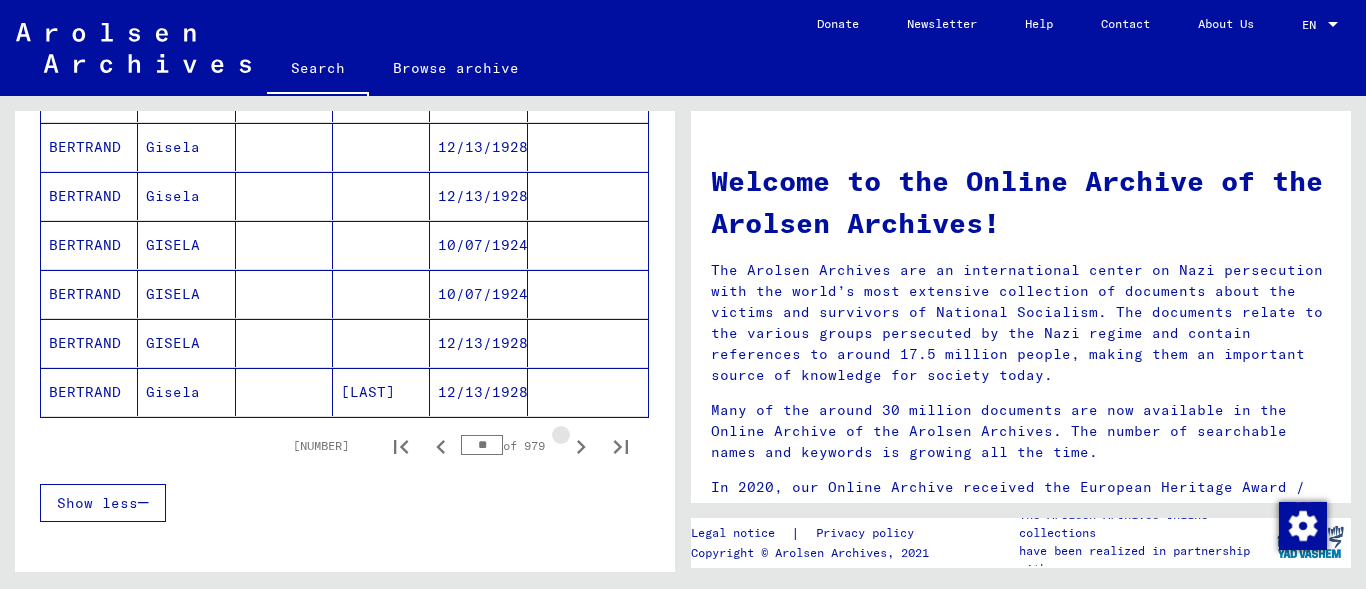 click 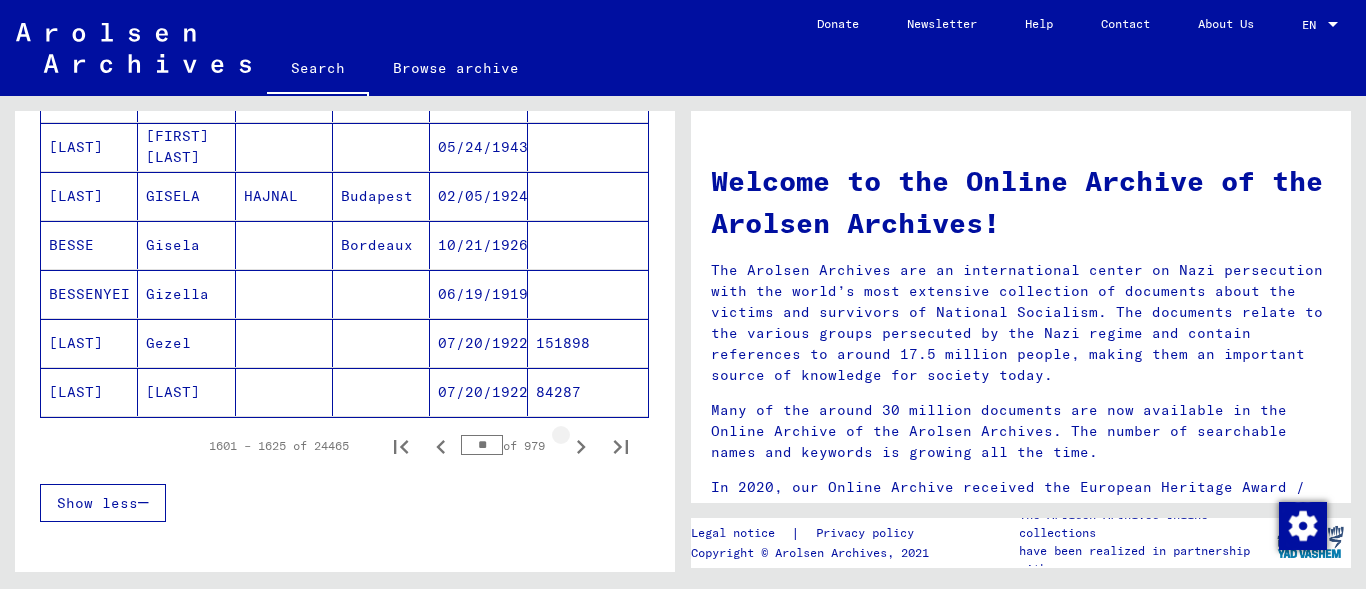 click 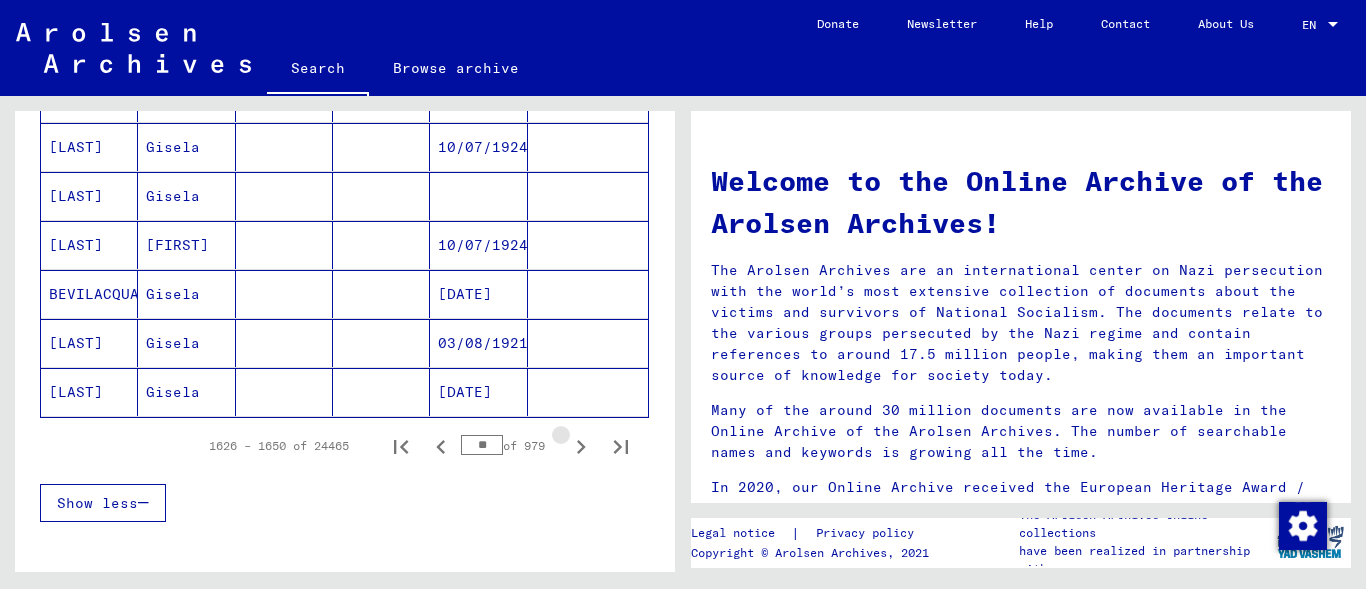 click 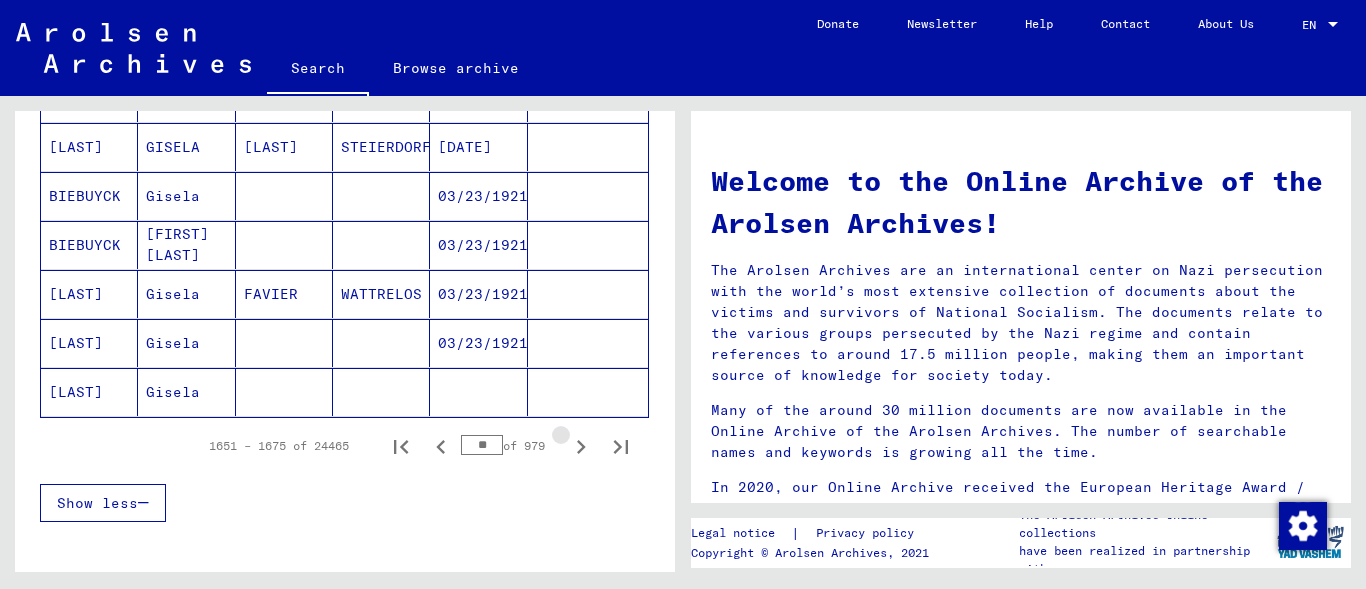 click 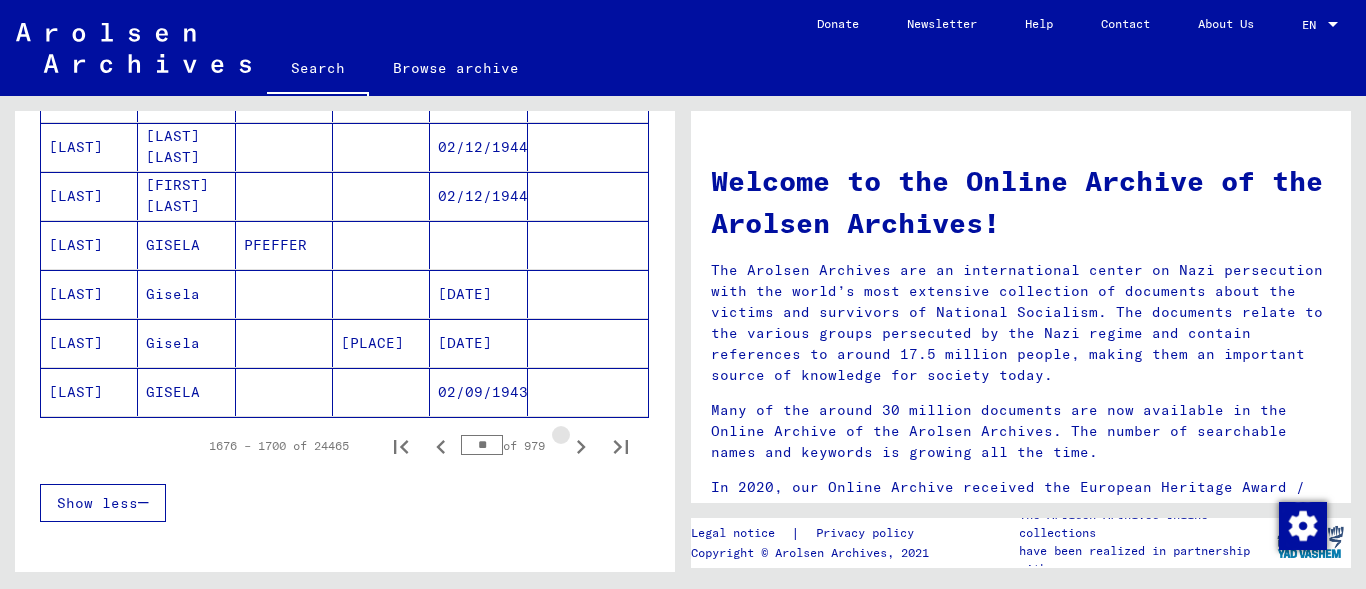 click 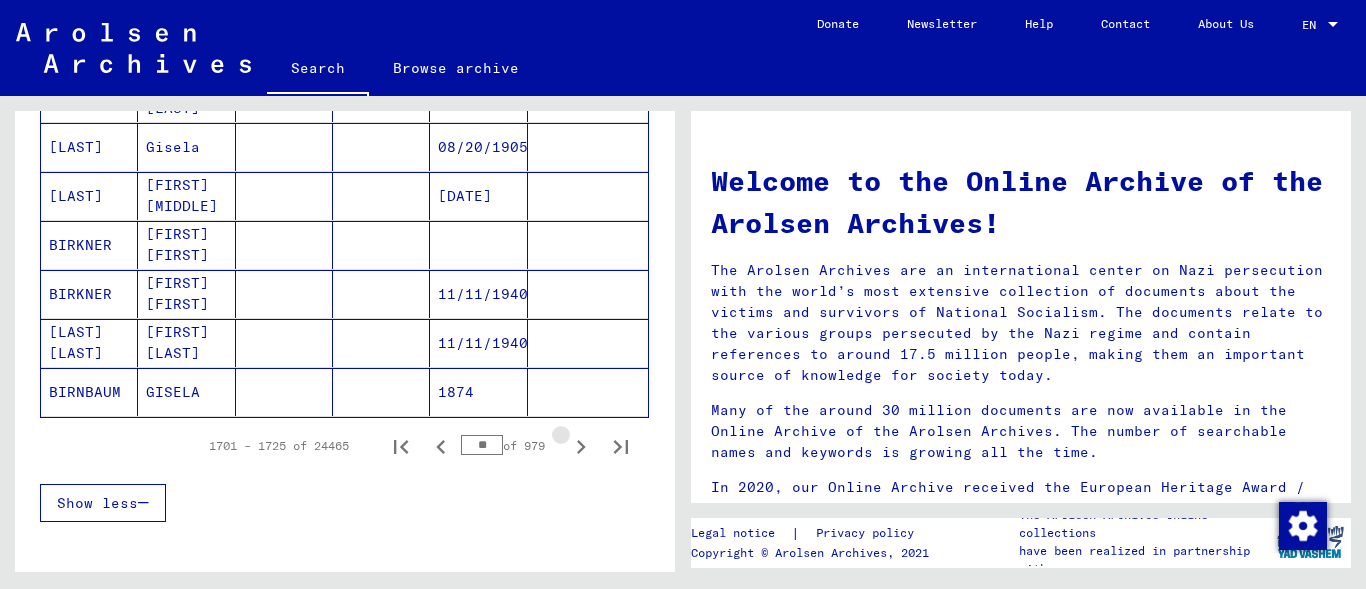 click 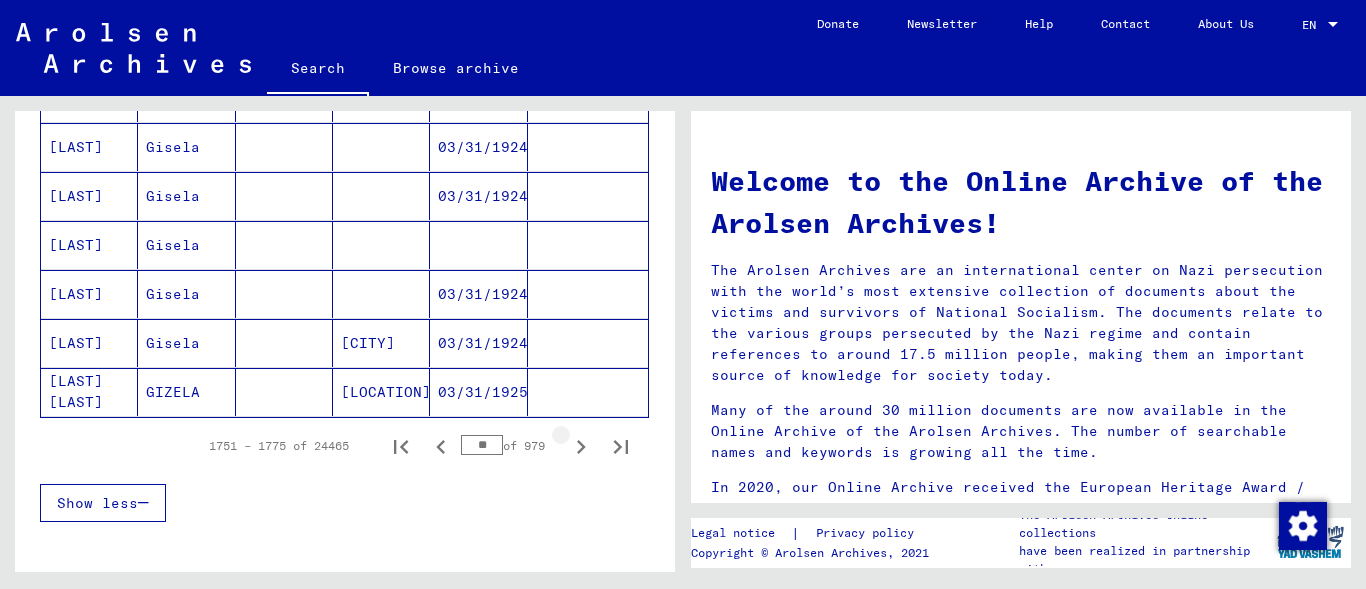 click 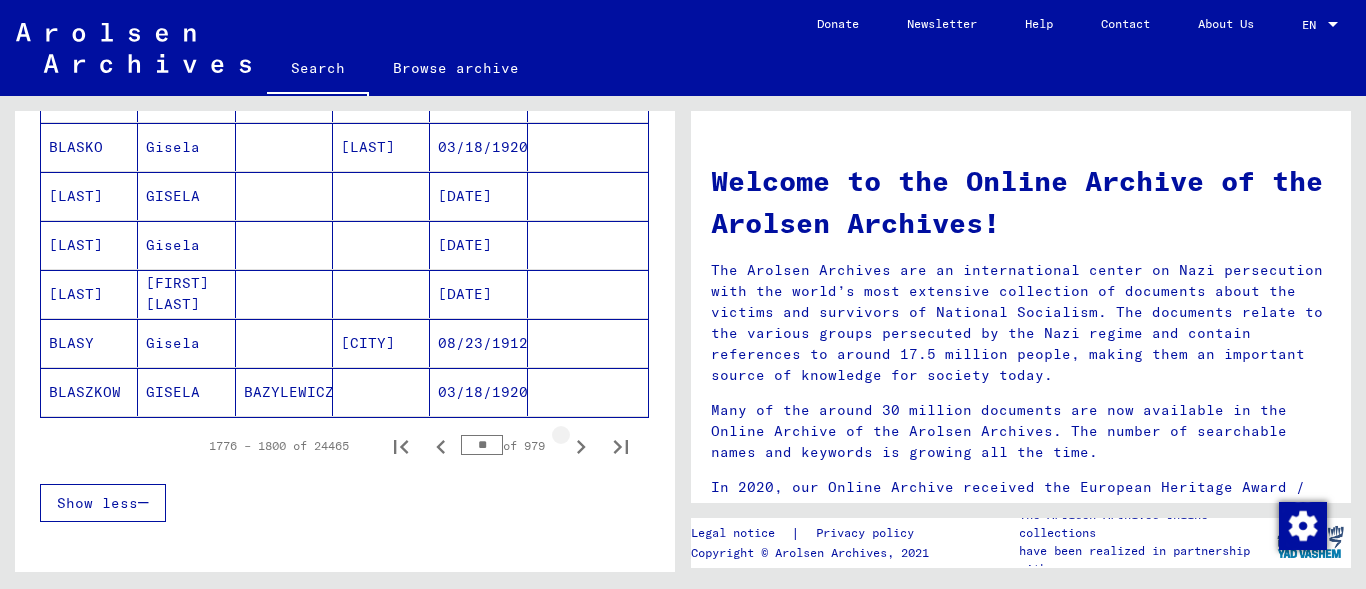 click 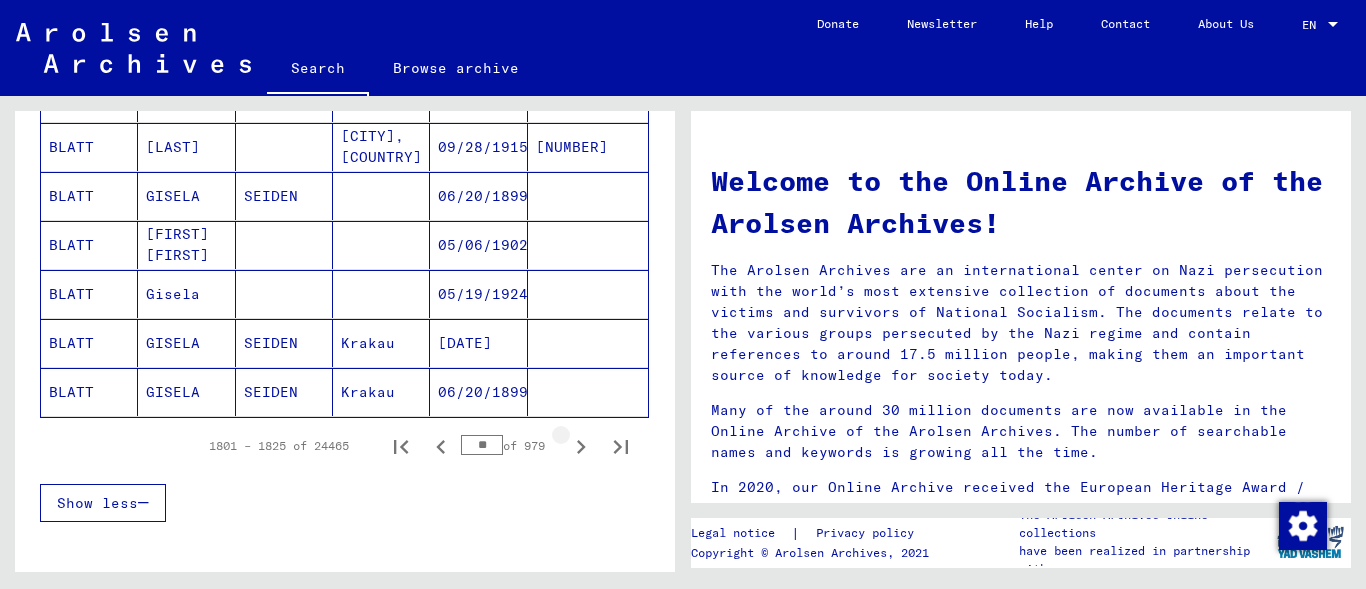 click 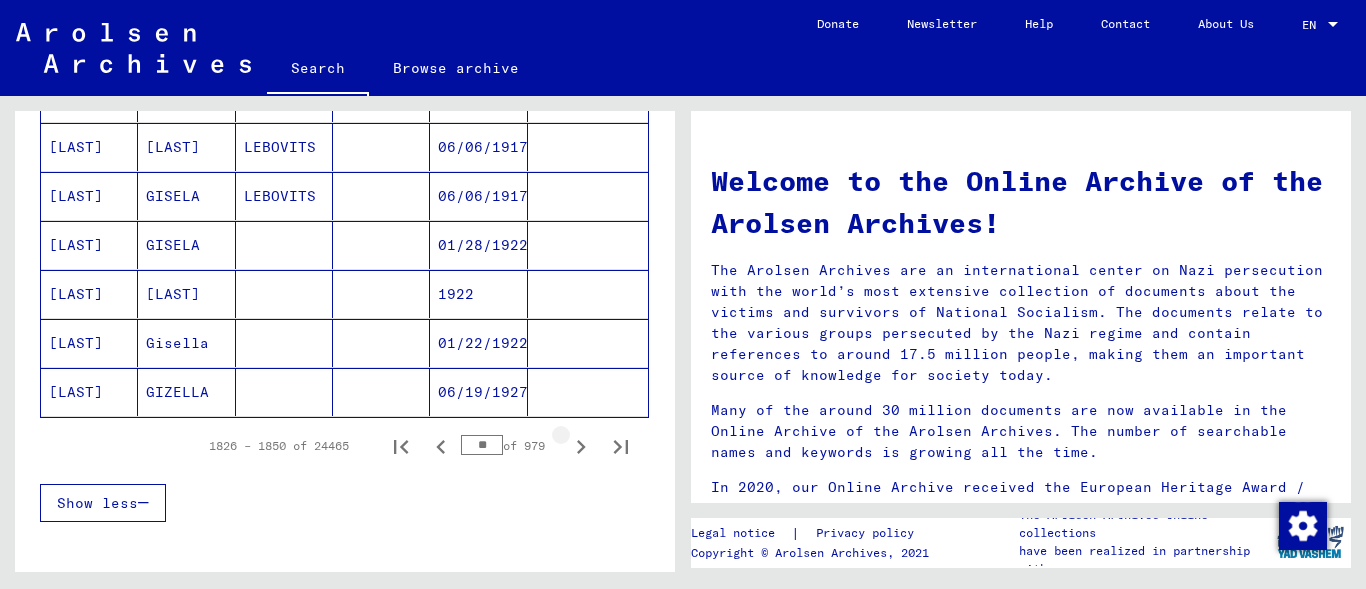 click 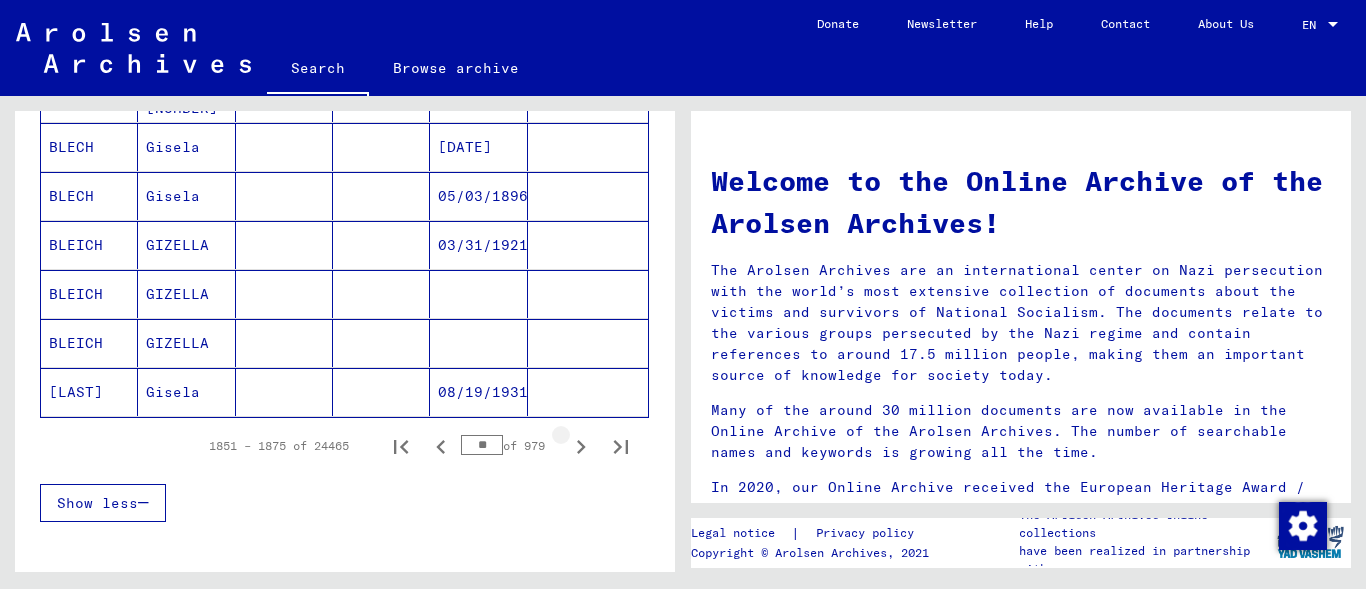 click 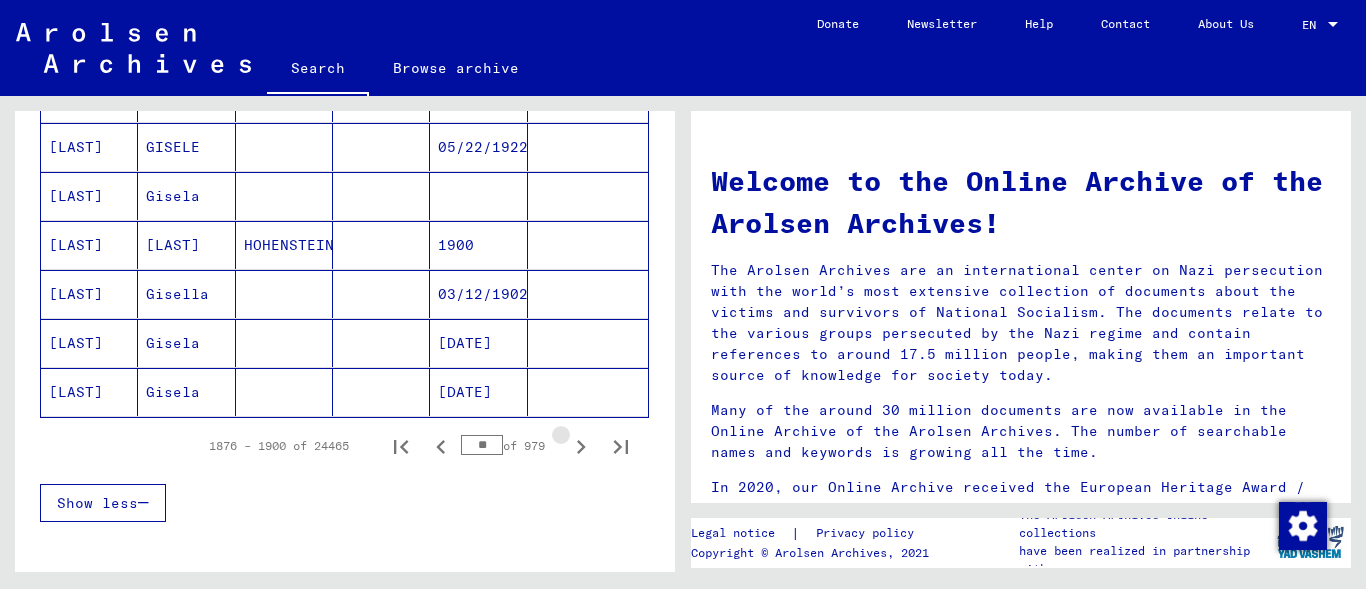 click 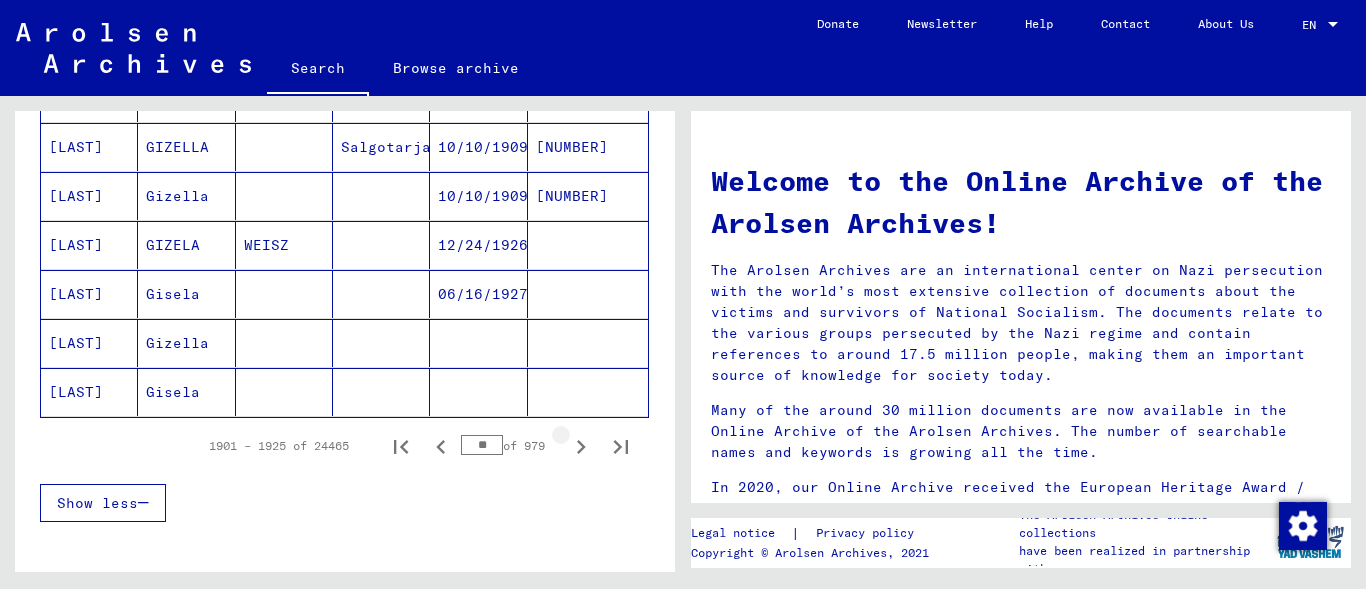 click 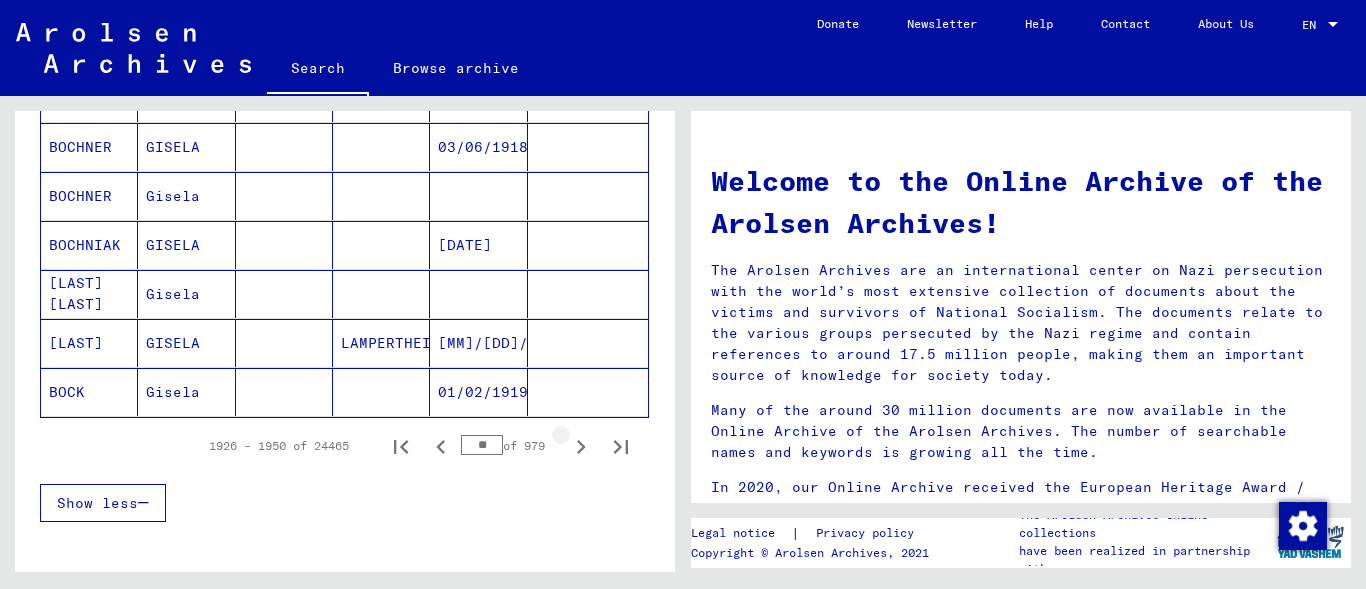 click 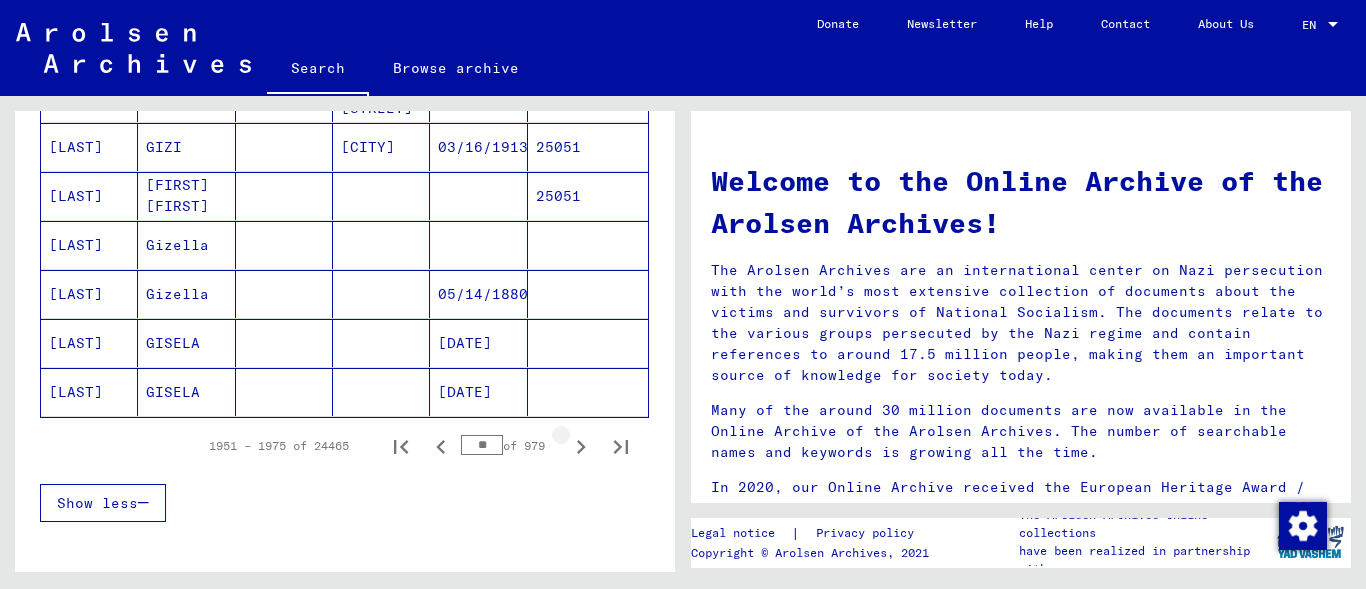 click 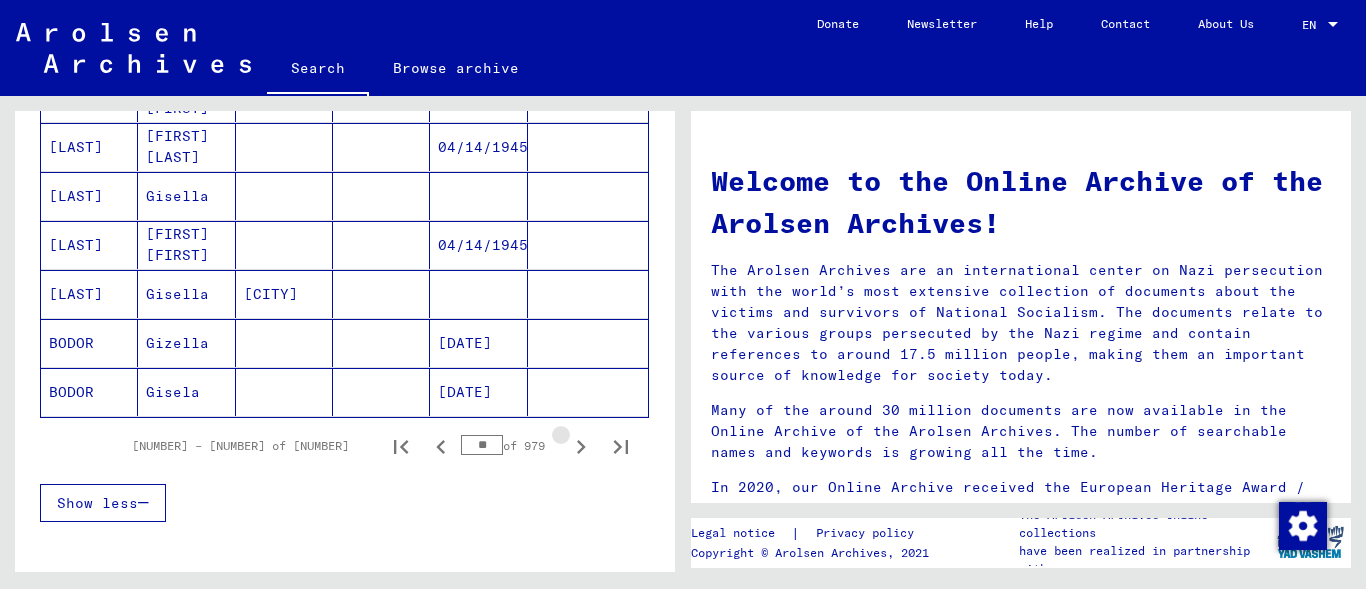 click 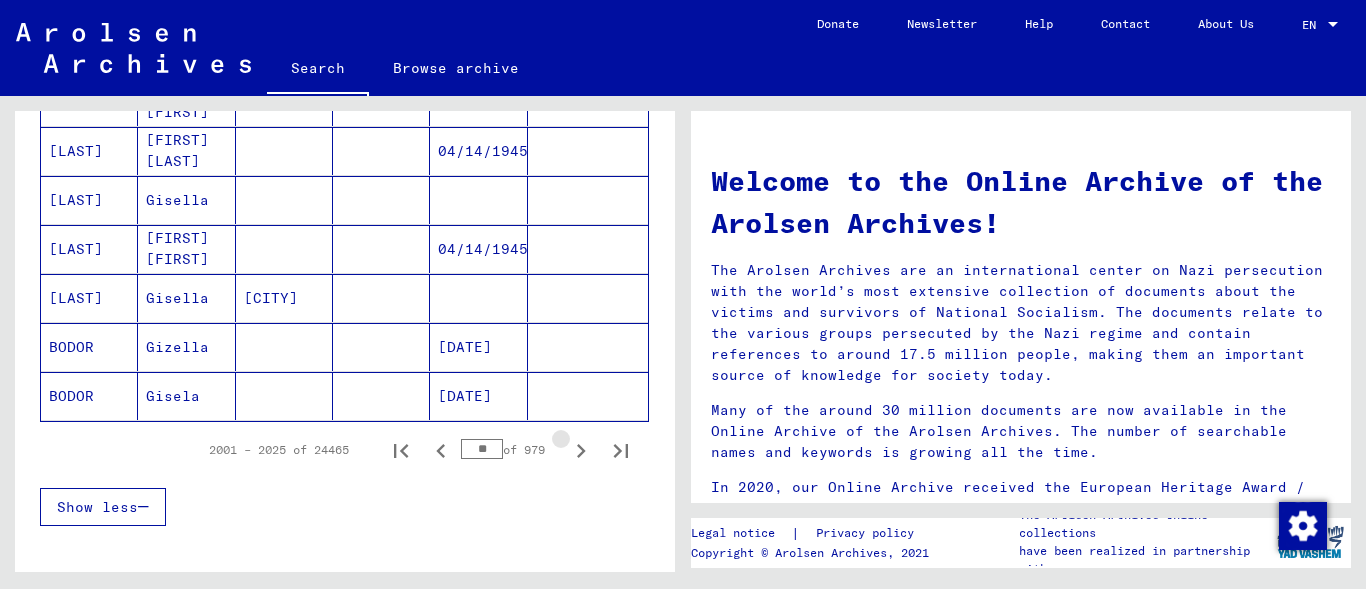 scroll, scrollTop: 1217, scrollLeft: 0, axis: vertical 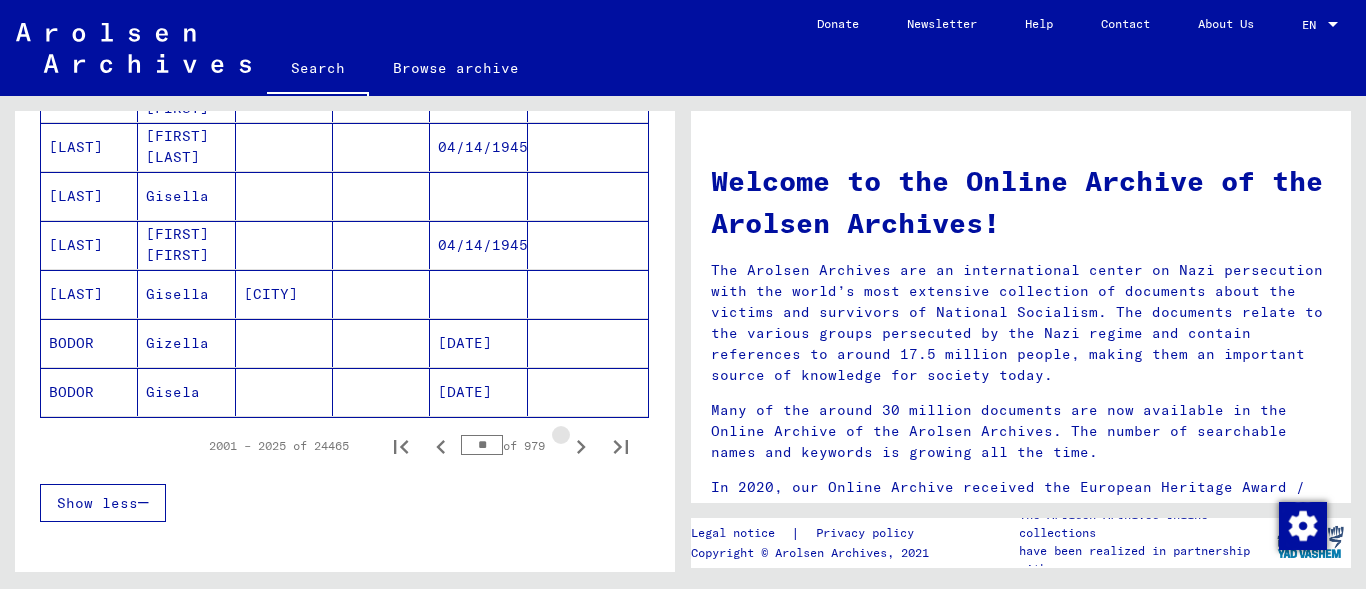 click 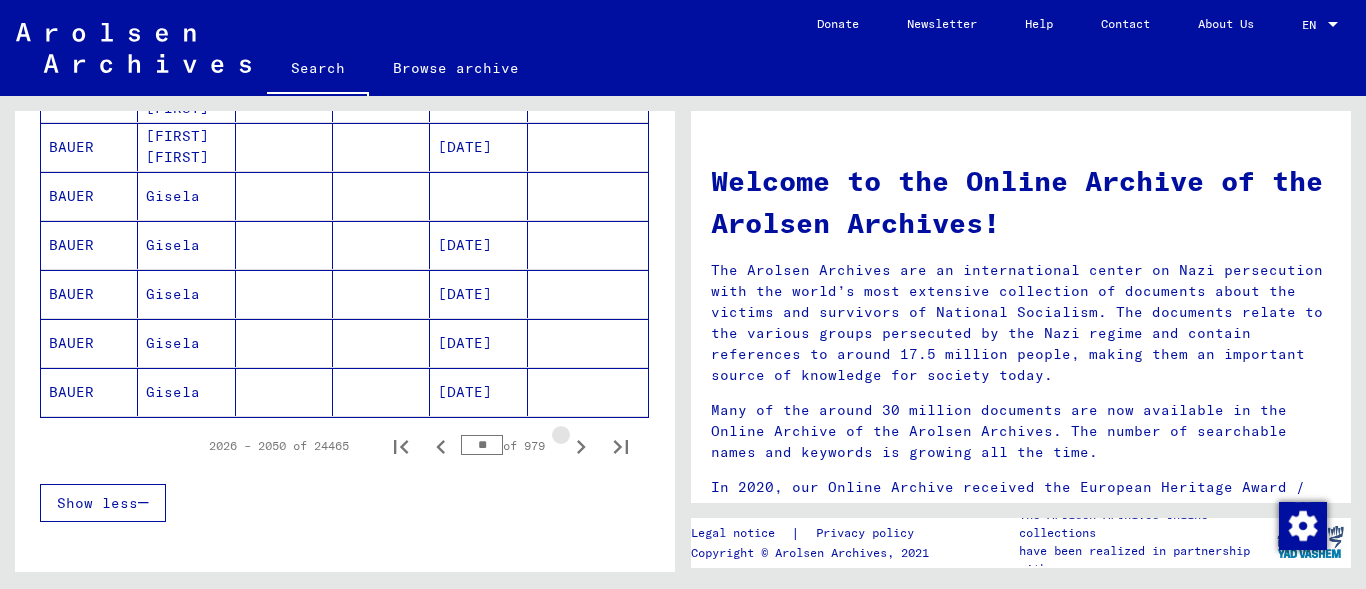 click 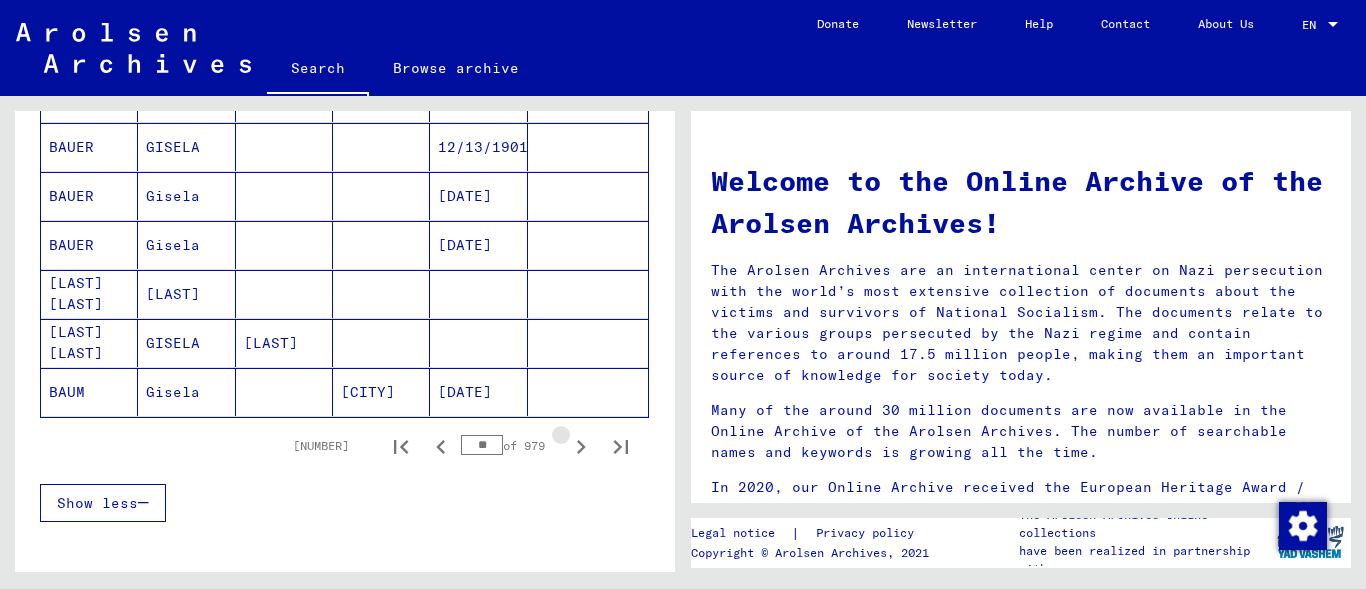 click 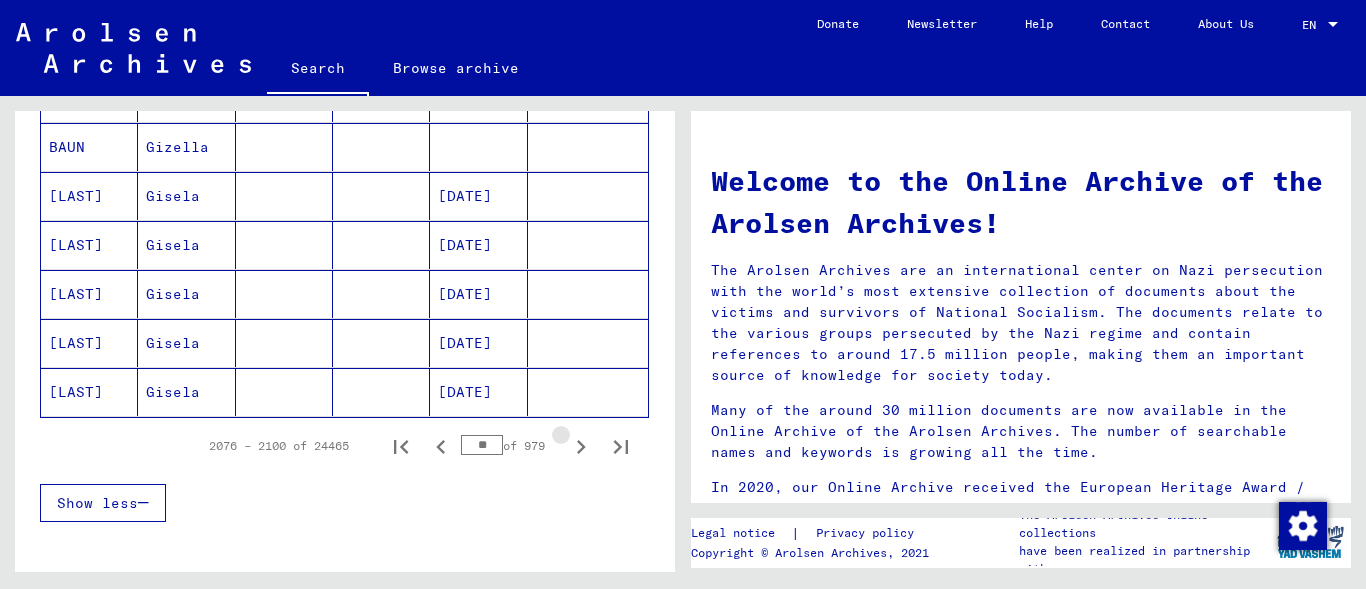 click 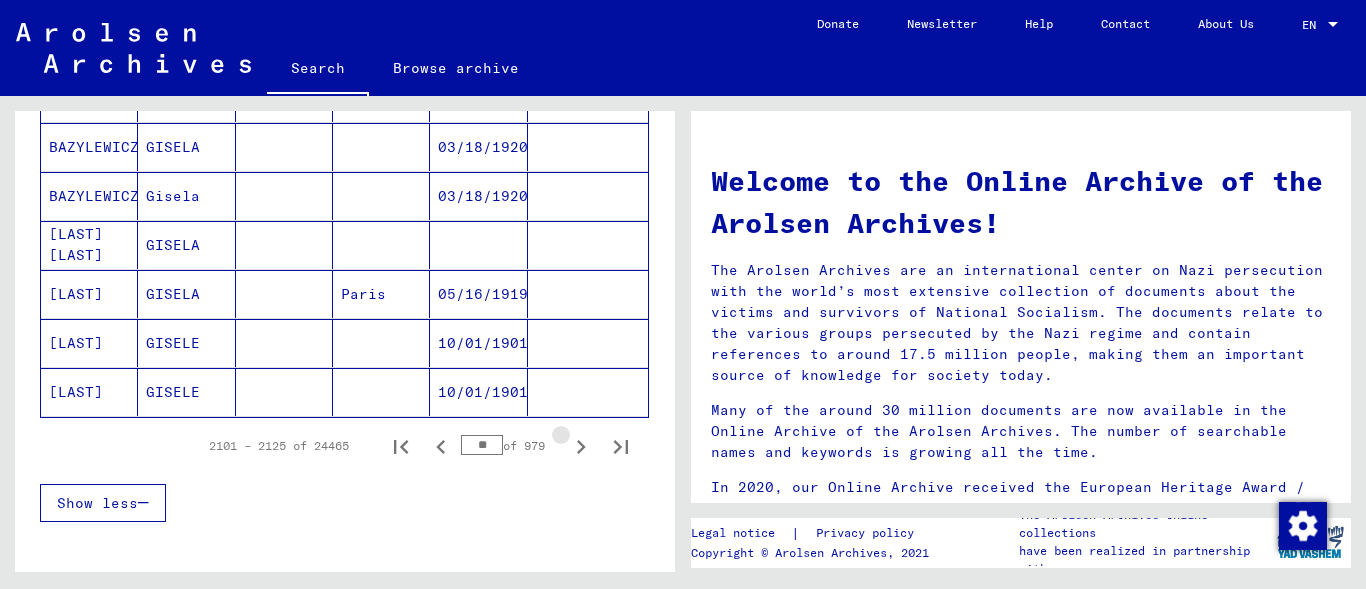 click 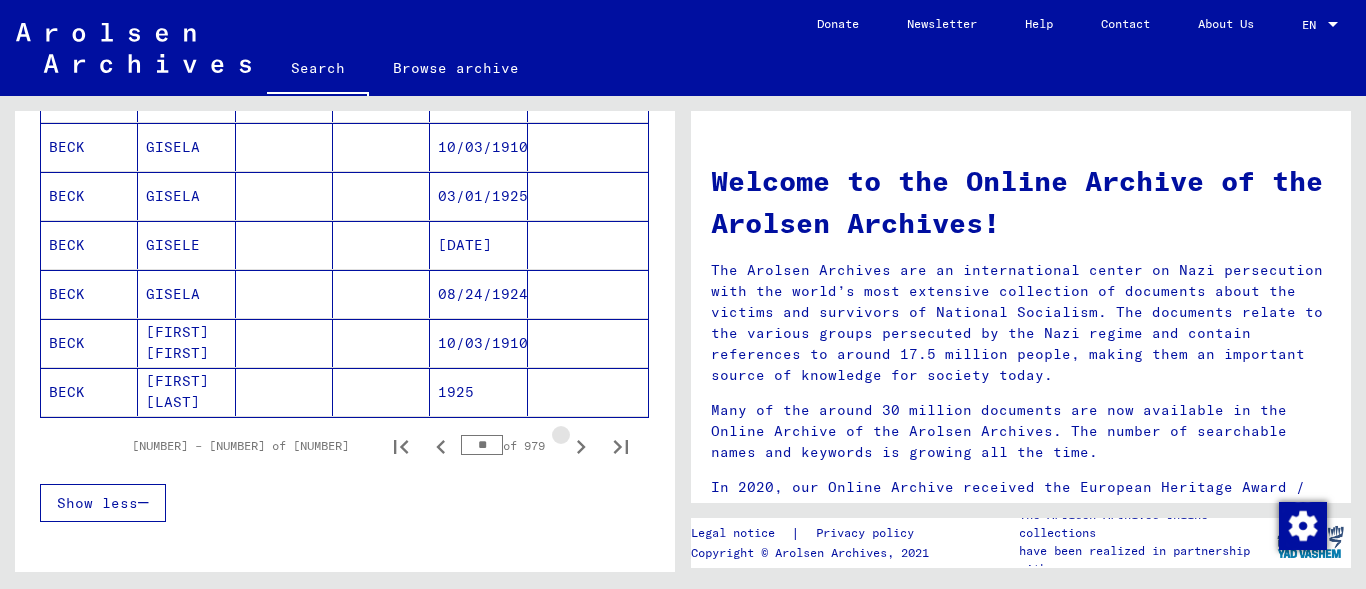 click 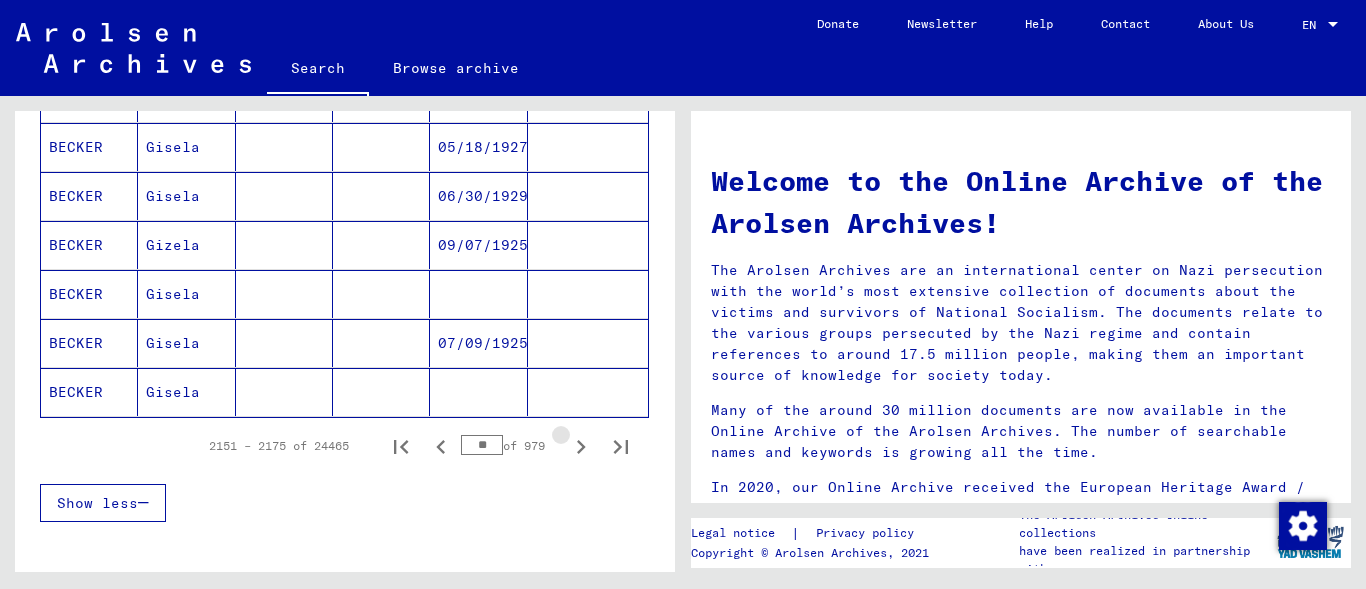 click 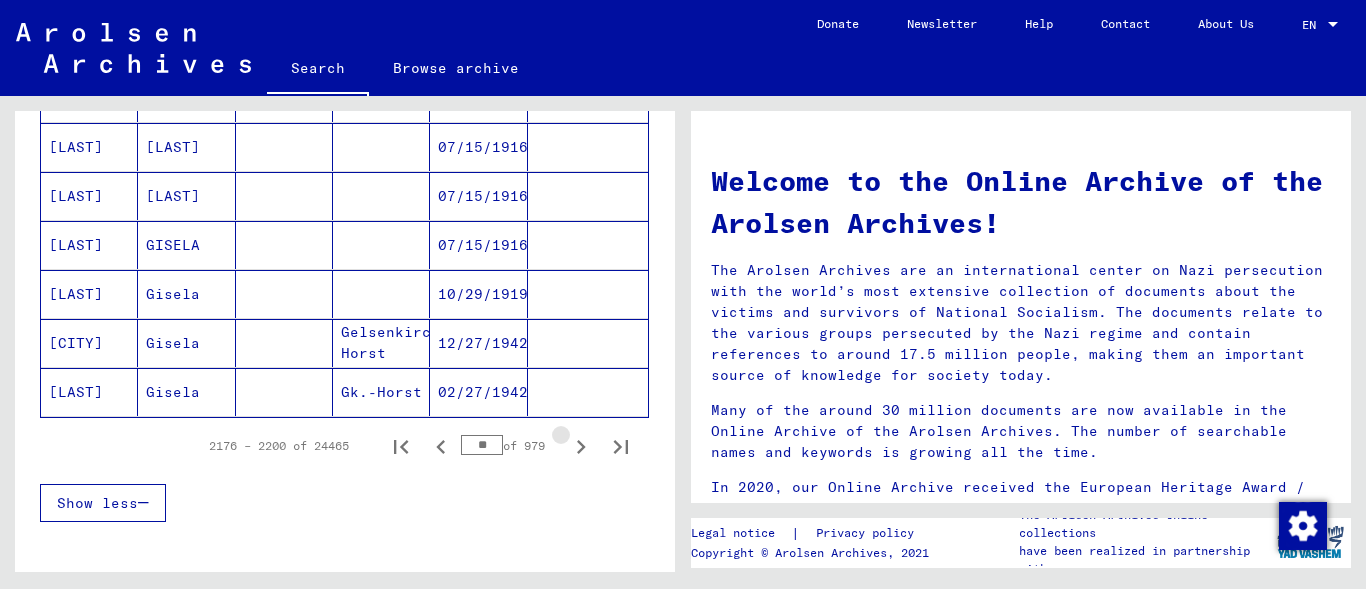 click 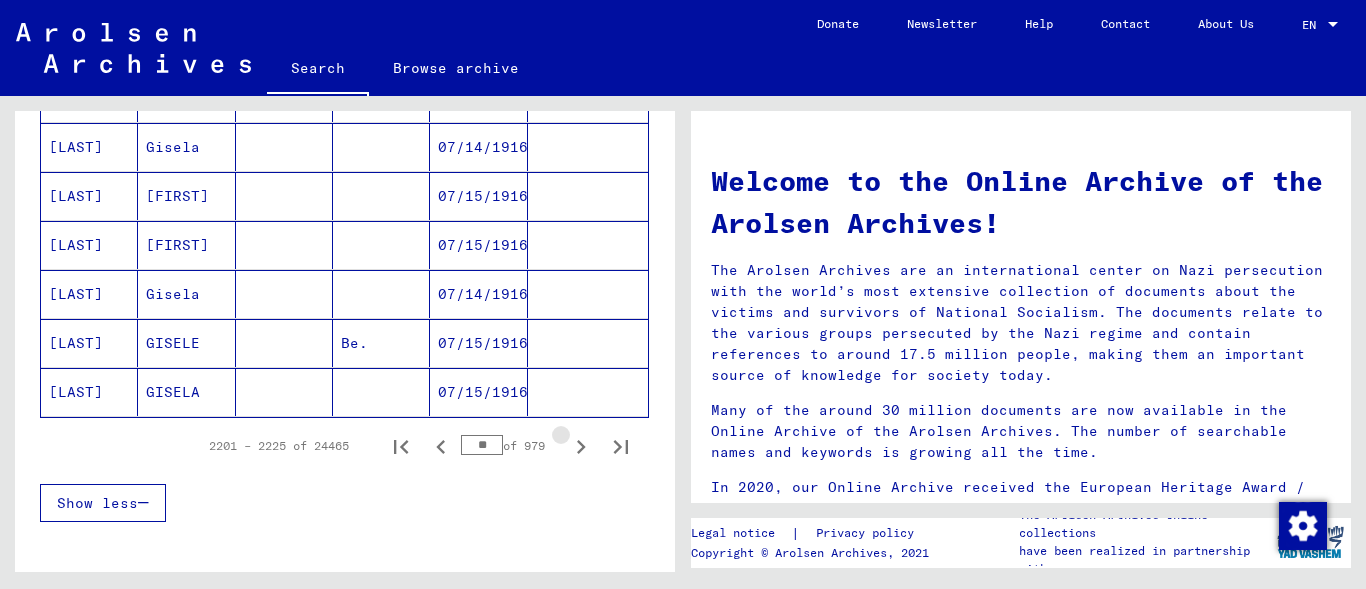 click 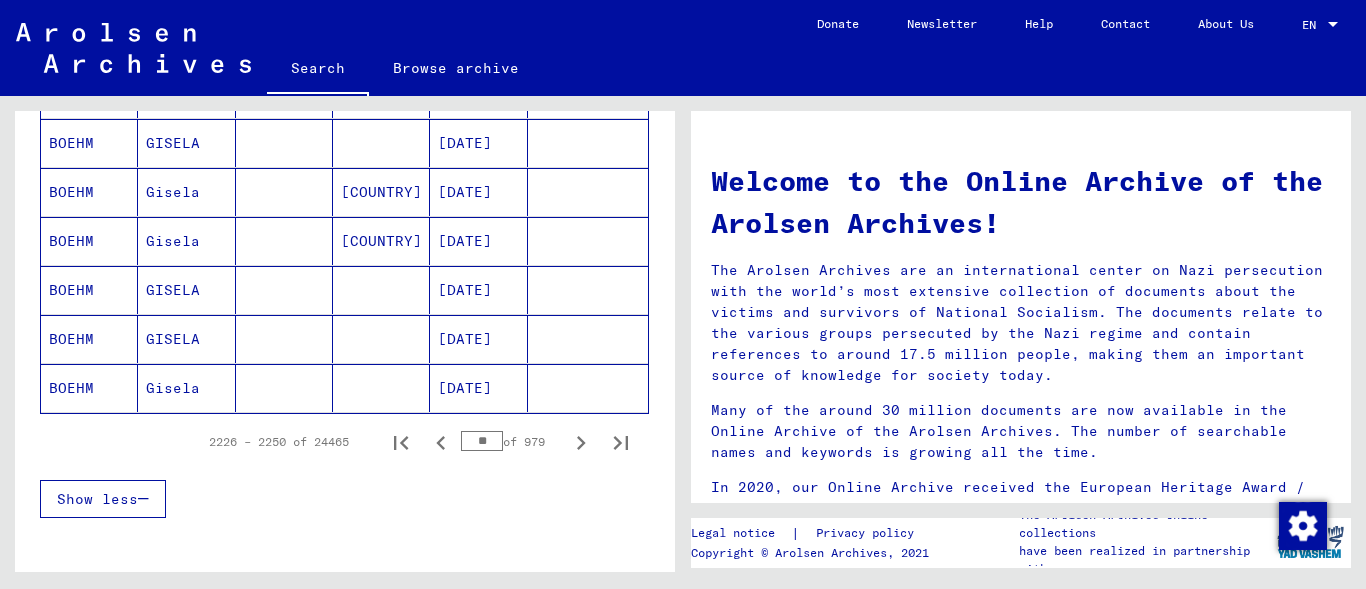 scroll, scrollTop: 1213, scrollLeft: 0, axis: vertical 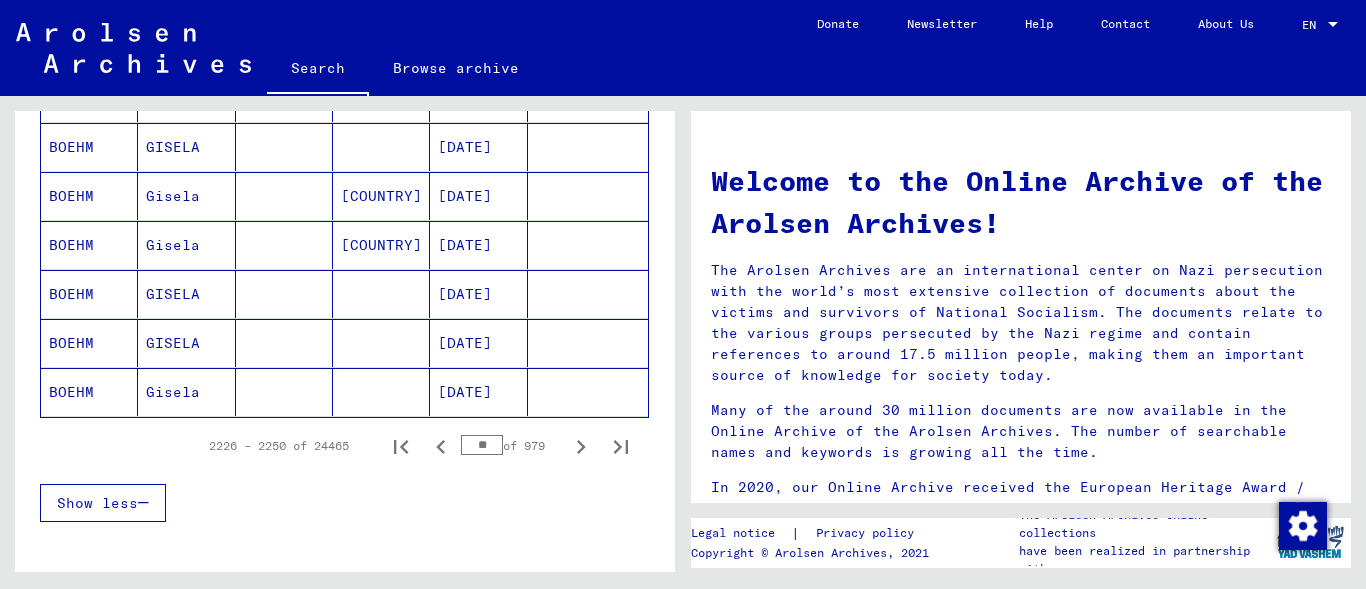 click 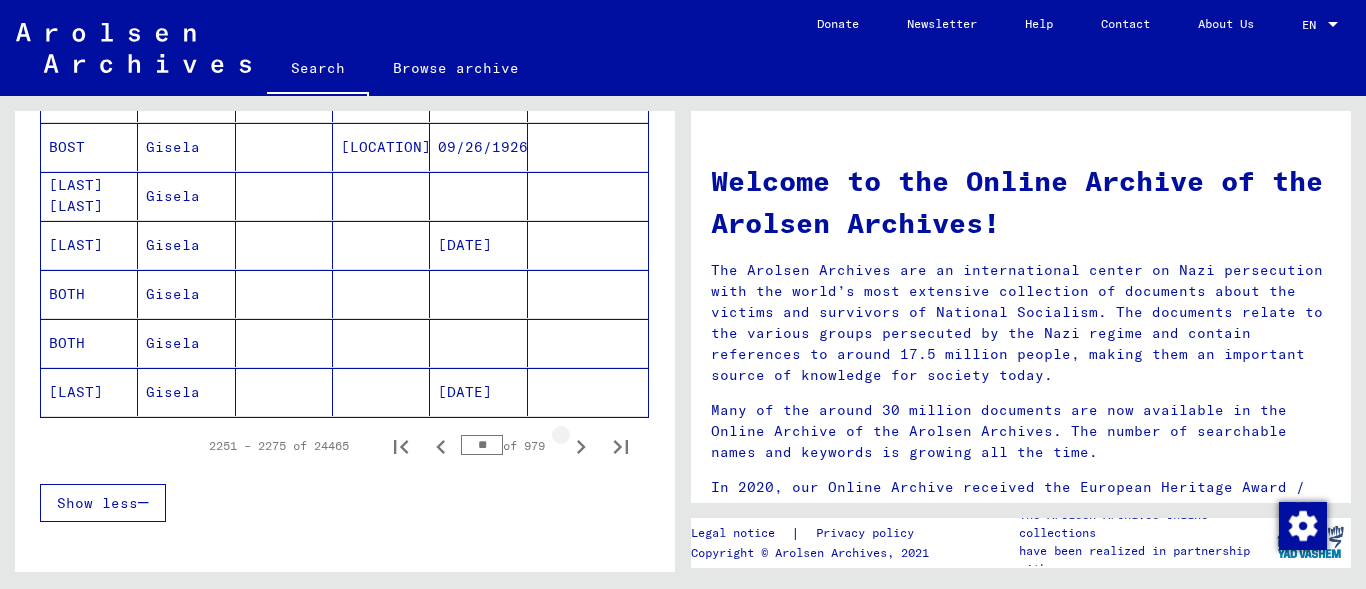 click 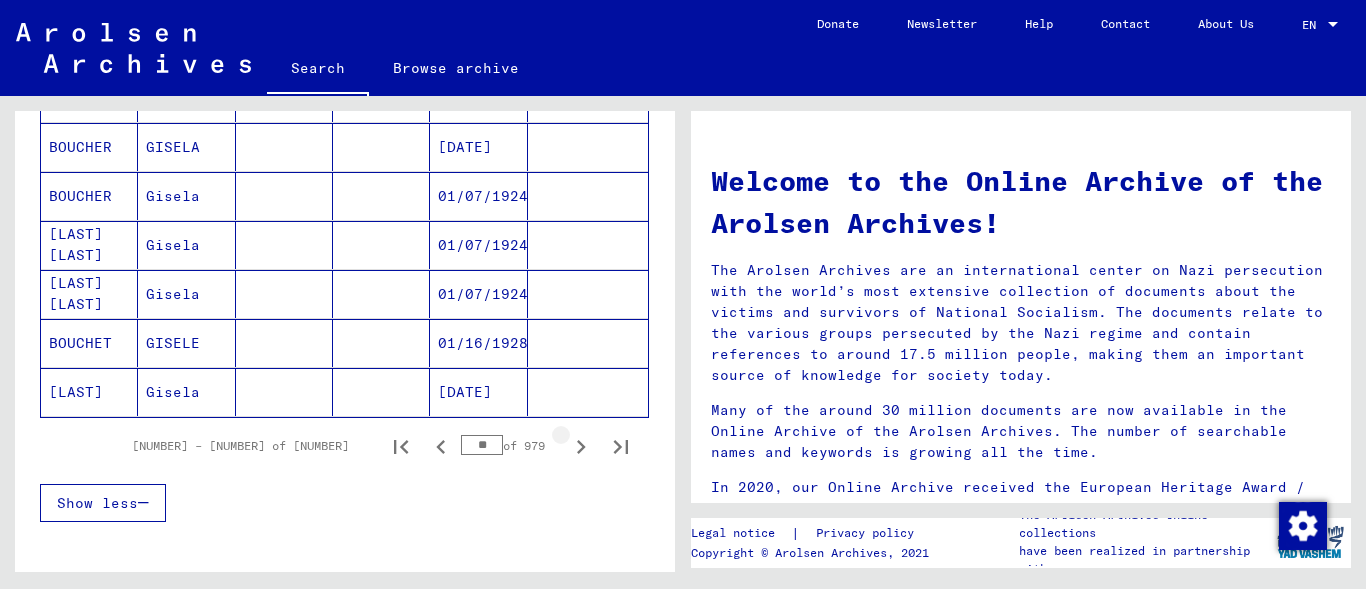 click 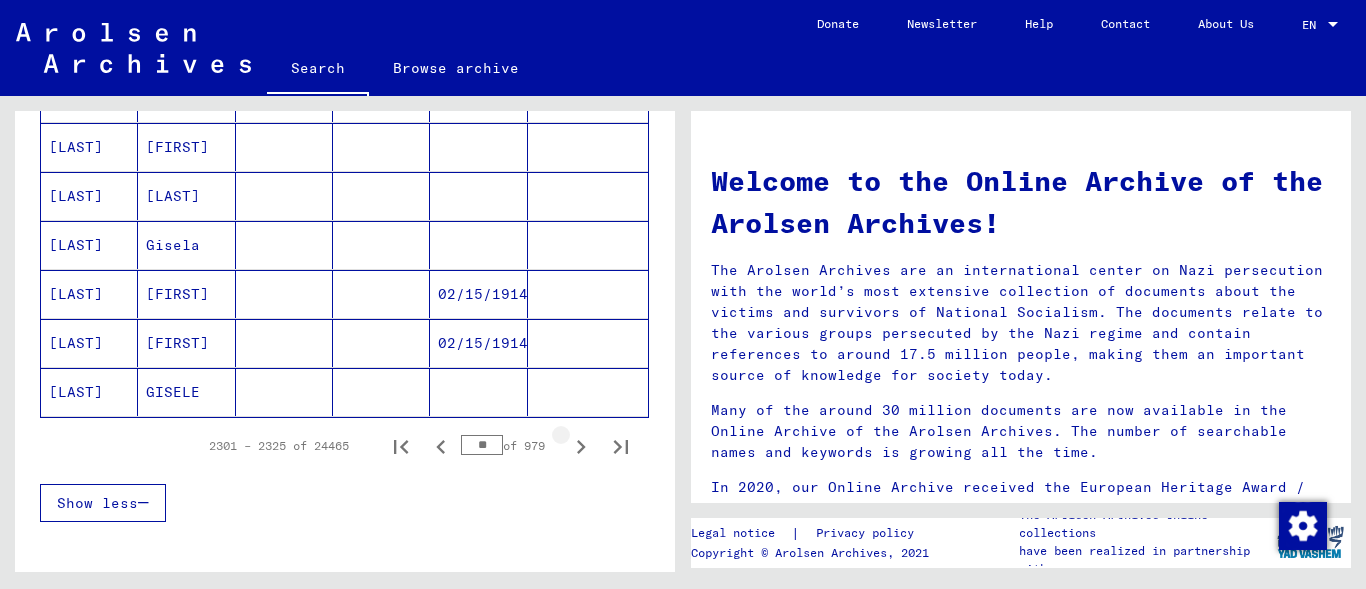 click 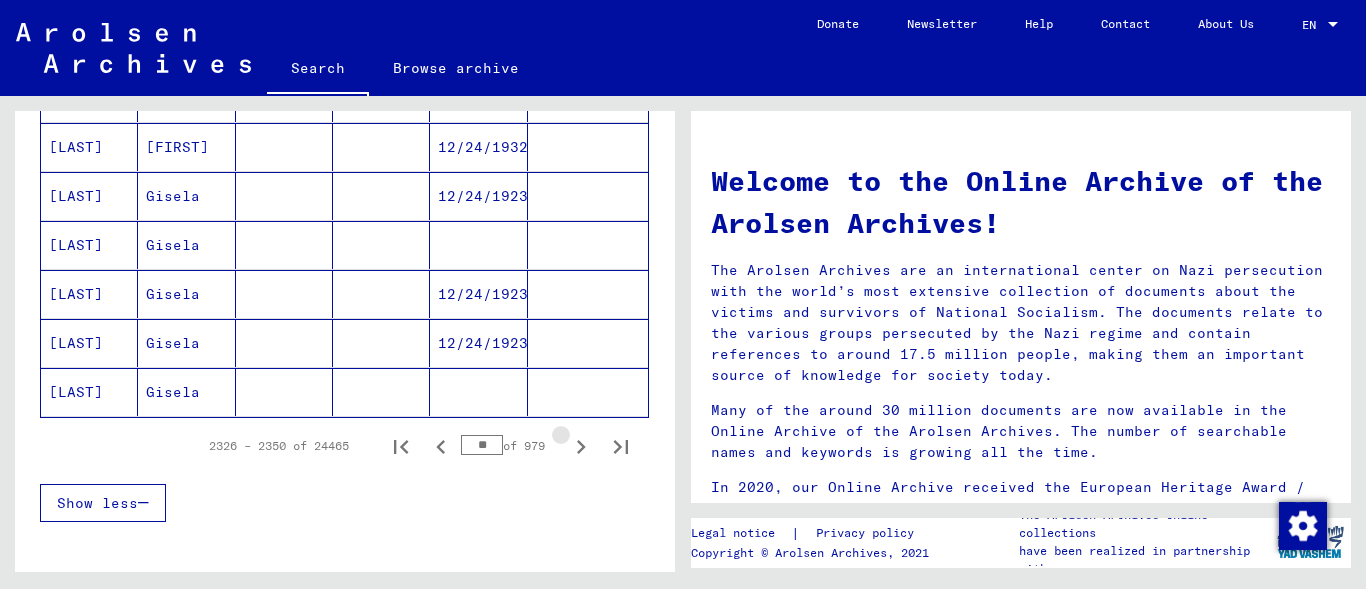 click 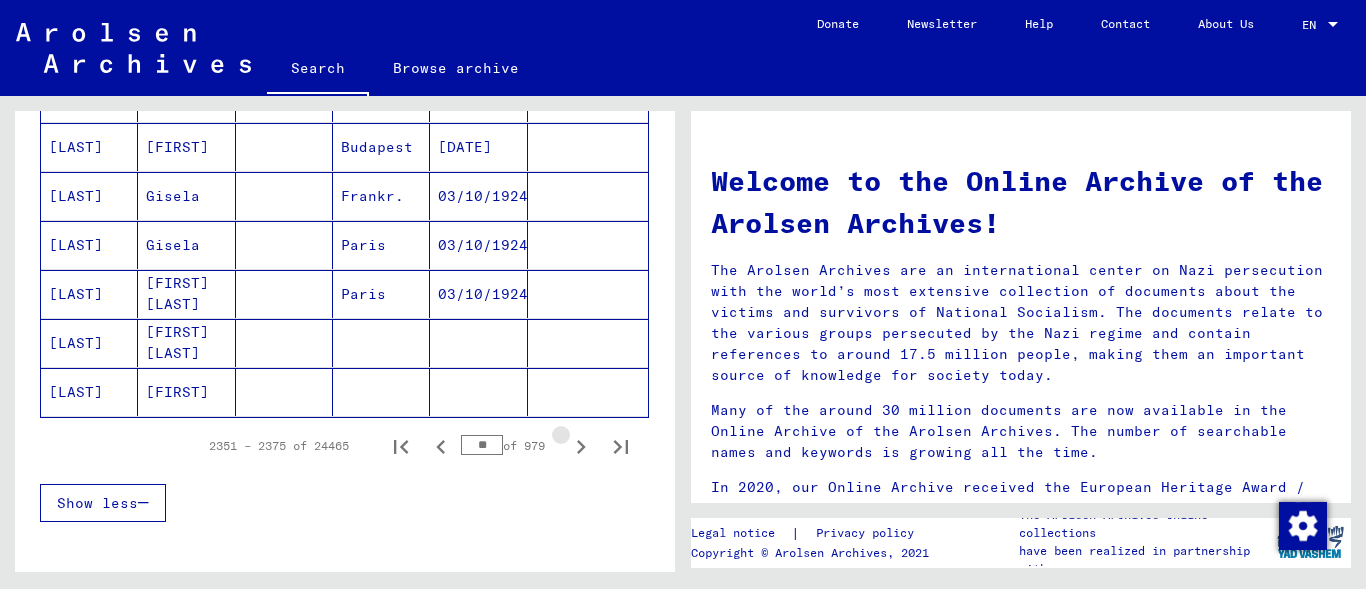 click 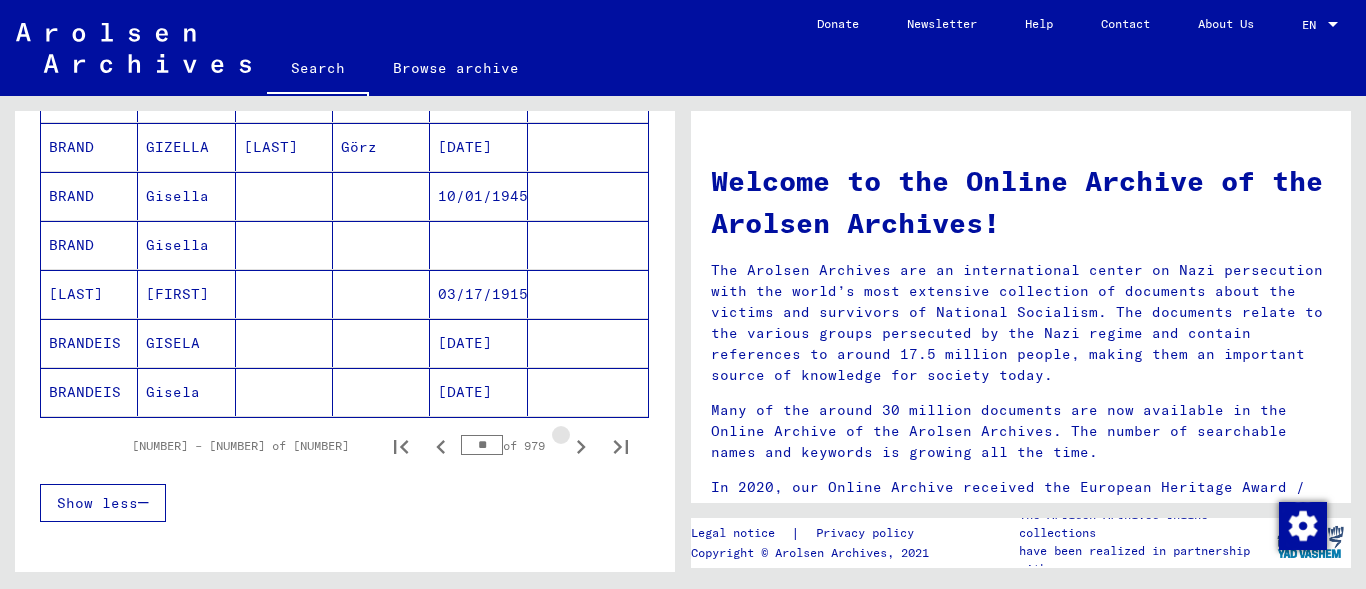 click 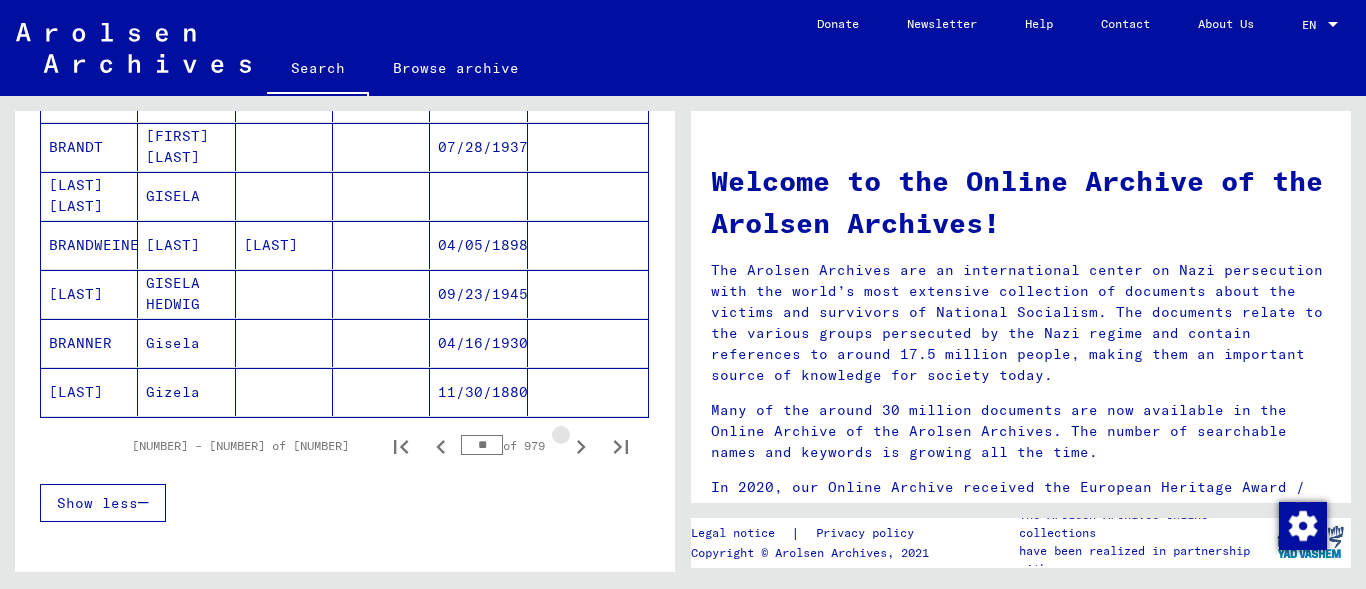 click 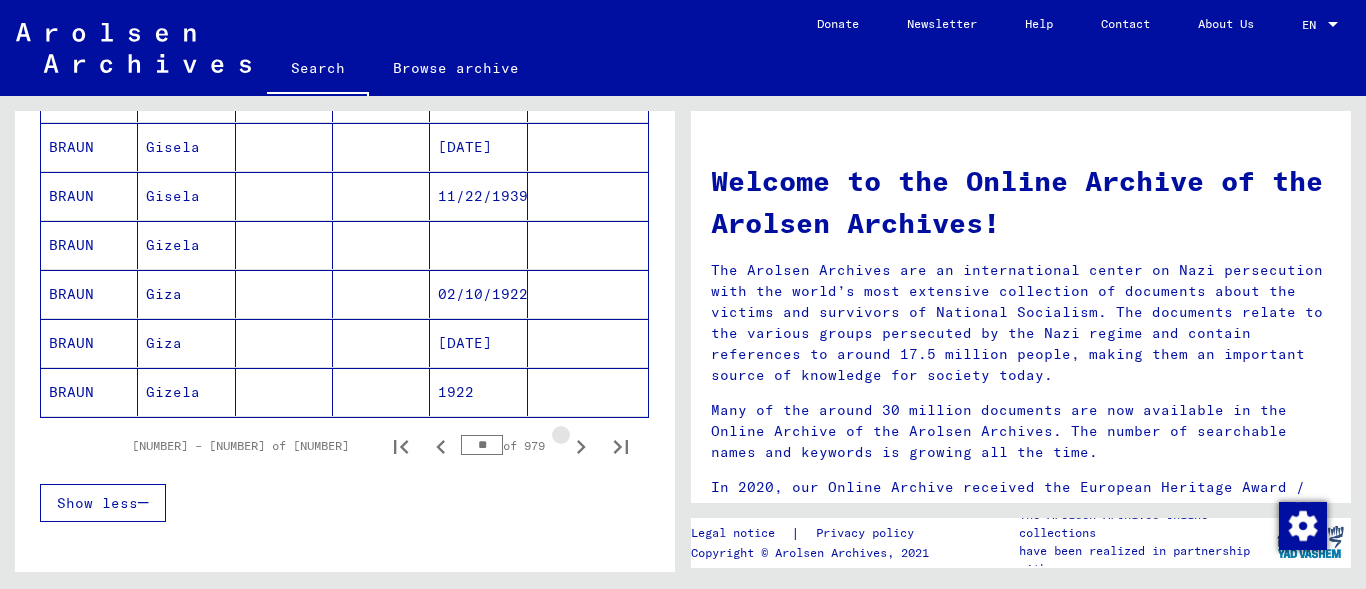 click 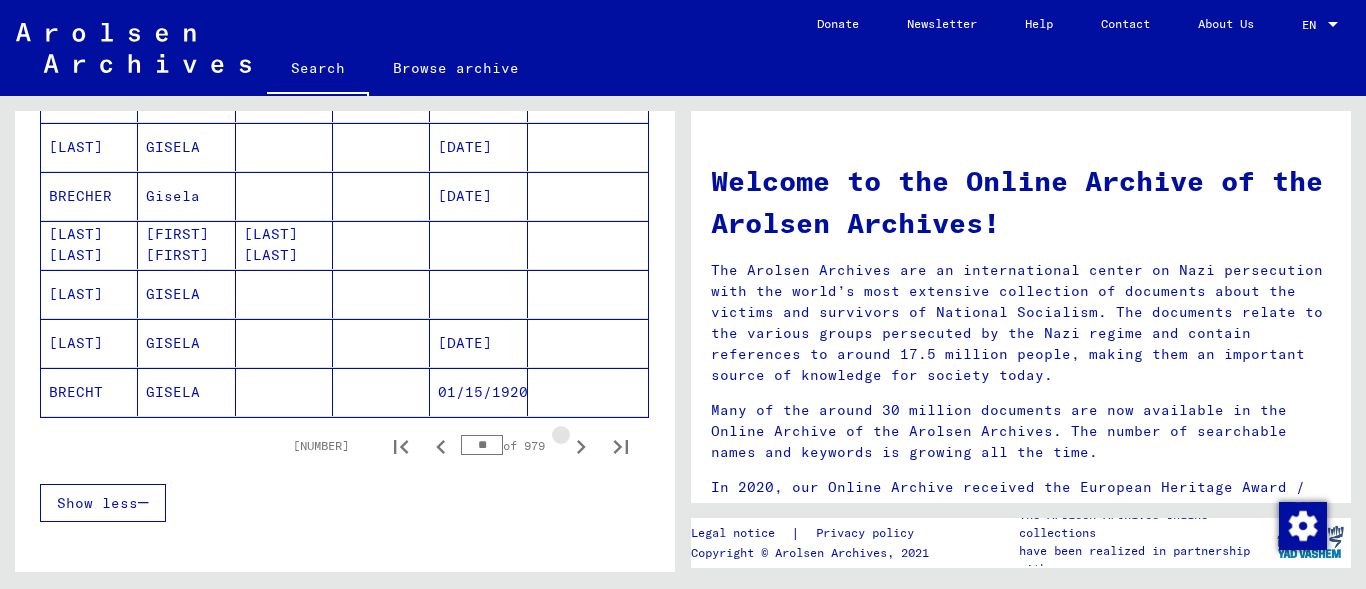 click 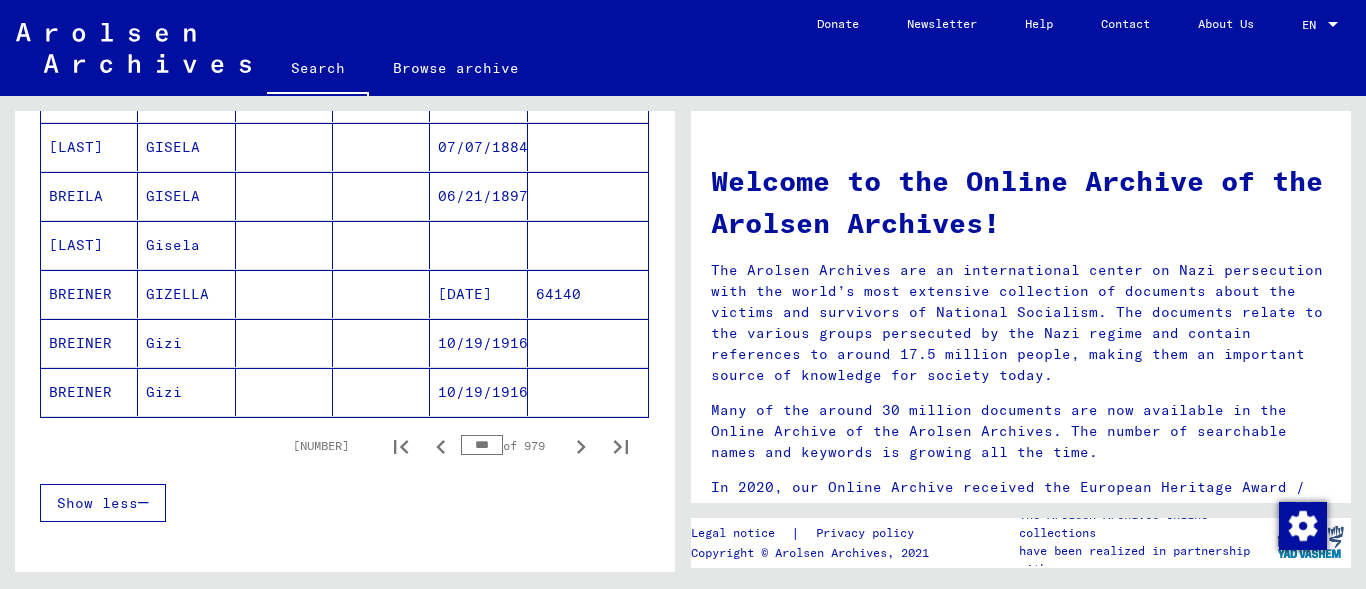 click 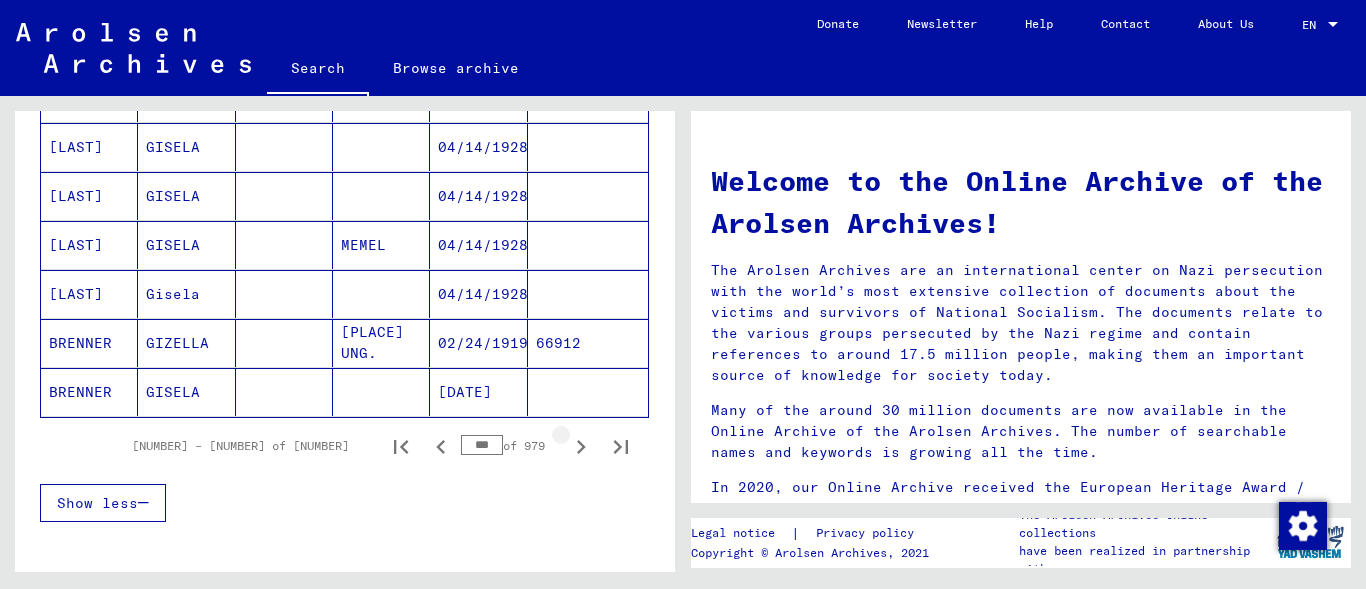 click 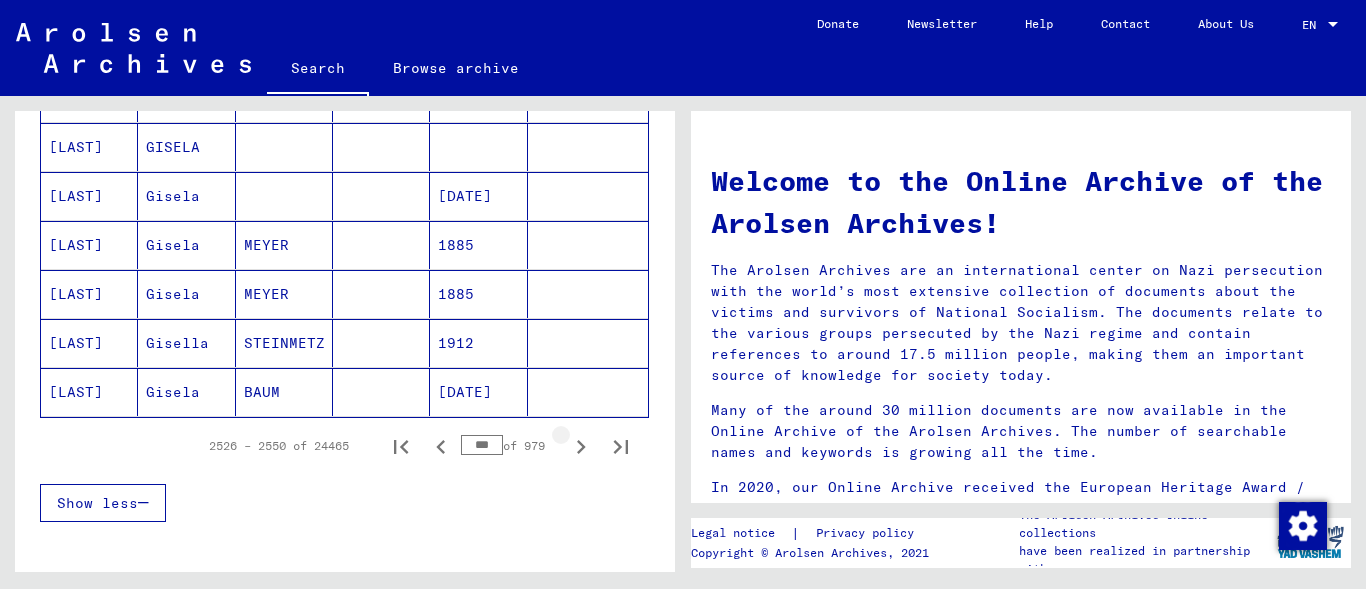 click 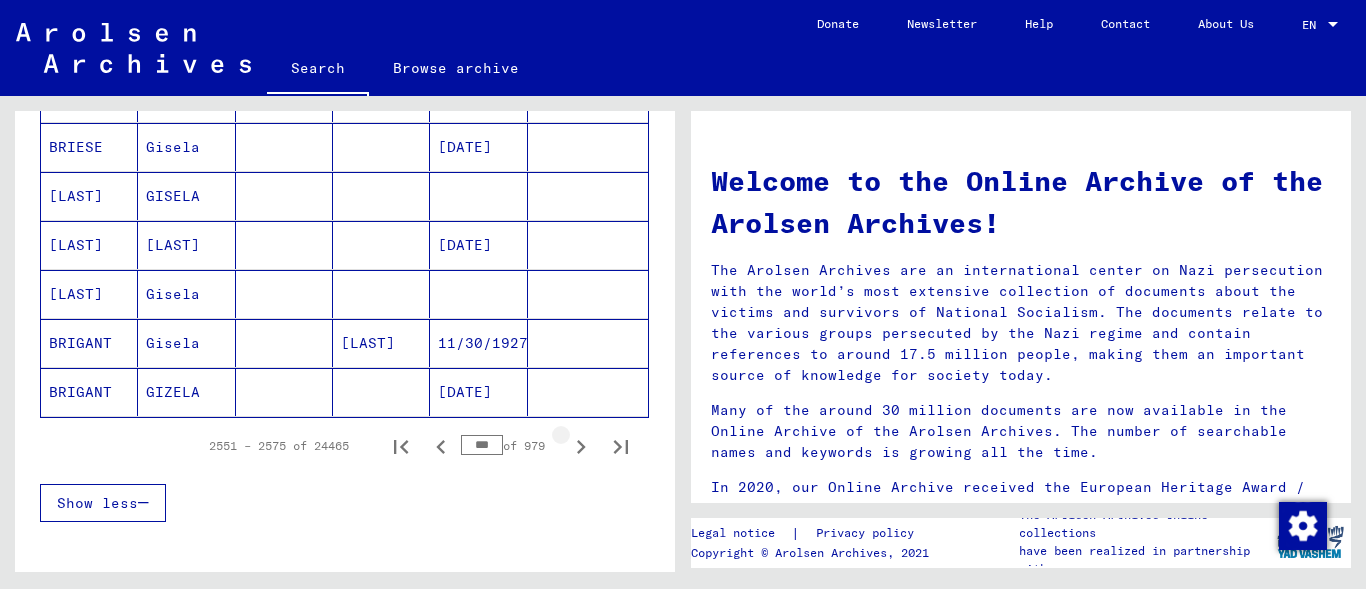 click 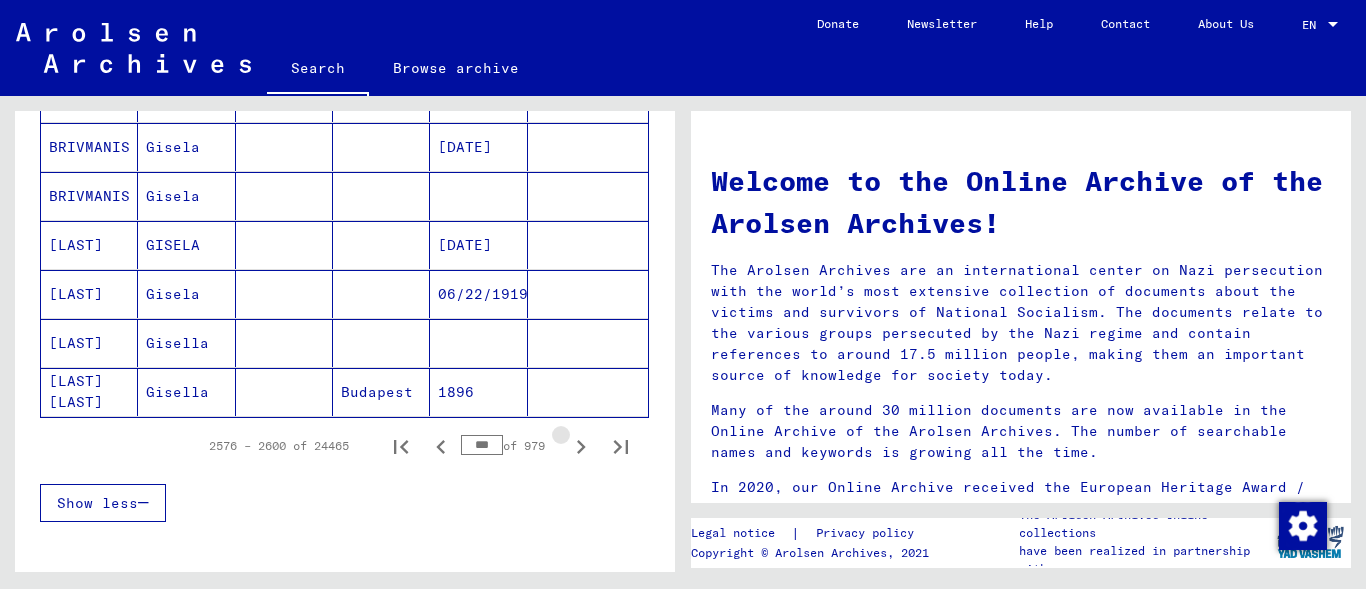 click 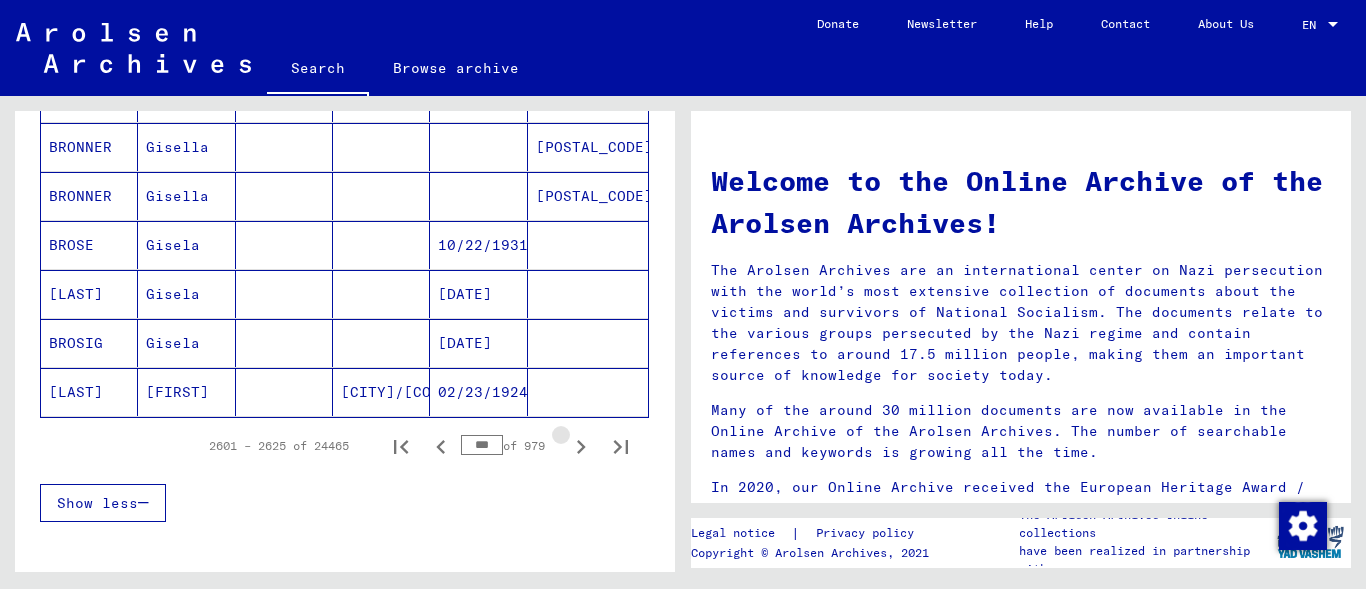 click 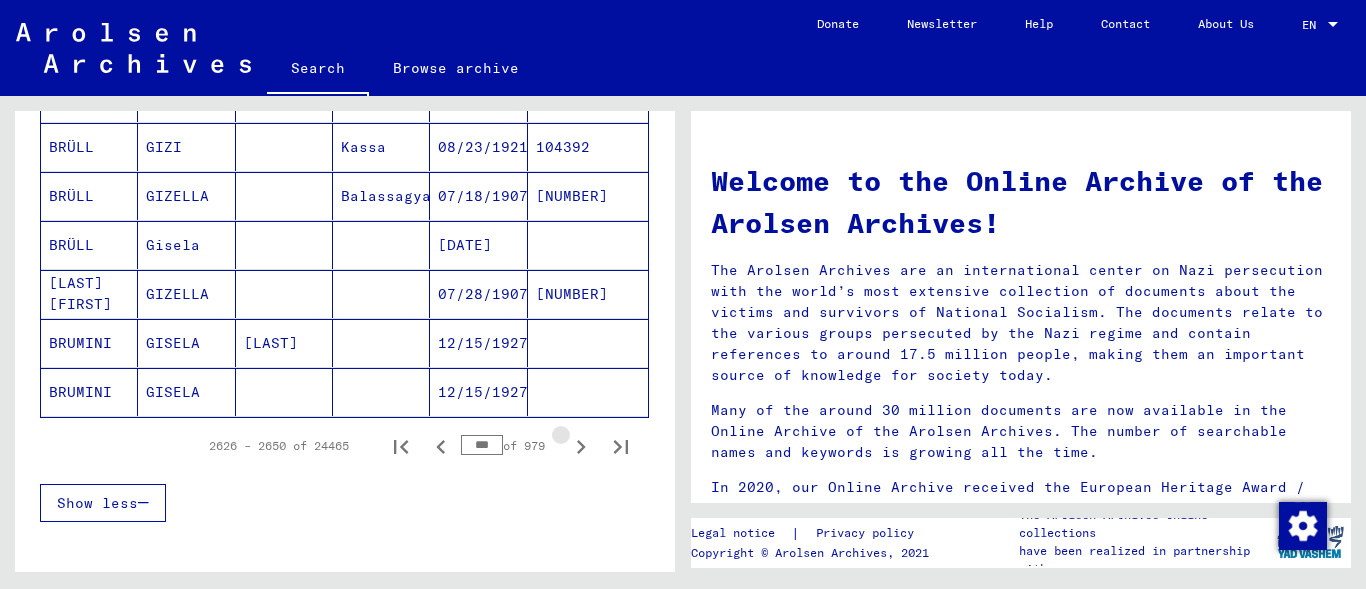 click 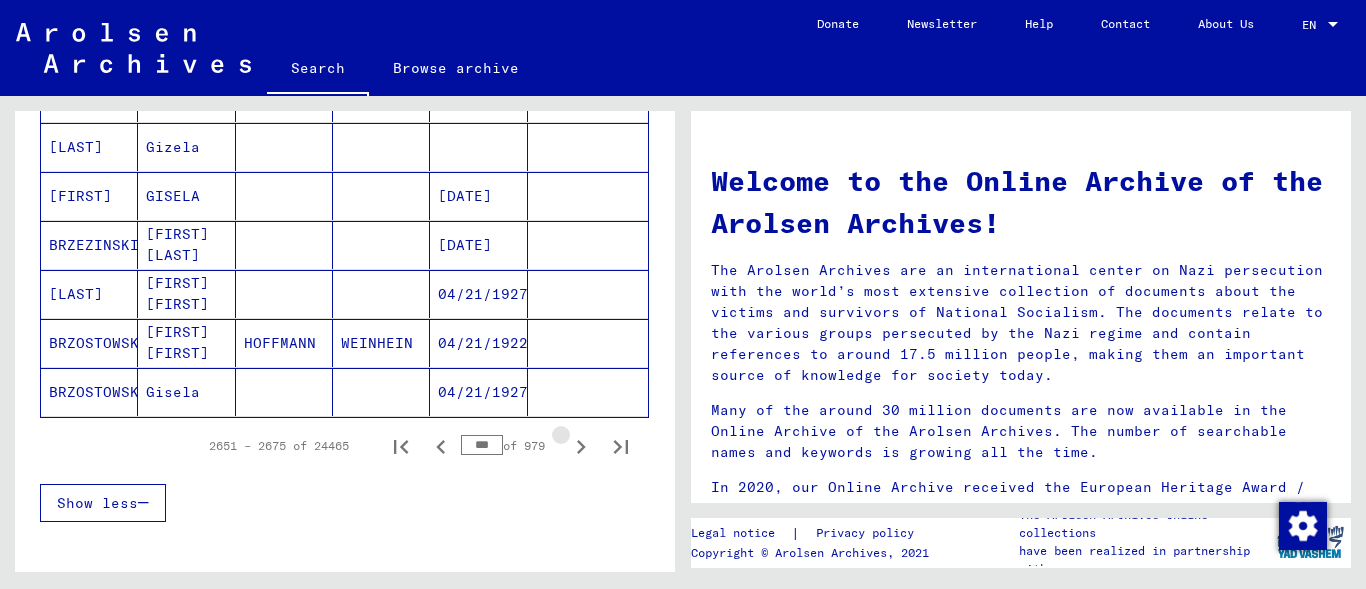 click 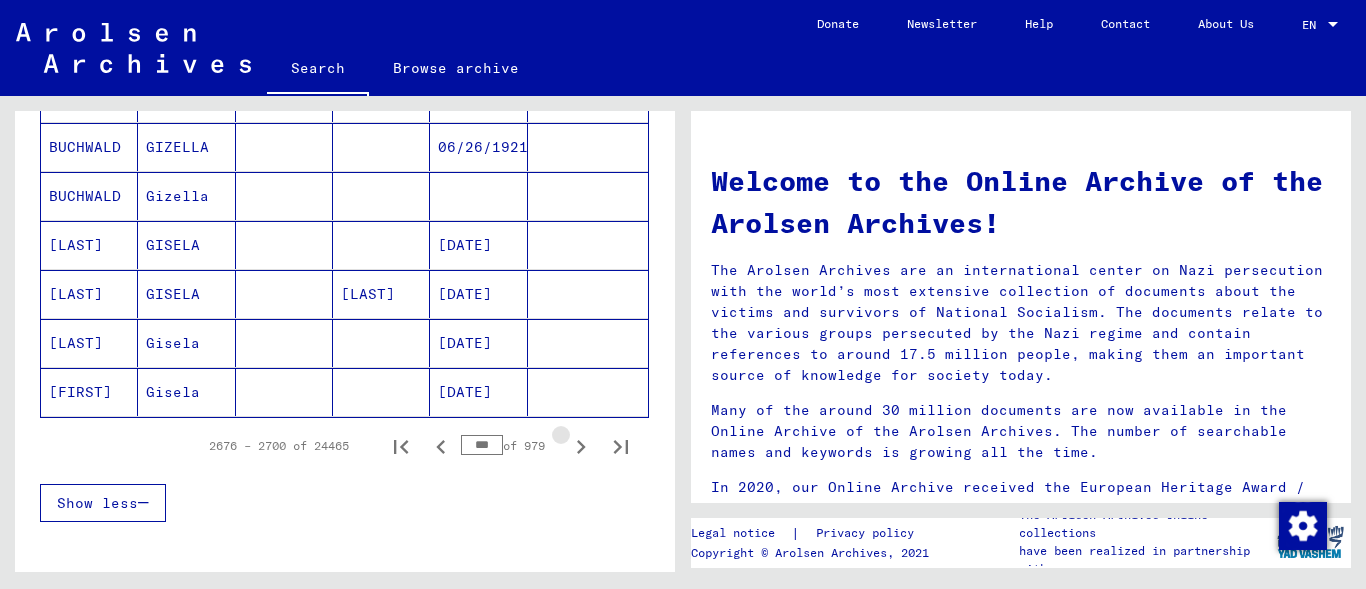 click 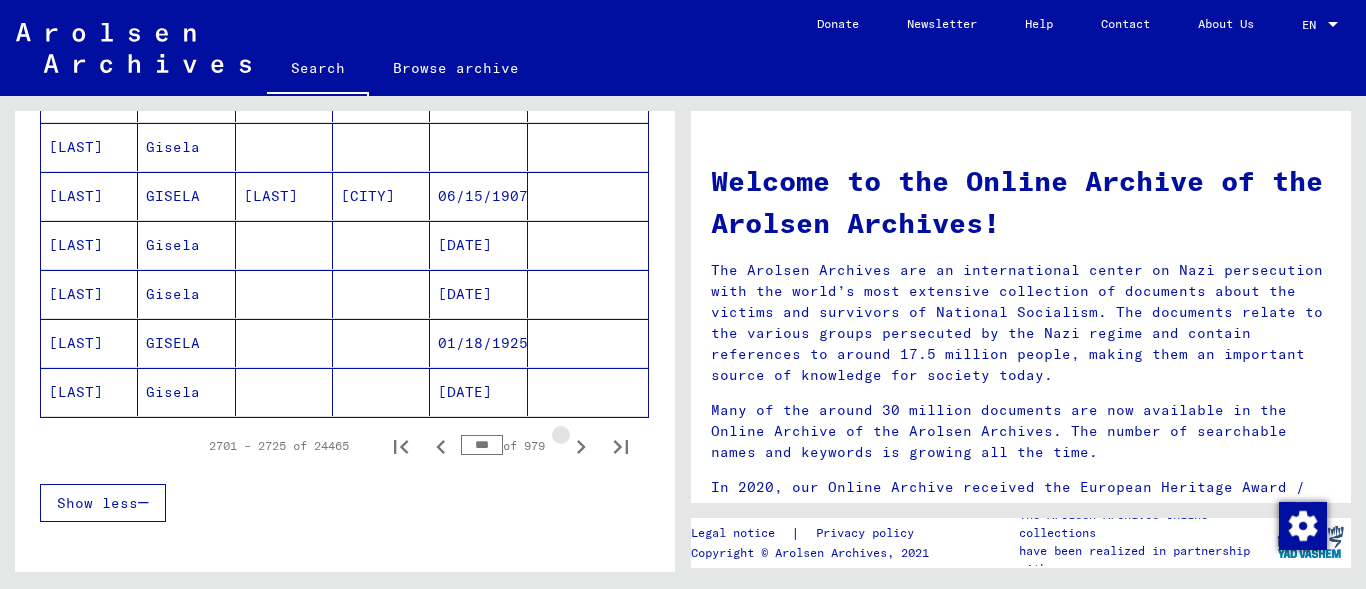 click 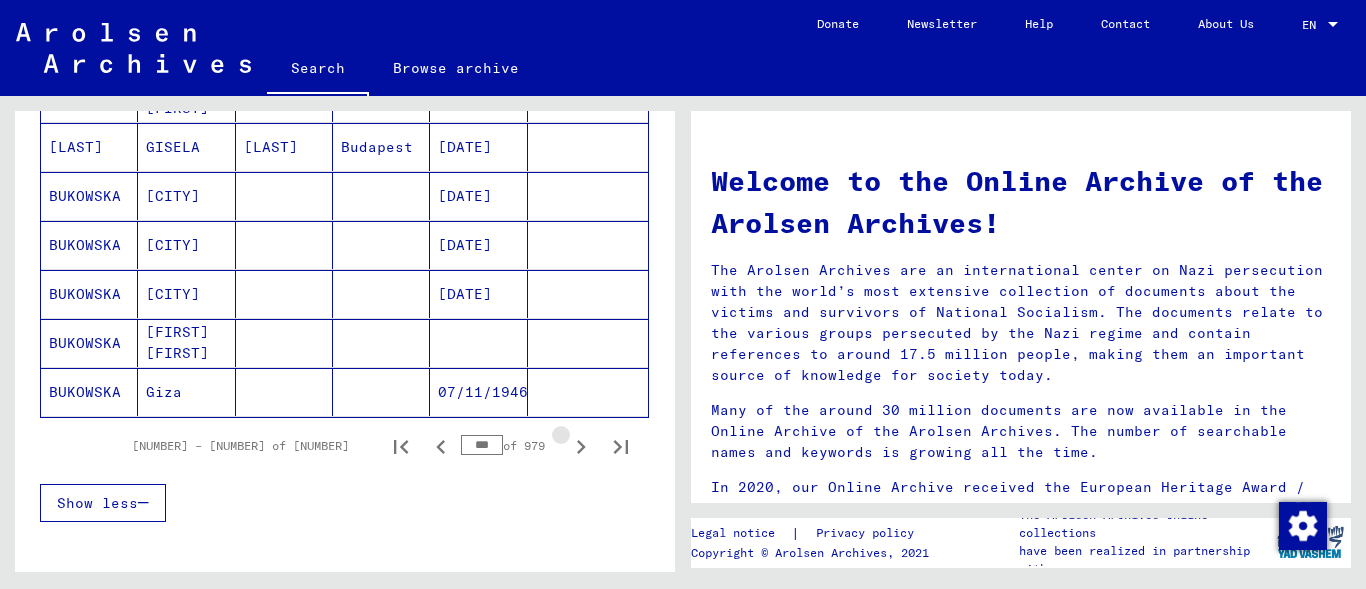 click 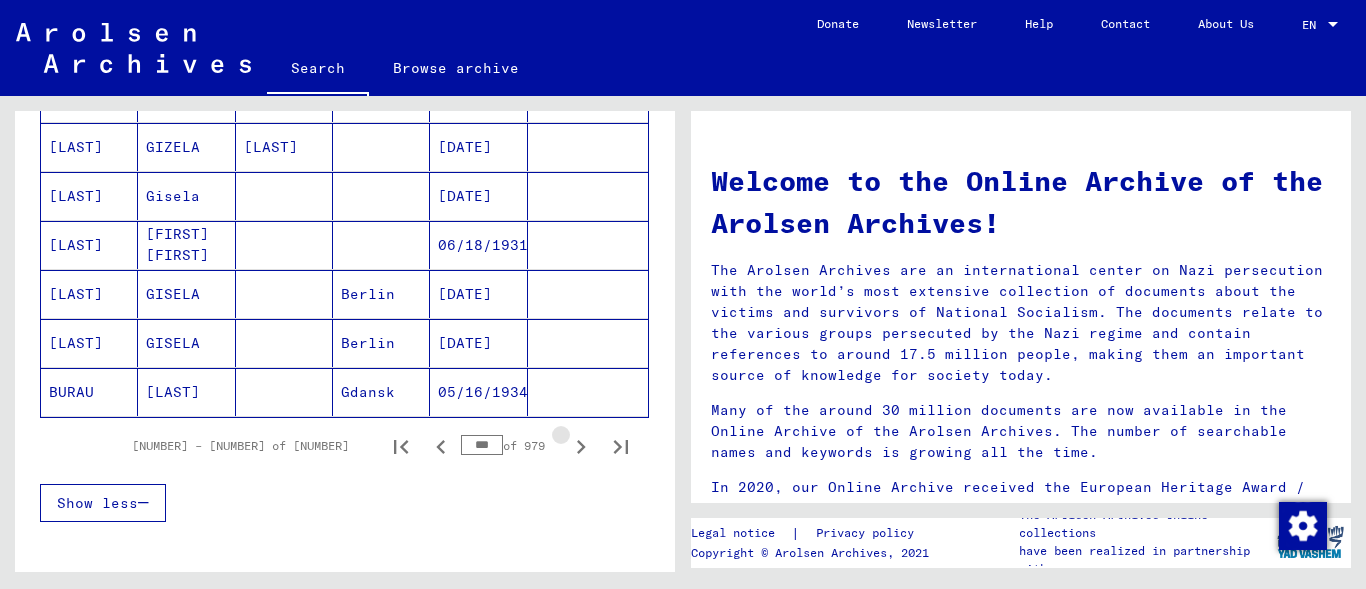 click 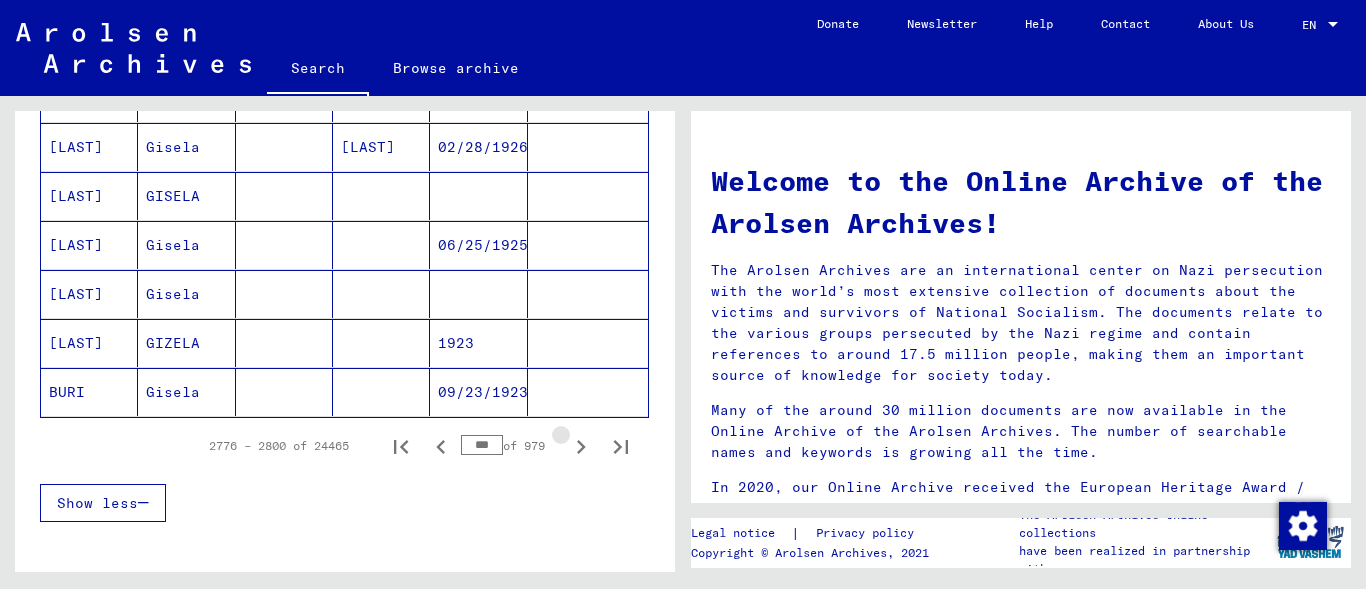 click 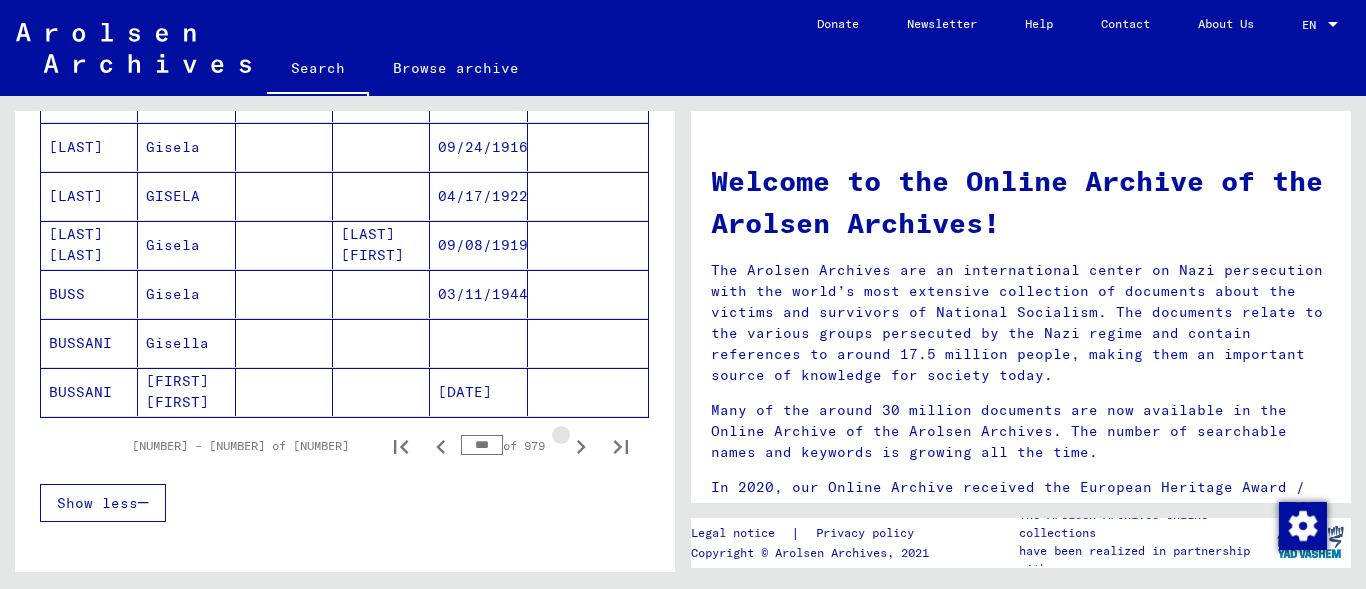 click 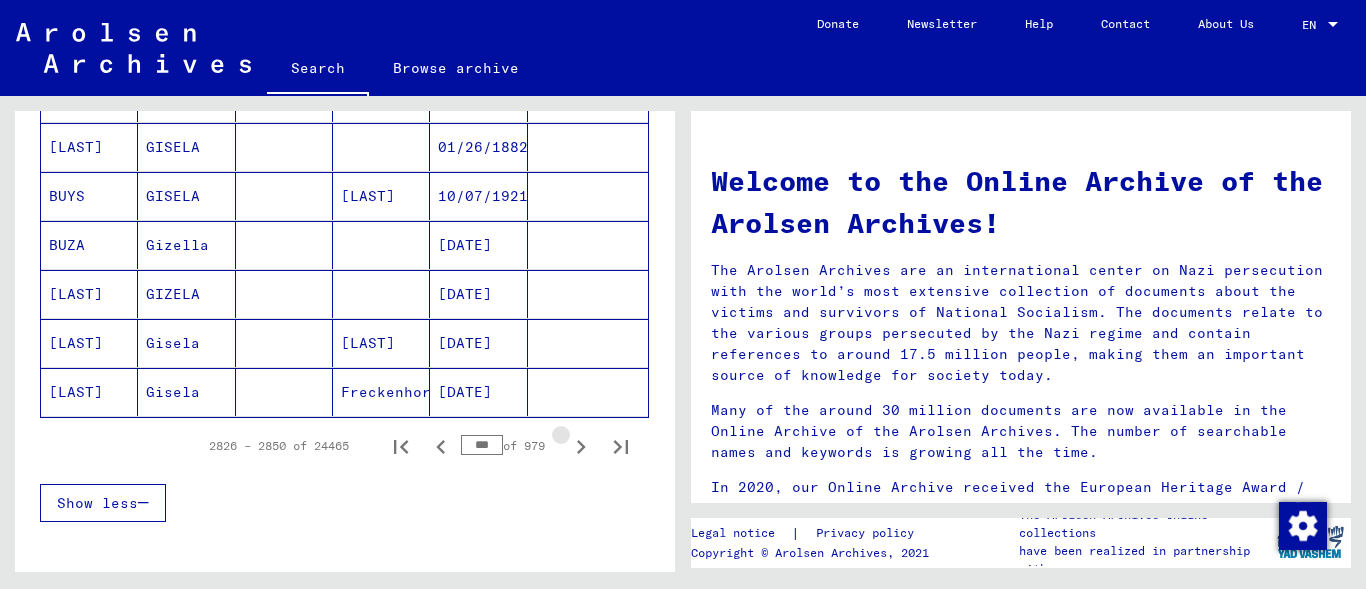 click 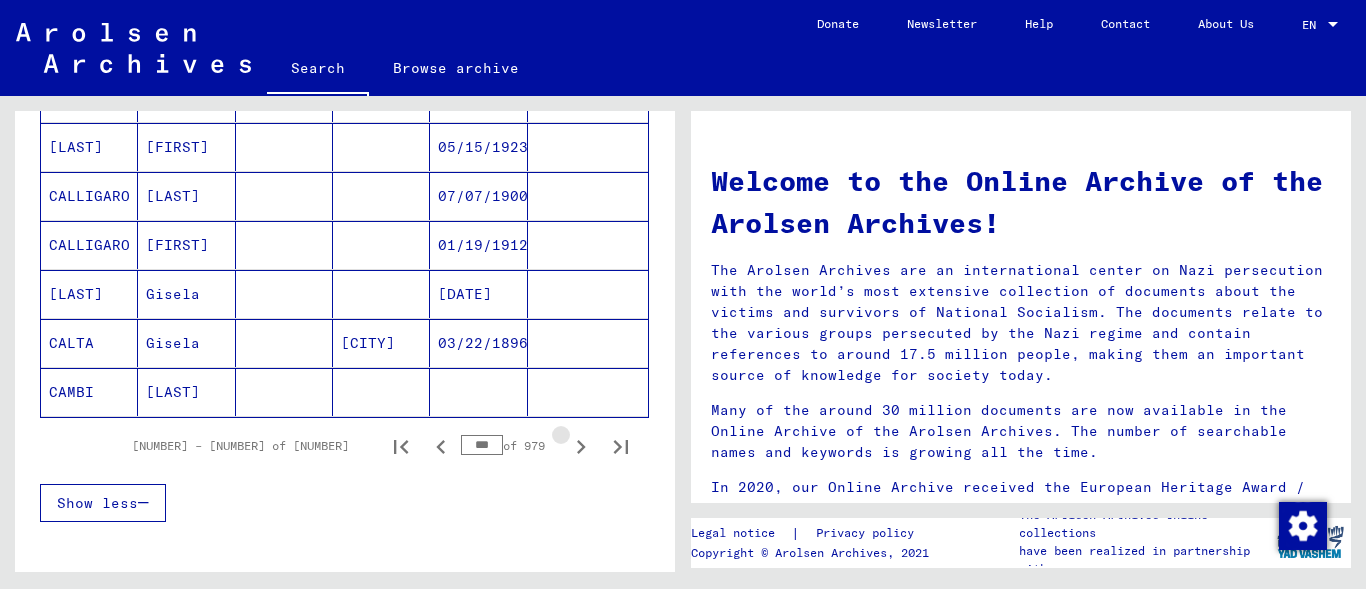 click 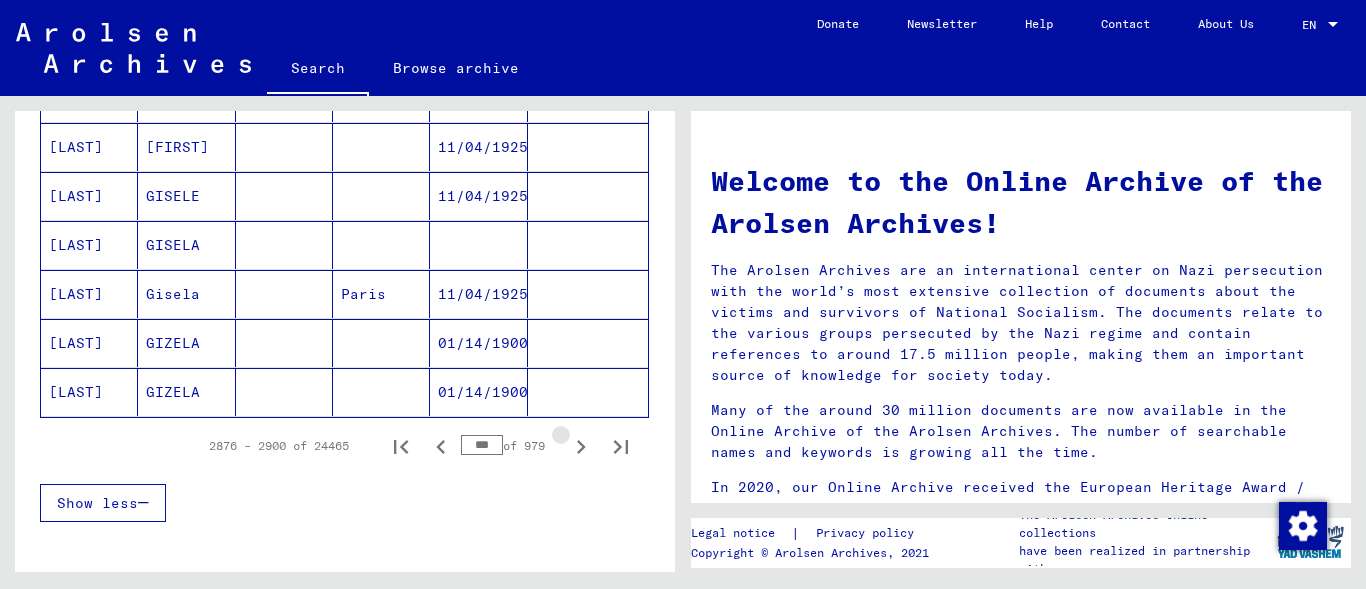 click 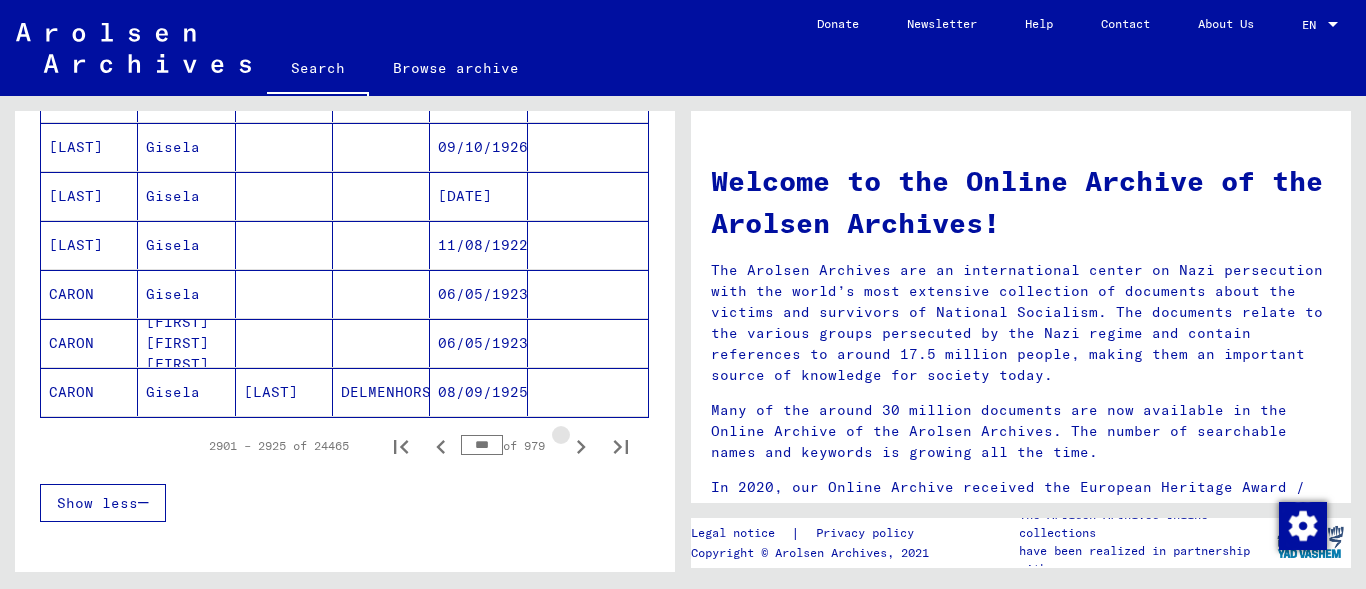 click 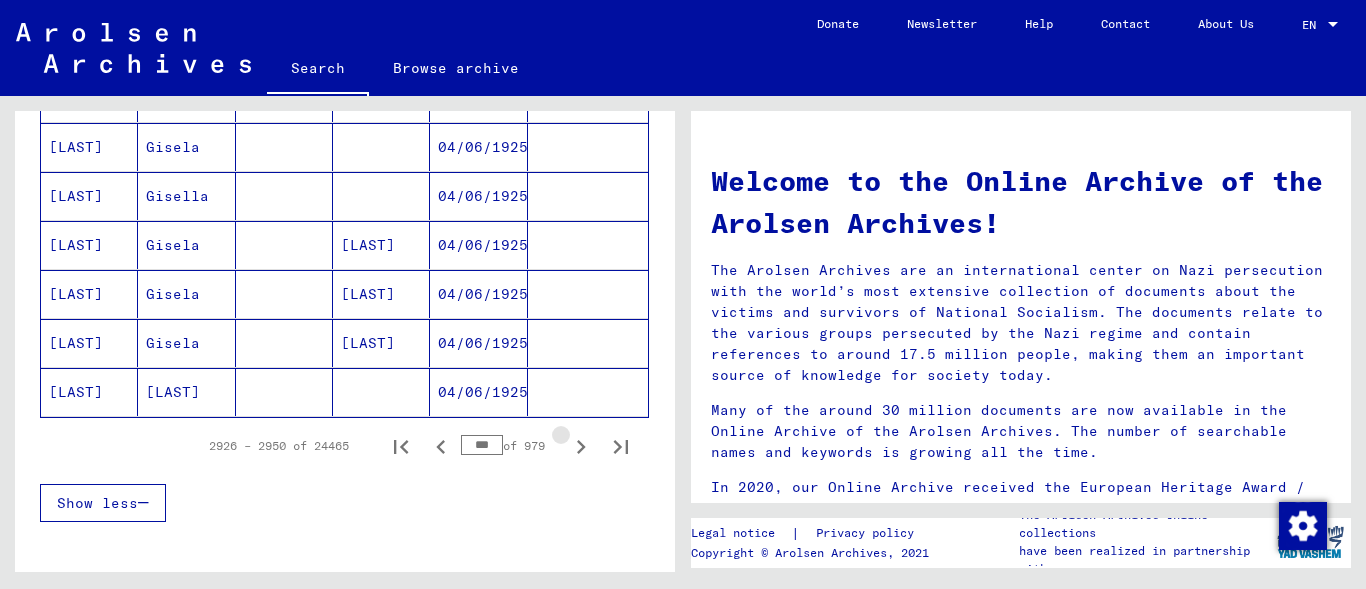 click 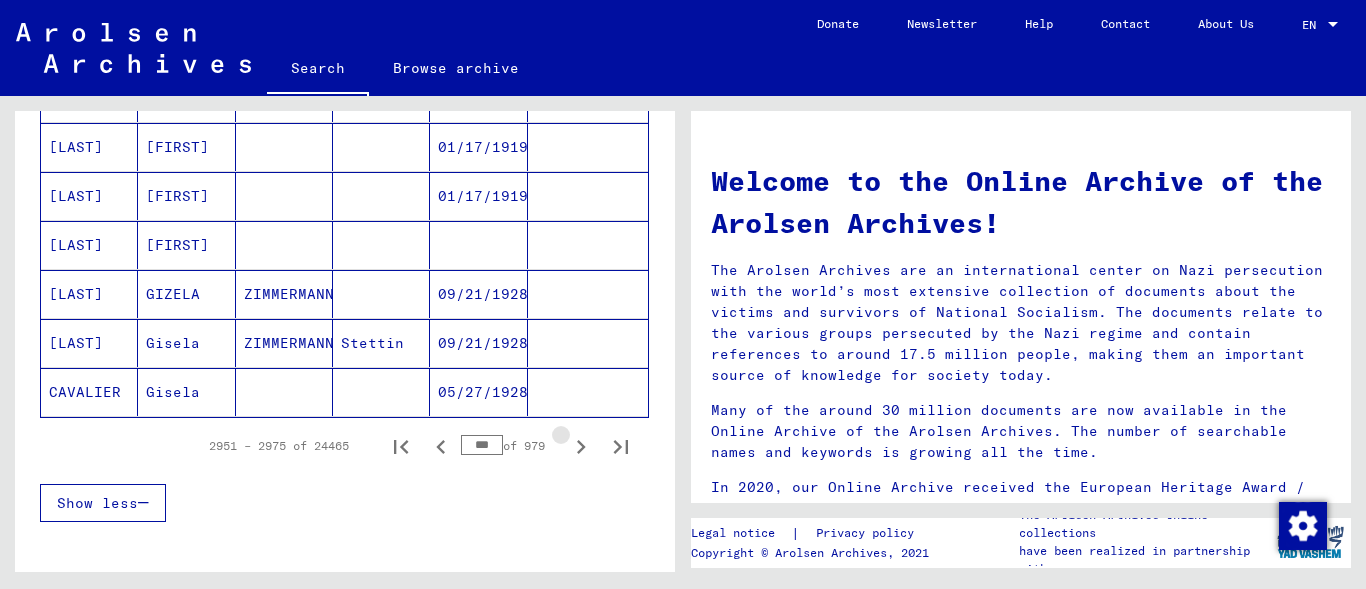 click 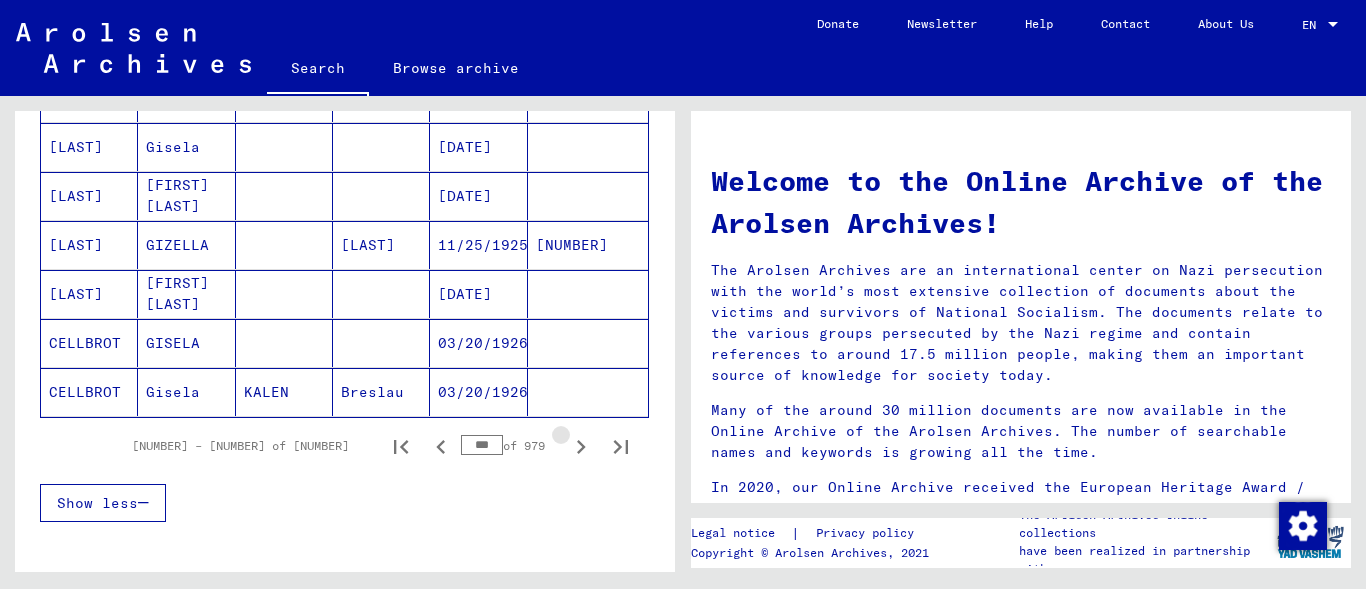 click 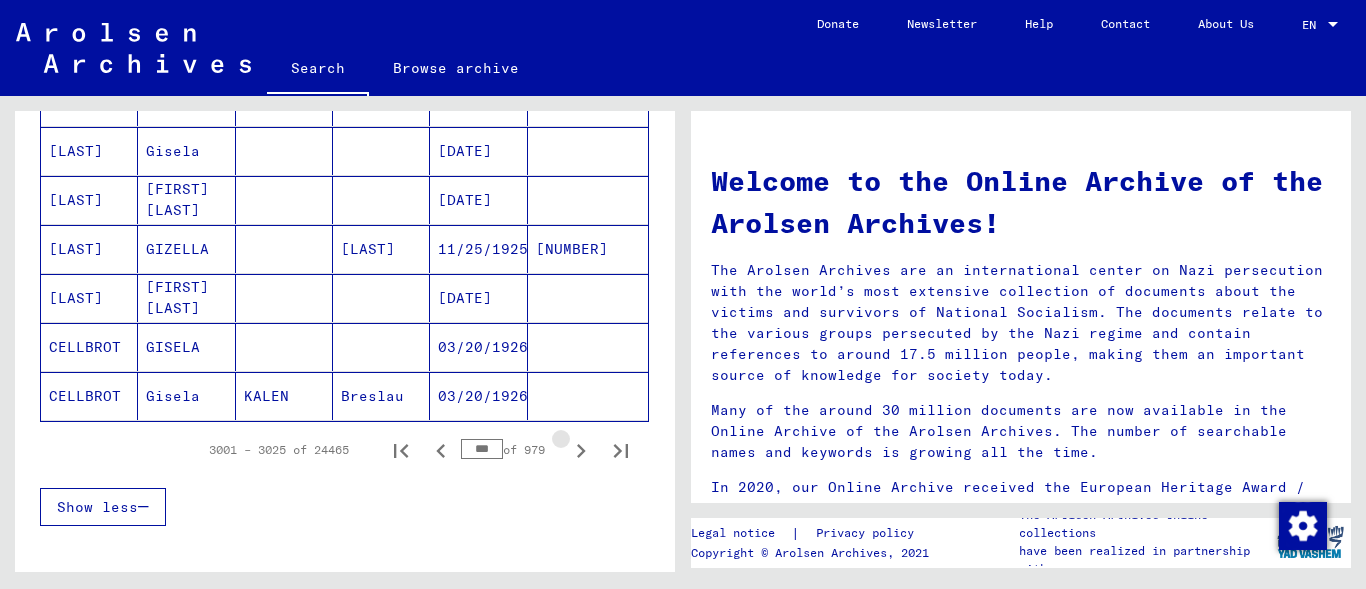 scroll, scrollTop: 1217, scrollLeft: 0, axis: vertical 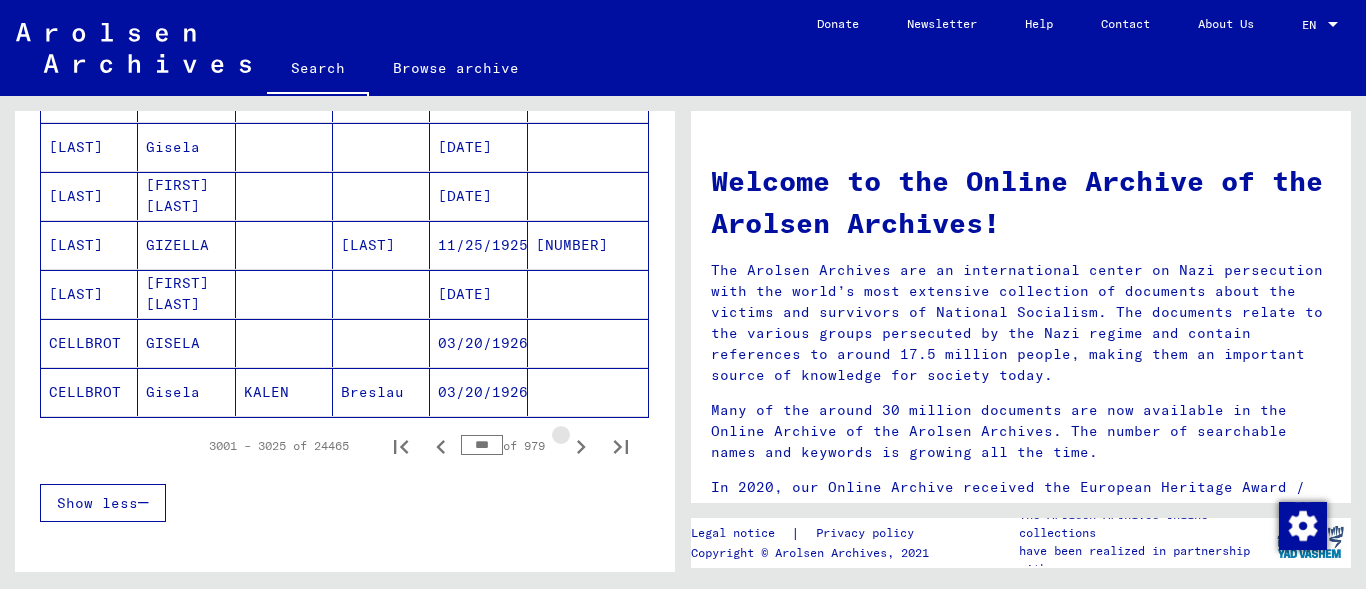click 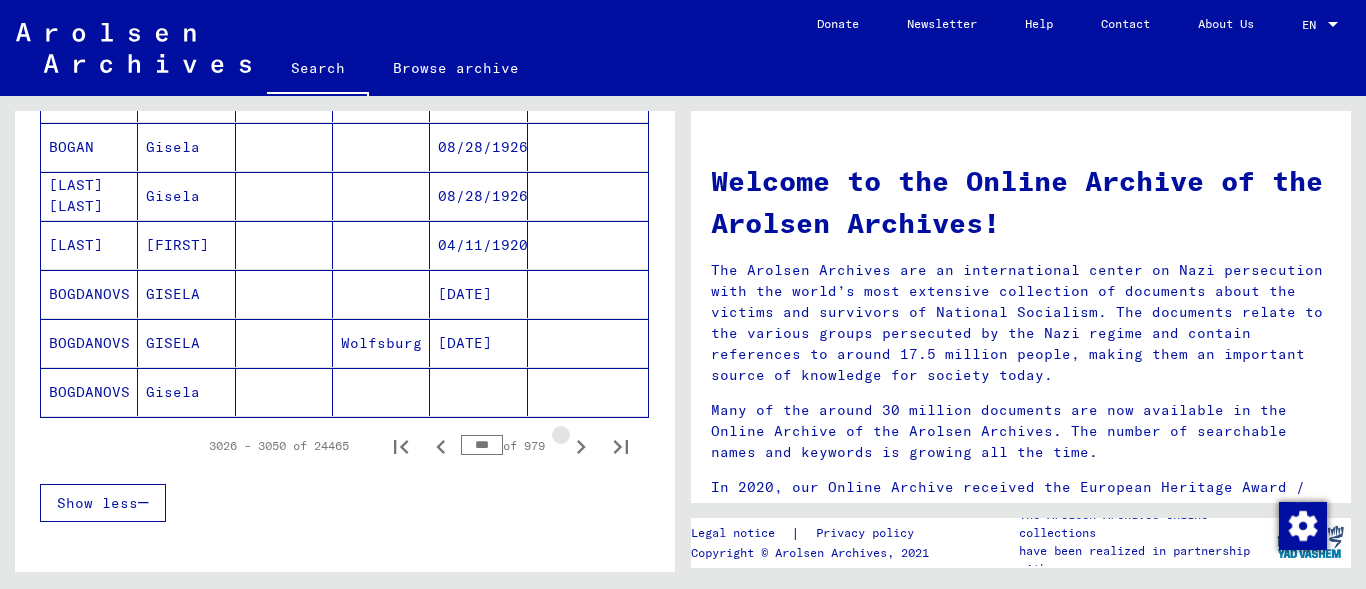 click 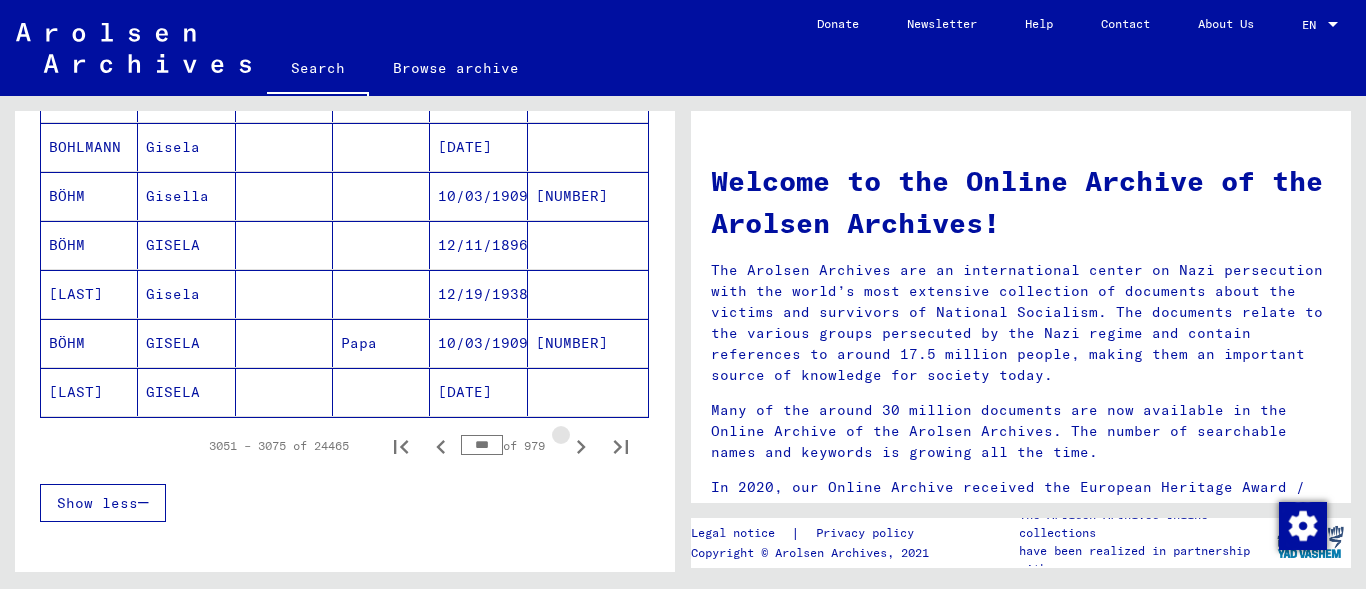 click 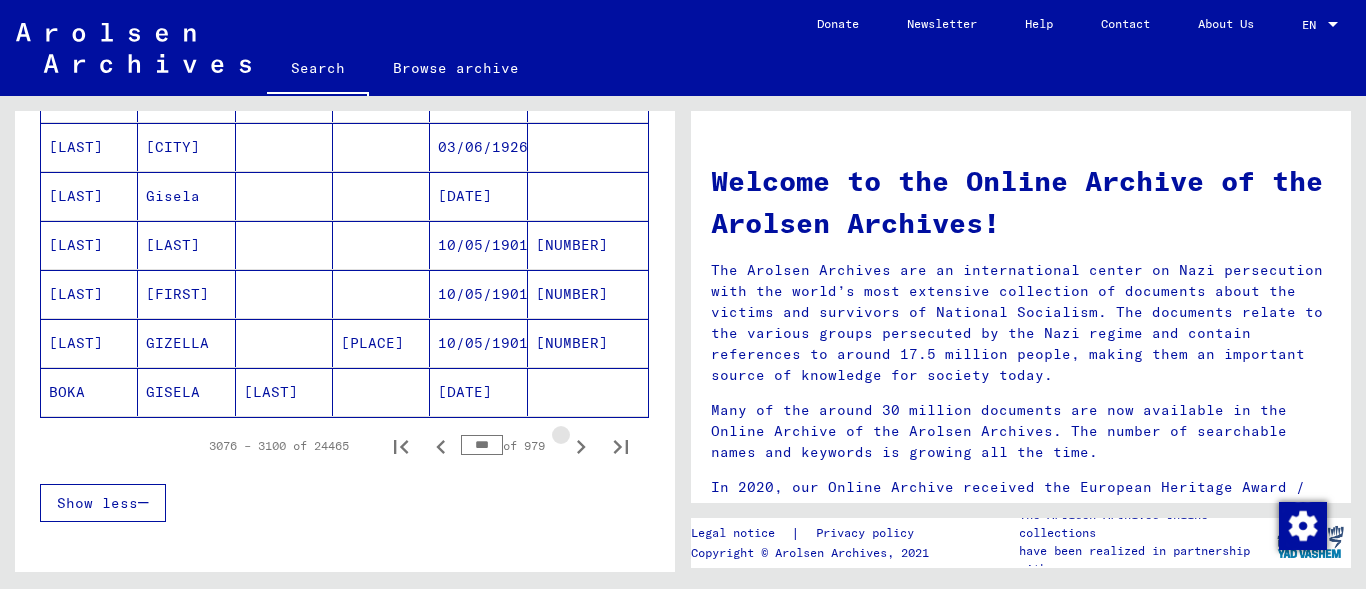 click 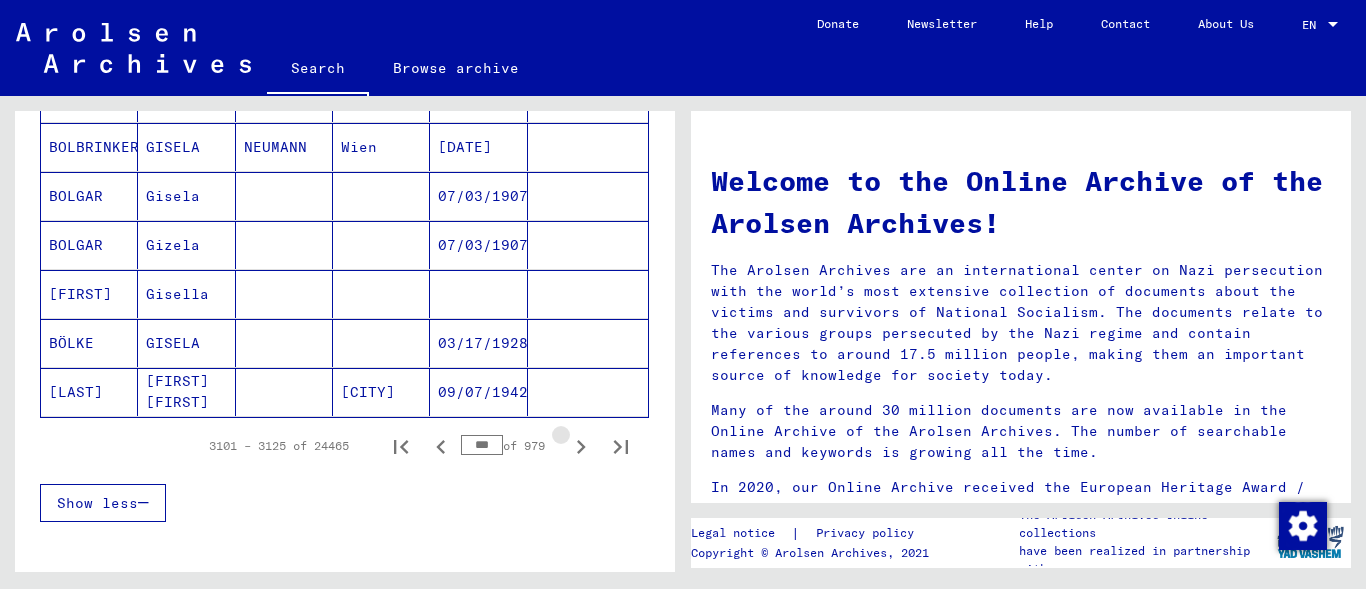 click 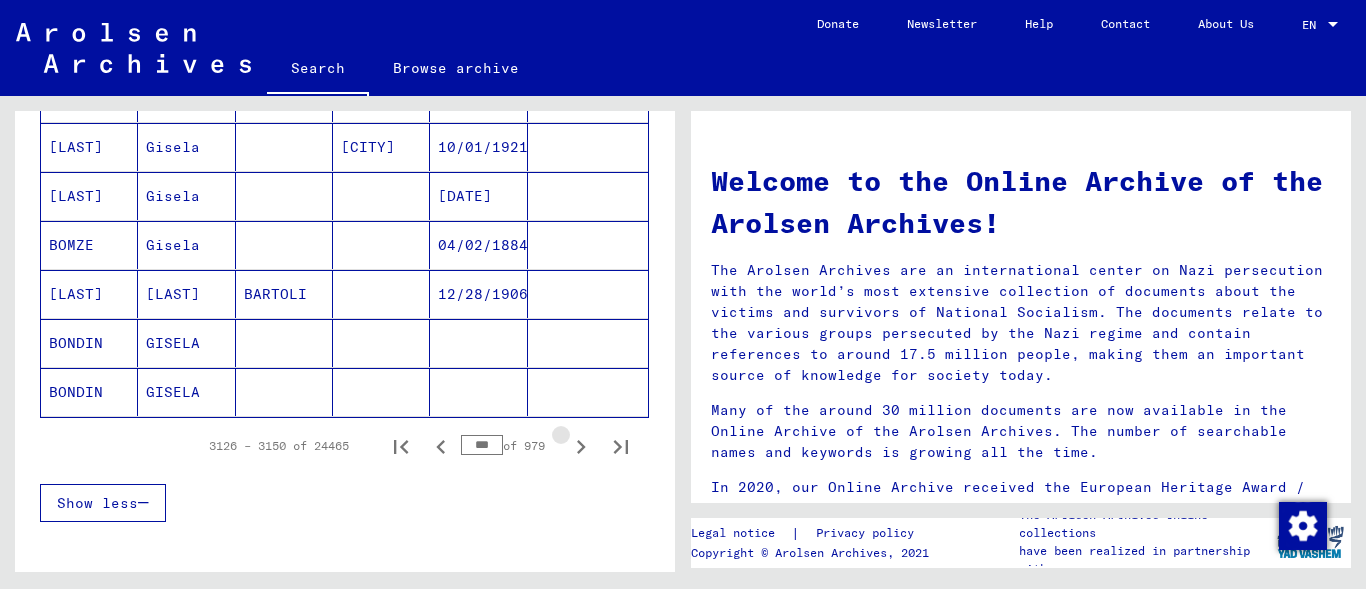 click 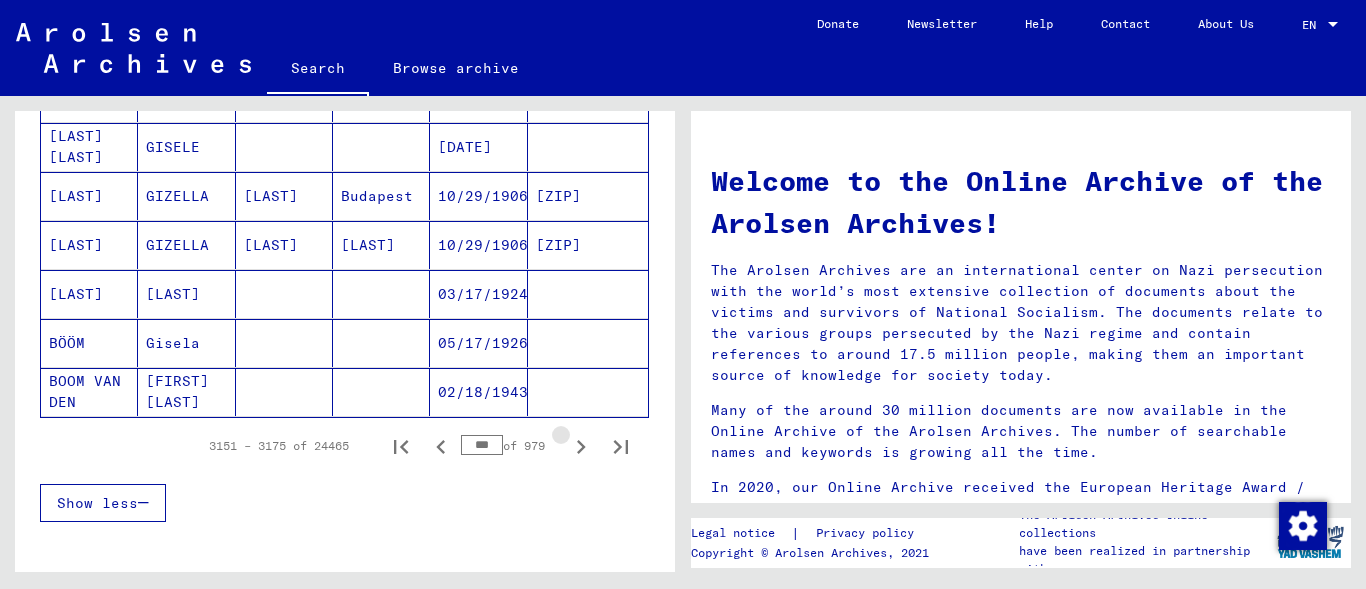 click 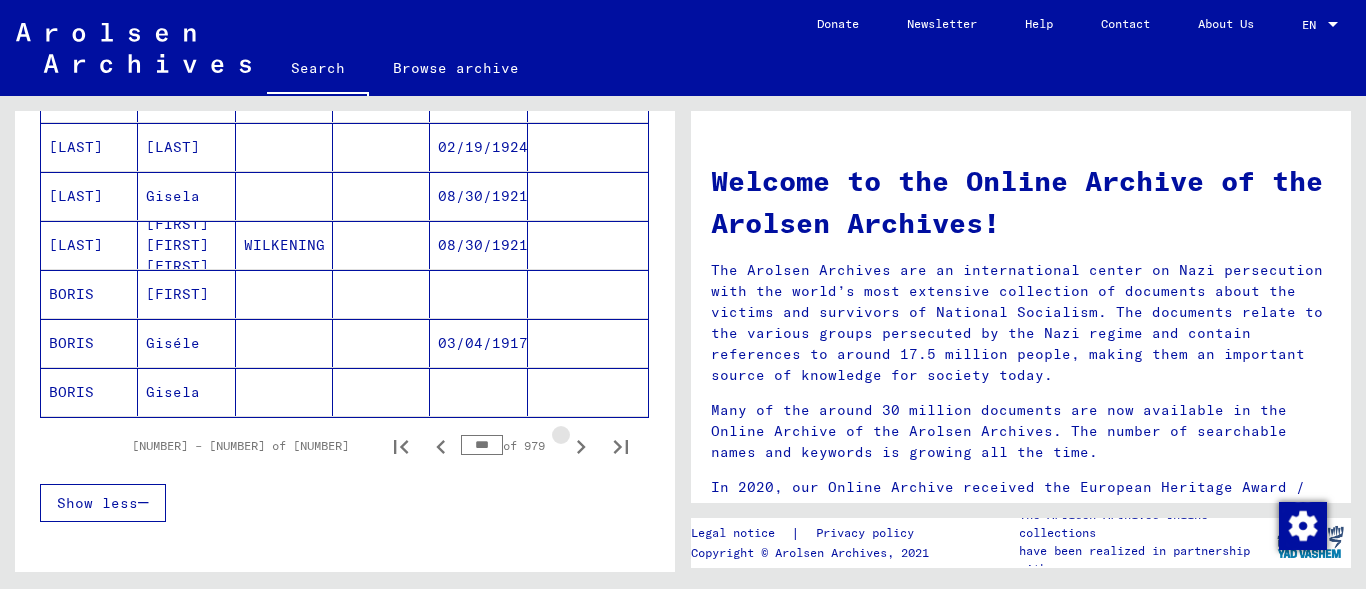 click 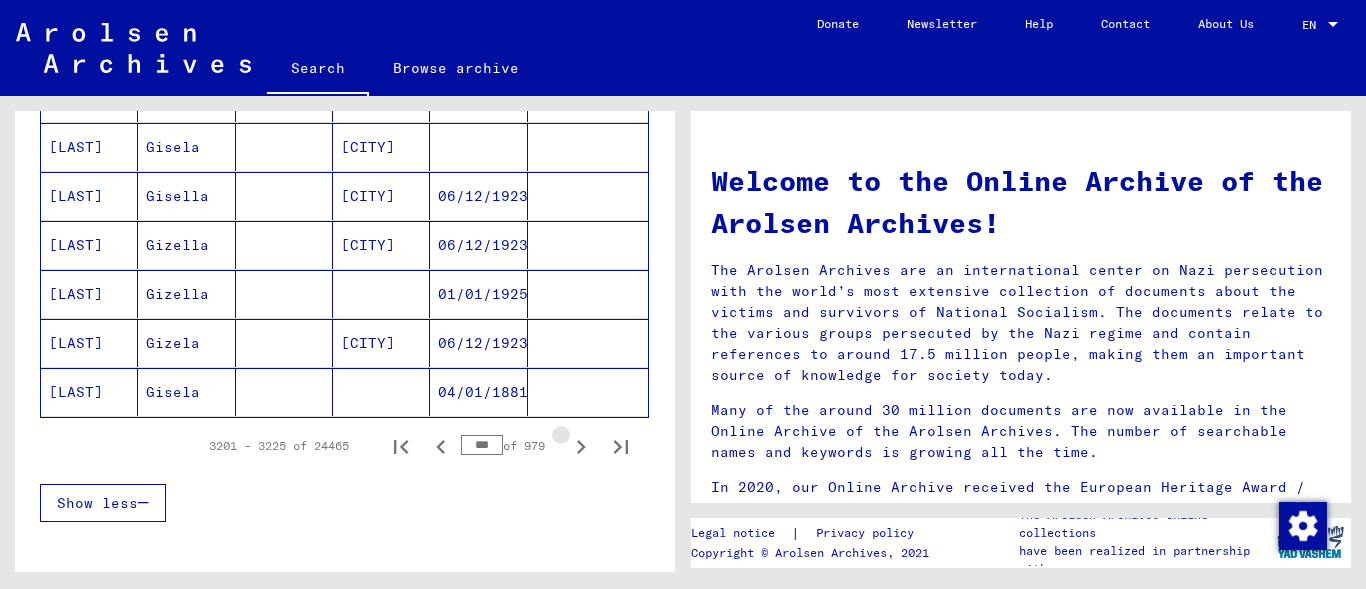 click 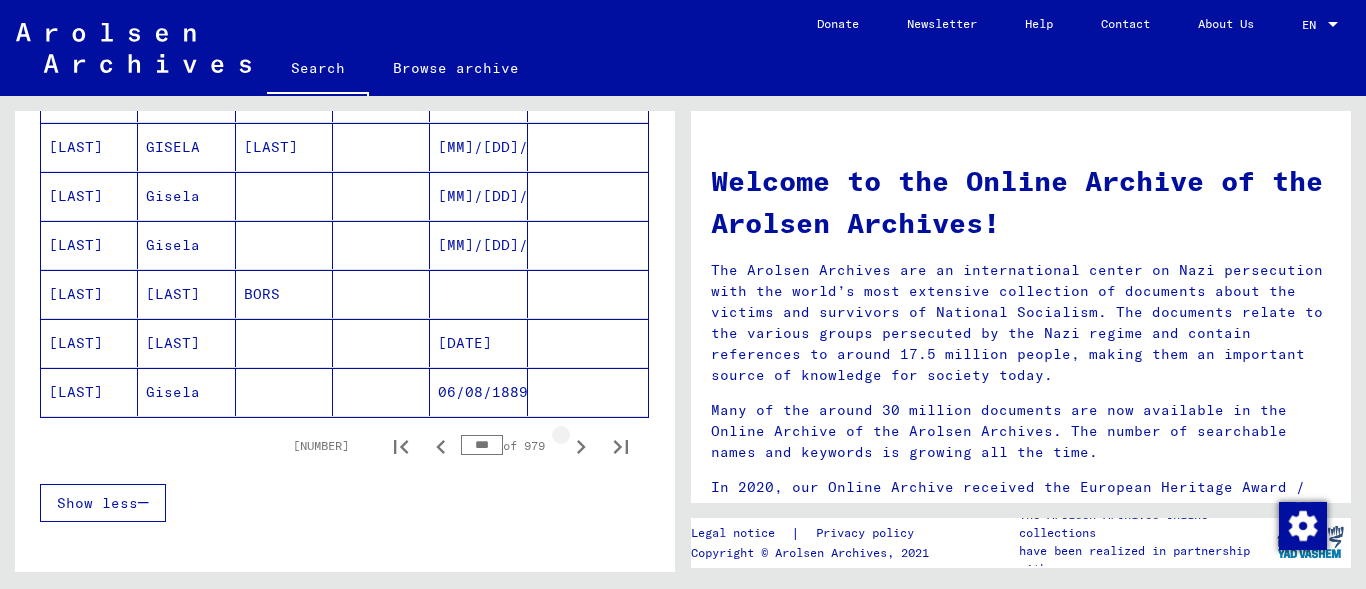 click 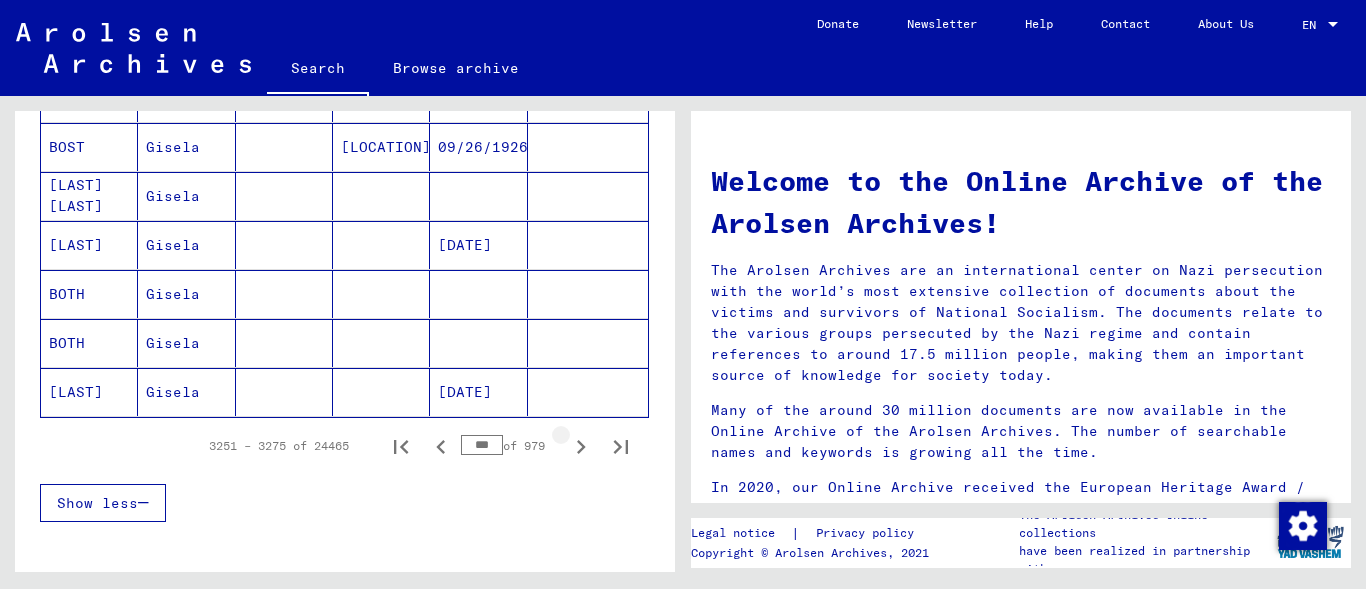 click 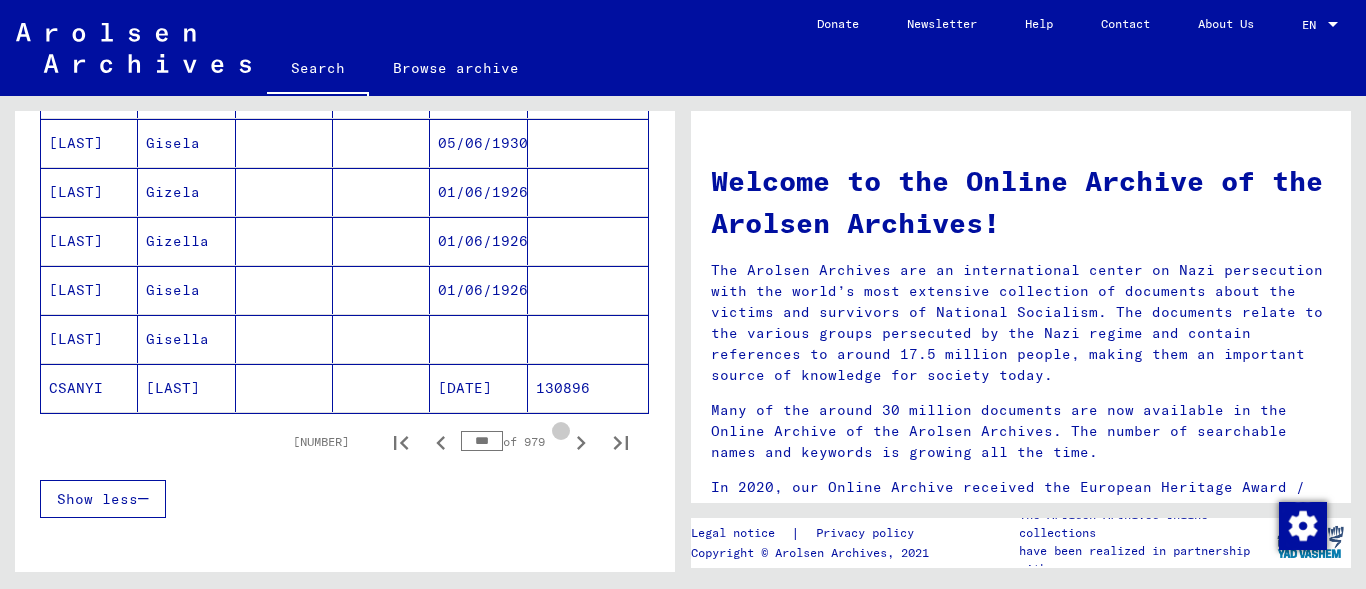 click 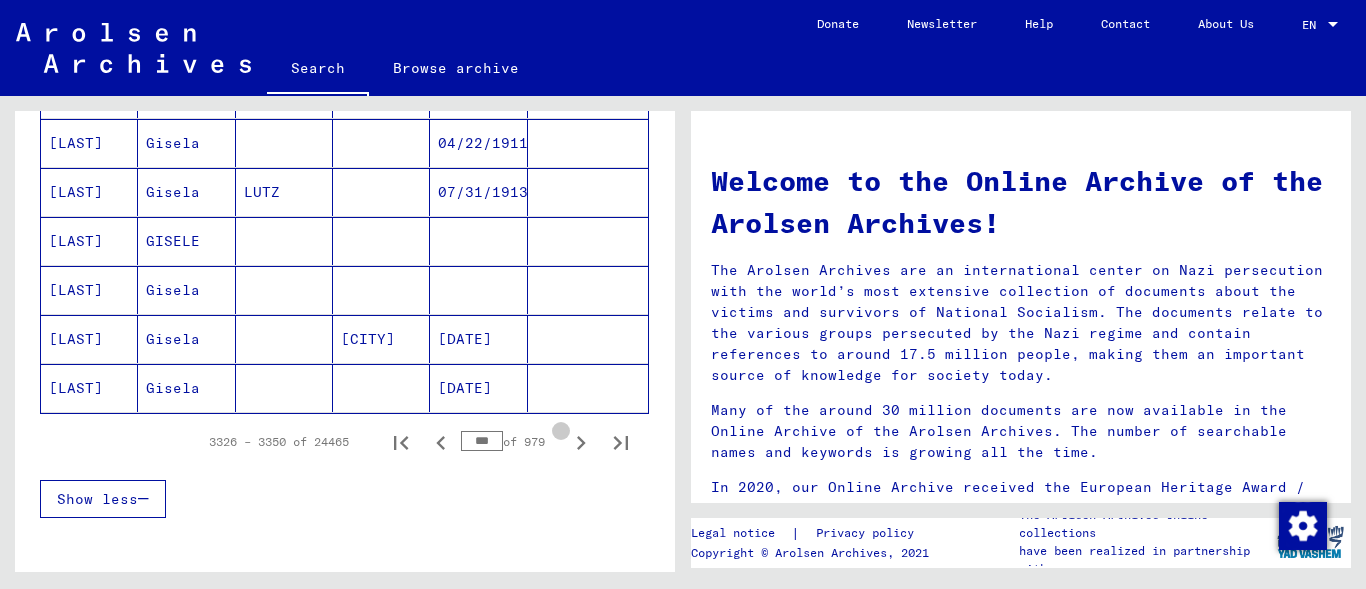 click 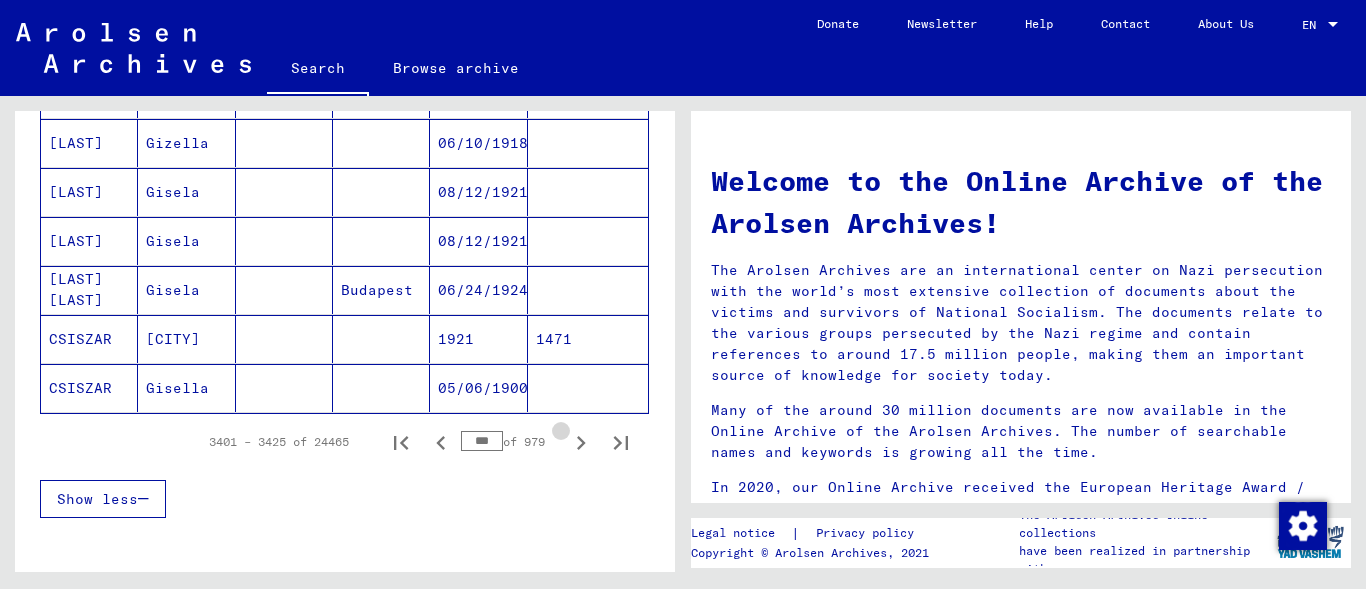 scroll, scrollTop: 1213, scrollLeft: 0, axis: vertical 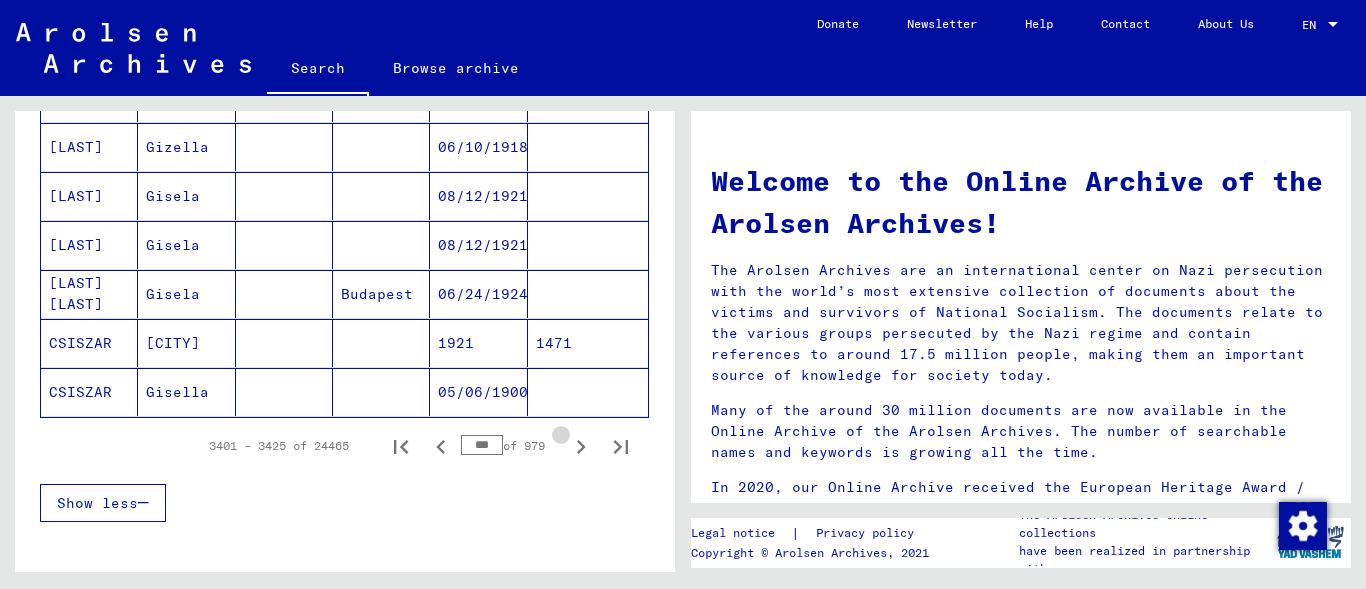 click 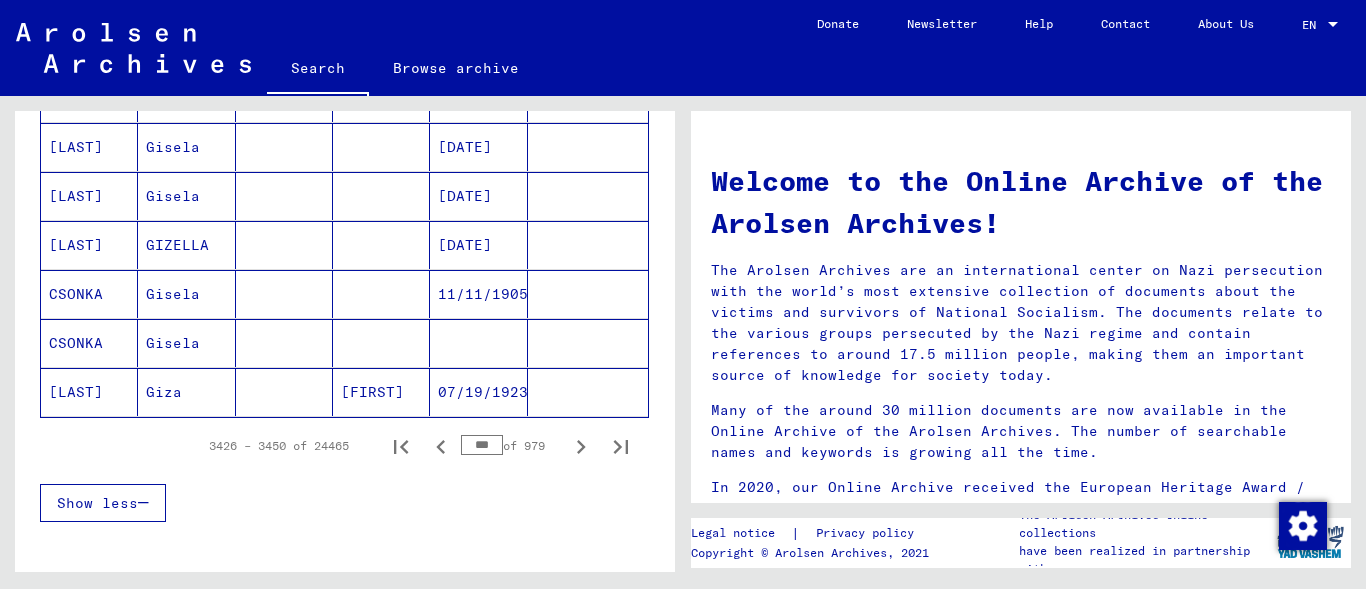 click 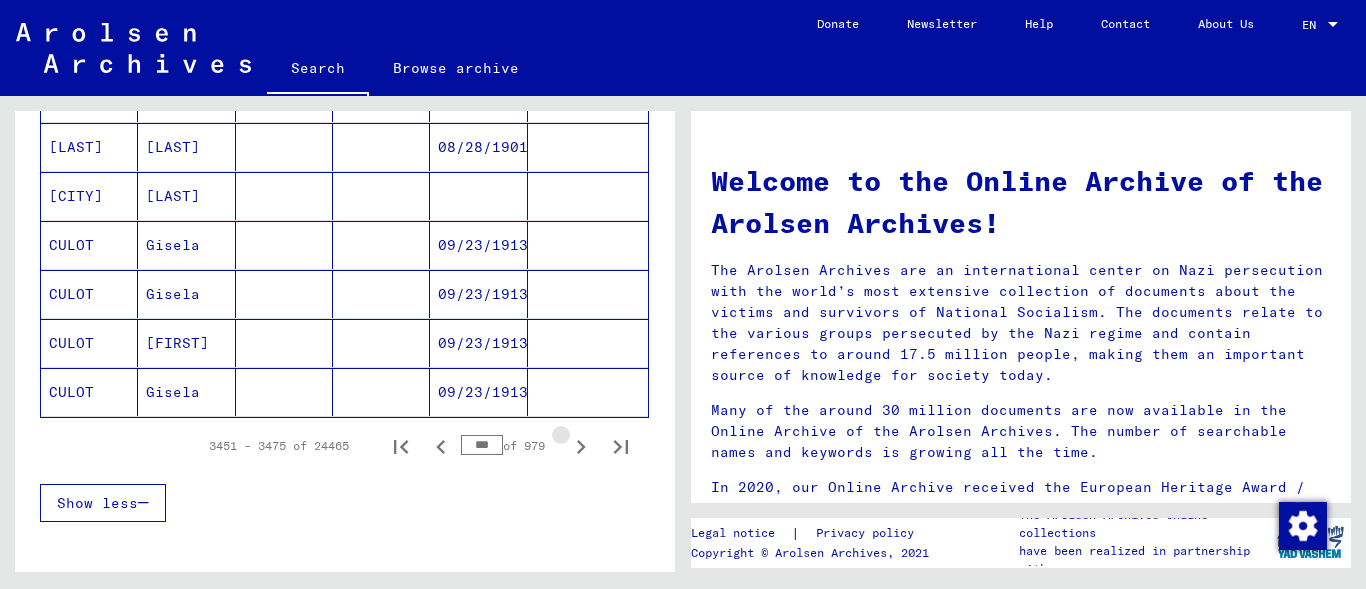 click 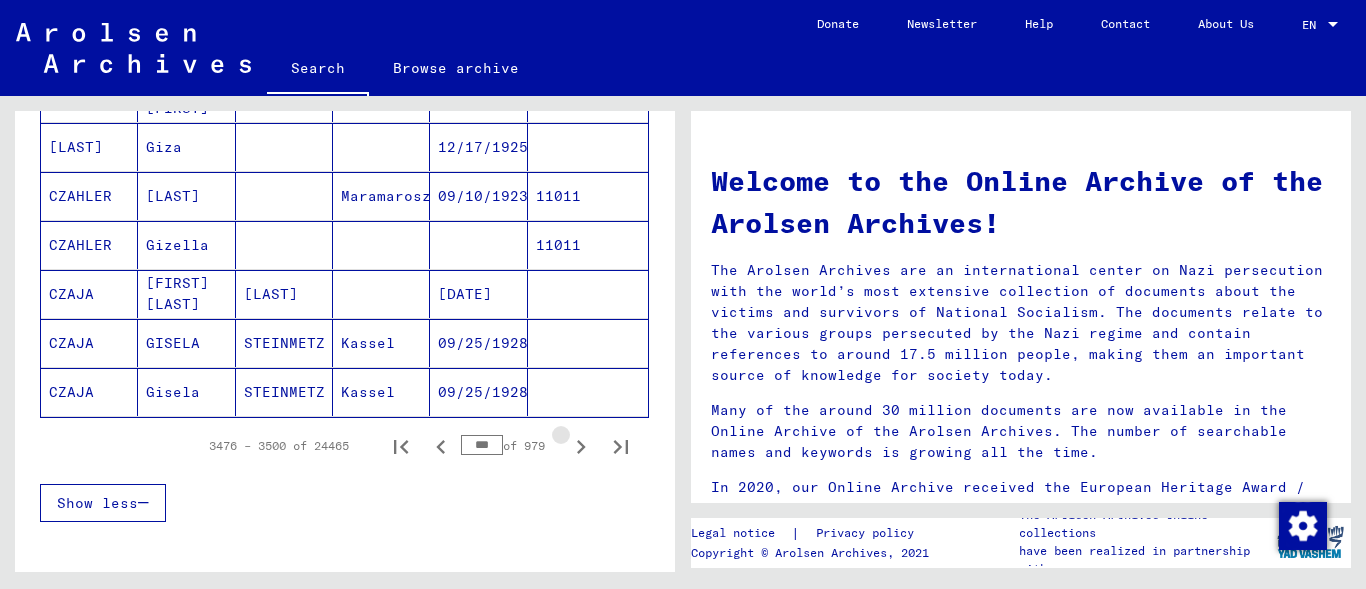 click 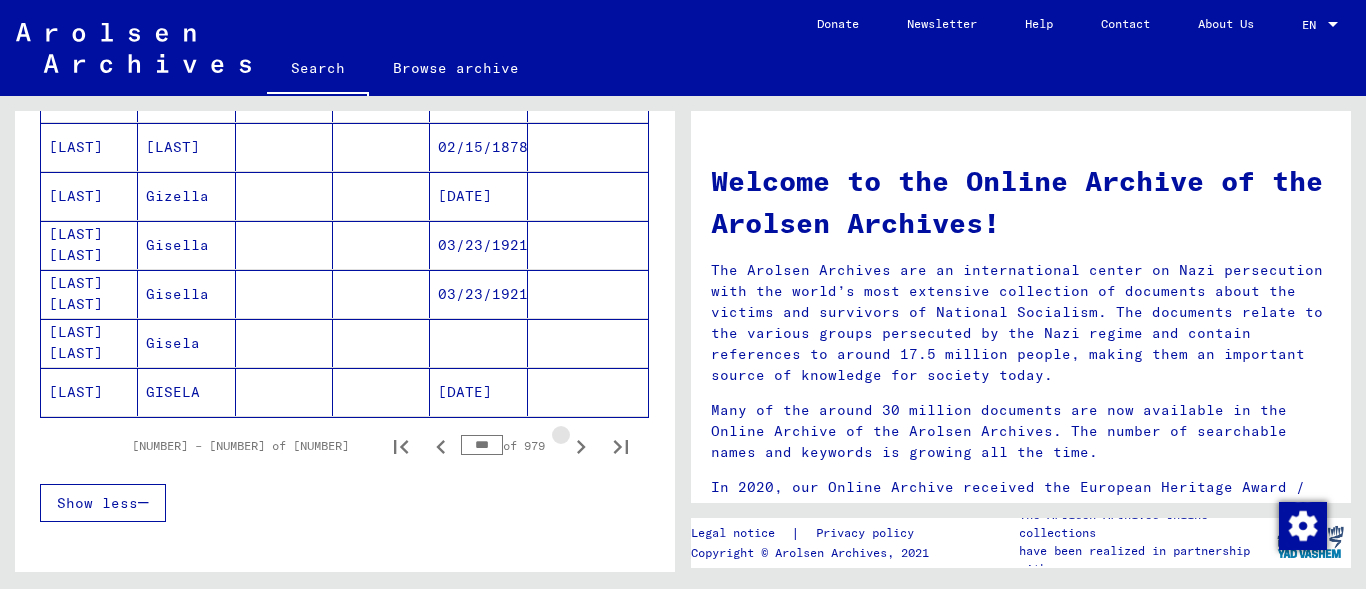 click 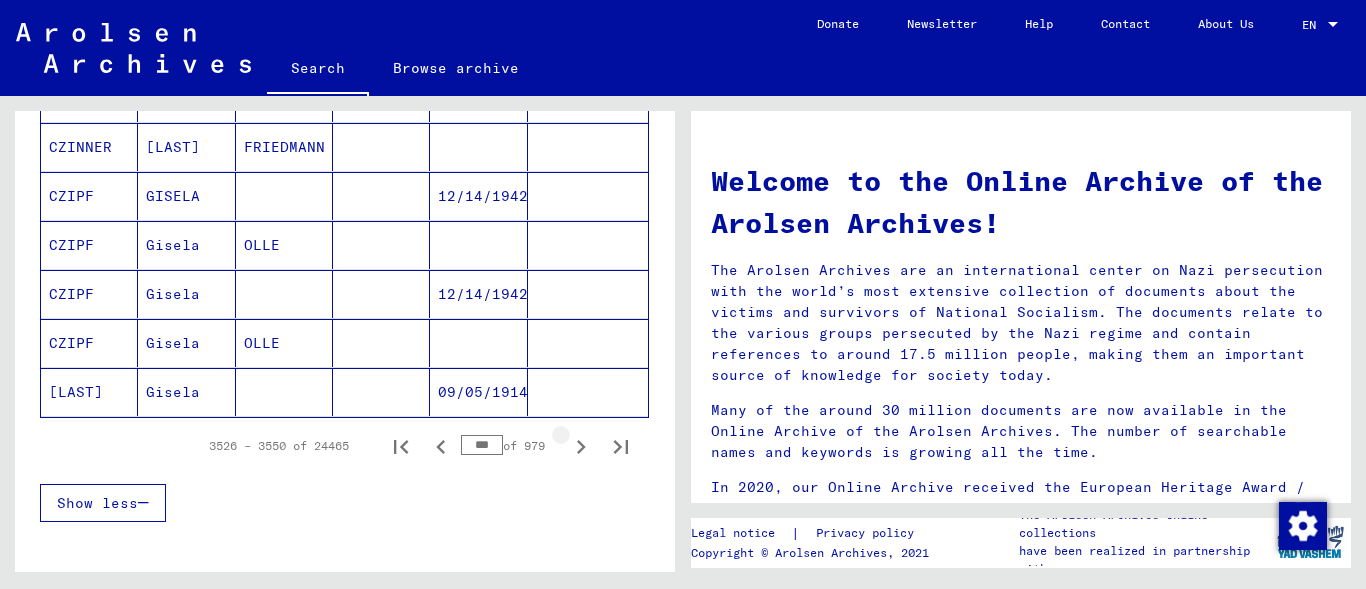 click 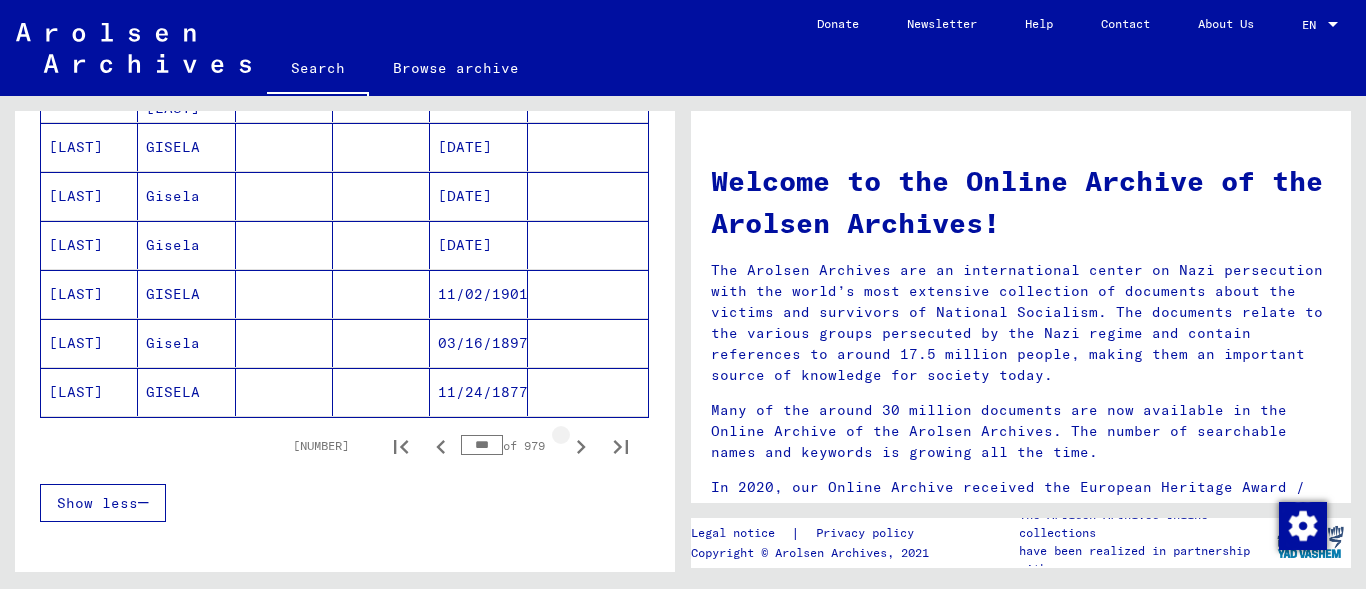 click 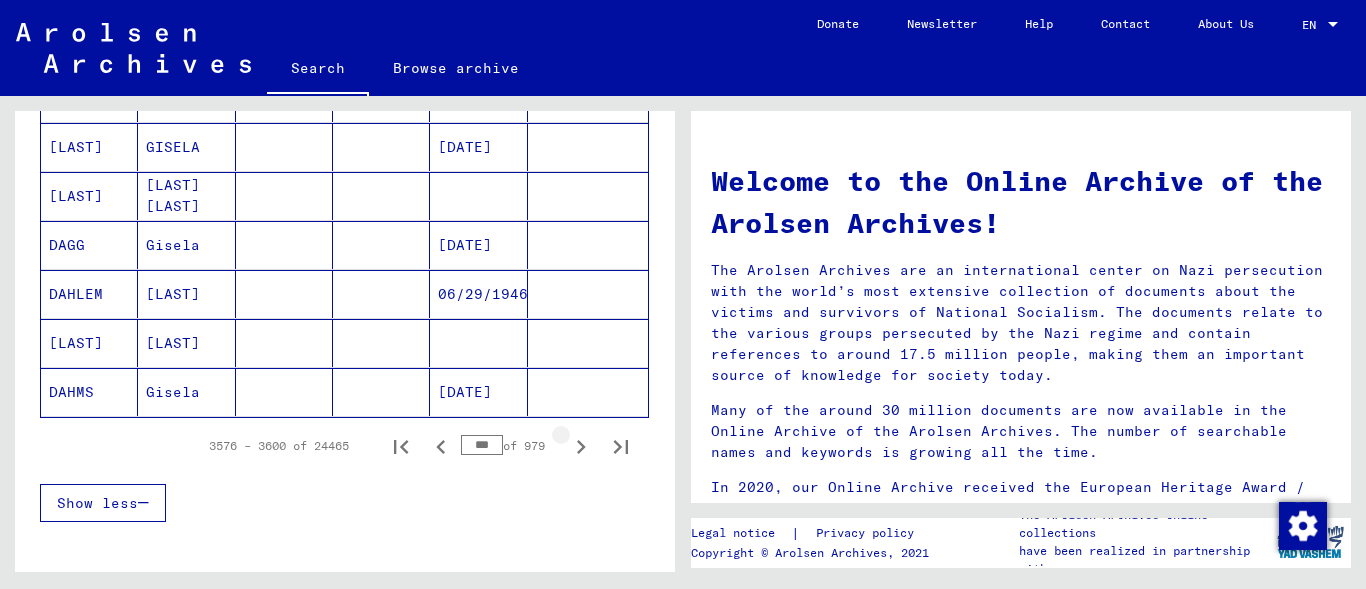 click 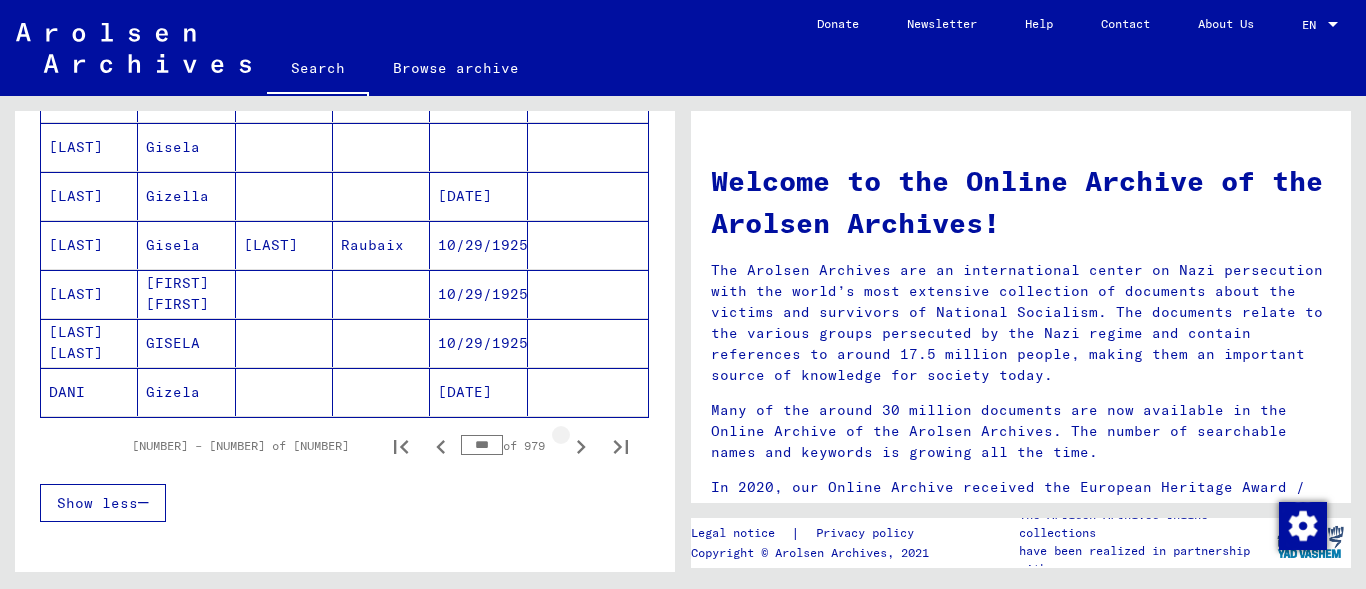 click 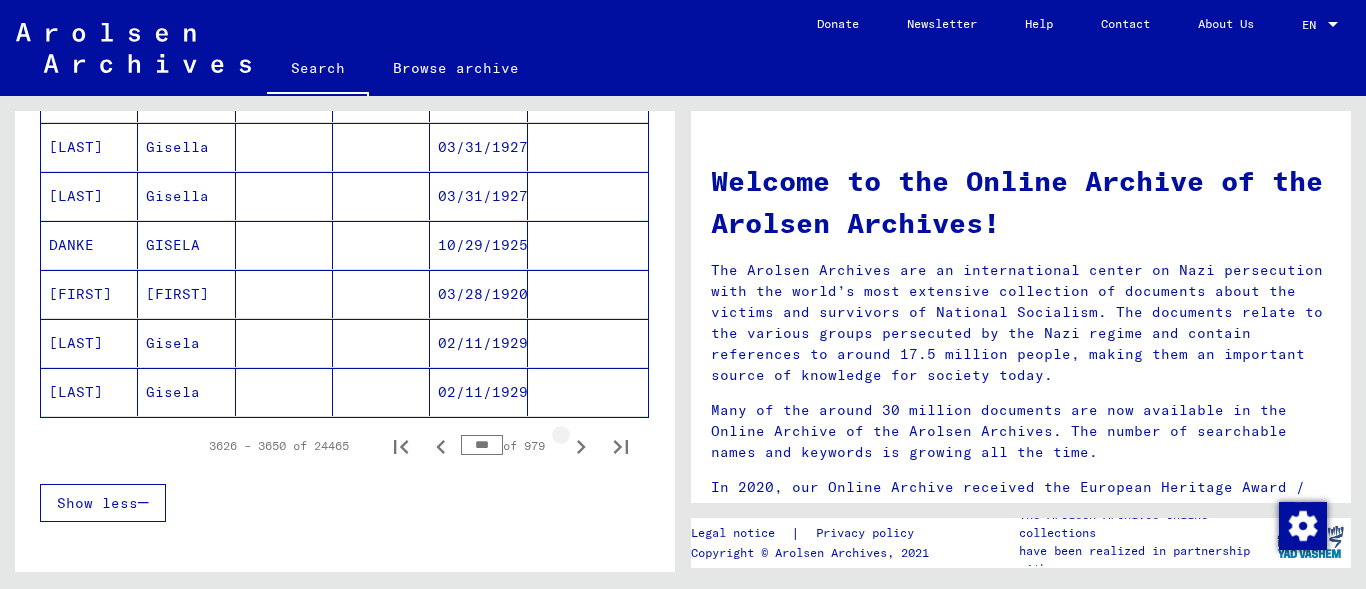 click 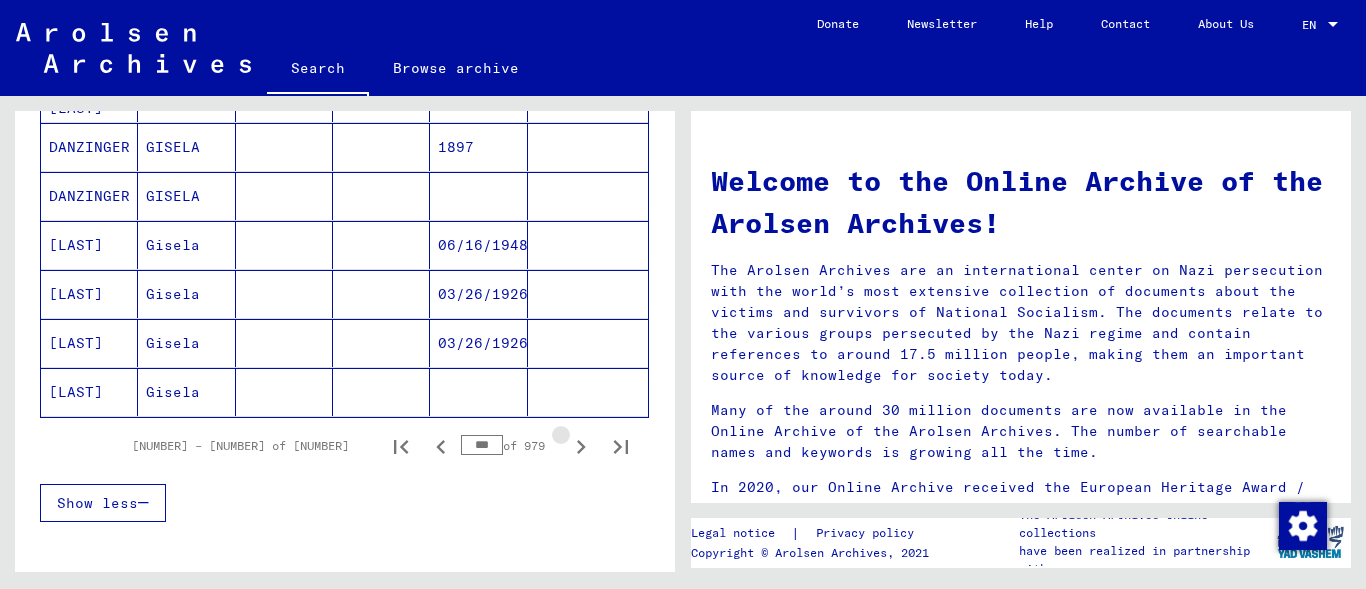 click 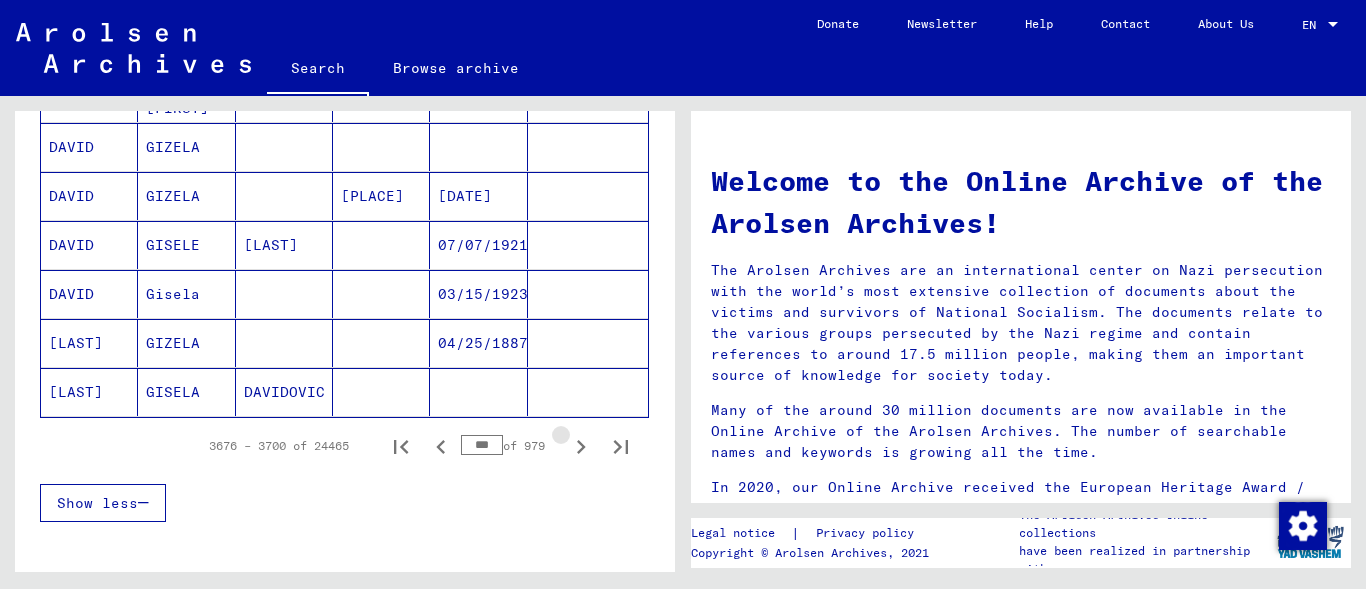 click 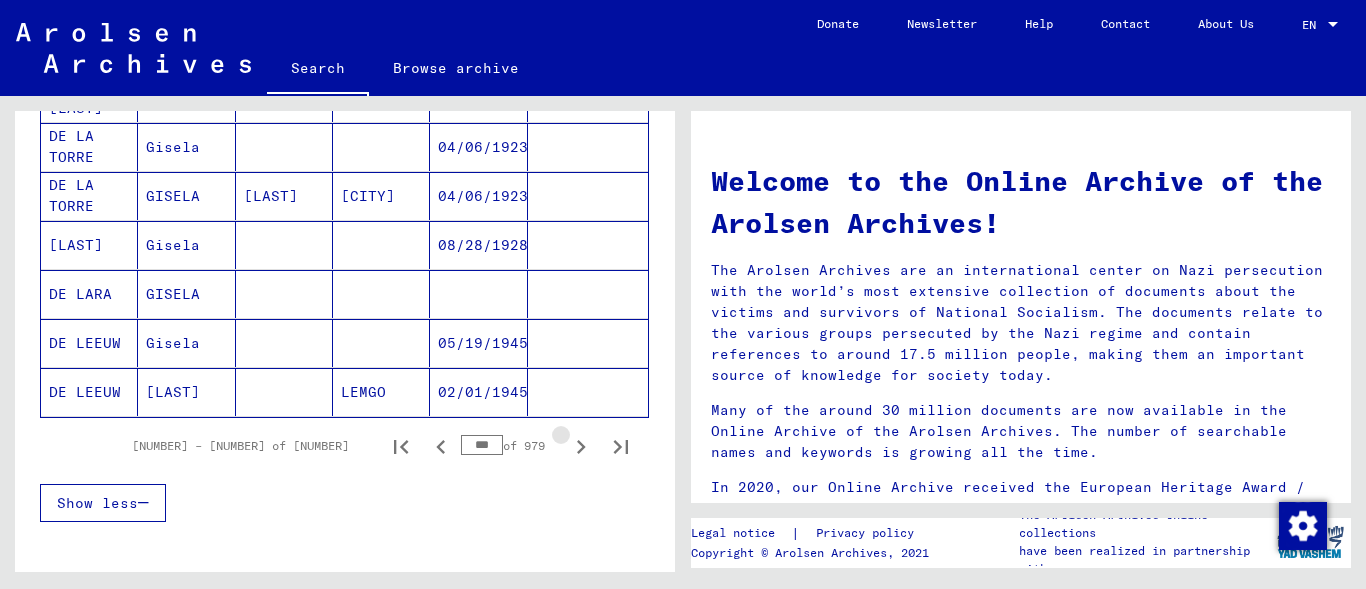 click 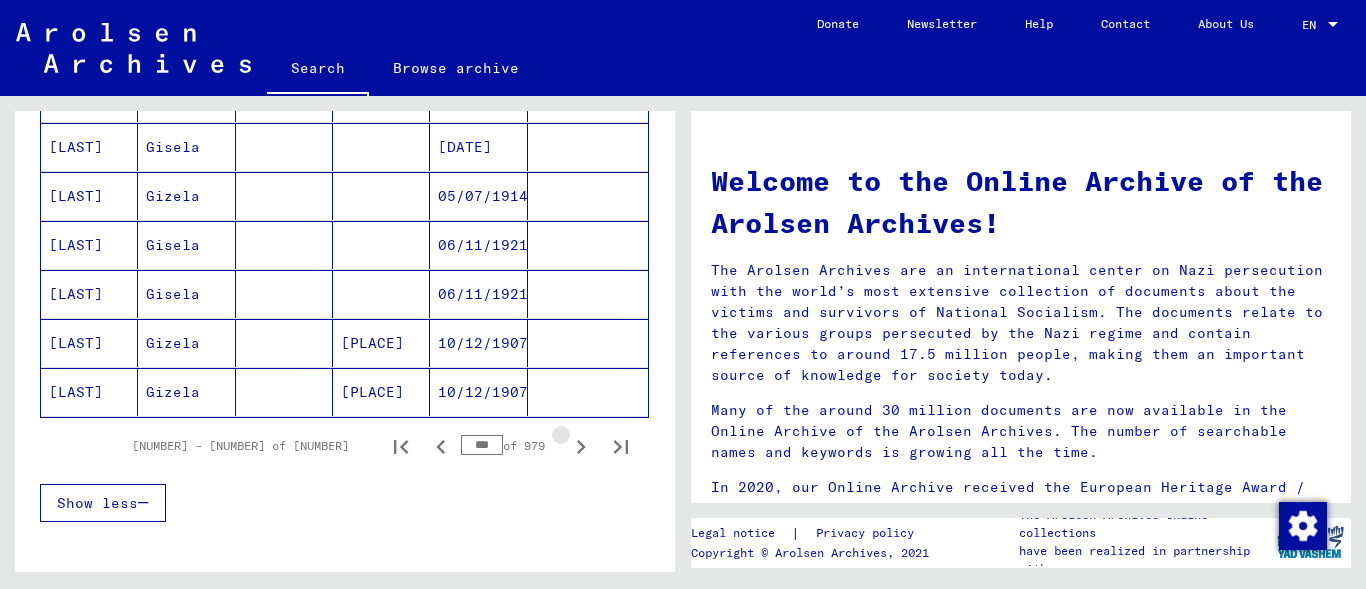 click 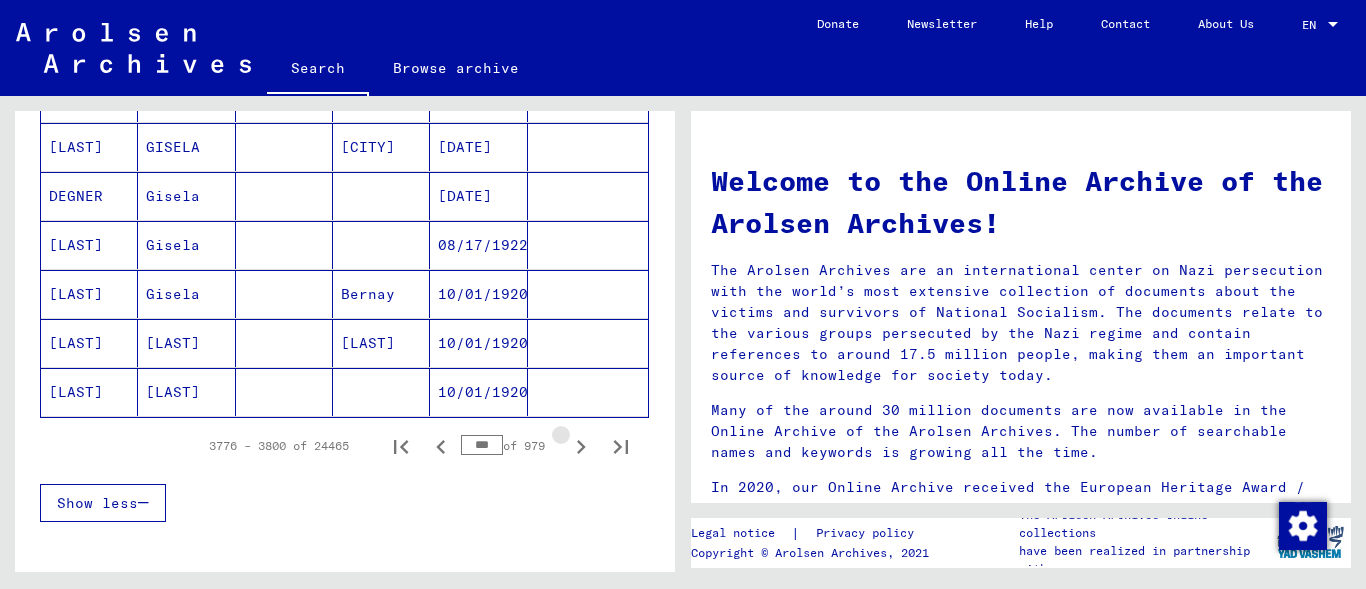 click 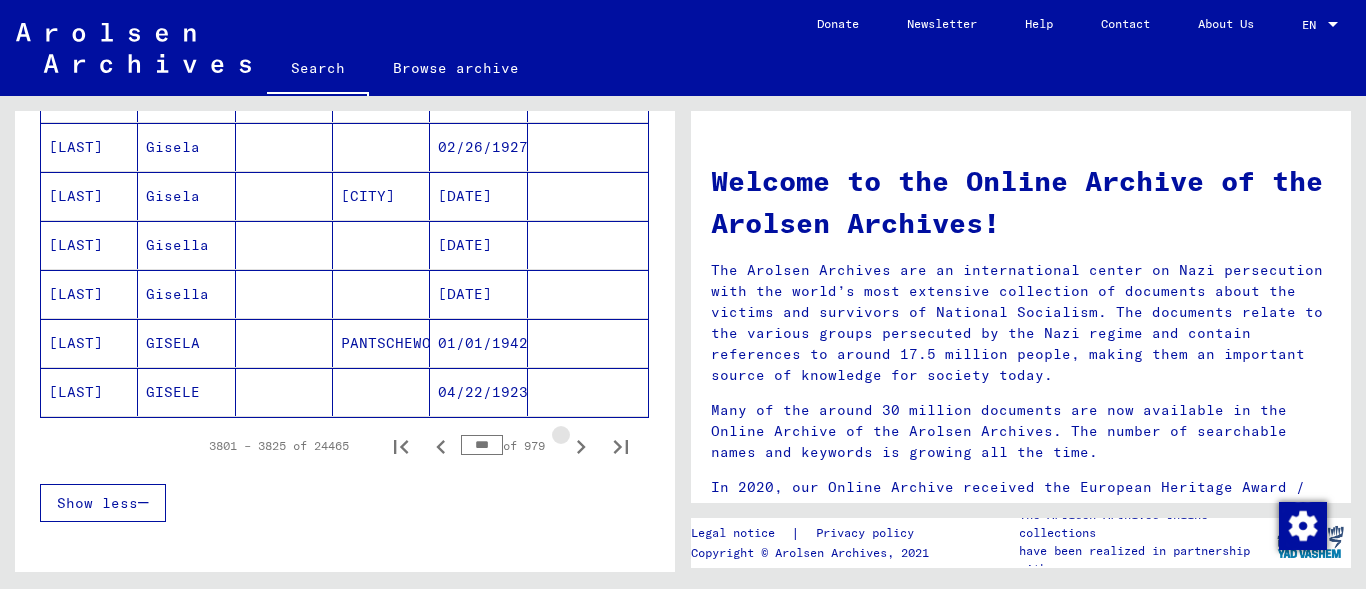 click 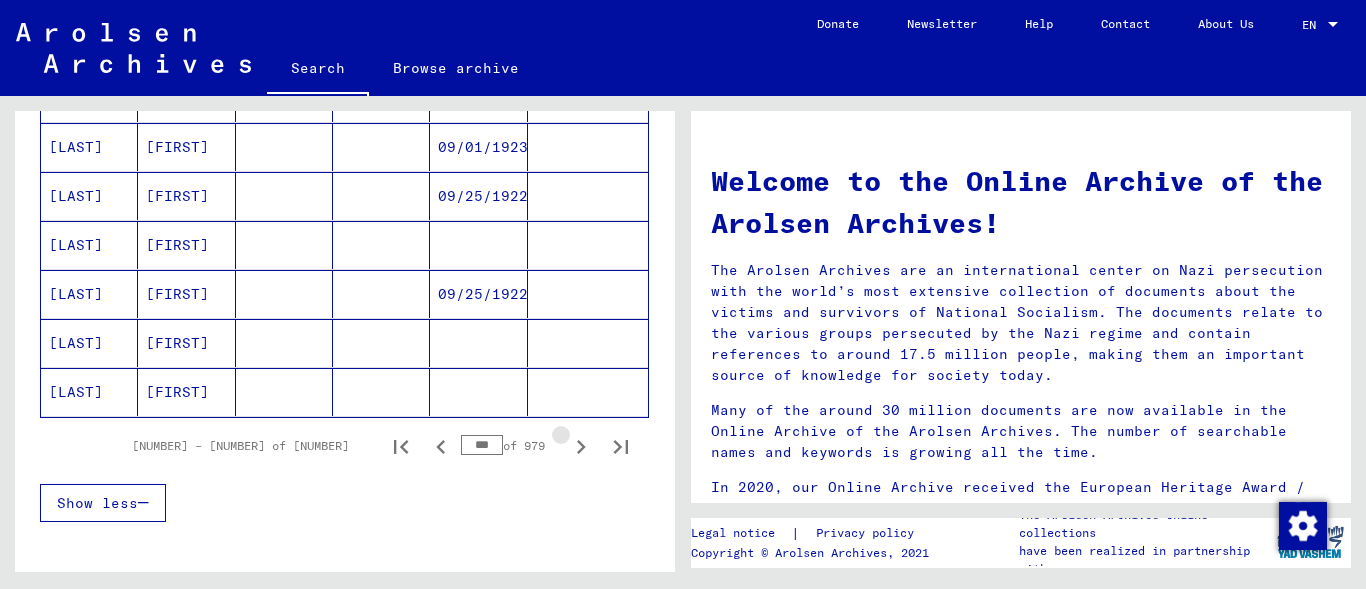 click 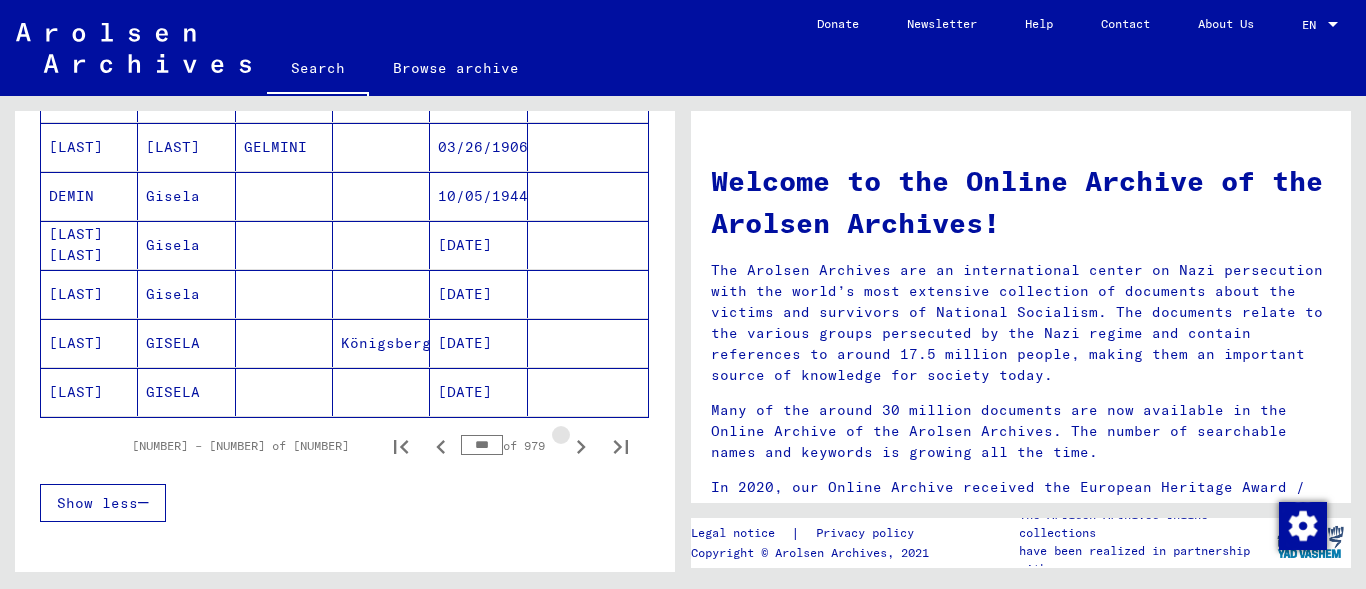click 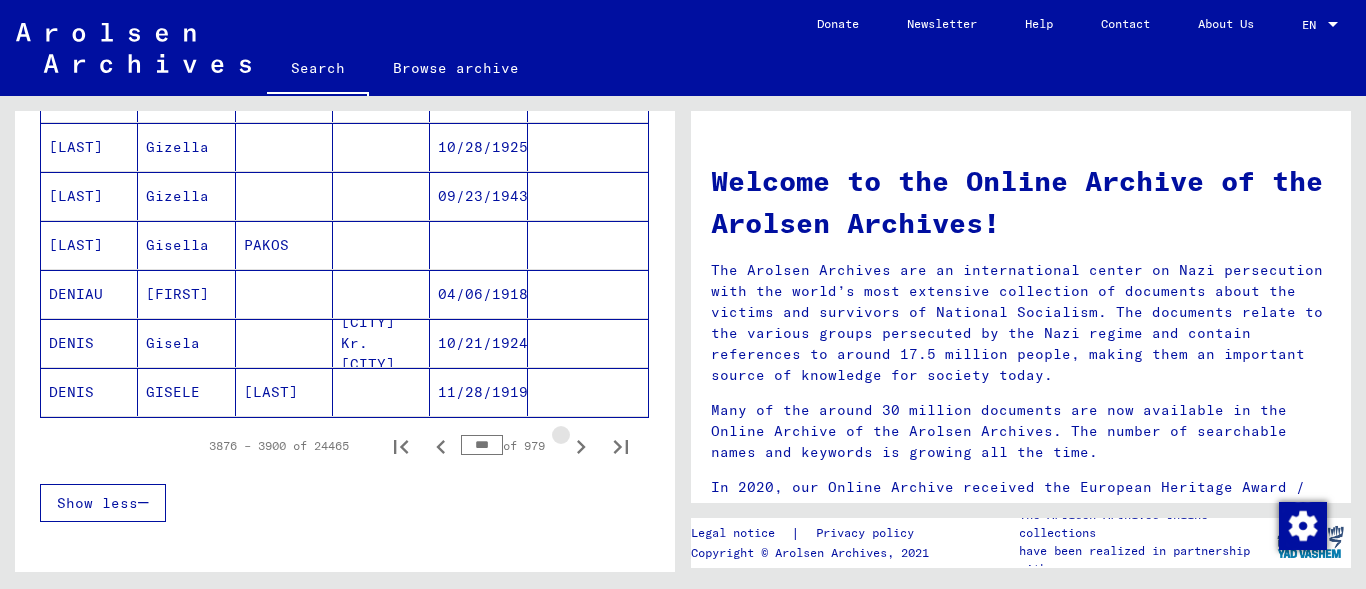 click 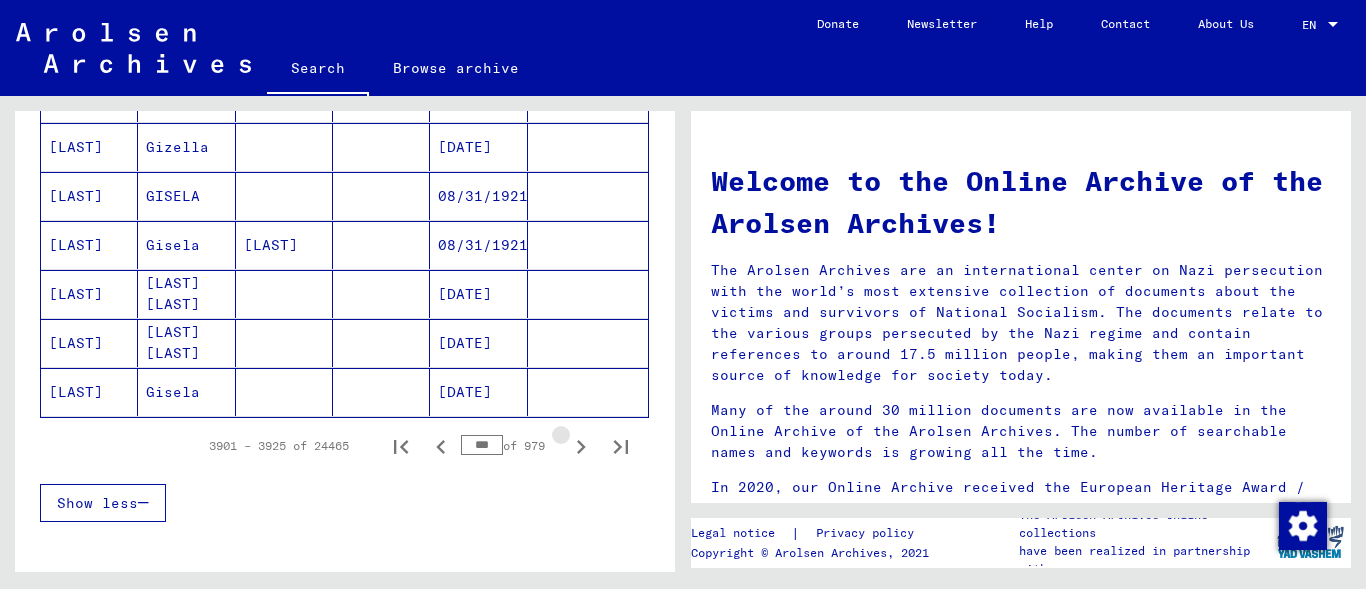 click 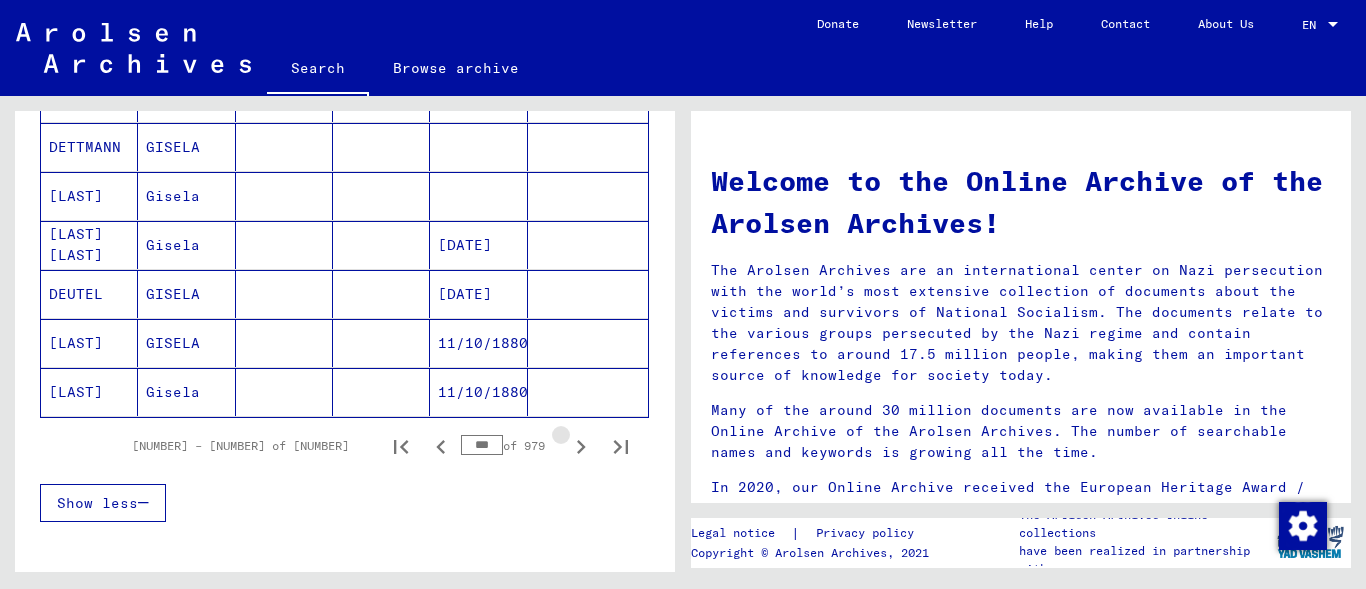 click 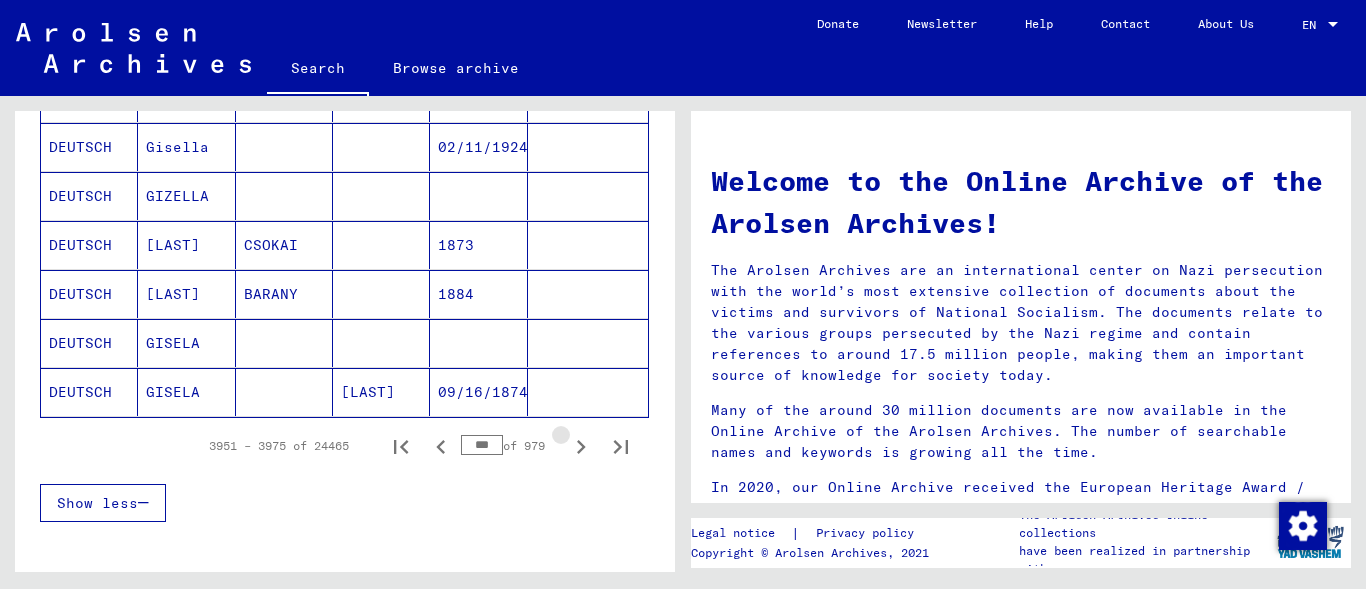 click 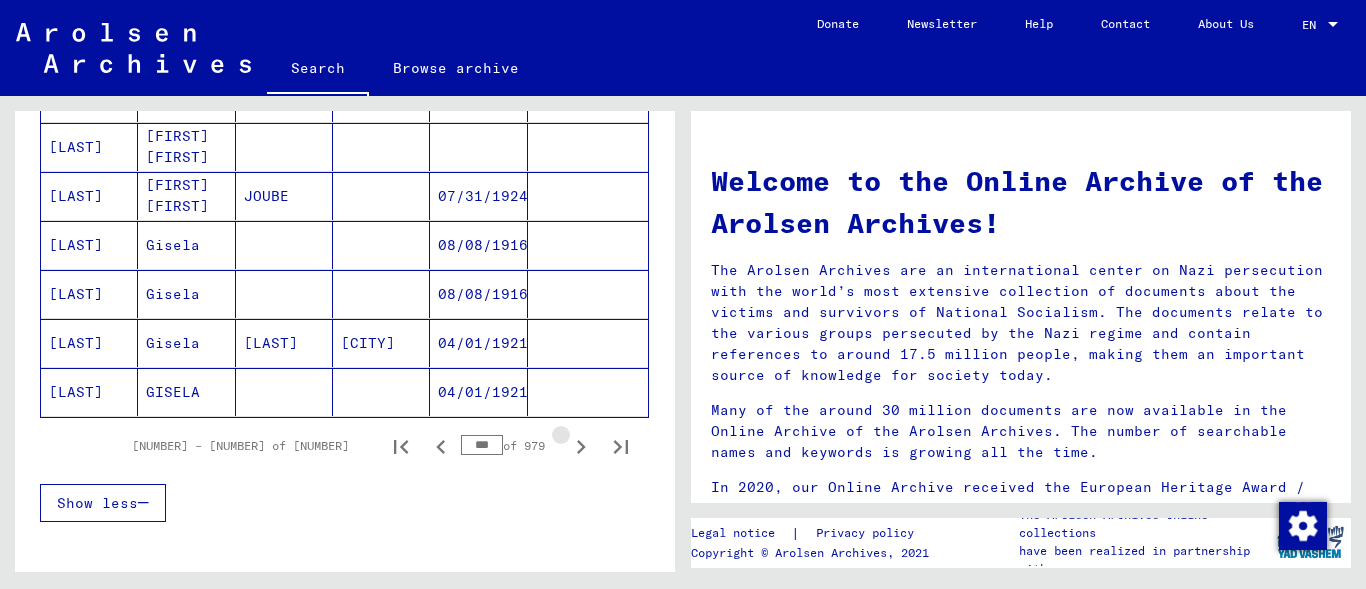 click 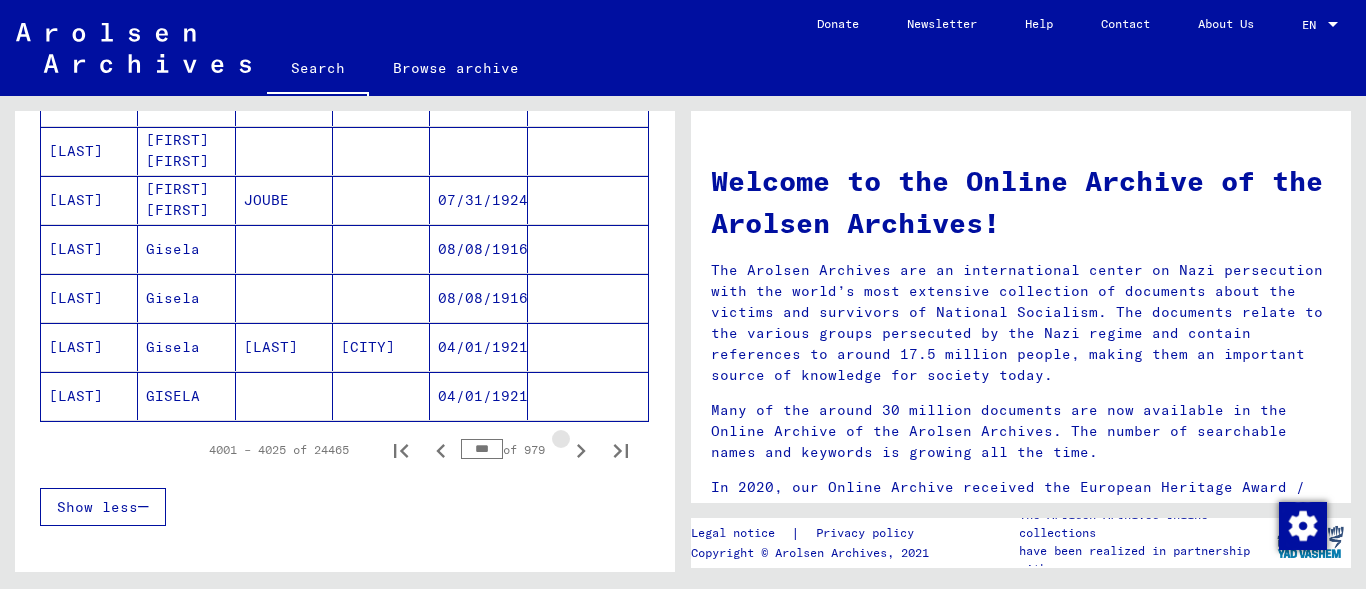 scroll, scrollTop: 1217, scrollLeft: 0, axis: vertical 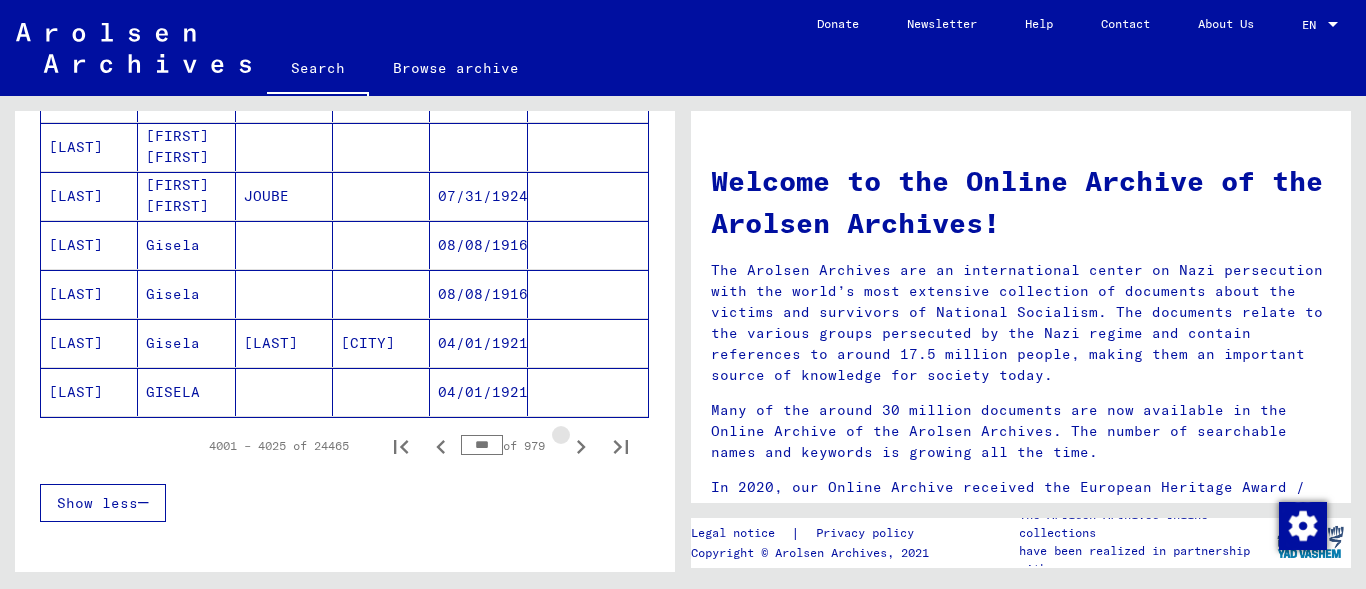click 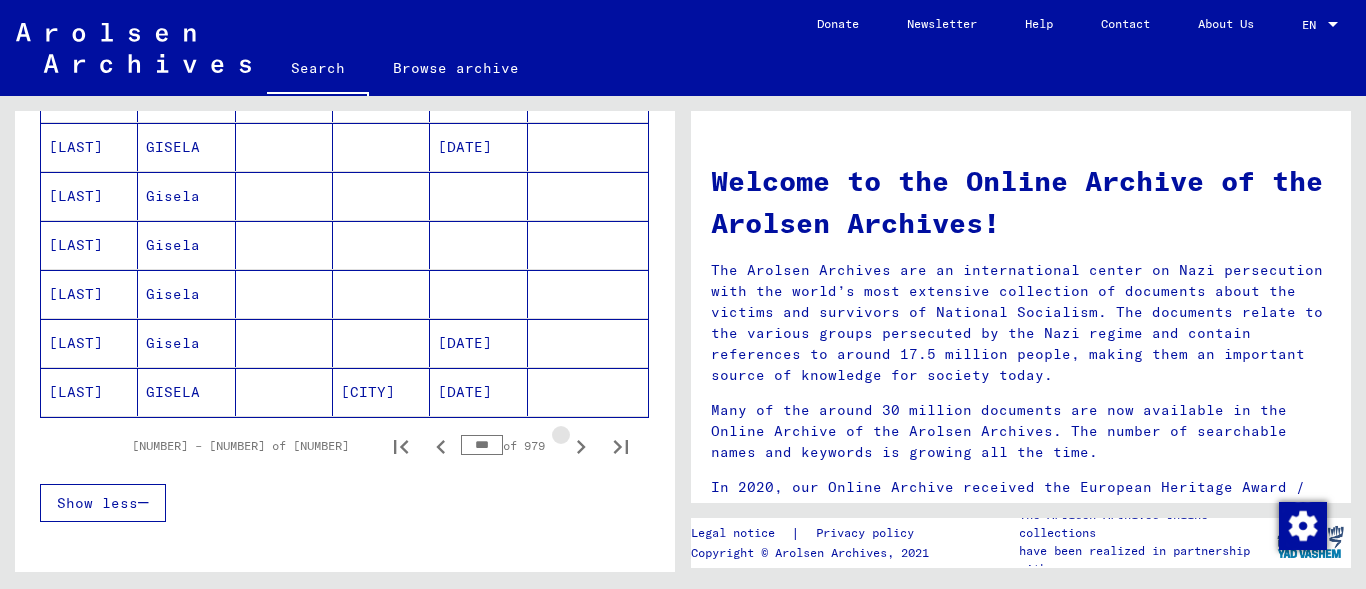 click 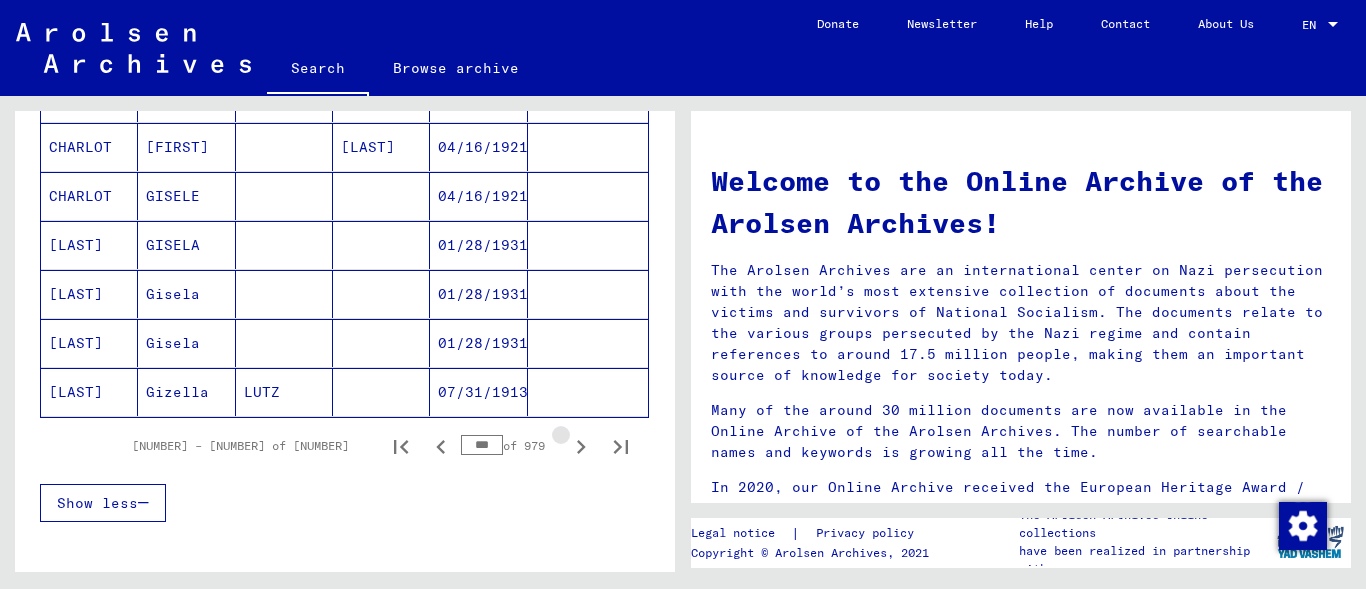 click 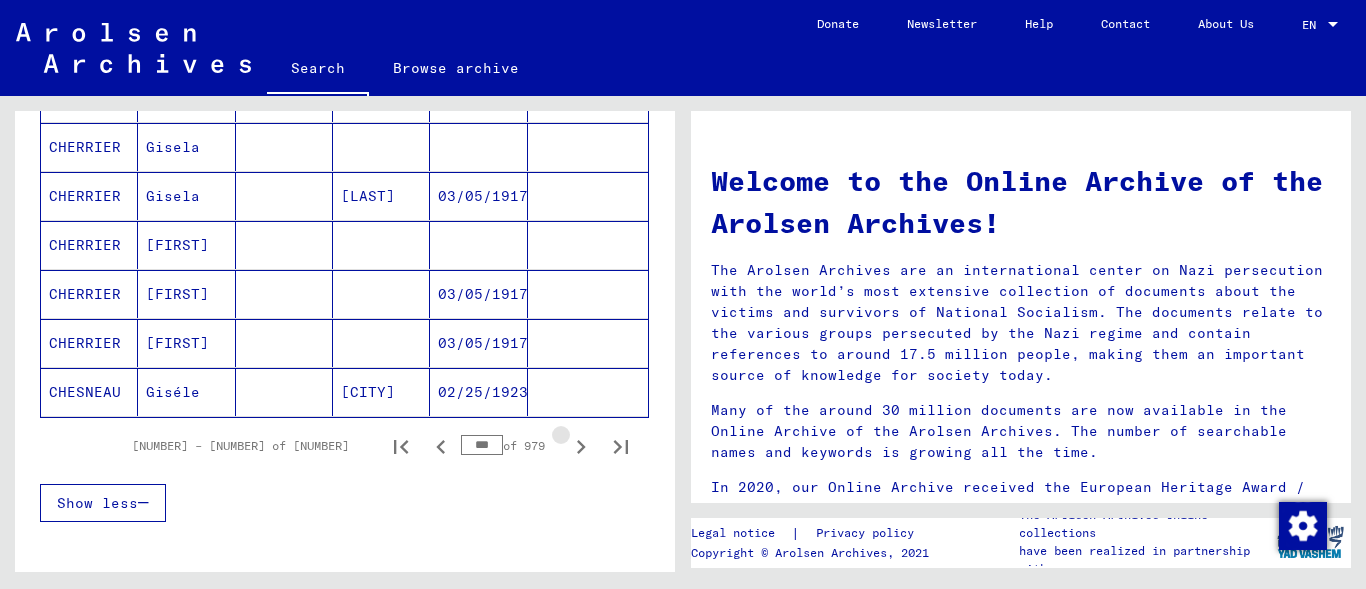 click 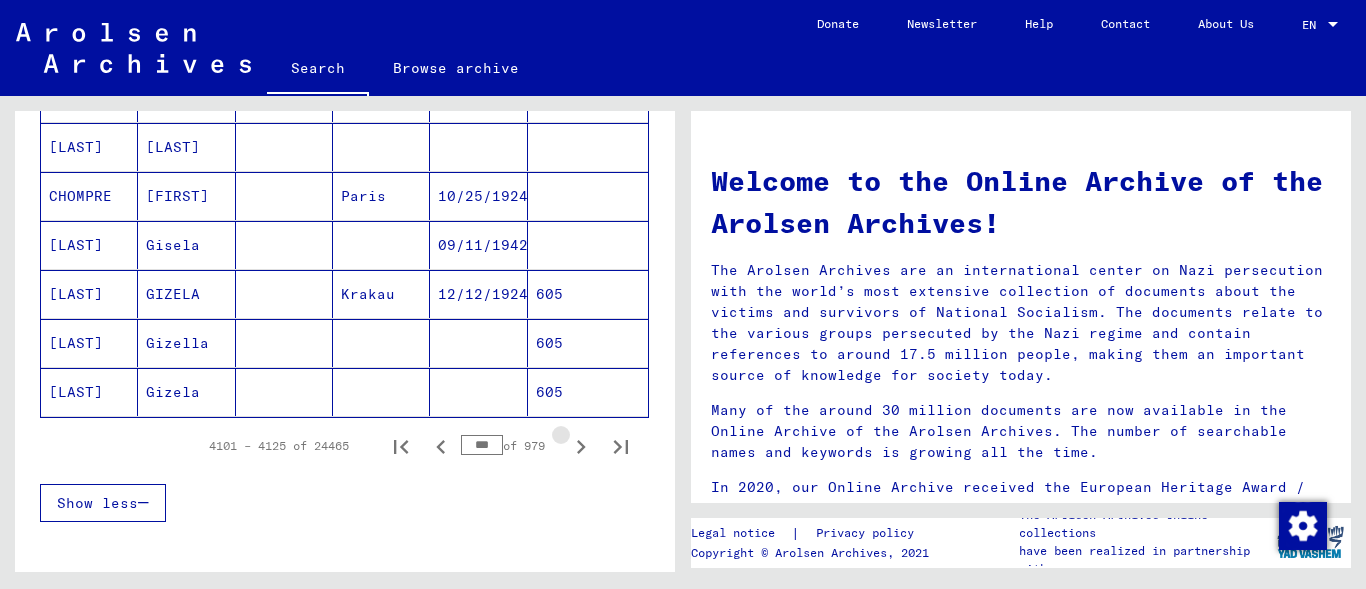 click 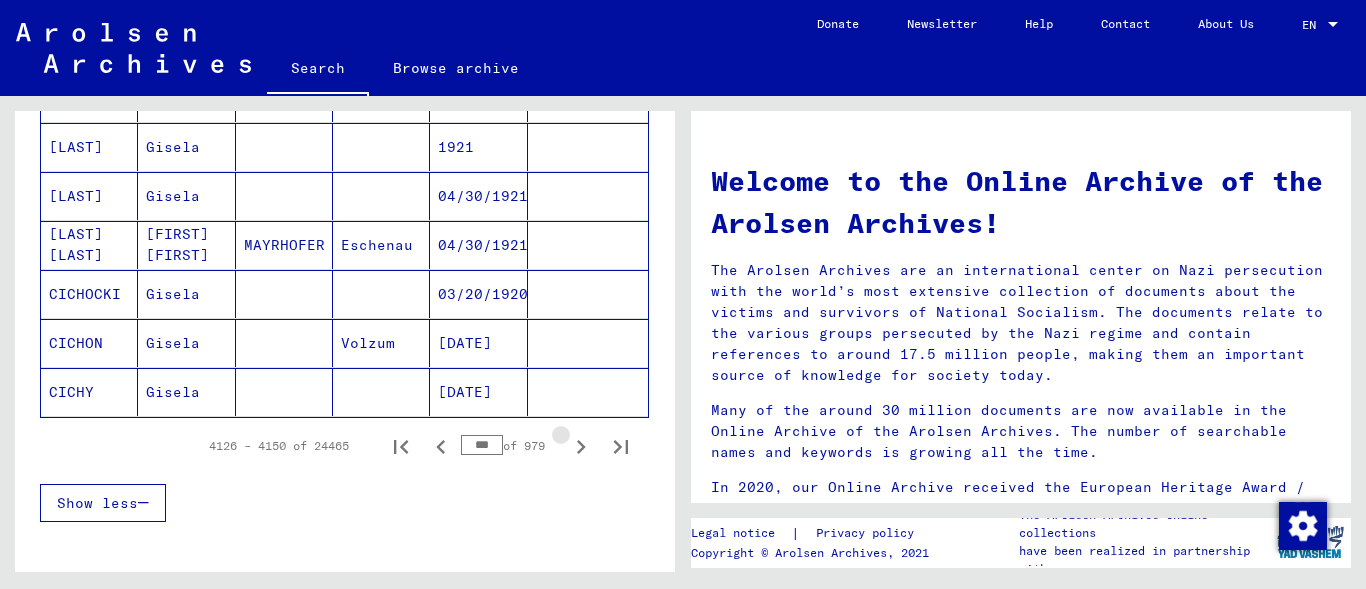 click 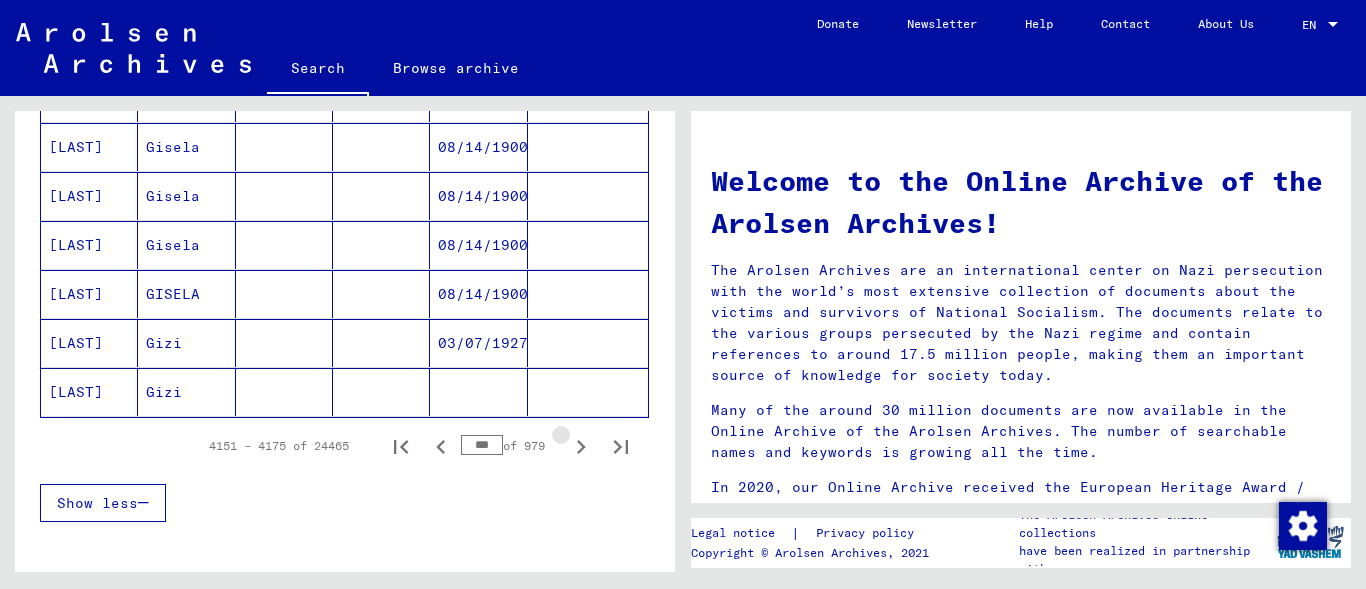 click 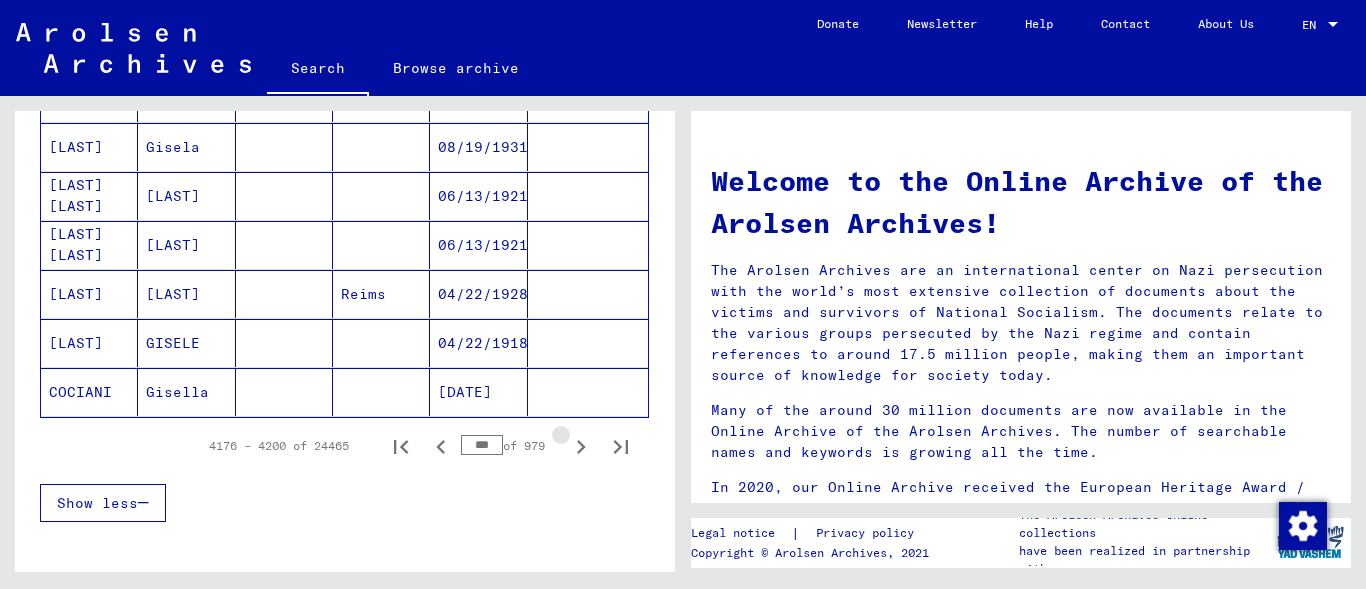 click 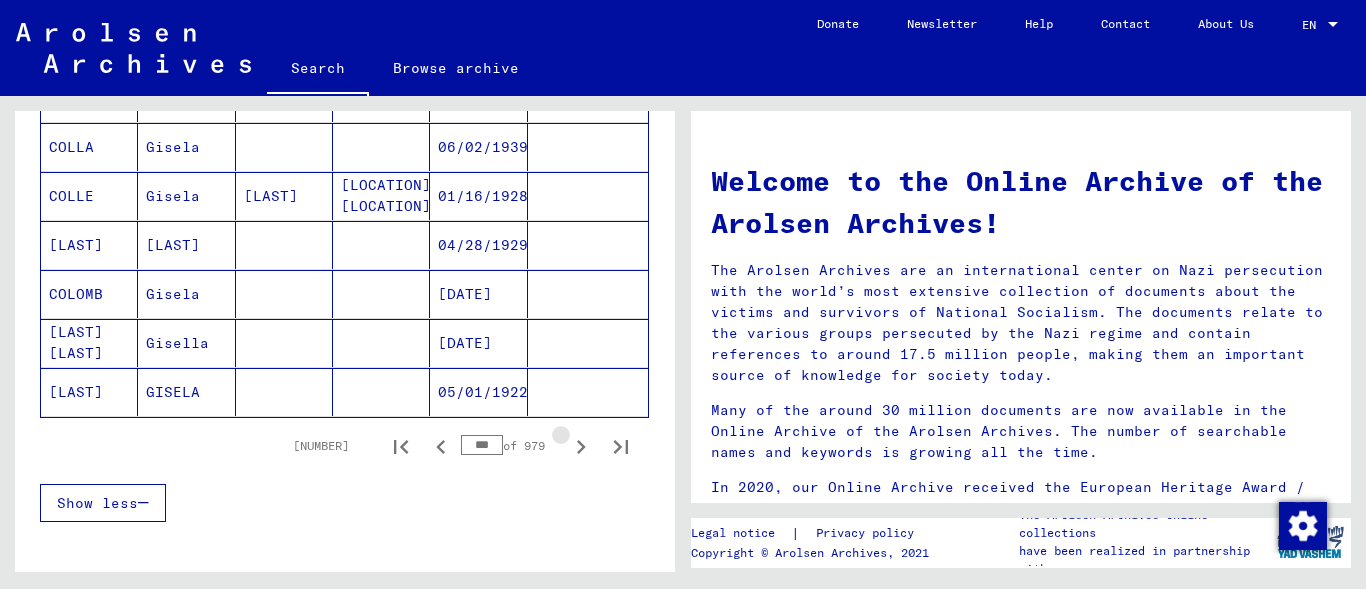 click 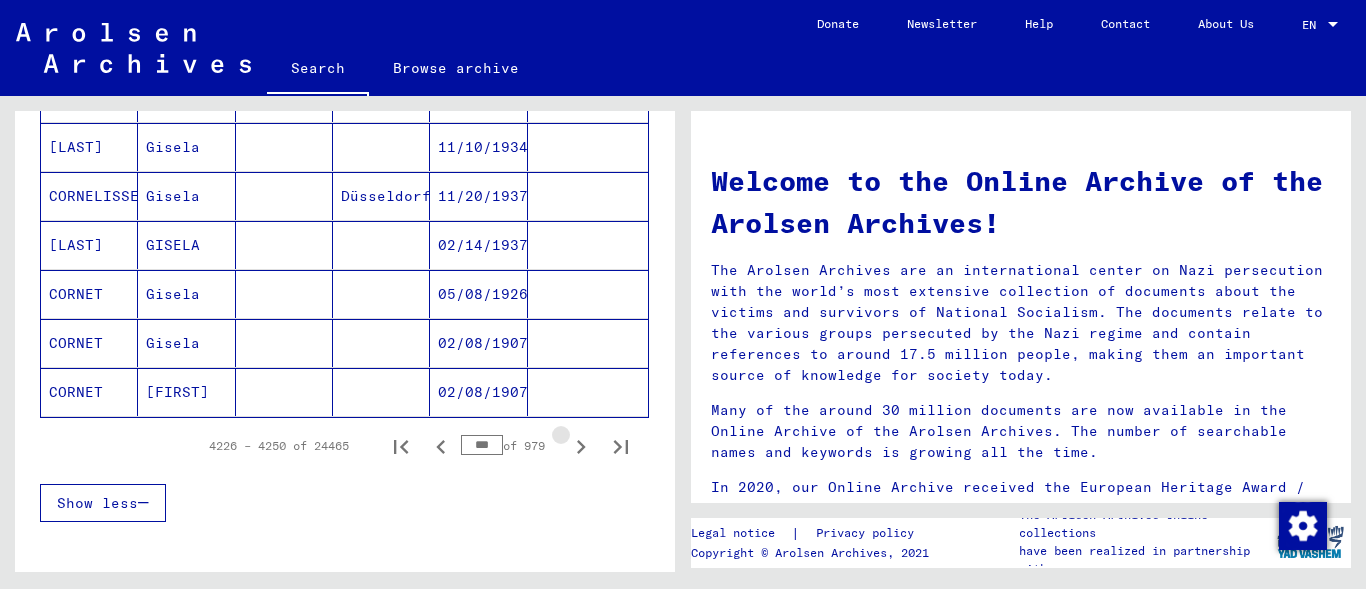 click 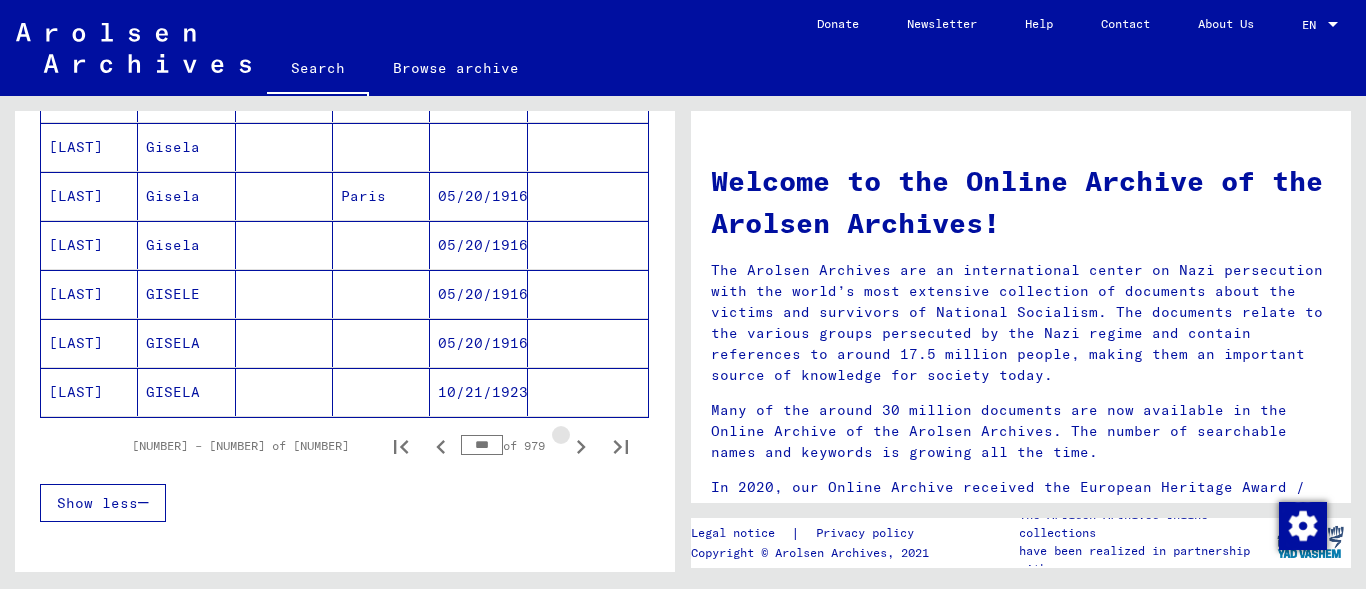 click 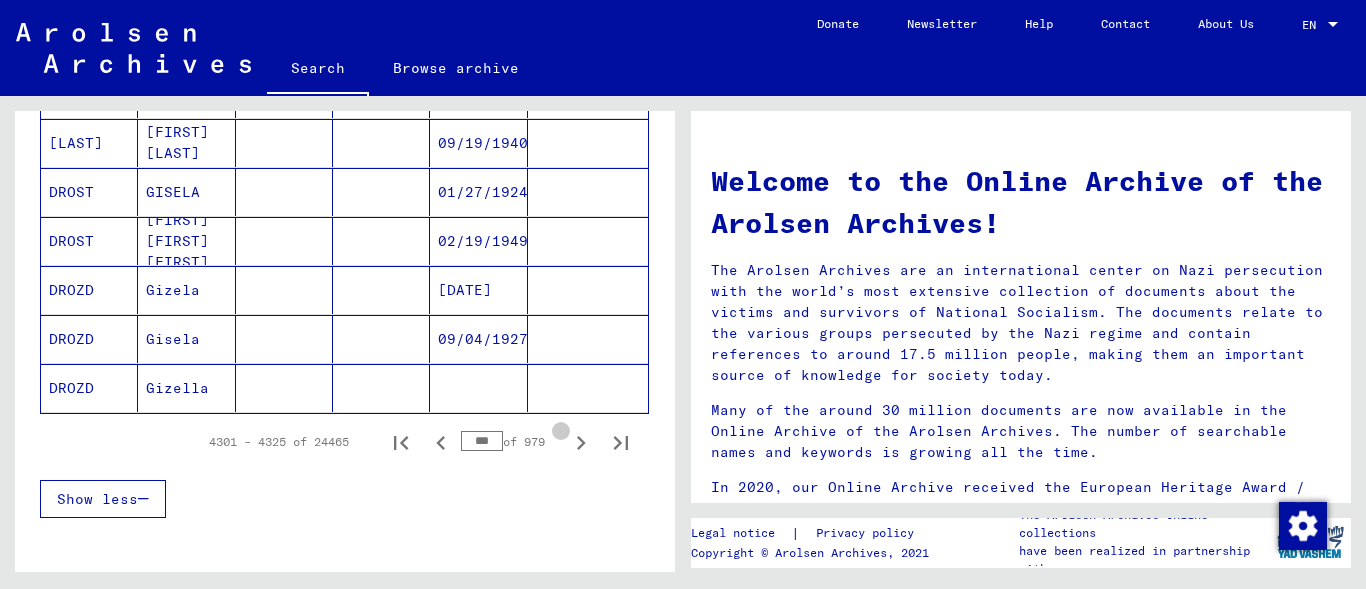 click 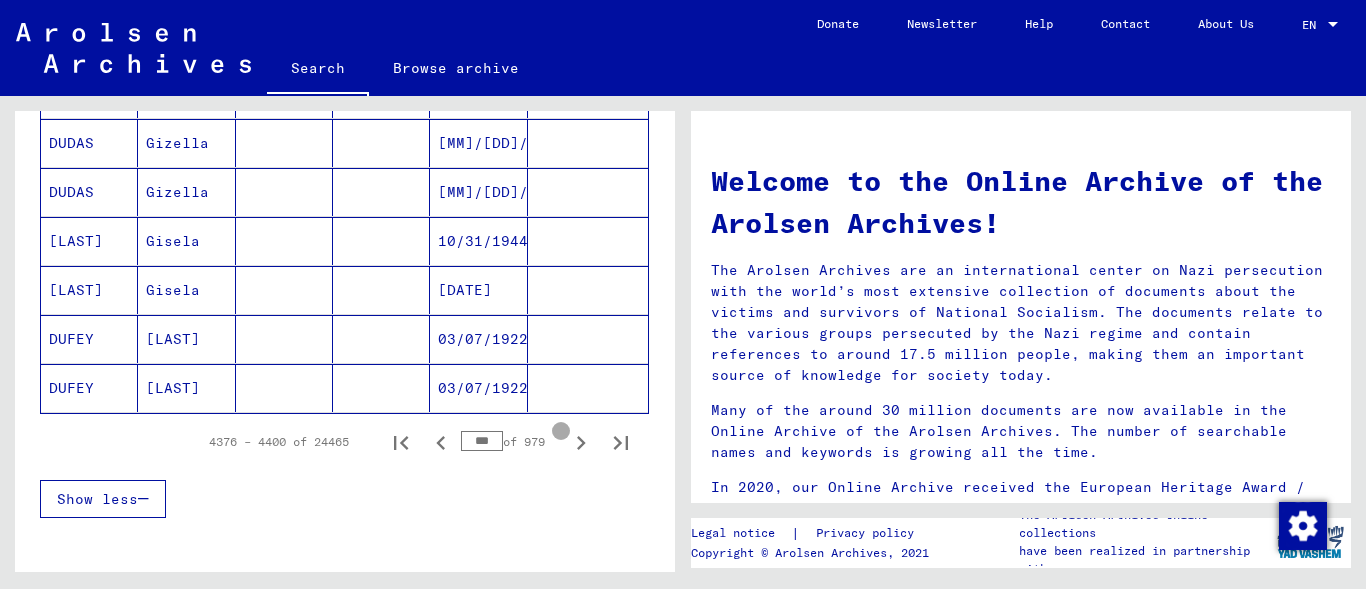 click 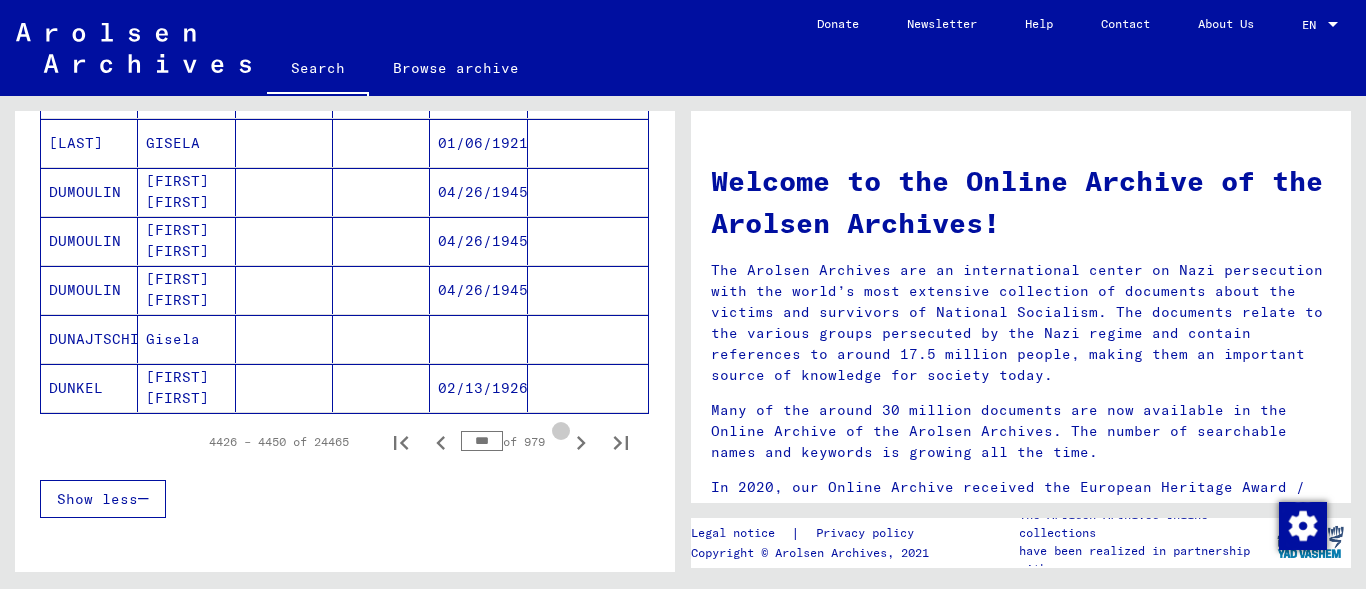 scroll, scrollTop: 1213, scrollLeft: 0, axis: vertical 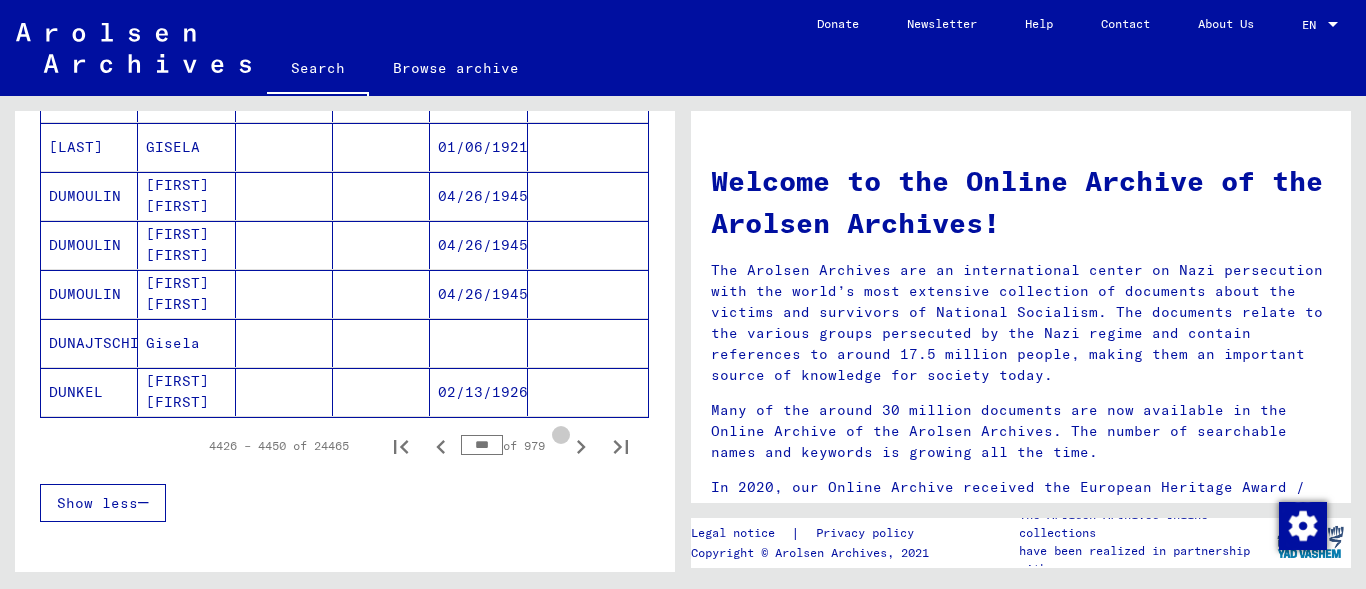 click 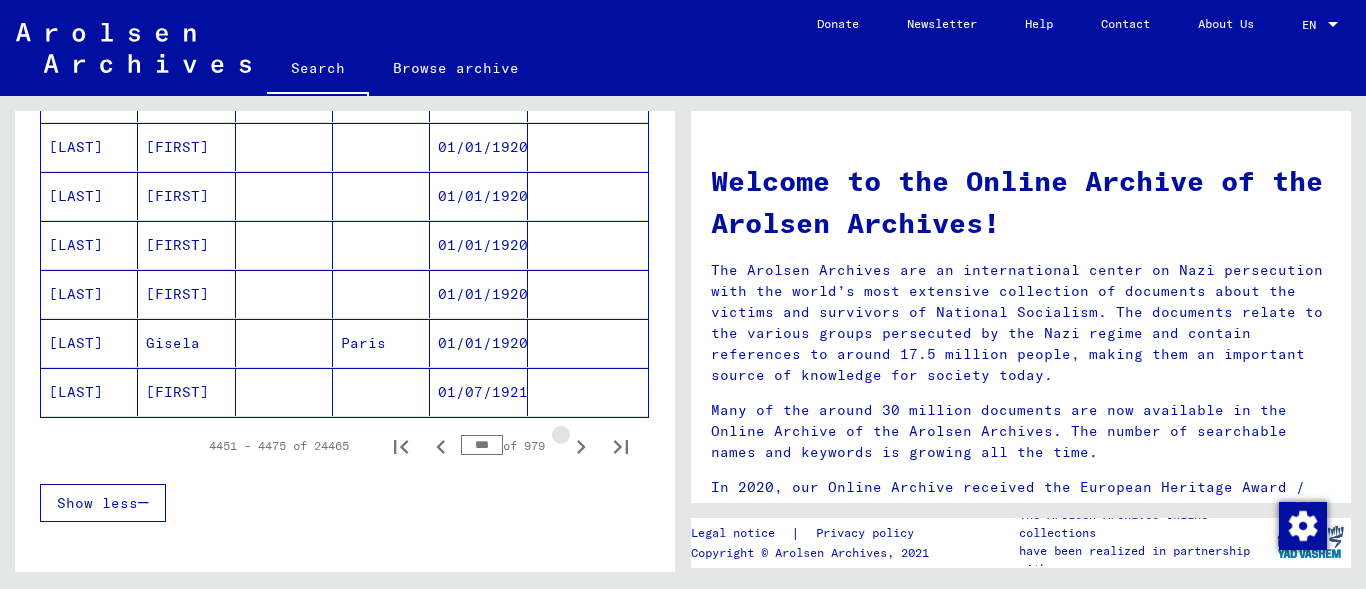 click 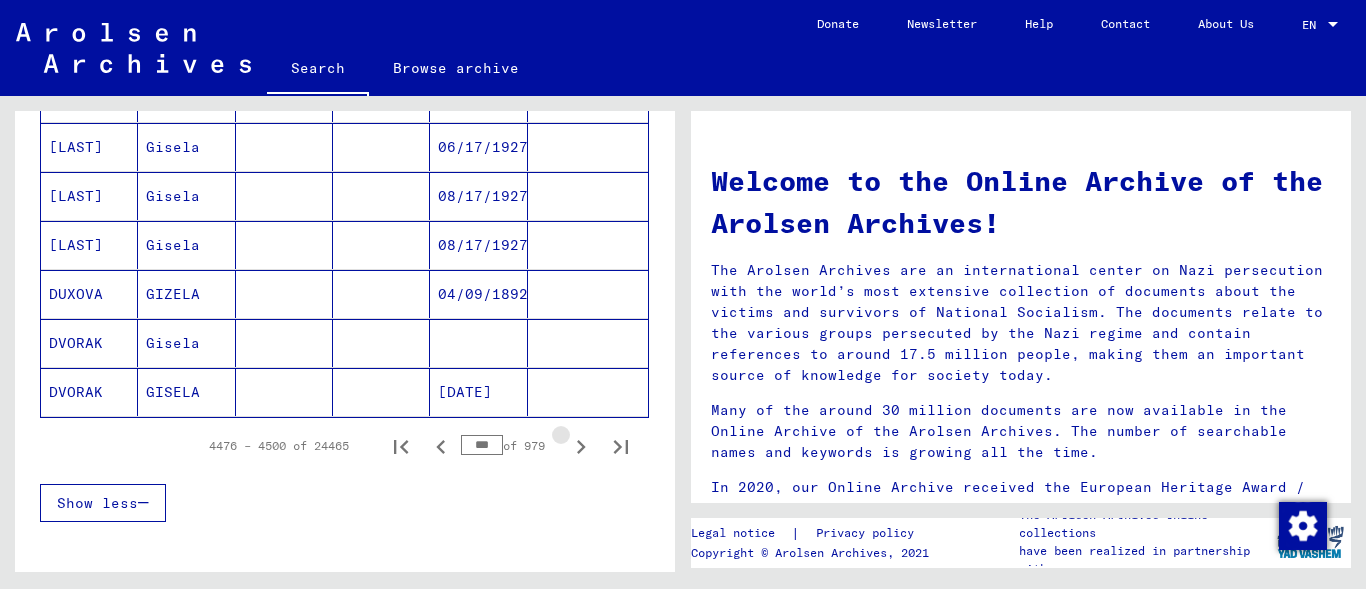 click 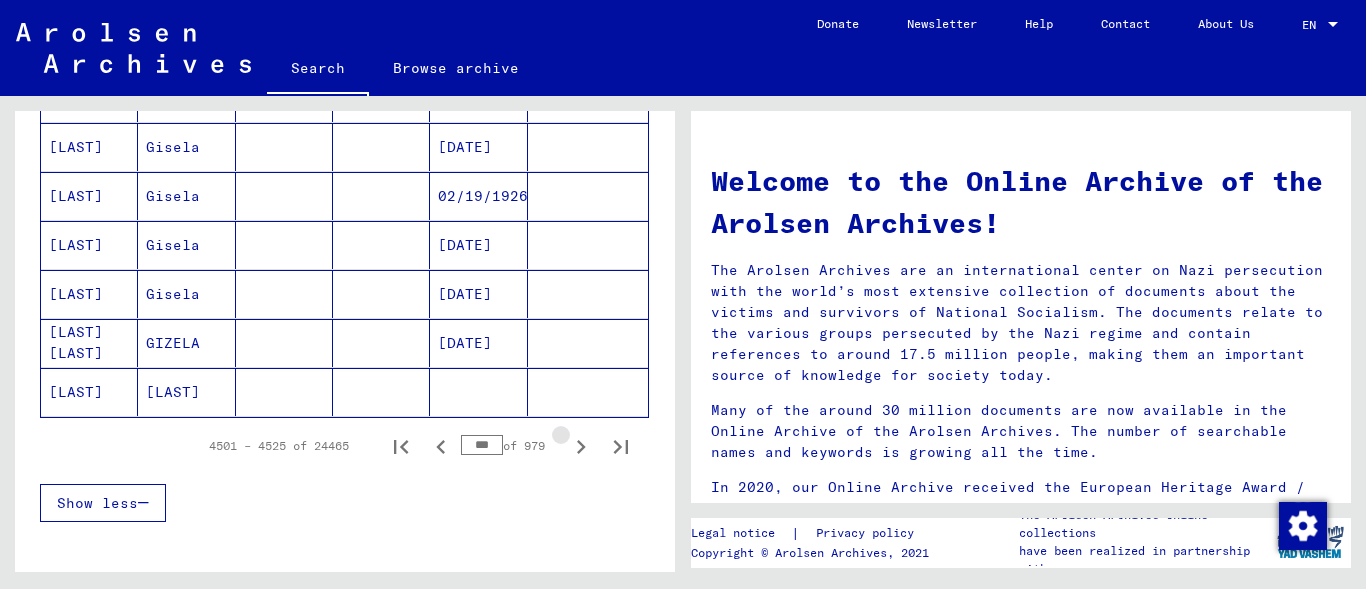 click 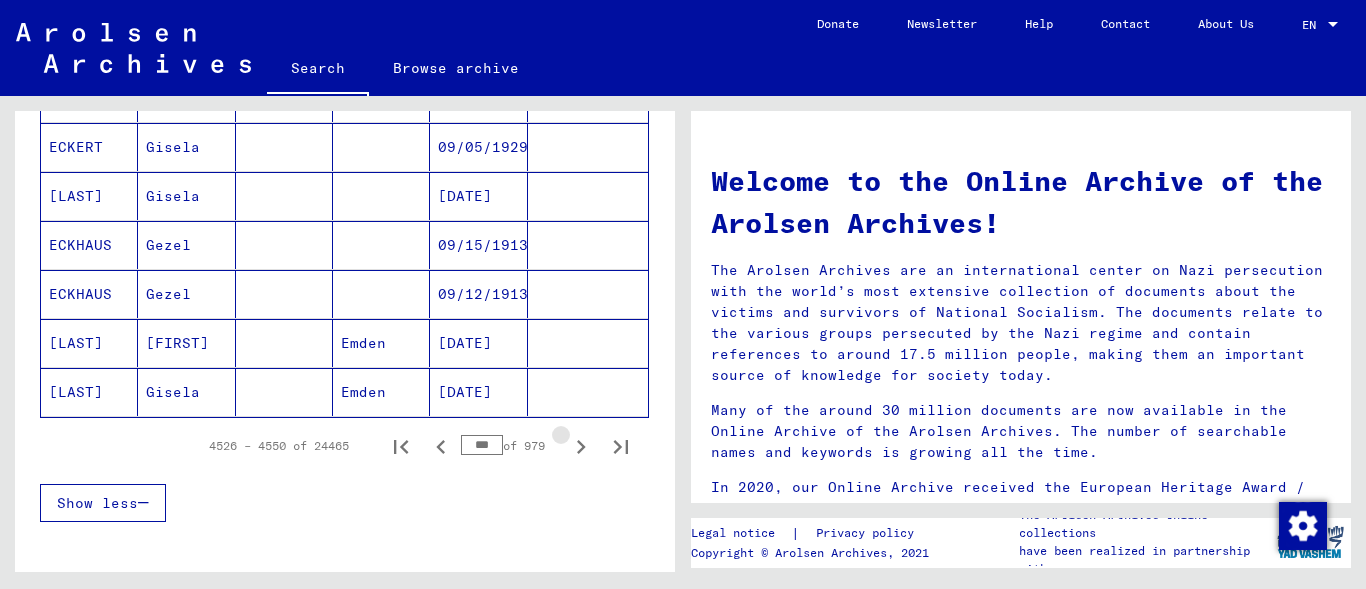 click 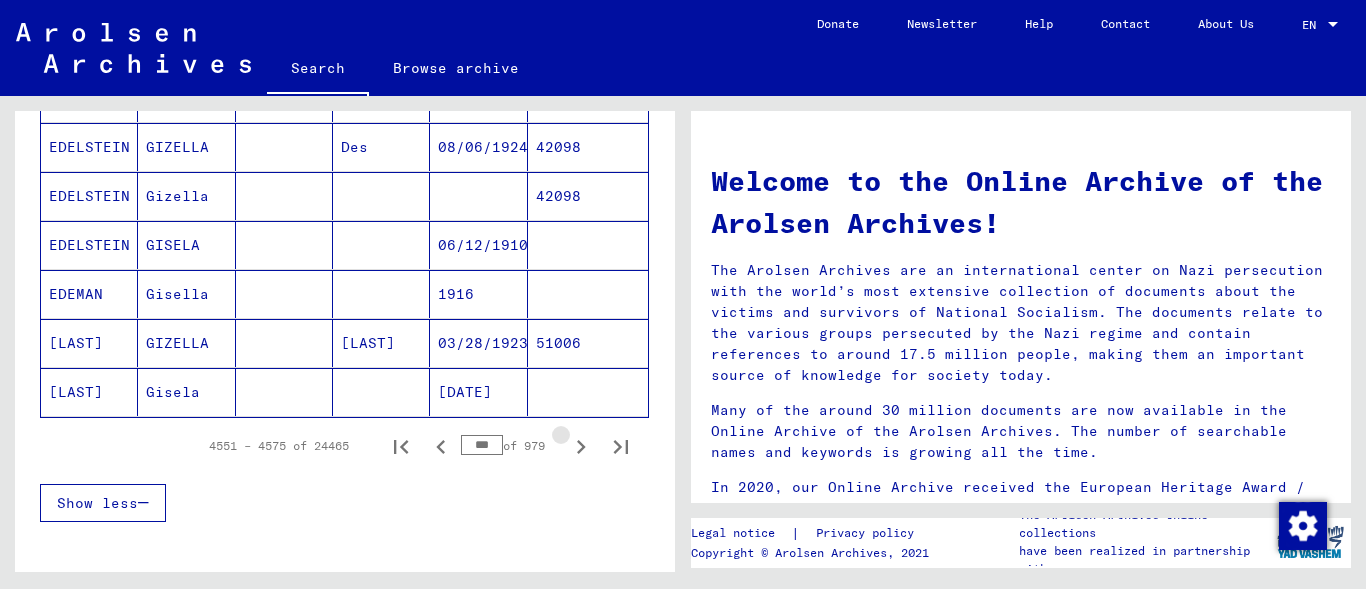 click 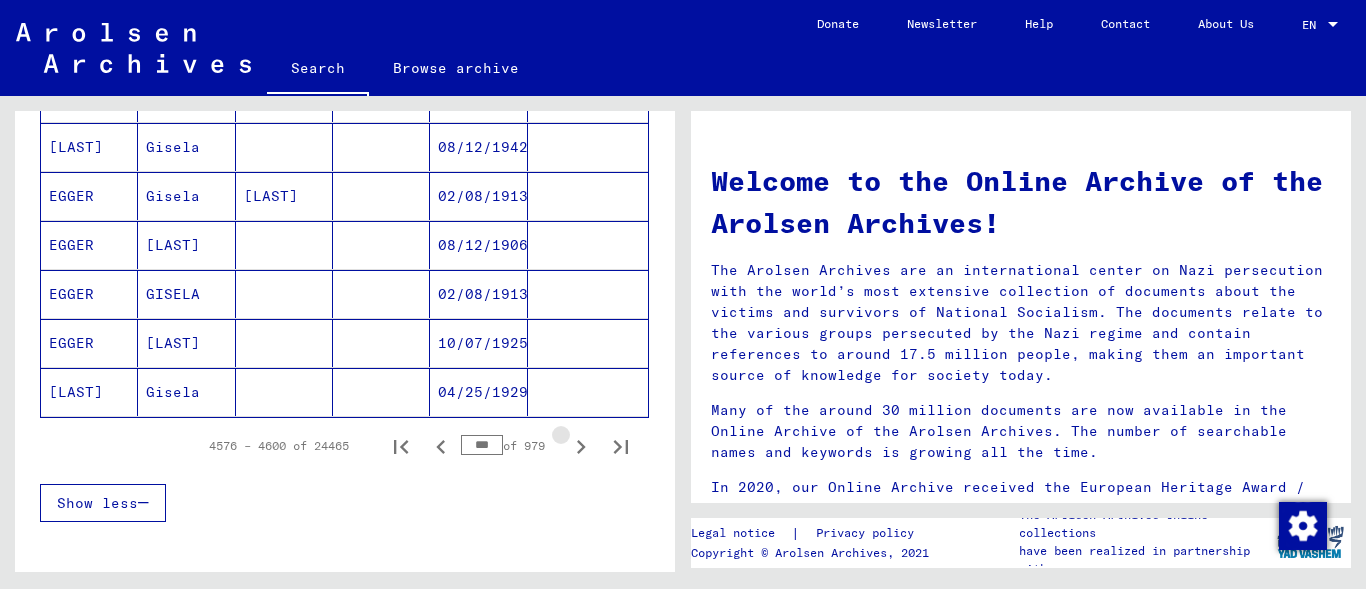 click 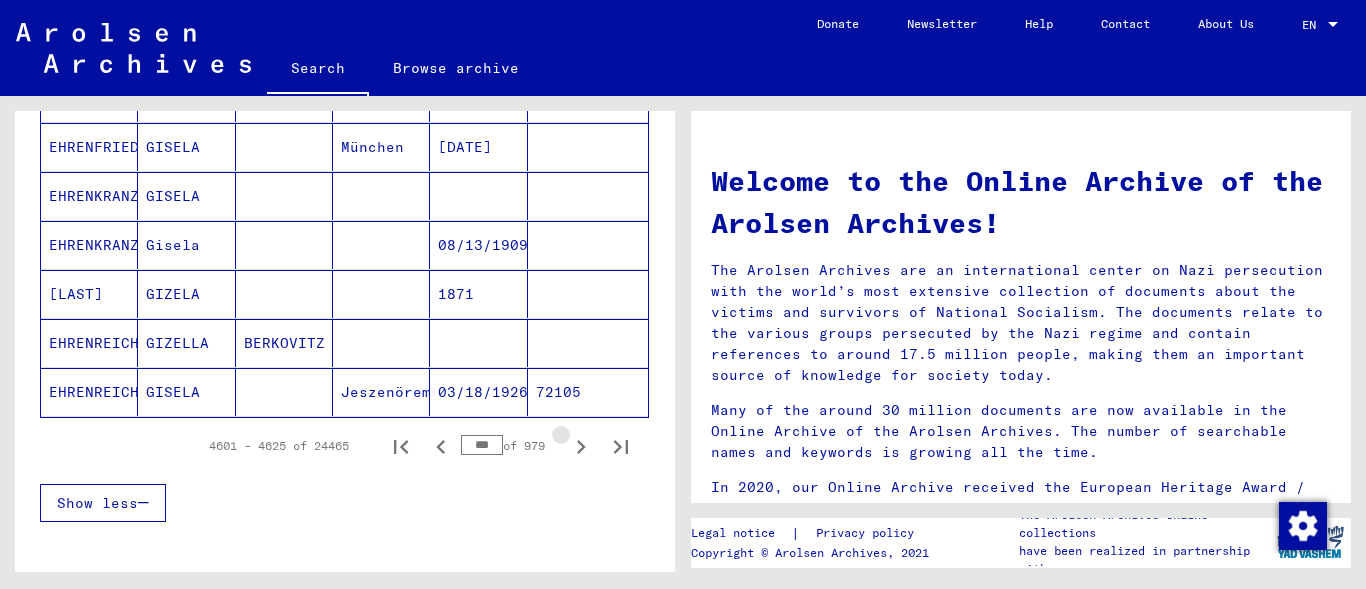 click 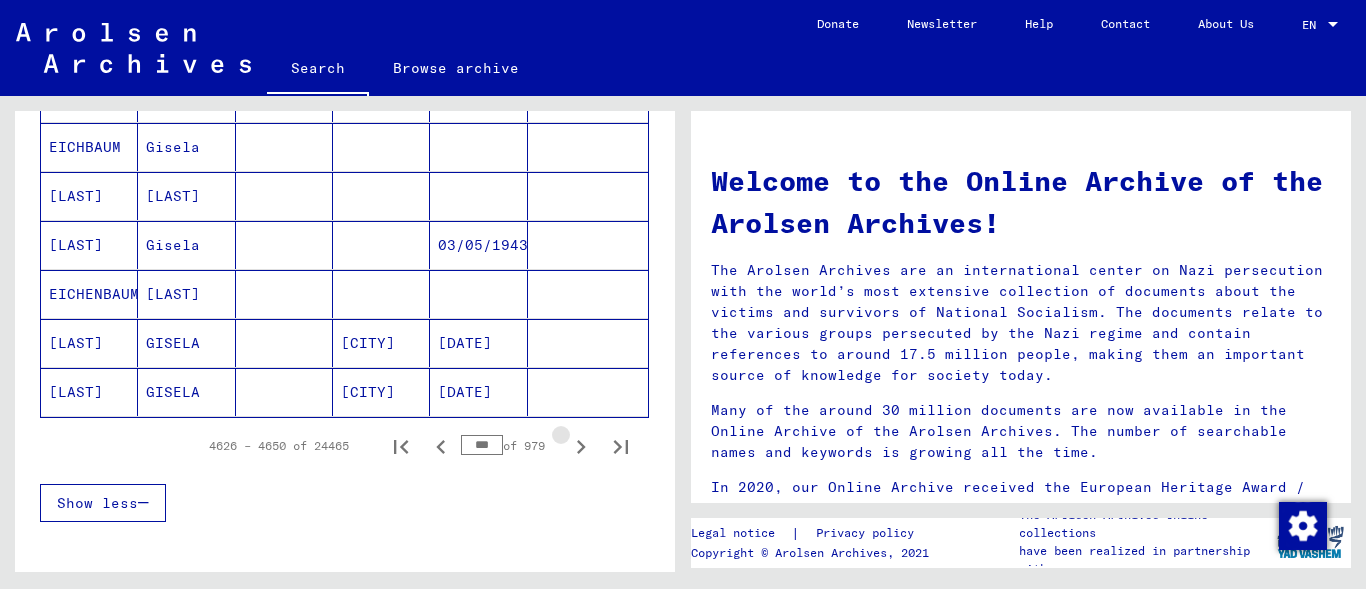 click 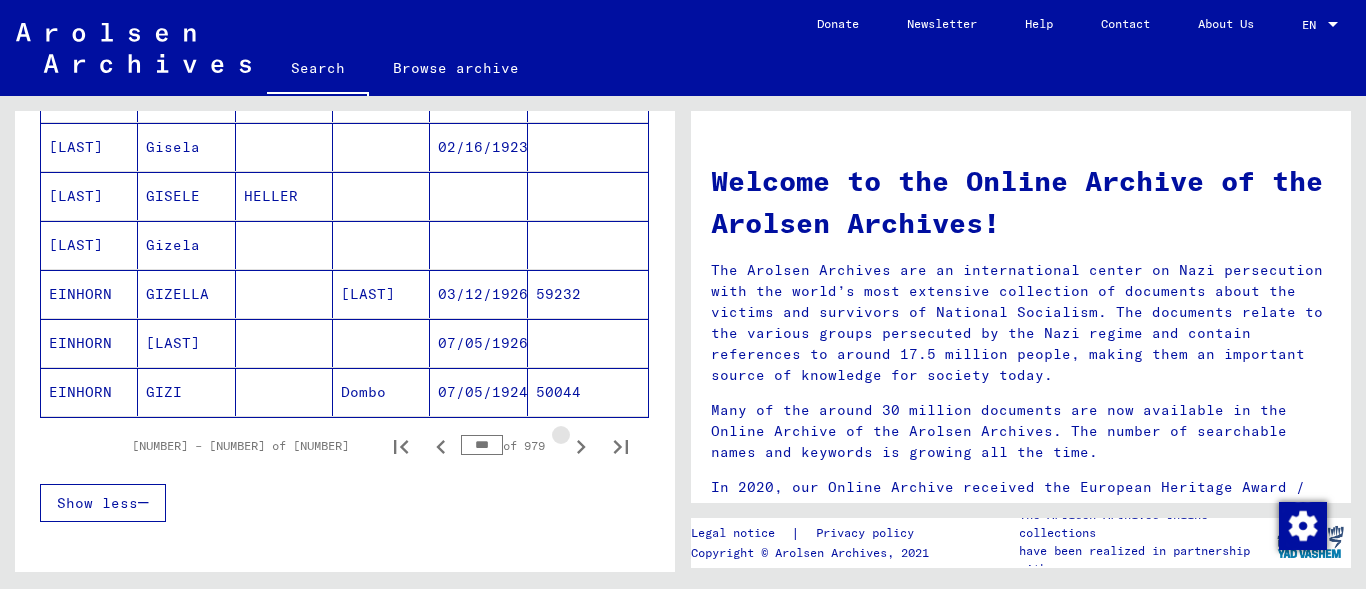 click 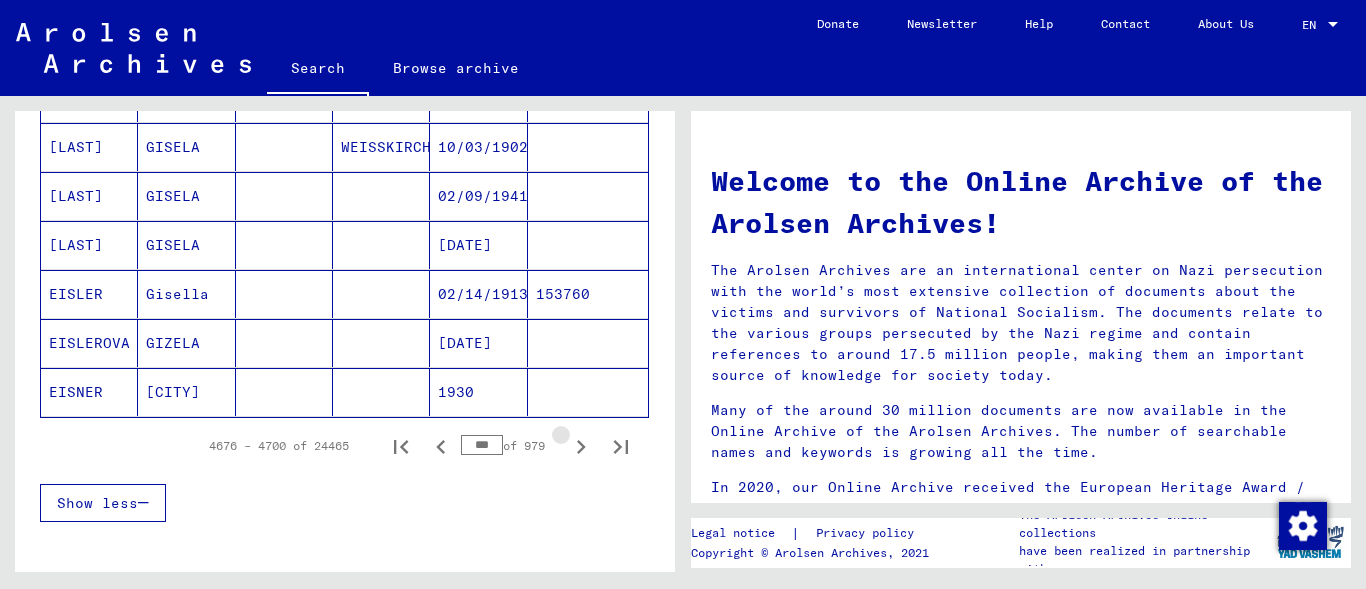click 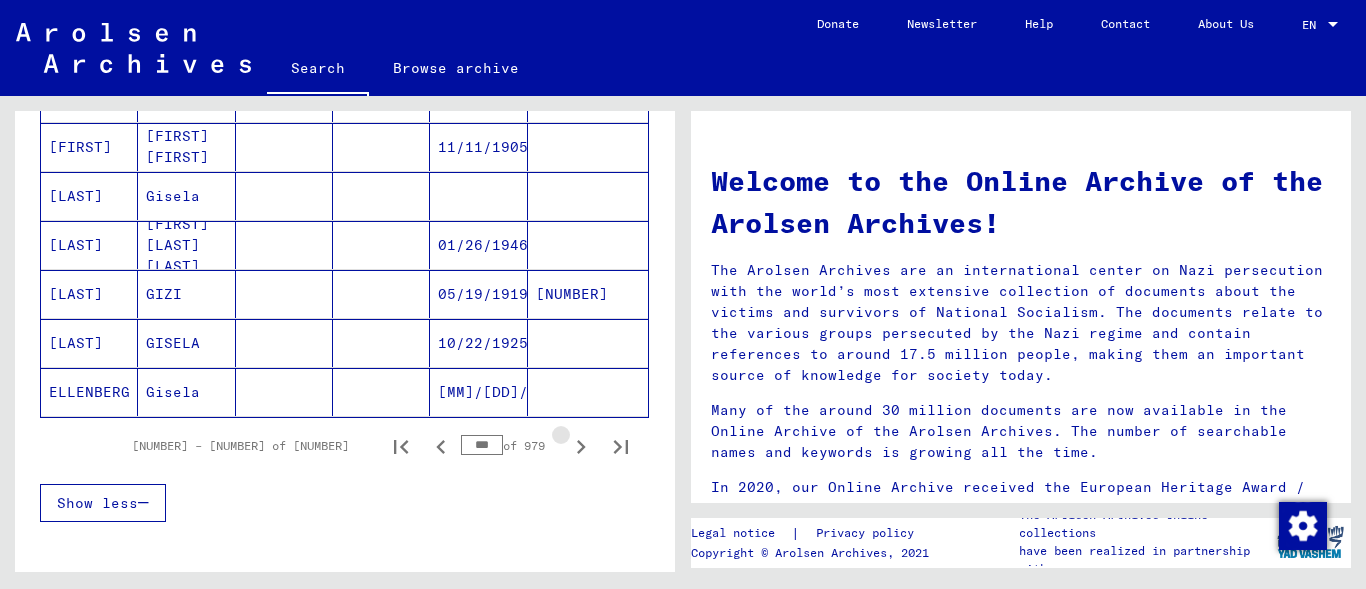 click 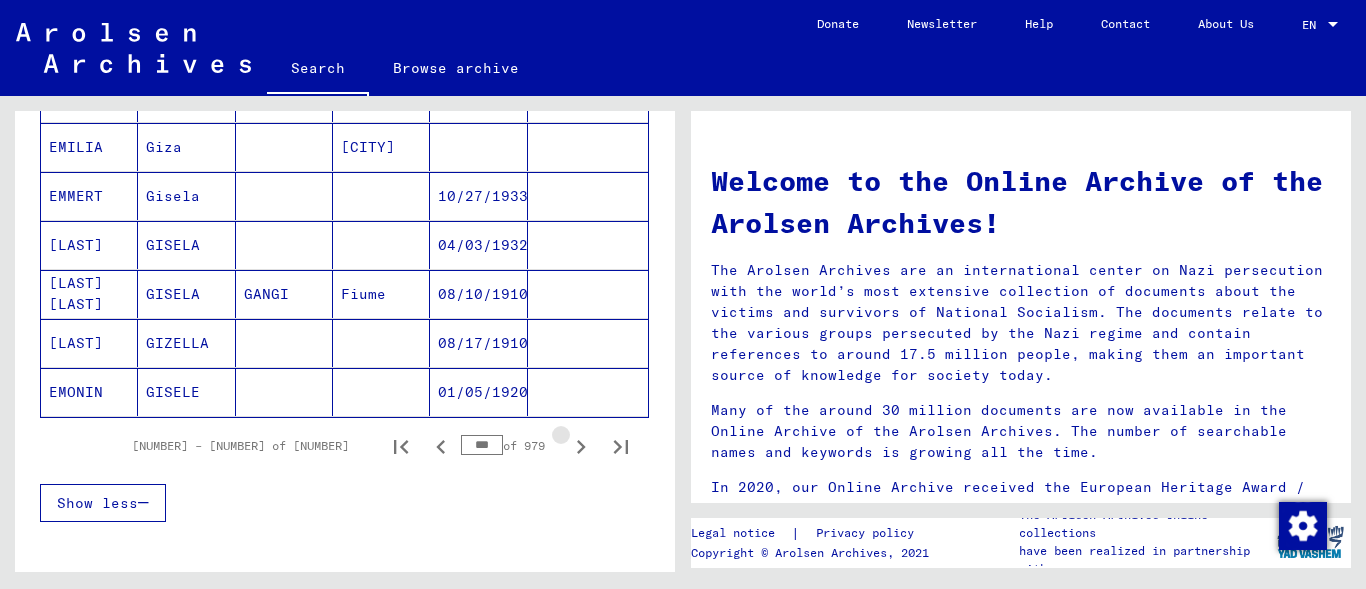 click 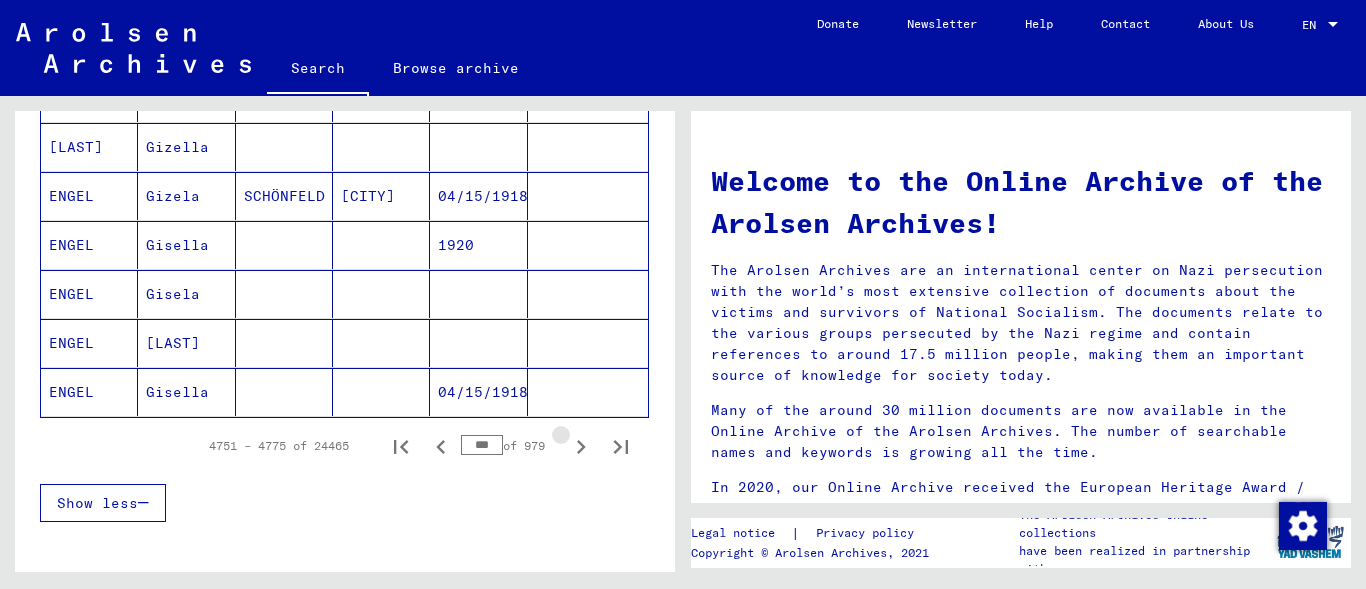 click 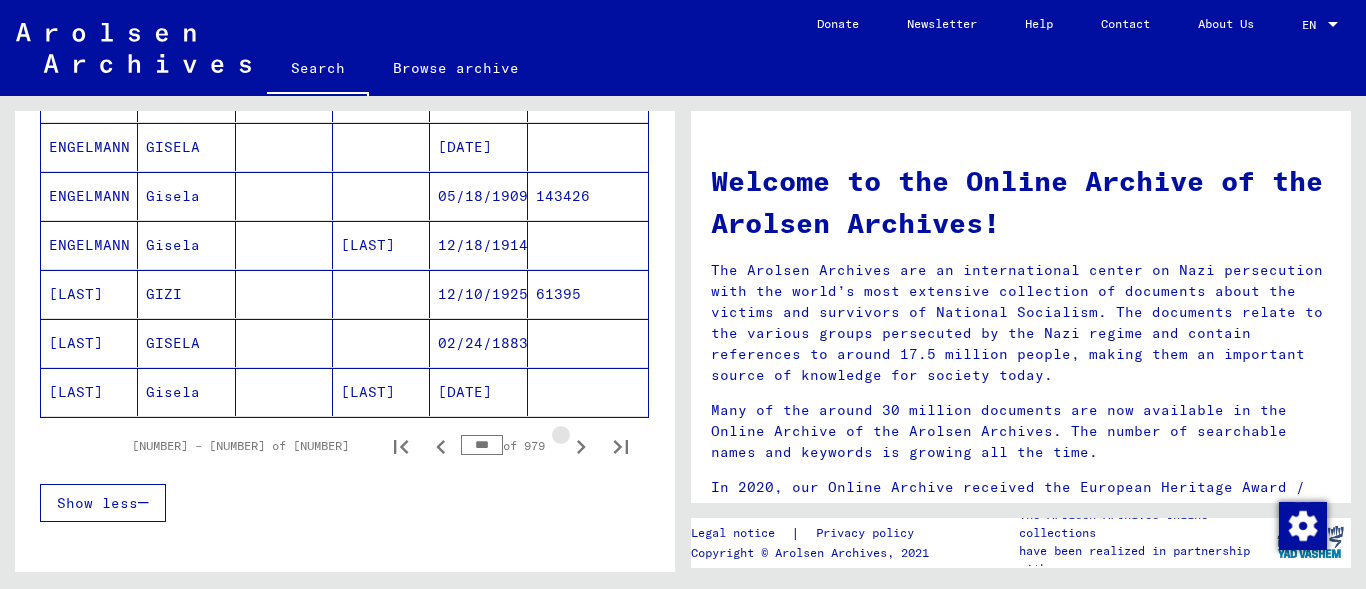 click 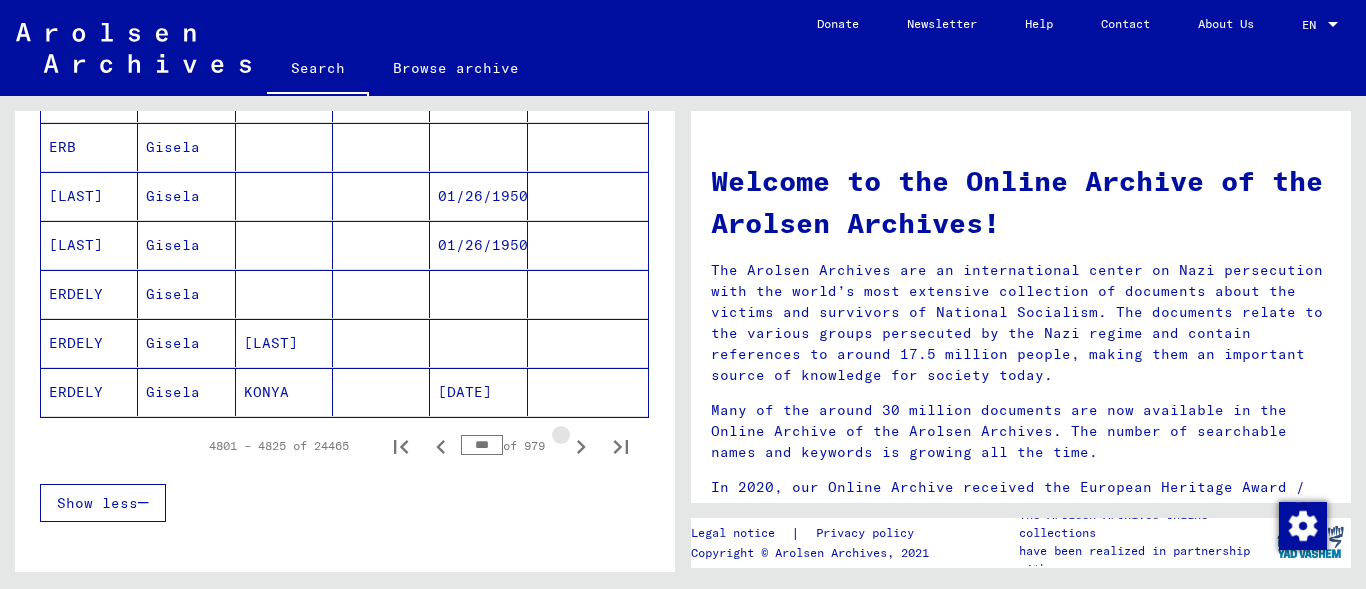 click 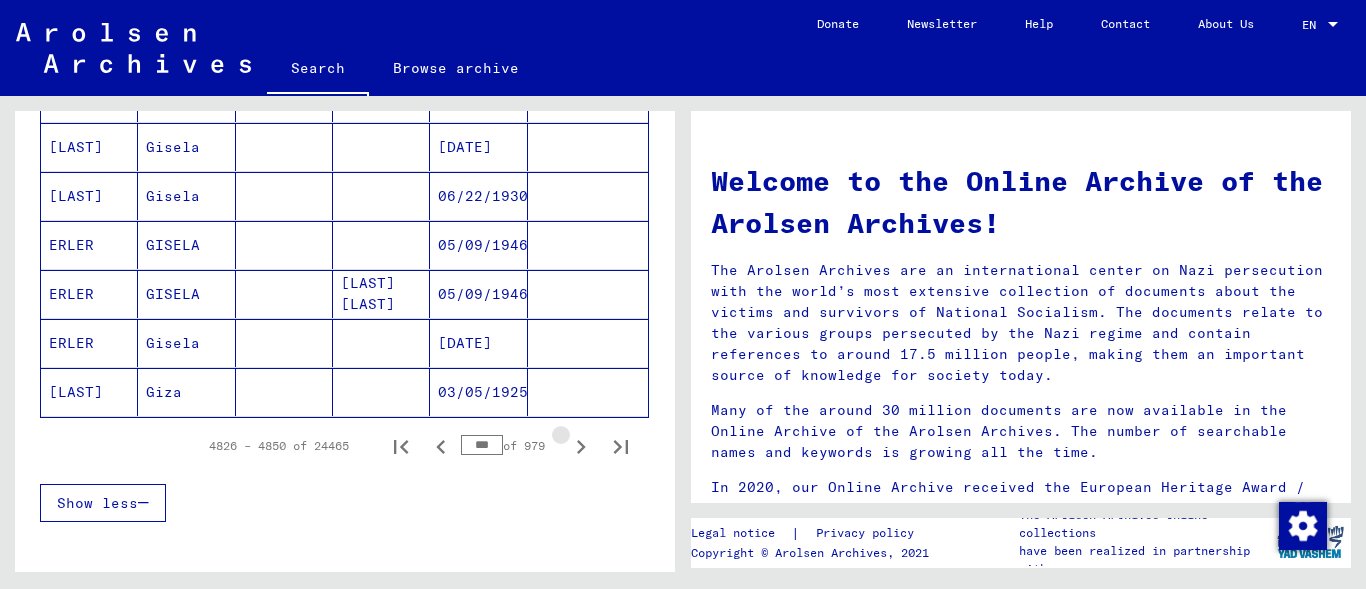 click 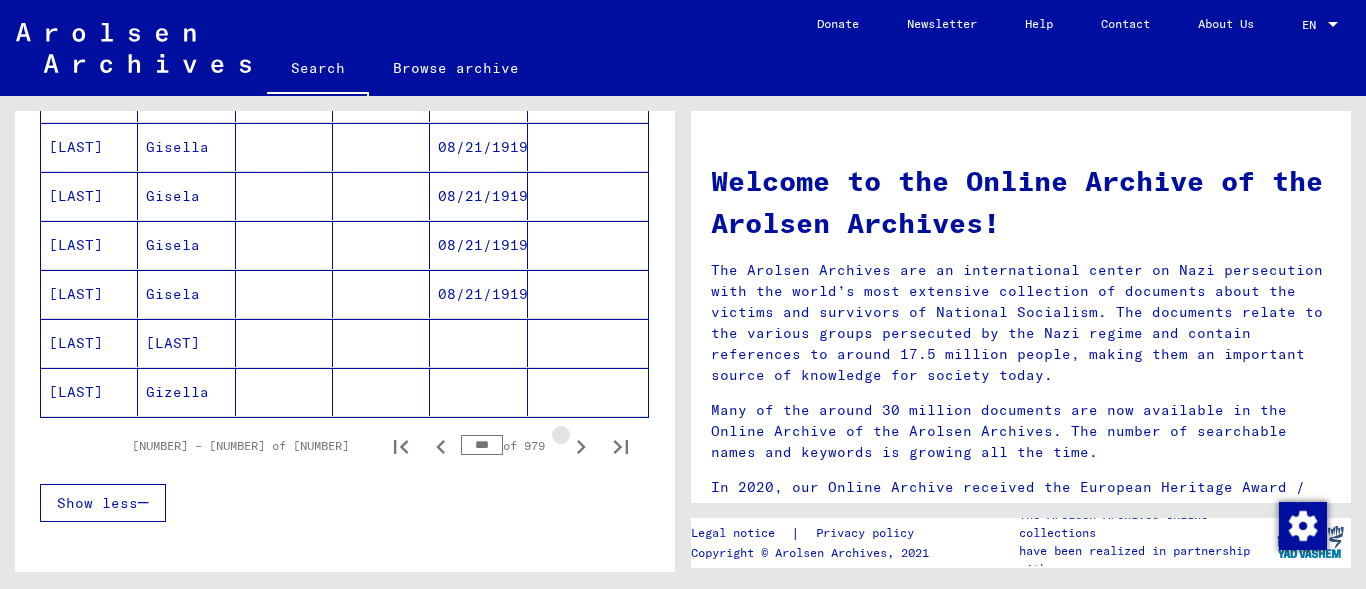 click 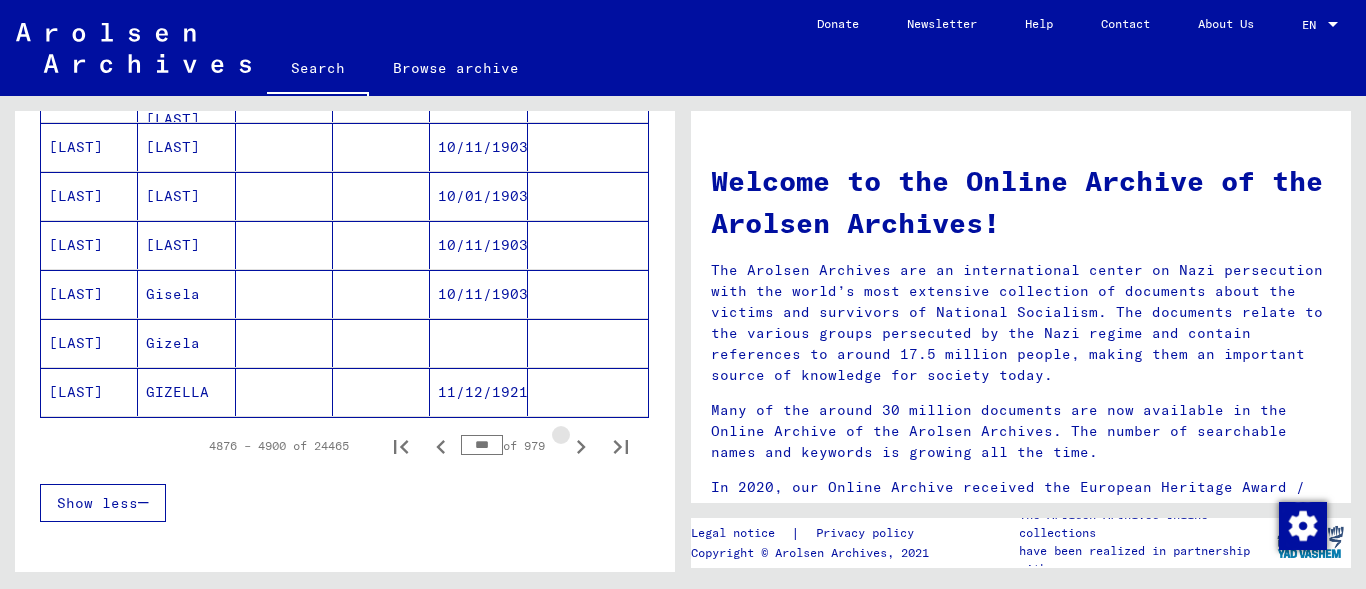 click 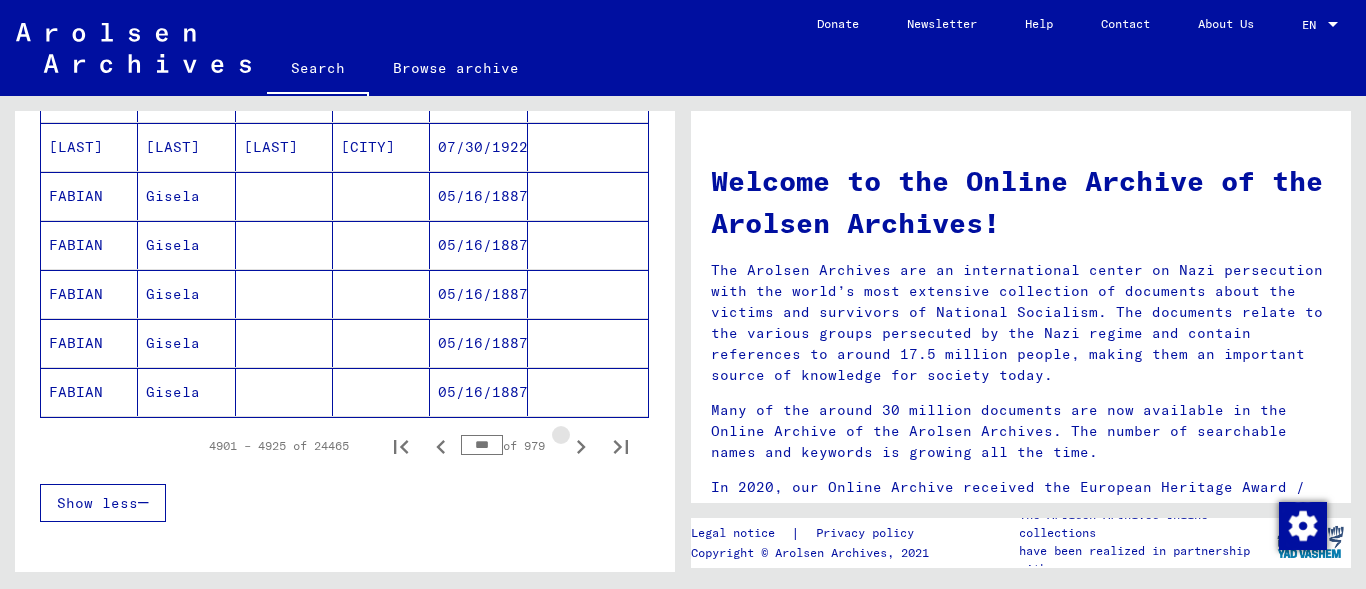 click 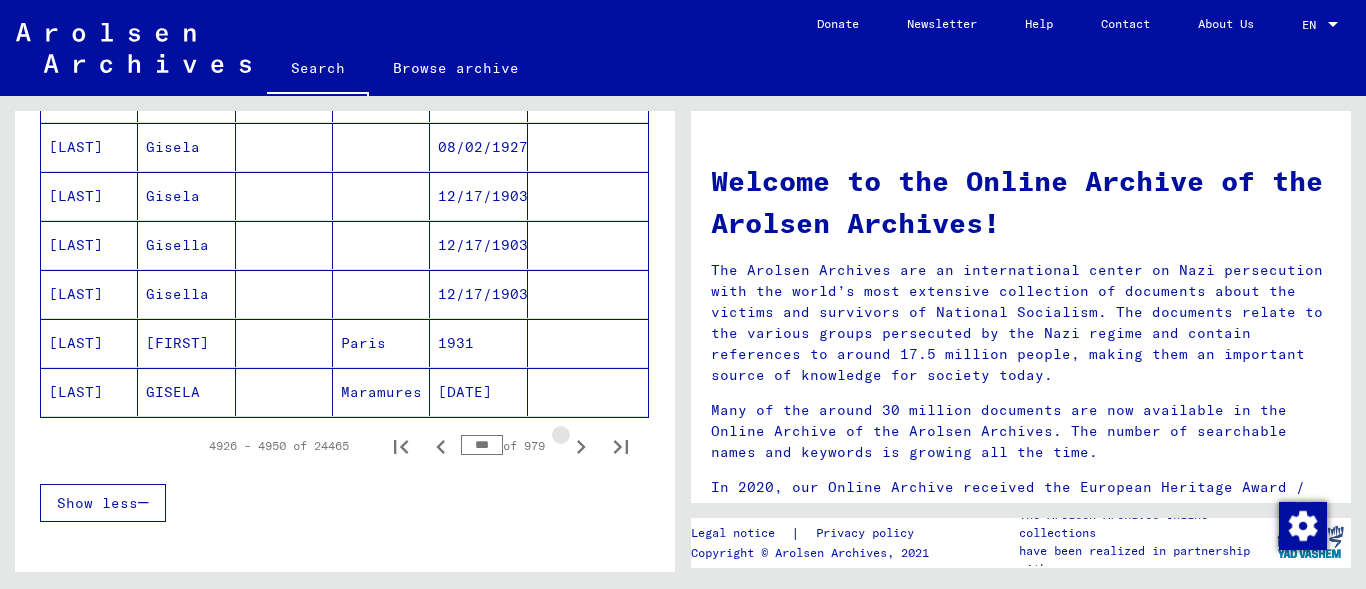 click 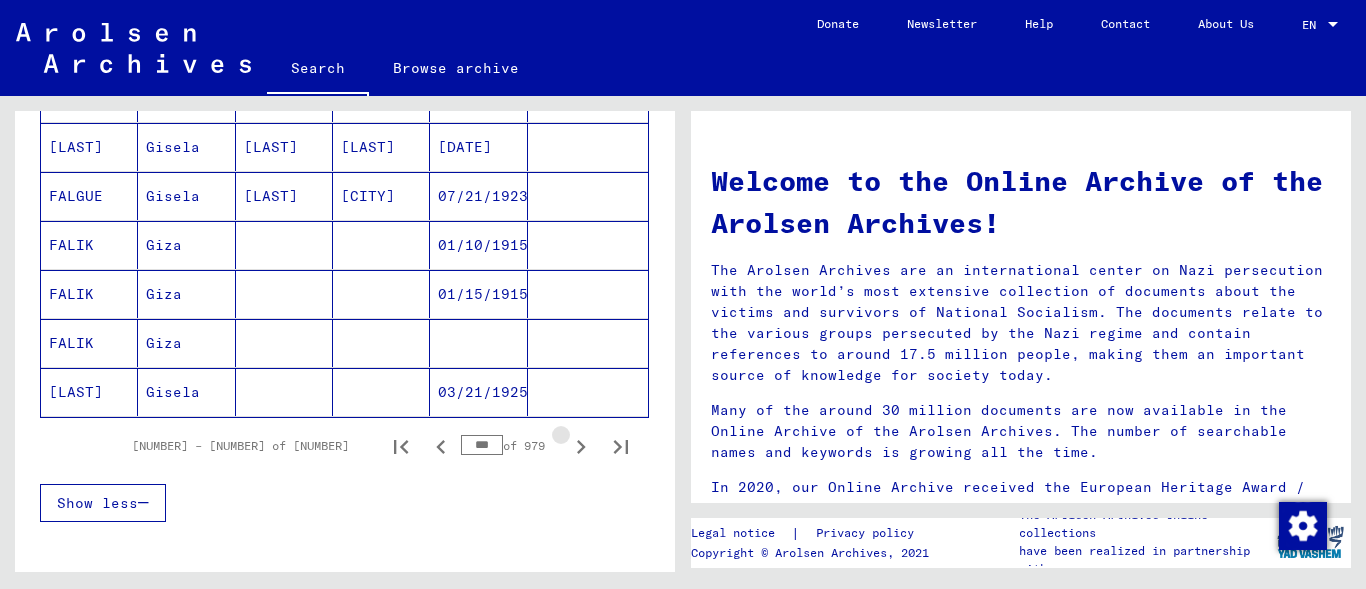 click 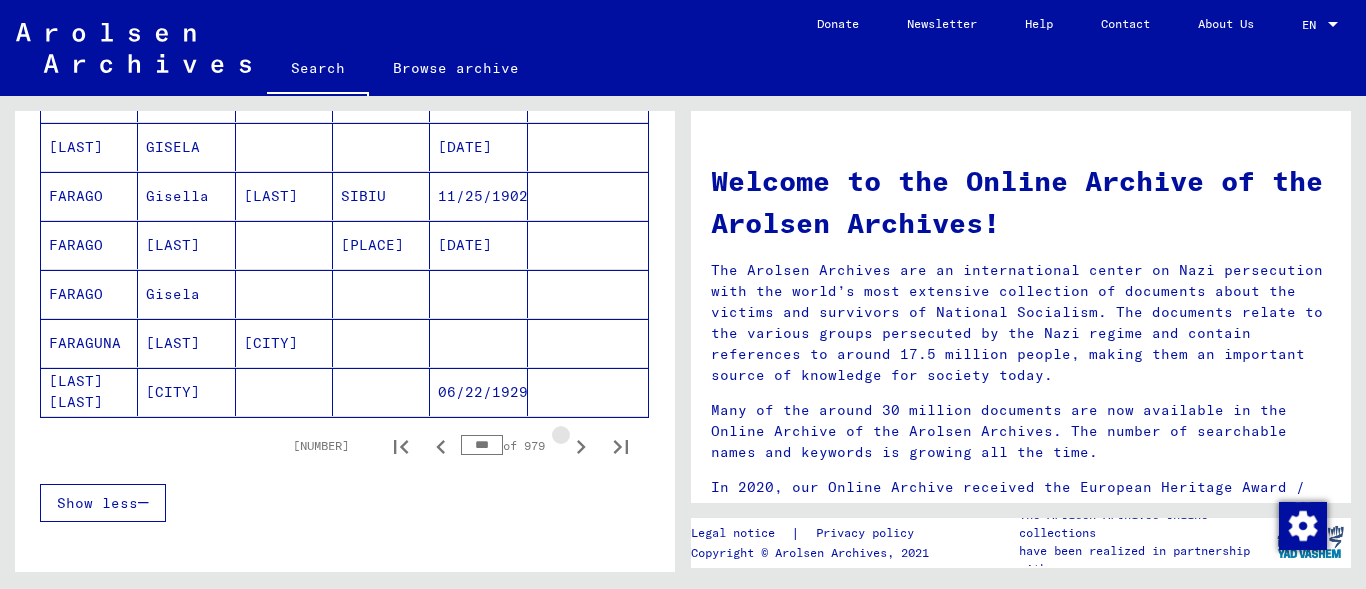 click 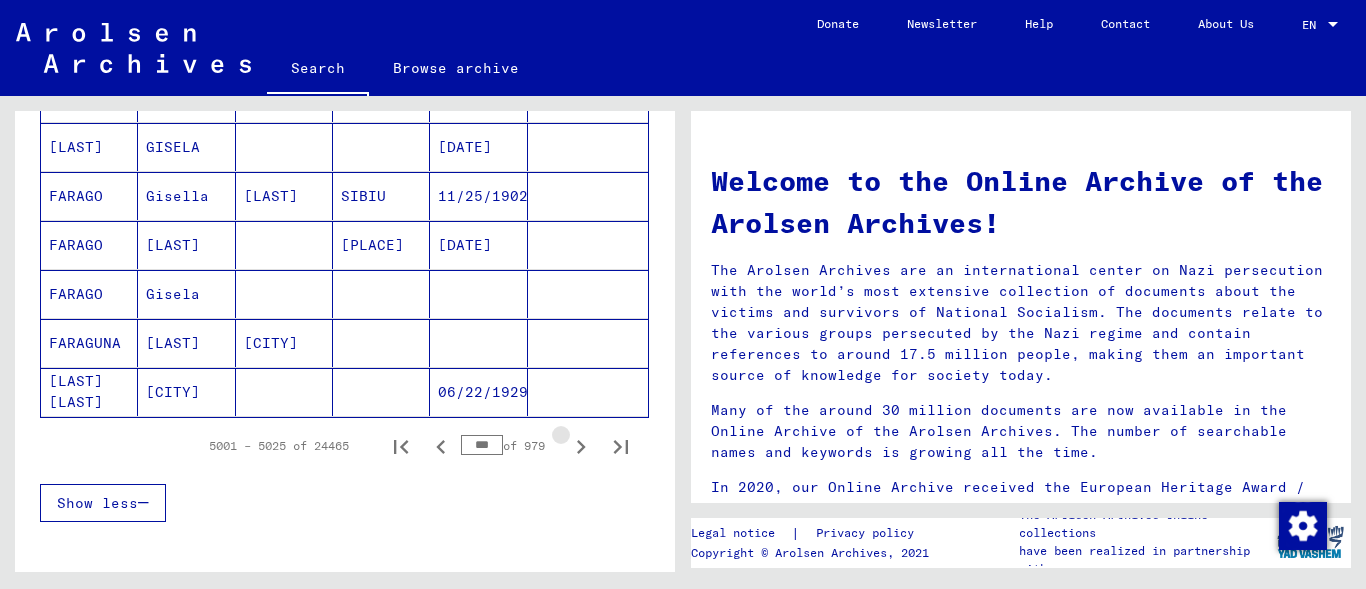 click 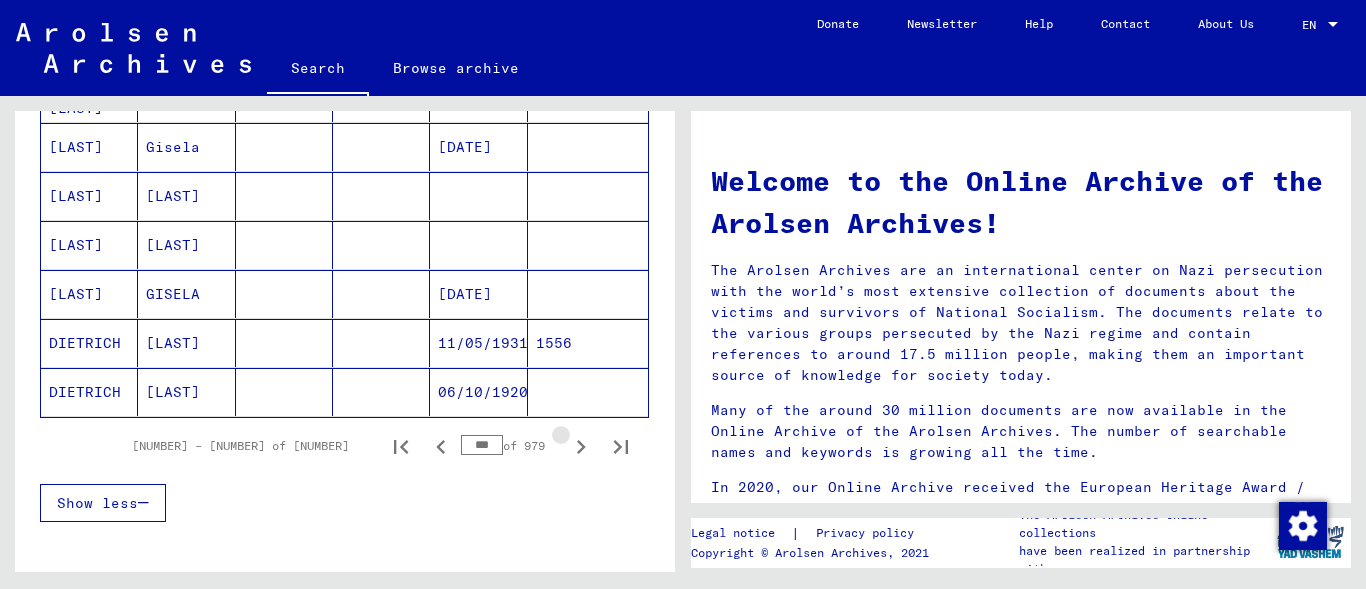 click 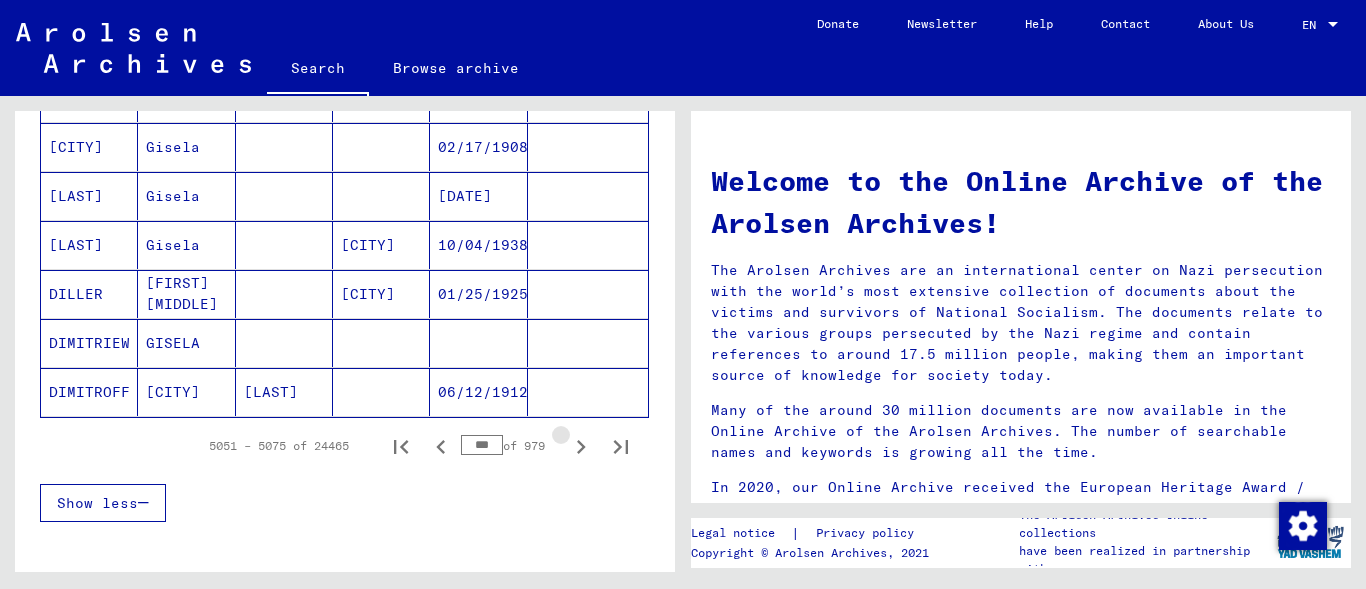 click 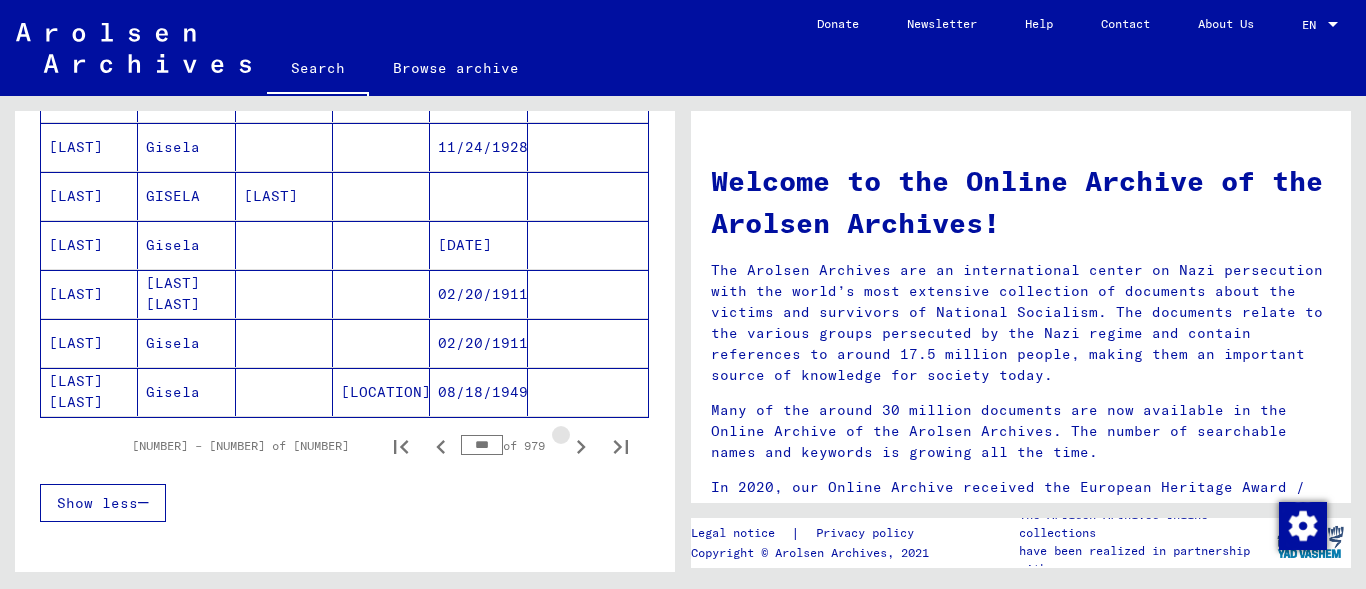 click 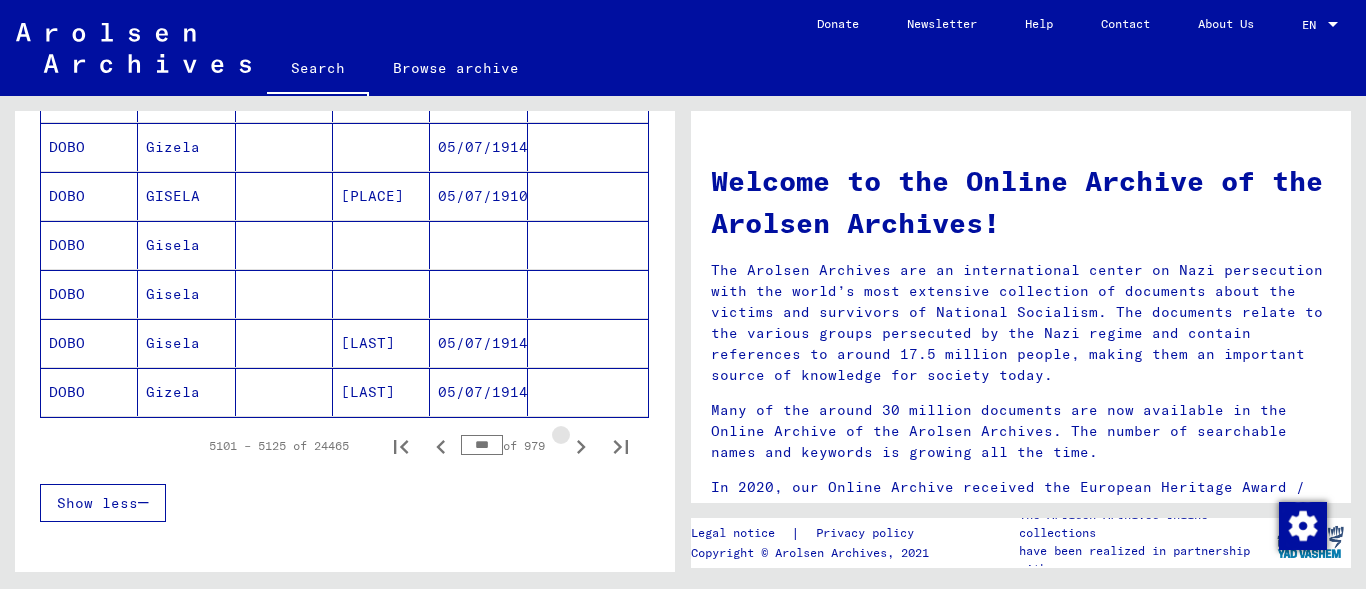 click 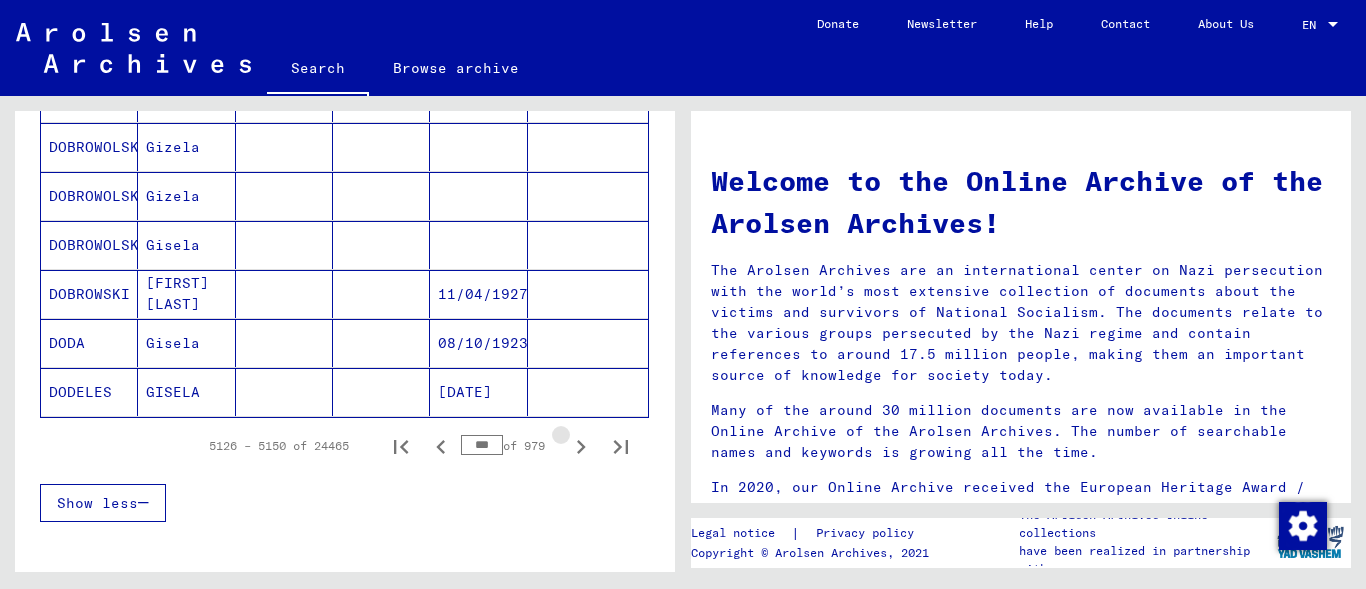 click 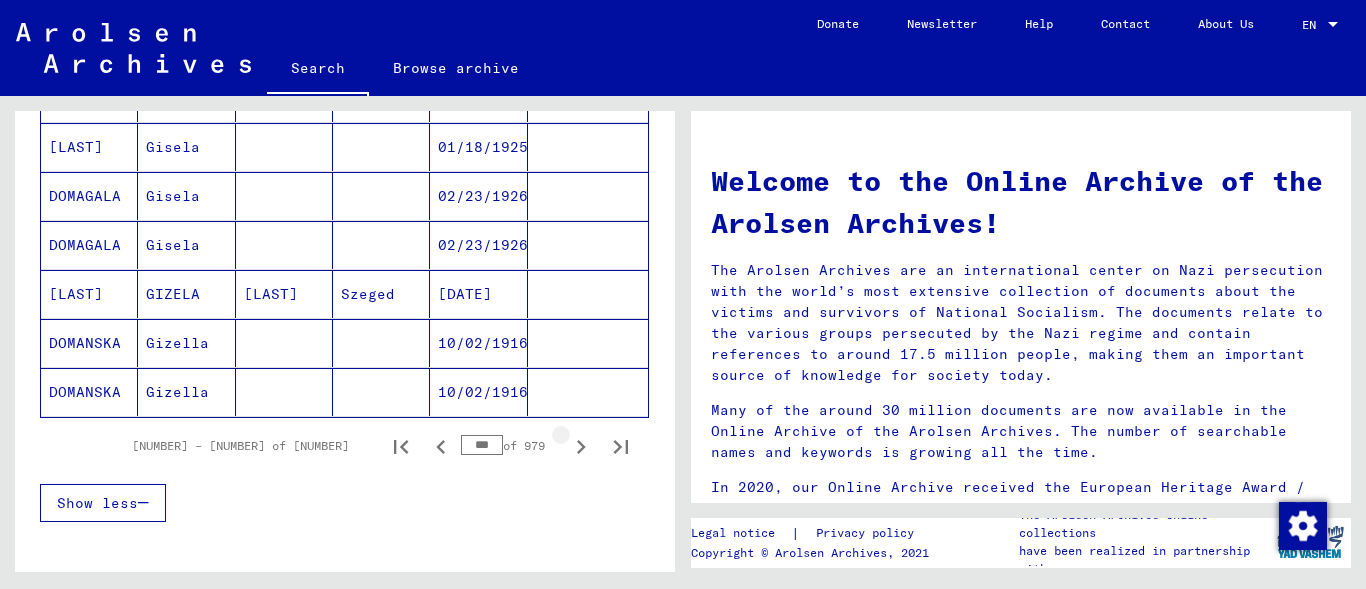 click 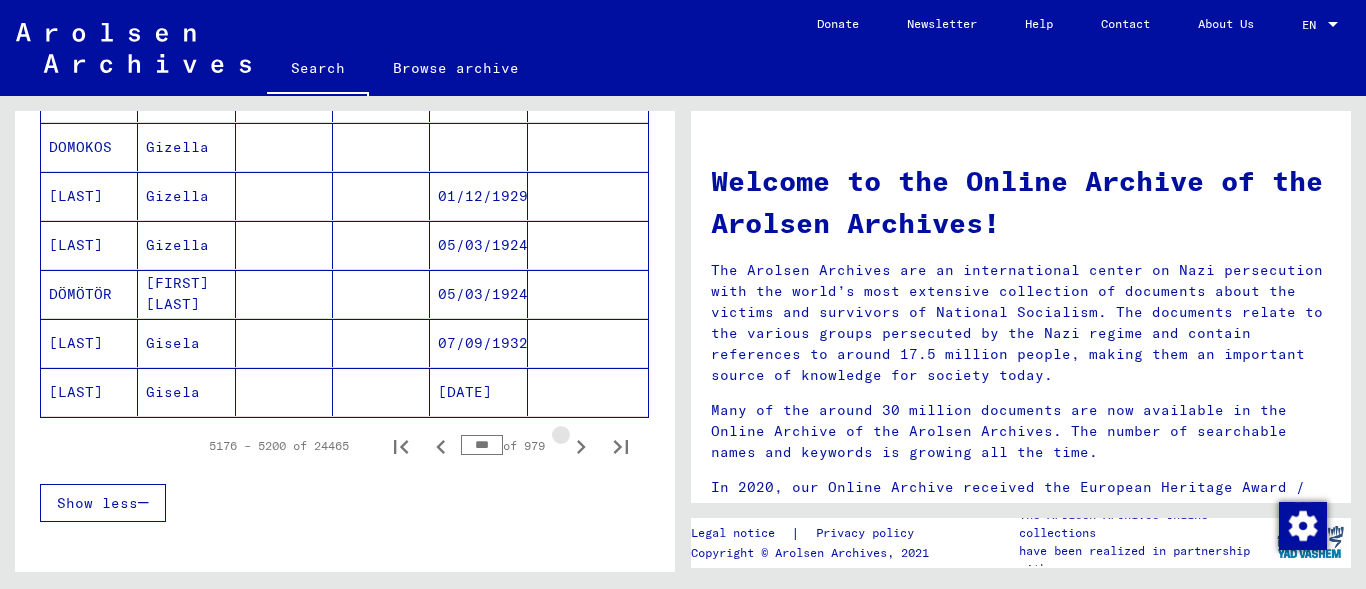 click 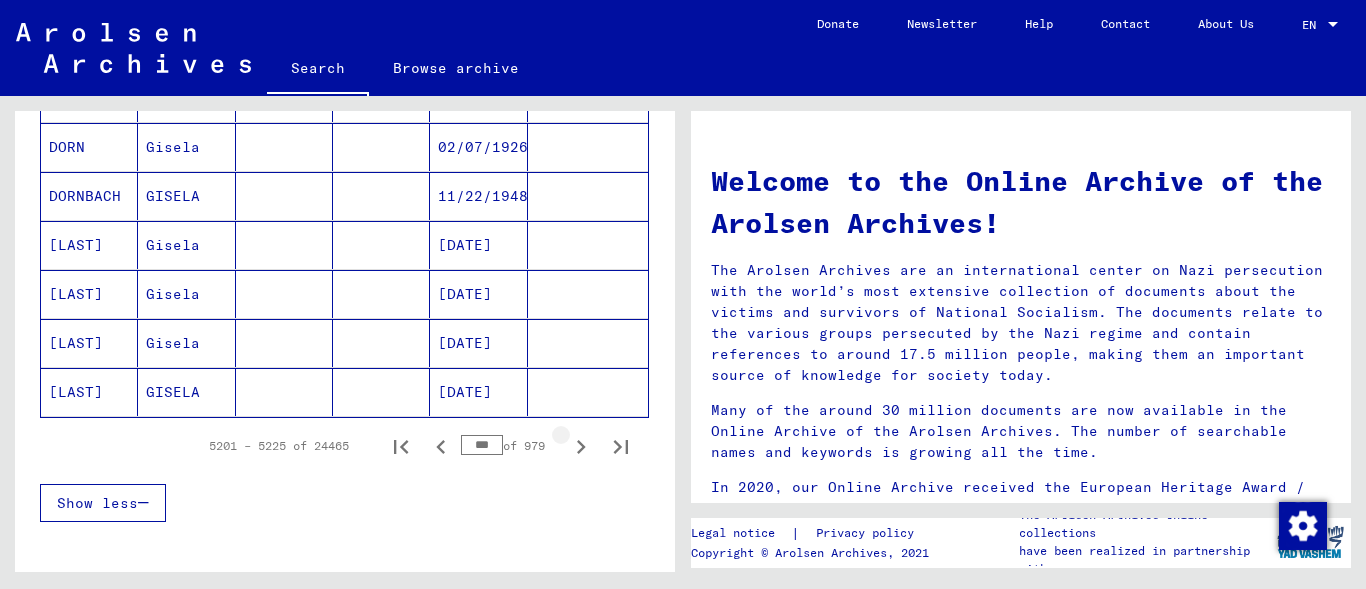 click 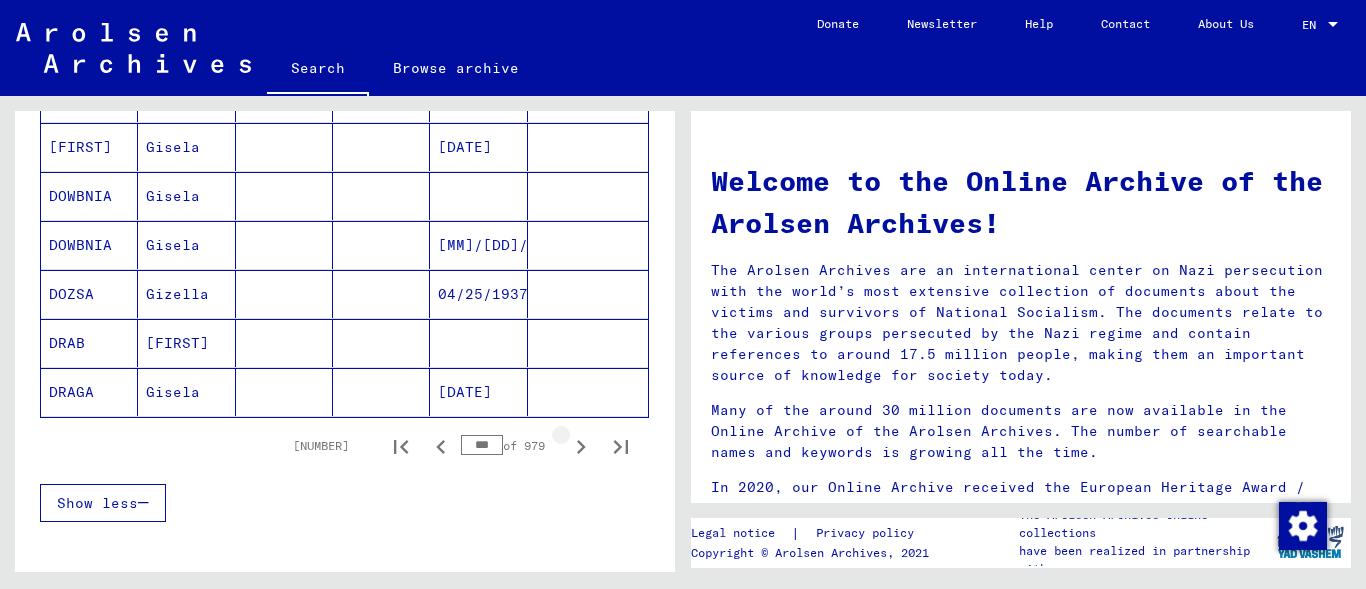 click 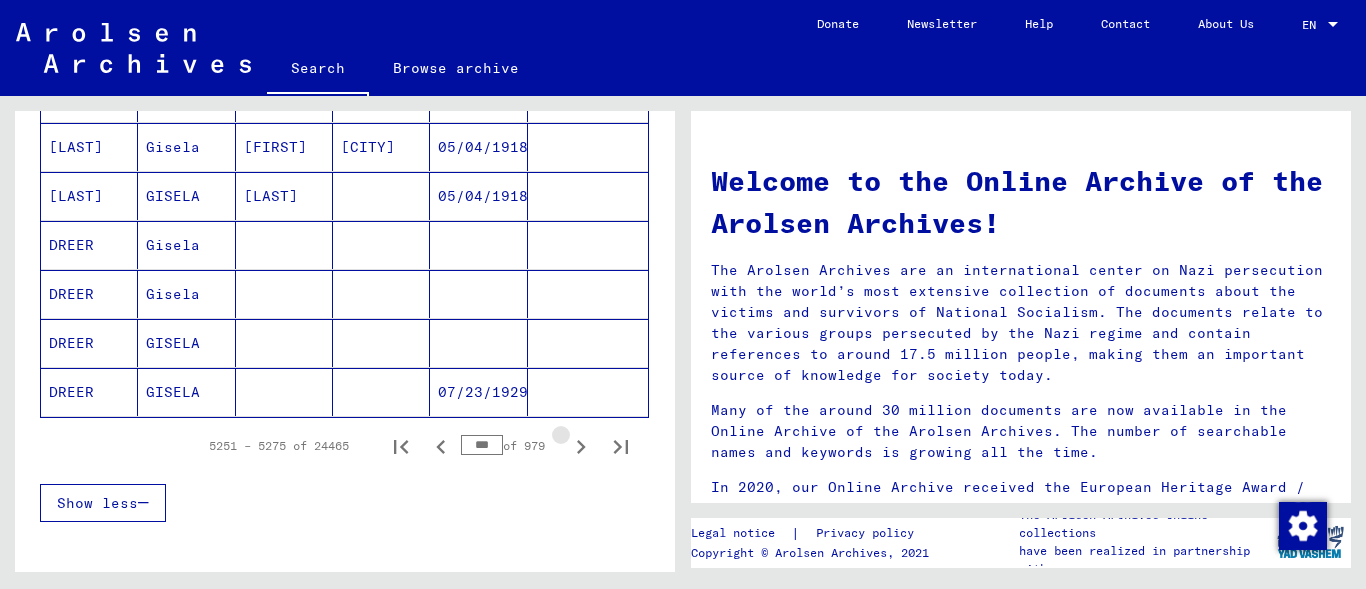 click 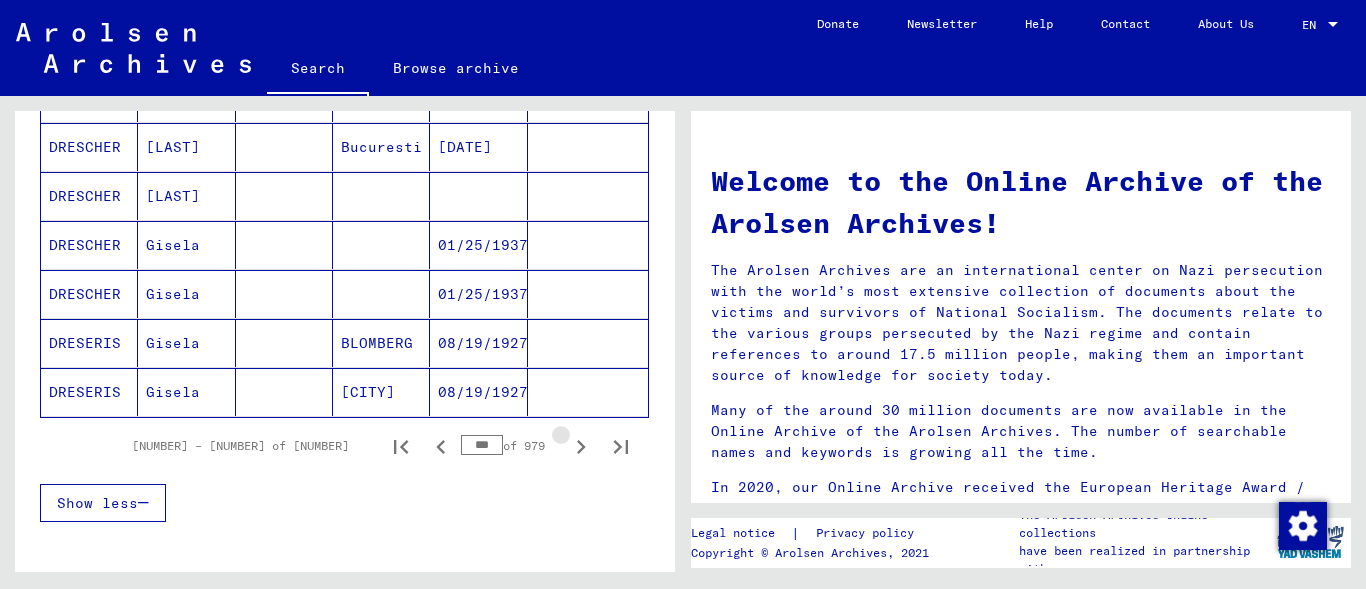 click 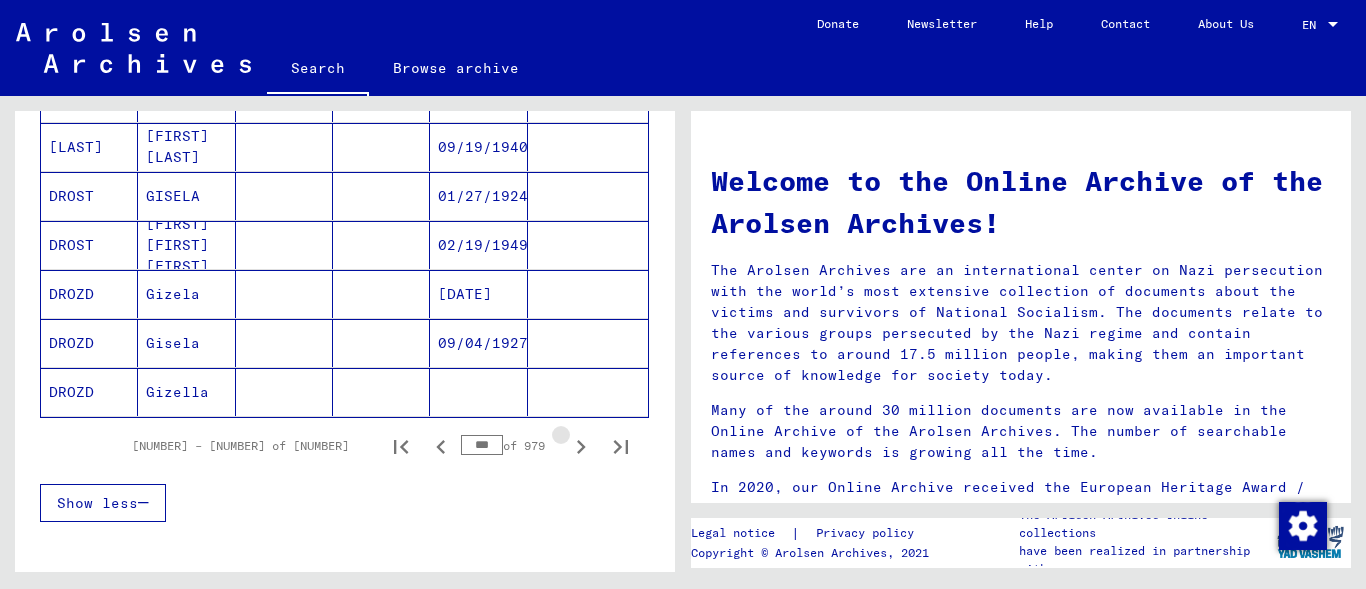 click 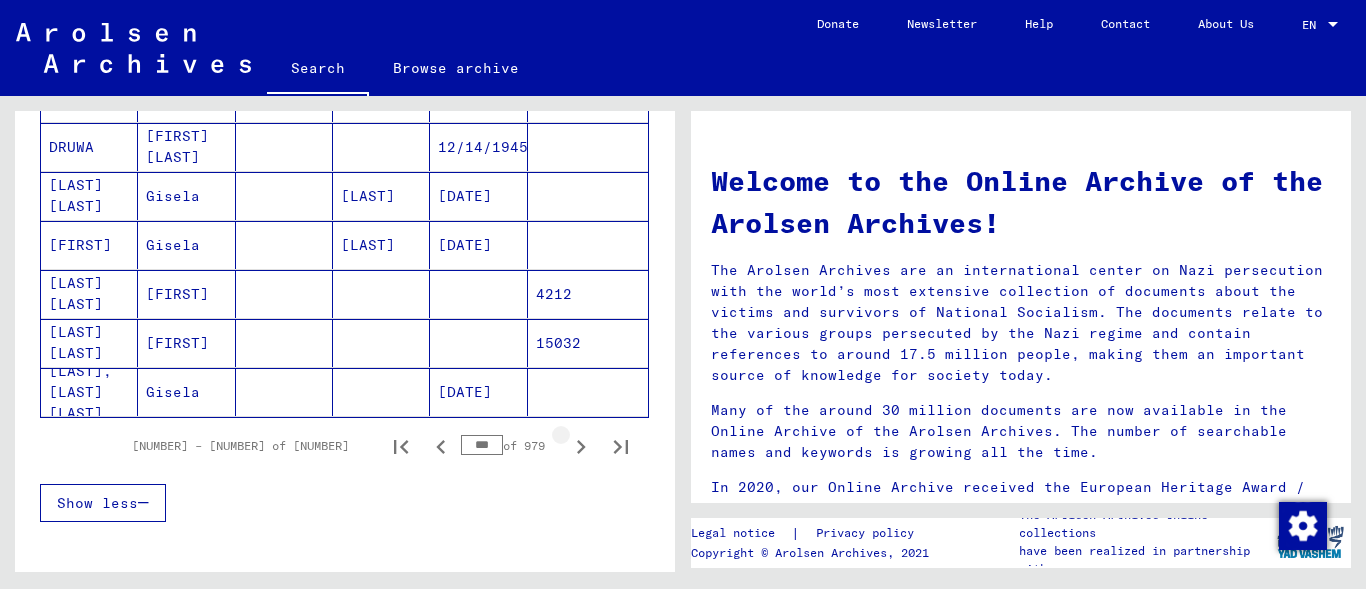 click 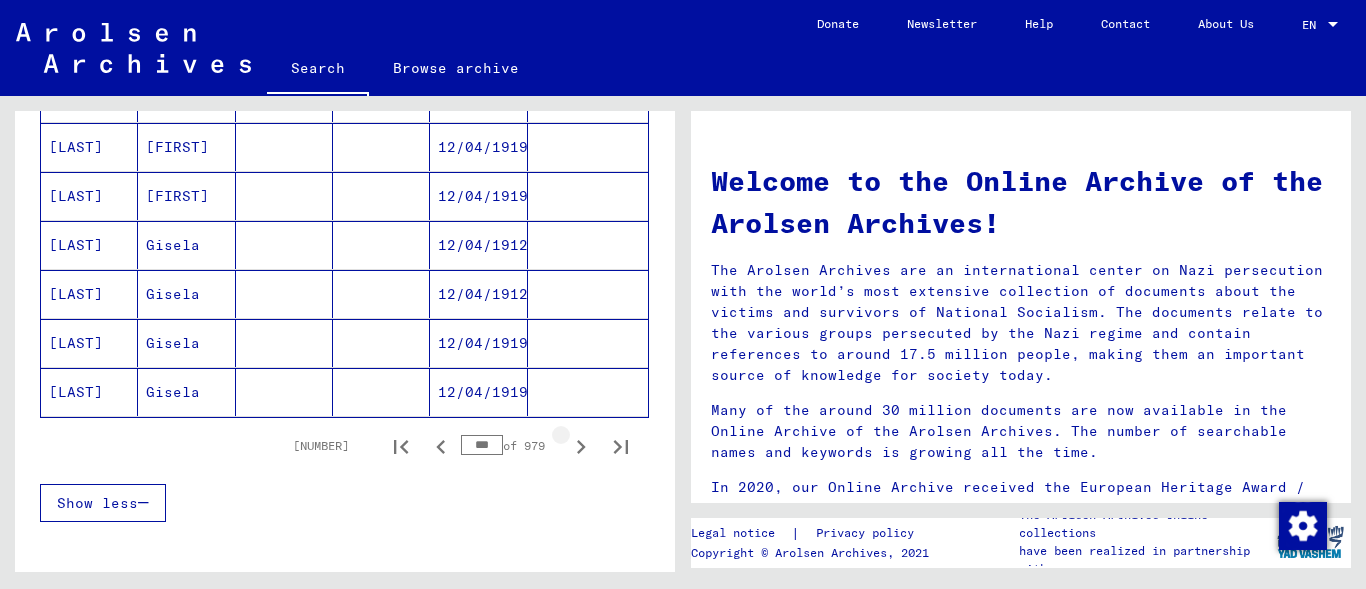 click 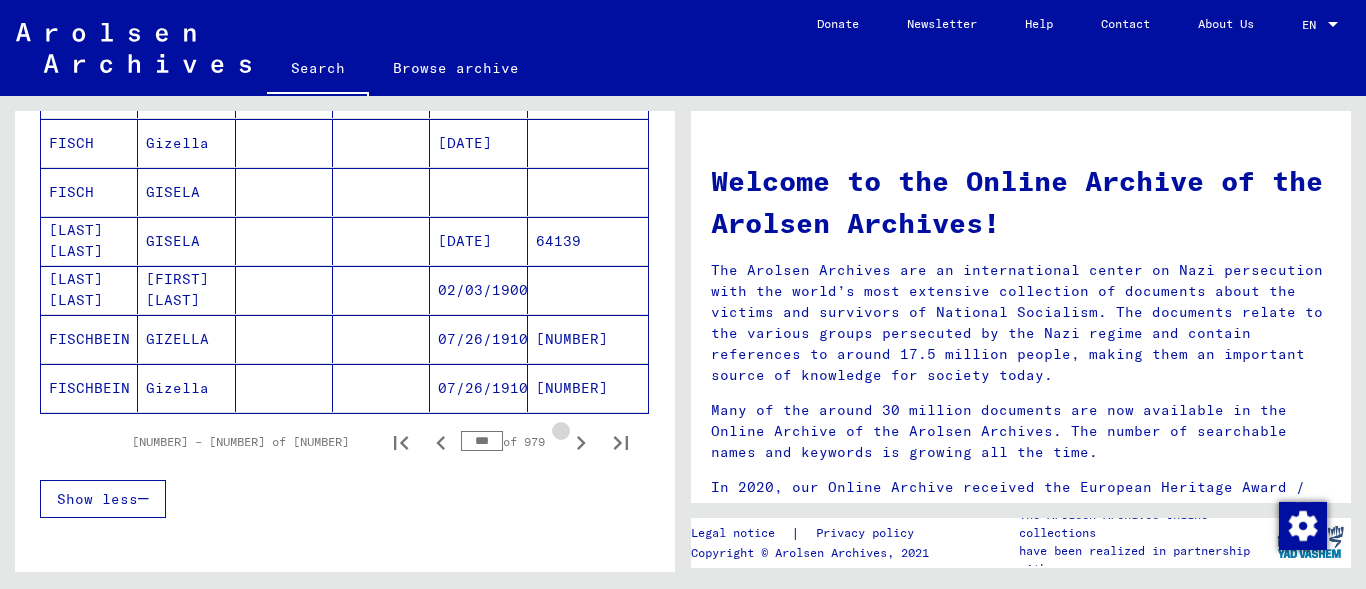 click 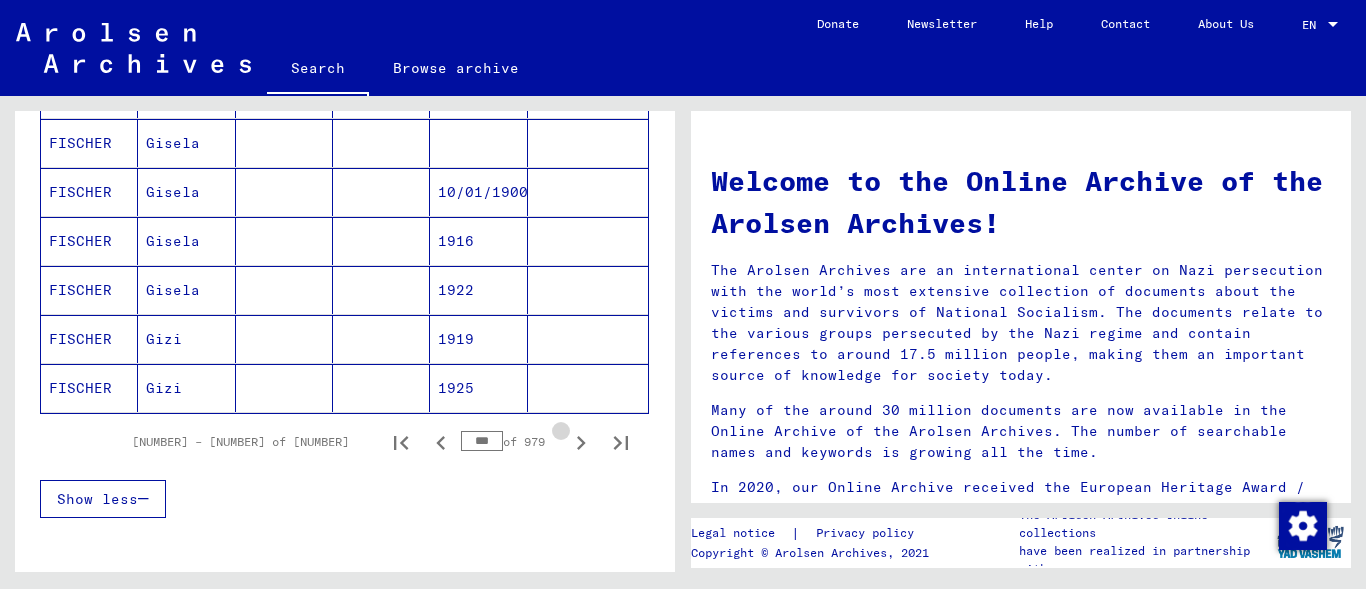 click 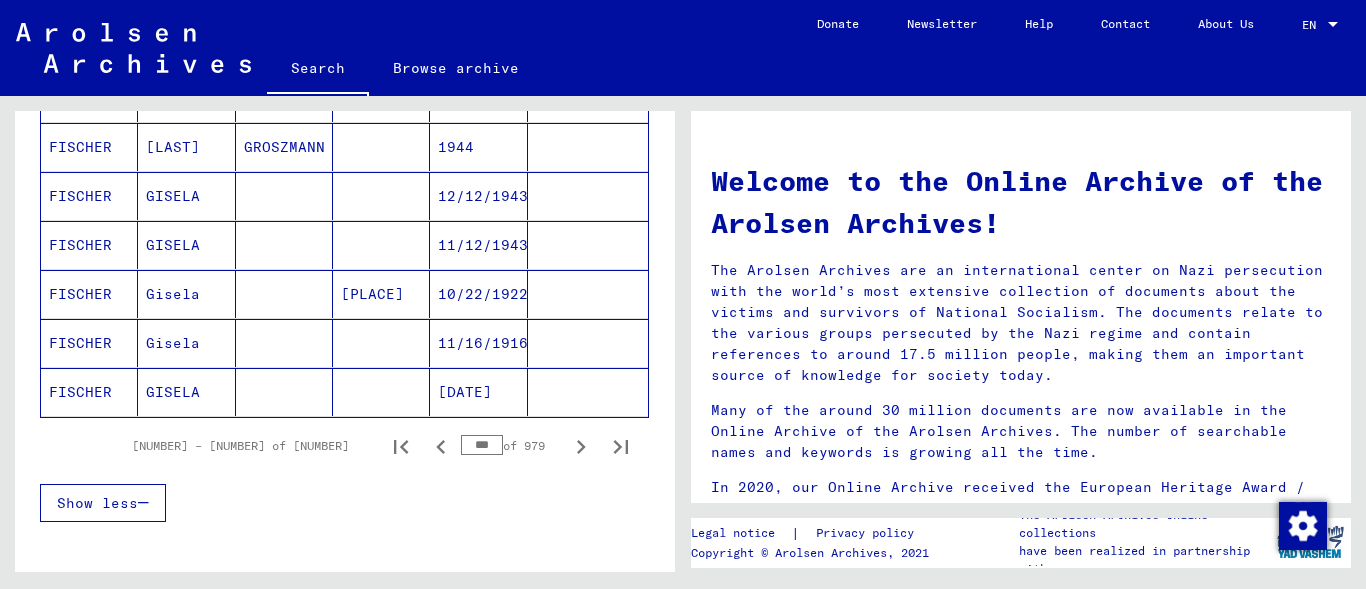 click 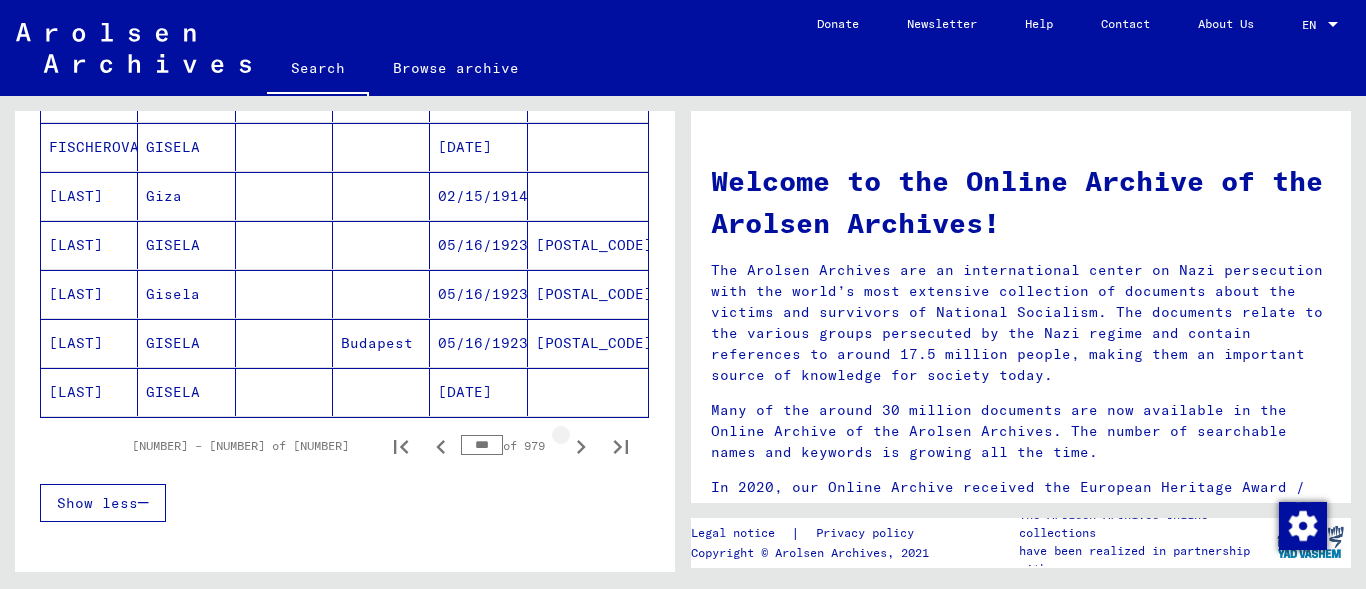 click 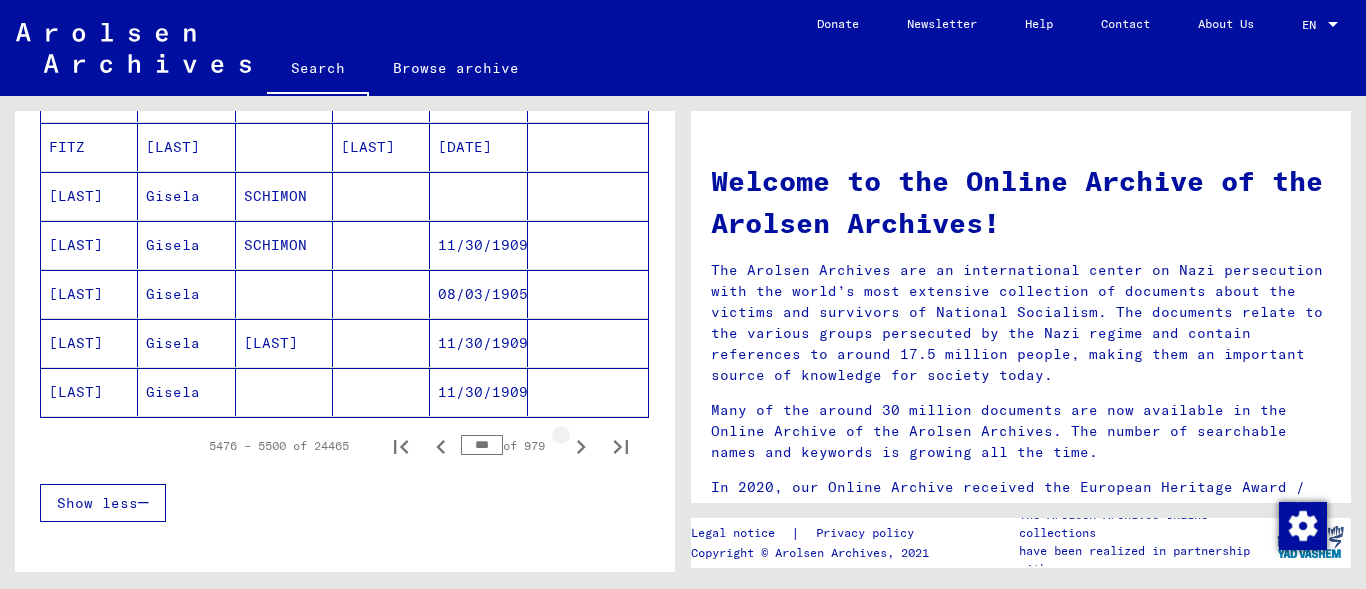 click 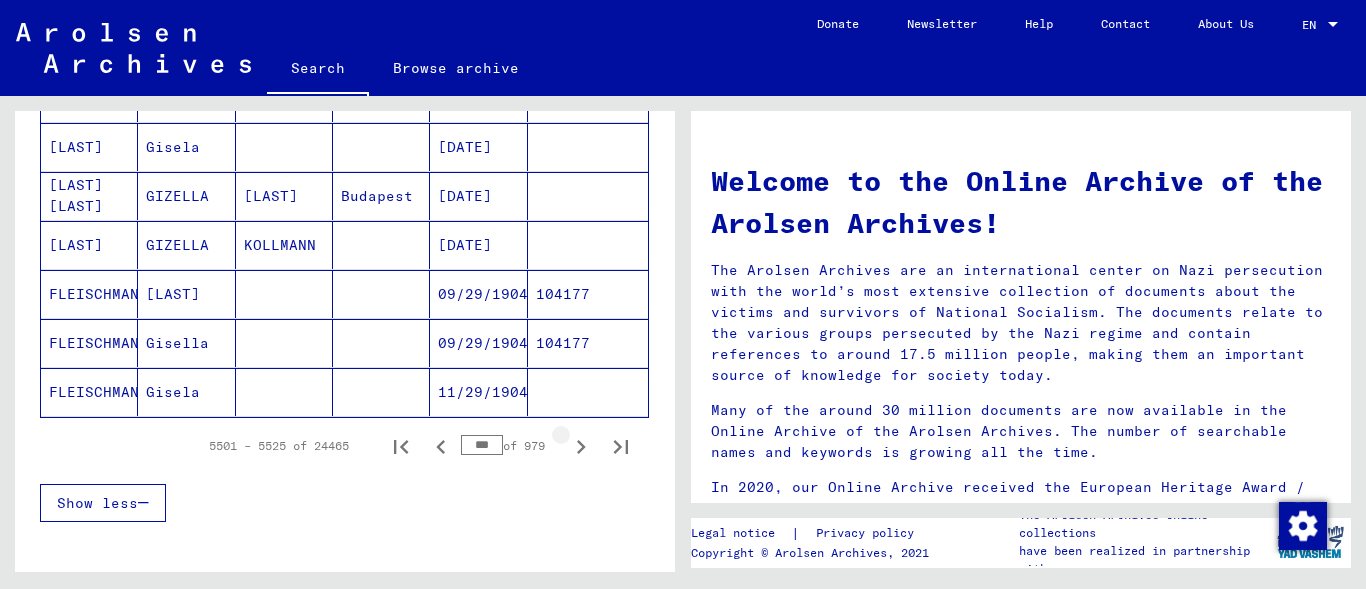 click 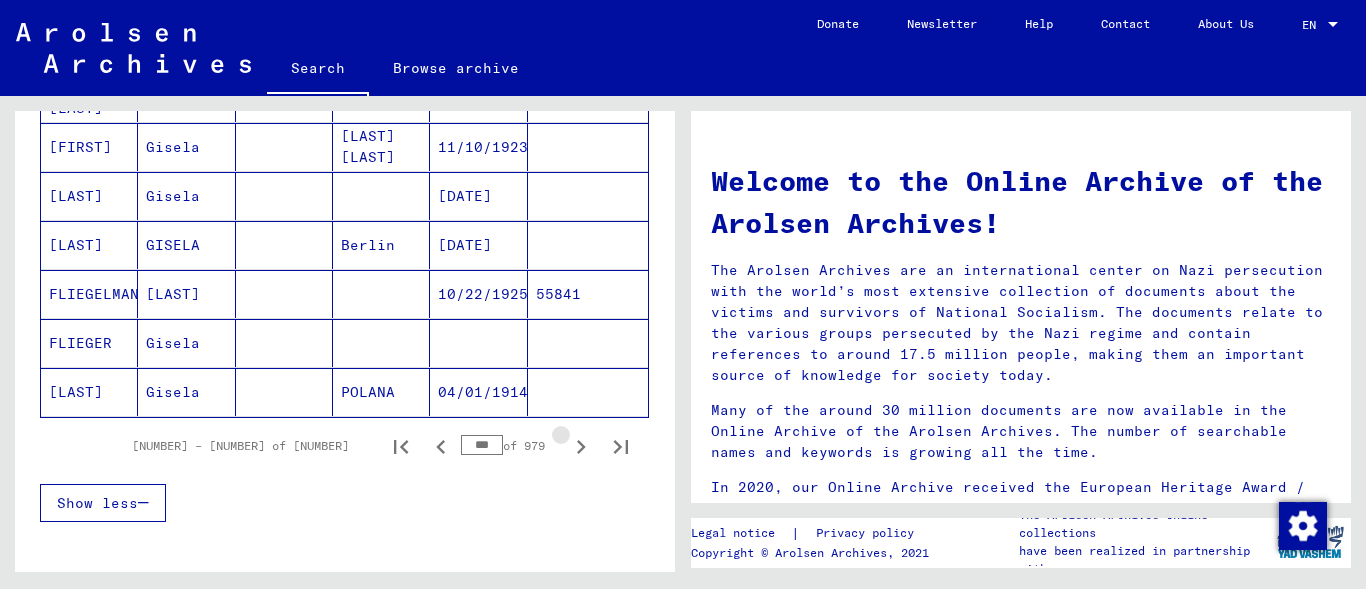 click 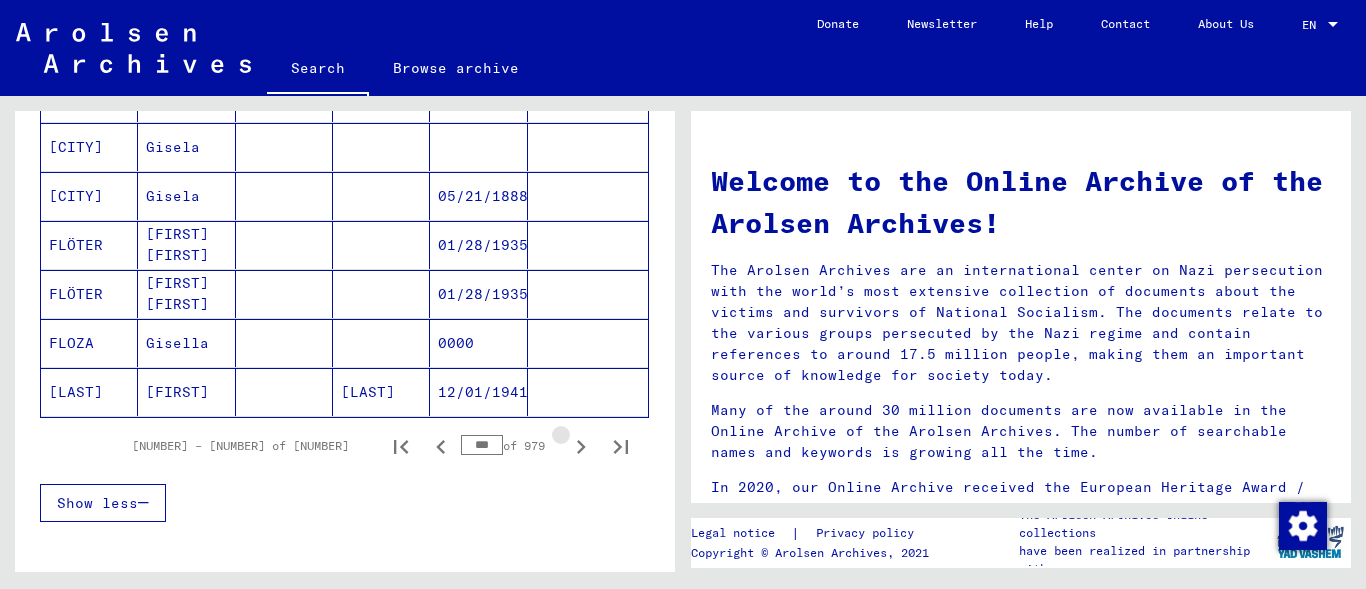 click 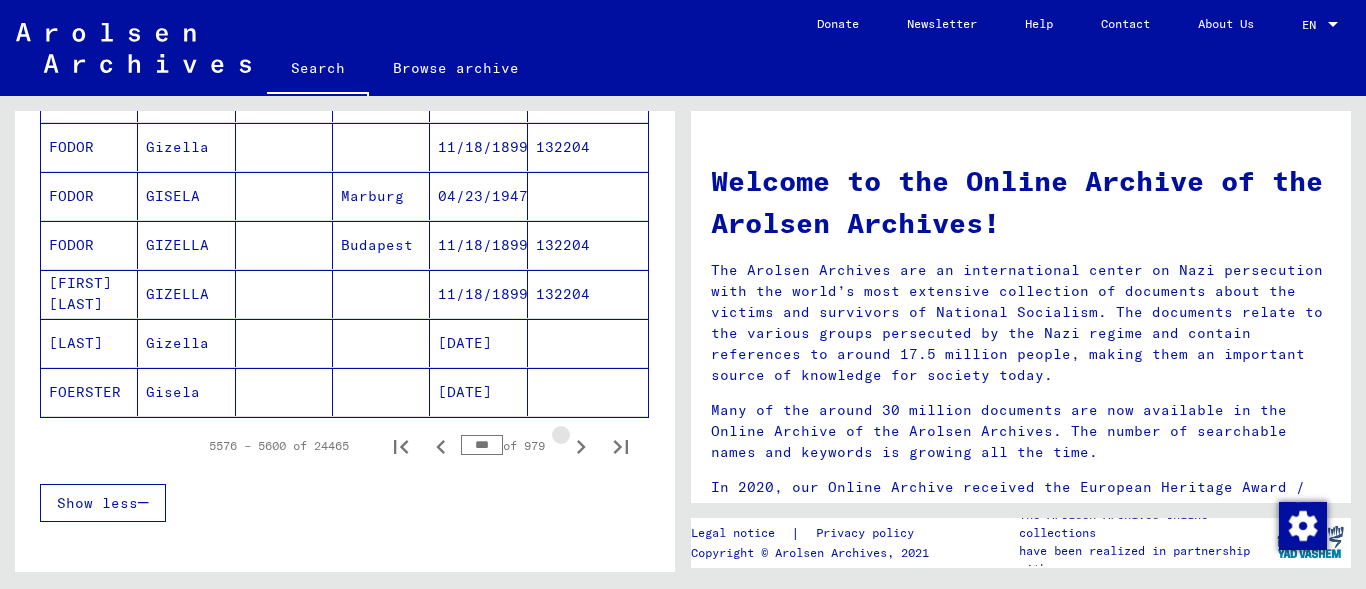 click 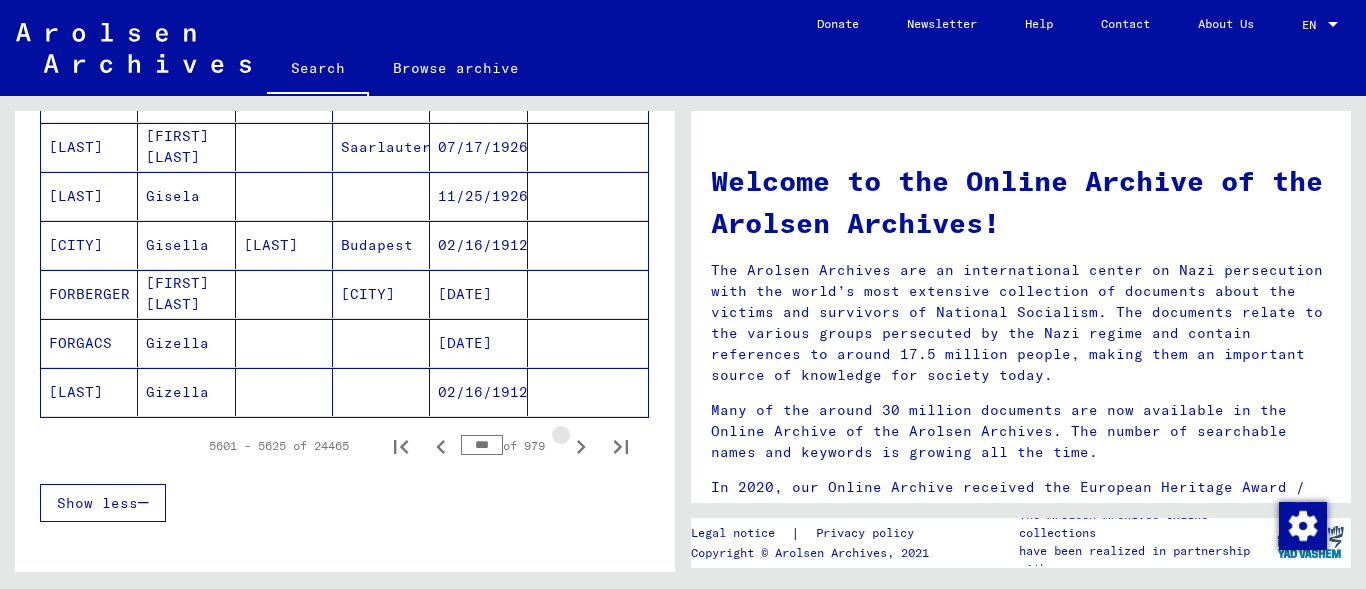 click 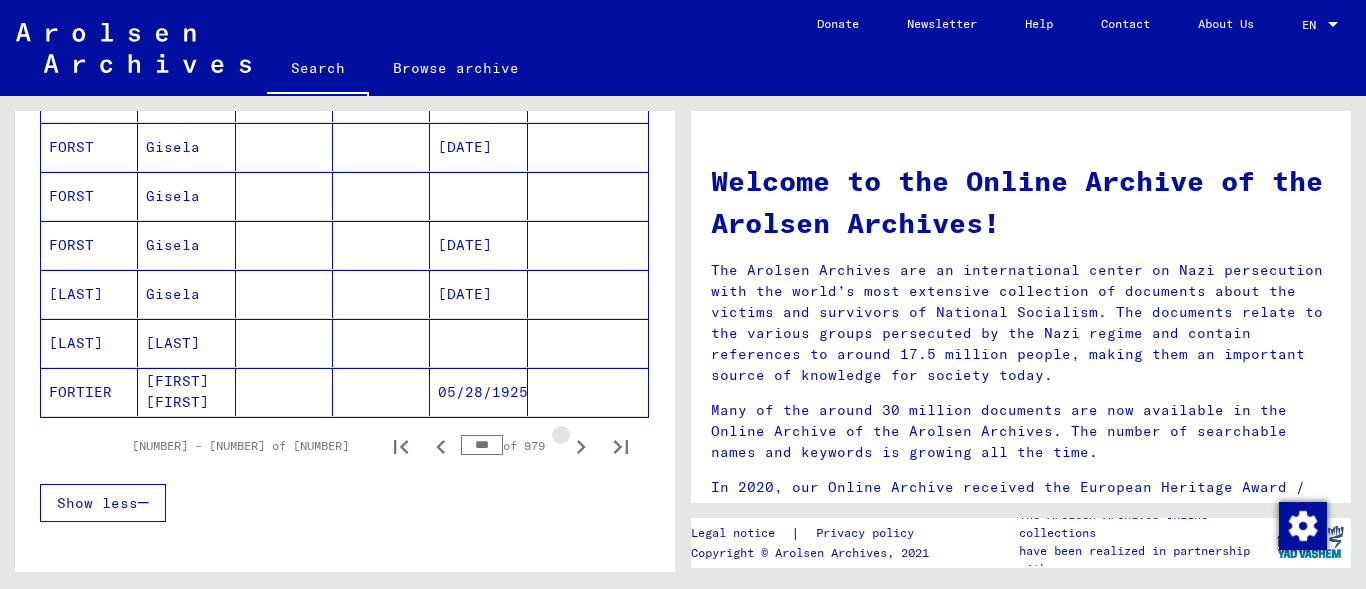 click 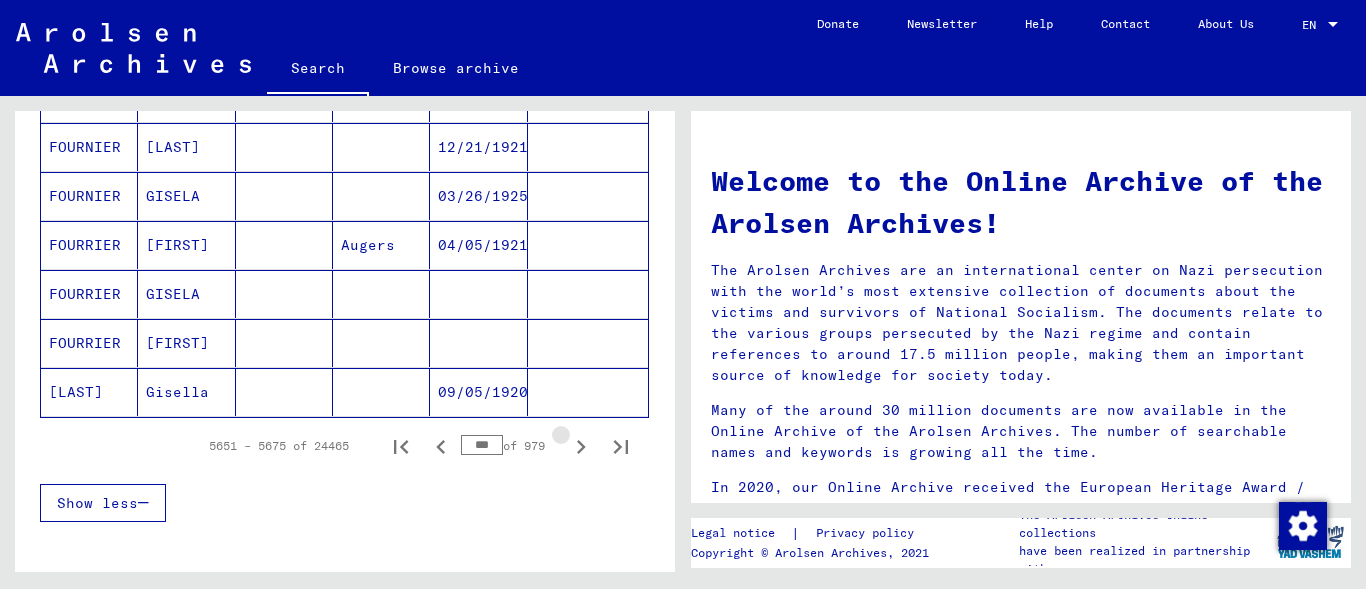 click 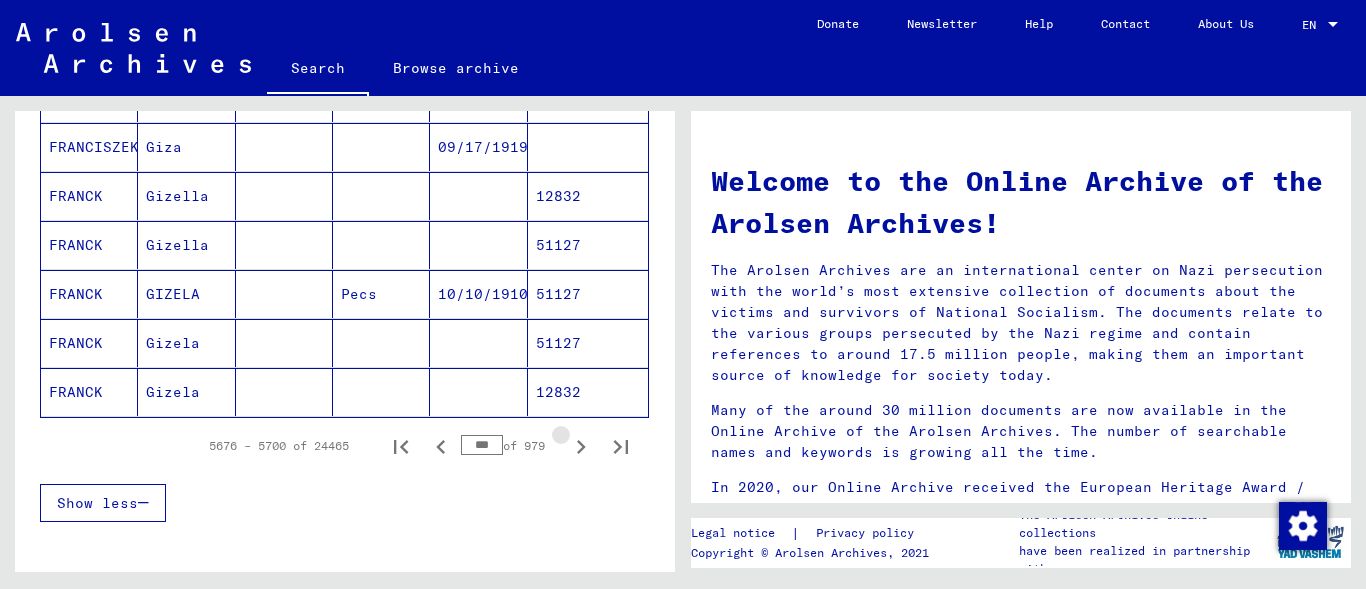 click 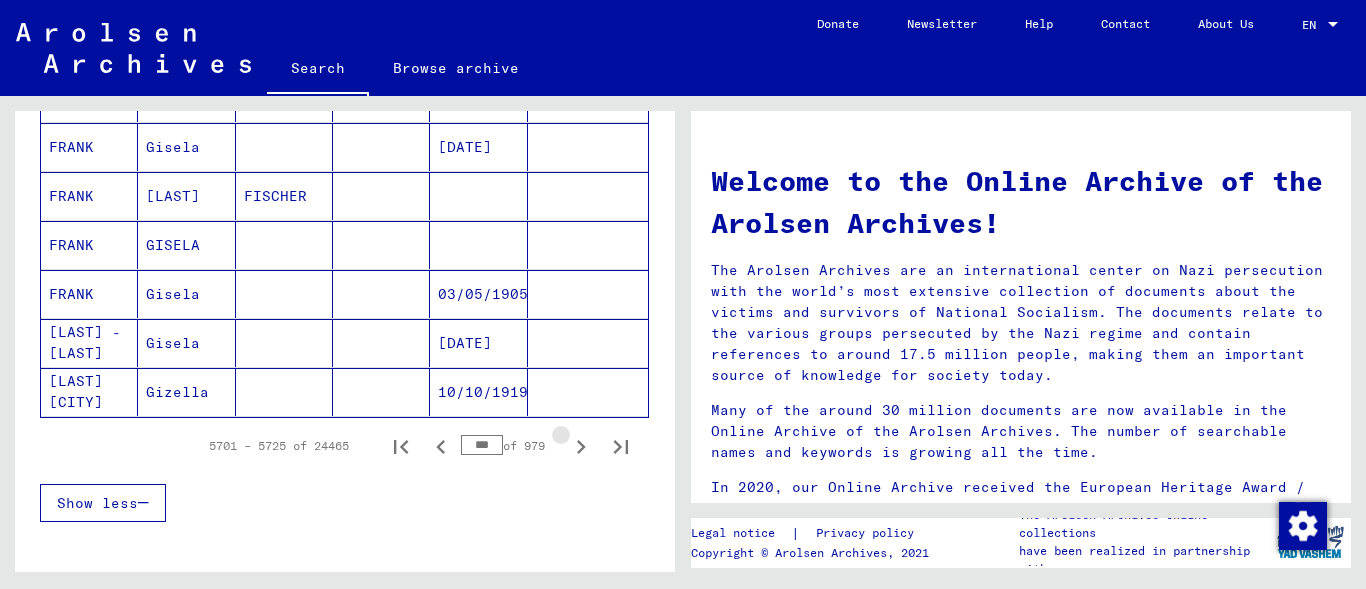 click 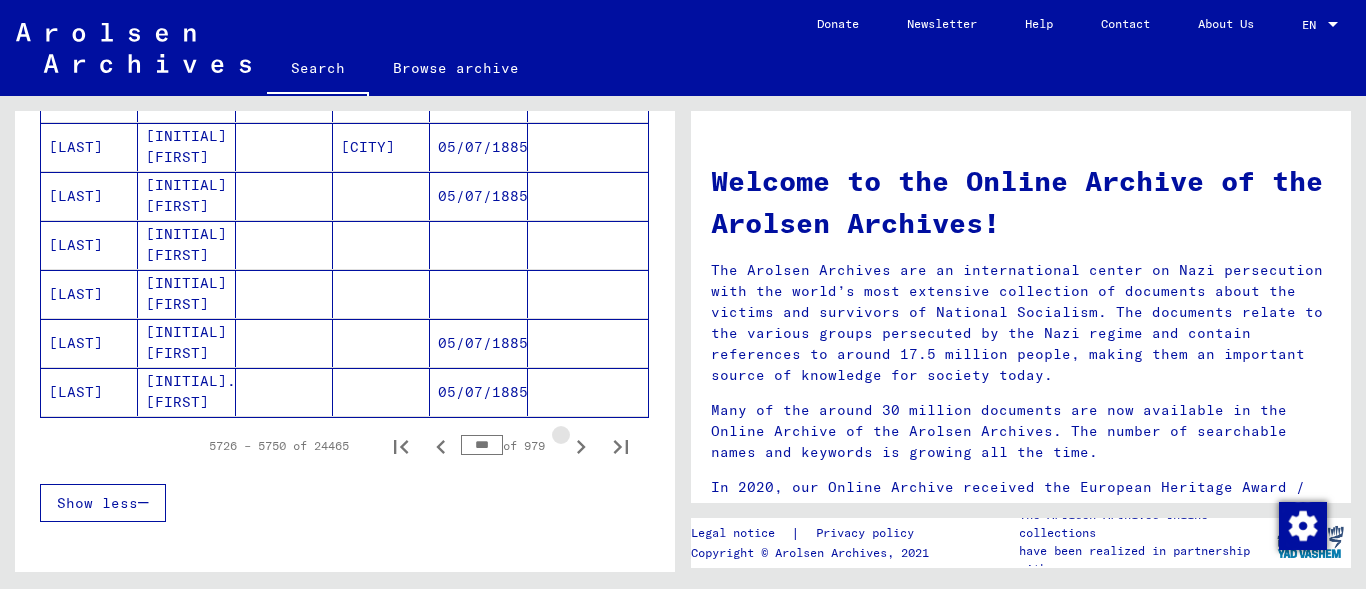 click 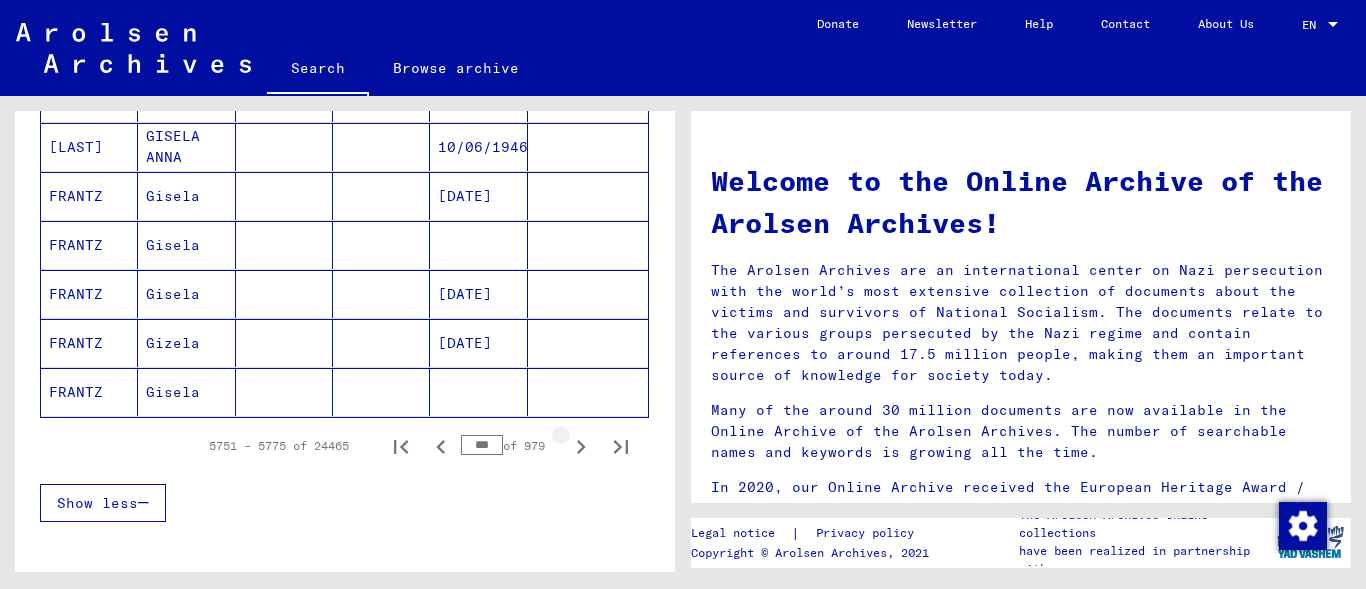 click 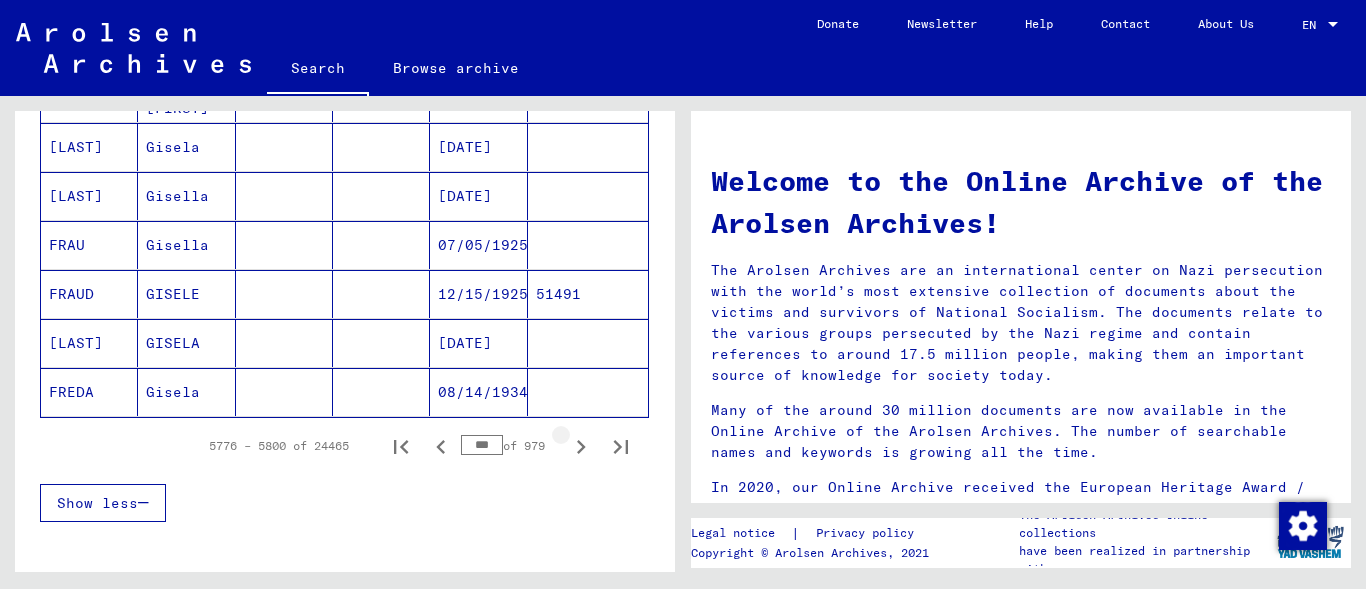 click 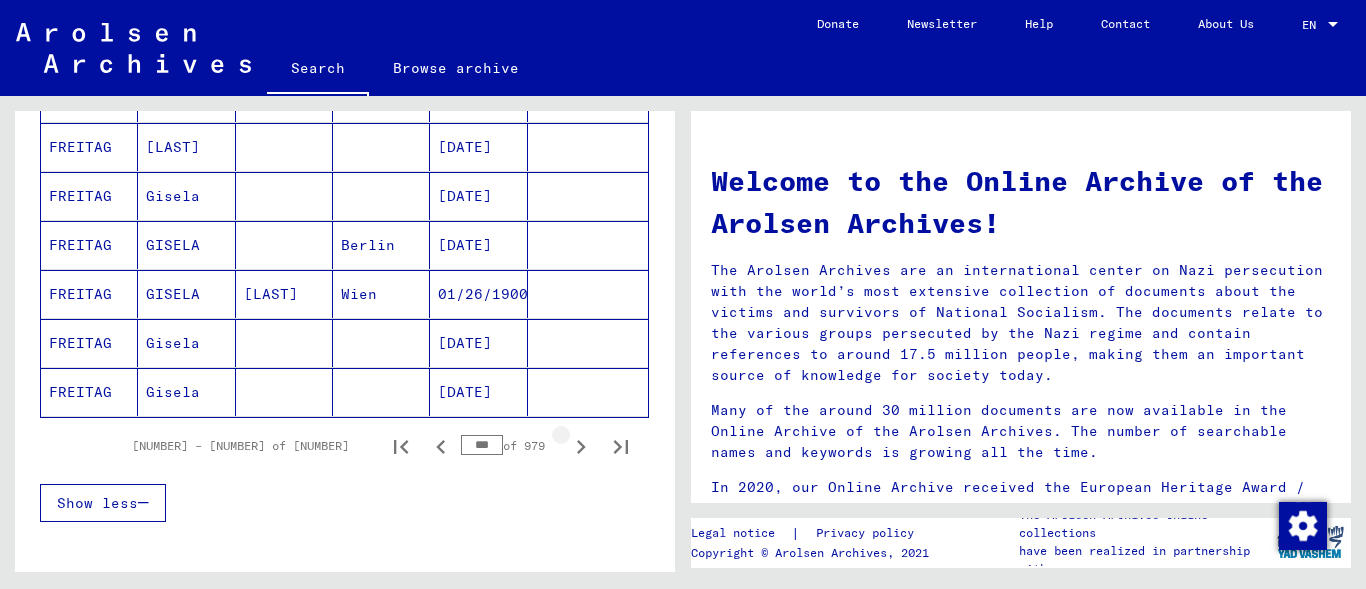 click 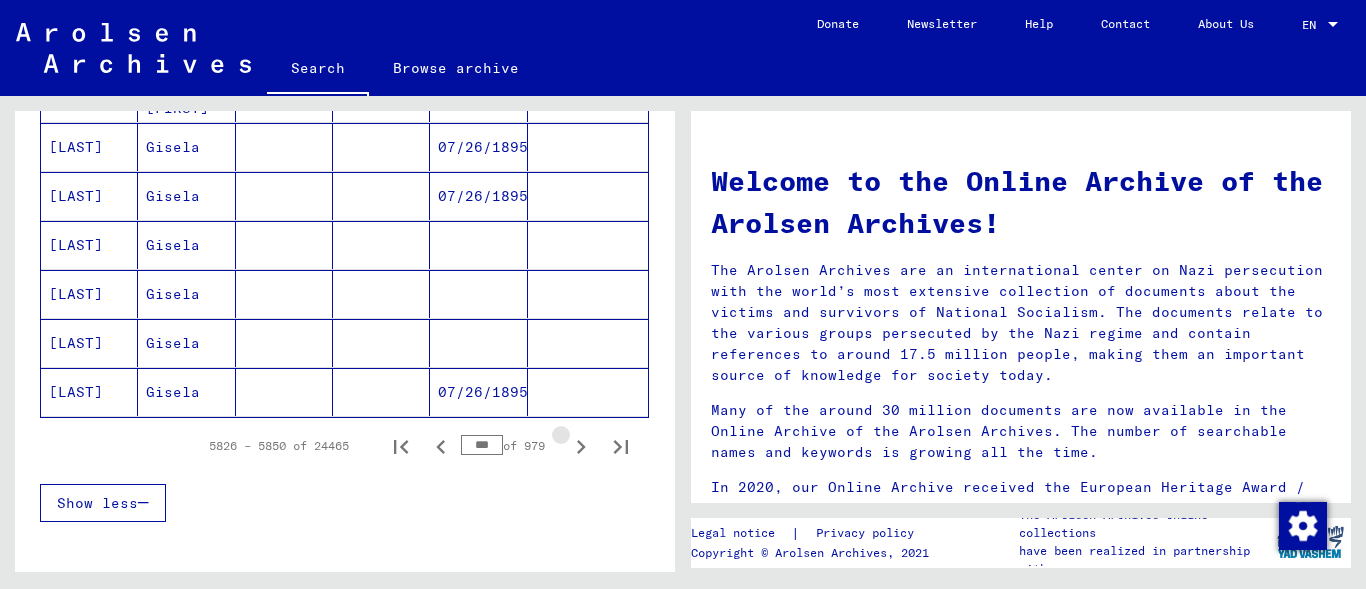 click 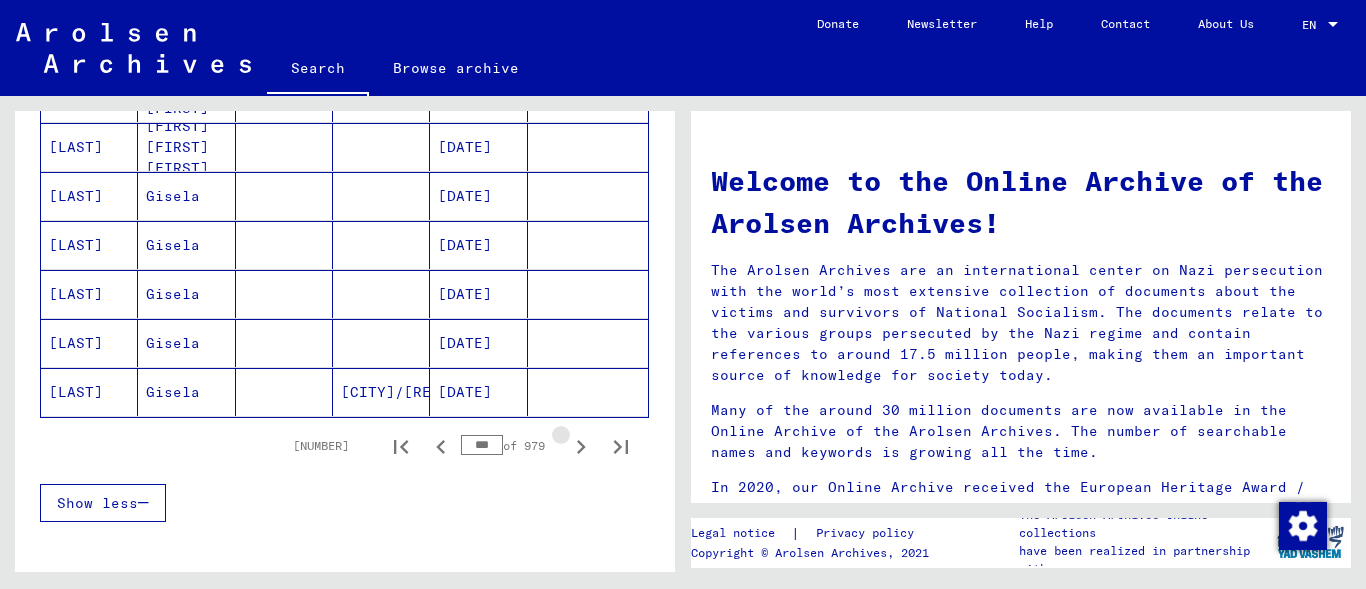 click 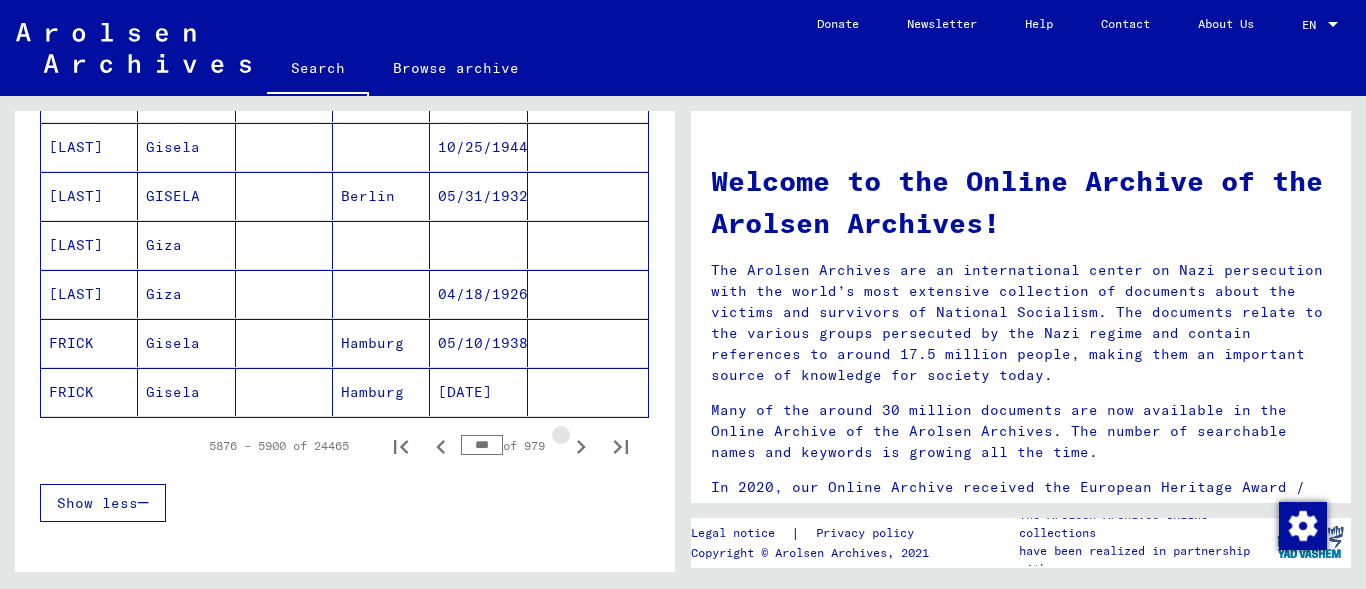 click 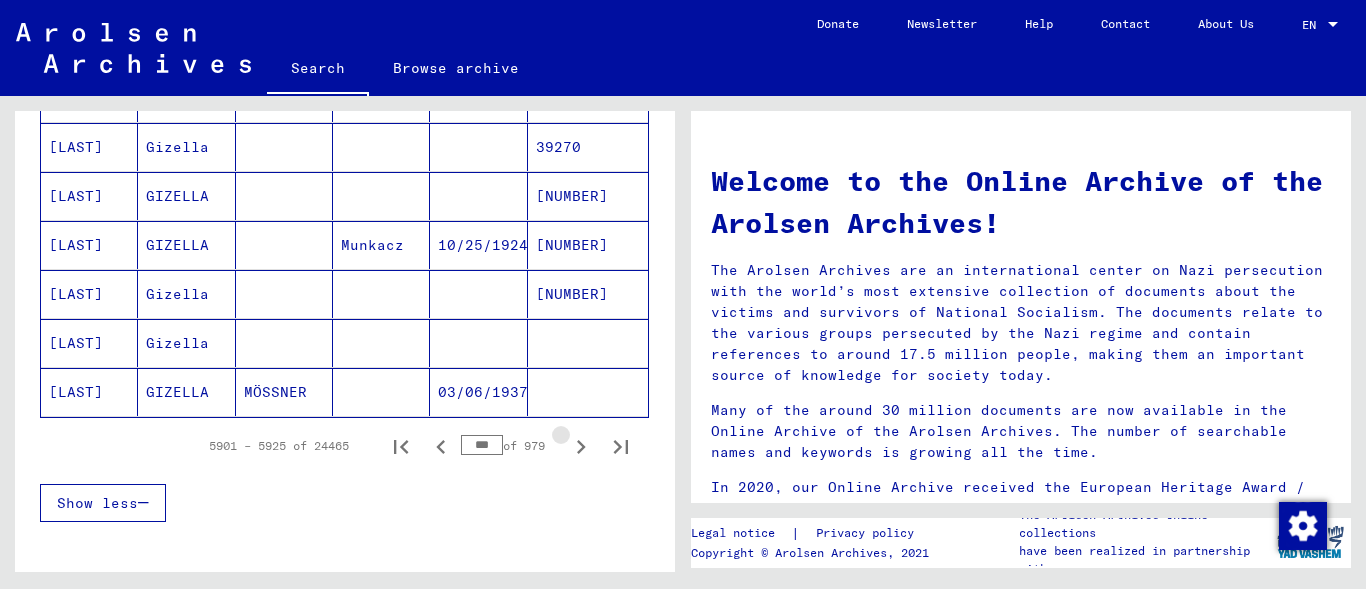 click 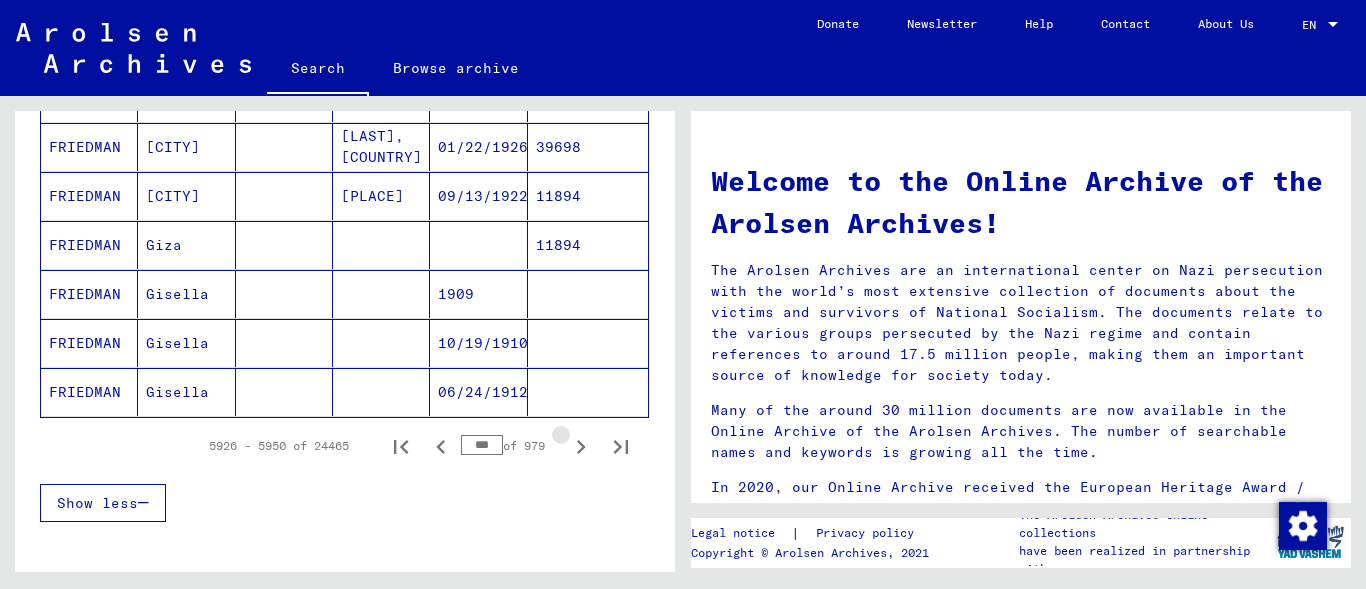 click 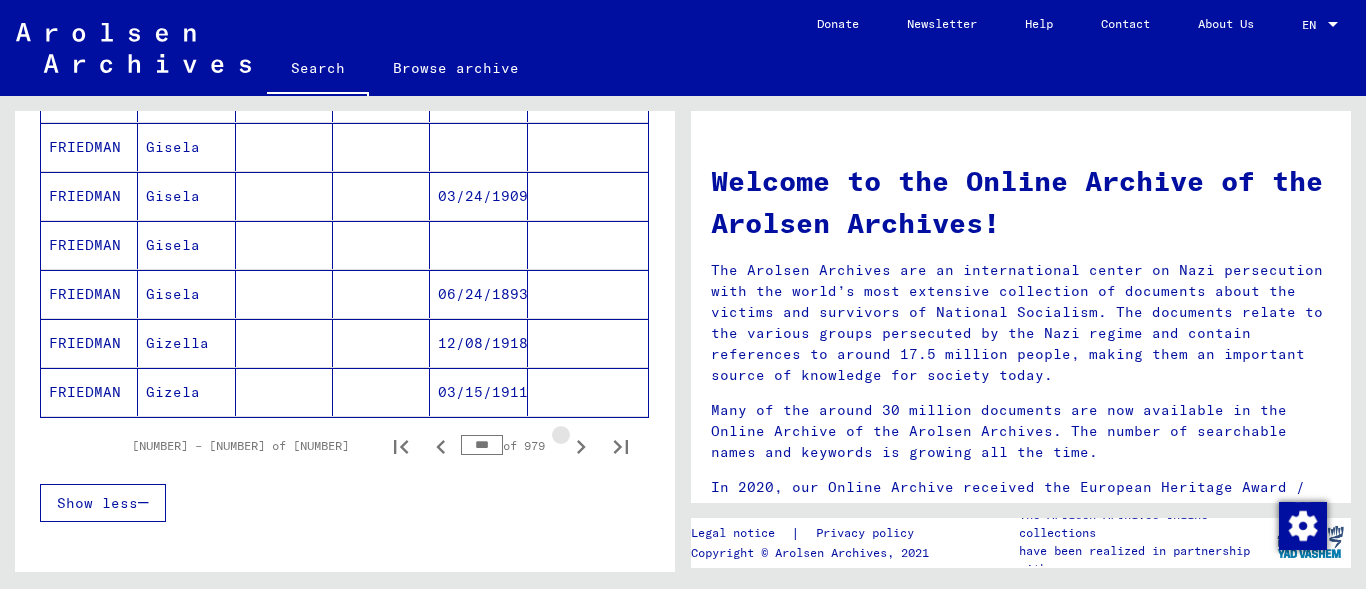 click 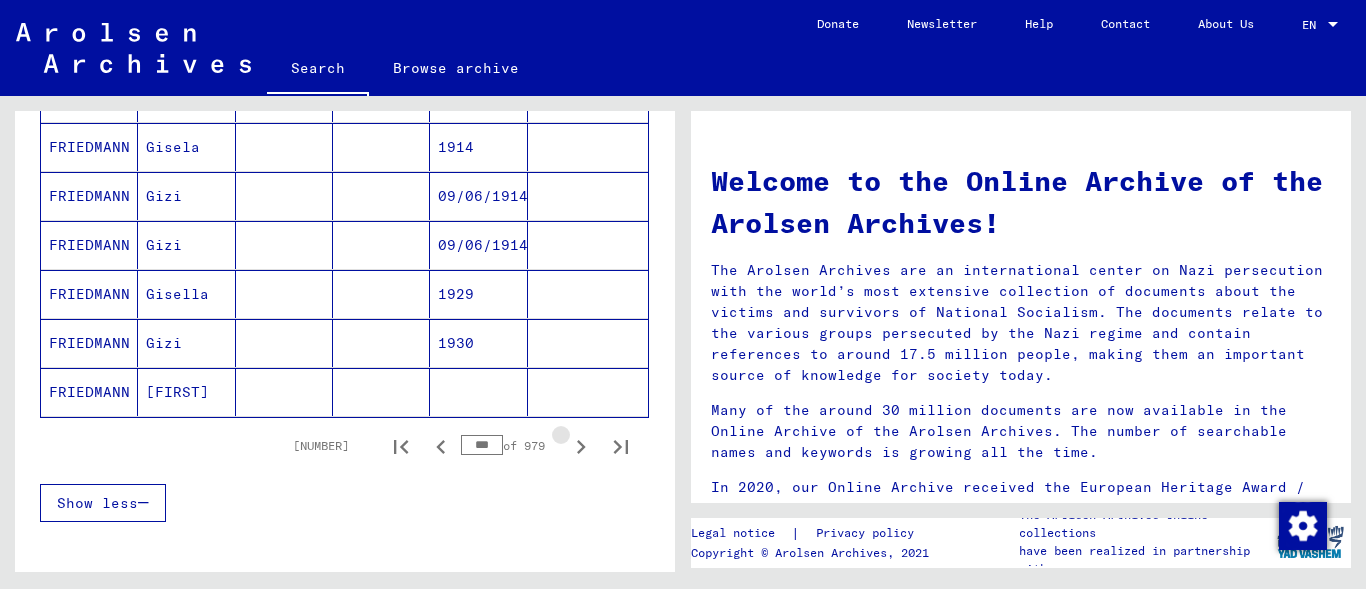 click 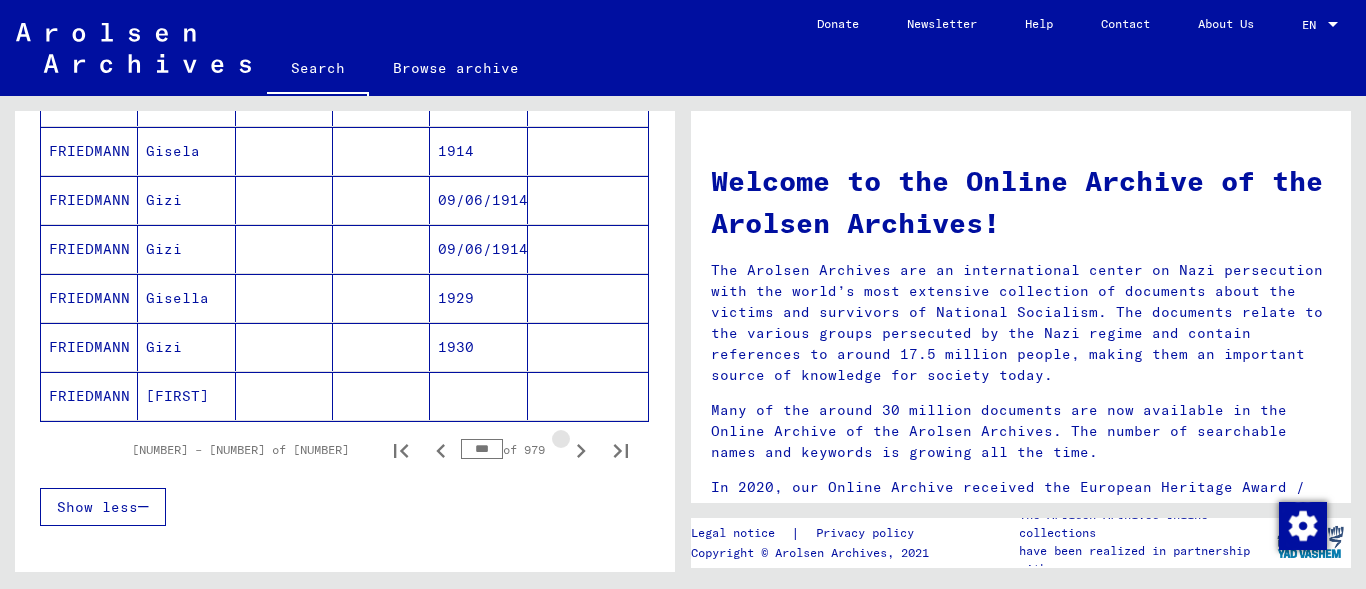 scroll, scrollTop: 1217, scrollLeft: 0, axis: vertical 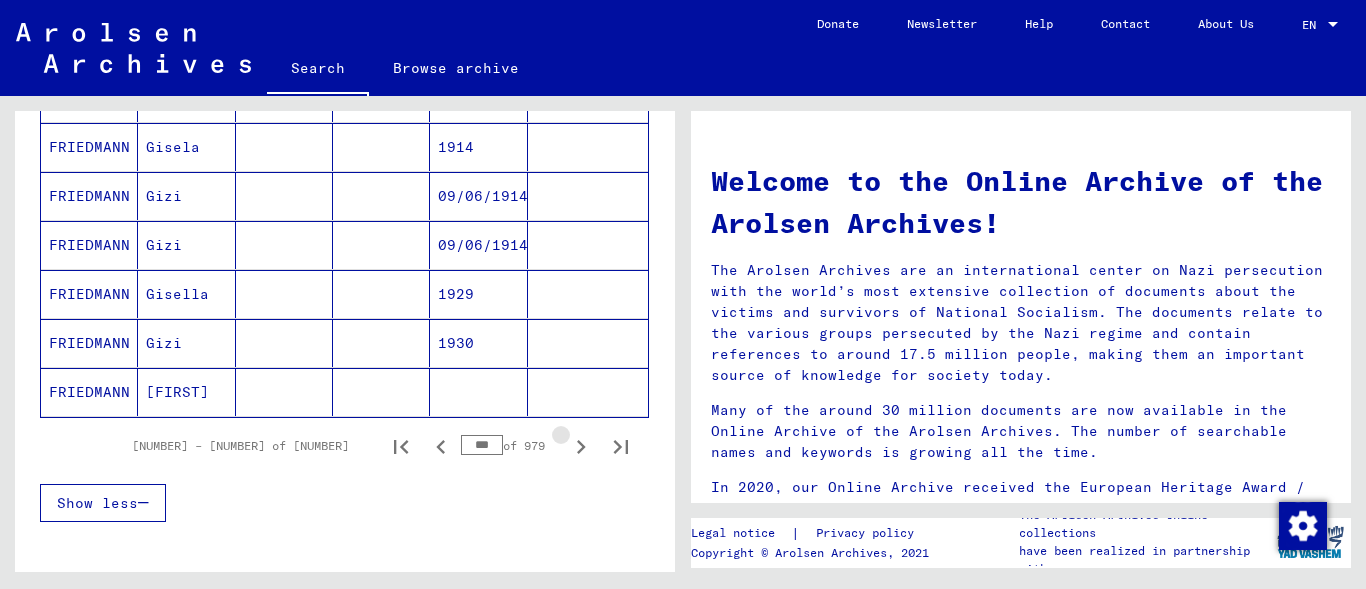 click 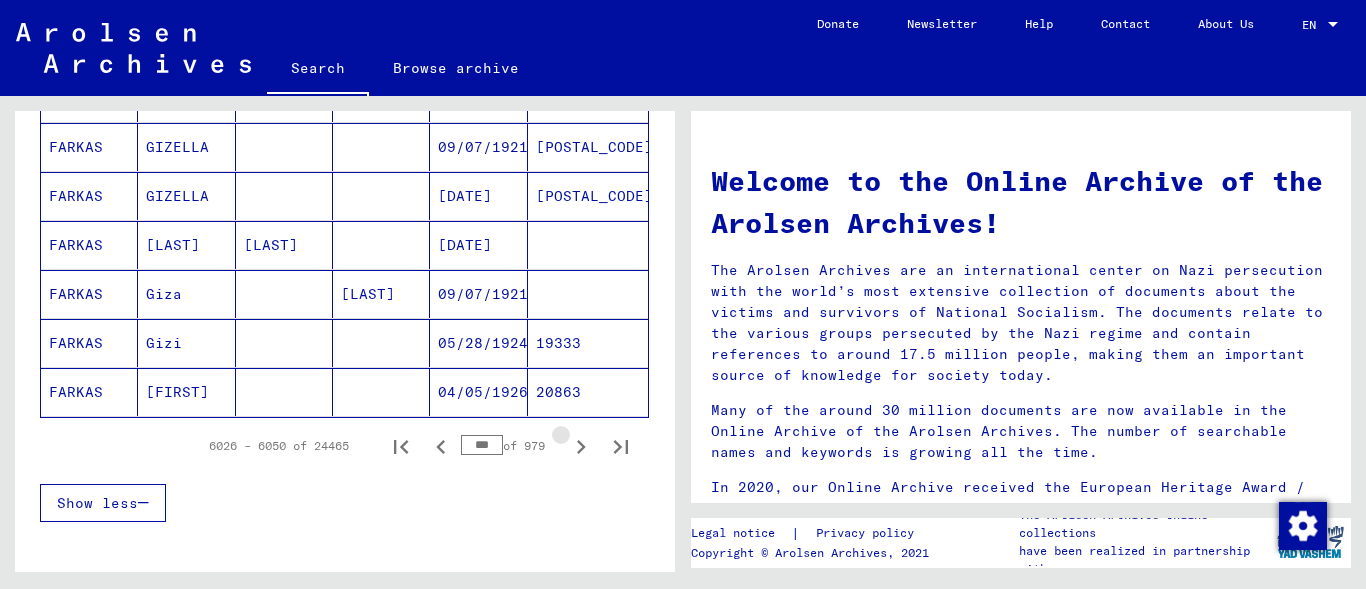 click 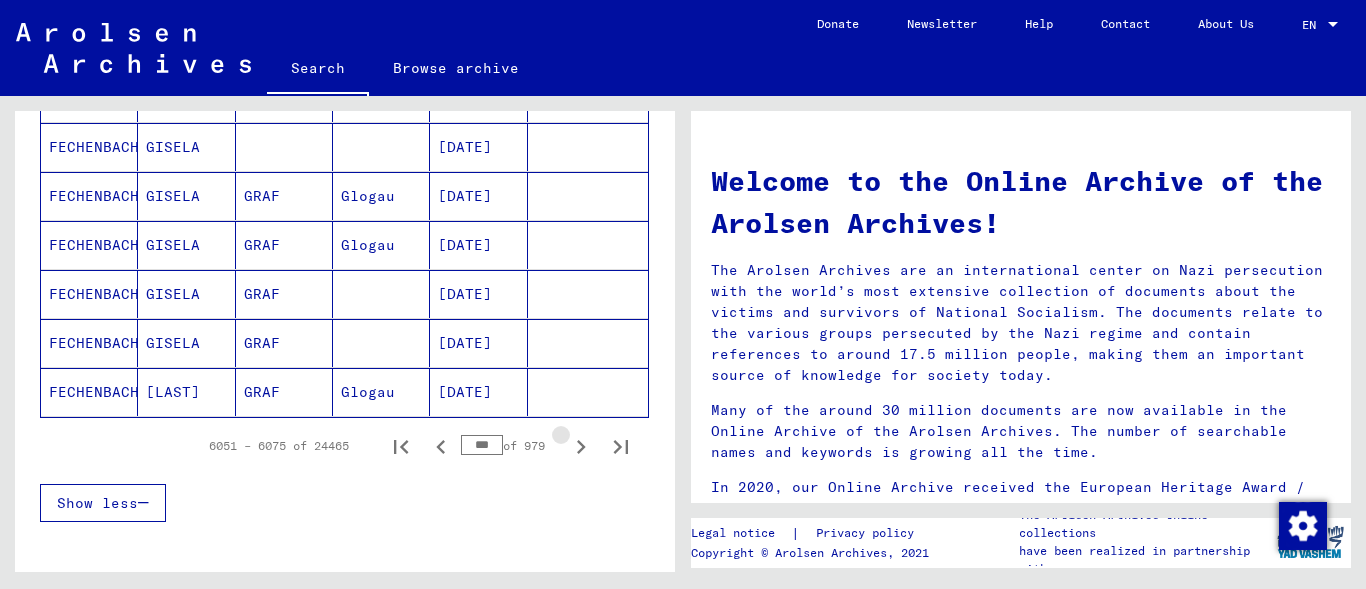 click 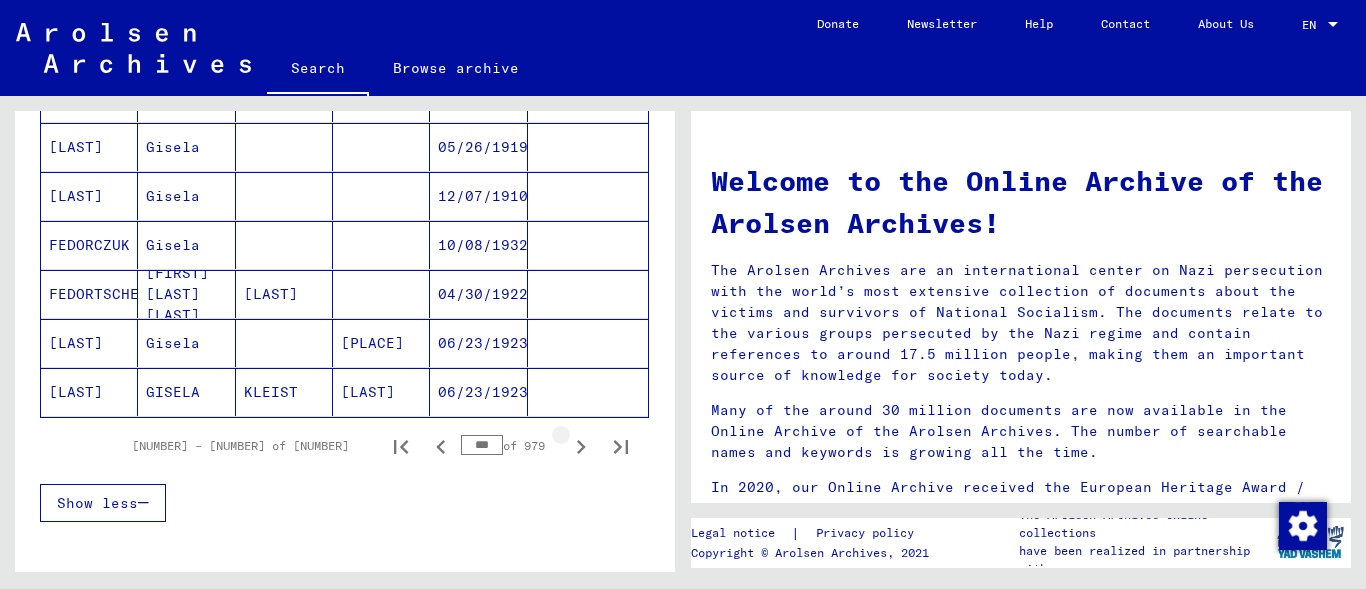 click 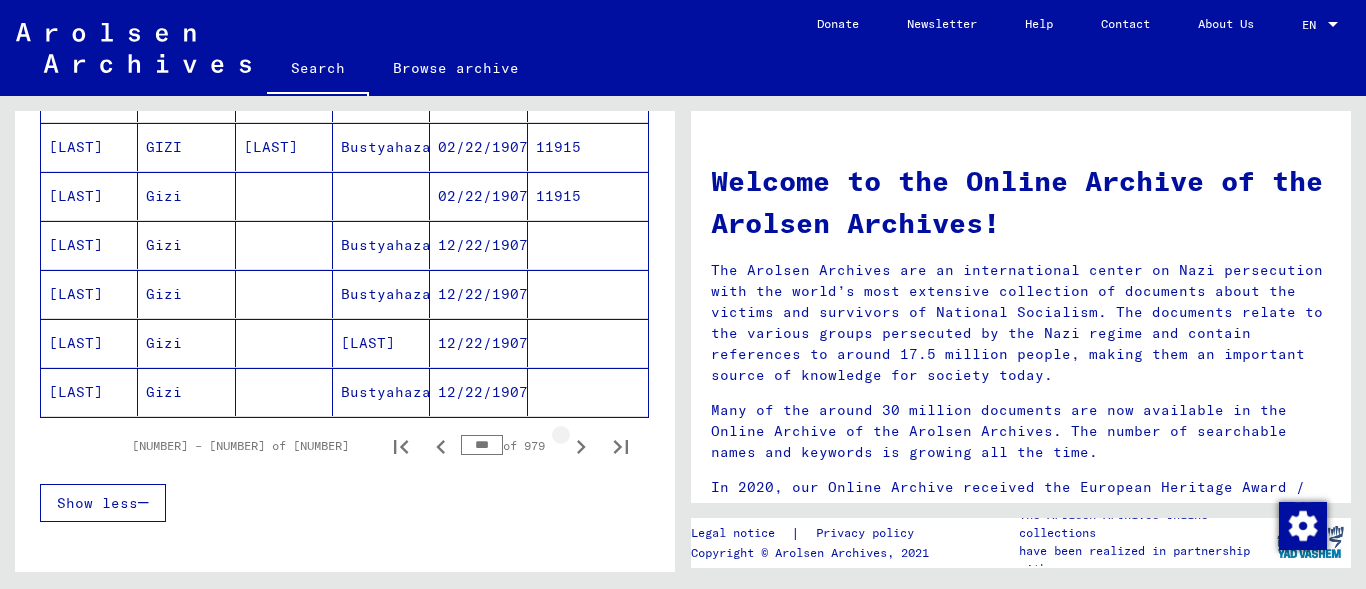 click 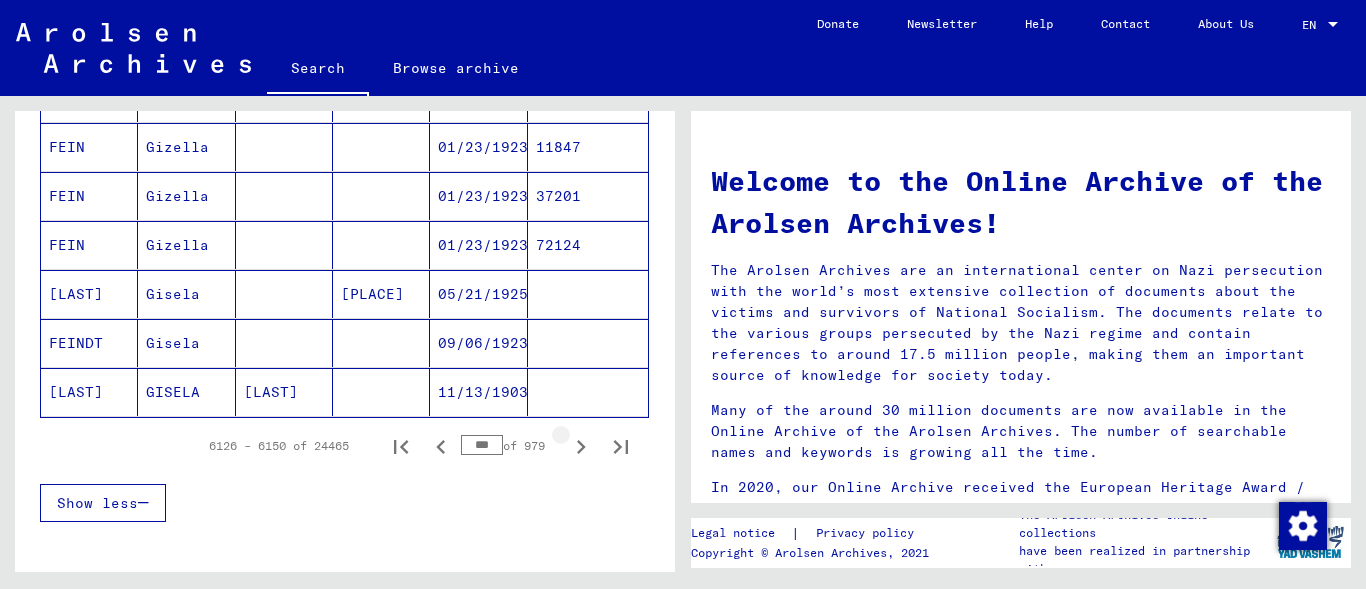 click 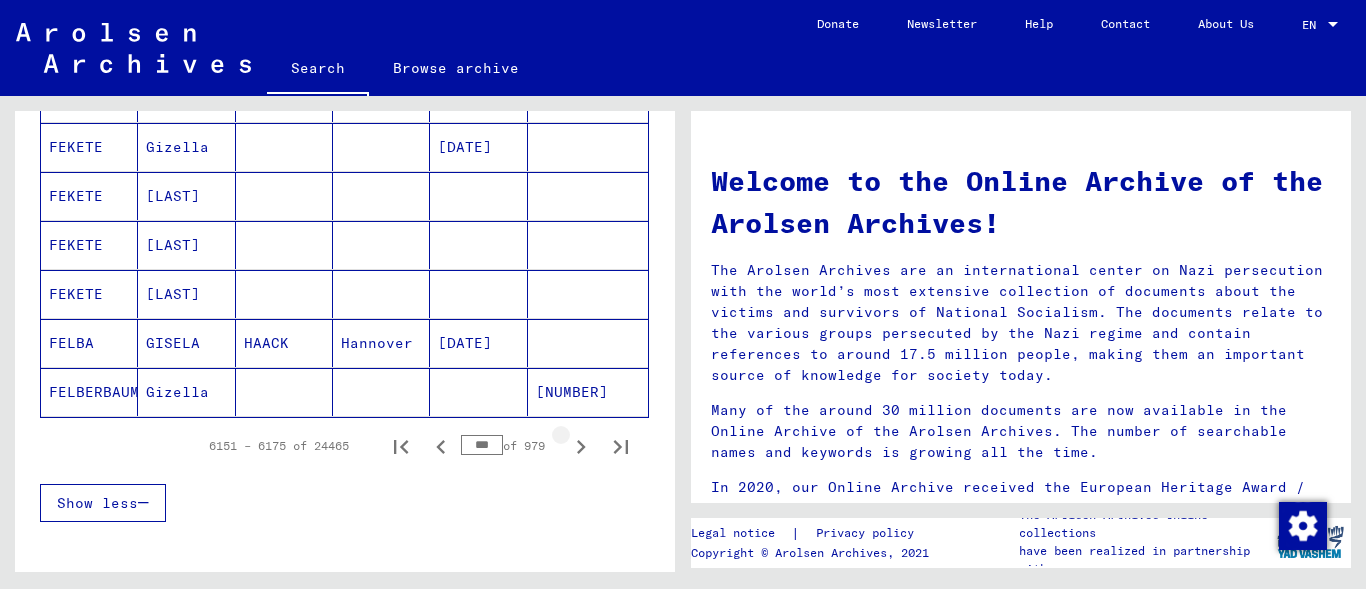 click 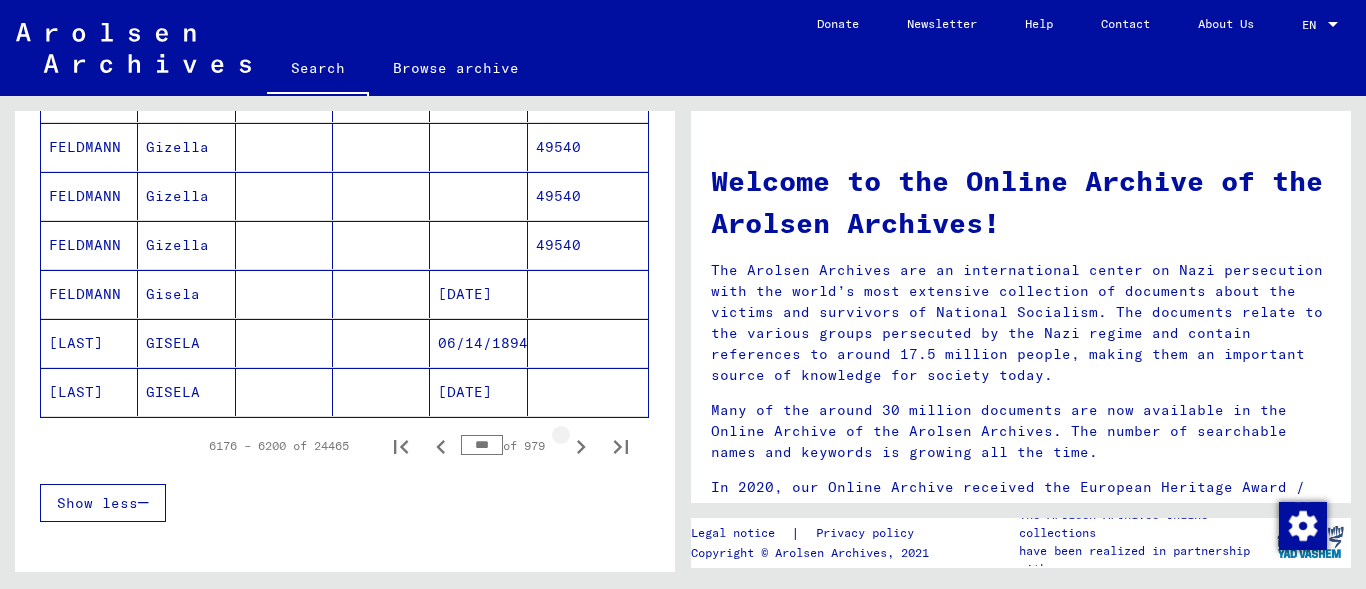 click 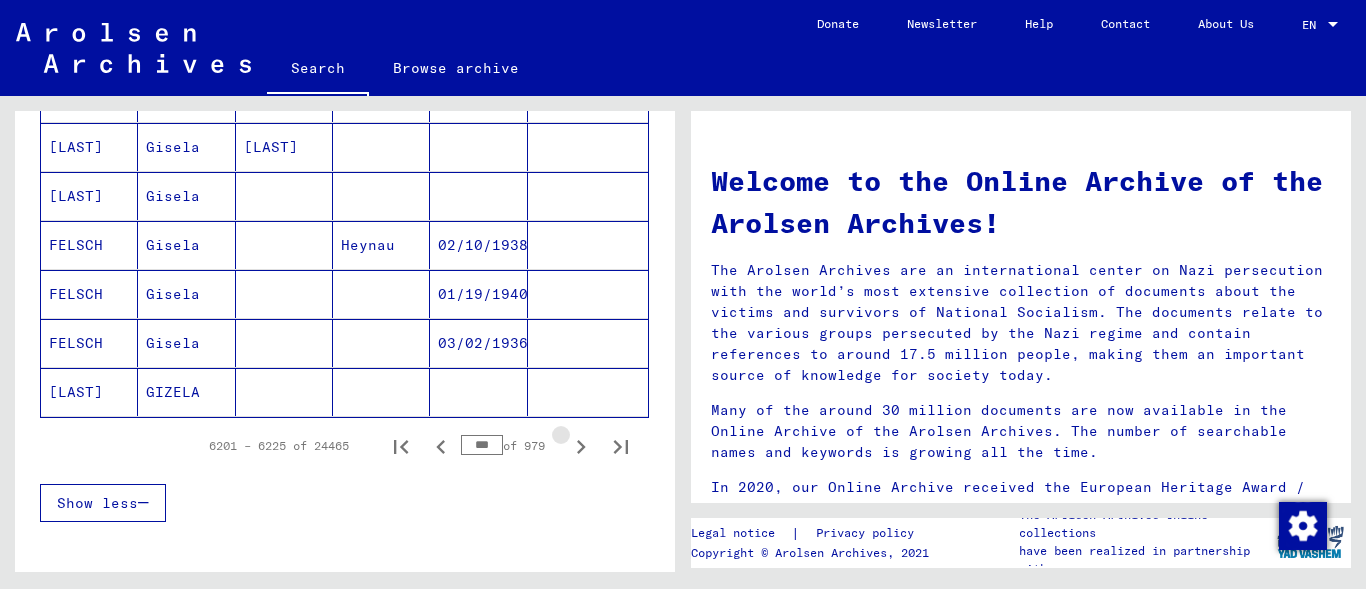 click 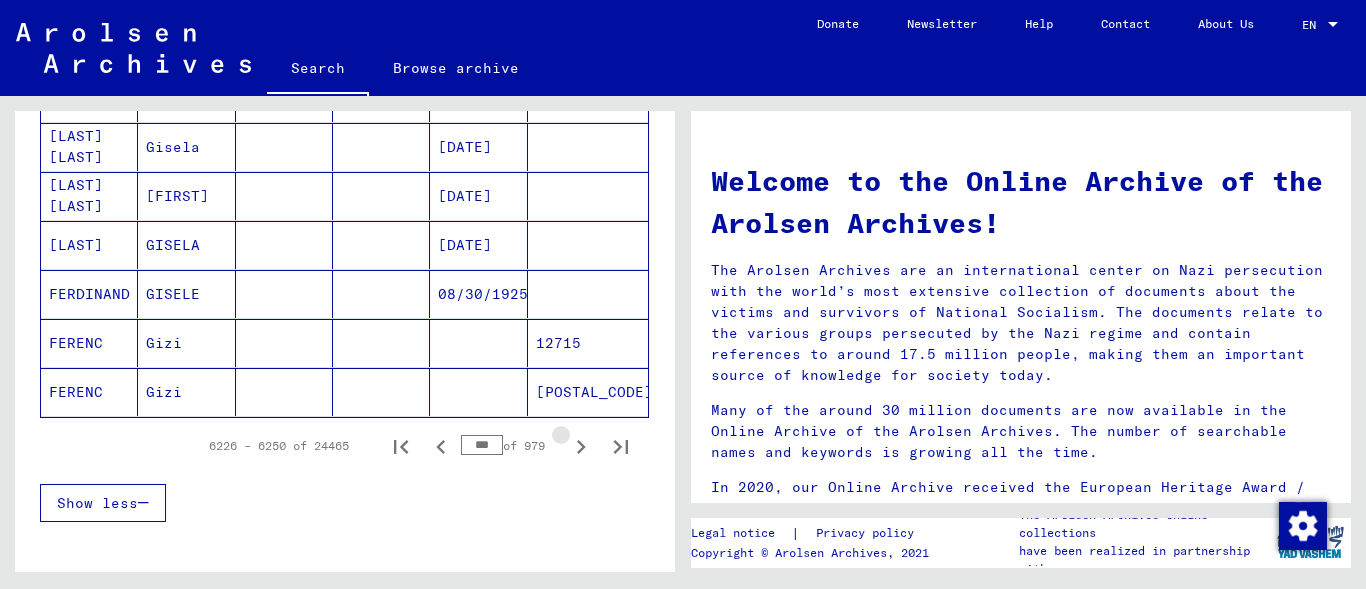 click 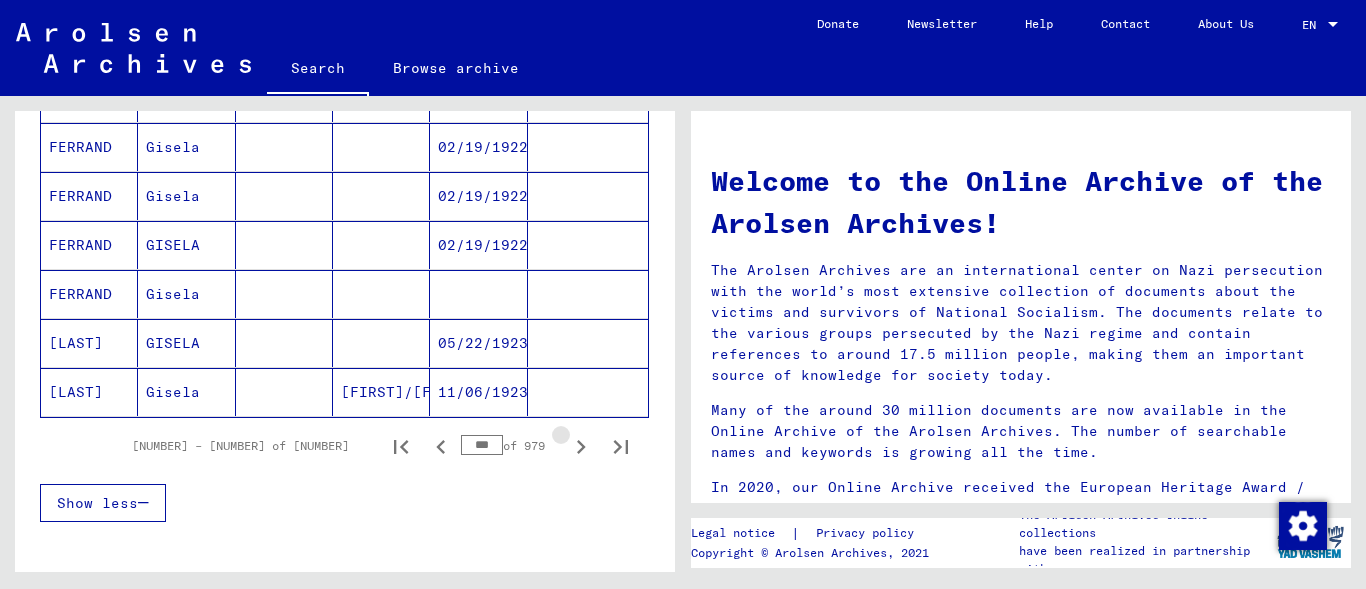click 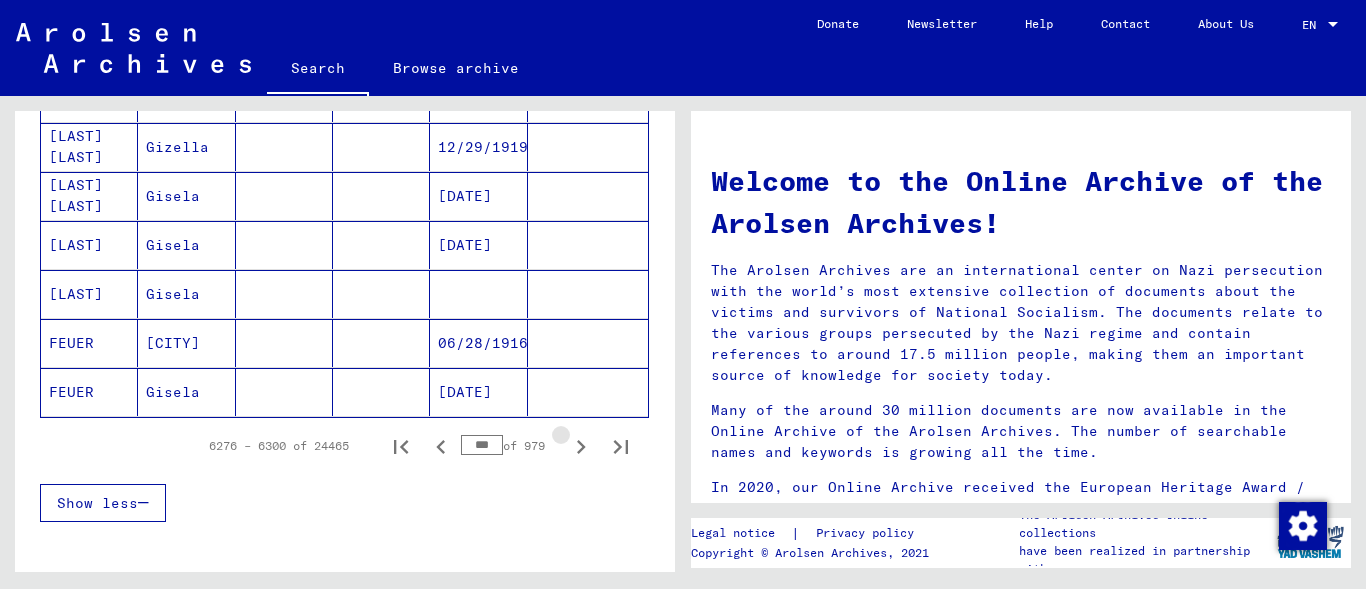 click 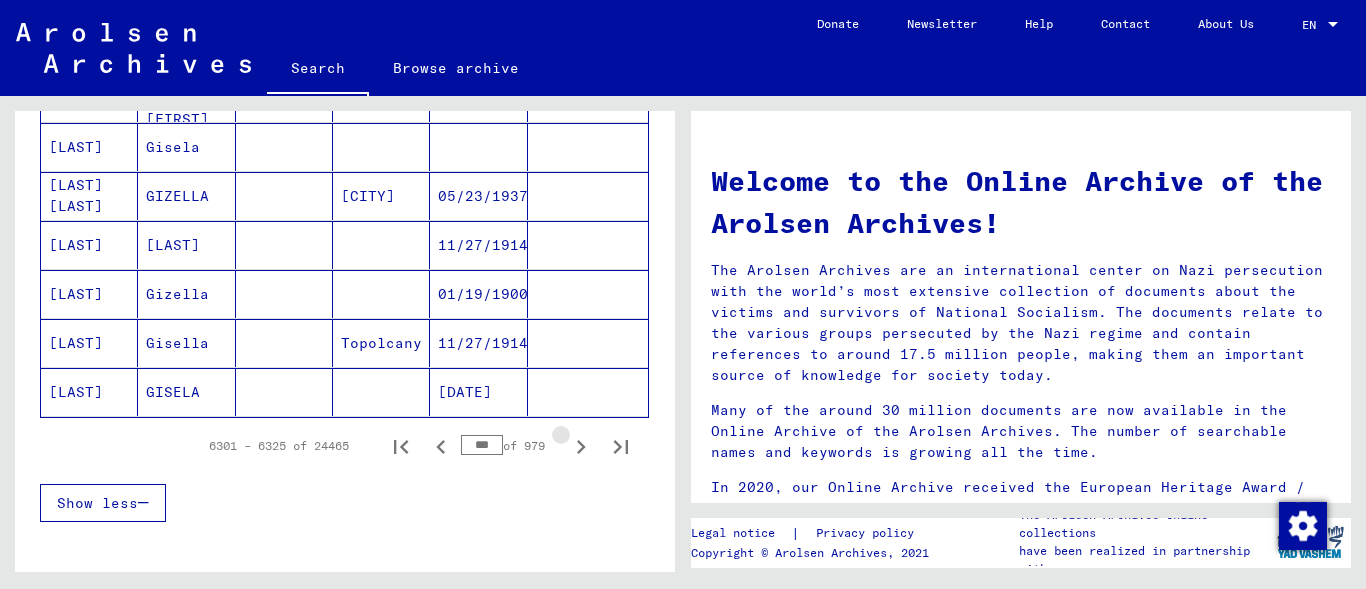 click 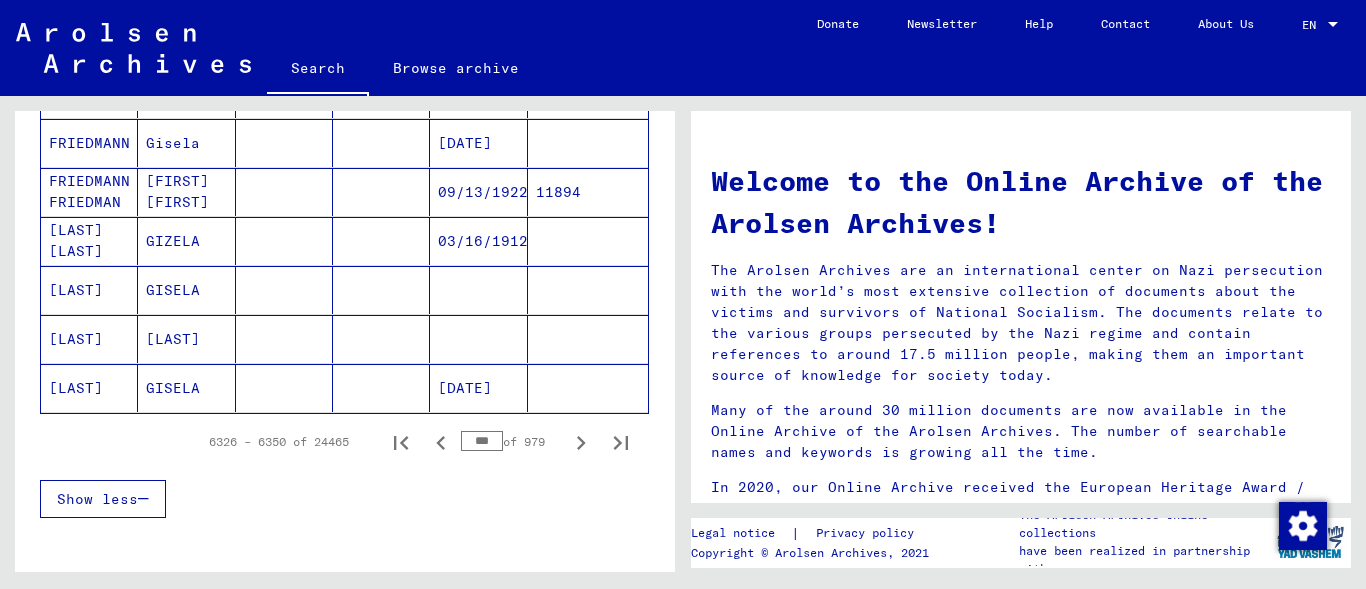 click 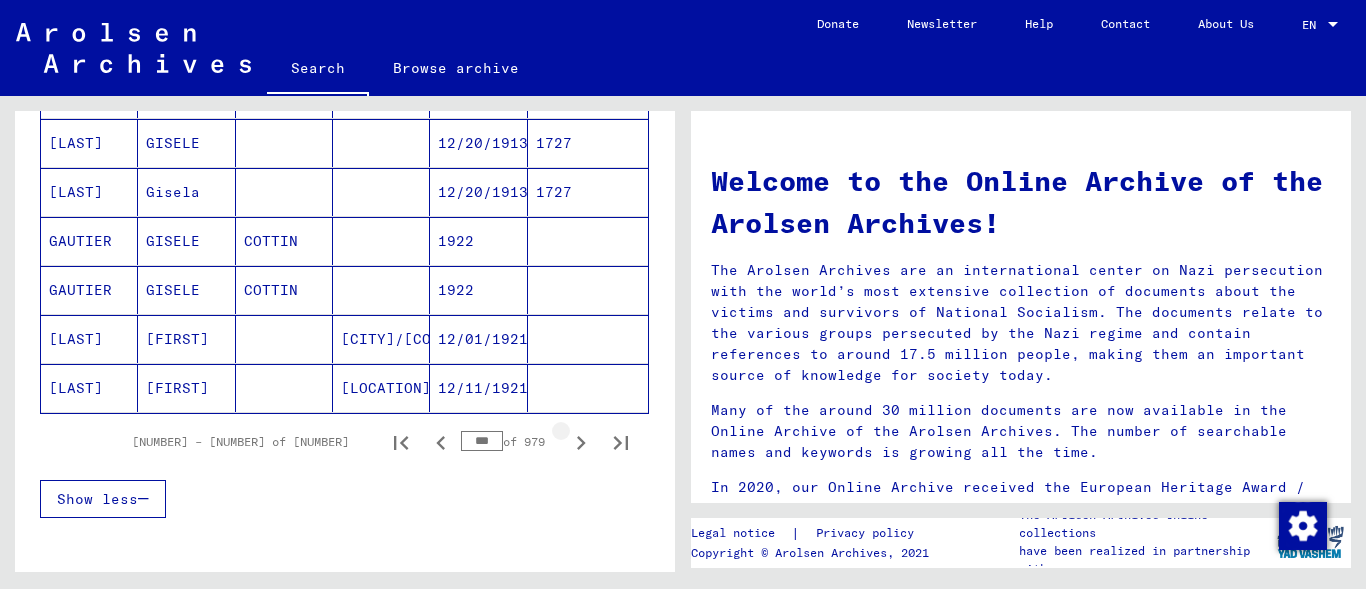 click 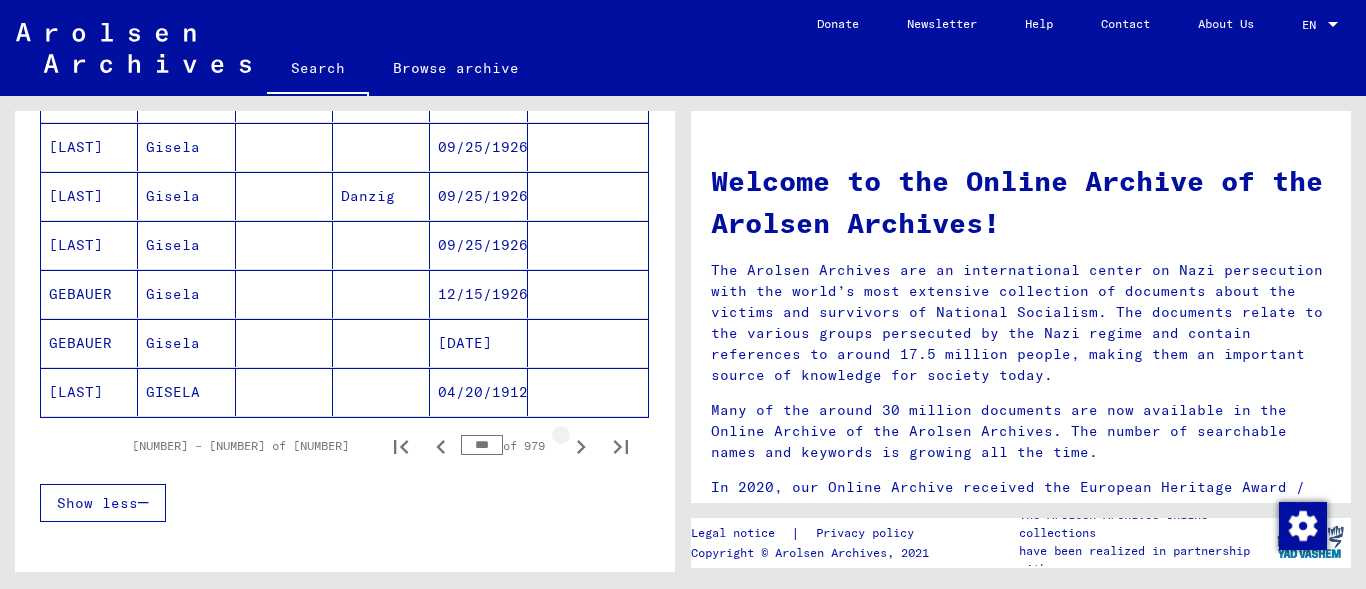 click 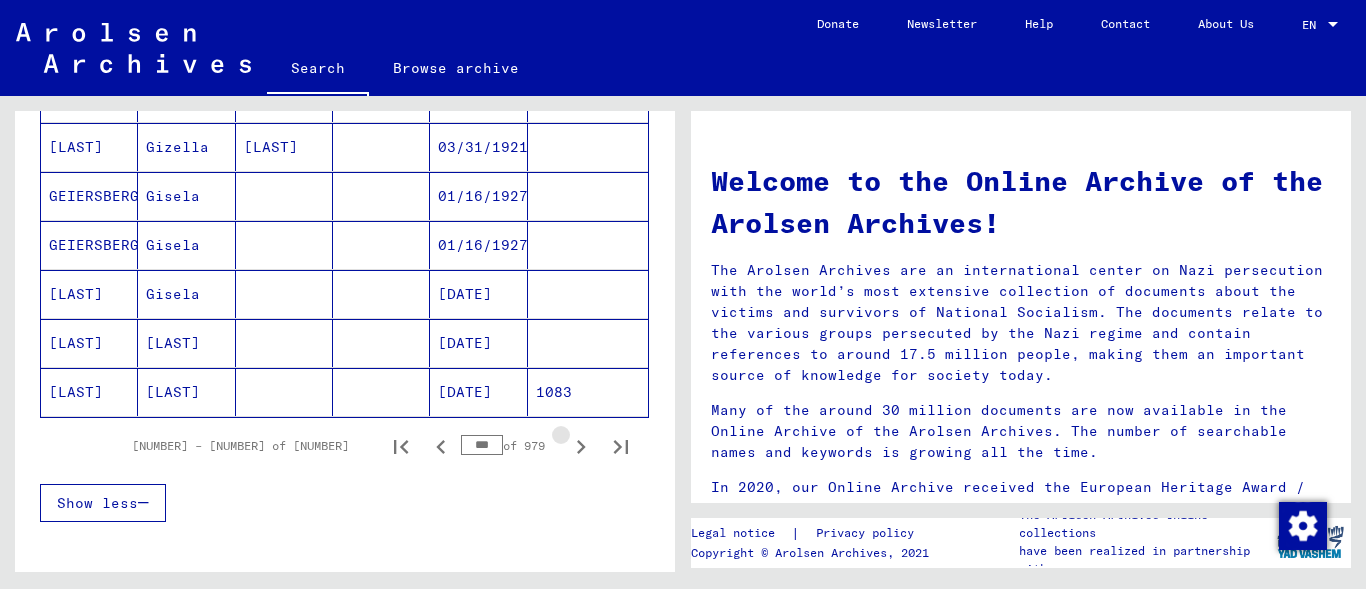 click 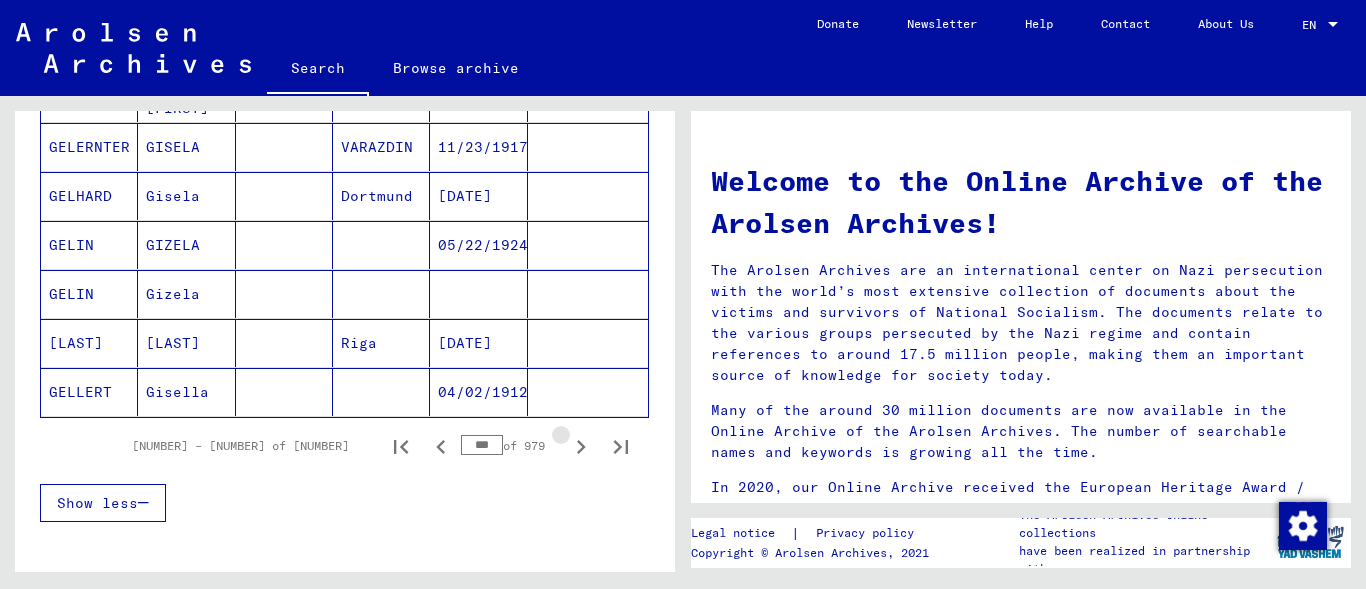 click 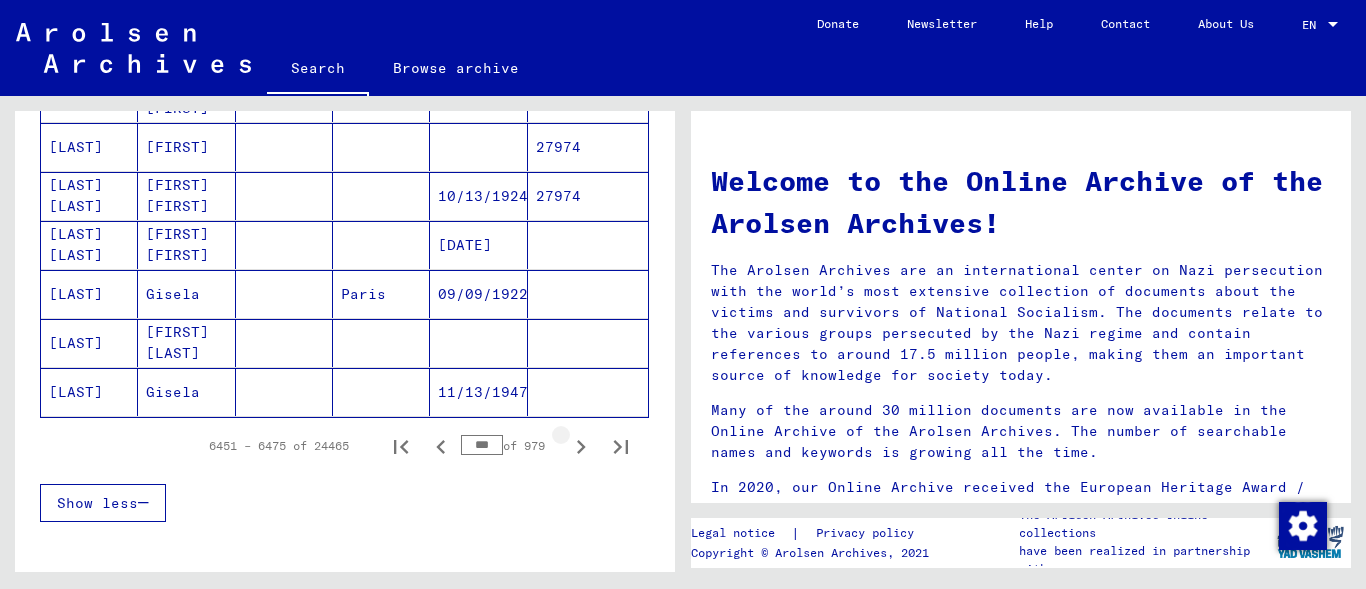 click 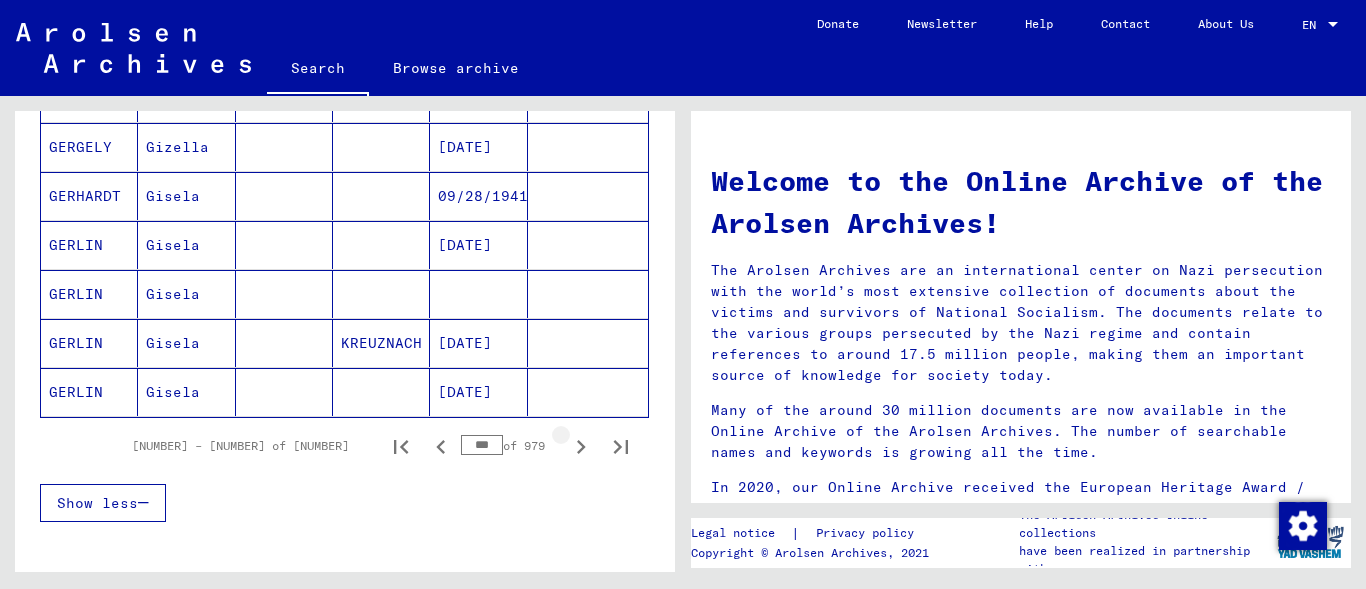click 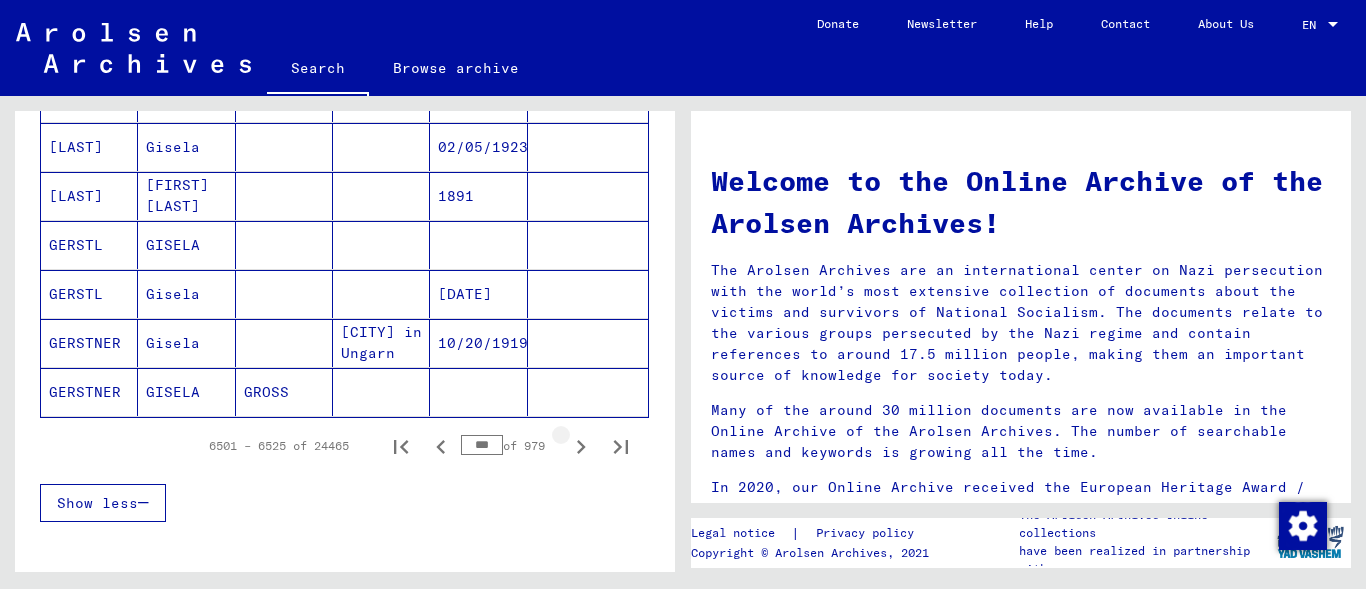 click 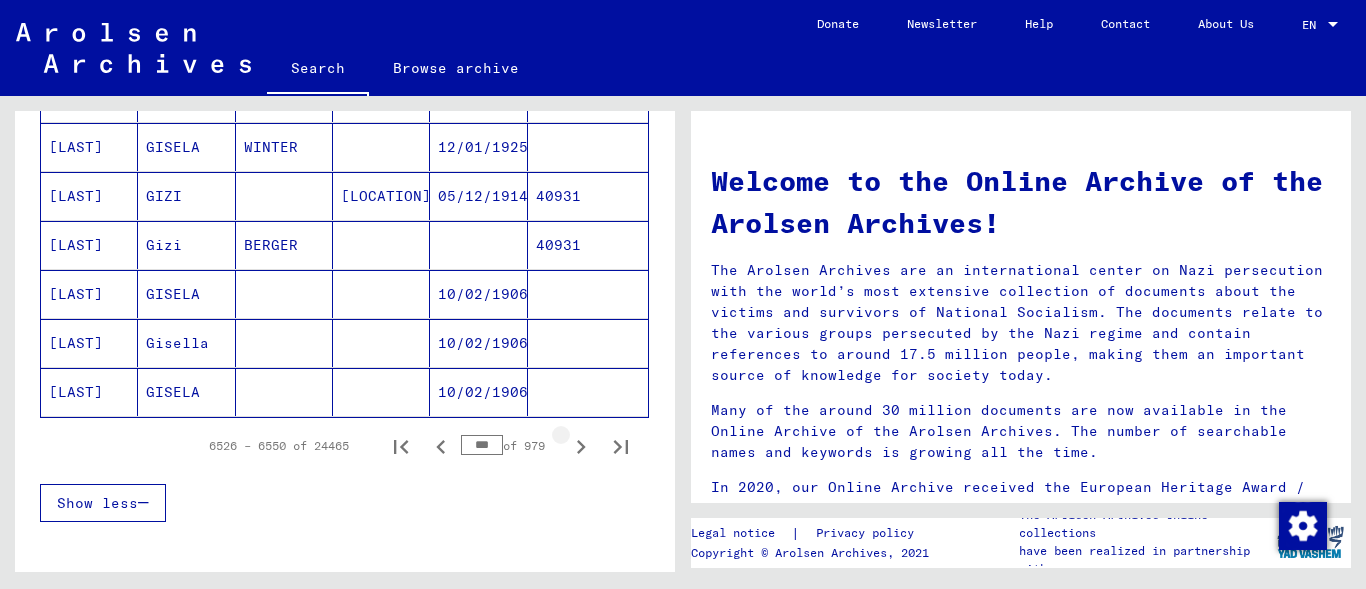 click 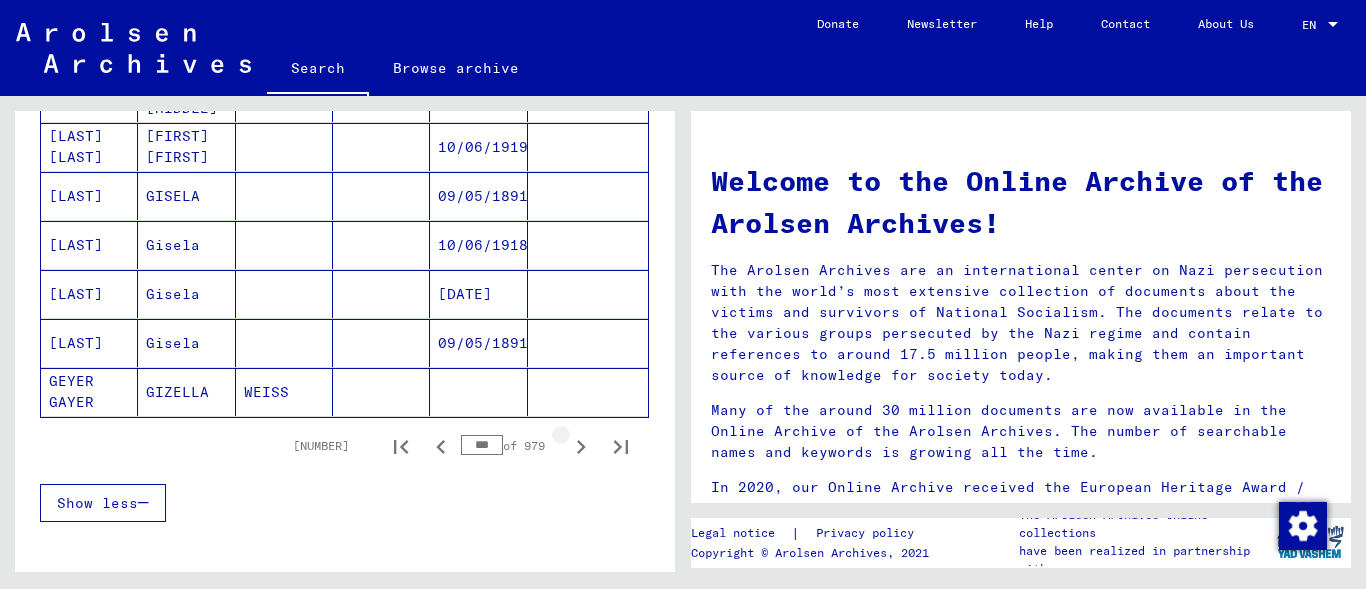click 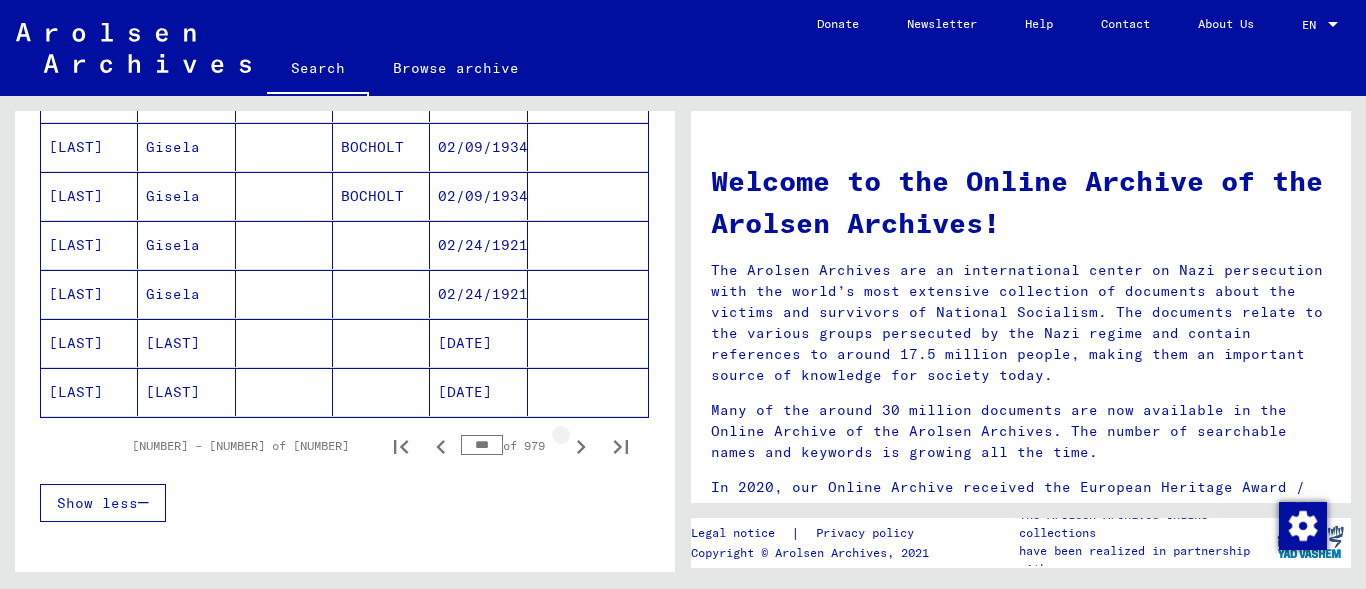 click 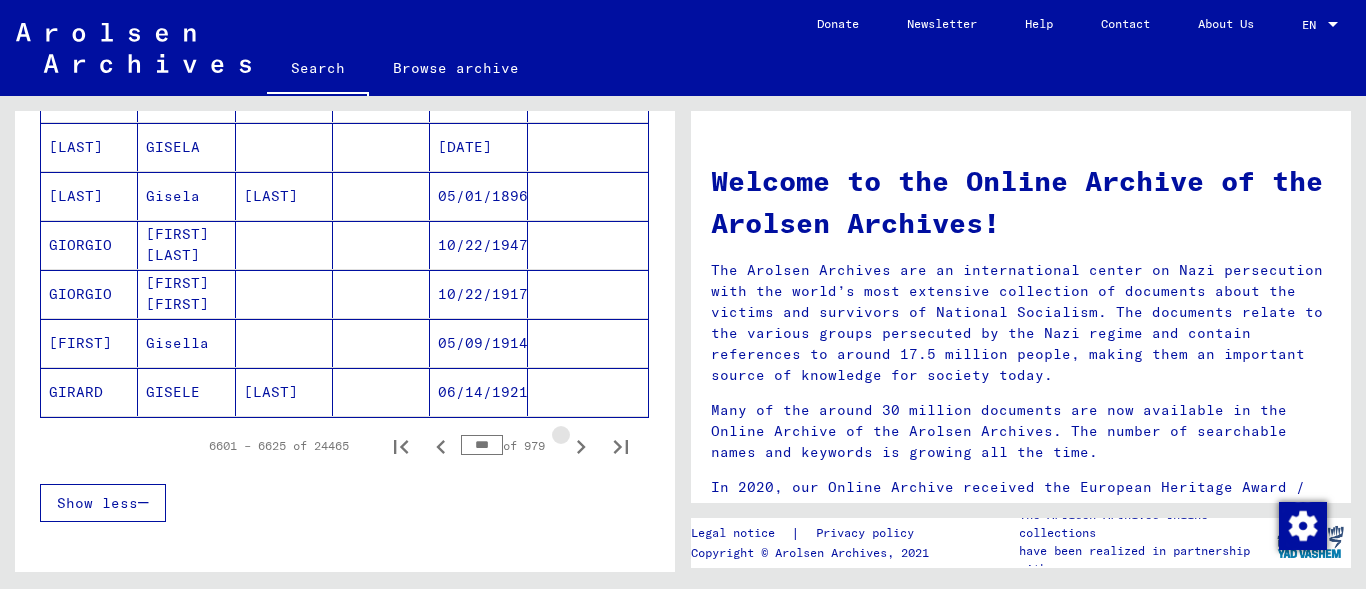 click 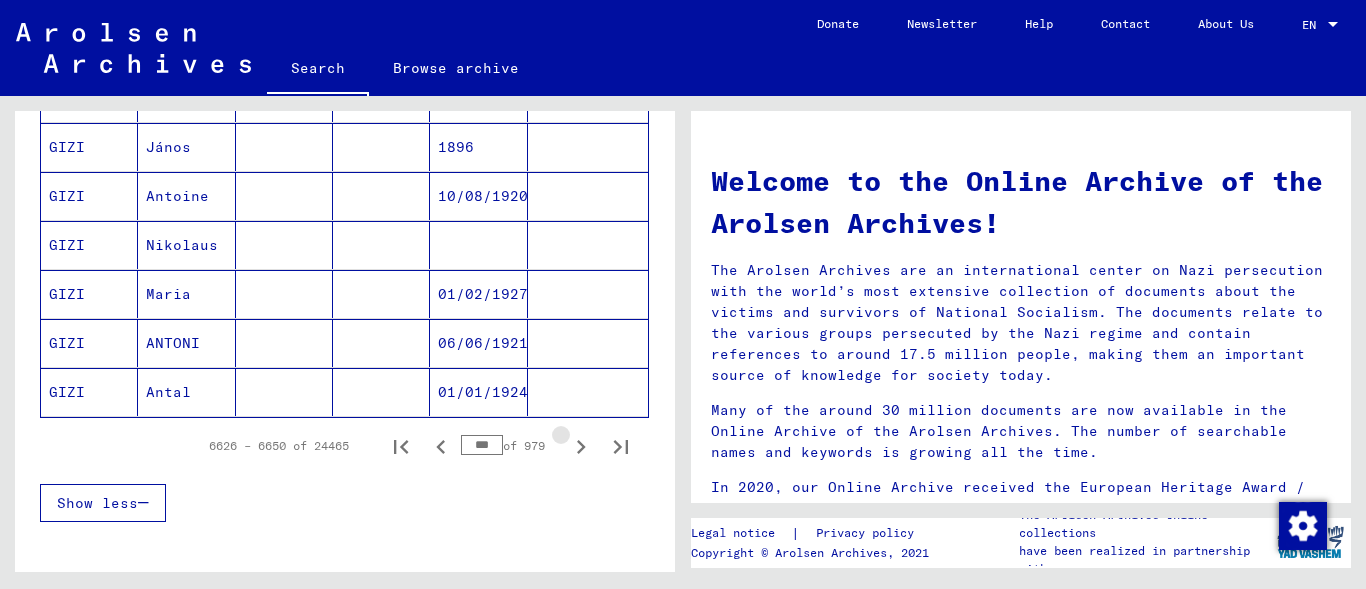 click 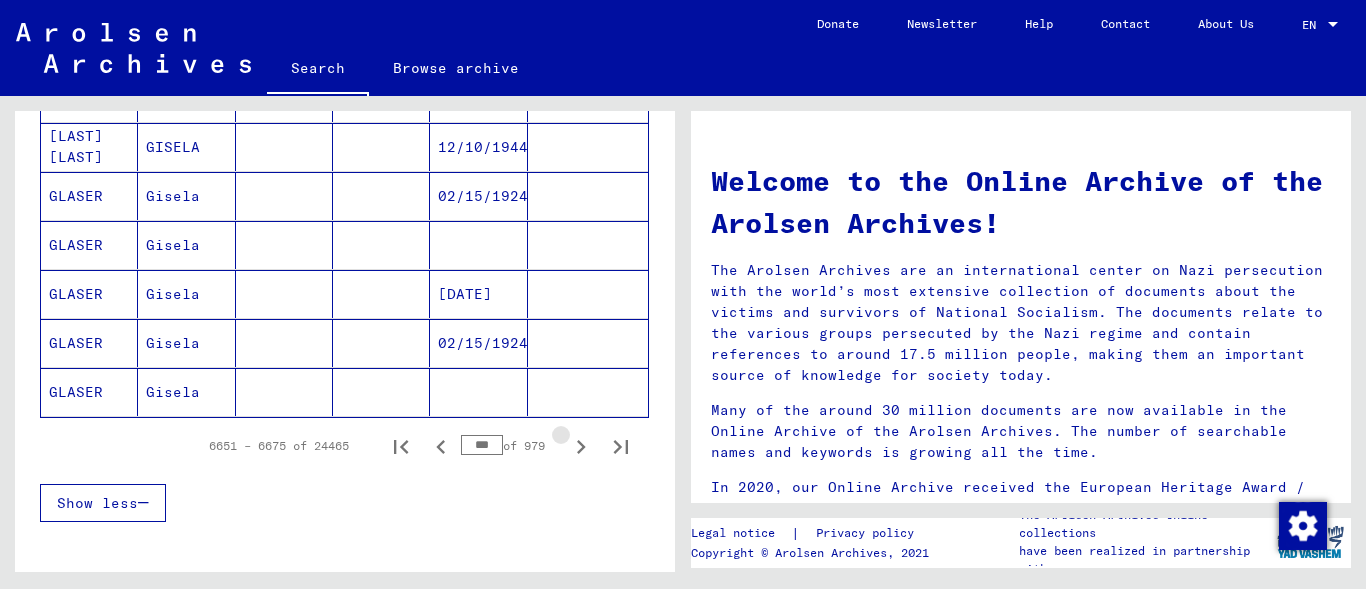 click 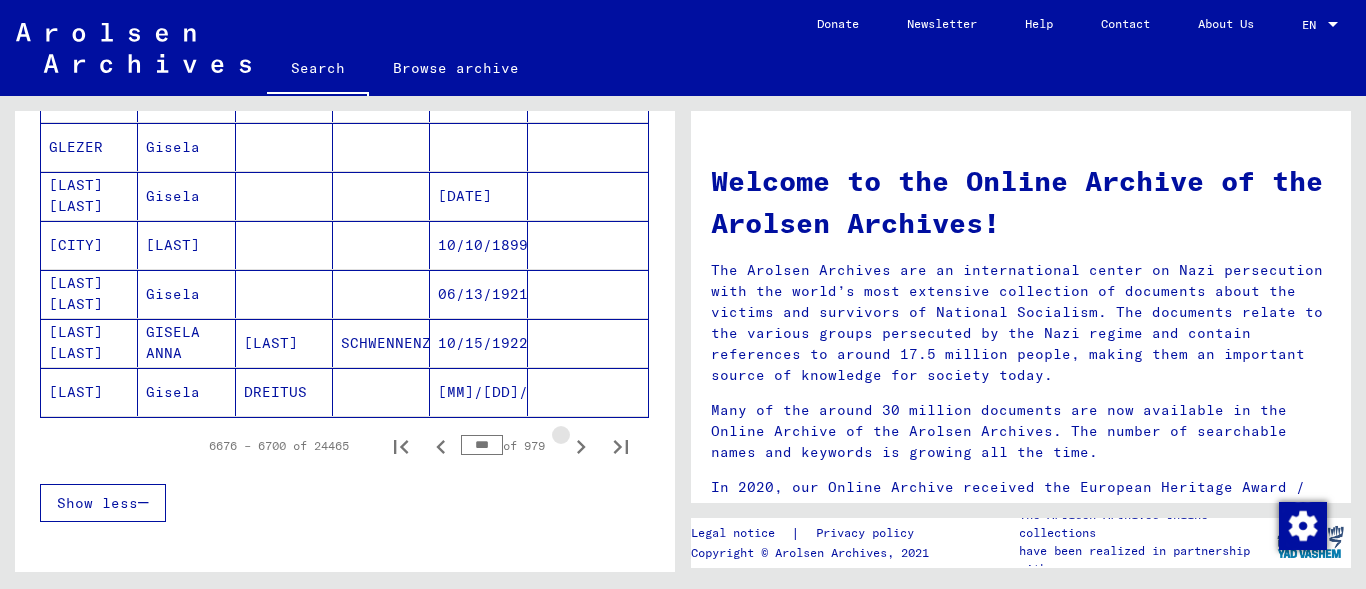 click 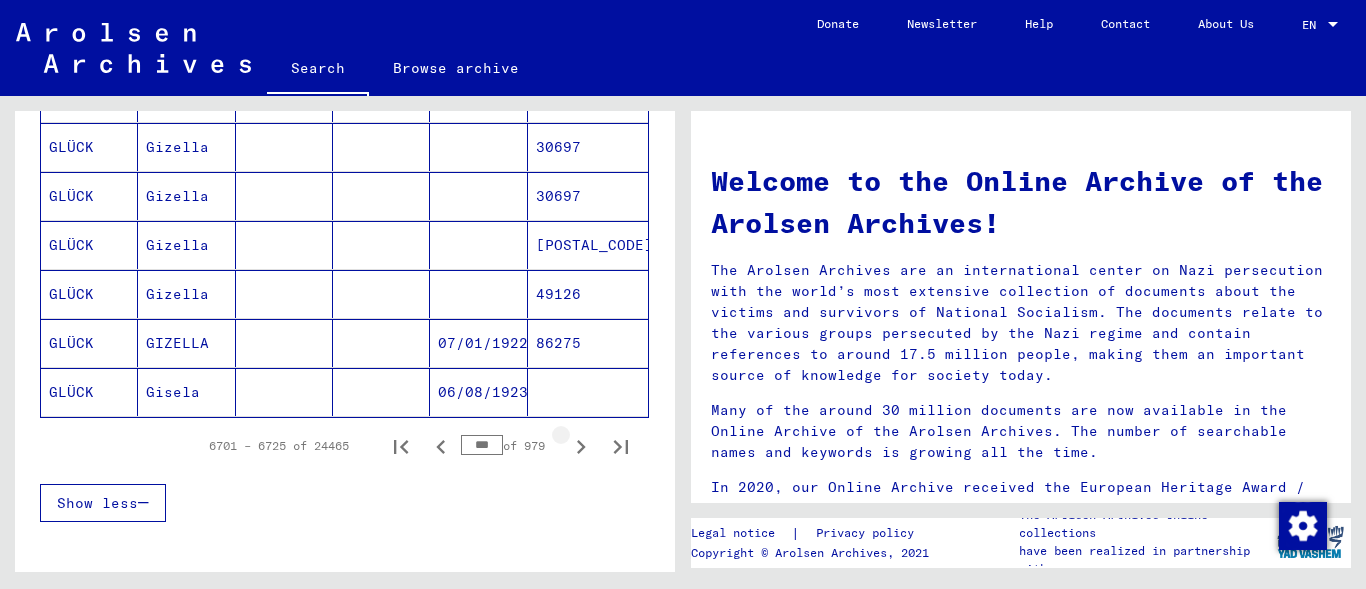 click 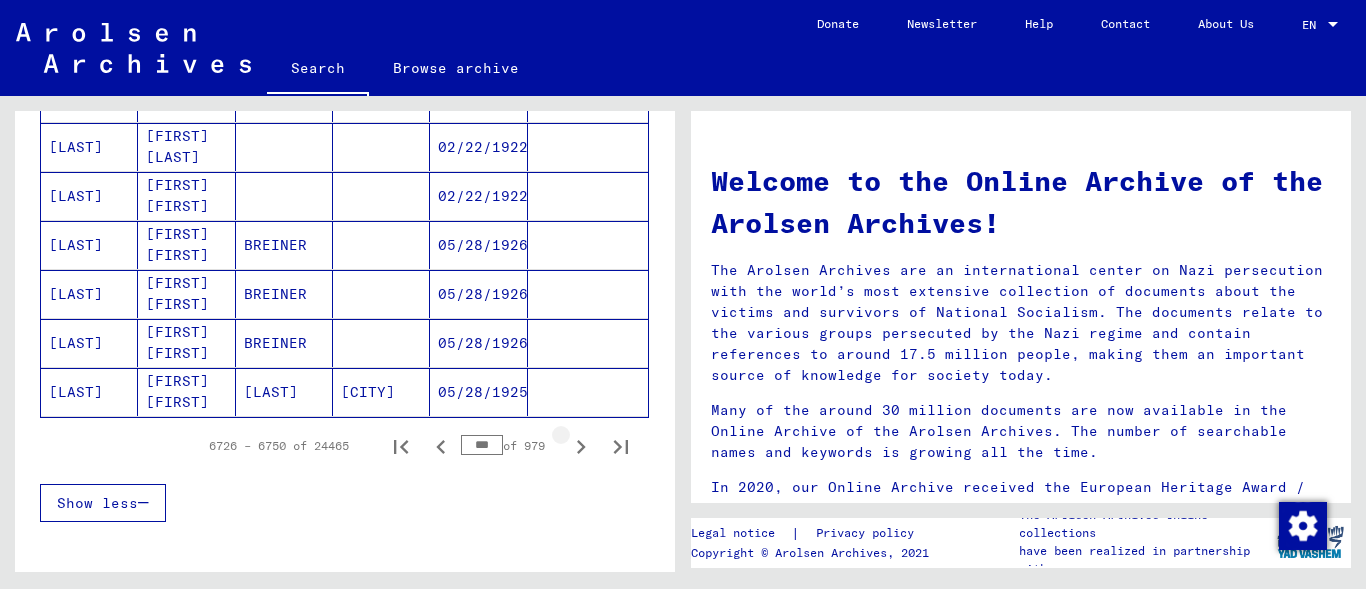 click 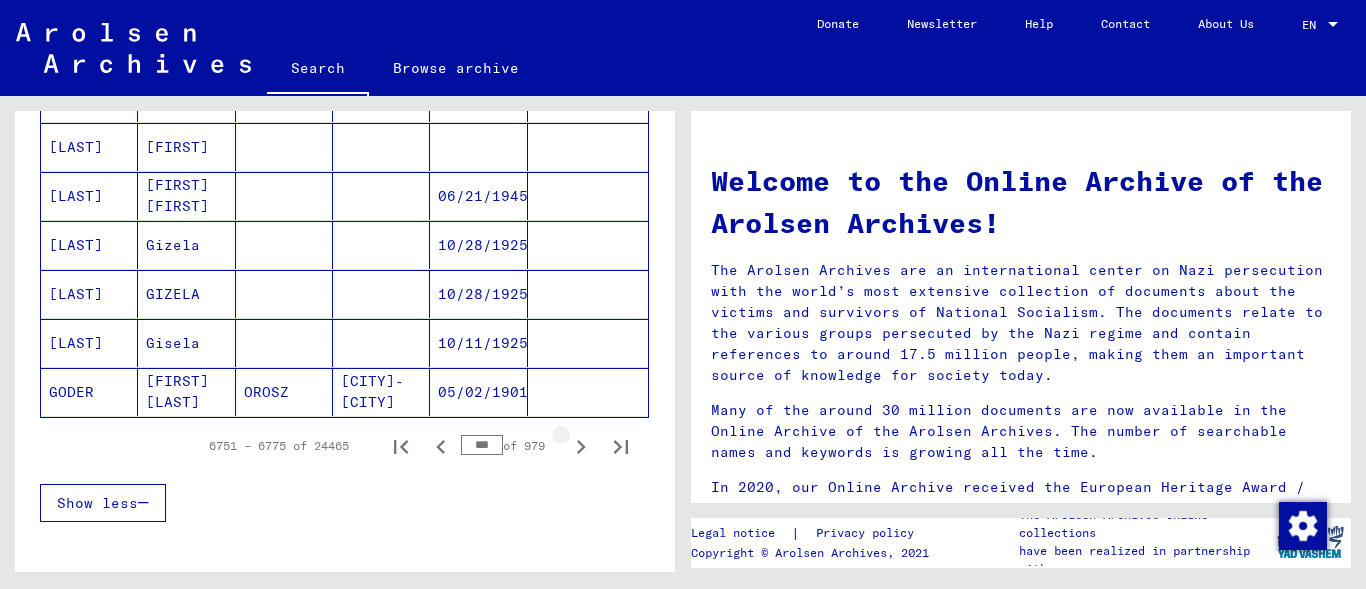 click 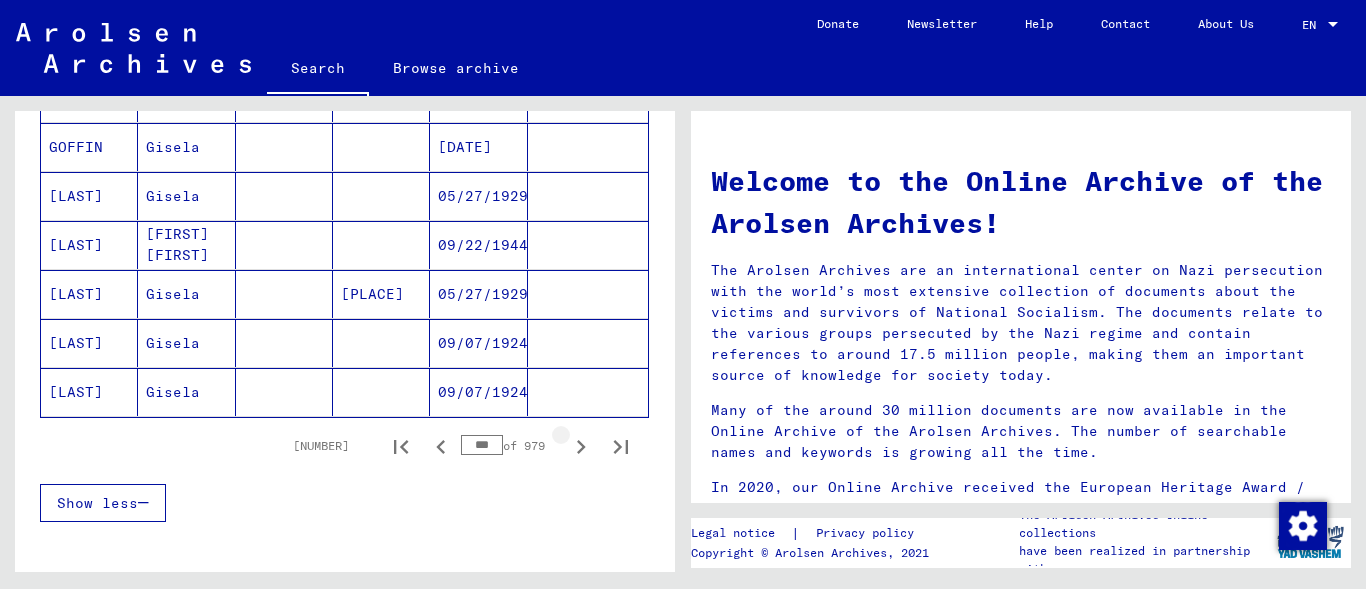 click 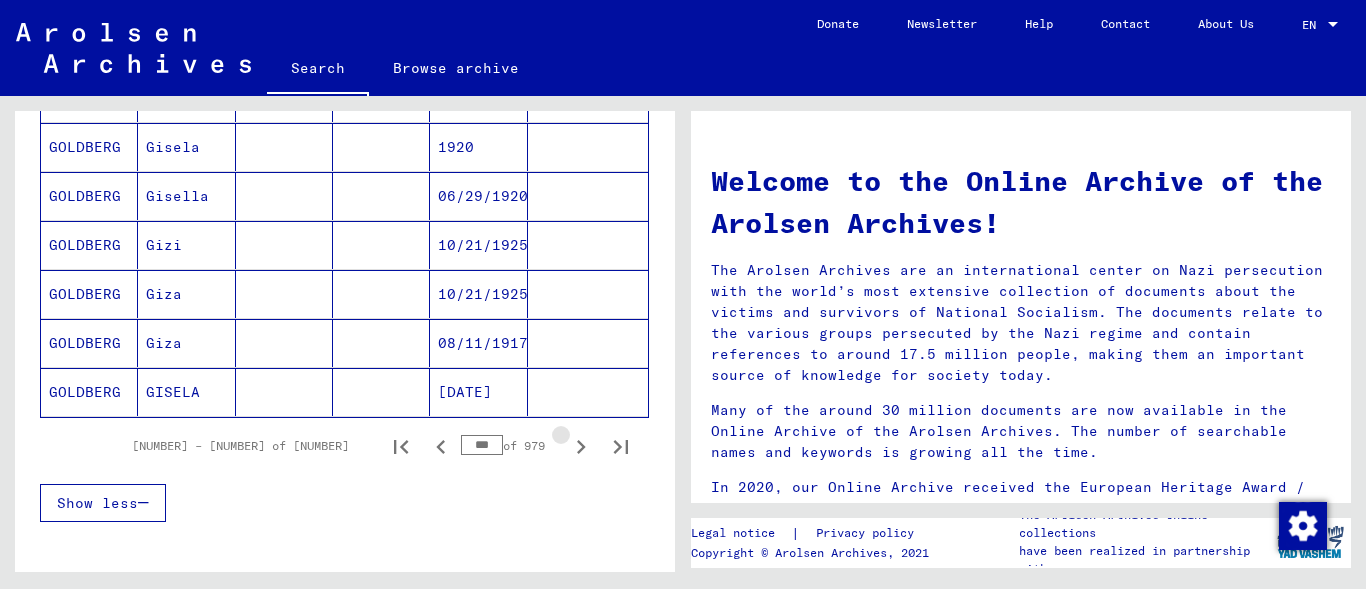 click 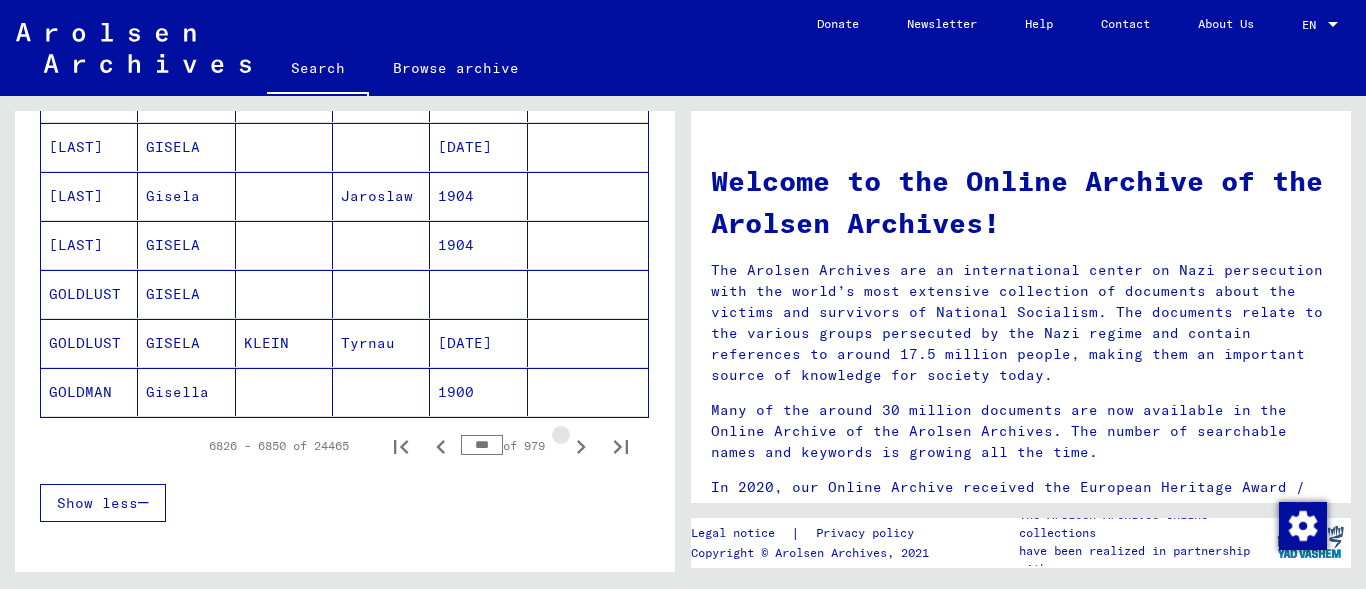 click 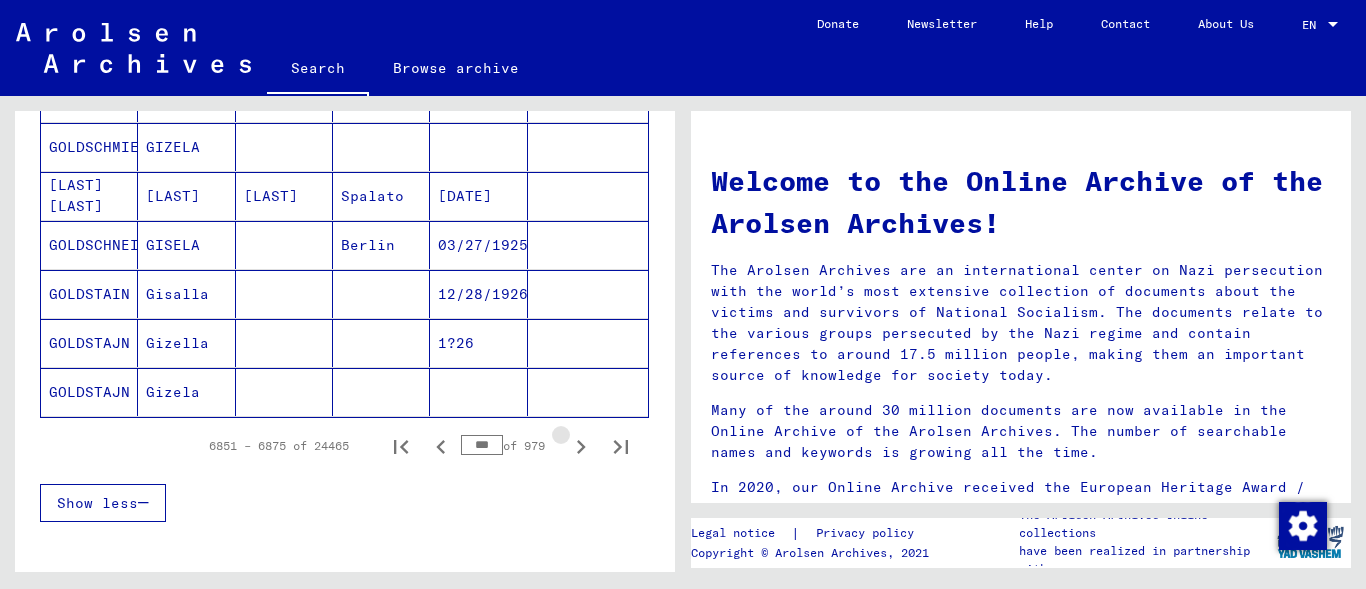 click 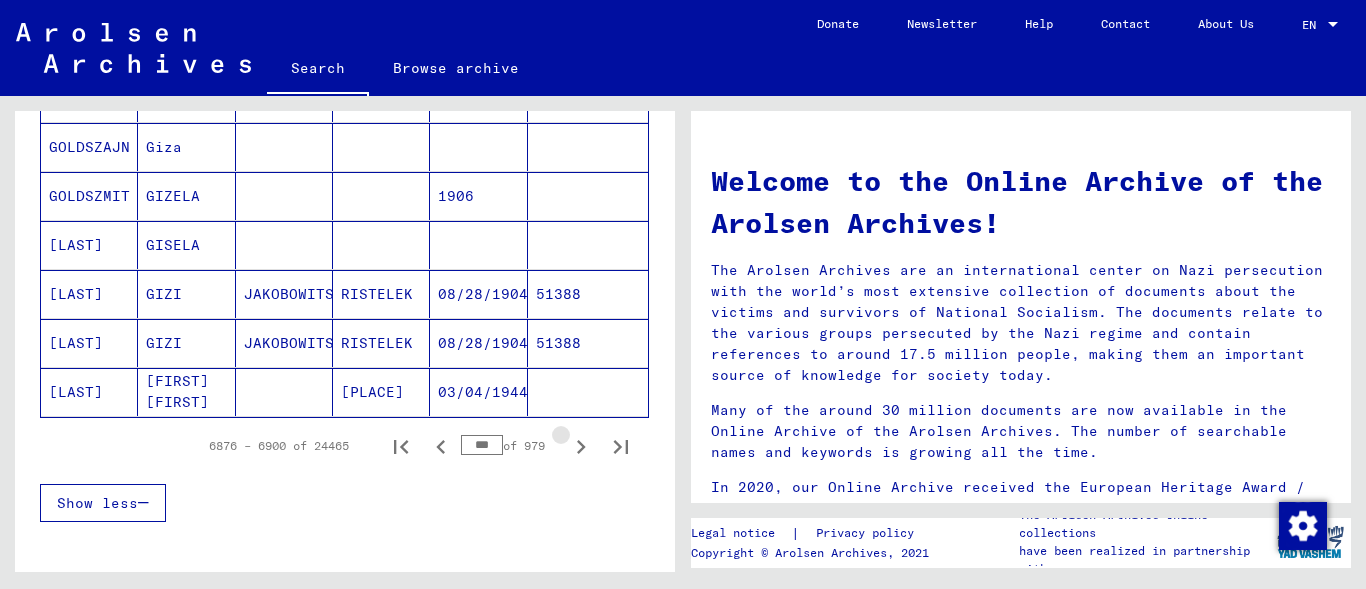 click 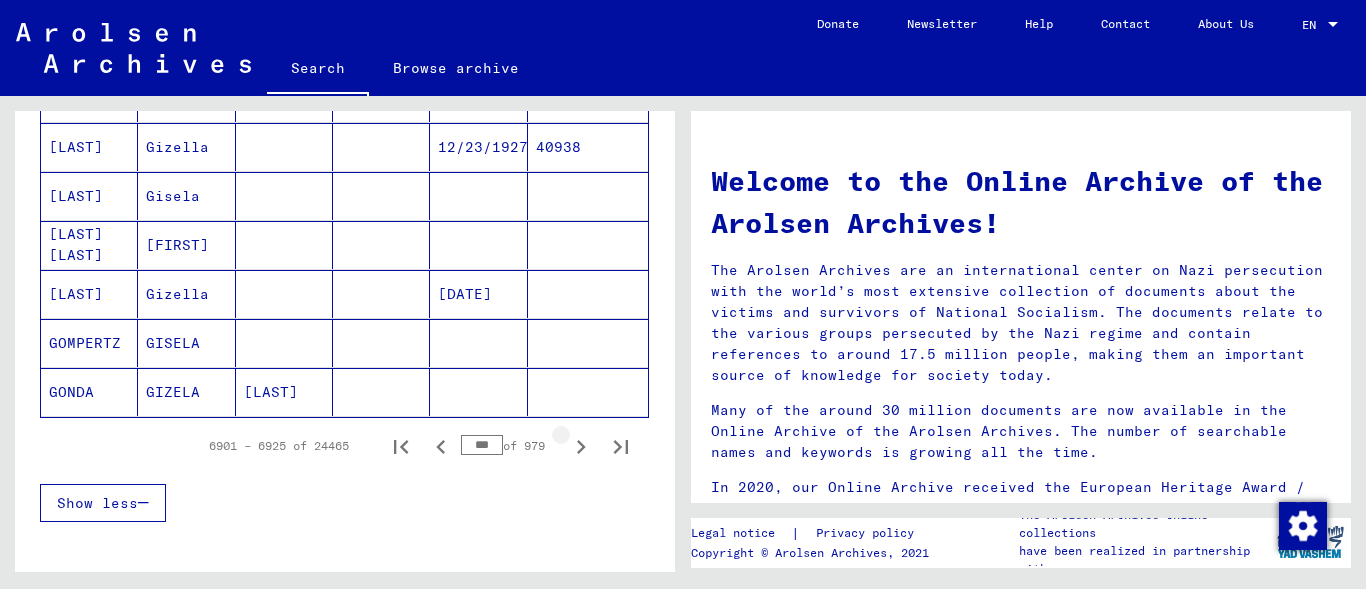click 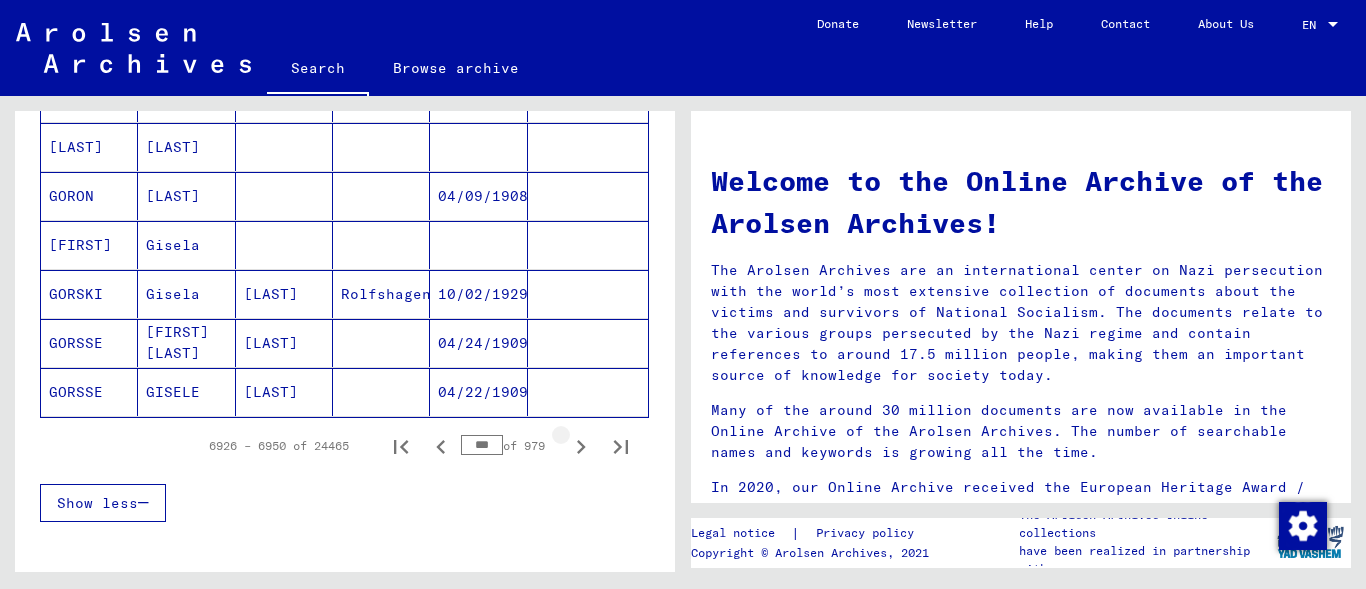 click 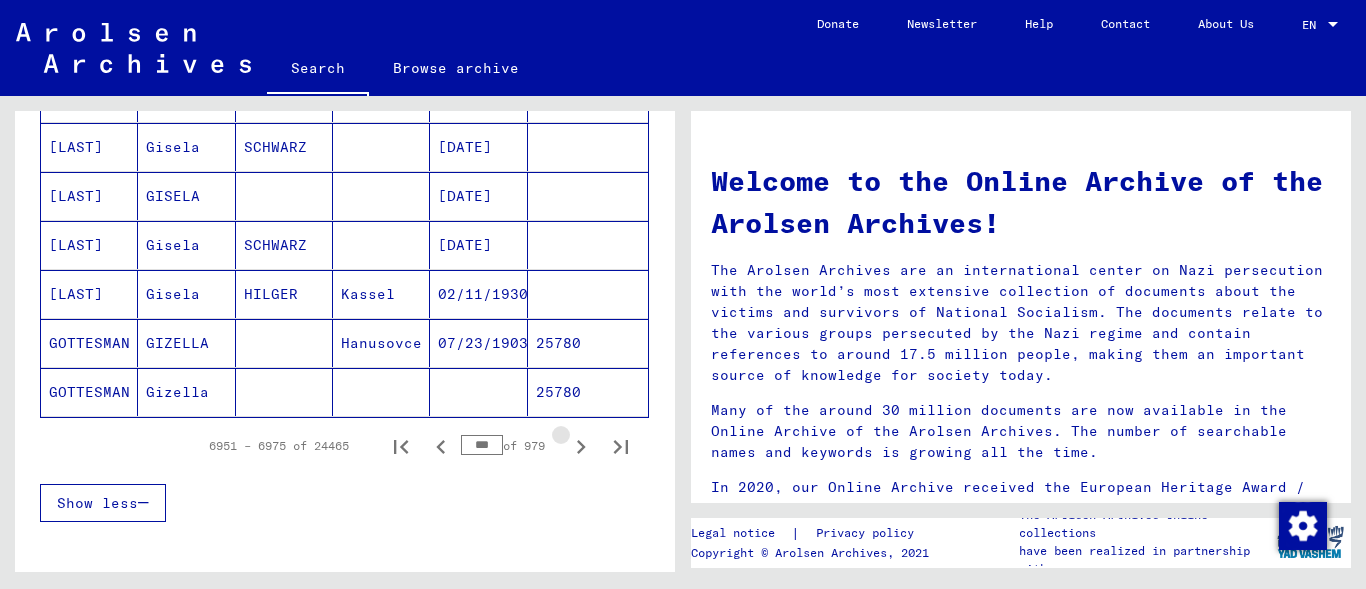 click 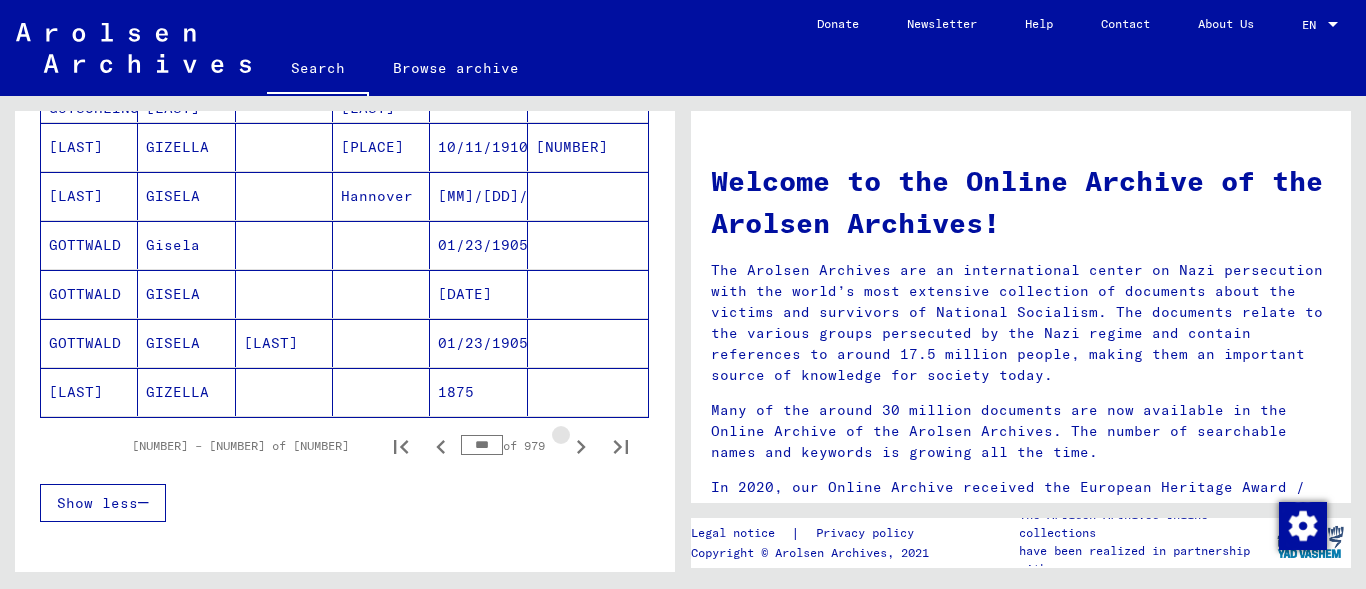 click 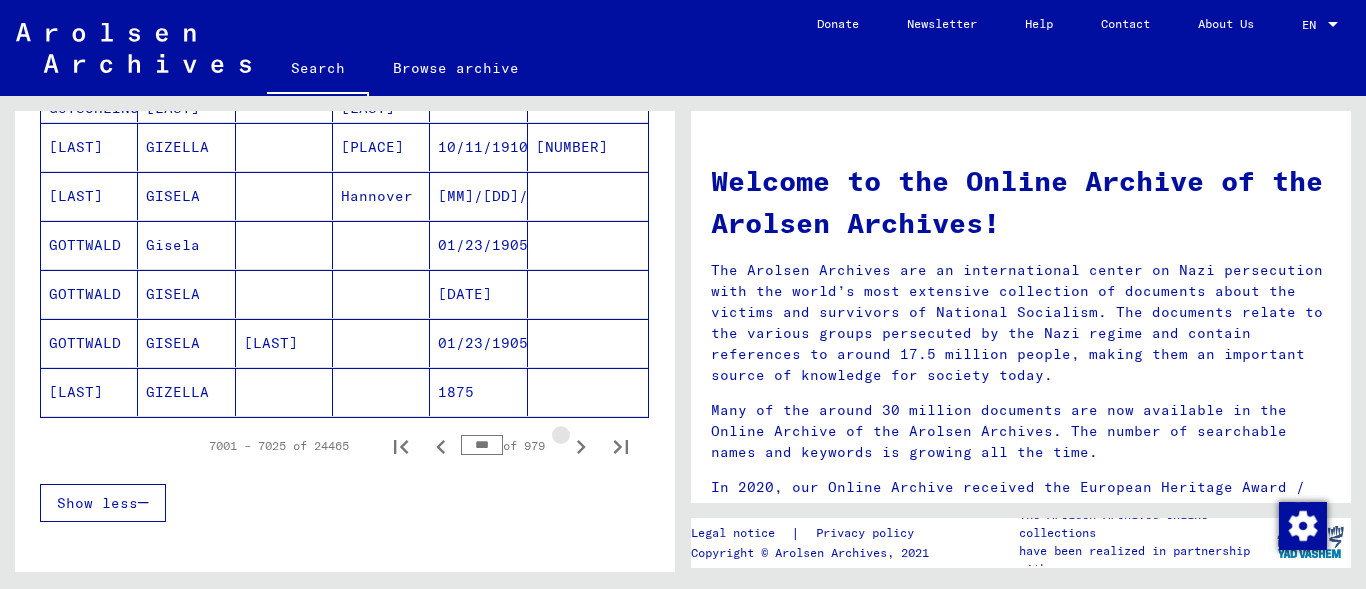 click 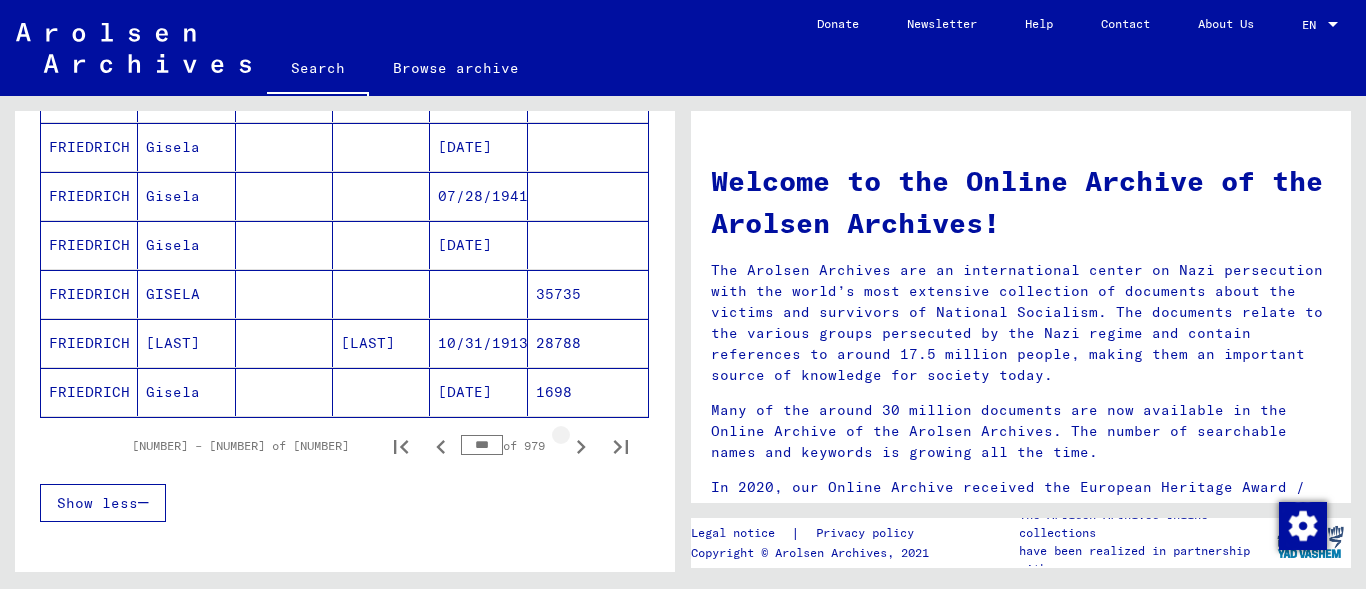 click 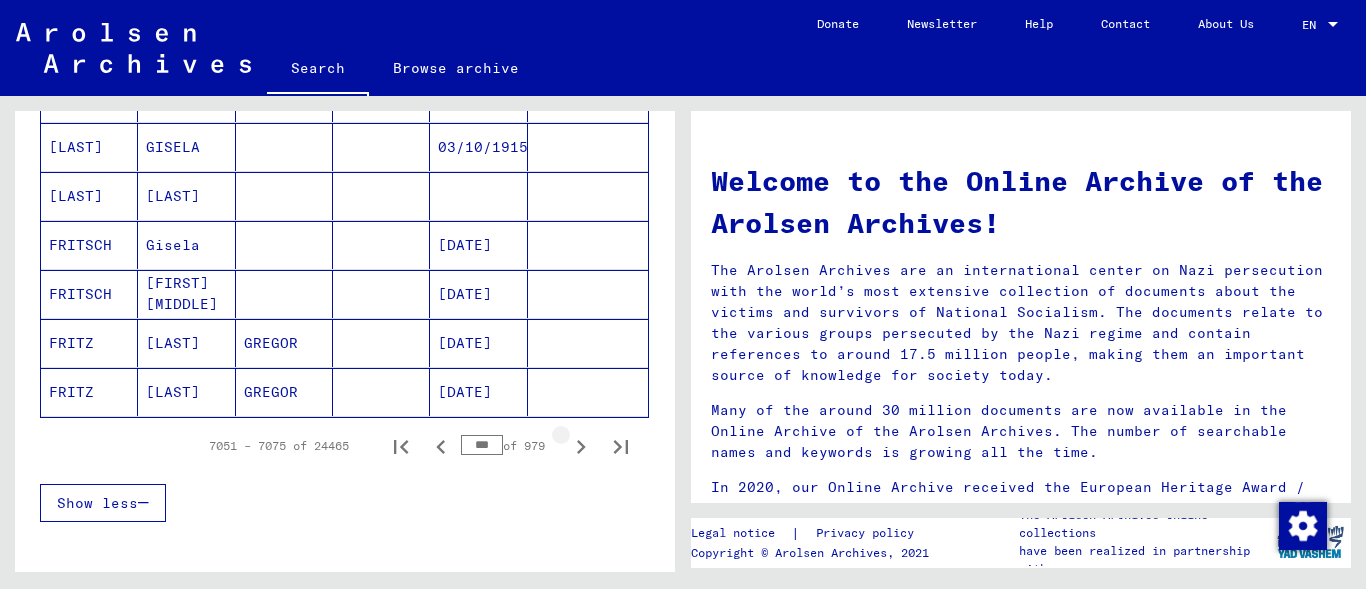 click 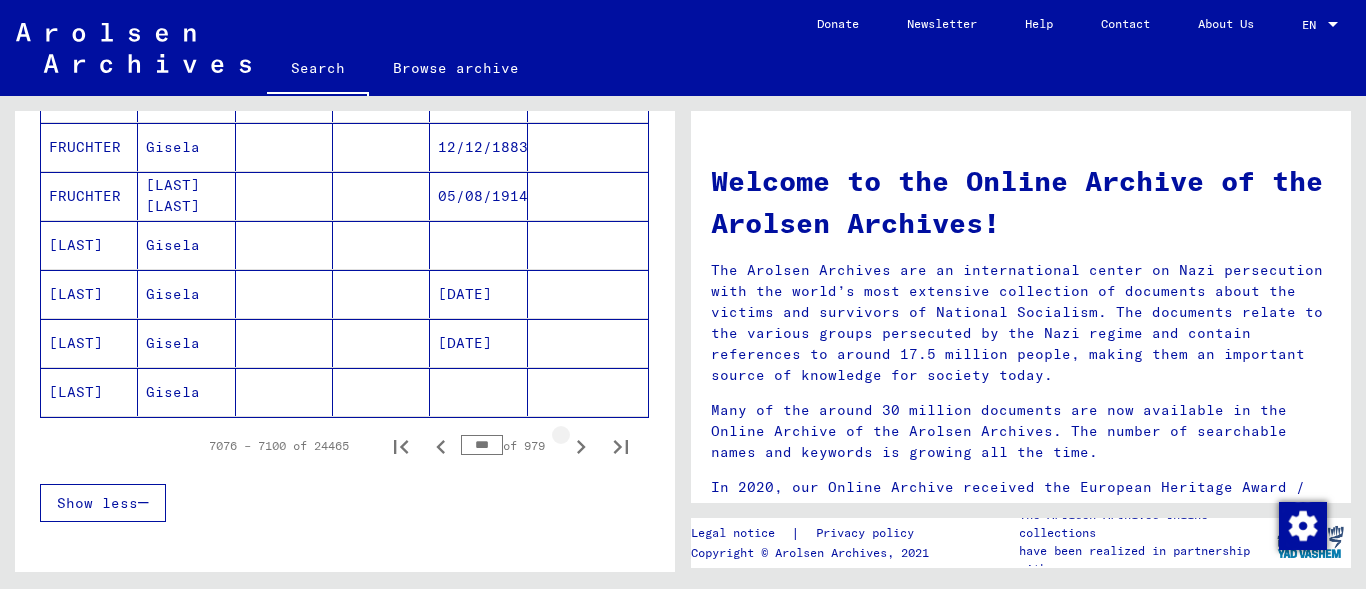 click 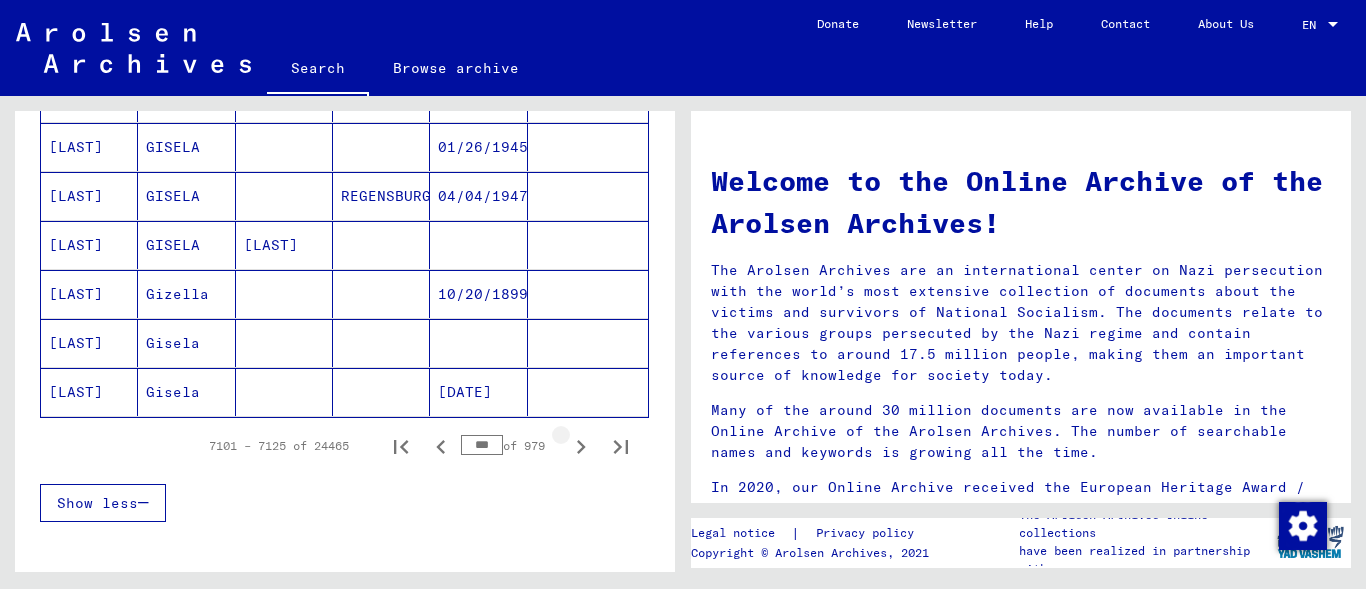 click 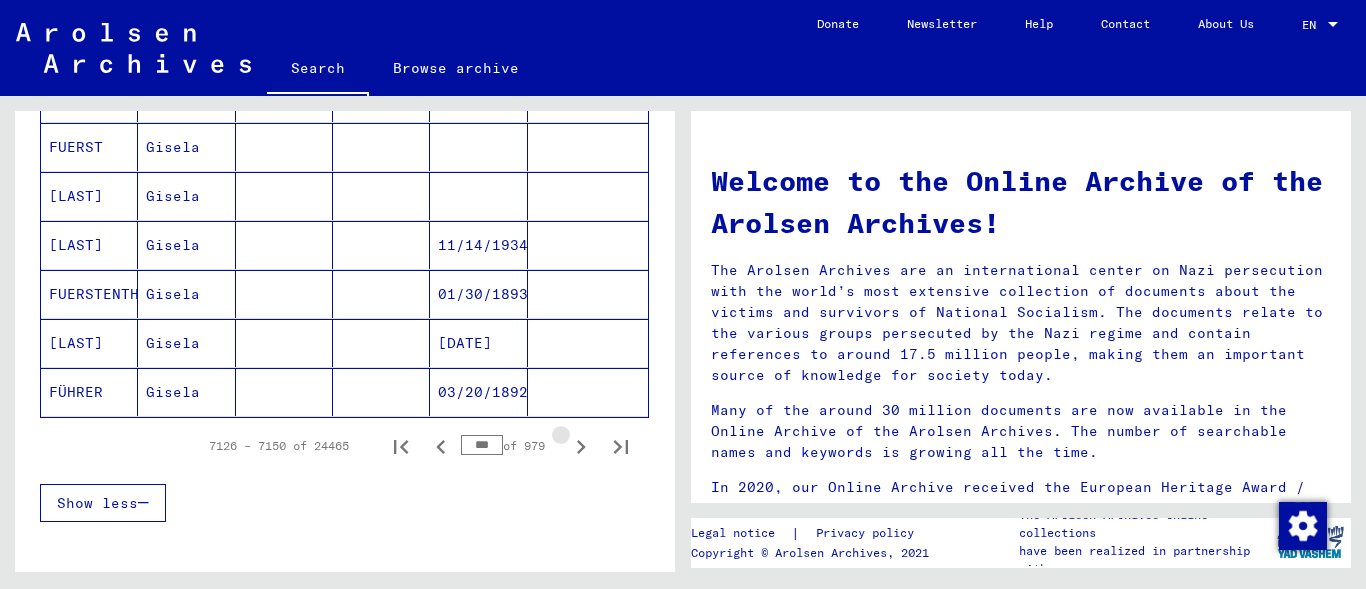 click 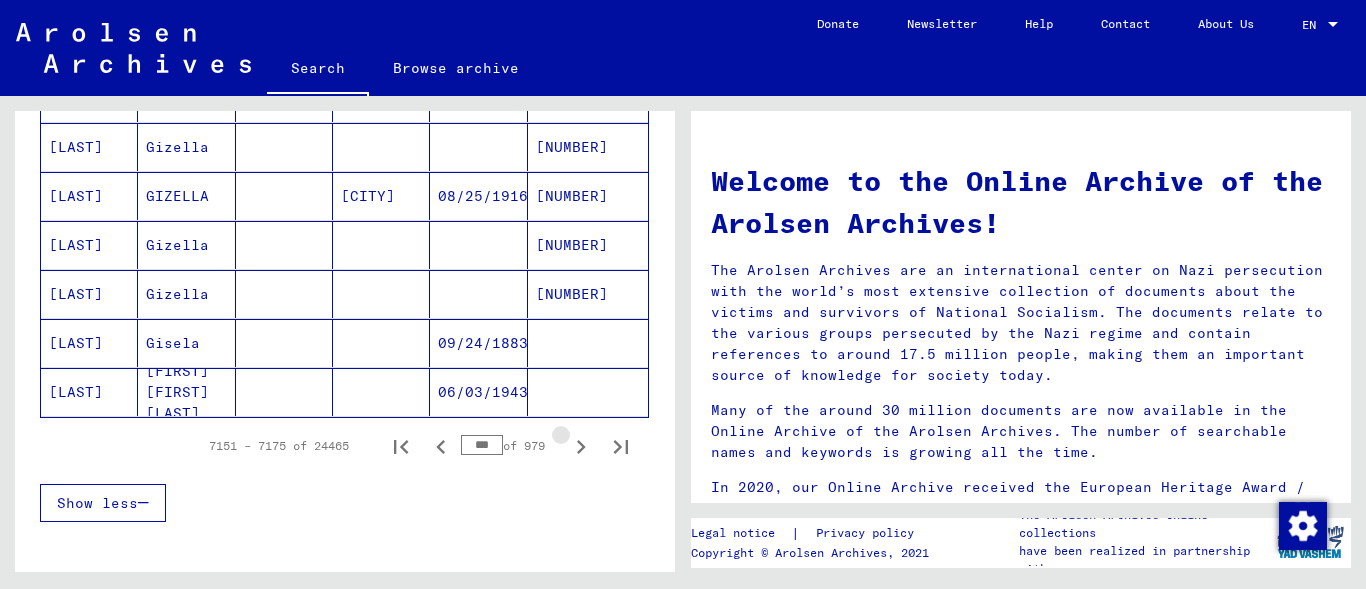 click 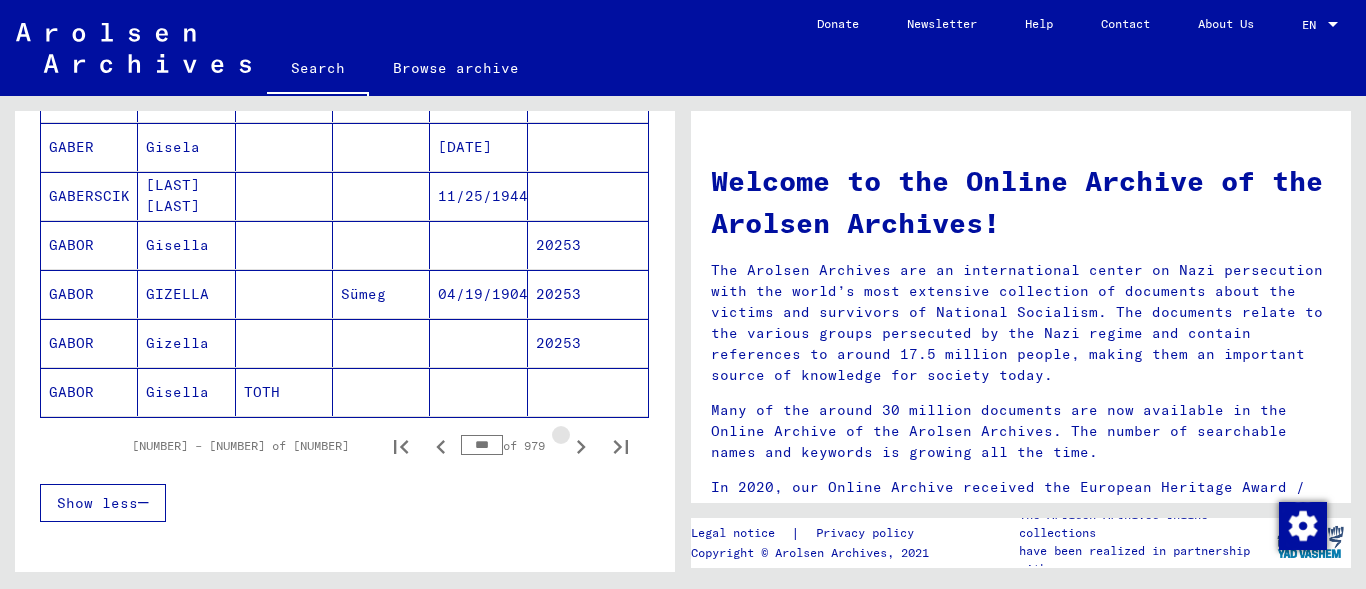 click 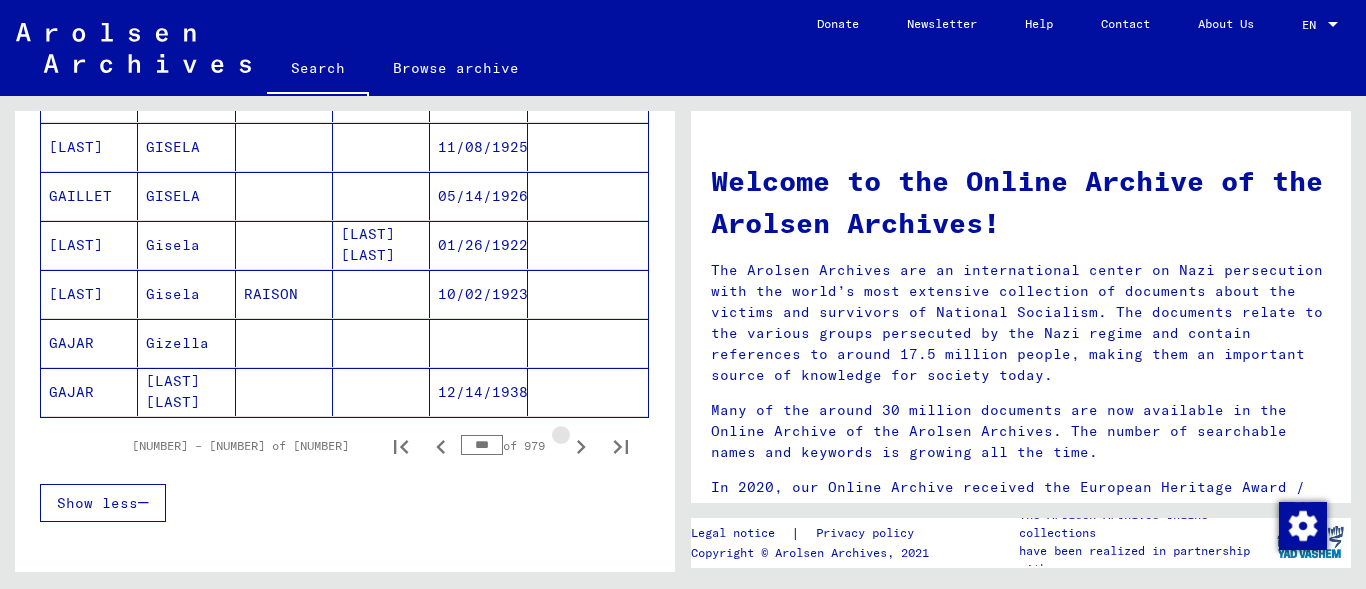 click 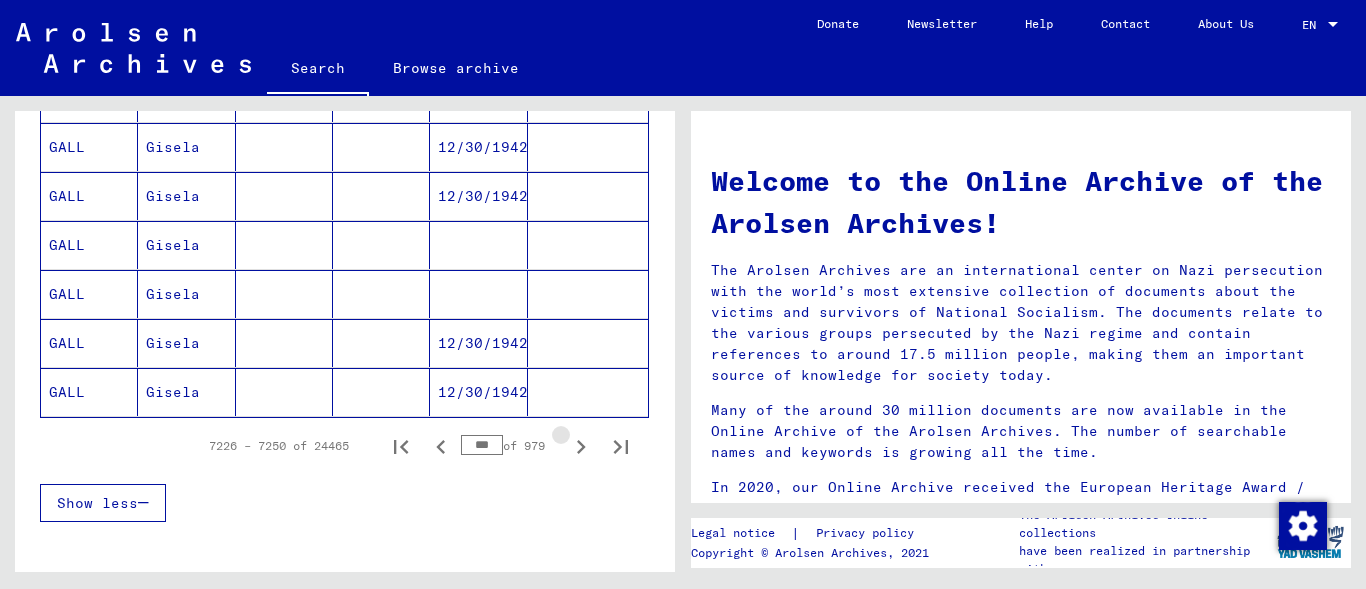click 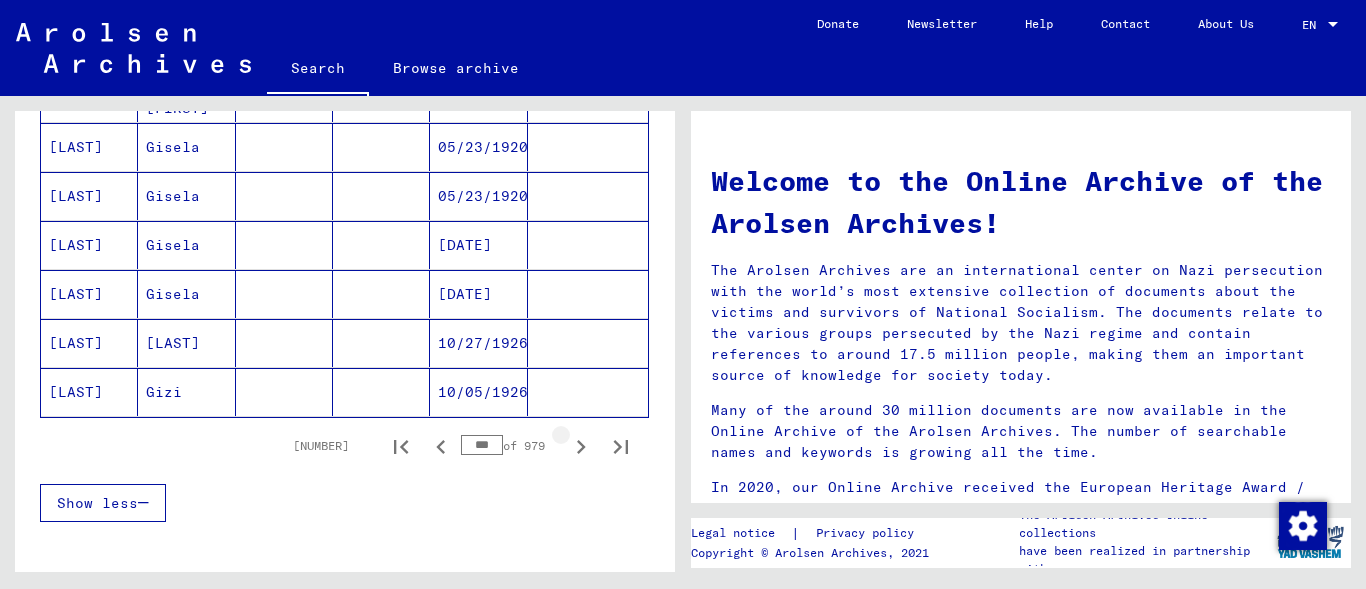 click 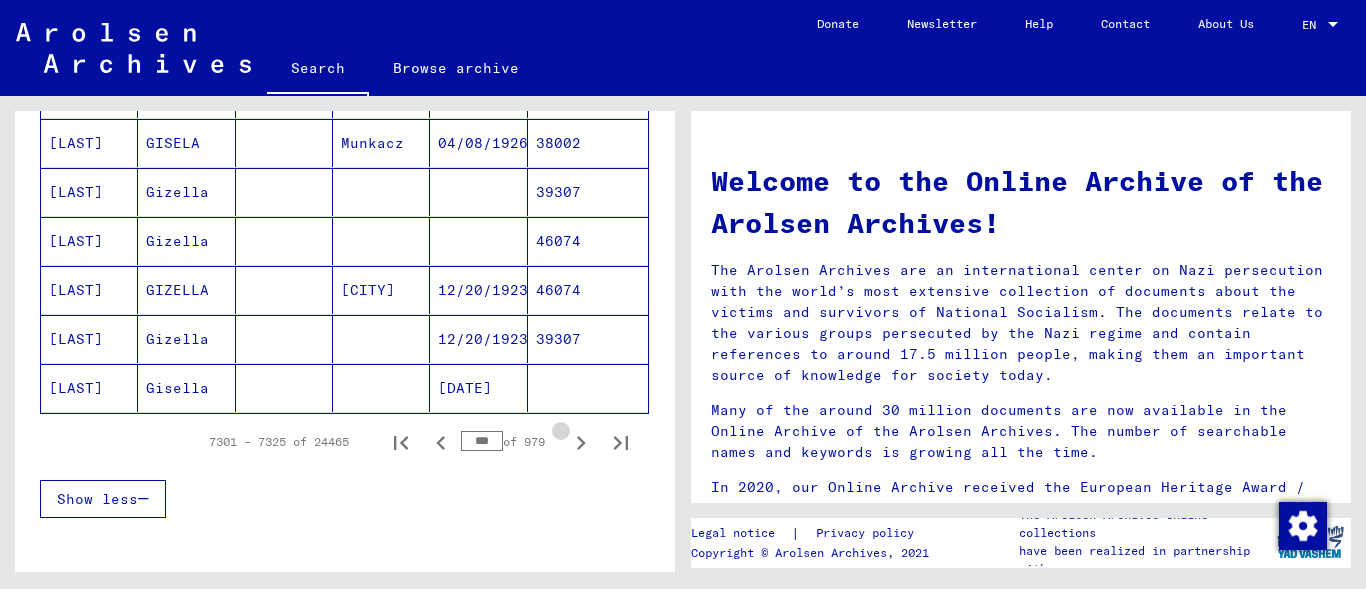 click 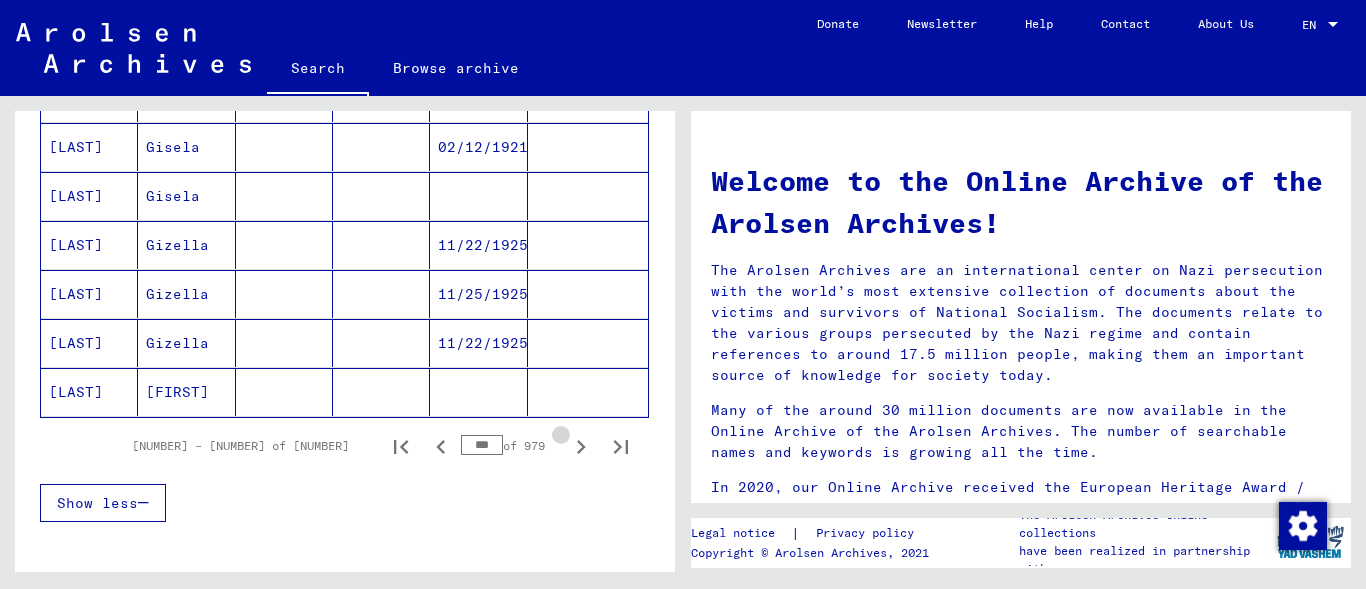 click 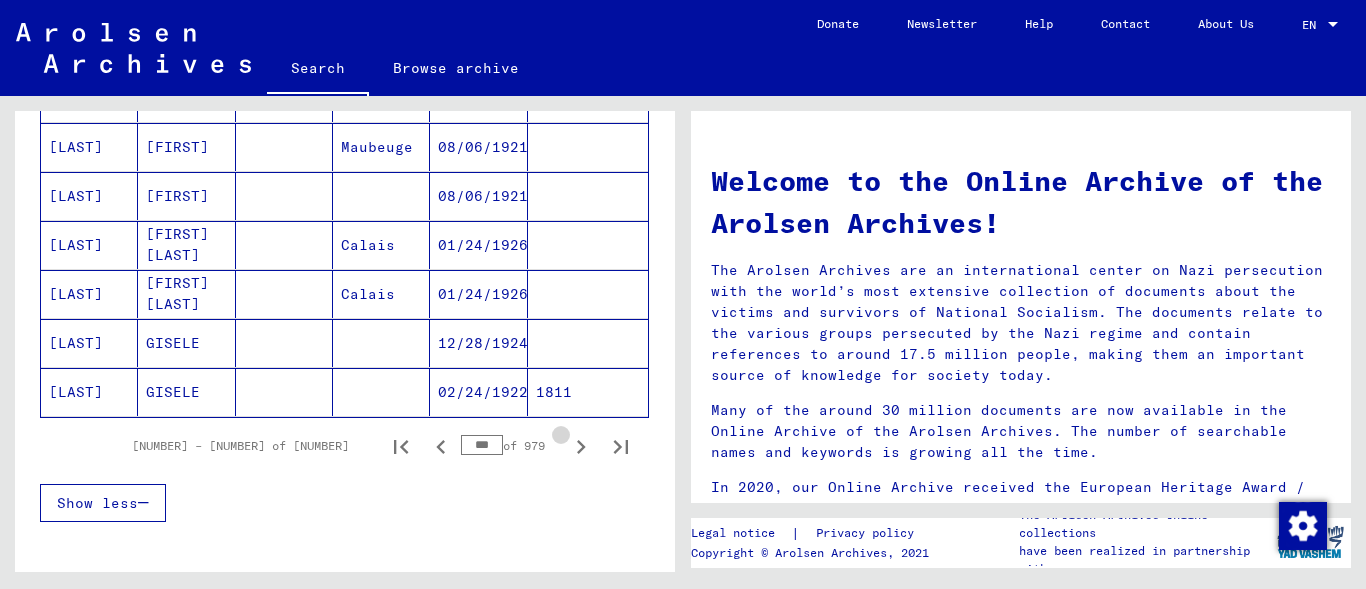 click 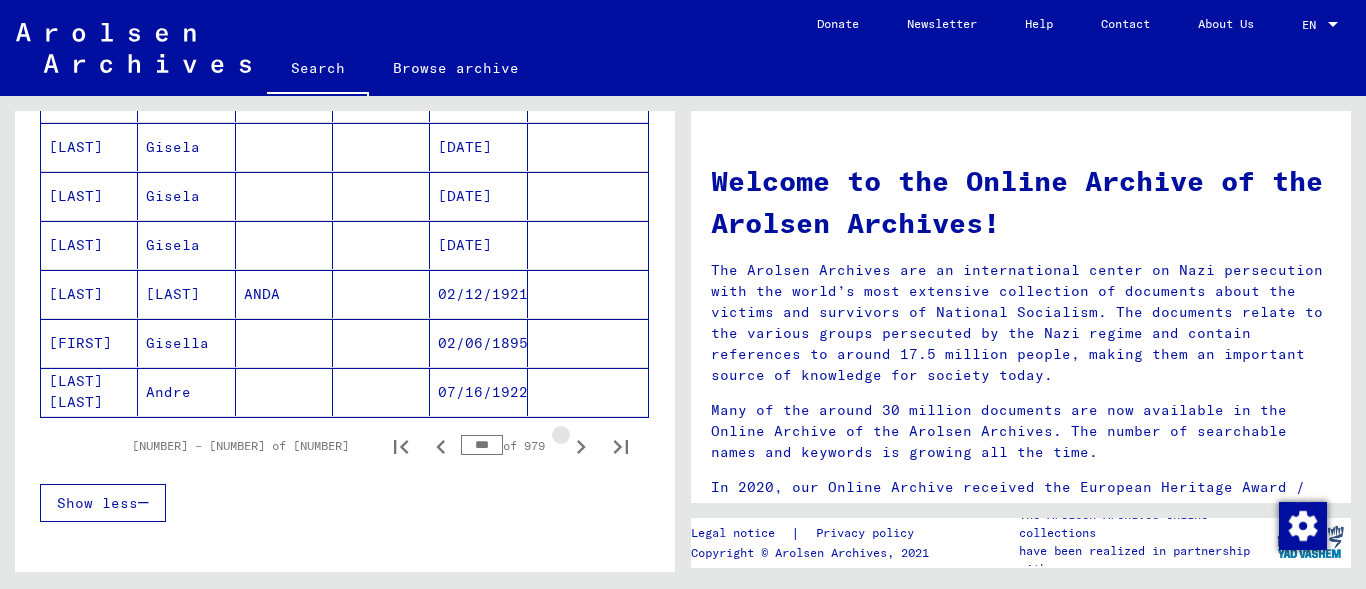 click 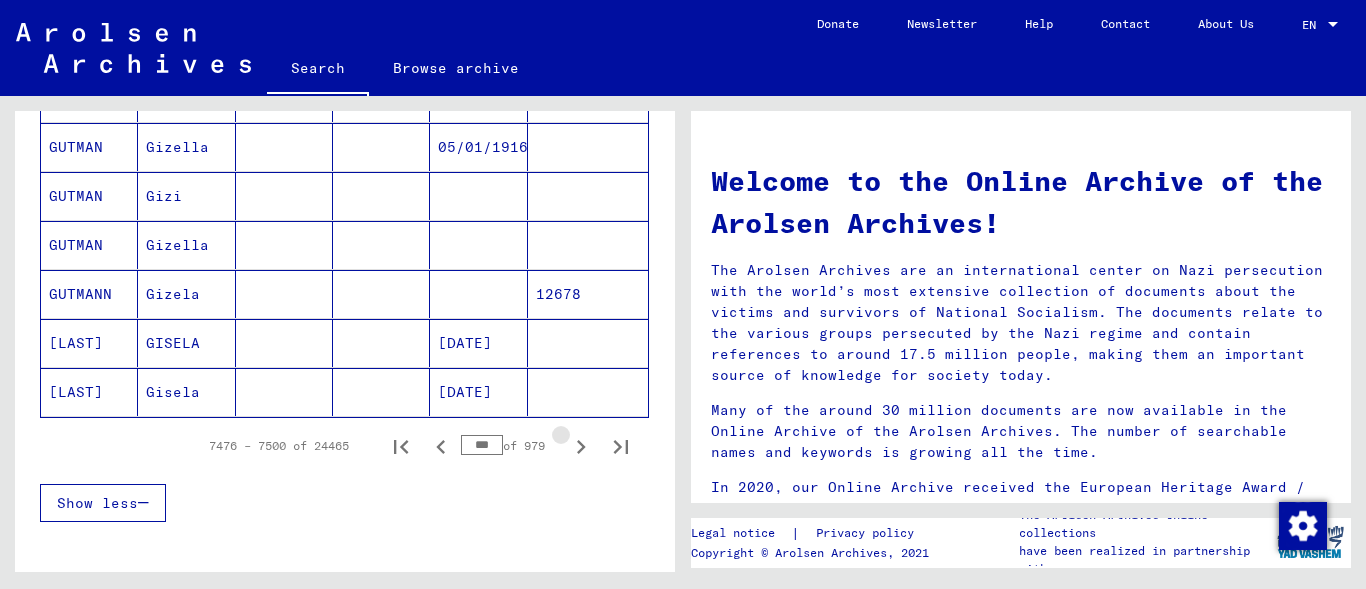 click 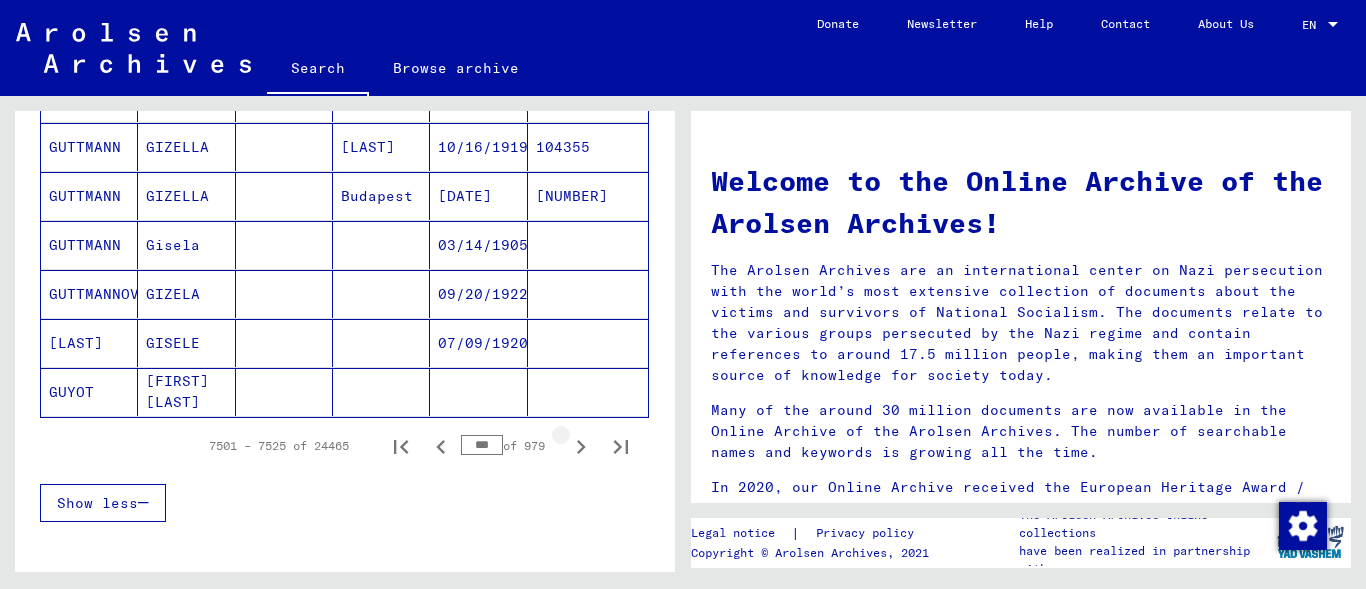 click 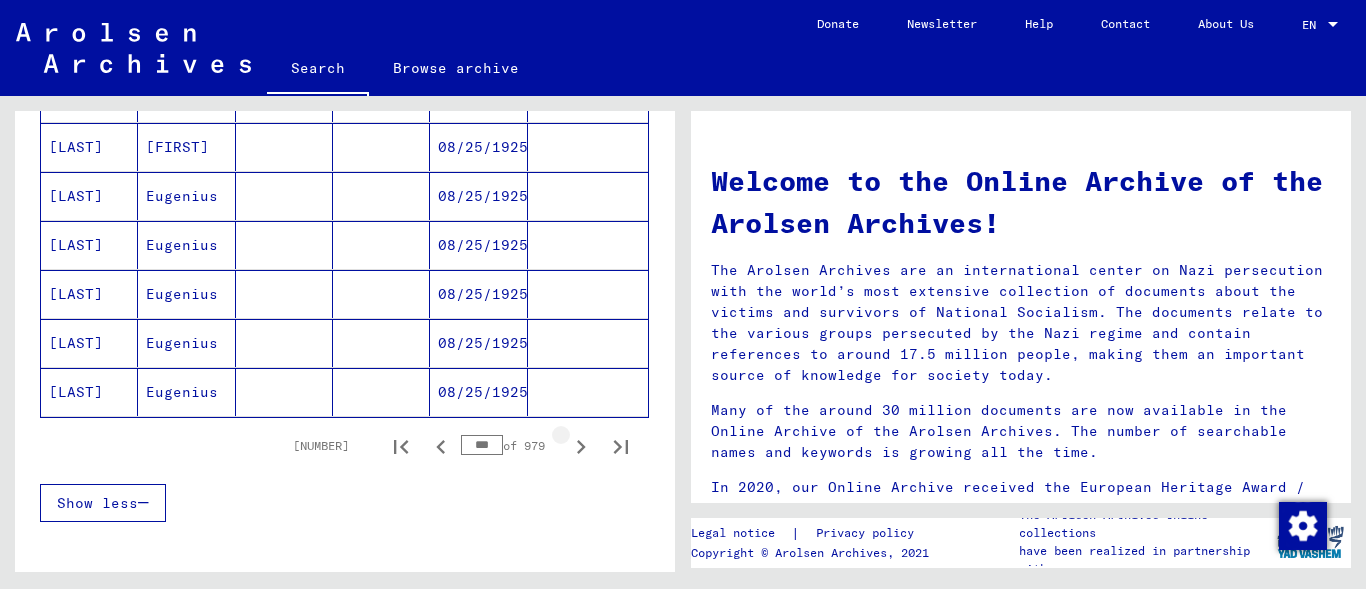 click 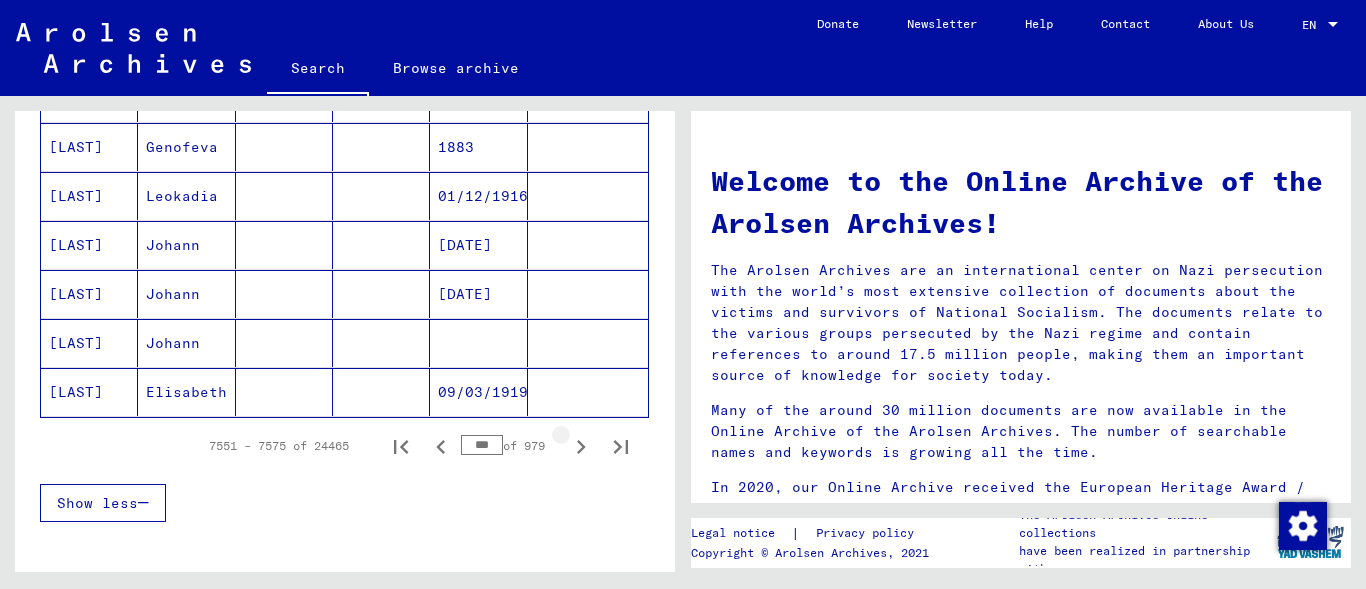 click 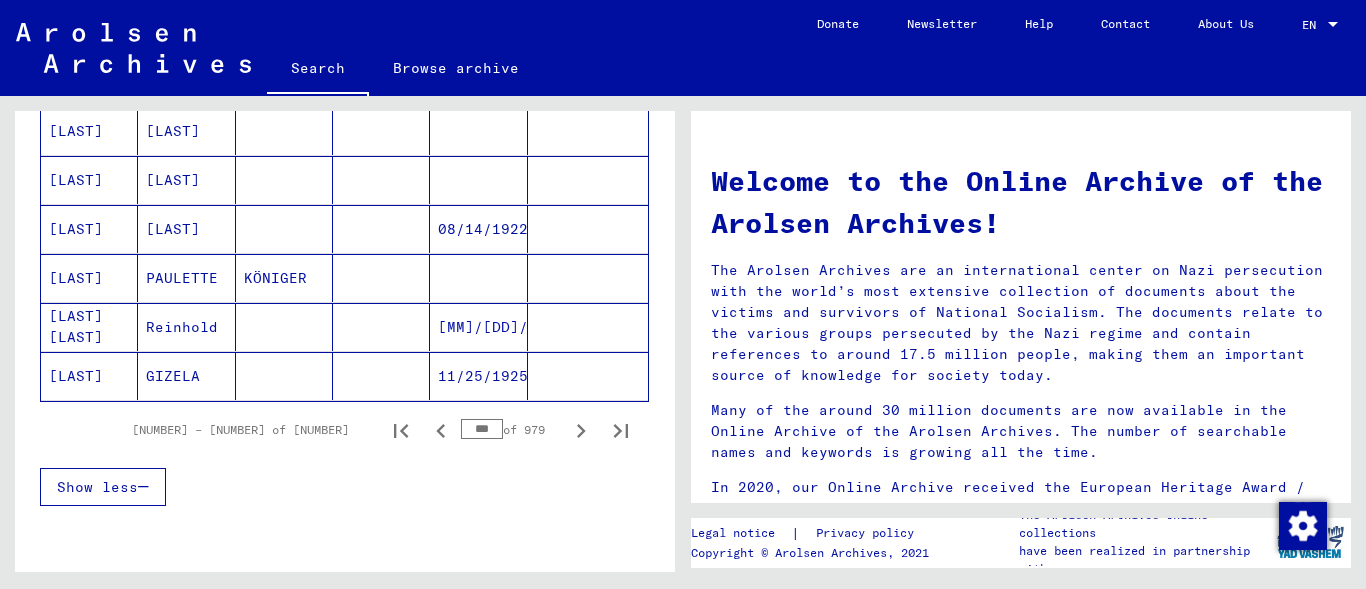 scroll, scrollTop: 1239, scrollLeft: 0, axis: vertical 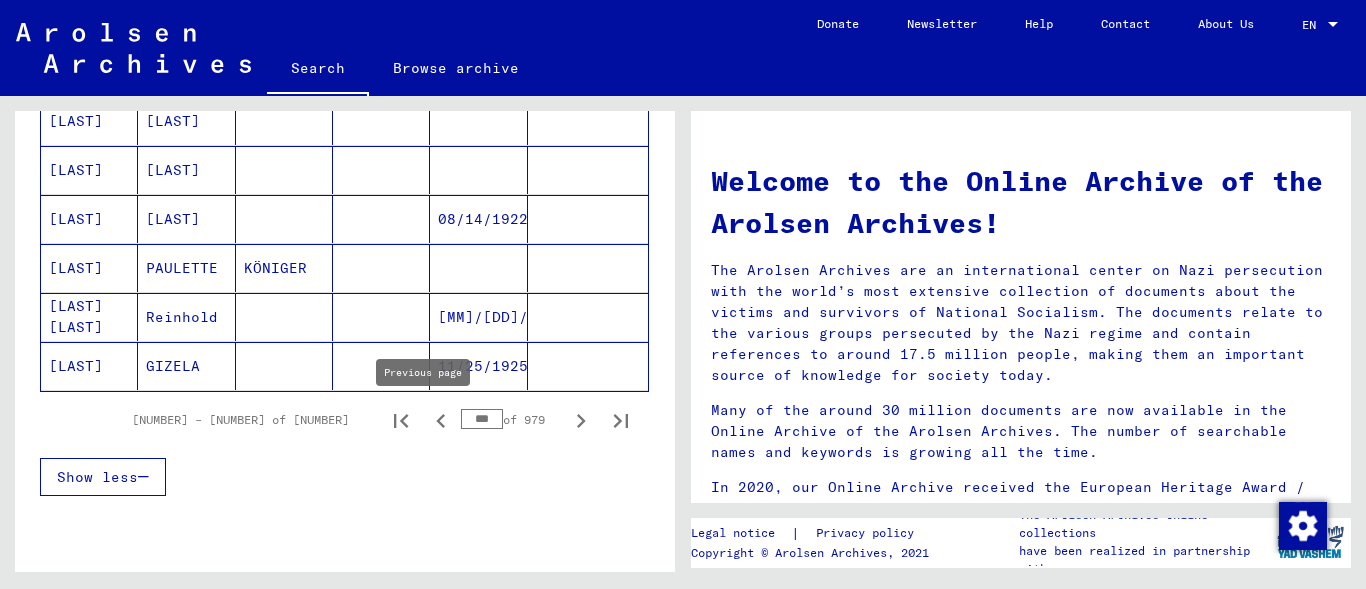 click 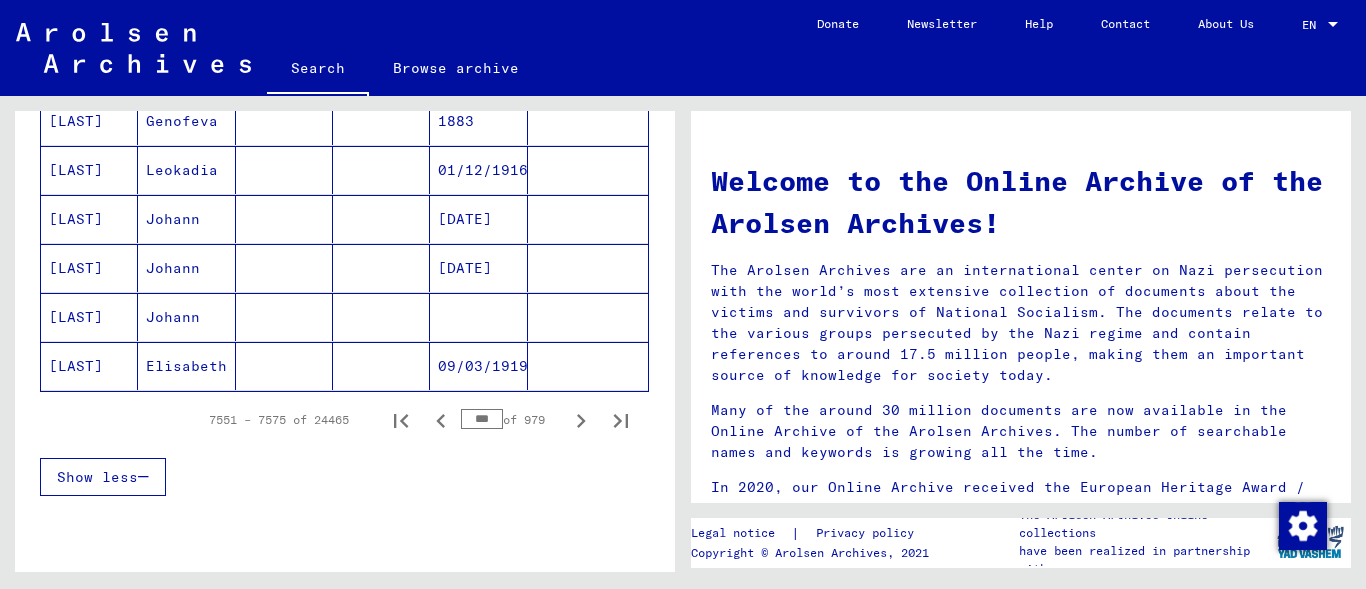 click 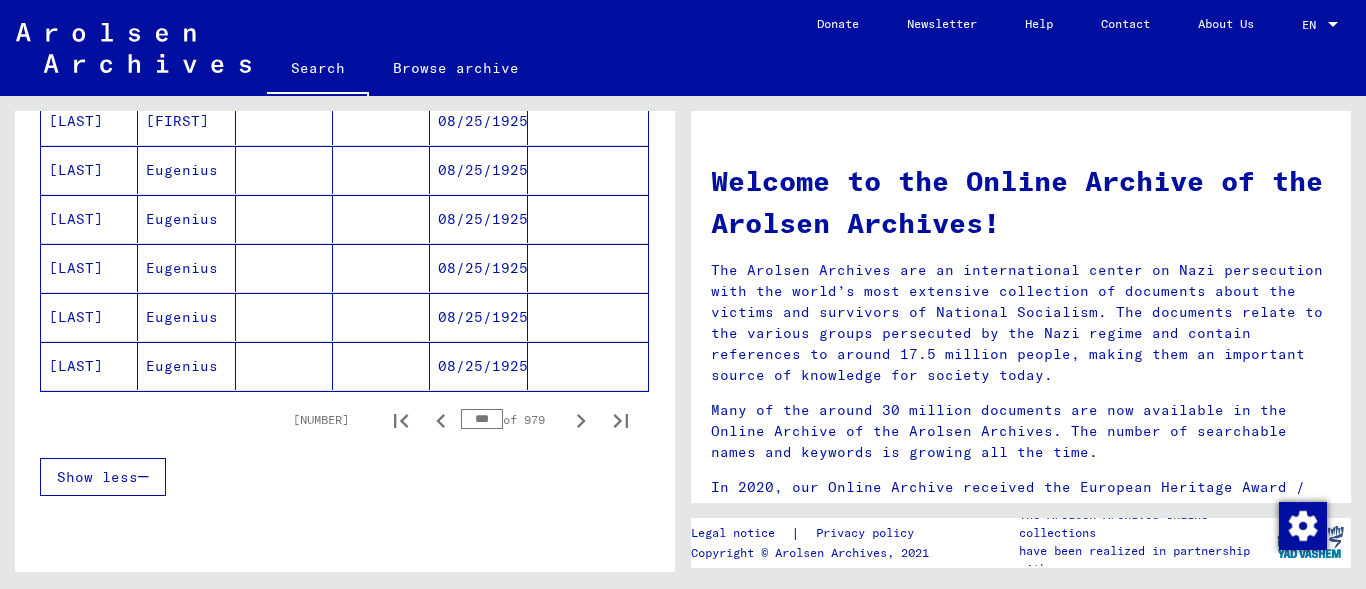 click 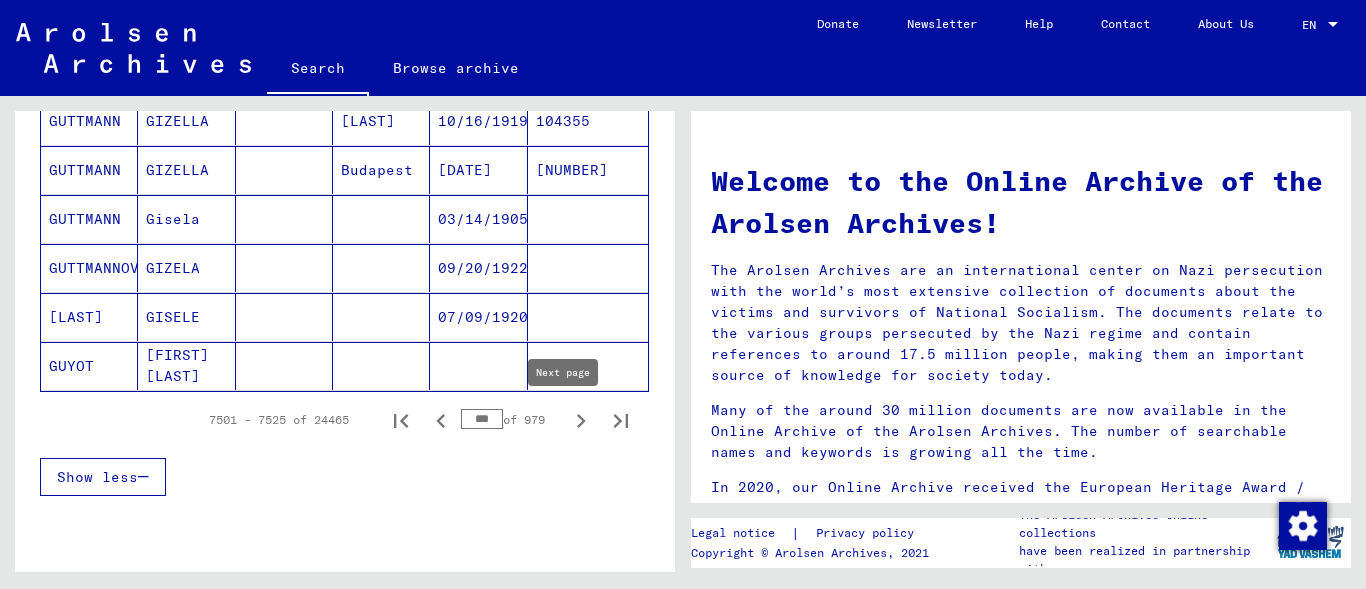 click 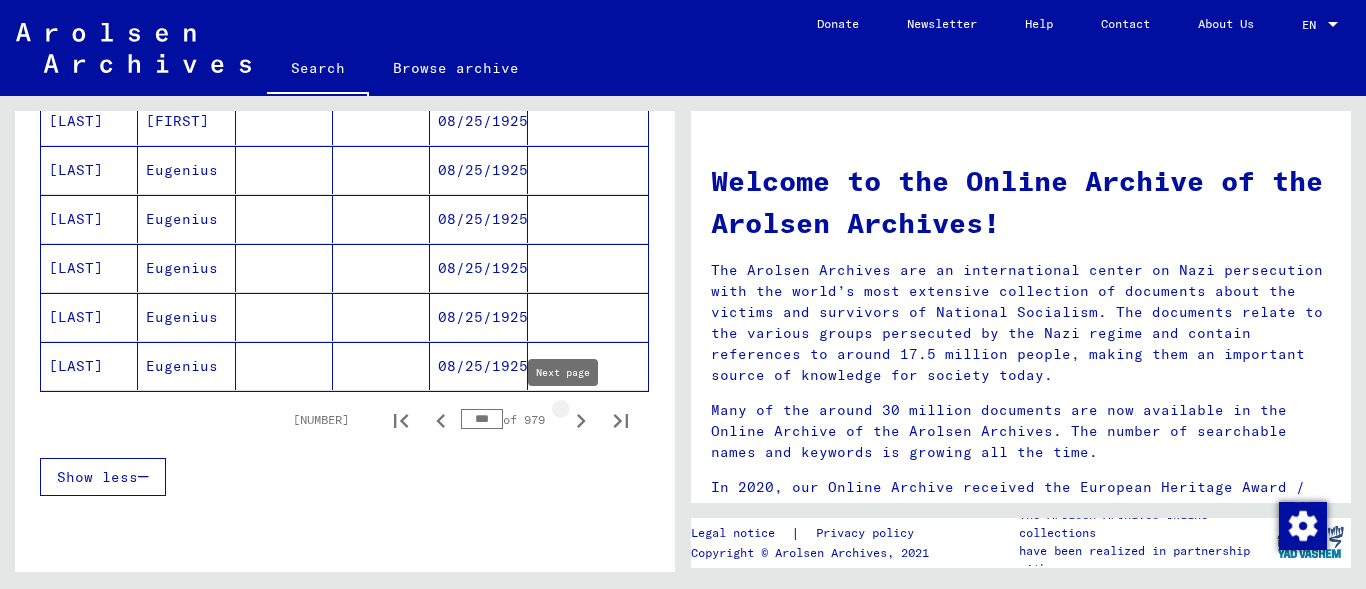 type on "***" 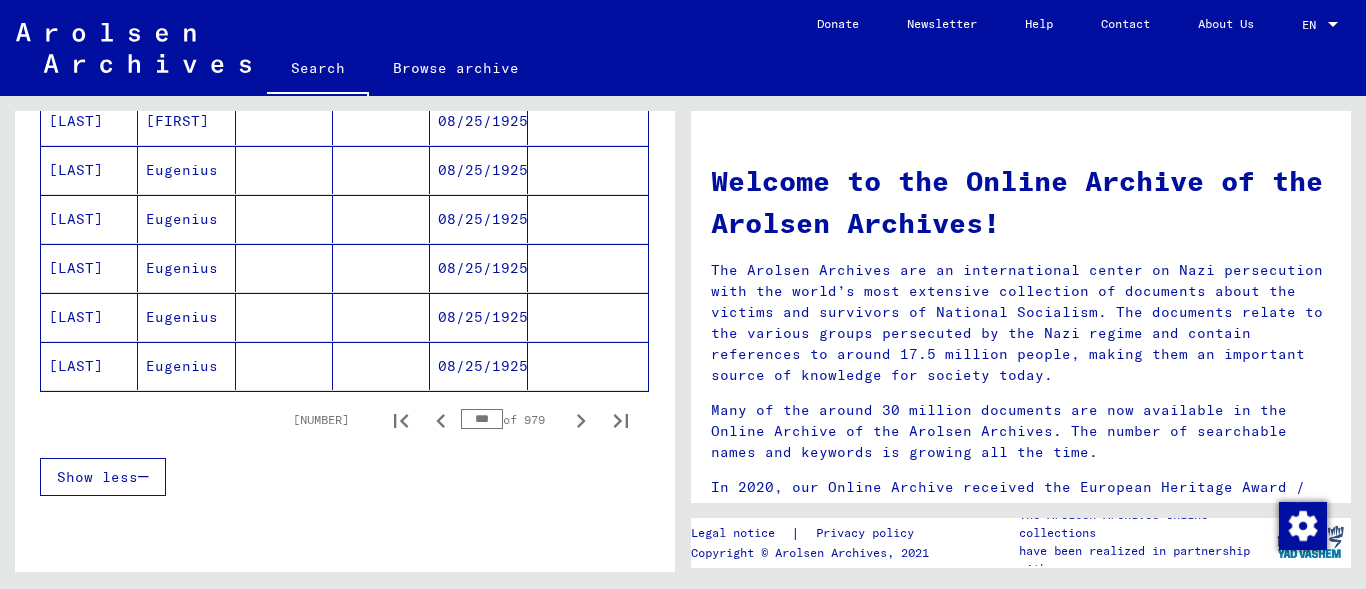 scroll, scrollTop: 1050, scrollLeft: 0, axis: vertical 